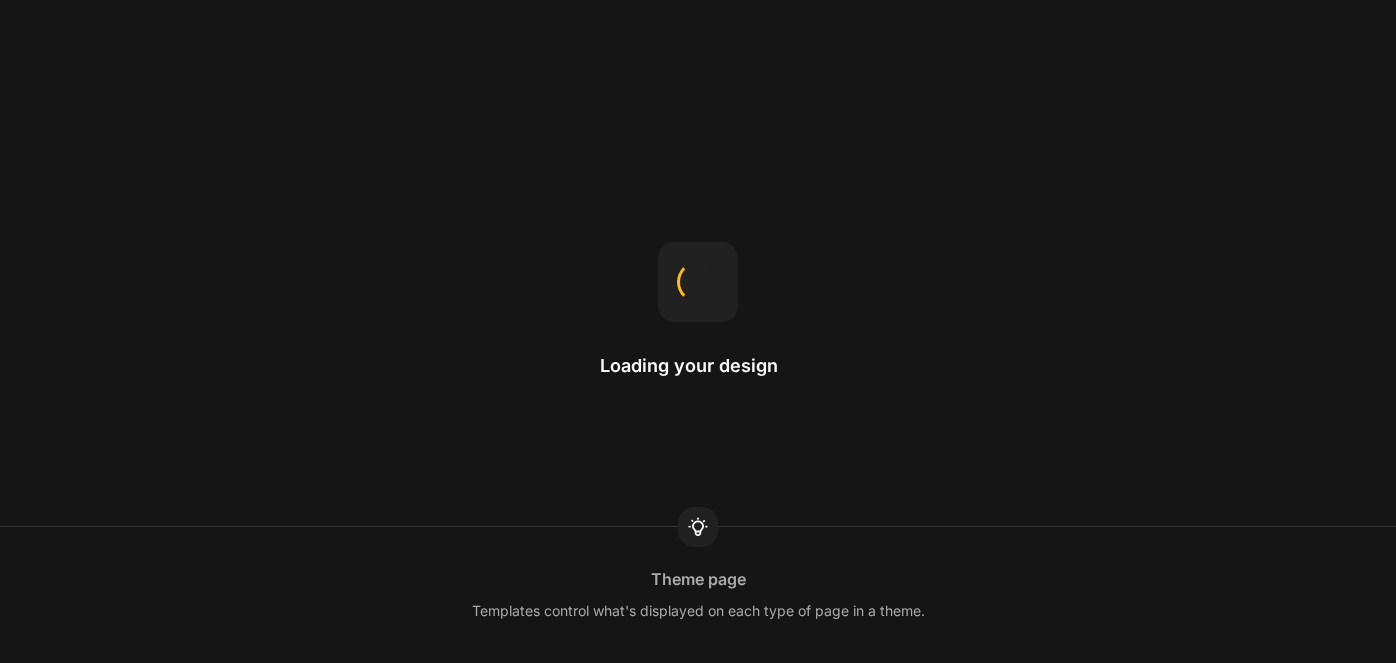 scroll, scrollTop: 0, scrollLeft: 0, axis: both 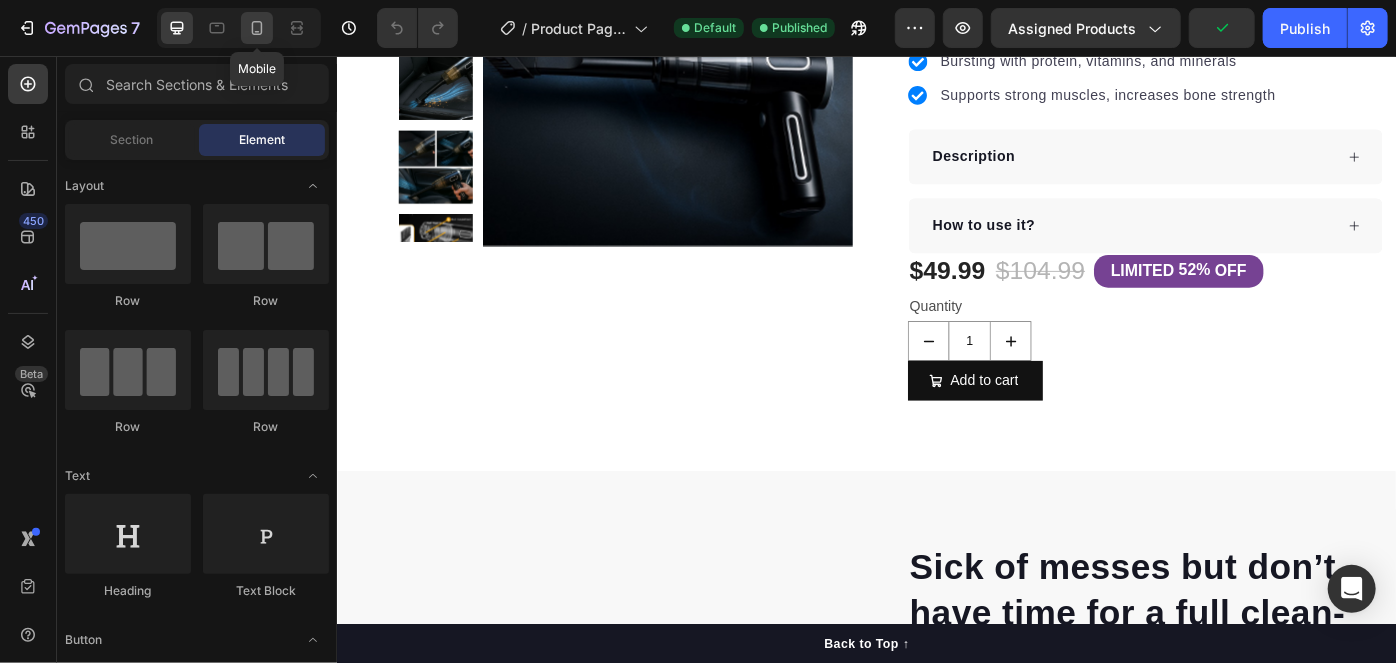 click 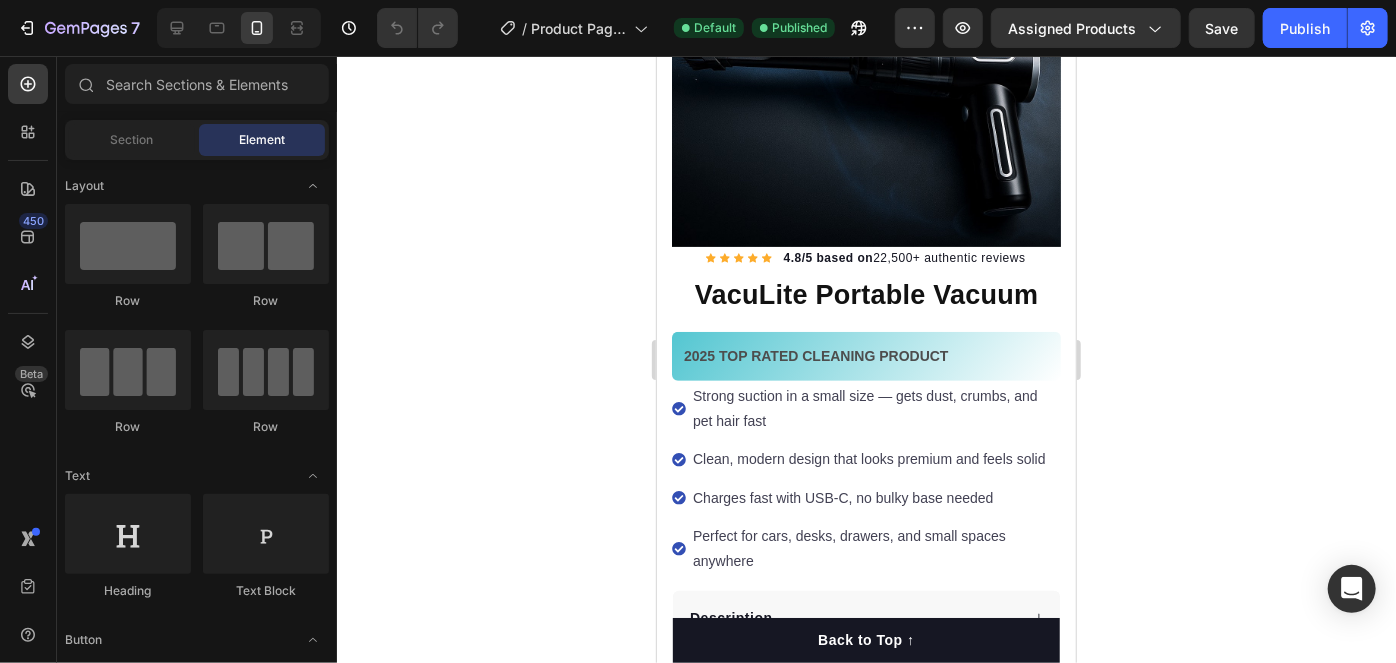 drag, startPoint x: 265, startPoint y: 33, endPoint x: 643, endPoint y: 290, distance: 457.0919 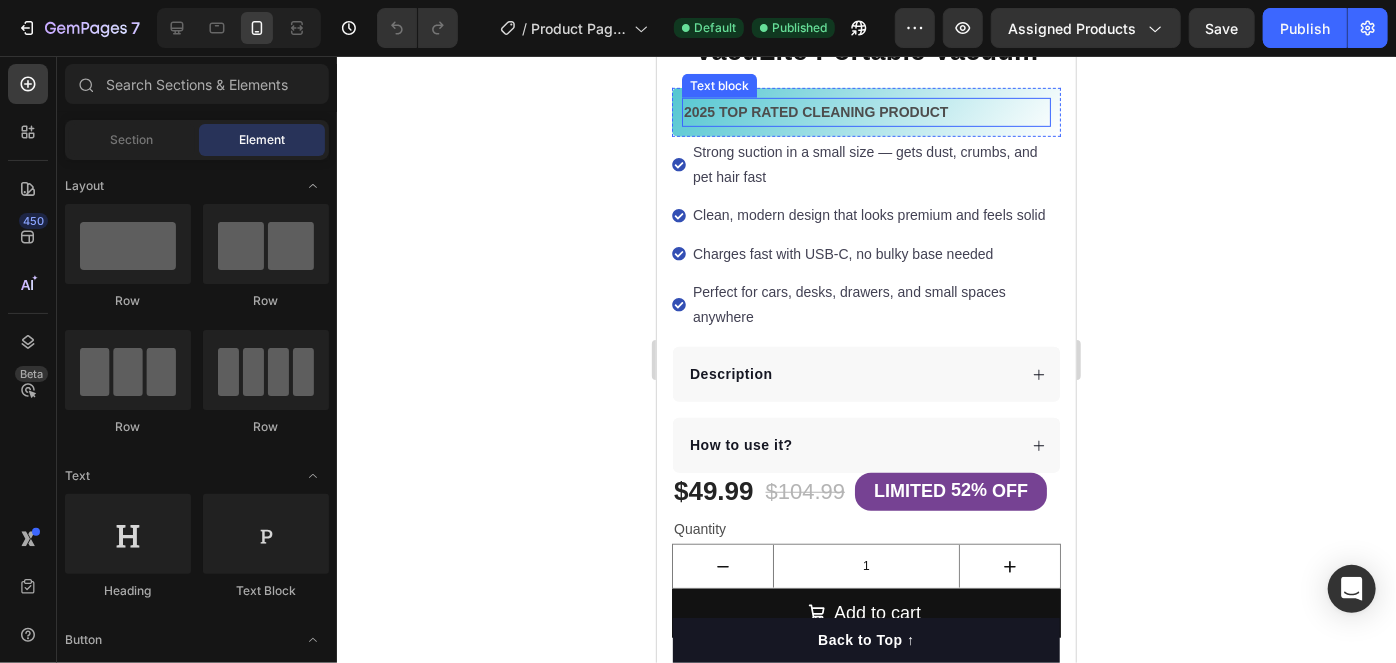 scroll, scrollTop: 595, scrollLeft: 0, axis: vertical 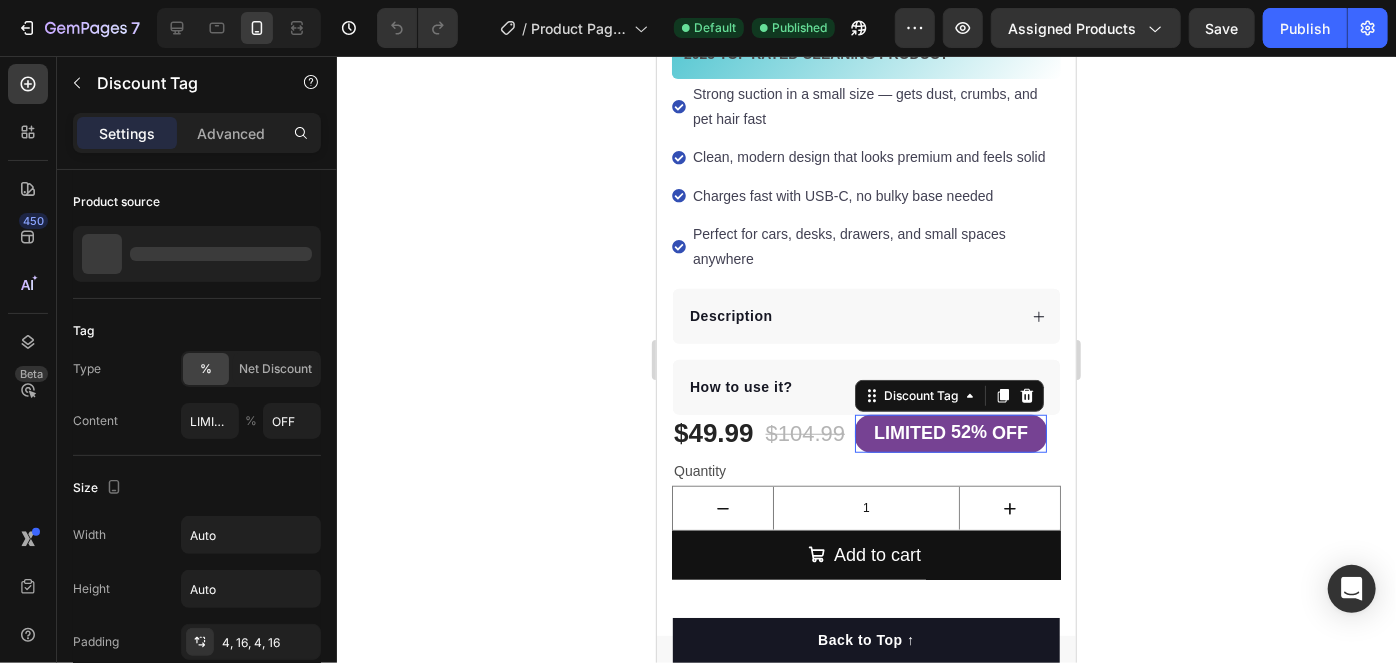click on "OFF" at bounding box center [1009, 432] 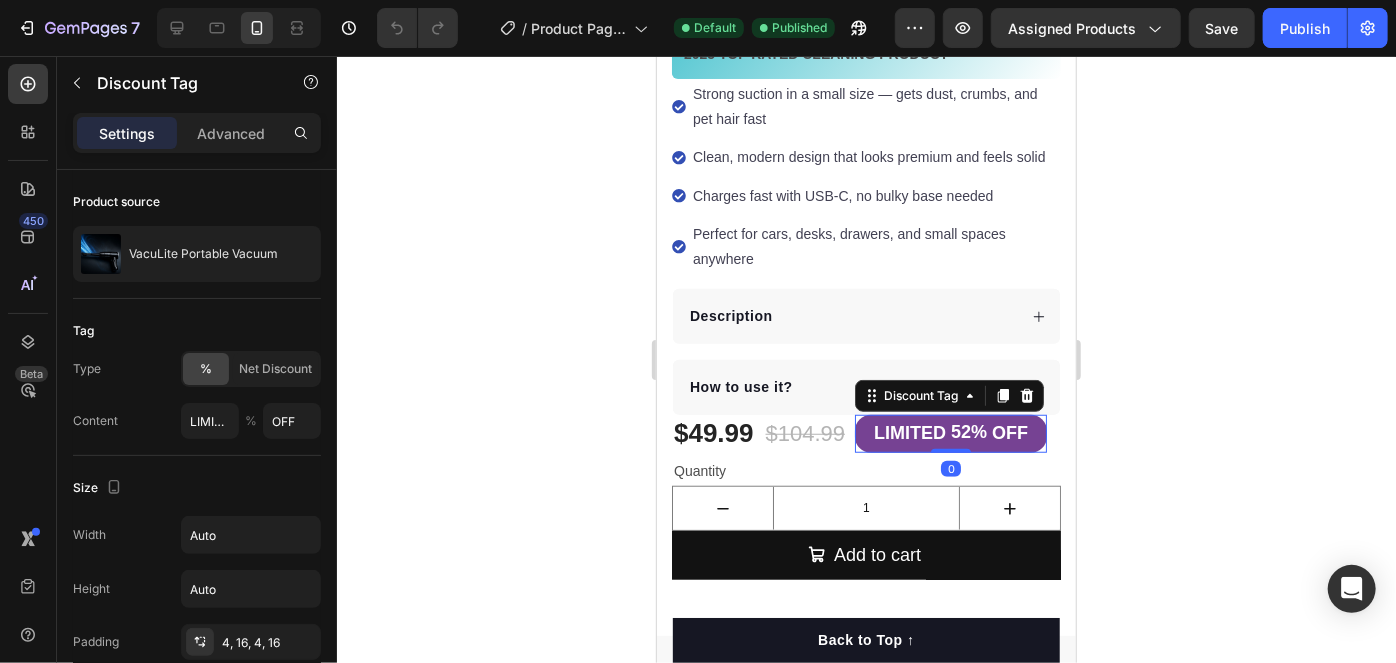 click on "52%" at bounding box center [968, 431] 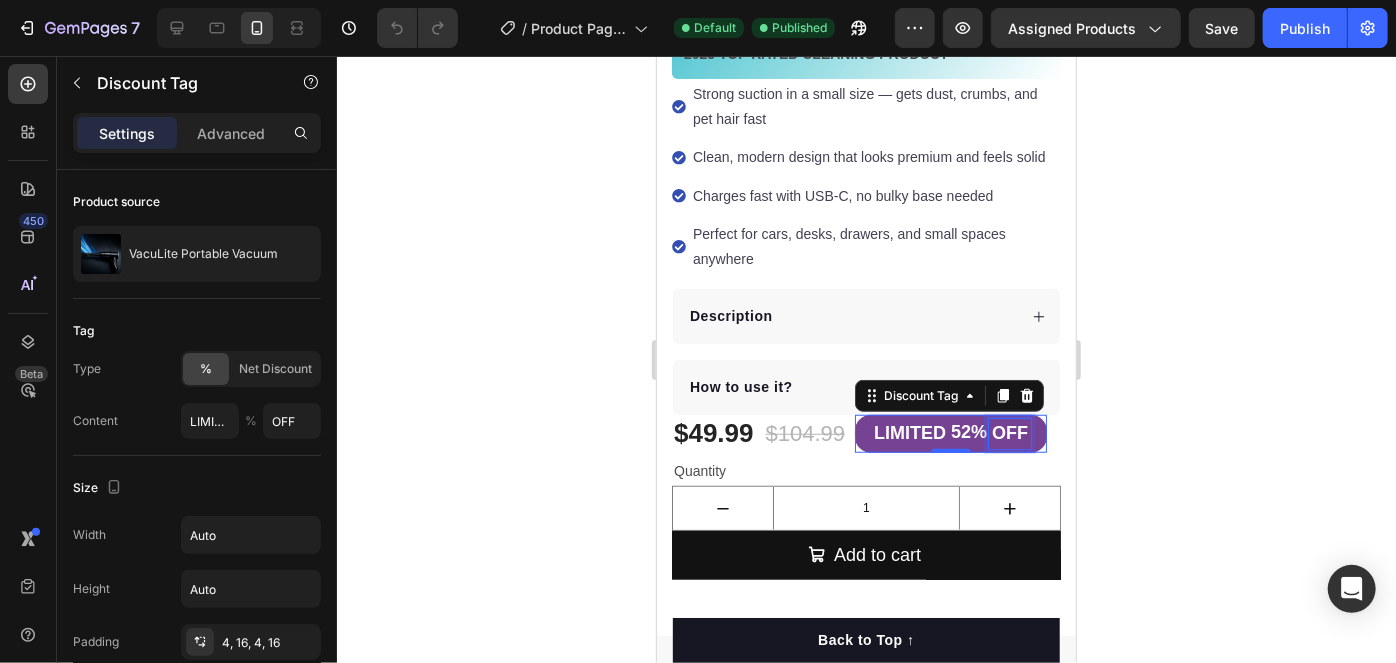 scroll, scrollTop: 594, scrollLeft: 0, axis: vertical 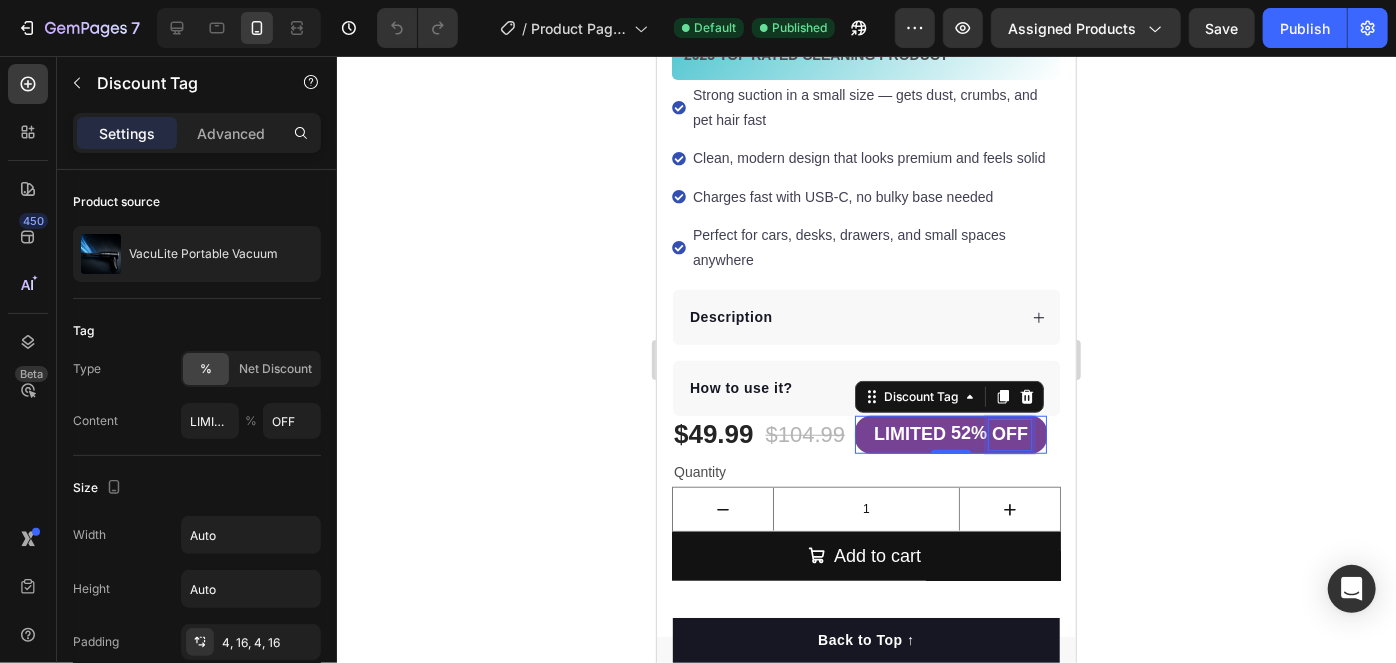 click on "OFF" at bounding box center (1009, 433) 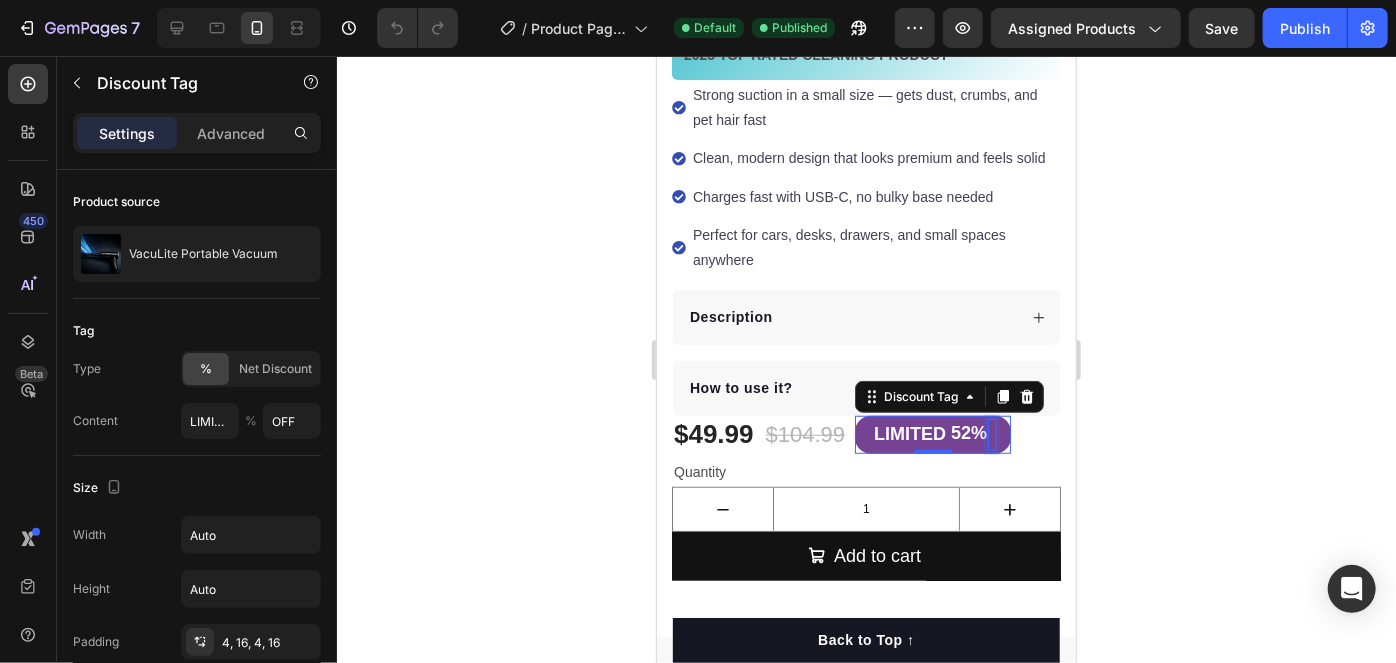 type 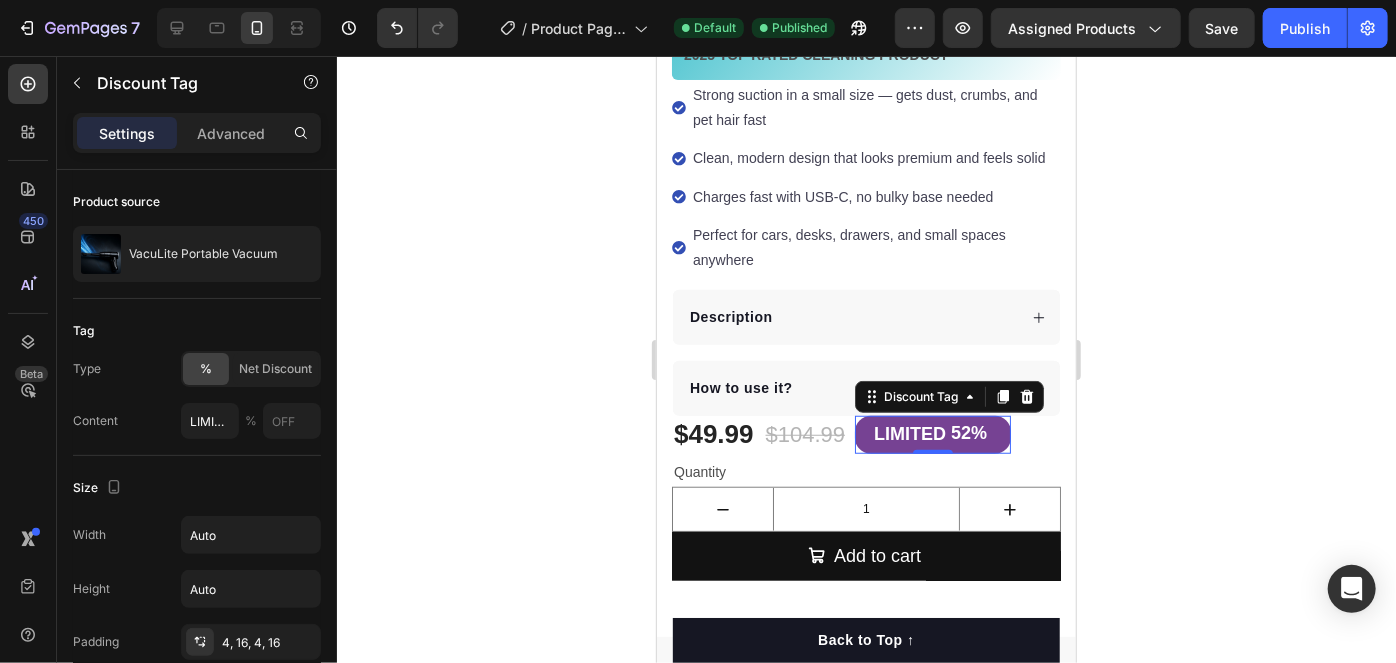 click on "52%" at bounding box center (968, 432) 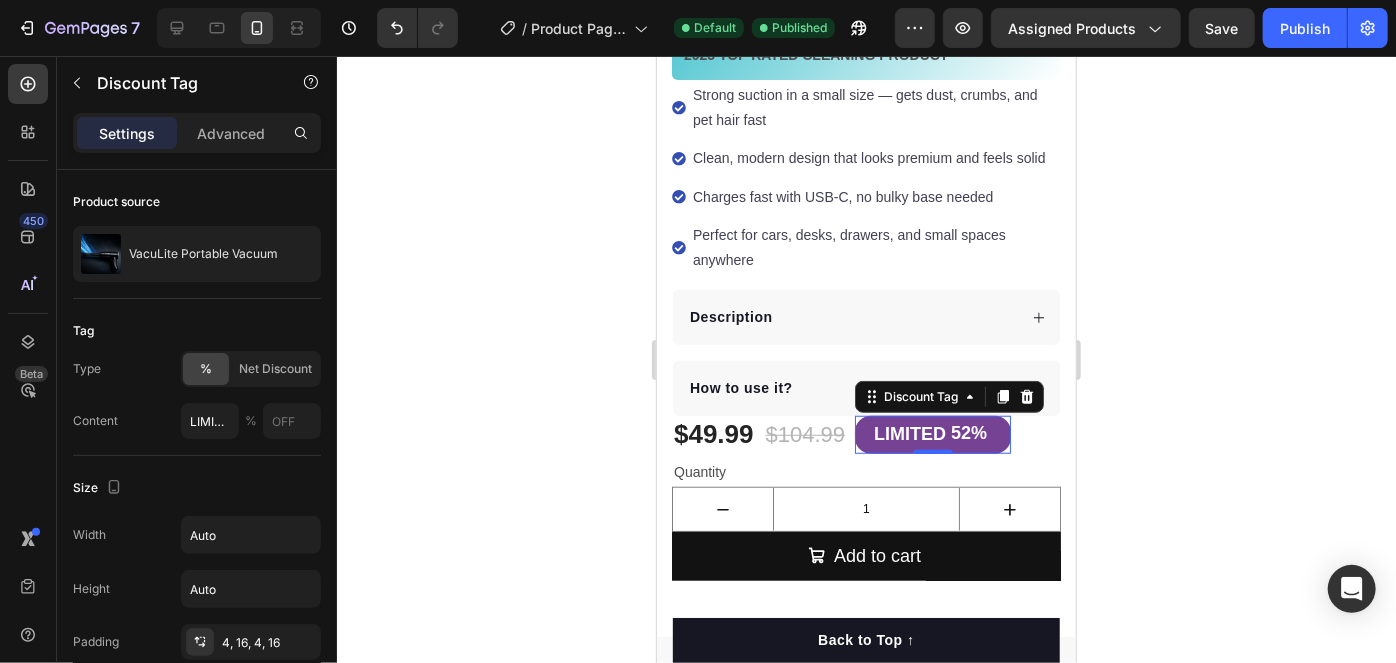 click on "52%" at bounding box center [968, 432] 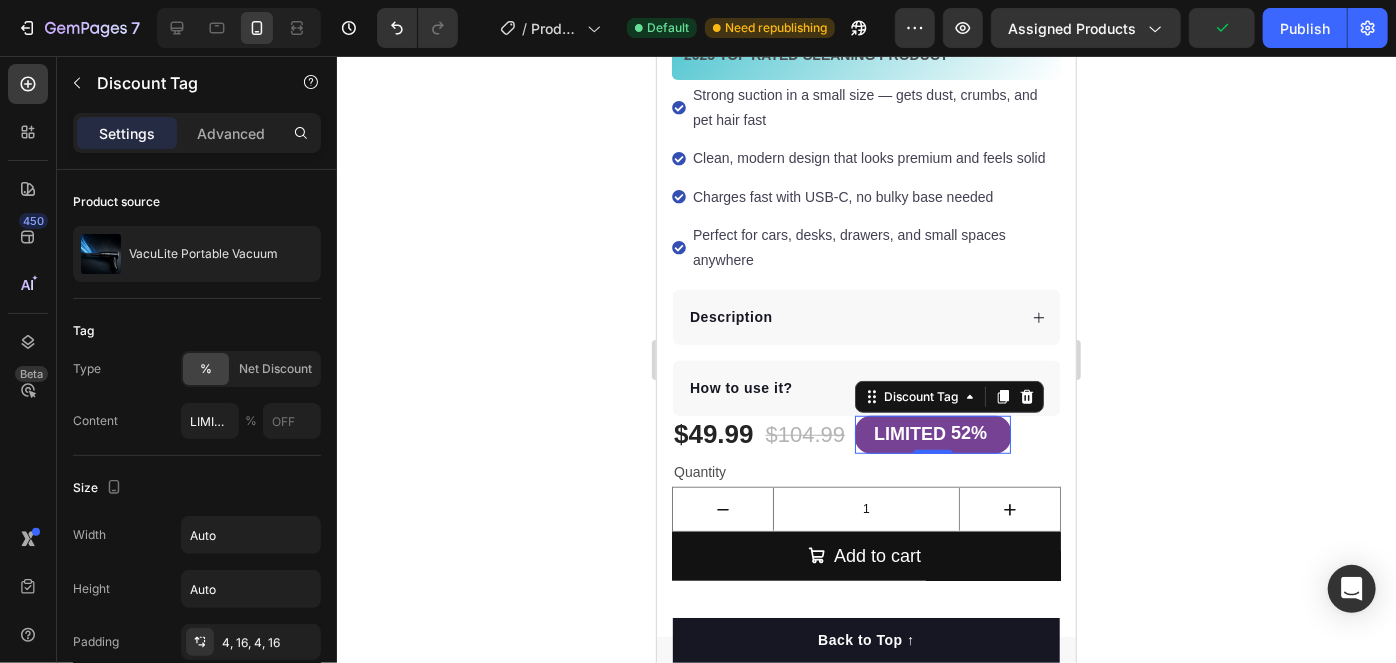 click 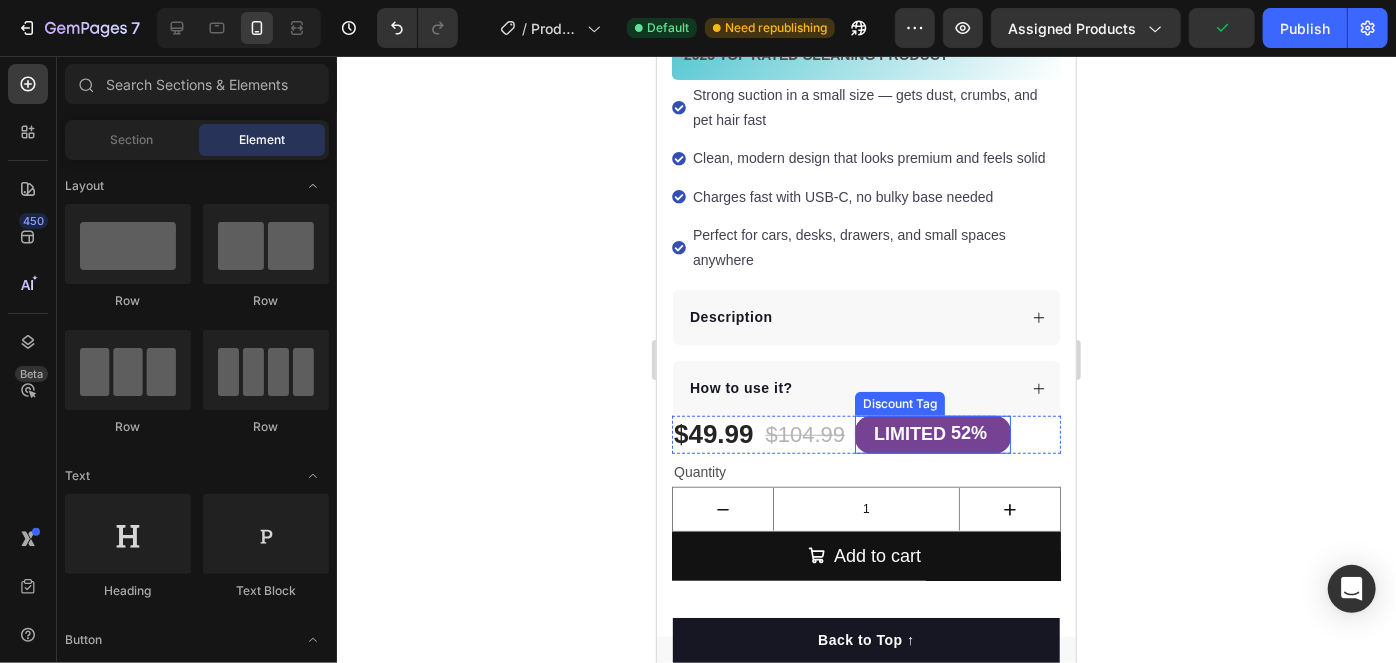 click on "LIMITED" at bounding box center (909, 433) 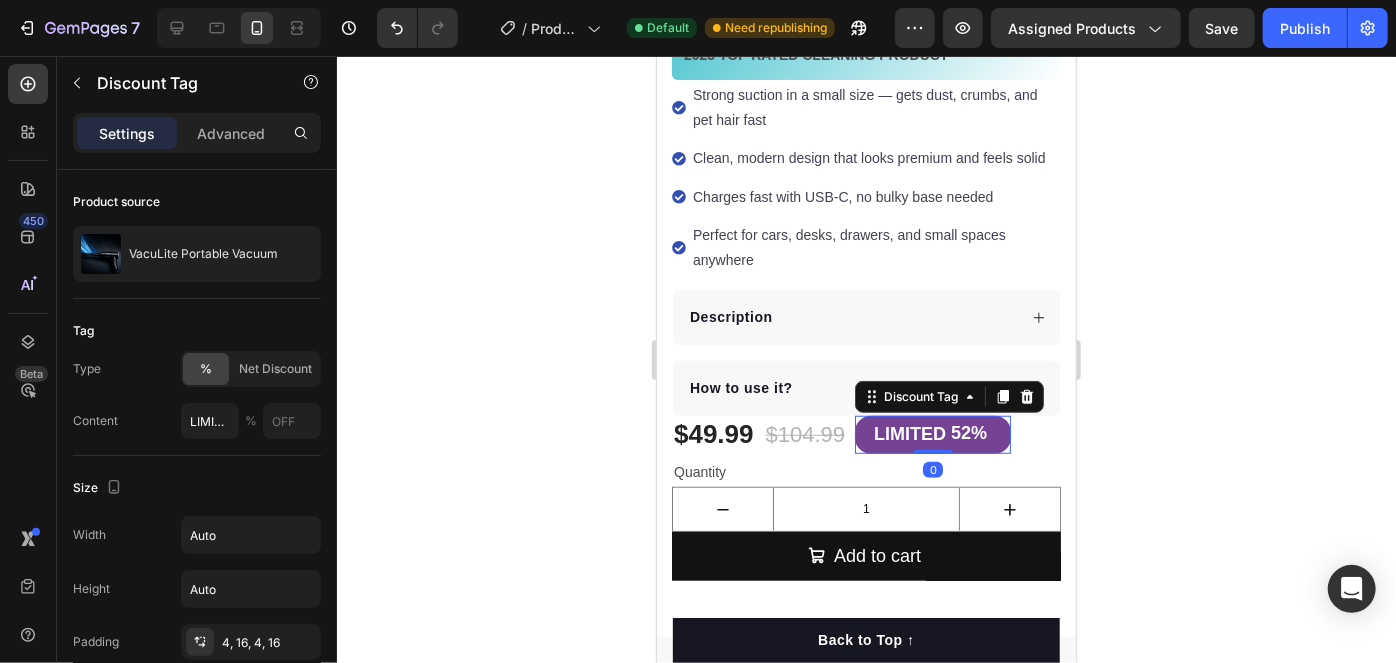 click on "52%" at bounding box center [968, 432] 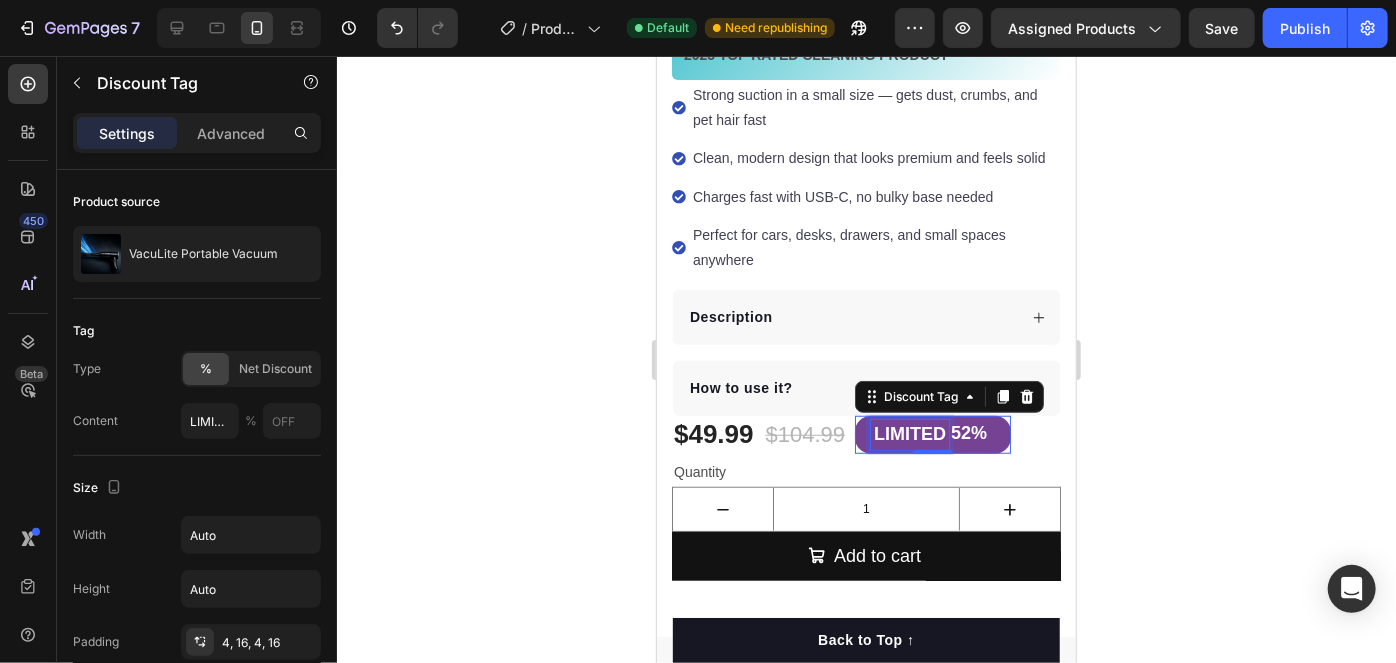click on "LIMITED" at bounding box center [909, 433] 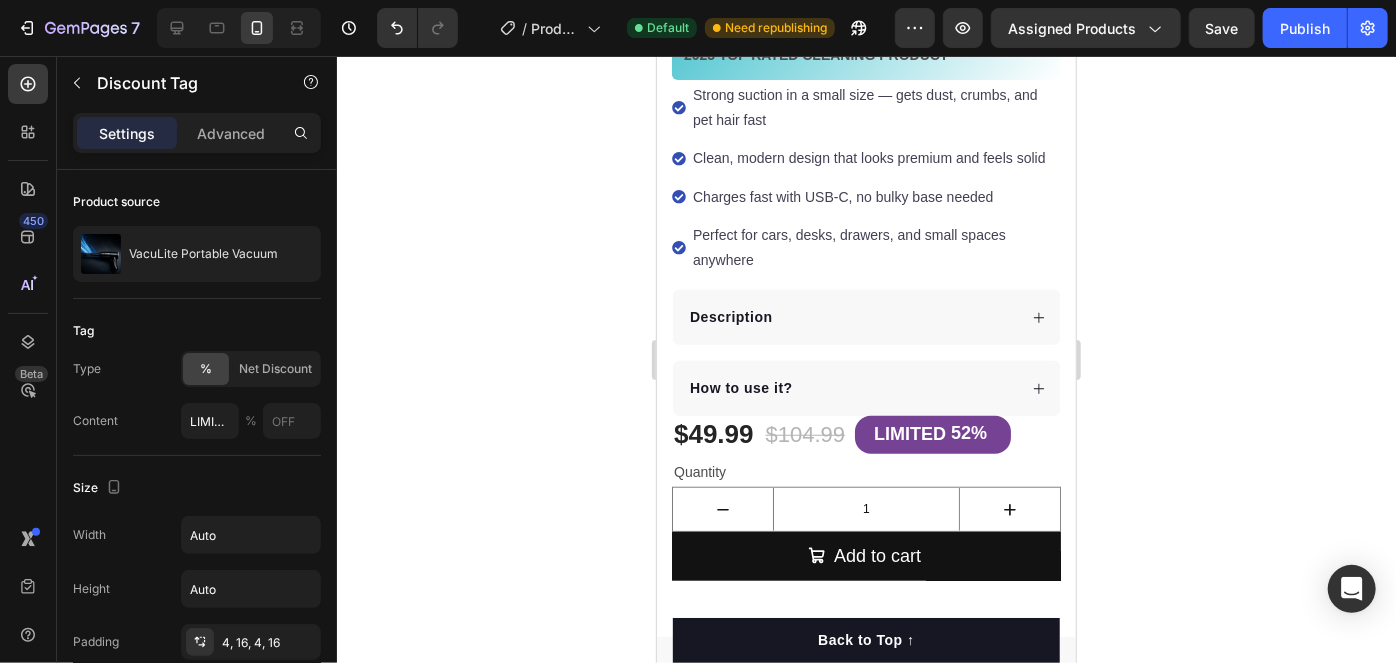 click 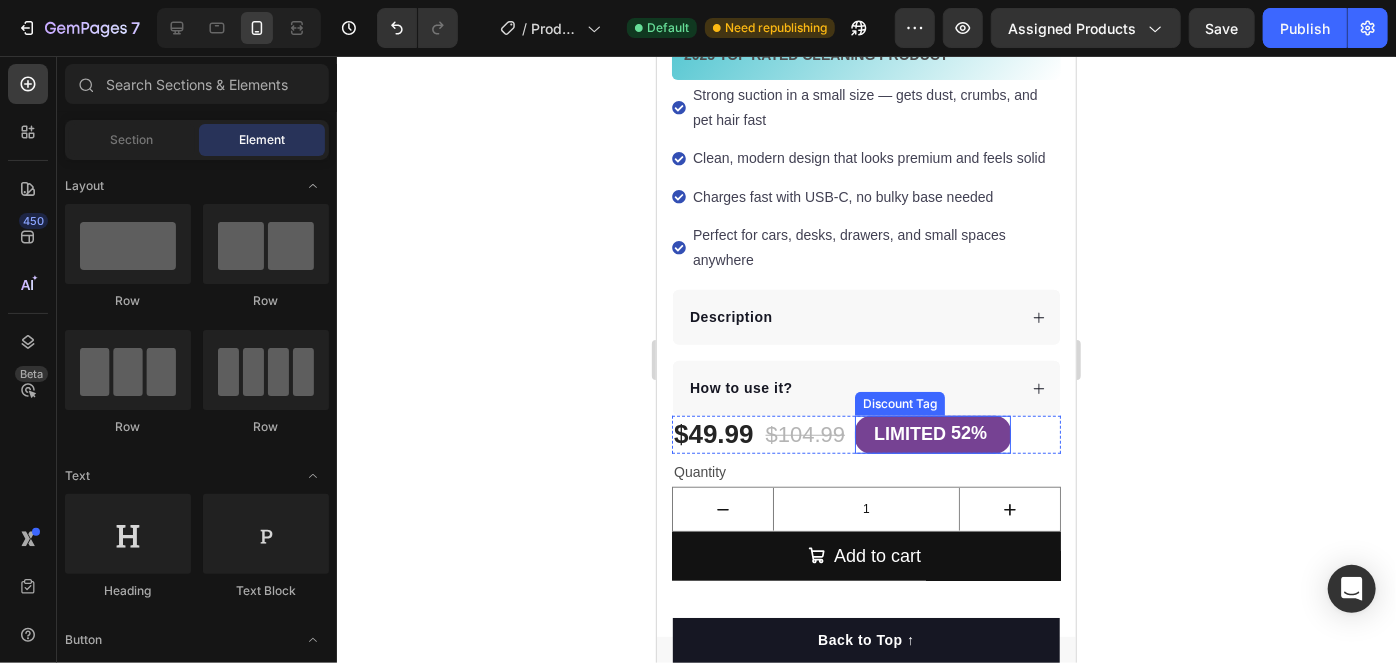 click at bounding box center [991, 433] 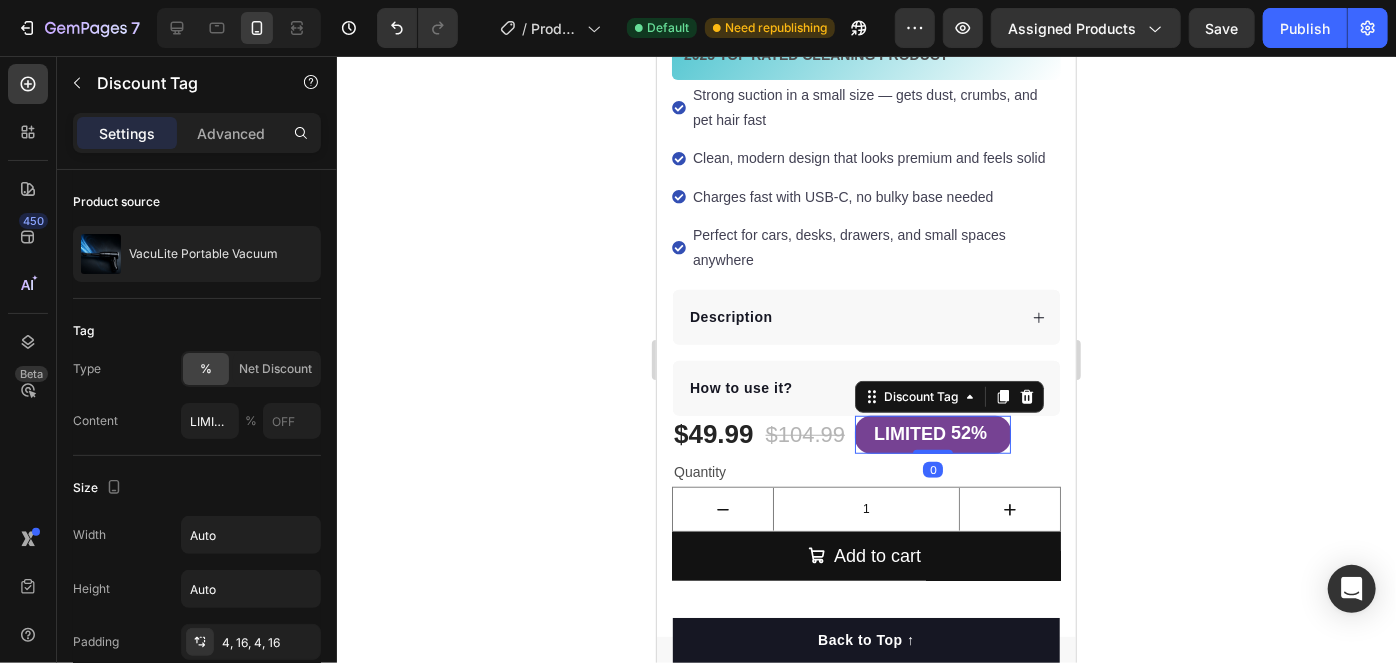 click at bounding box center [991, 433] 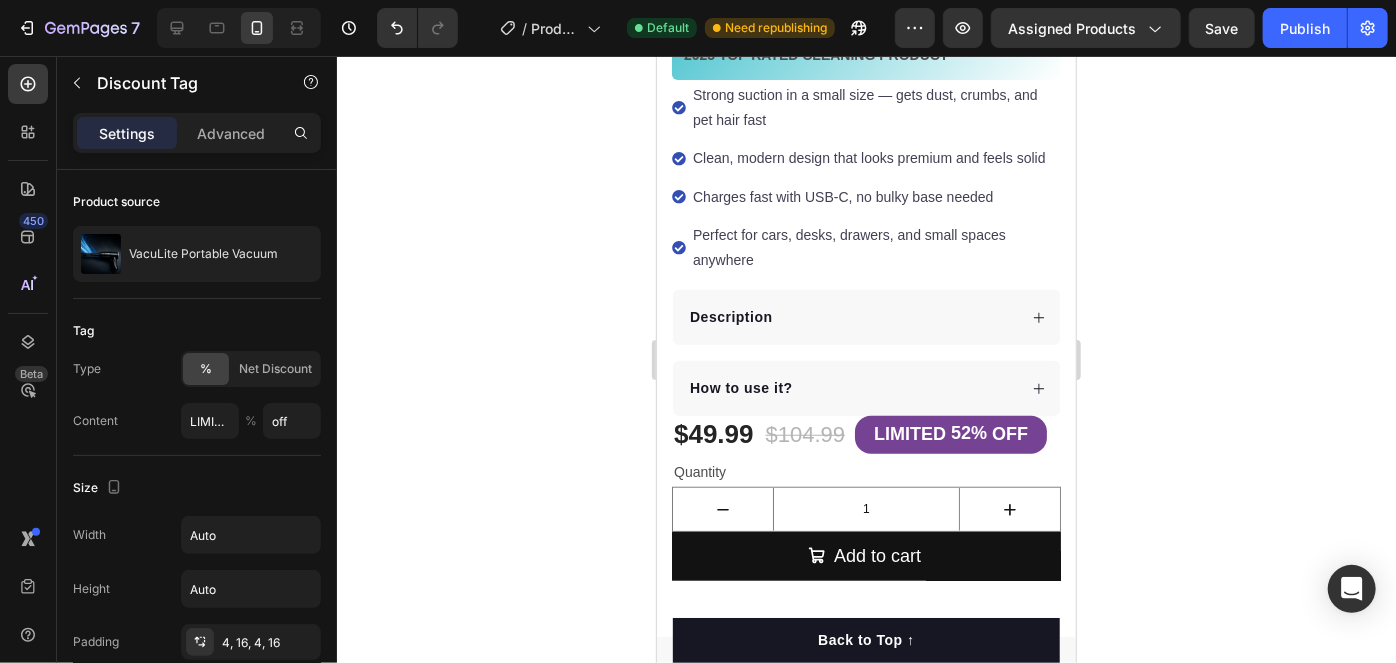type on "OFF" 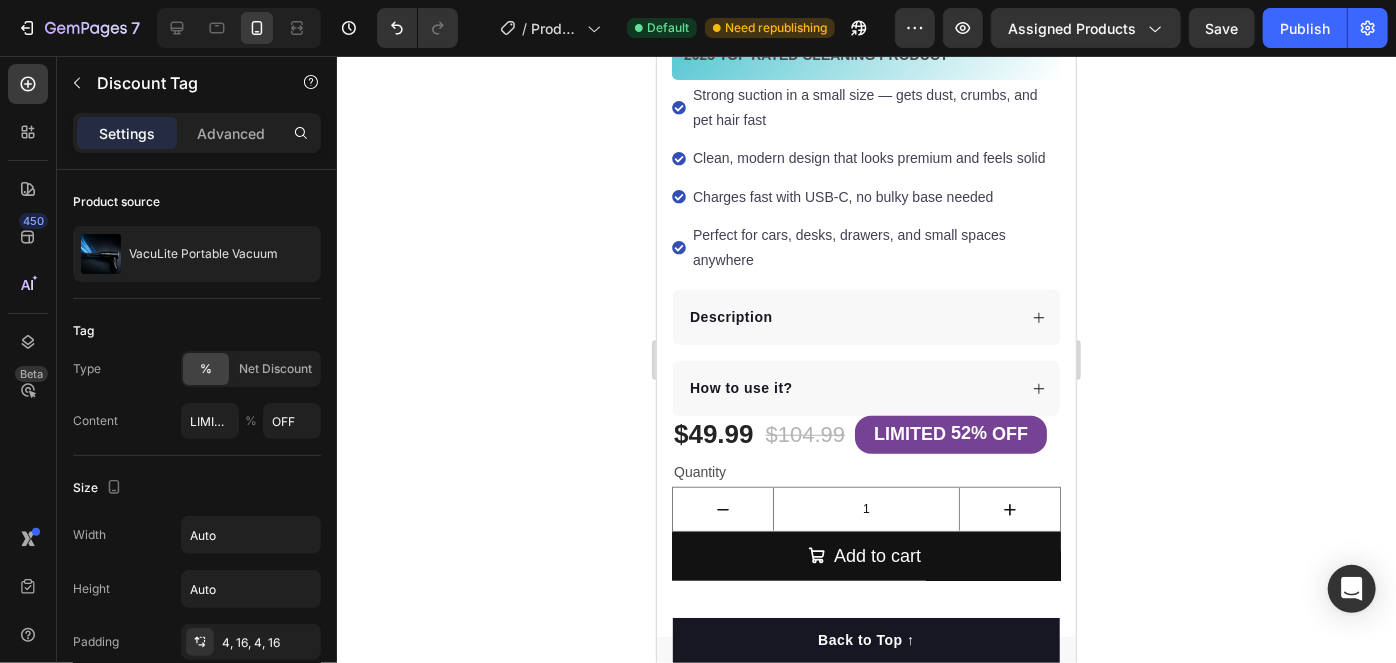 click on "OFF" at bounding box center [1009, 433] 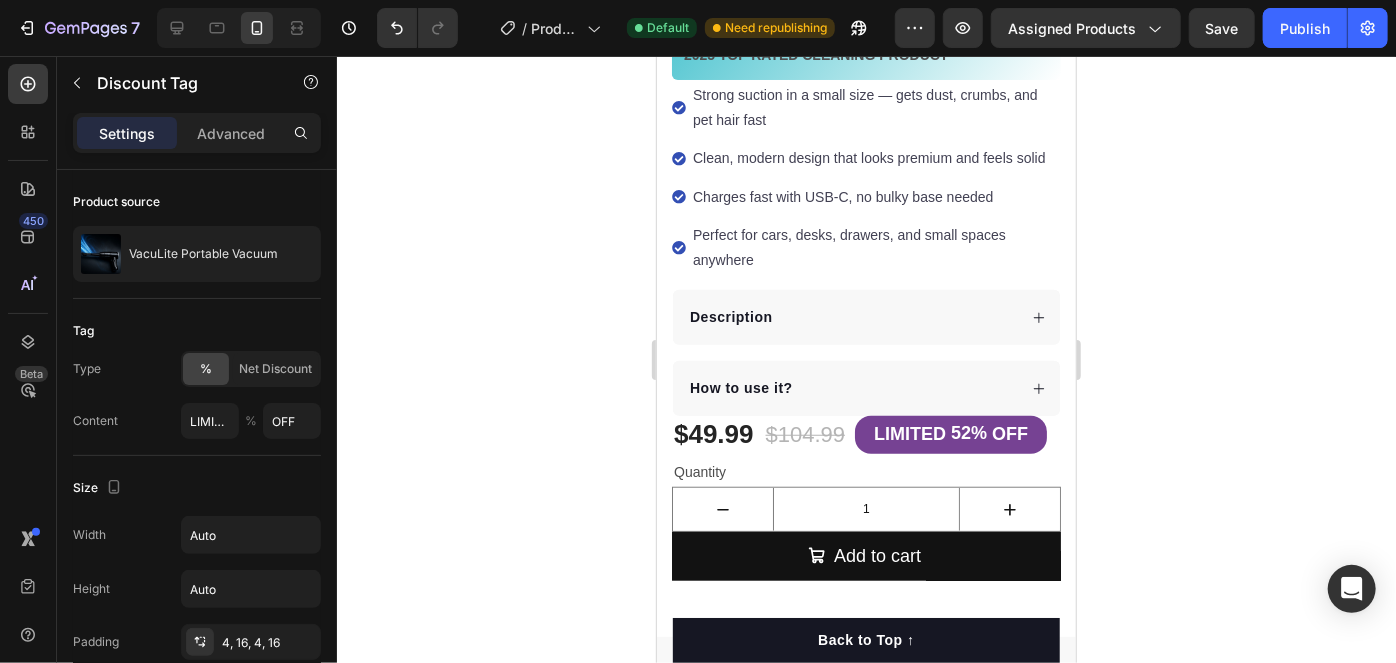 click 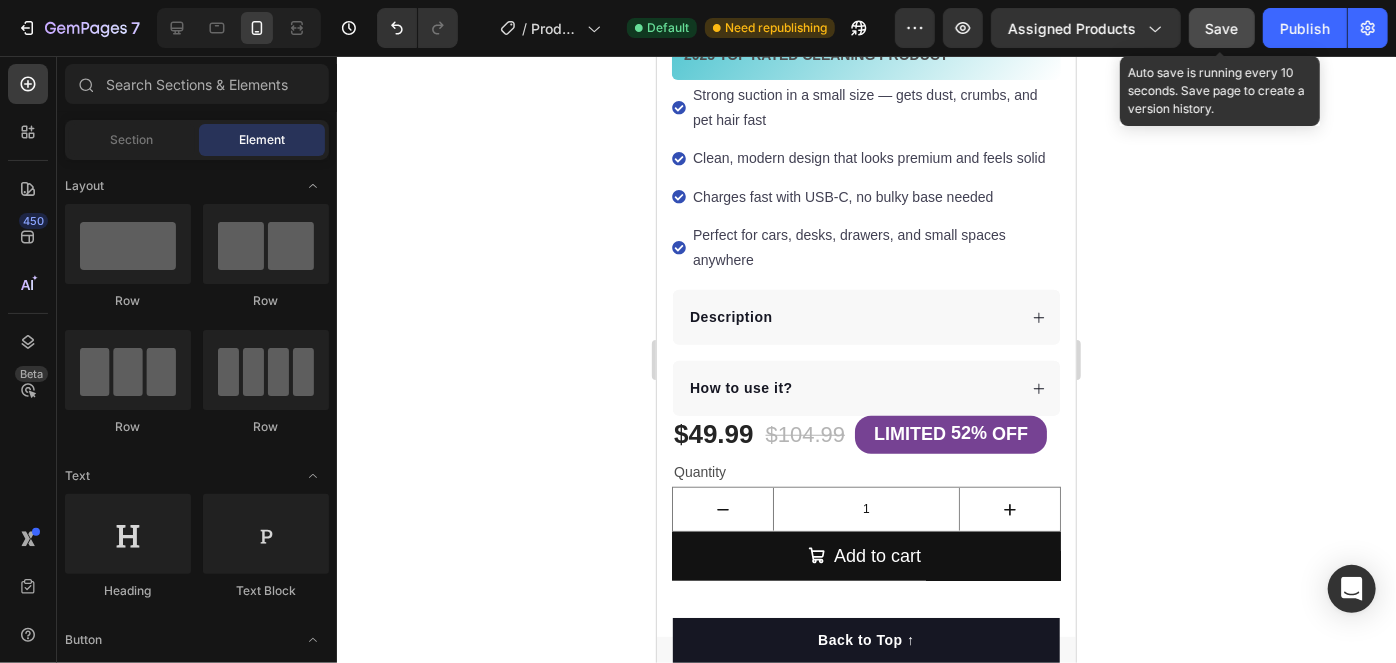 click on "Save" 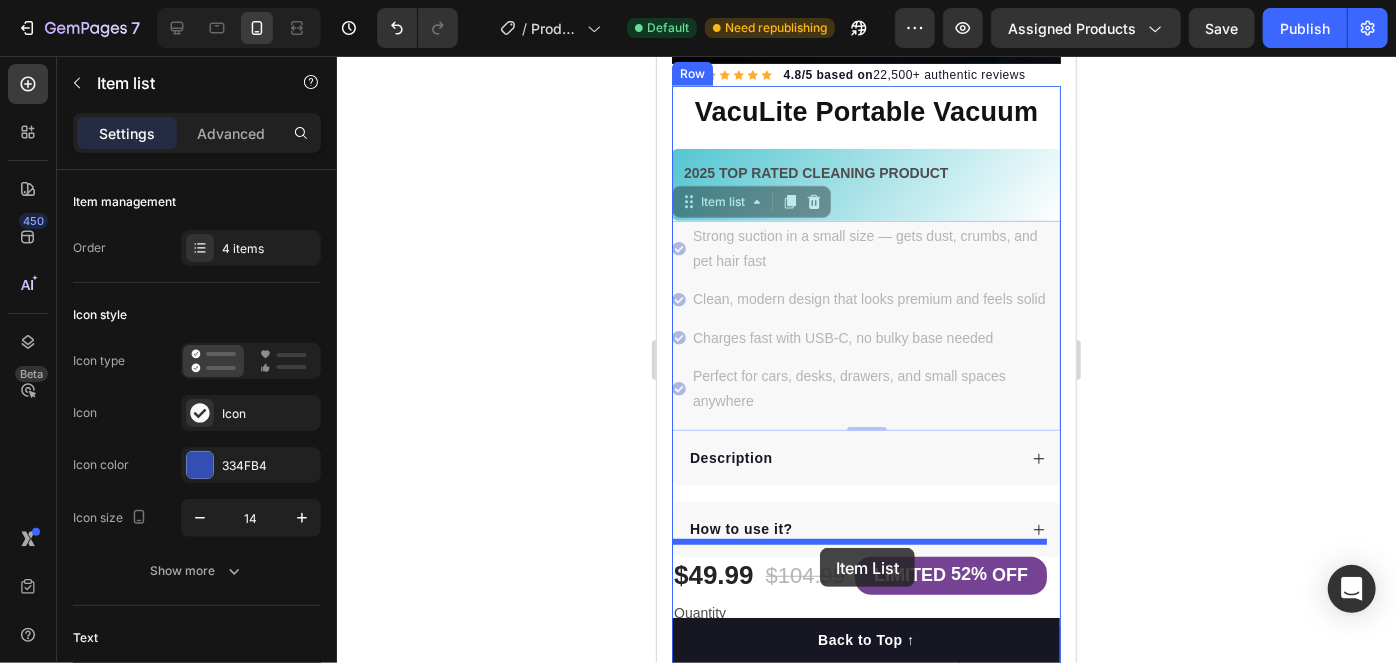 scroll, scrollTop: 538, scrollLeft: 0, axis: vertical 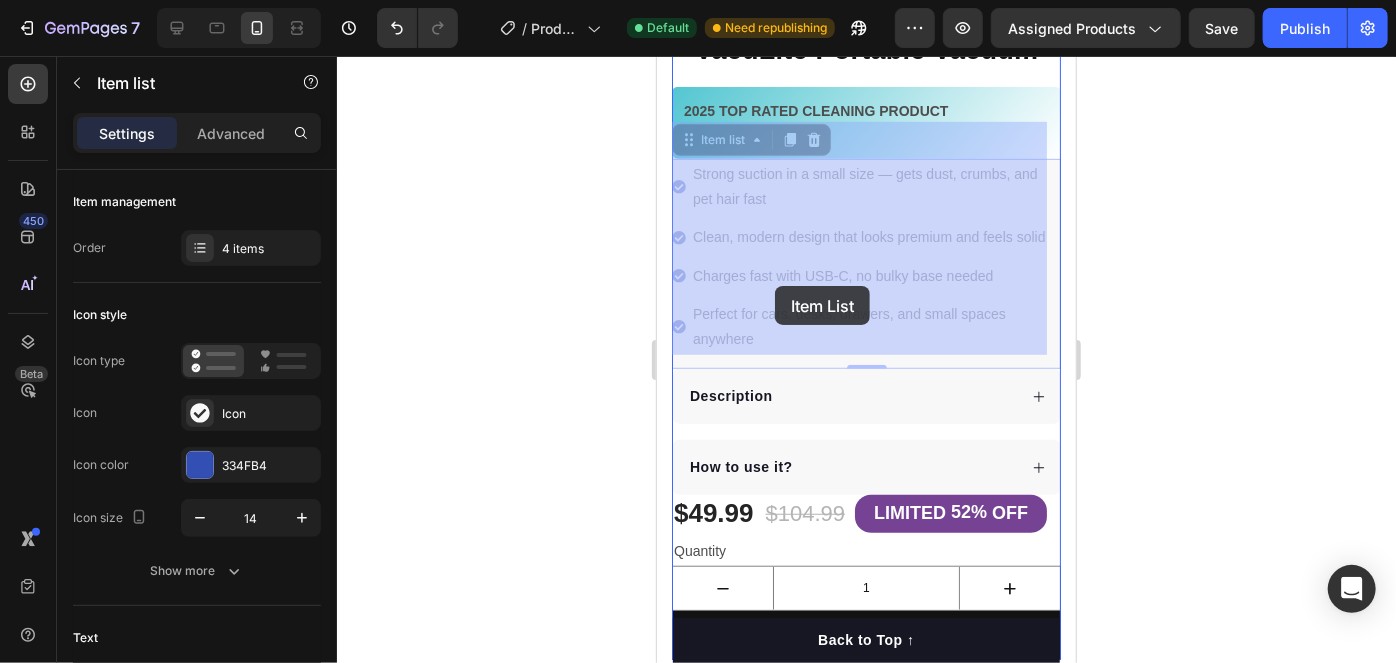 drag, startPoint x: 1034, startPoint y: 477, endPoint x: 774, endPoint y: 285, distance: 323.20892 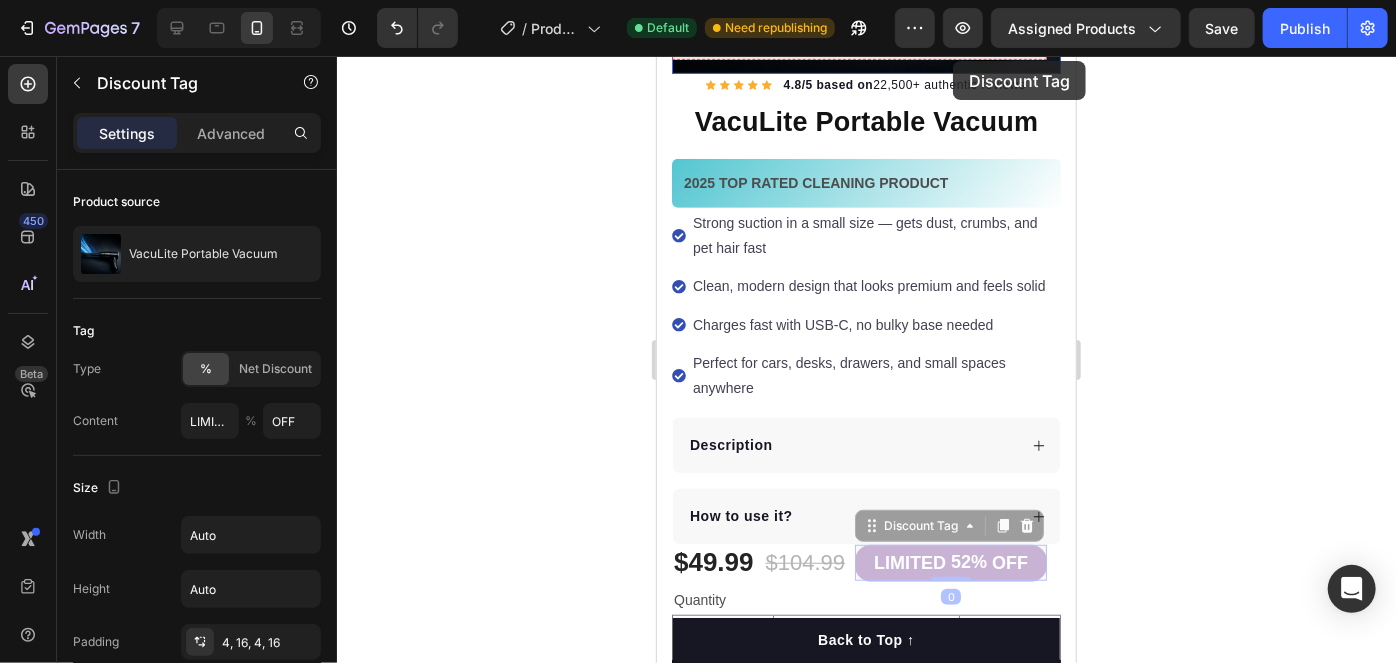 scroll, scrollTop: 0, scrollLeft: 0, axis: both 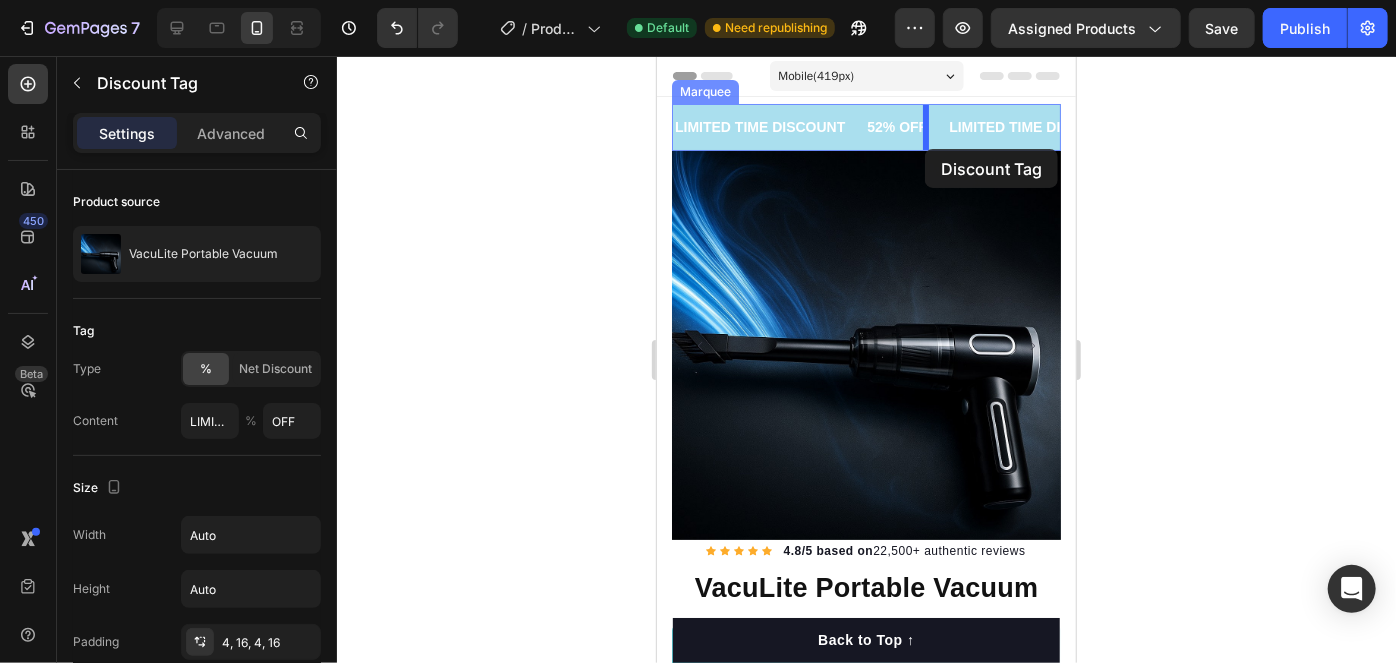 drag, startPoint x: 1037, startPoint y: 474, endPoint x: 924, endPoint y: 146, distance: 346.9193 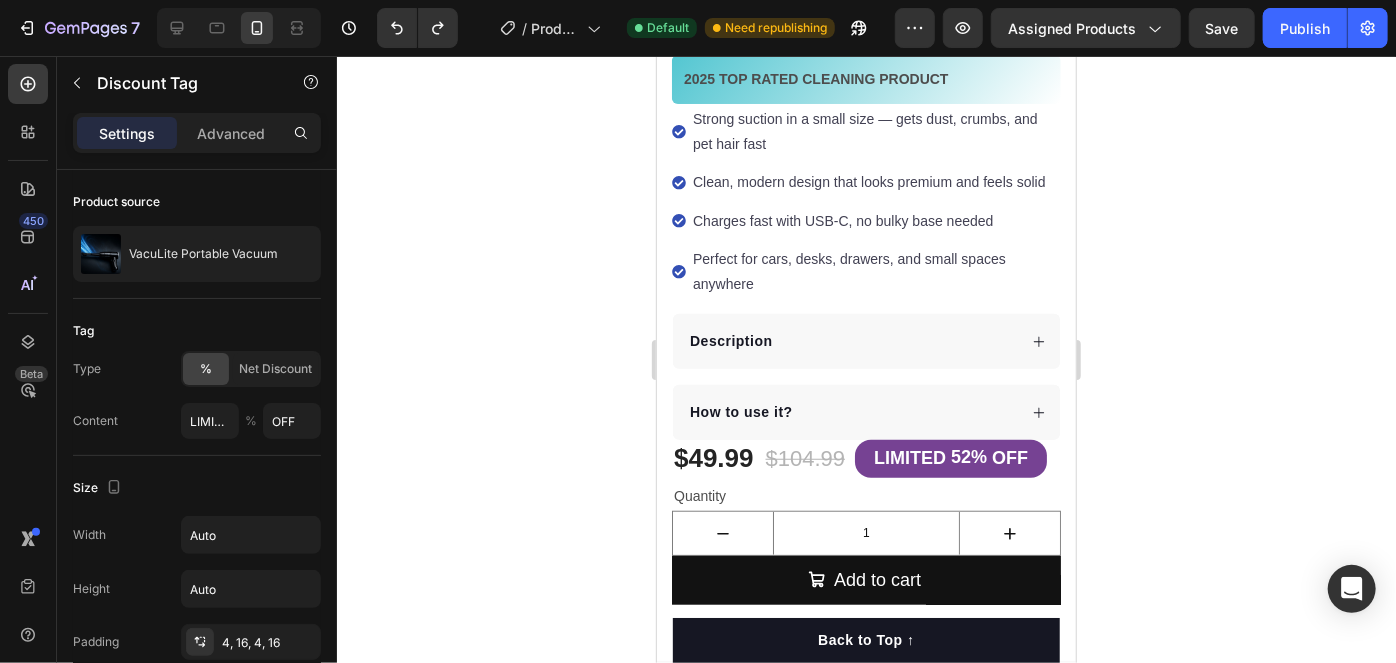 scroll, scrollTop: 648, scrollLeft: 0, axis: vertical 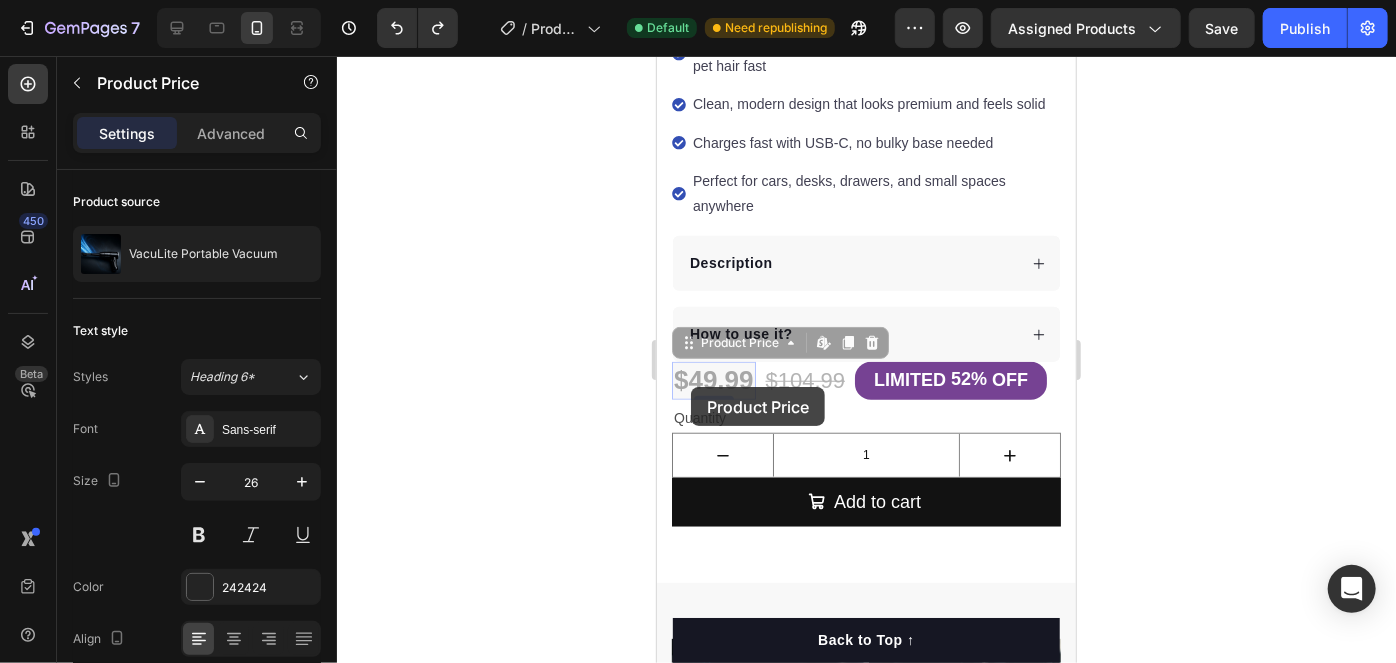 drag, startPoint x: 742, startPoint y: 406, endPoint x: 689, endPoint y: 385, distance: 57.00877 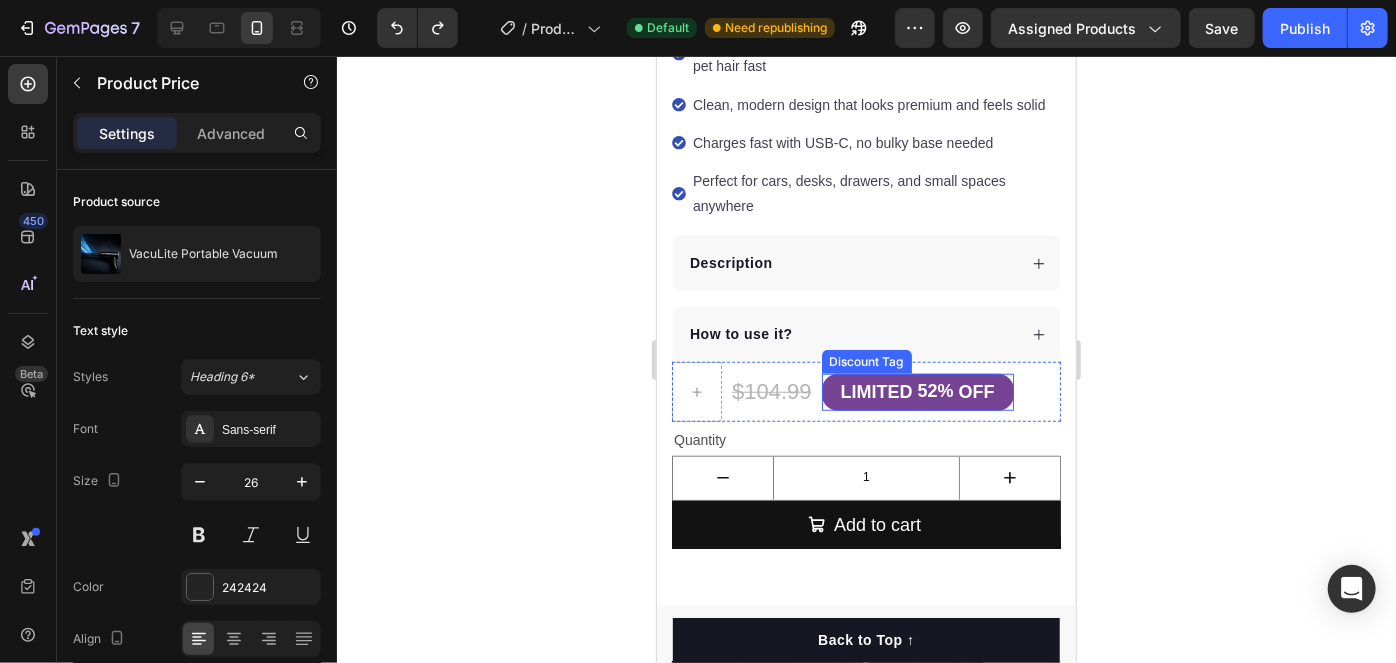 scroll, scrollTop: 648, scrollLeft: 0, axis: vertical 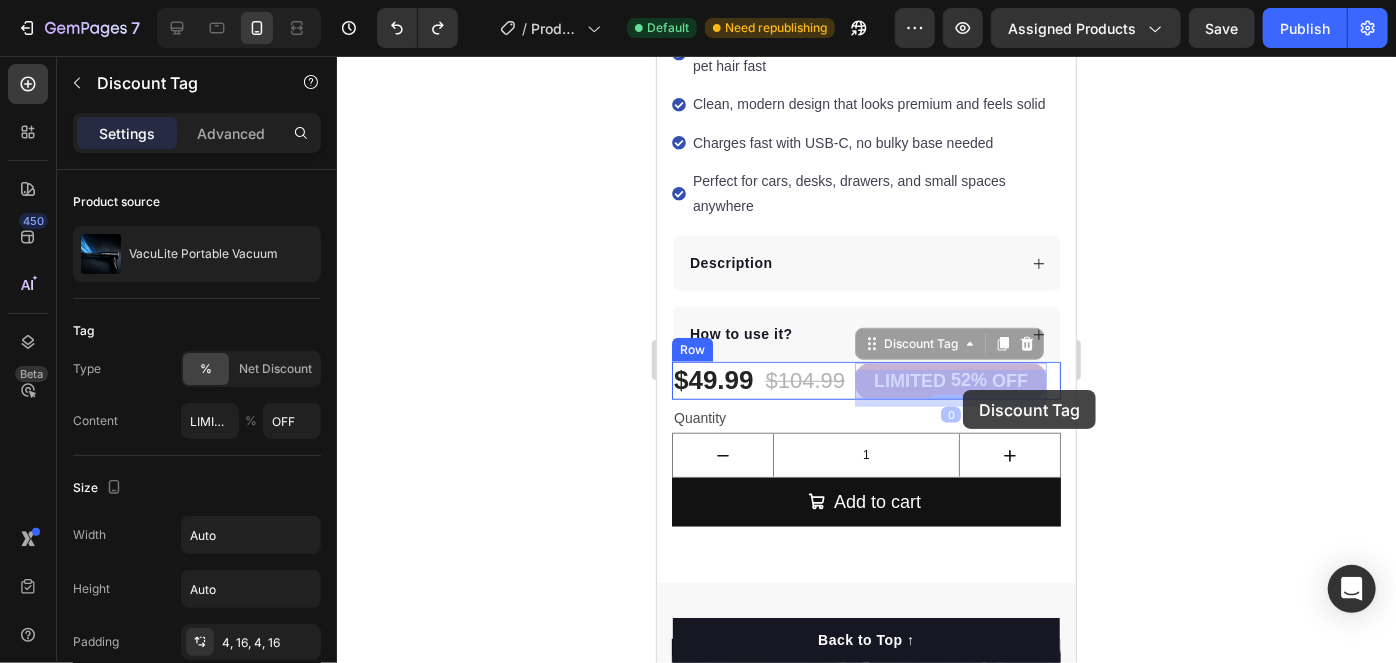 drag, startPoint x: 1043, startPoint y: 404, endPoint x: 962, endPoint y: 389, distance: 82.37718 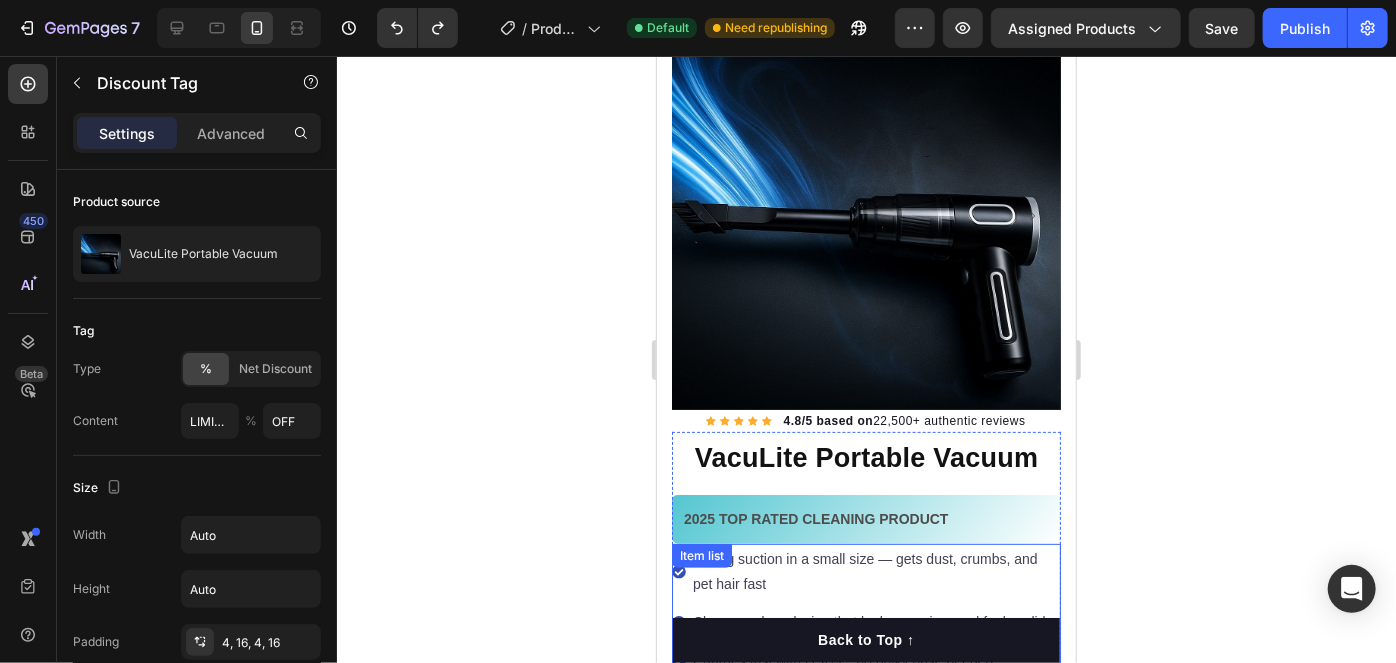 scroll, scrollTop: 129, scrollLeft: 0, axis: vertical 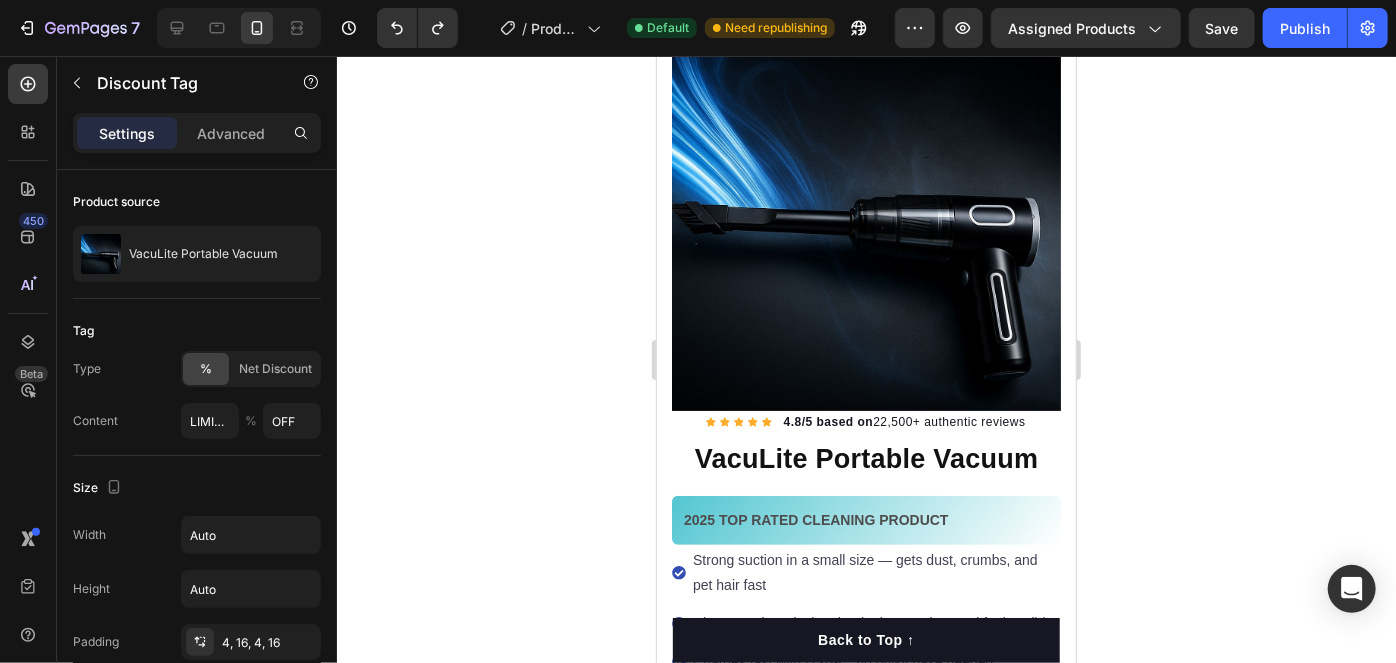 click 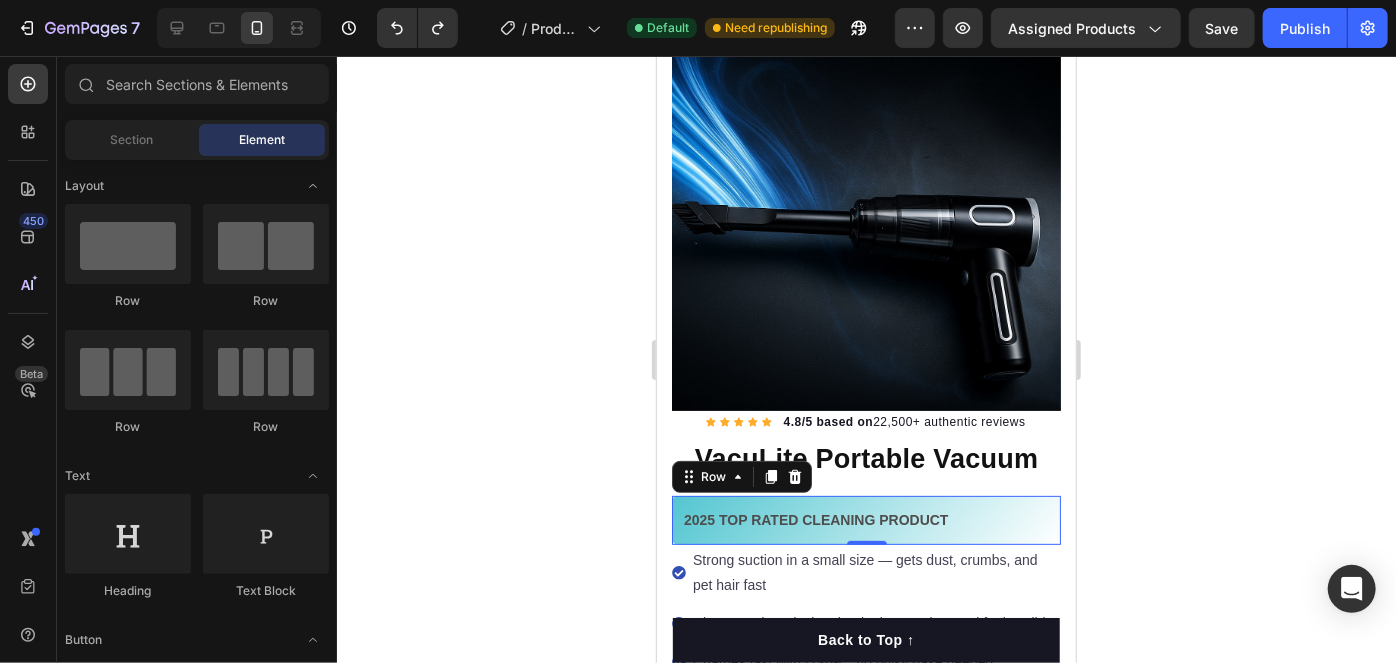 click on "[YEAR] TOP RATED CLEANING PRODUCT Text block Row   0" at bounding box center [865, 519] 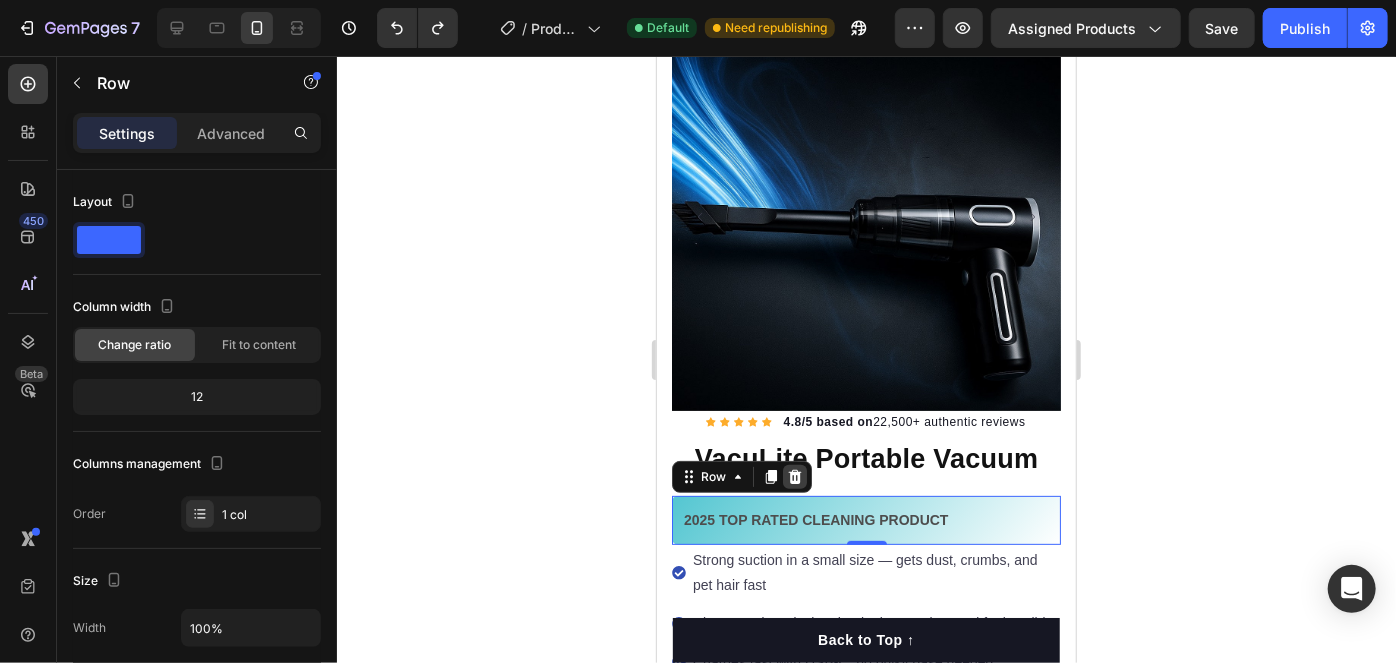 click 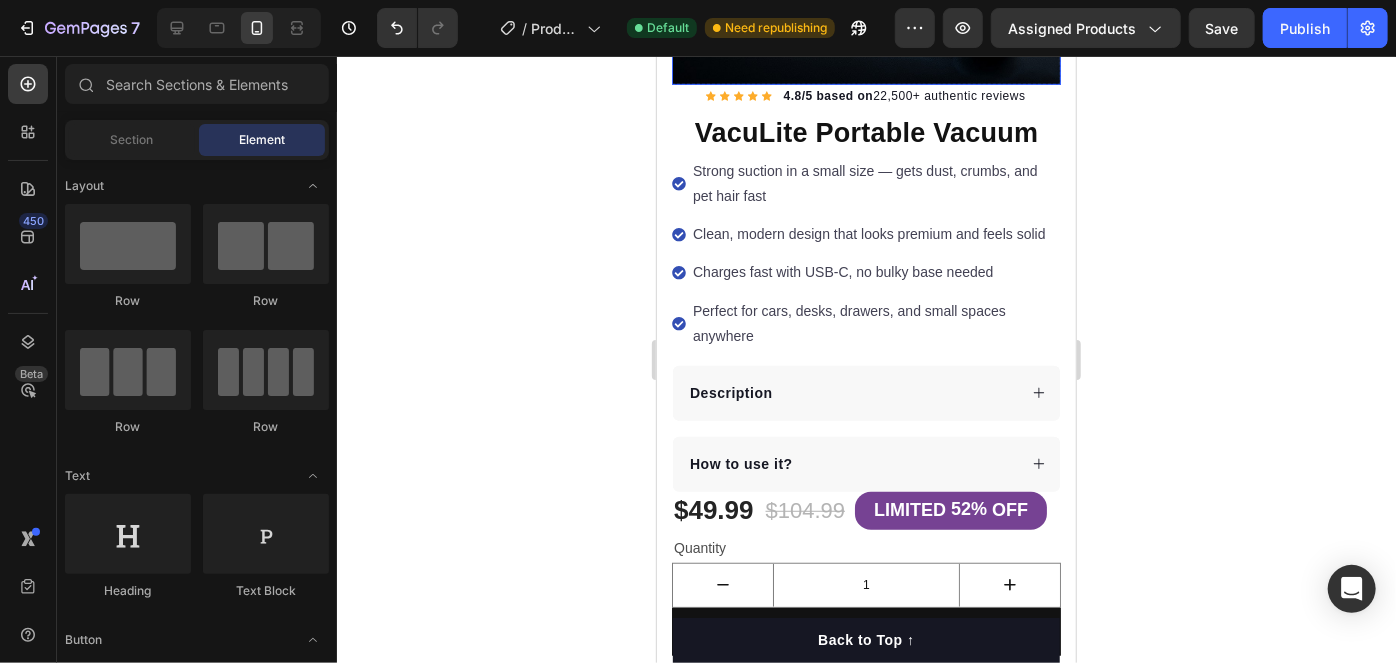scroll, scrollTop: 451, scrollLeft: 0, axis: vertical 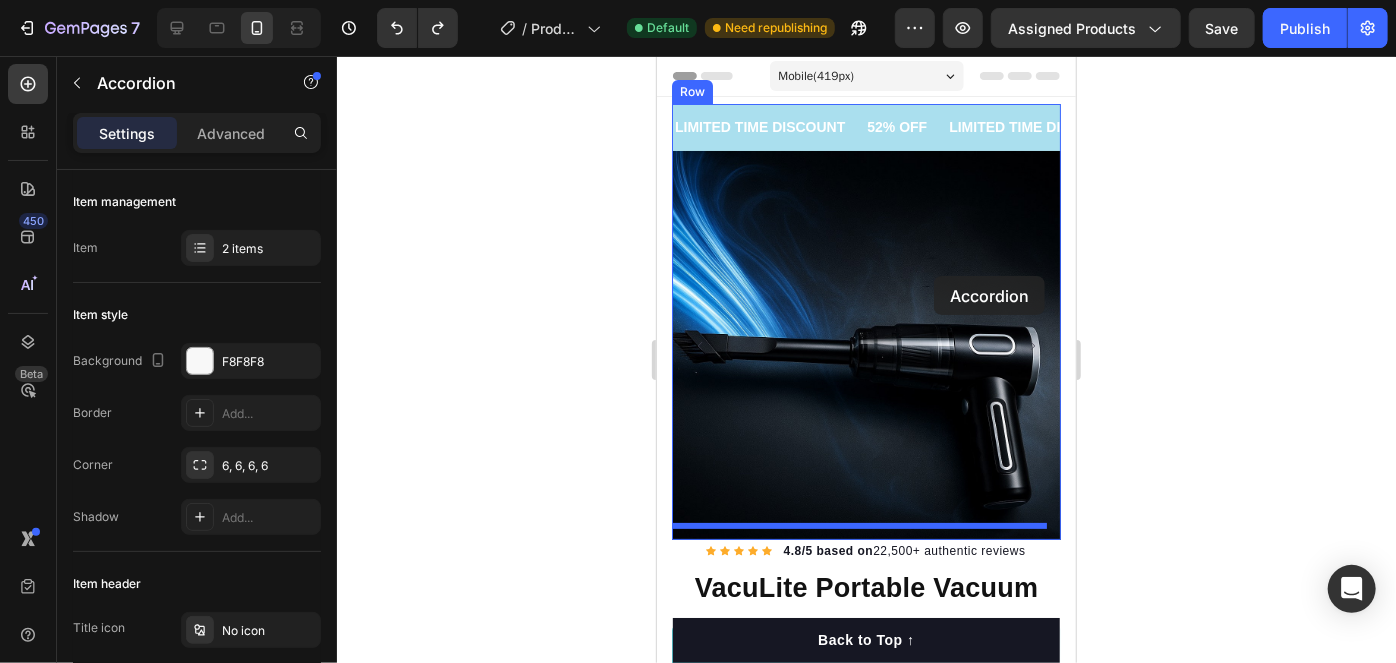 drag, startPoint x: 954, startPoint y: 455, endPoint x: 934, endPoint y: 253, distance: 202.98769 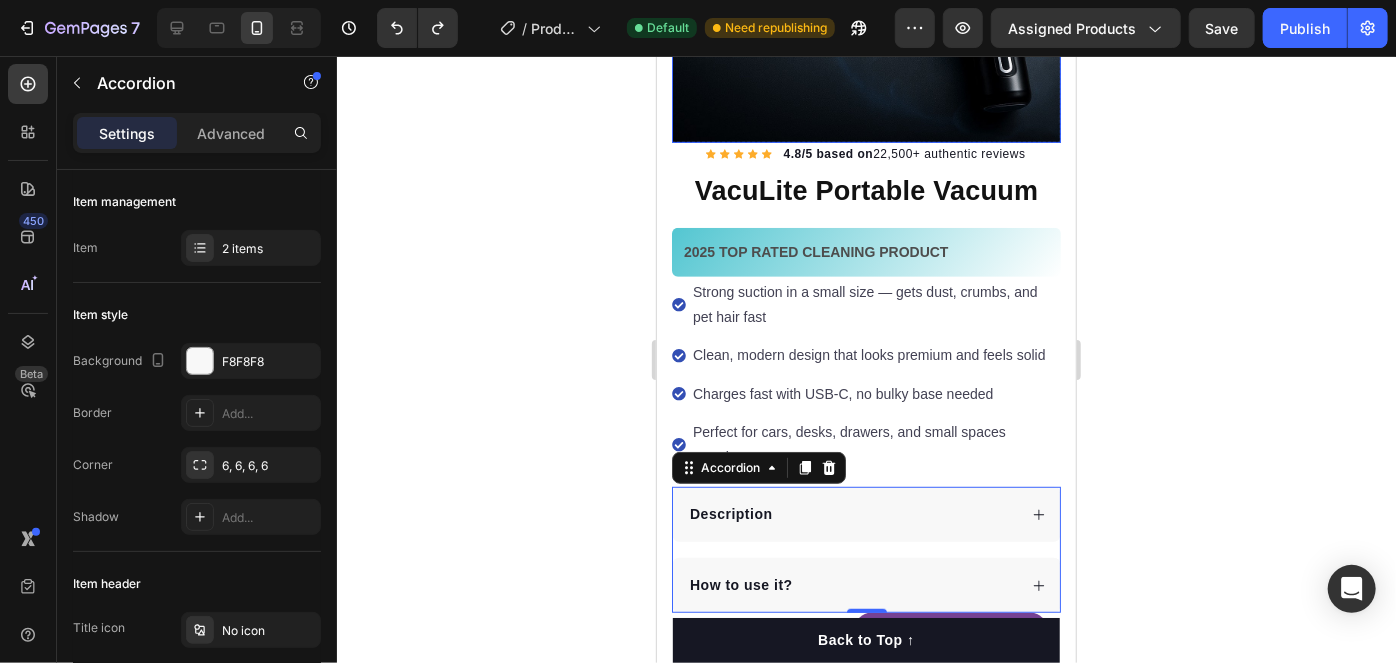 scroll, scrollTop: 401, scrollLeft: 0, axis: vertical 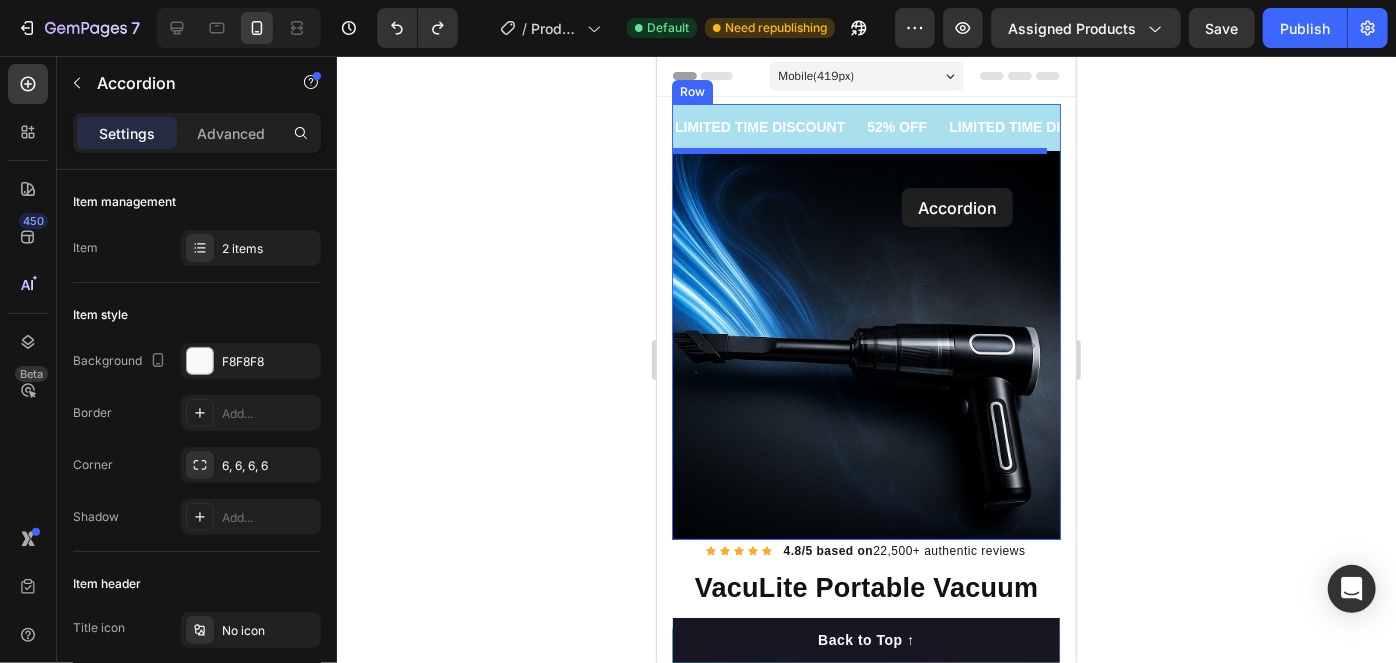 drag, startPoint x: 985, startPoint y: 511, endPoint x: 901, endPoint y: 187, distance: 334.71182 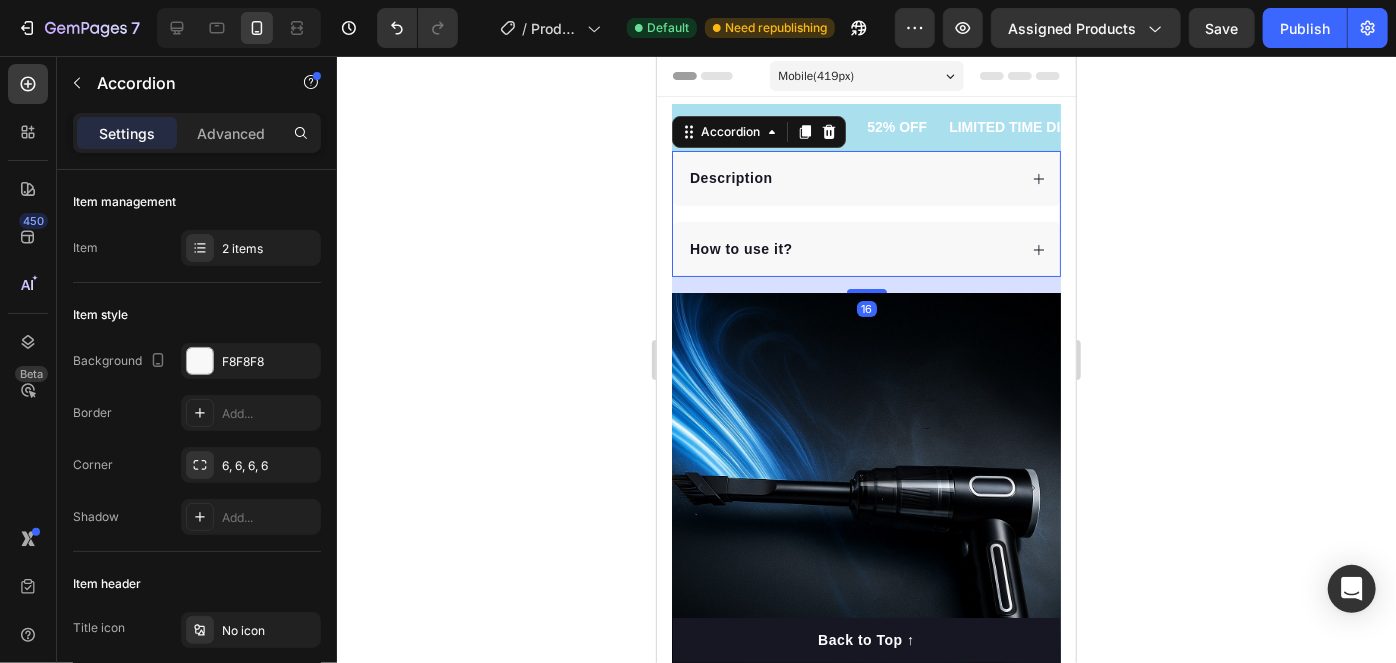 click 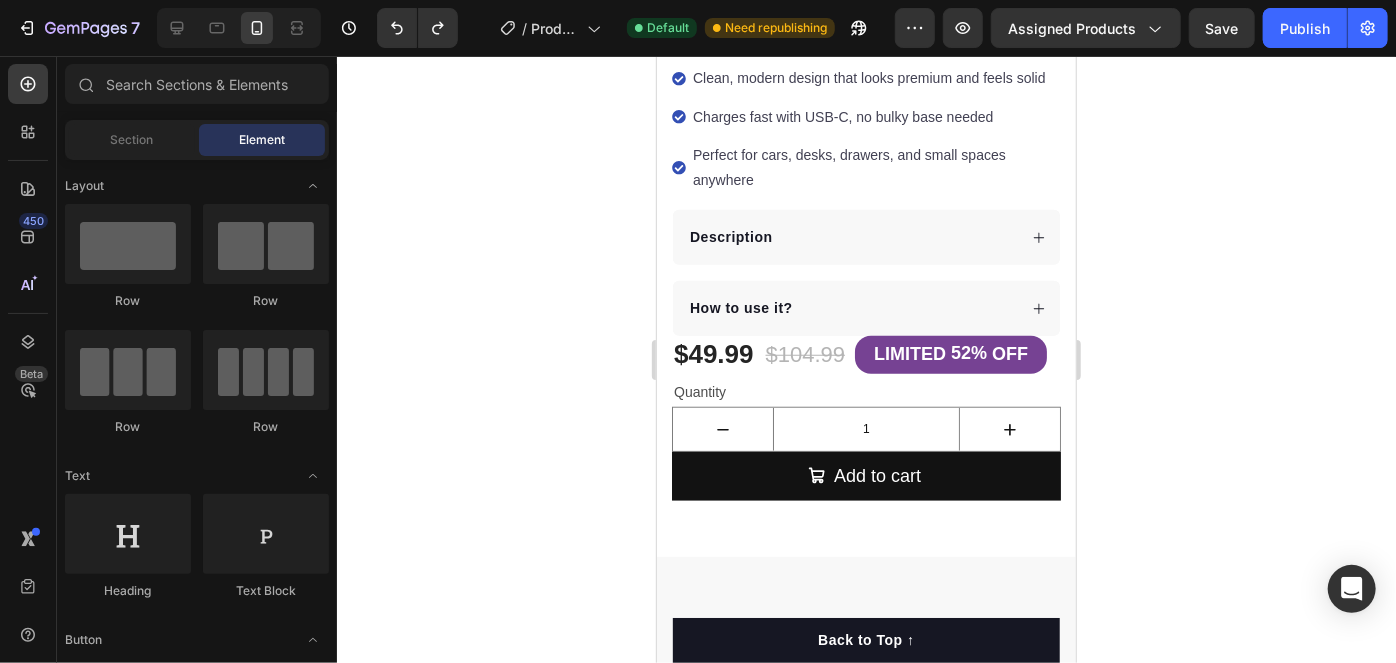 scroll, scrollTop: 533, scrollLeft: 0, axis: vertical 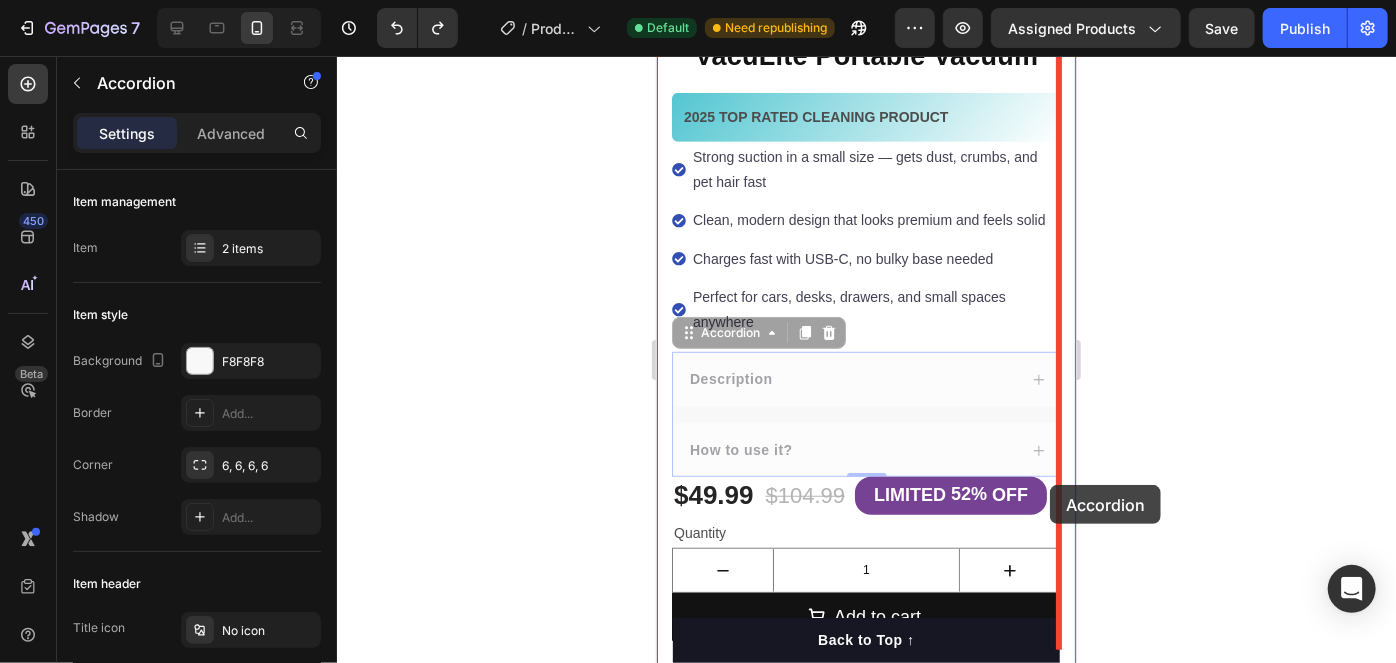 click on "Mobile  ( 419 px) iPhone 13 Mini iPhone 13 Pro iPhone 11 Pro Max iPhone 15 Pro Max Pixel 7 Galaxy S8+ Galaxy S20 Ultra iPad Mini iPad Air iPad Pro Header LIMITED TIME DISCOUNT Text Block 52% OFF Text Block LIMITED TIME DISCOUNT Text Block 52% OFF Text Block LIMITED TIME DISCOUNT Text Block 52% OFF Text Block LIMITED TIME DISCOUNT Text Block 52% OFF Text Block LIMITED TIME DISCOUNT Text Block 52% OFF Text Block LIMITED TIME DISCOUNT Text Block 52% OFF Text Block Marquee
Product Images Row Row Icon Icon Icon Icon Icon Icon List Hoz 4.8/5 based on  22,500+ authentic reviews Text block Row VacuLite Portable Vacuum Product Title Perfect for sensitive tummies Supercharge immunity System Bursting with protein, vitamins, and minerals Supports strong muscles, increases bone strength Item list 2025 TOP RATED CLEANING PRODUCT Text block Row Strong suction in a small size — gets dust, crumbs, and pet hair fast Clean, modern design that looks premium and feels solid Item list
Description   0" at bounding box center [865, 2553] 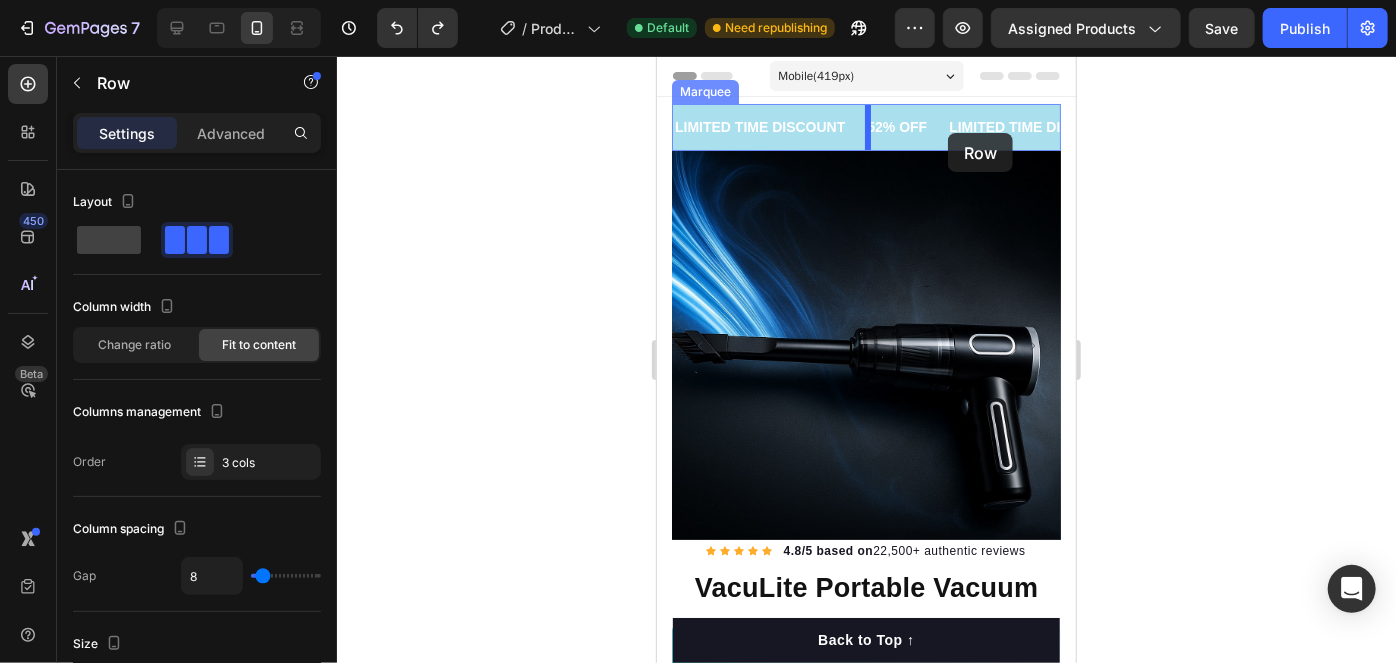 scroll, scrollTop: 0, scrollLeft: 0, axis: both 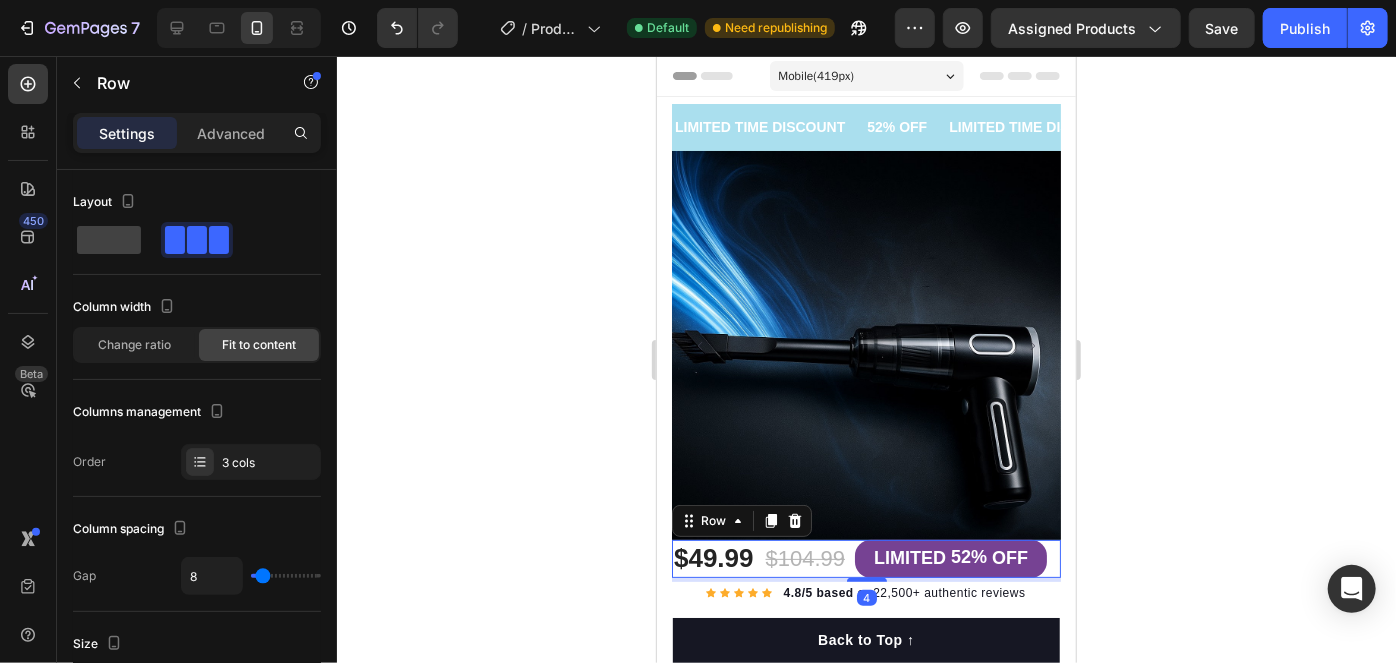 click 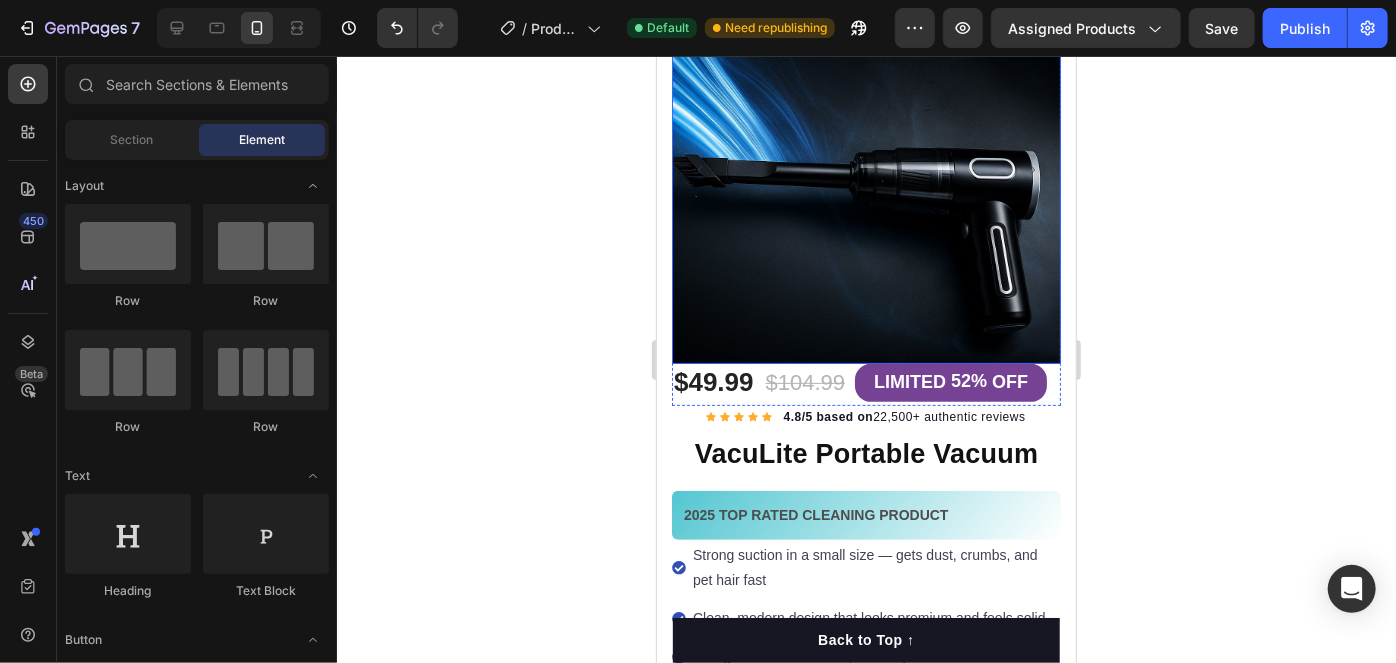 scroll, scrollTop: 118, scrollLeft: 0, axis: vertical 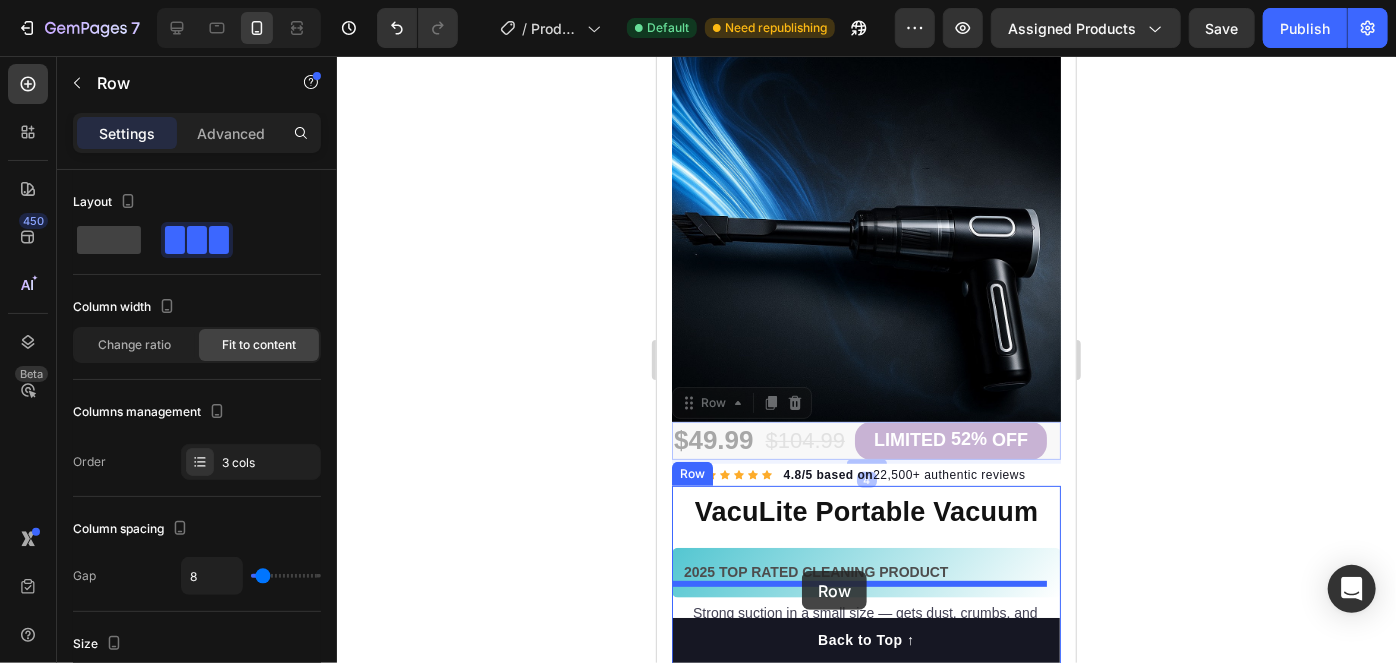 drag, startPoint x: 851, startPoint y: 442, endPoint x: 801, endPoint y: 570, distance: 137.41907 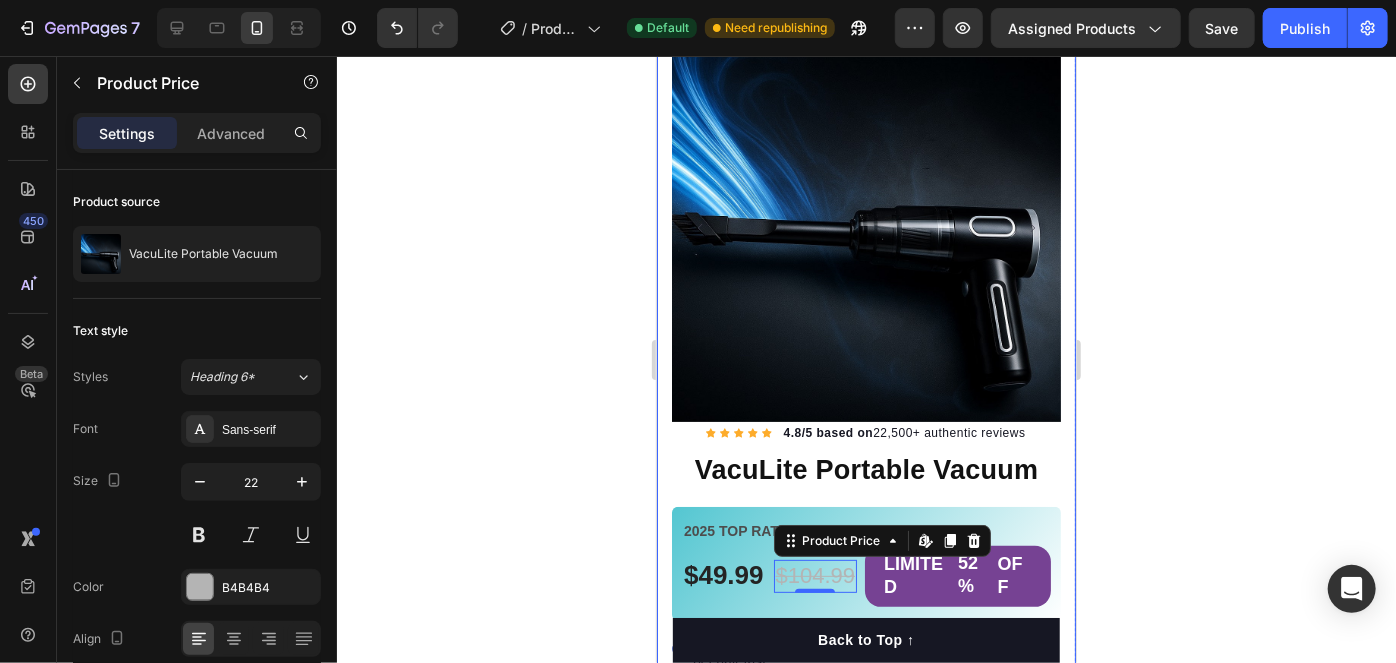 click 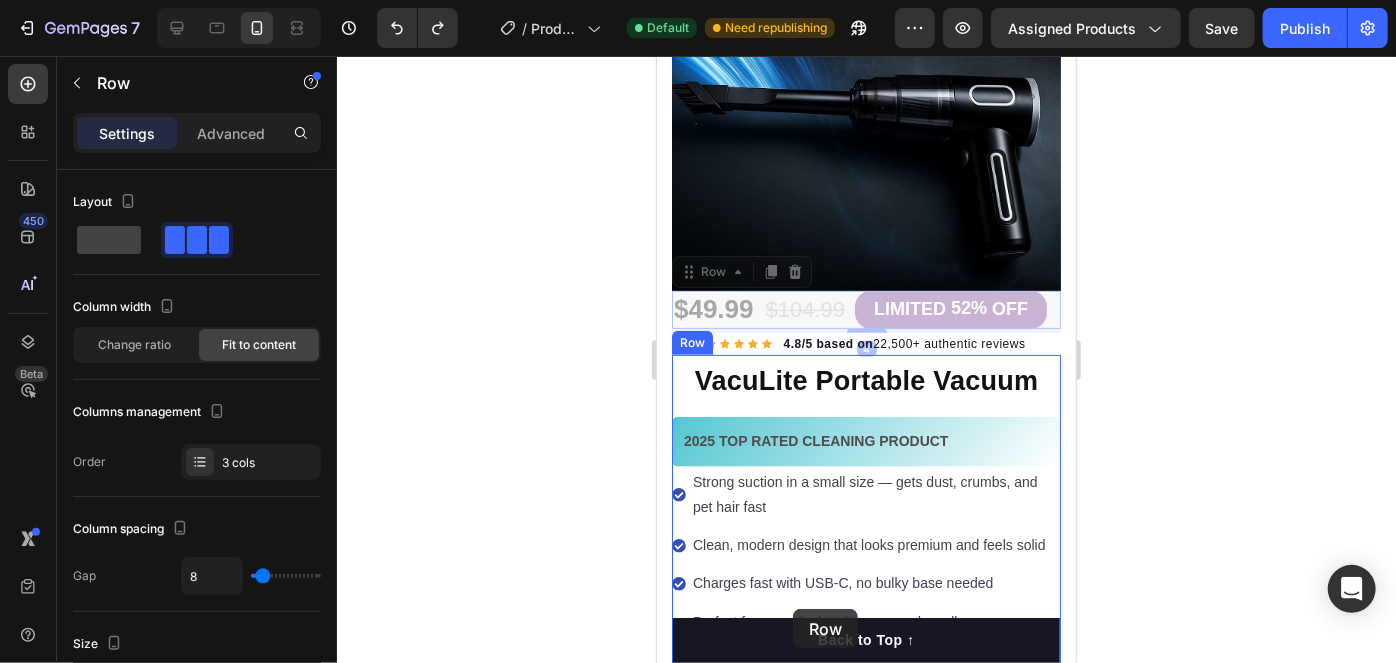 scroll, scrollTop: 268, scrollLeft: 0, axis: vertical 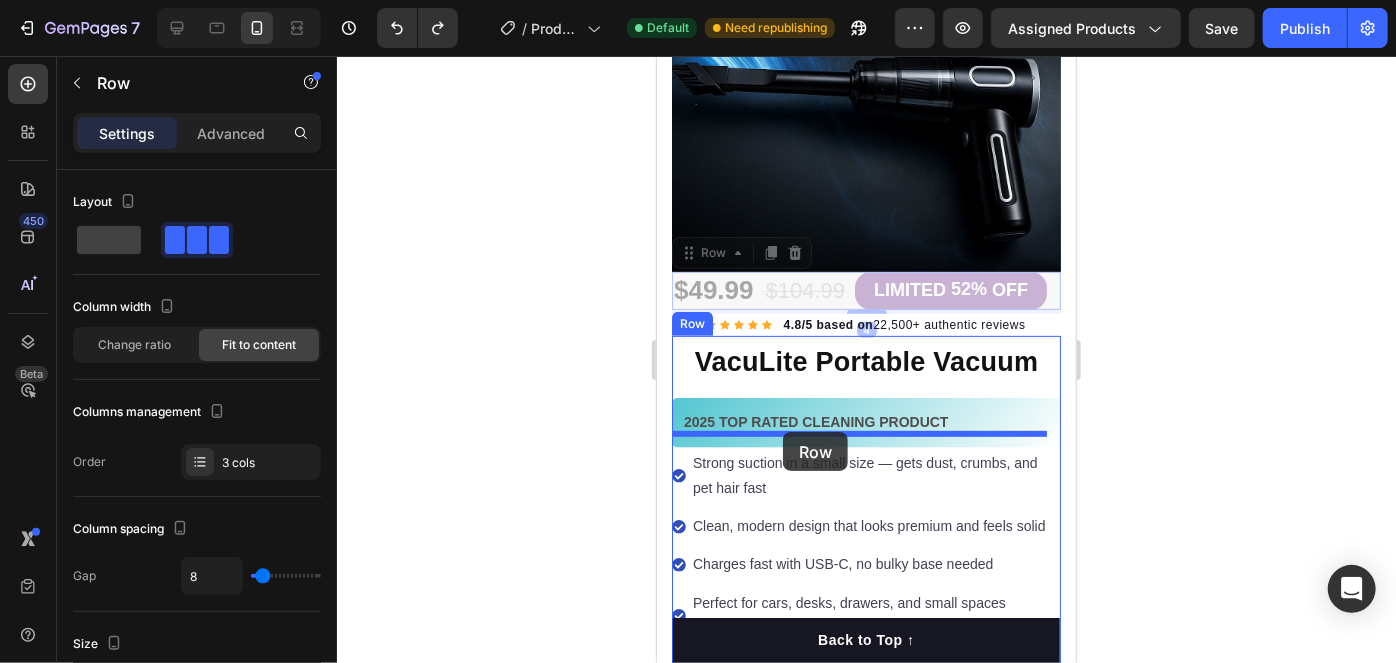 drag, startPoint x: 850, startPoint y: 443, endPoint x: 782, endPoint y: 431, distance: 69.050705 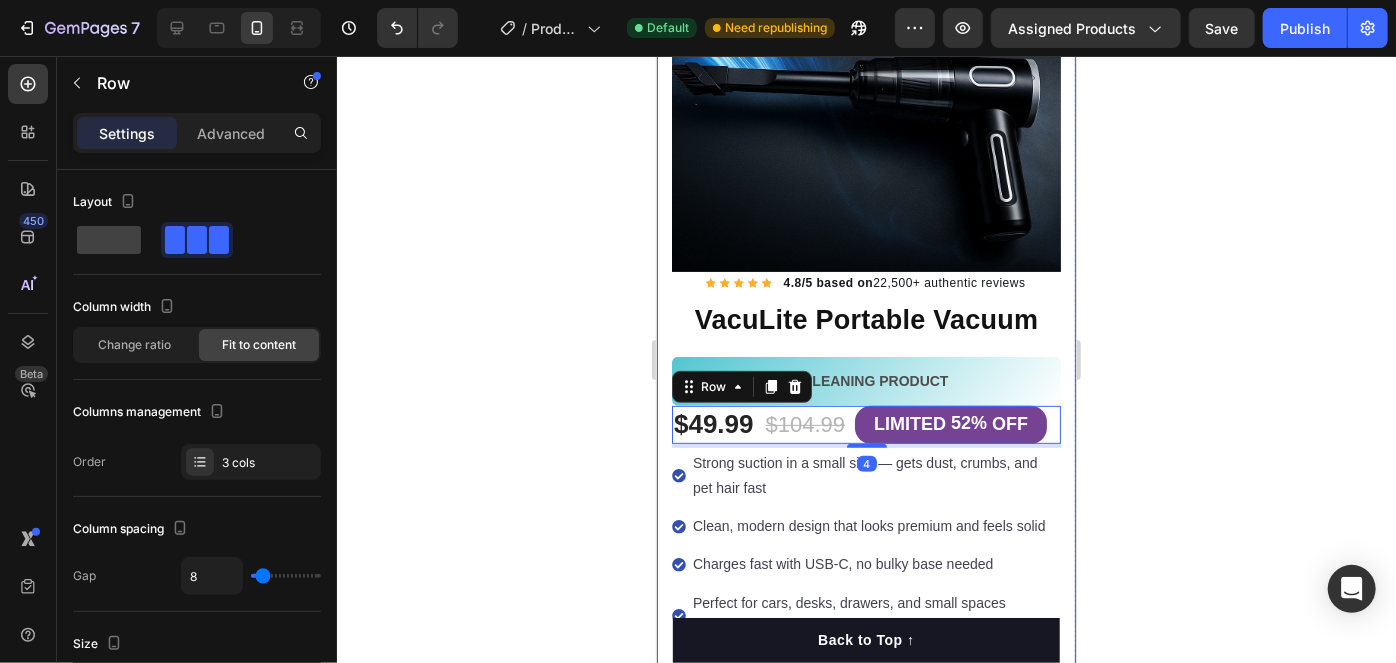 click 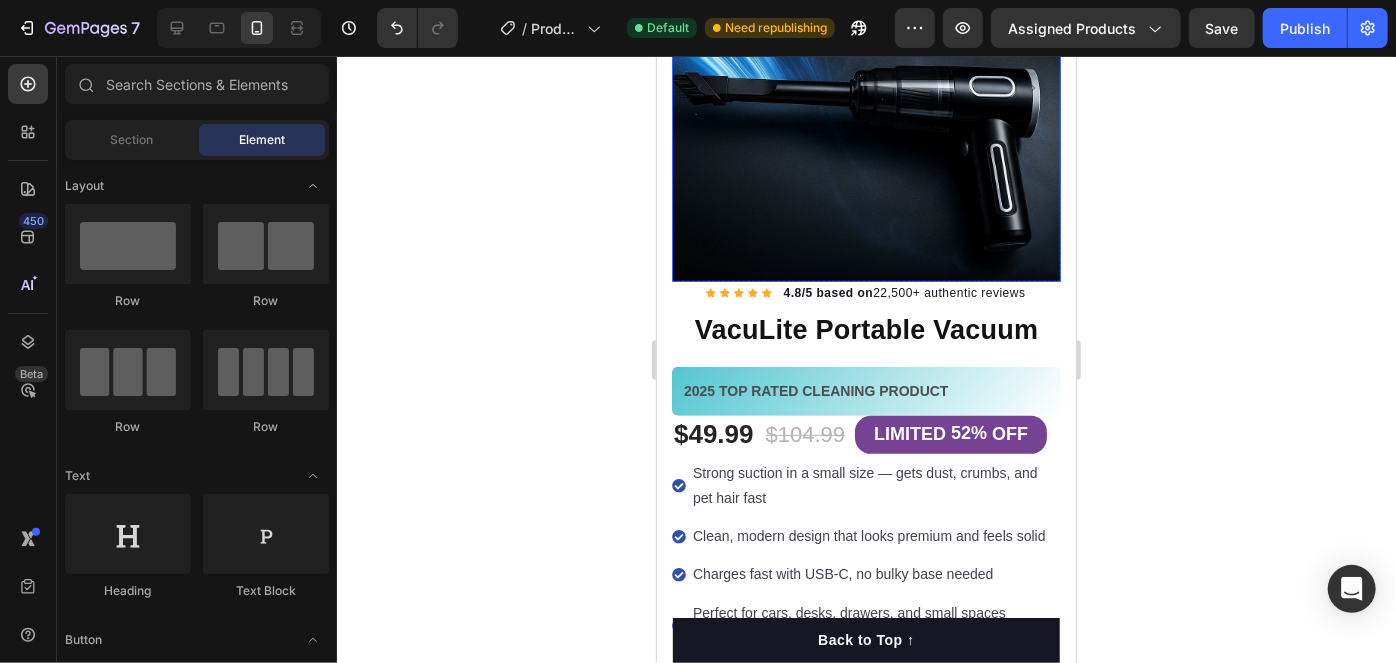 scroll, scrollTop: 245, scrollLeft: 0, axis: vertical 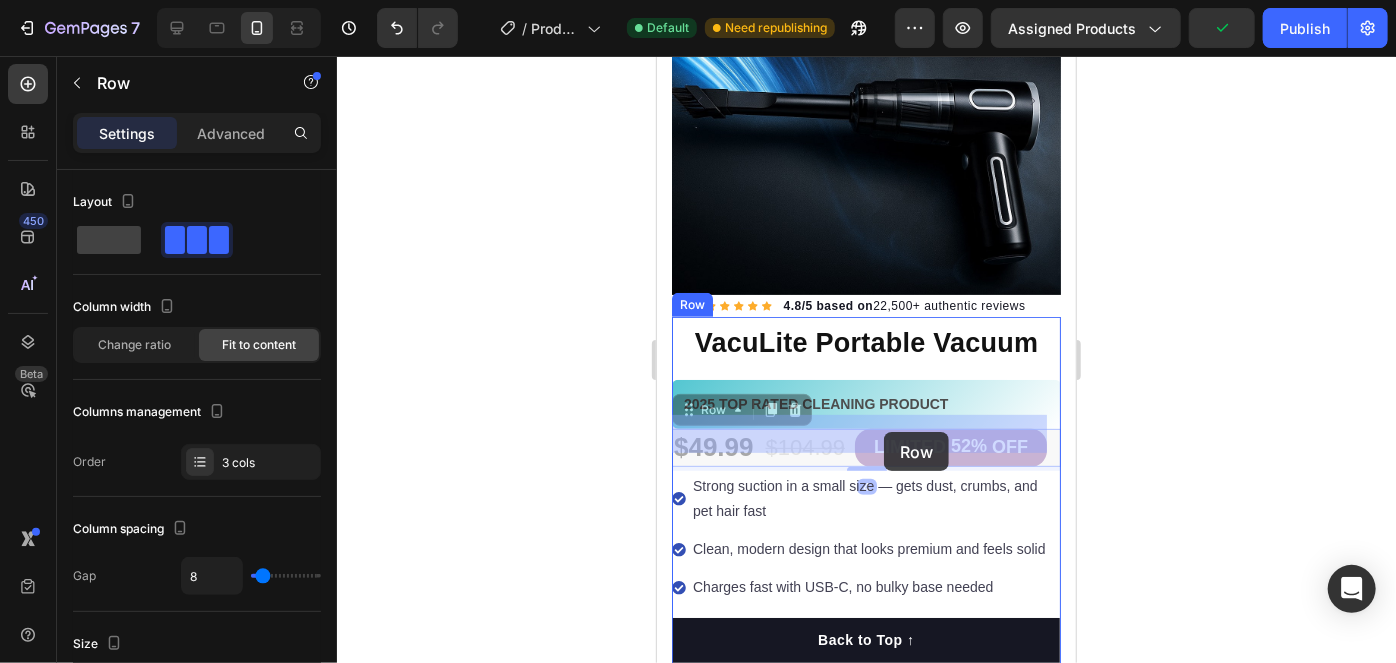 drag, startPoint x: 848, startPoint y: 445, endPoint x: 881, endPoint y: 434, distance: 34.785053 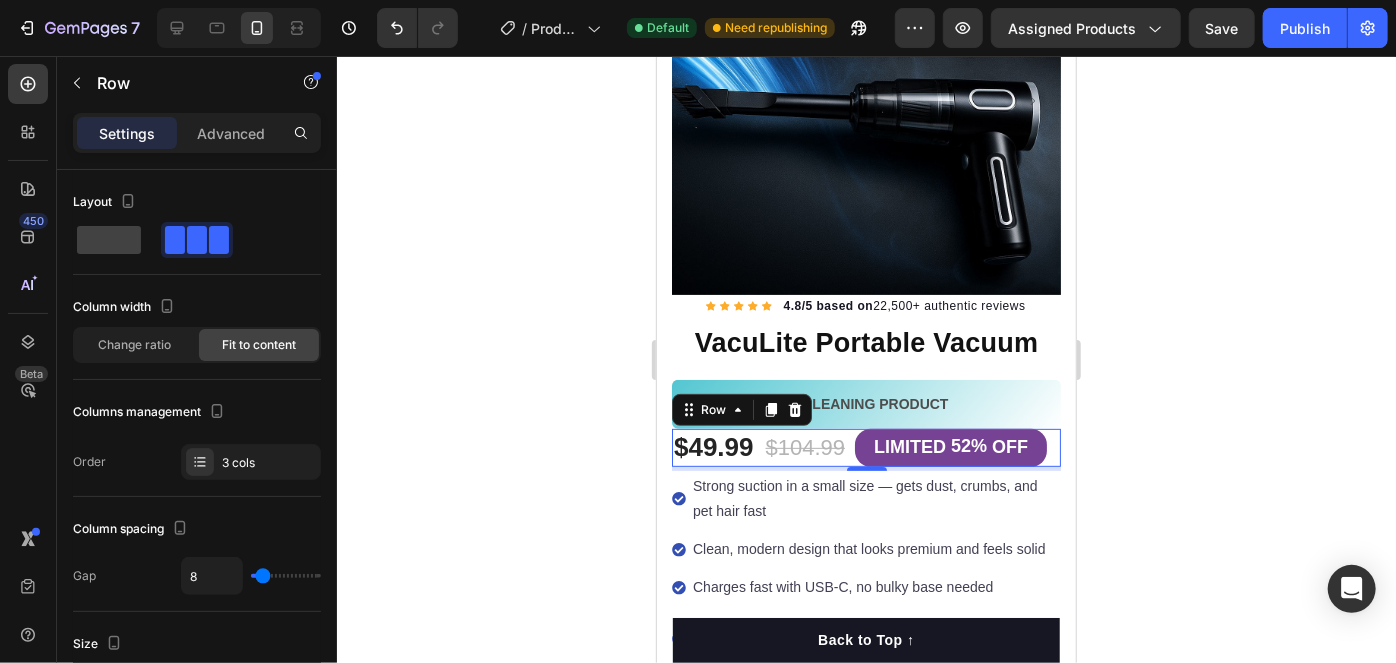 click 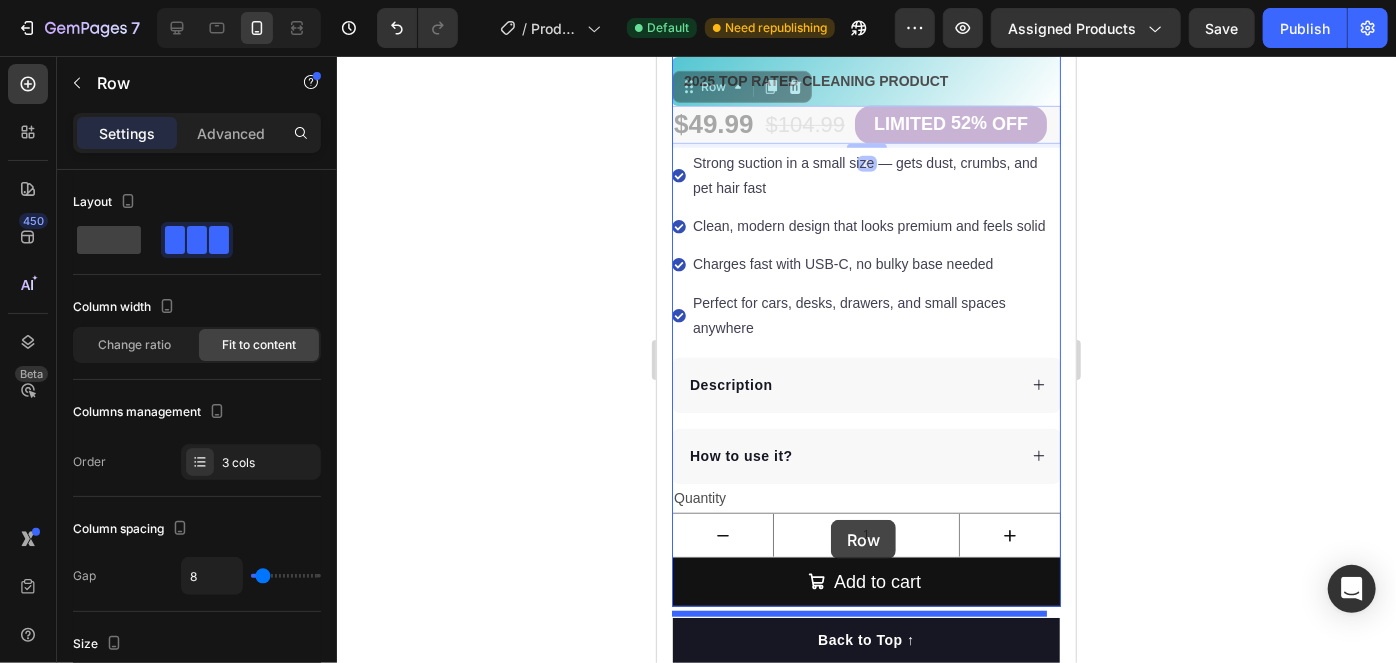 scroll, scrollTop: 758, scrollLeft: 0, axis: vertical 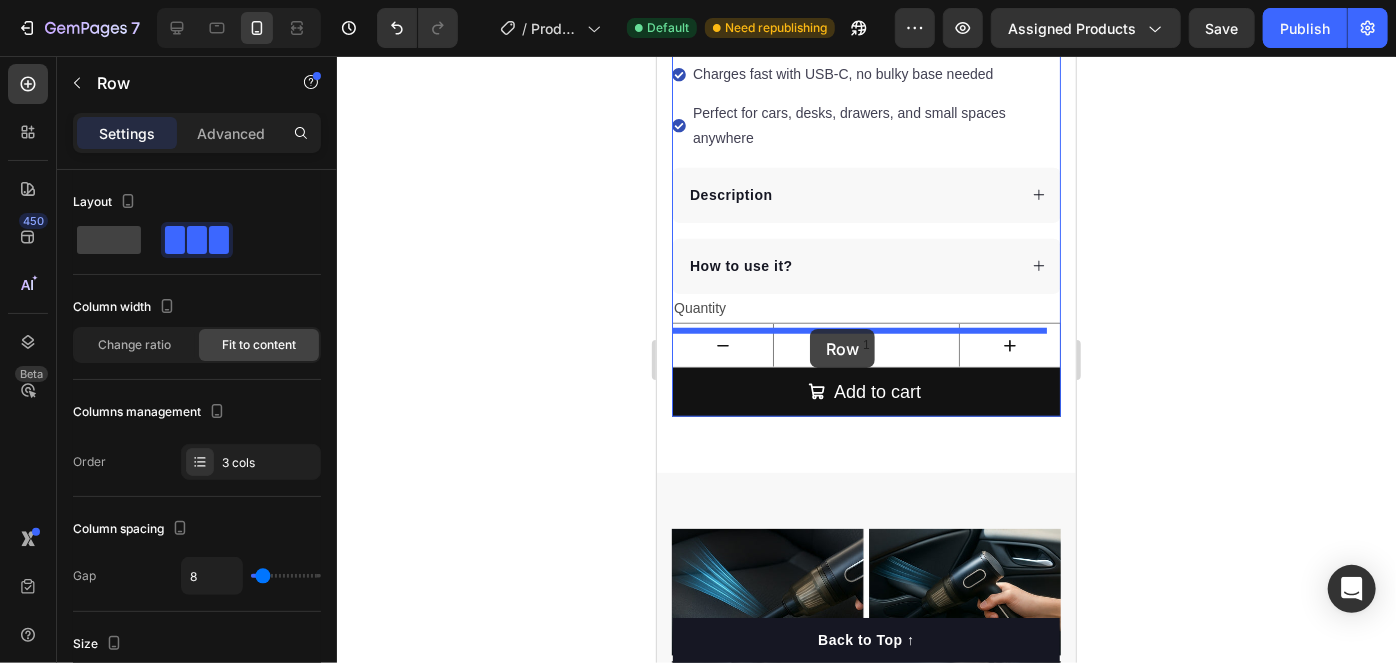 drag, startPoint x: 851, startPoint y: 445, endPoint x: 809, endPoint y: 329, distance: 123.36936 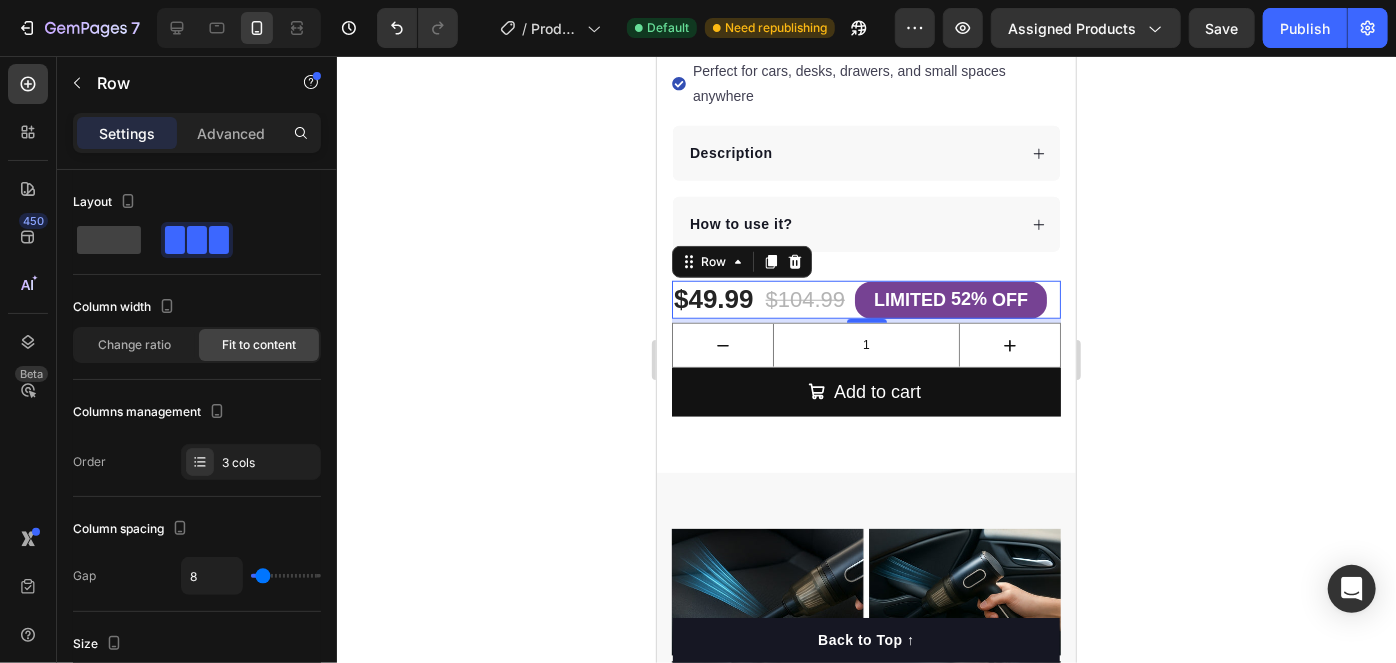 scroll, scrollTop: 716, scrollLeft: 0, axis: vertical 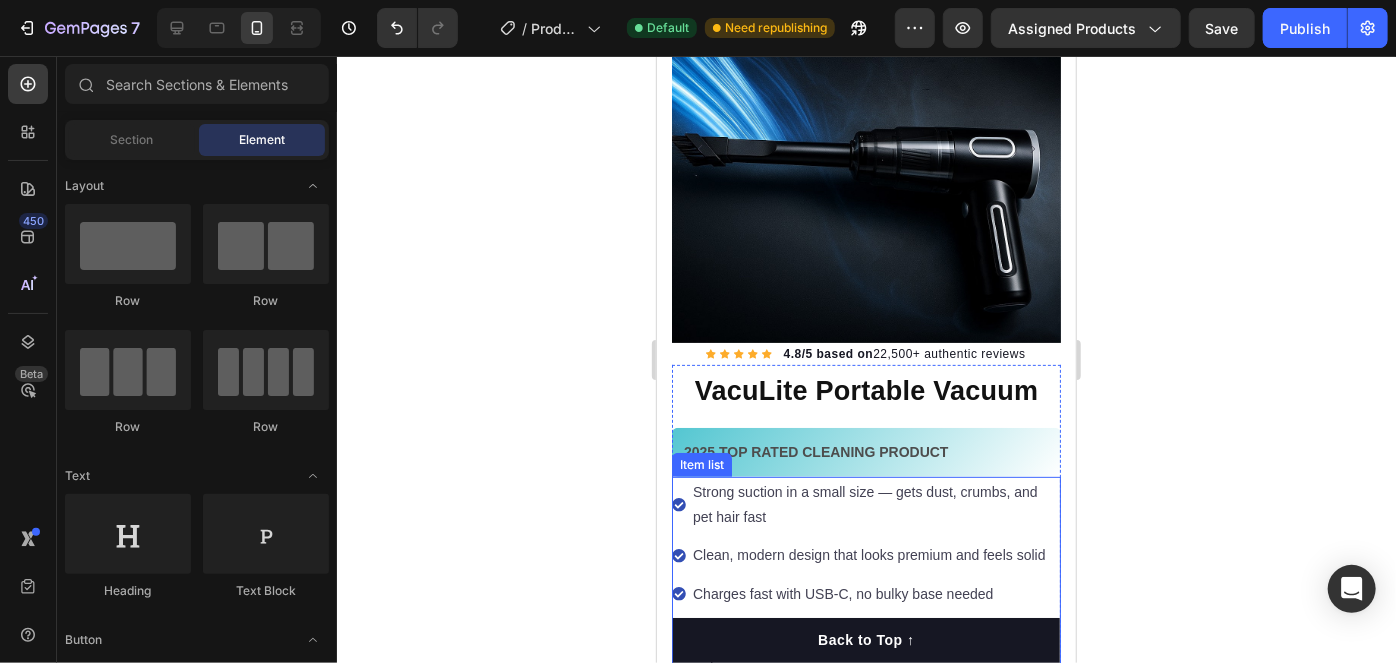 click on "Strong suction in a small size — gets dust, crumbs, and pet hair fast" at bounding box center [874, 504] 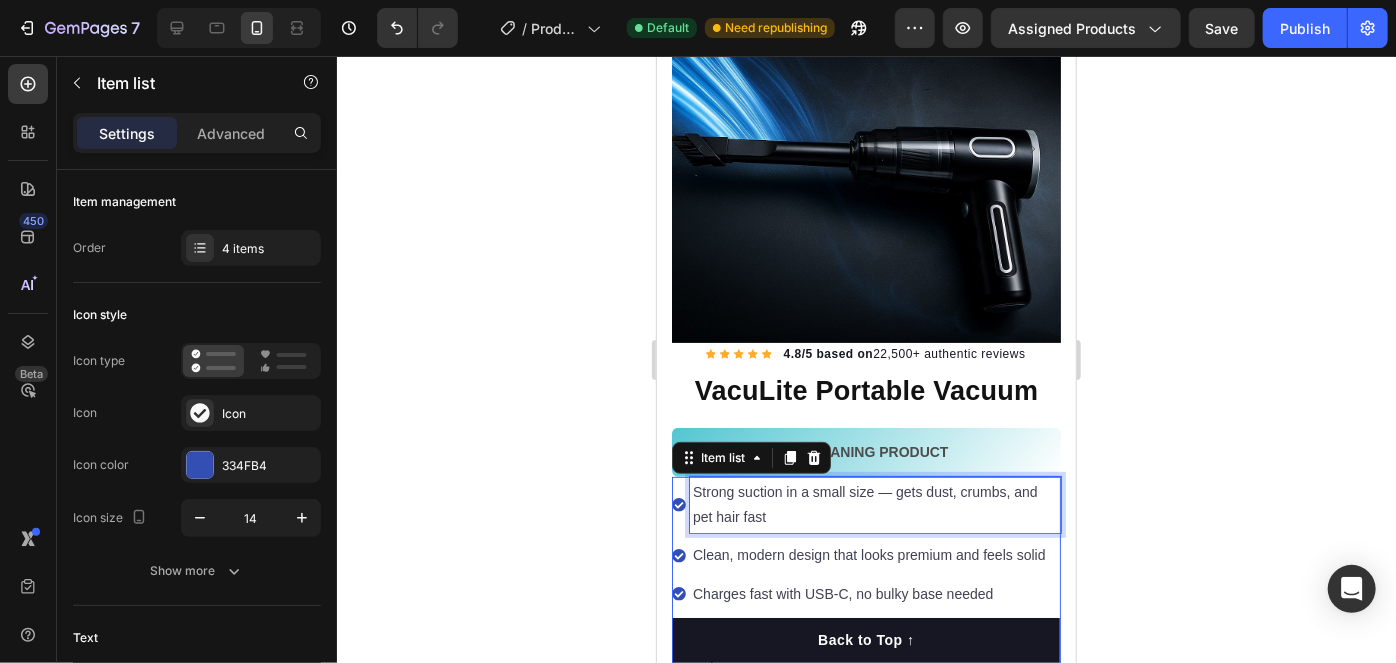 click on "Strong suction in a small size — gets dust, crumbs, and pet hair fast" at bounding box center [874, 504] 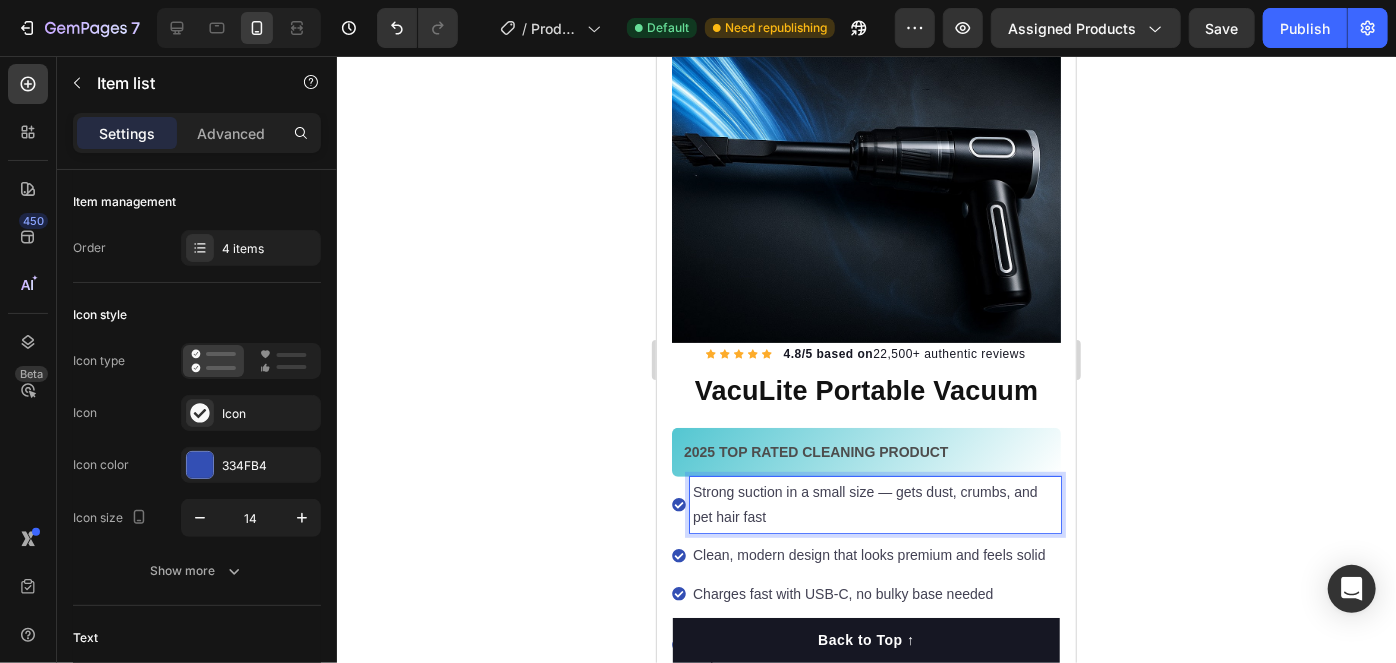 click 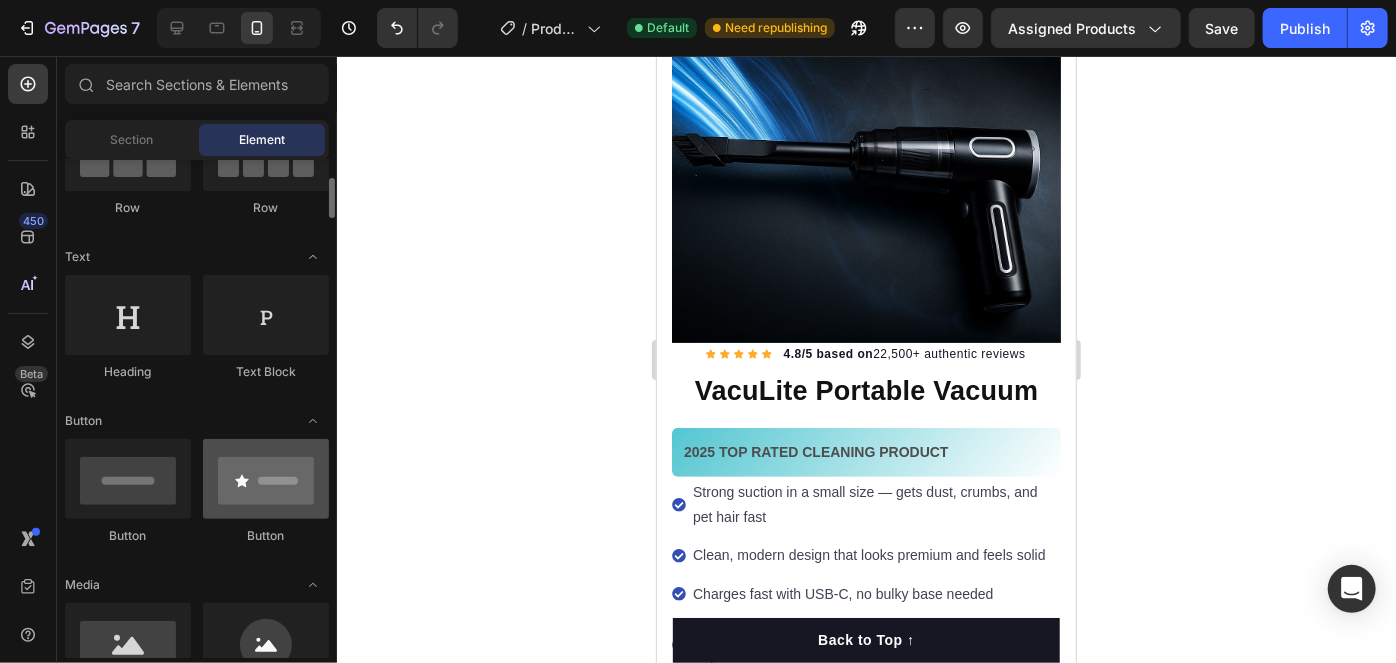 scroll, scrollTop: 469, scrollLeft: 0, axis: vertical 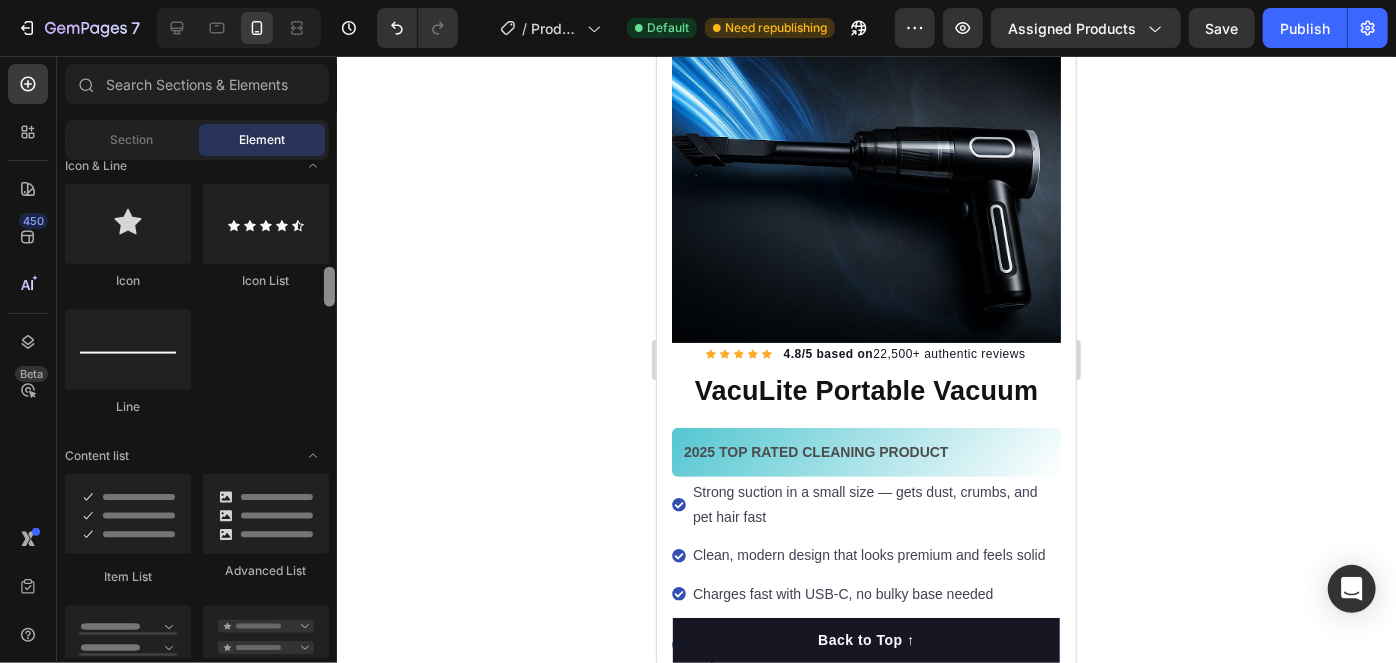 drag, startPoint x: 329, startPoint y: 227, endPoint x: 328, endPoint y: 296, distance: 69.00725 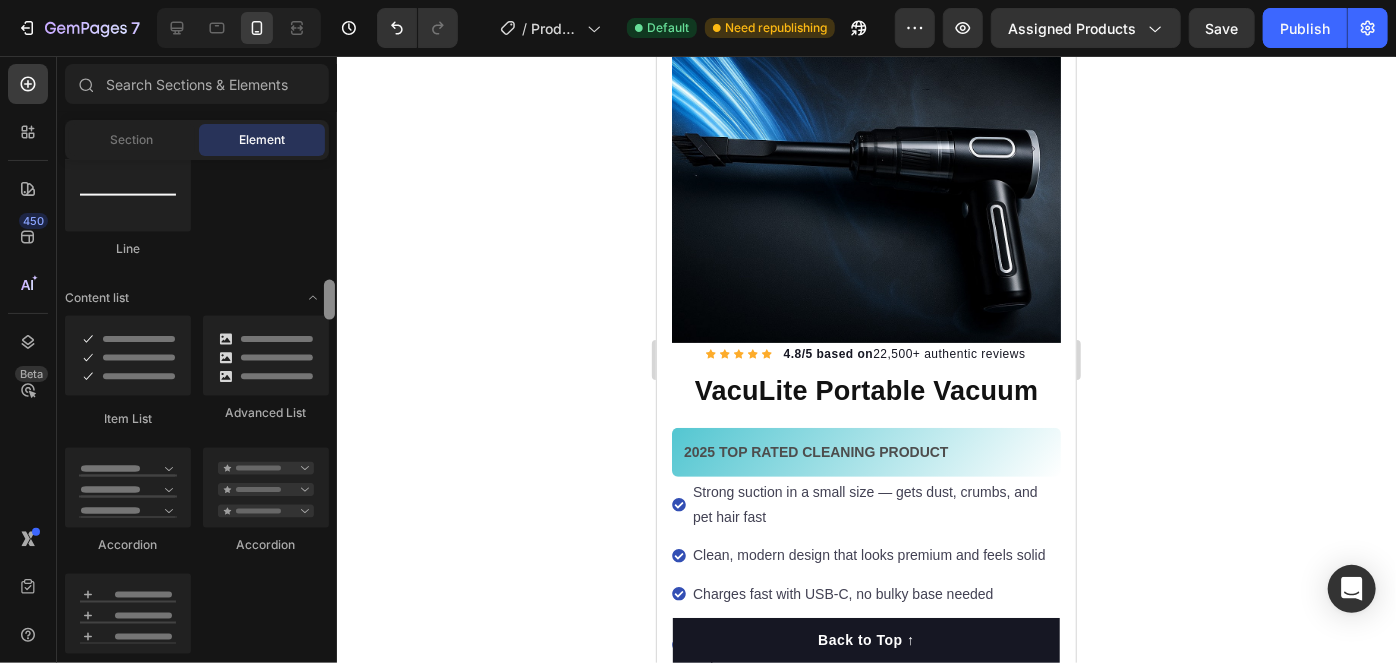 scroll, scrollTop: 1440, scrollLeft: 0, axis: vertical 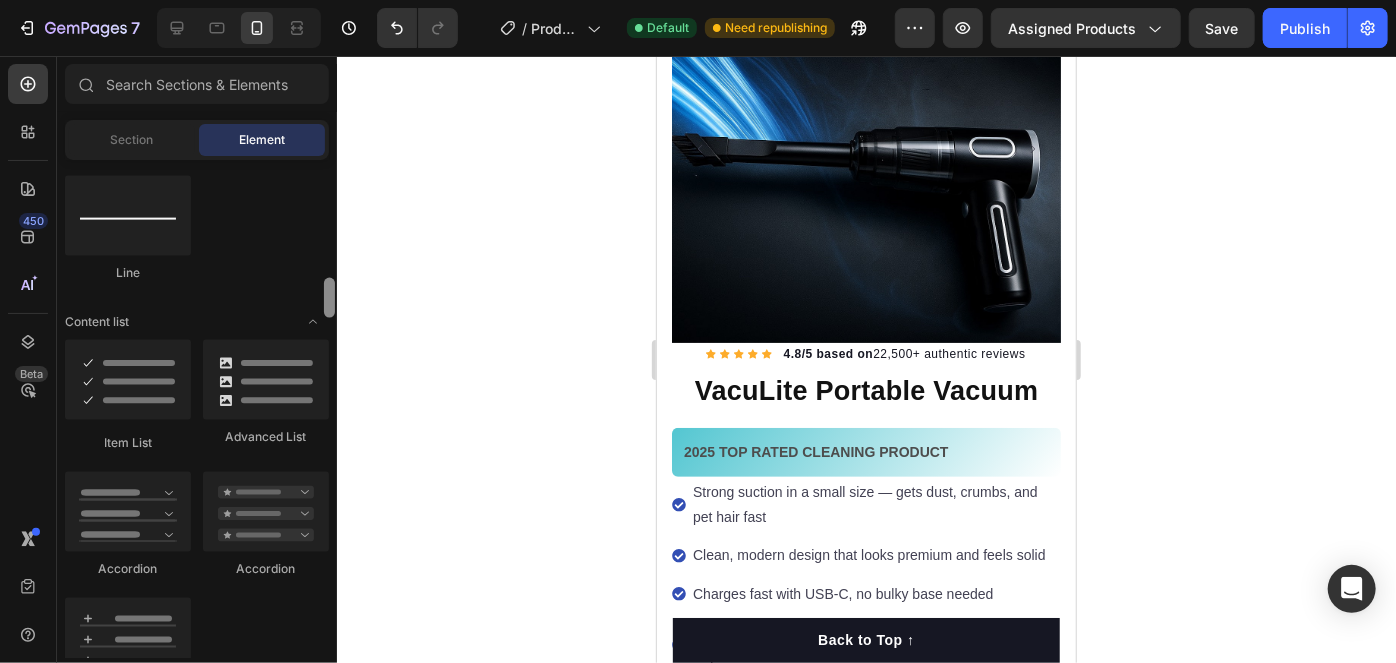 drag, startPoint x: 328, startPoint y: 296, endPoint x: 323, endPoint y: 307, distance: 12.083046 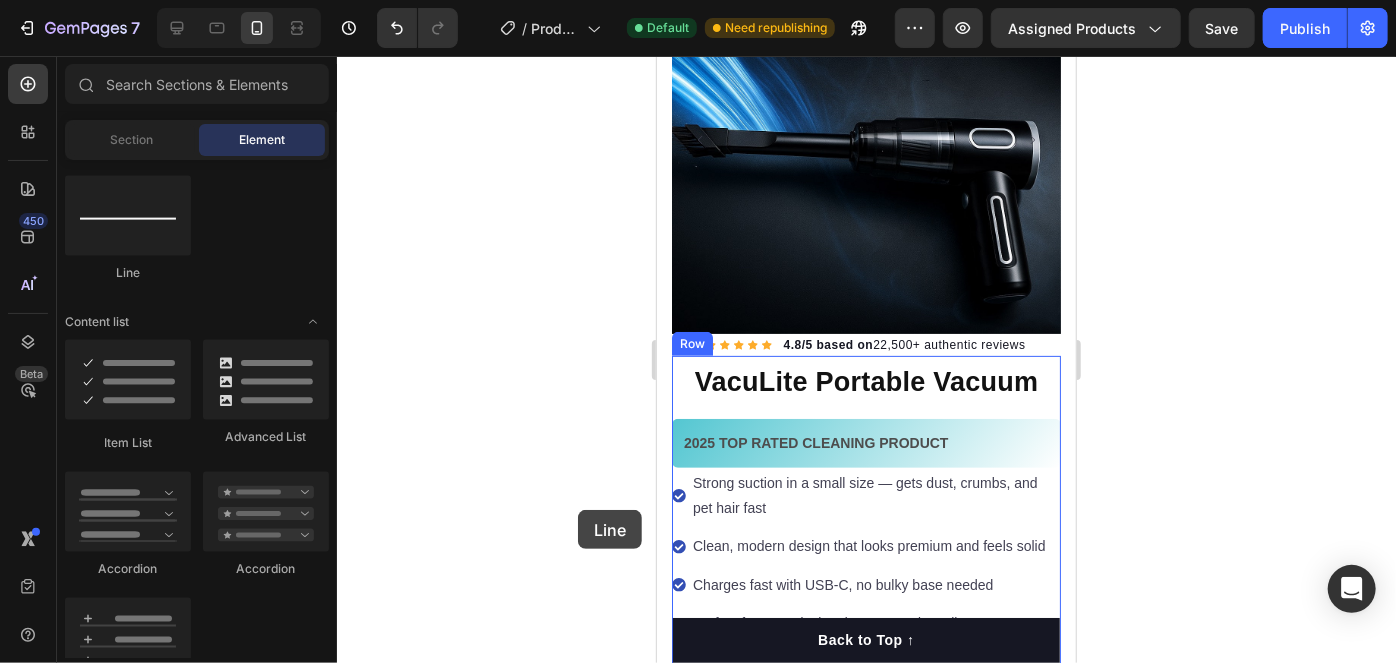 scroll, scrollTop: 232, scrollLeft: 0, axis: vertical 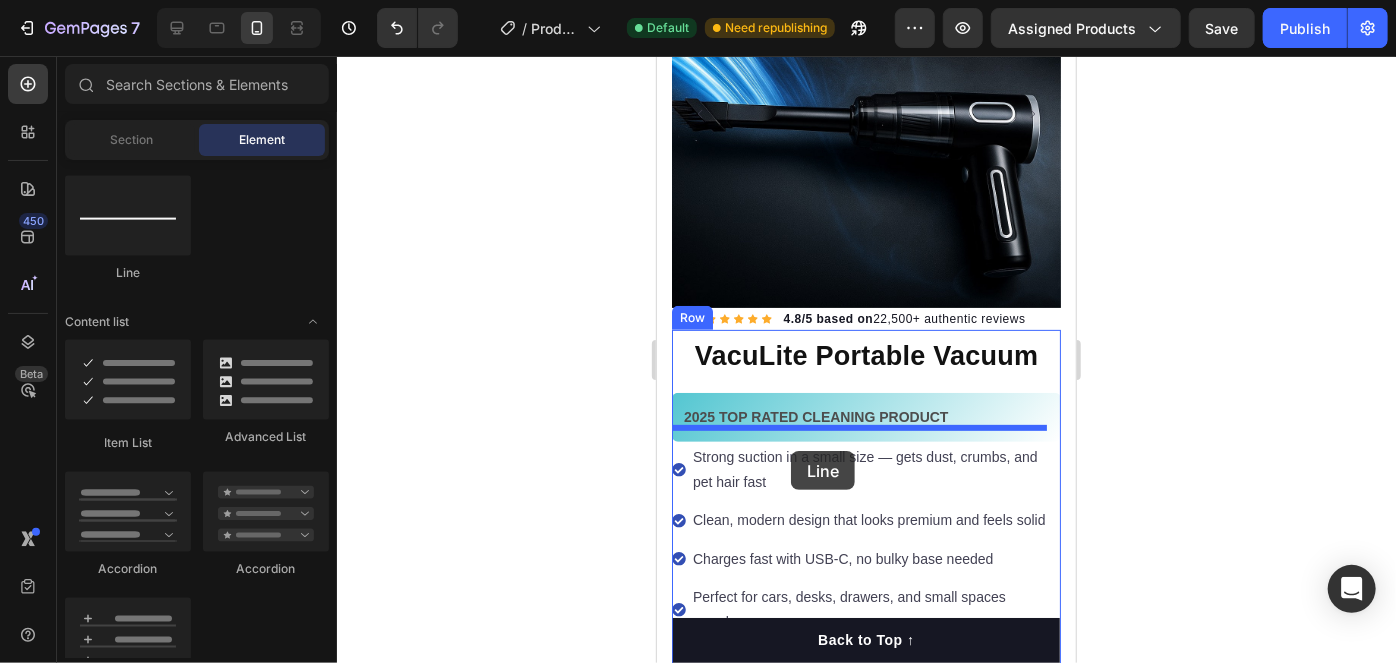 drag, startPoint x: 816, startPoint y: 301, endPoint x: 790, endPoint y: 450, distance: 151.25145 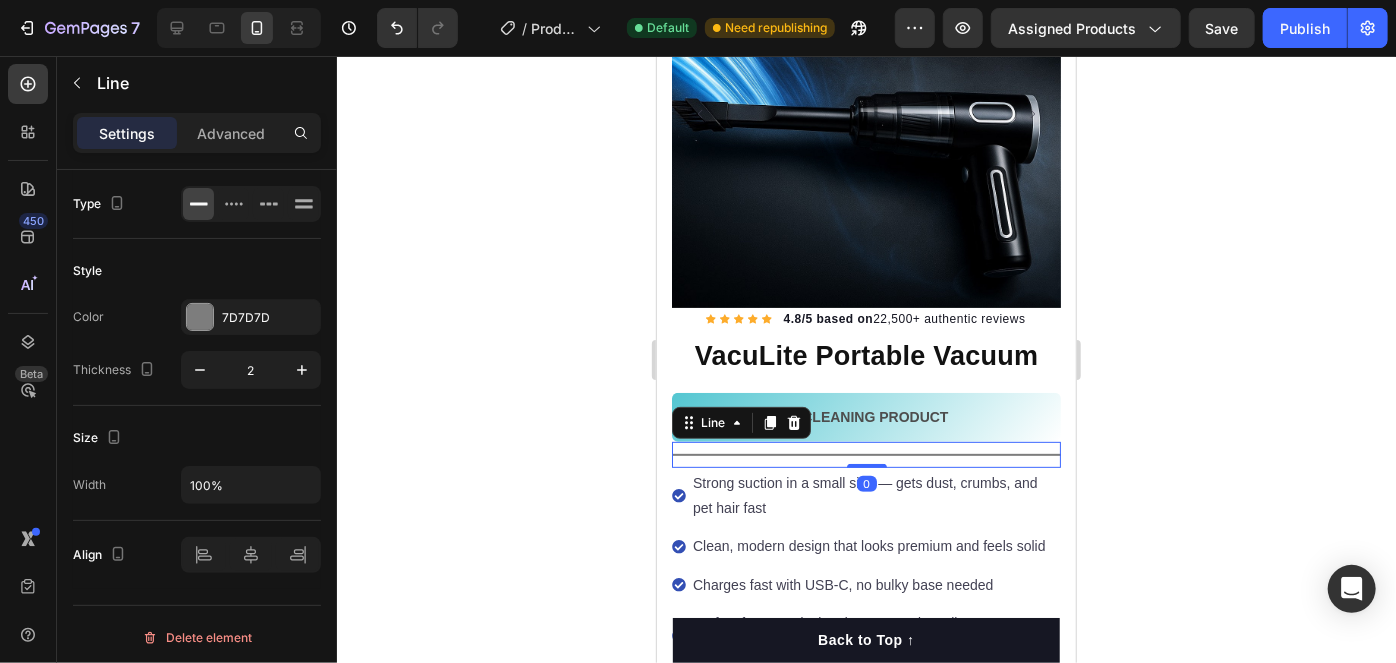 click 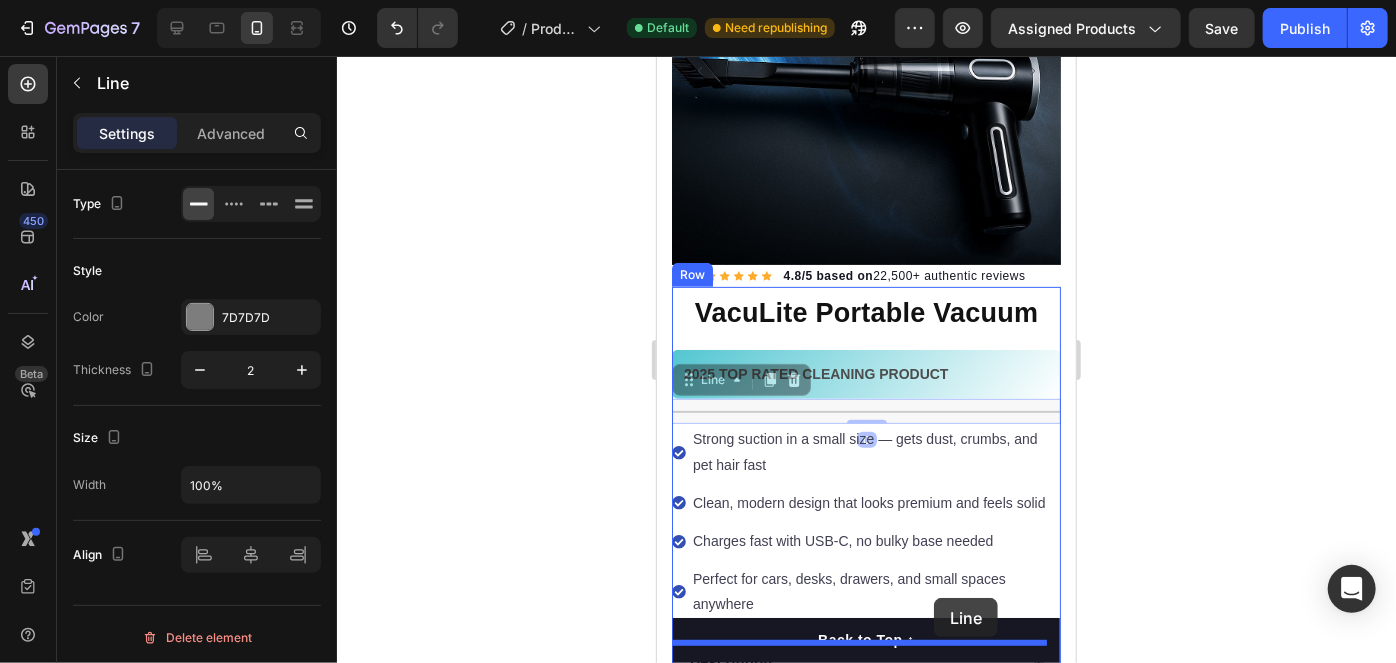 scroll, scrollTop: 340, scrollLeft: 0, axis: vertical 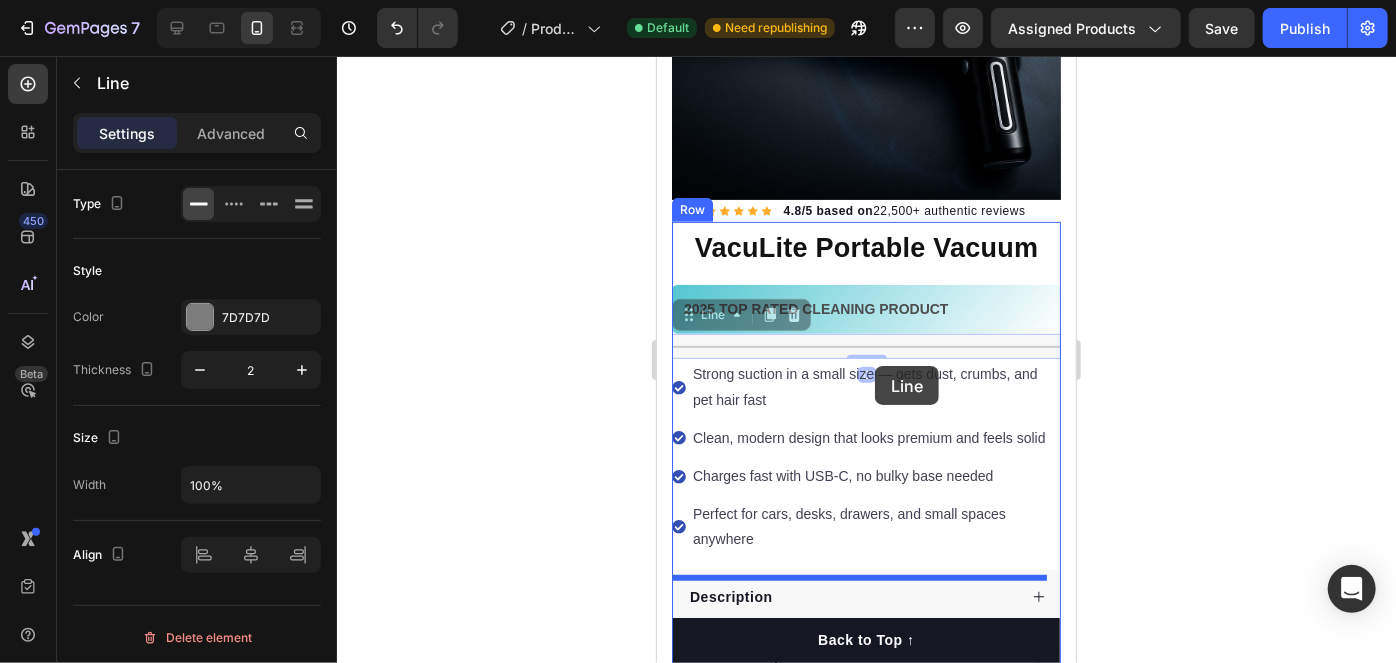 drag, startPoint x: 1002, startPoint y: 442, endPoint x: 876, endPoint y: 357, distance: 151.99013 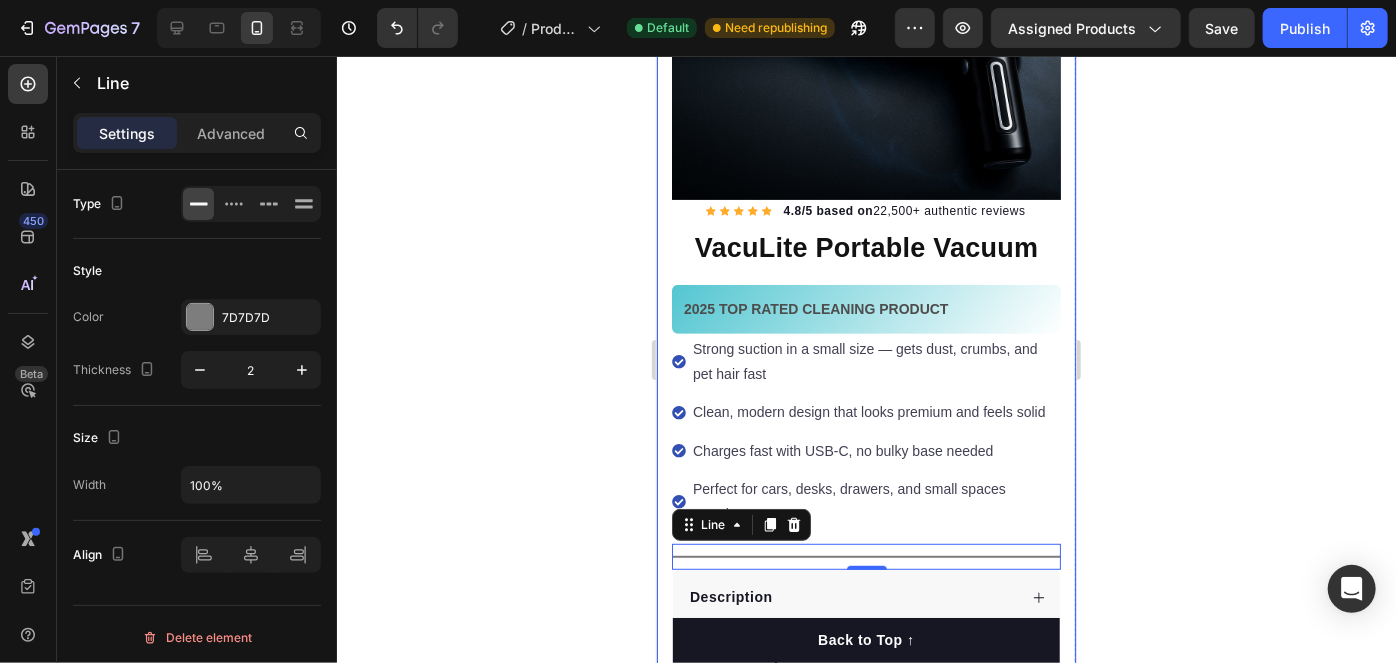 click 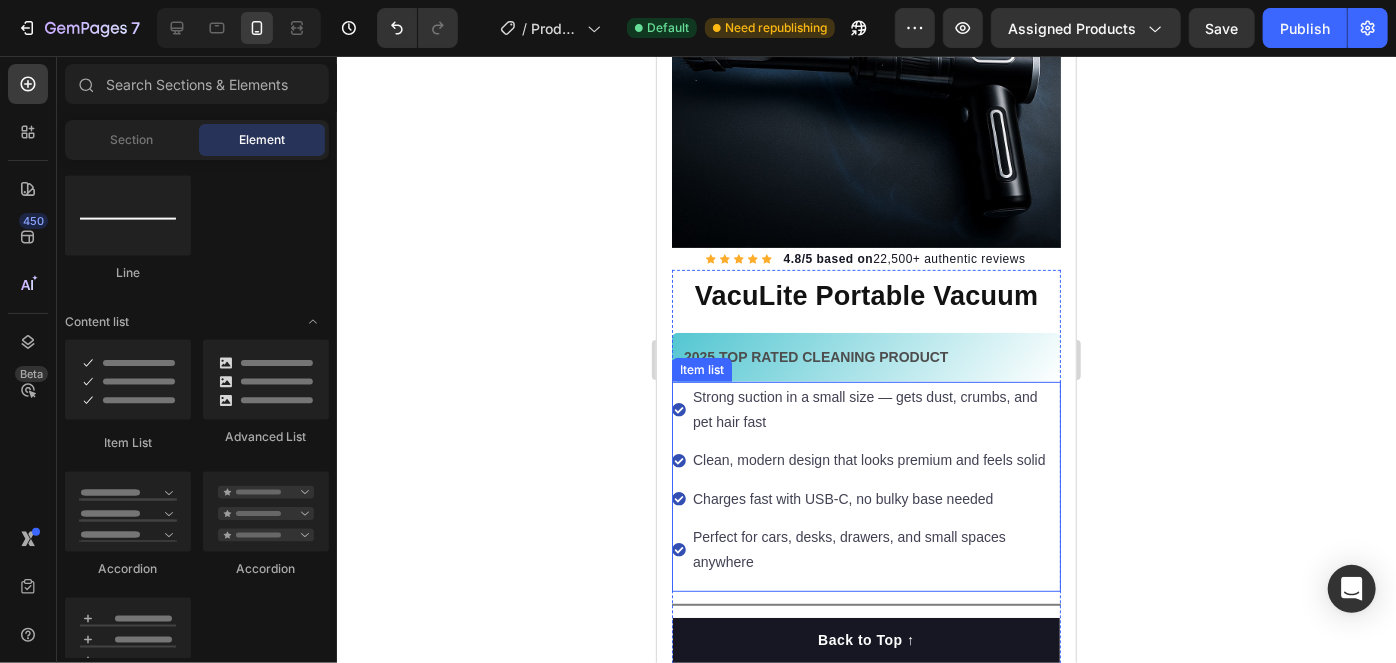 scroll, scrollTop: 291, scrollLeft: 0, axis: vertical 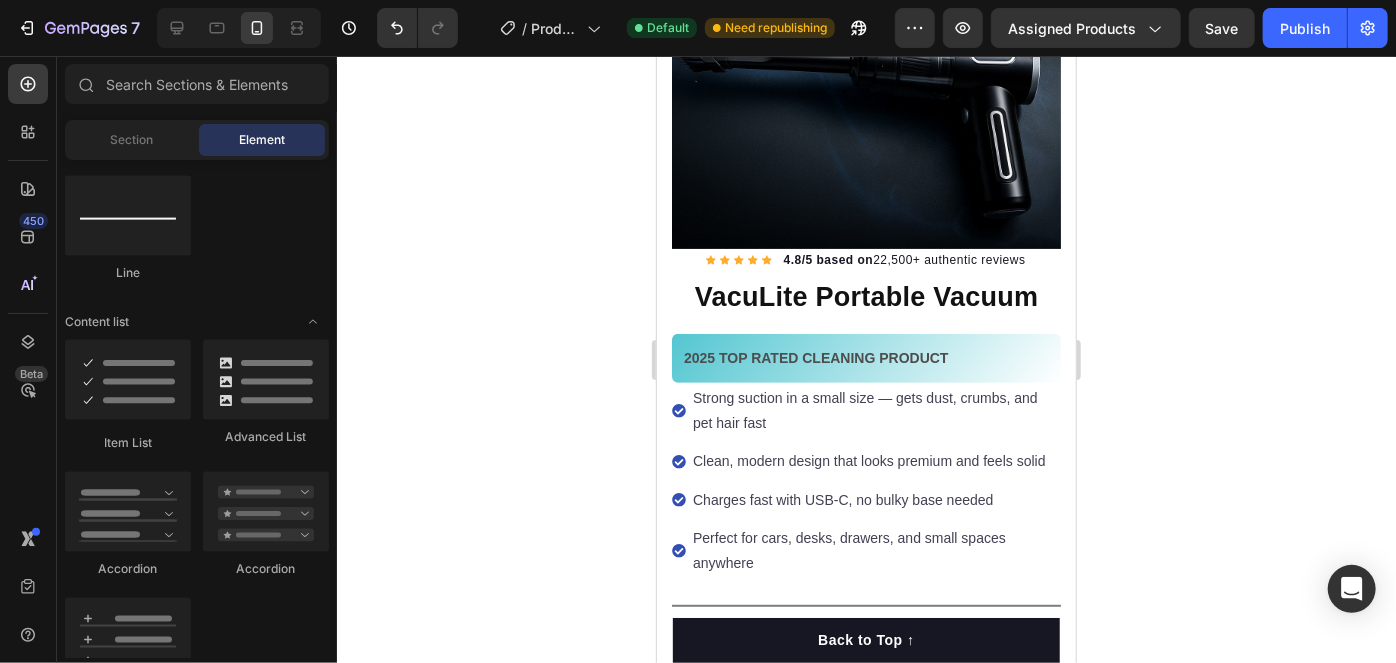 click 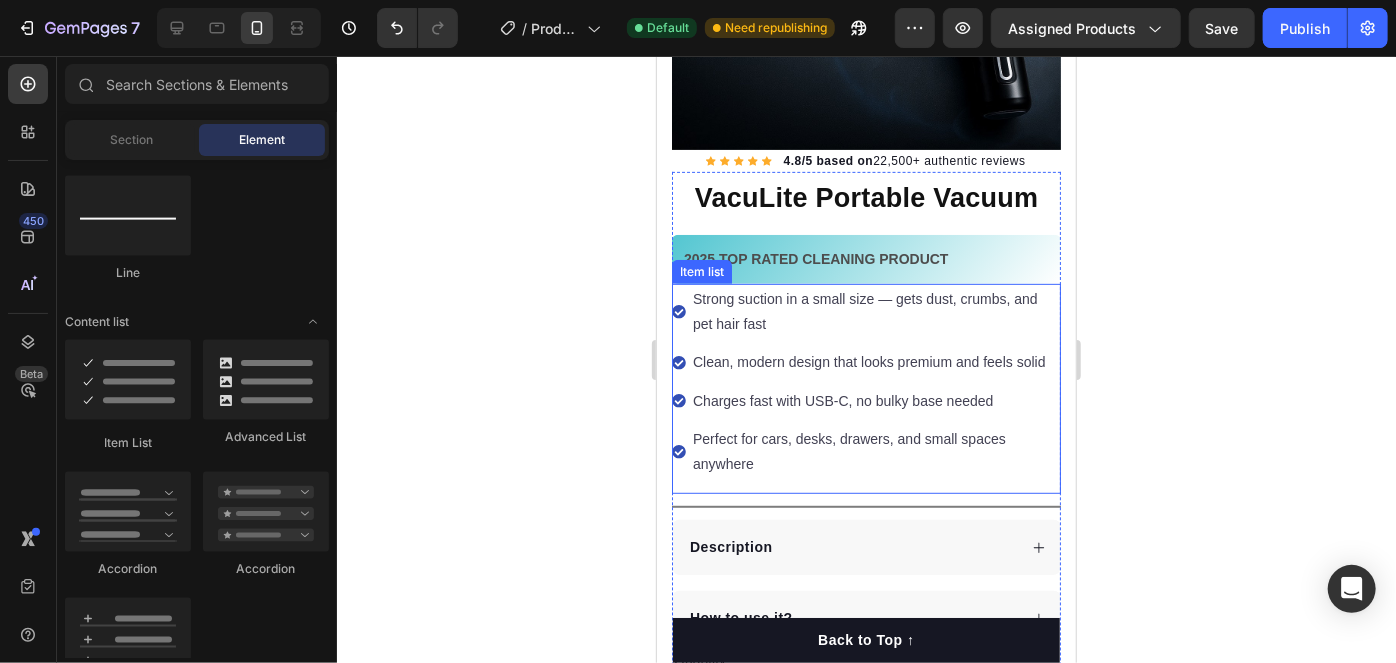 scroll, scrollTop: 395, scrollLeft: 0, axis: vertical 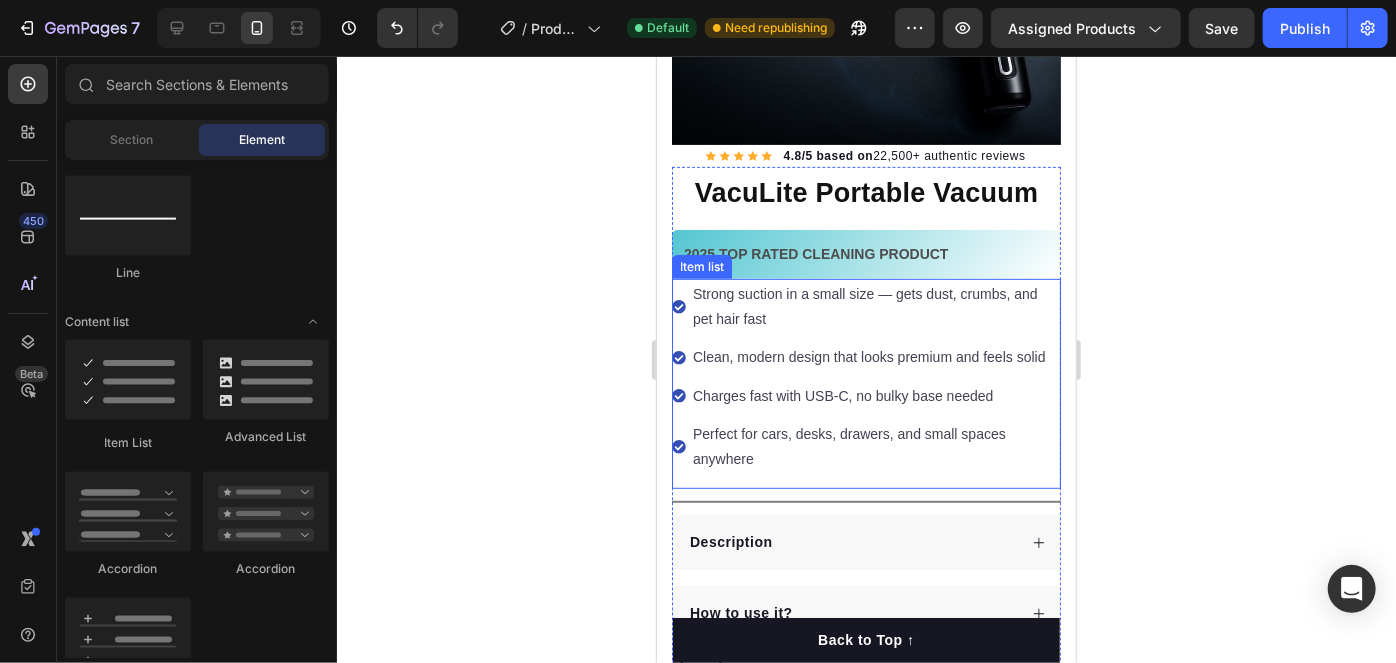 click 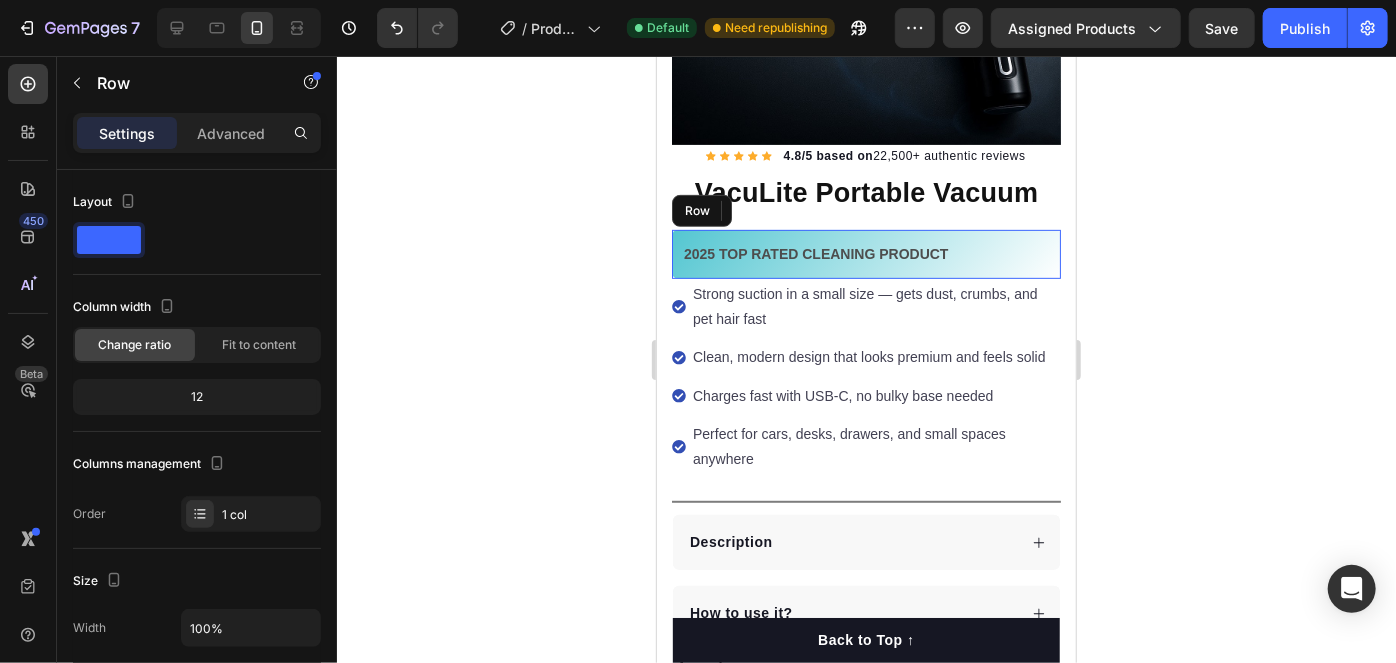 click on "2025 TOP RATED CLEANING PRODUCT Text block Row" at bounding box center [865, 253] 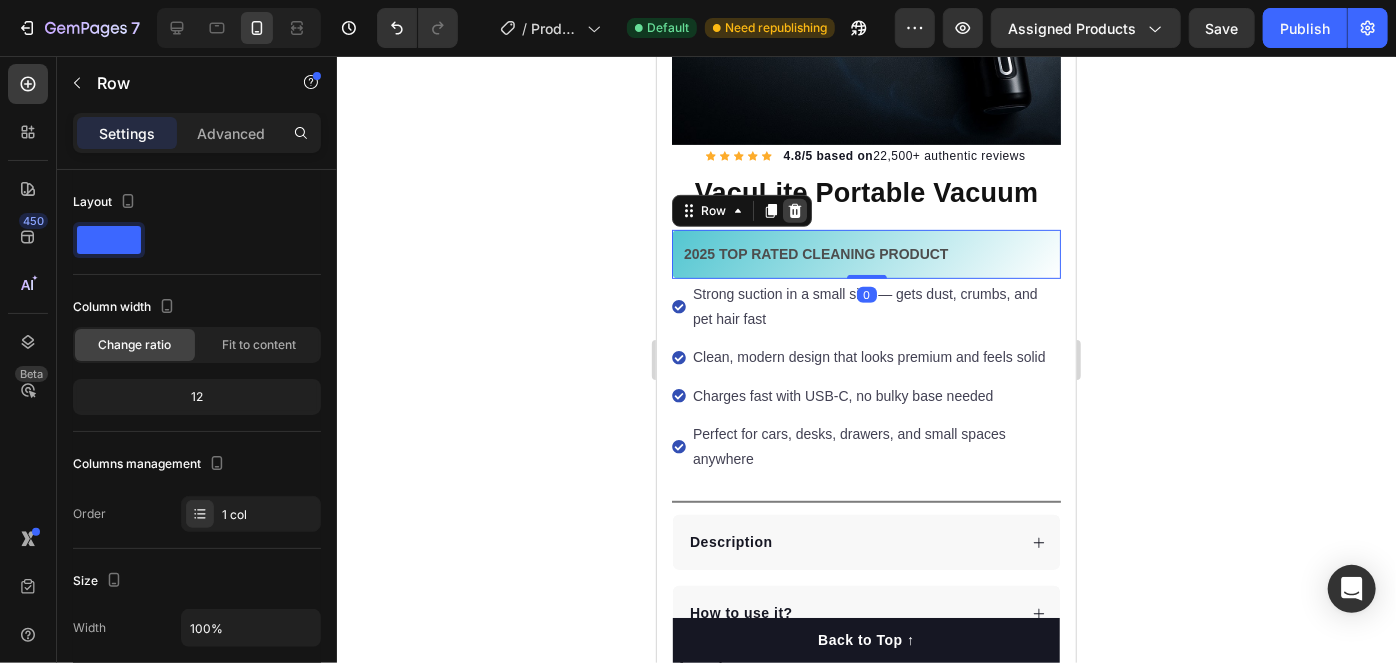 click at bounding box center [794, 210] 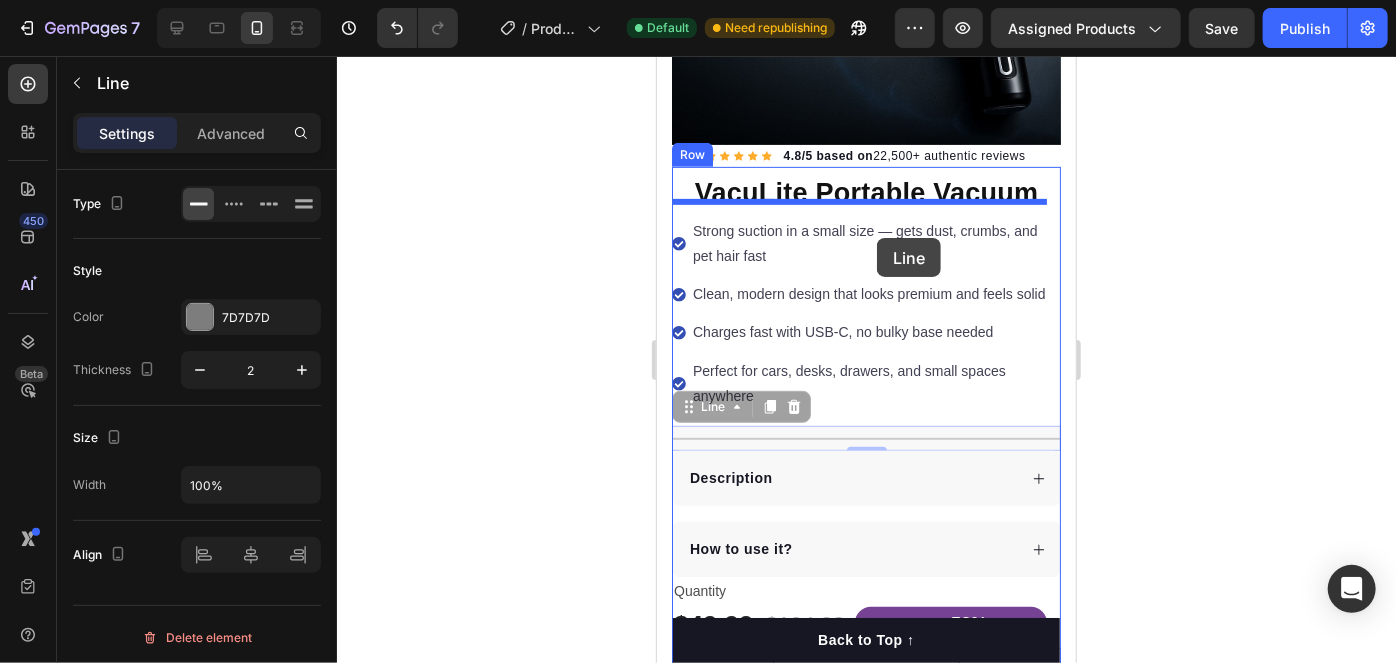 drag, startPoint x: 858, startPoint y: 448, endPoint x: 876, endPoint y: 237, distance: 211.76639 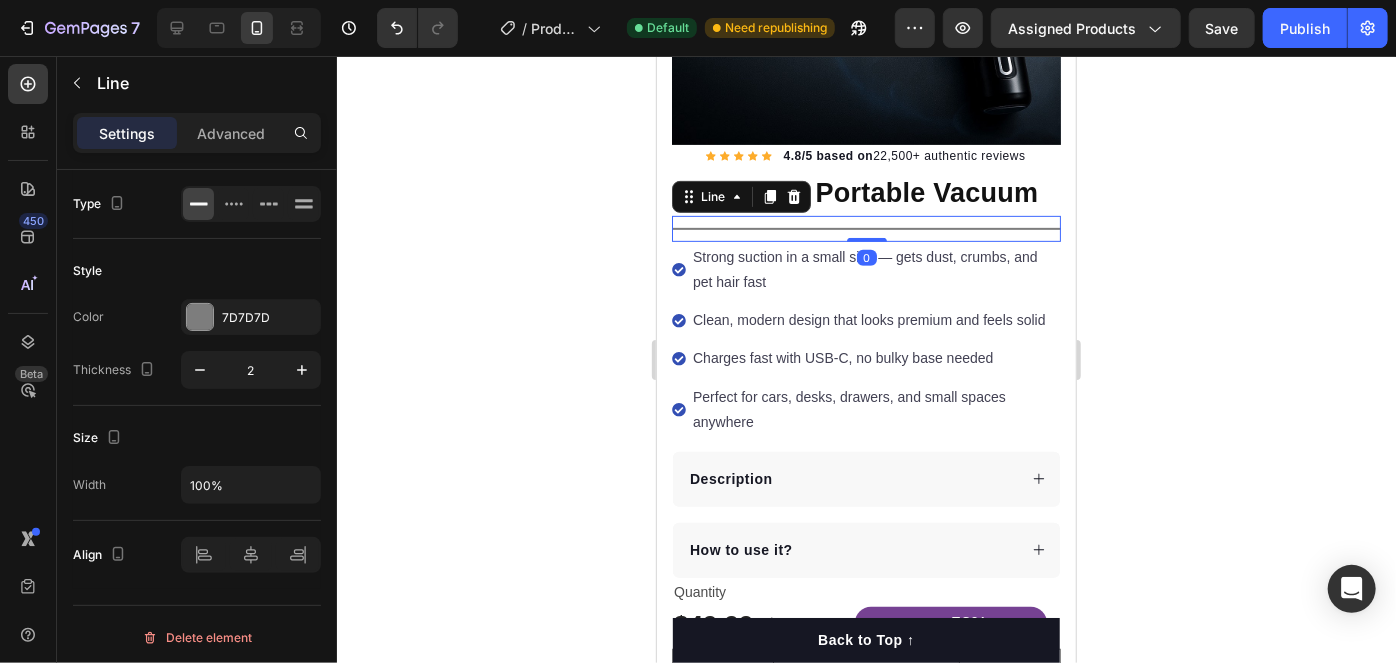 click 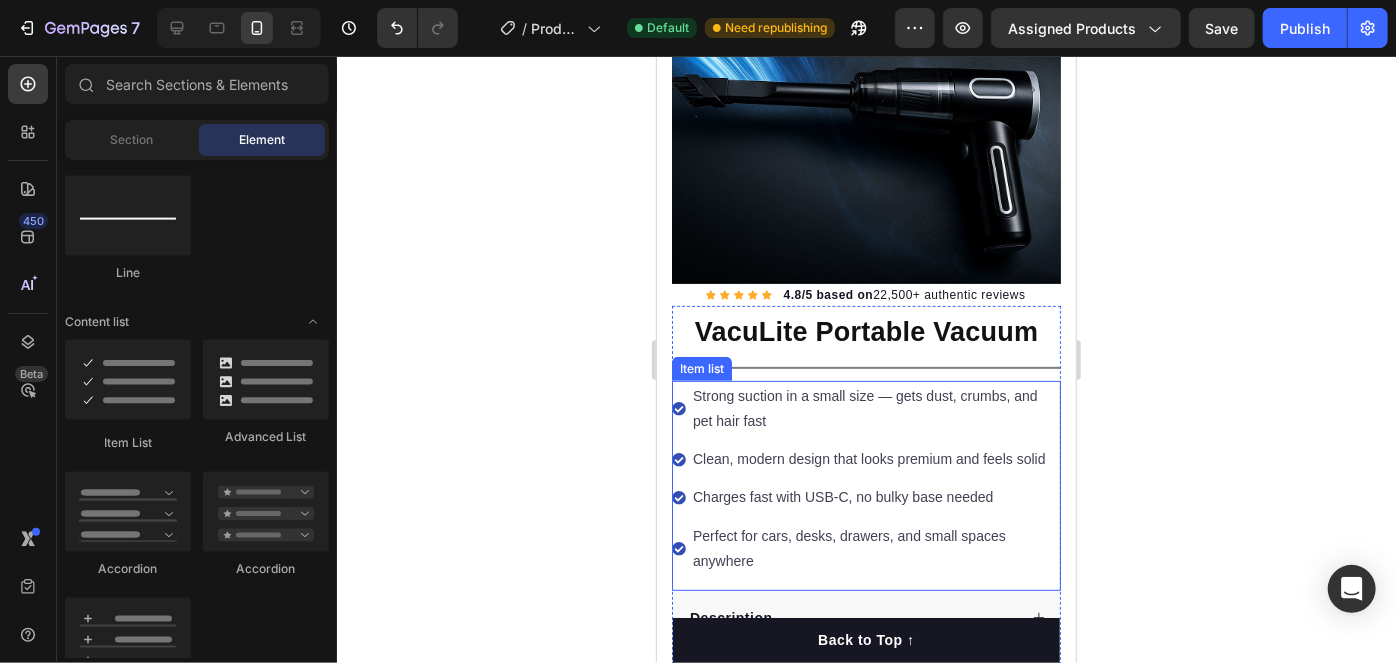 scroll, scrollTop: 252, scrollLeft: 0, axis: vertical 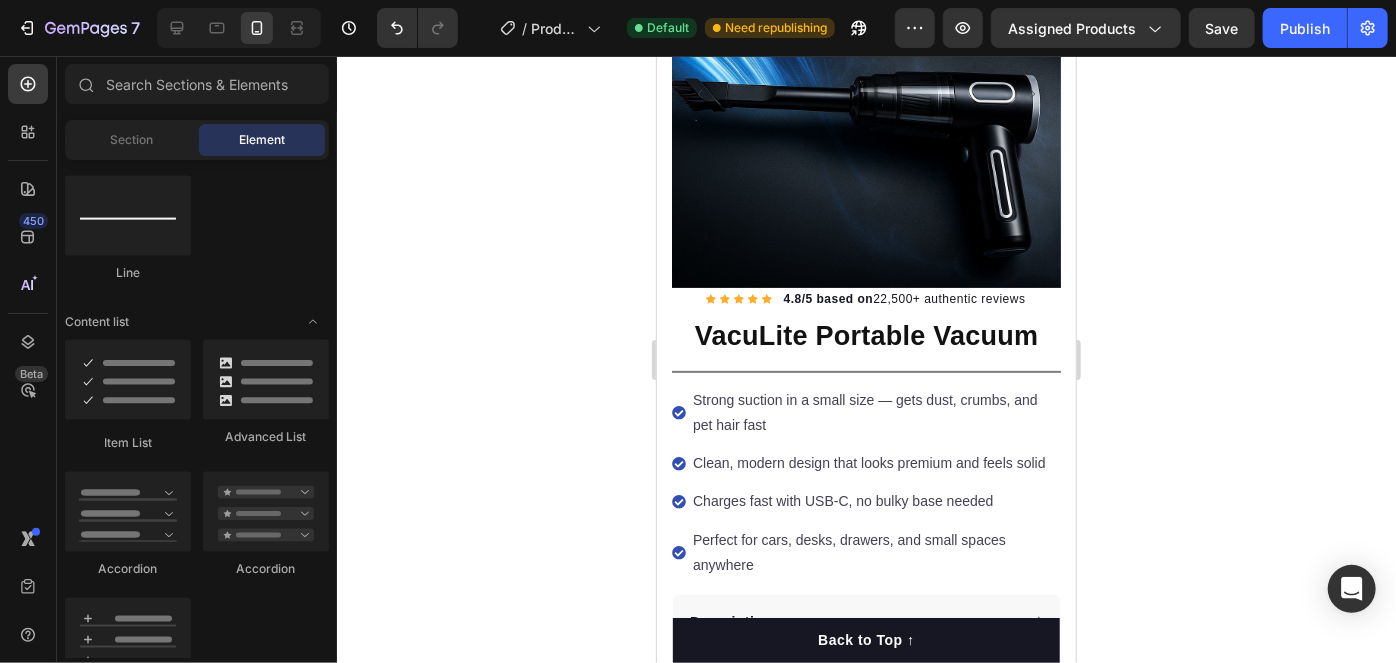 click 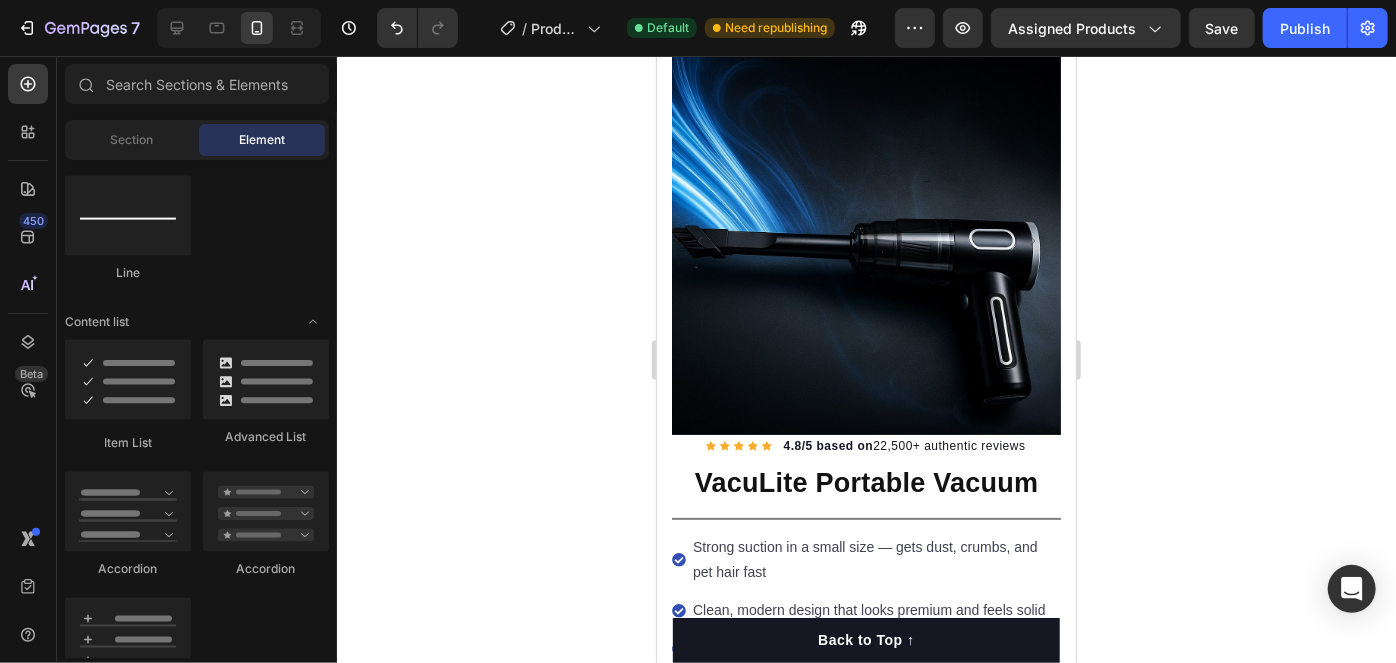 scroll, scrollTop: 0, scrollLeft: 0, axis: both 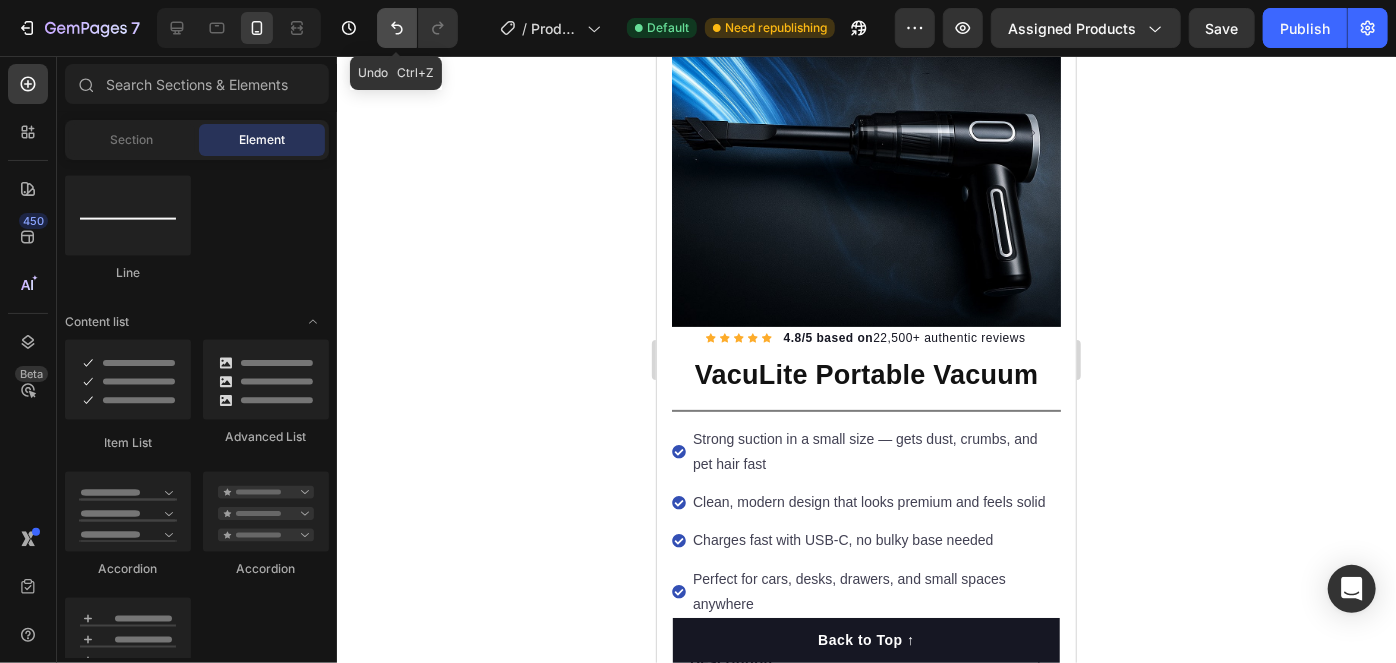 click 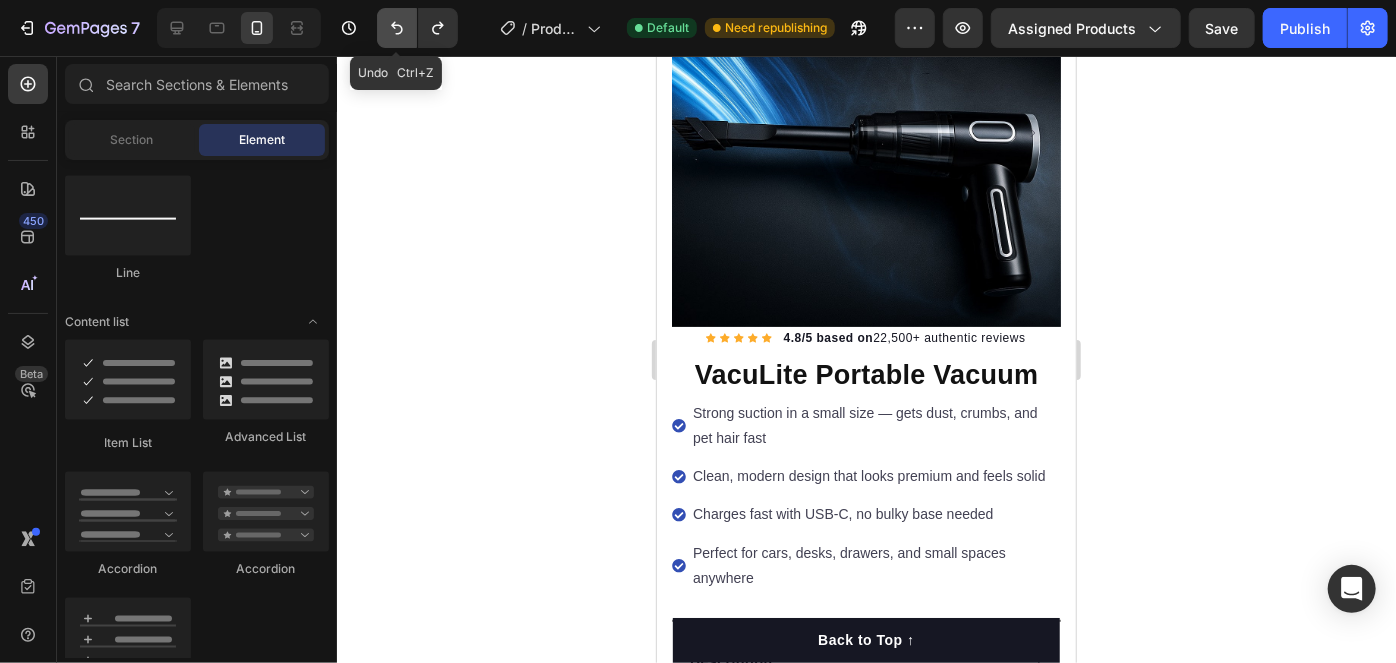 click 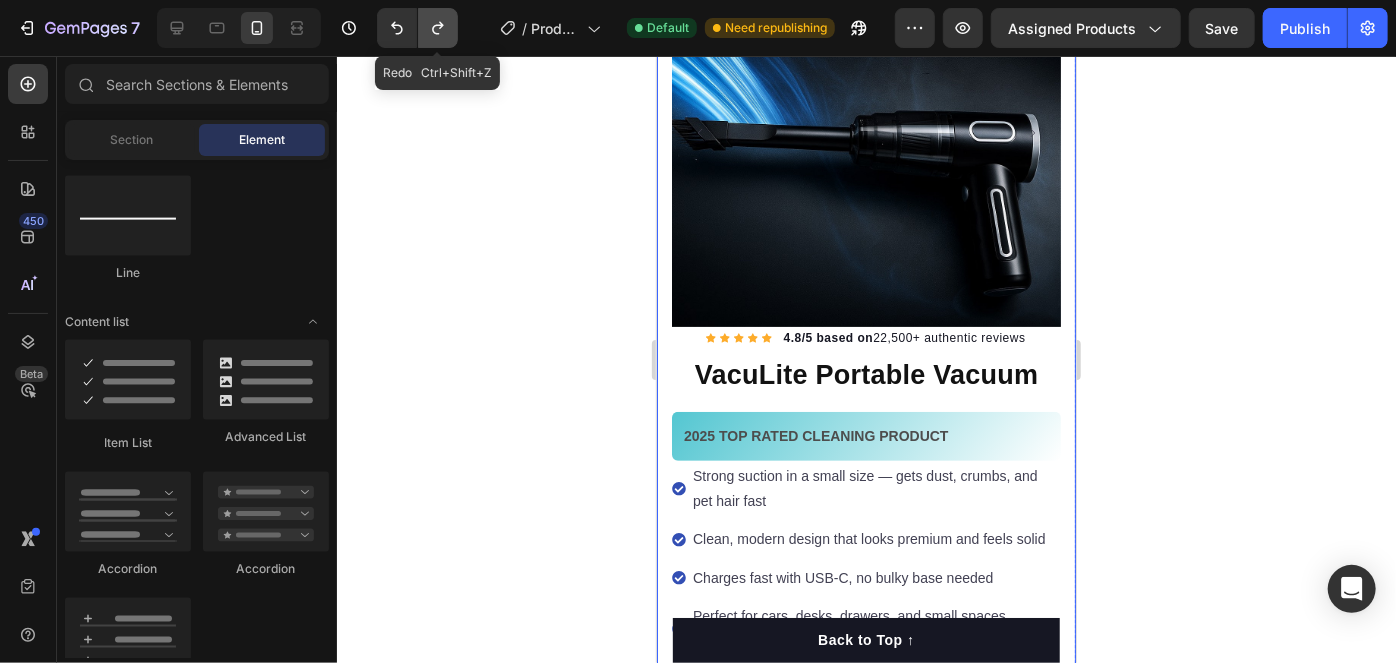 click 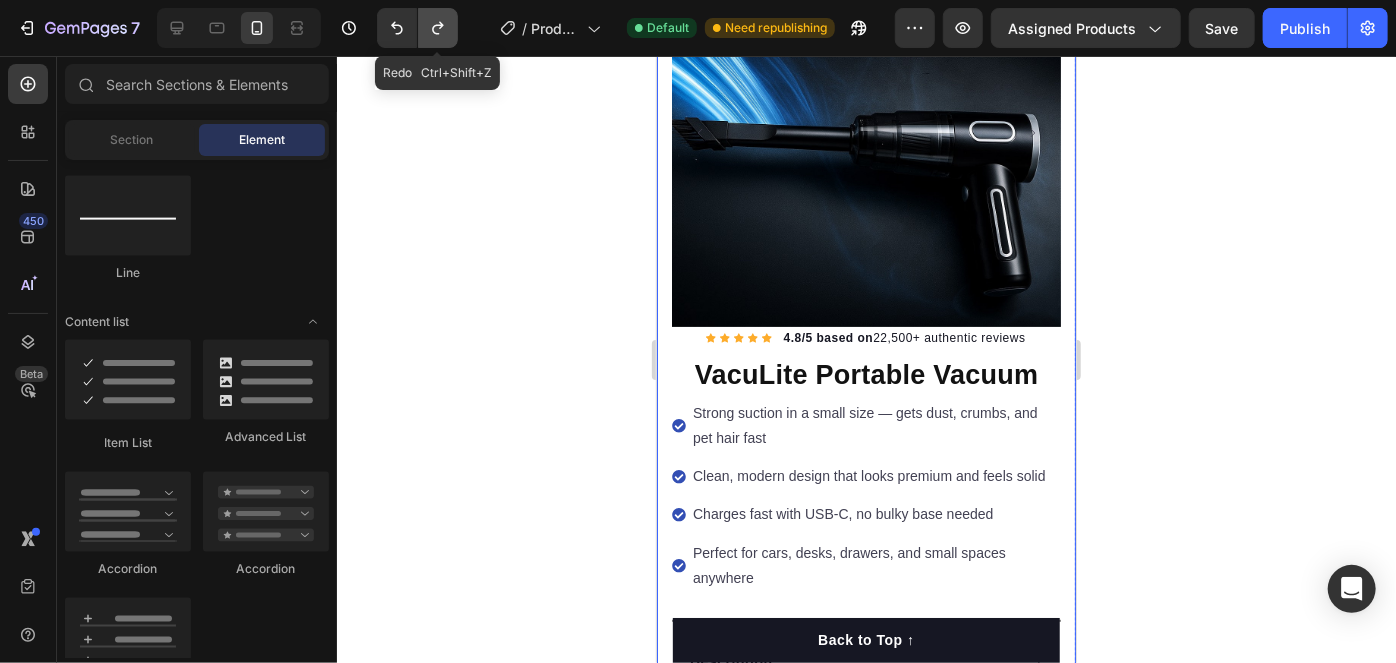 click 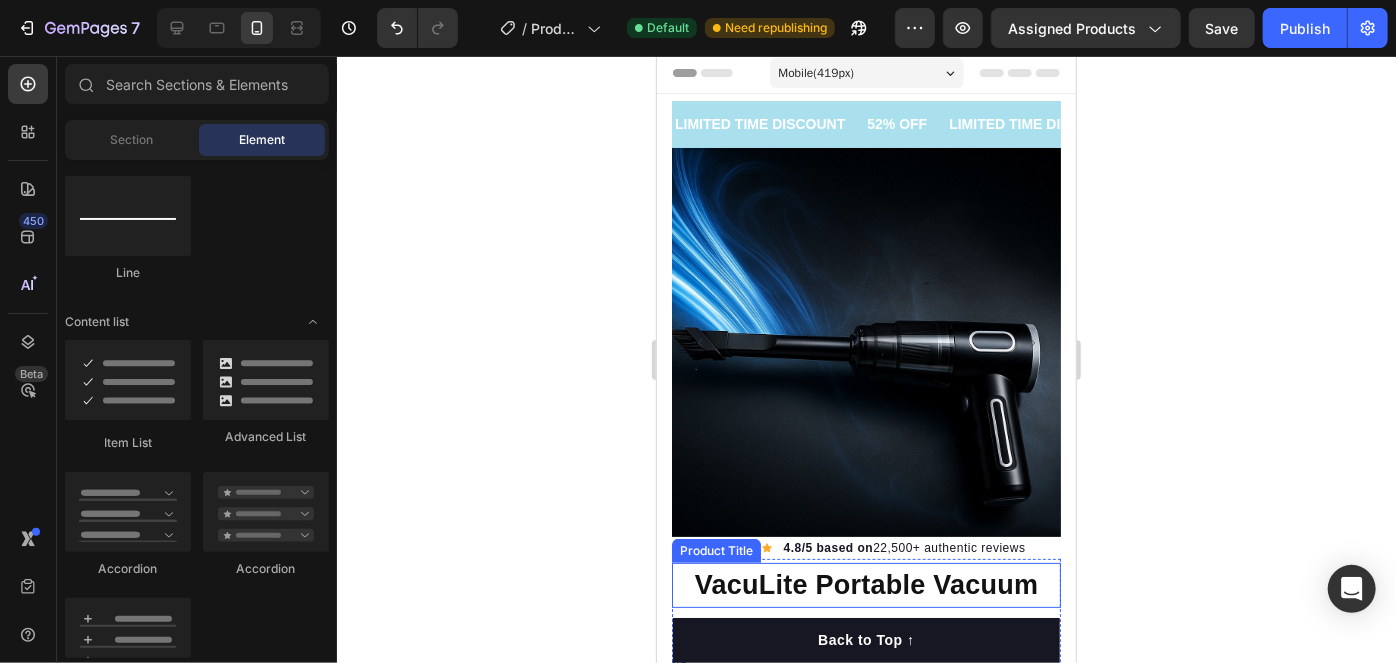 scroll, scrollTop: 0, scrollLeft: 0, axis: both 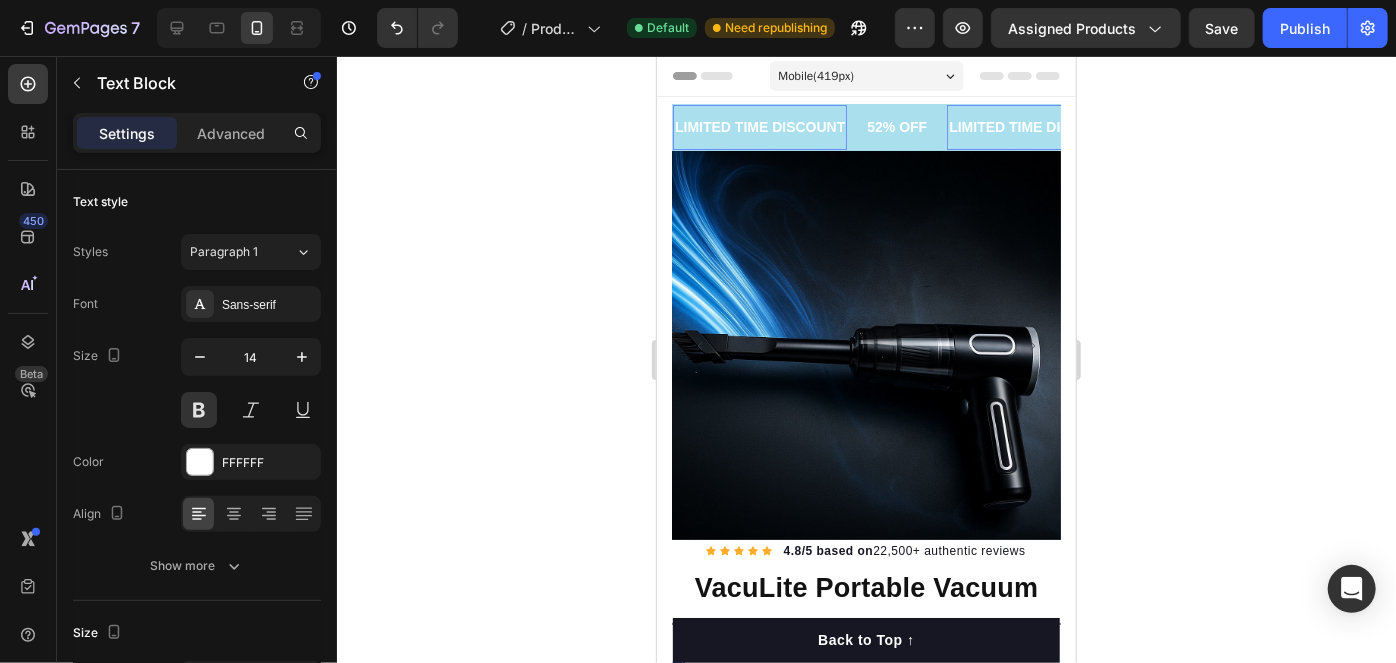 click on "LIMITED TIME DISCOUNT Text Block" at bounding box center (1033, 126) 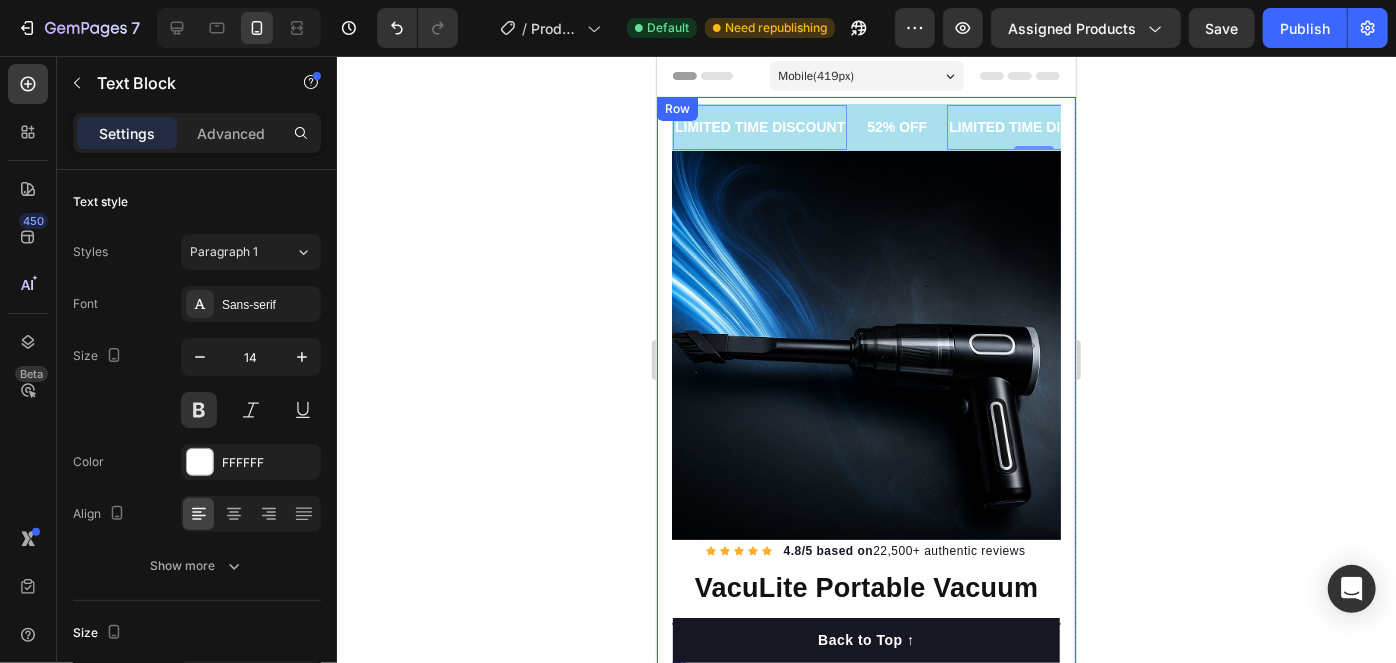 click on "LIMITED TIME DISCOUNT Text Block   0 52% OFF Text Block LIMITED TIME DISCOUNT Text Block   0 52% OFF Text Block LIMITED TIME DISCOUNT Text Block   0 52% OFF Text Block LIMITED TIME DISCOUNT Text Block   0 52% OFF Text Block LIMITED TIME DISCOUNT Text Block   0 52% OFF Text Block LIMITED TIME DISCOUNT Text Block   0 52% OFF Text Block Marquee
Product Images Row Row Icon Icon Icon Icon Icon Icon List Hoz 4.8/5 based on  22,500+ authentic reviews Text block Row VacuLite Portable Vacuum Product Title Perfect for sensitive tummies Supercharge immunity System Bursting with protein, vitamins, and minerals Supports strong muscles, increases bone strength Item list                Title Line Strong suction in a small size — gets dust, crumbs, and pet hair fast Clean, modern design that looks premium and feels solid Charges fast with USB-C, no bulky base needed Perfect for cars, desks, drawers, and small spaces anywhere Item list
Description
How to use it? Accordion Quantity" at bounding box center [865, 644] 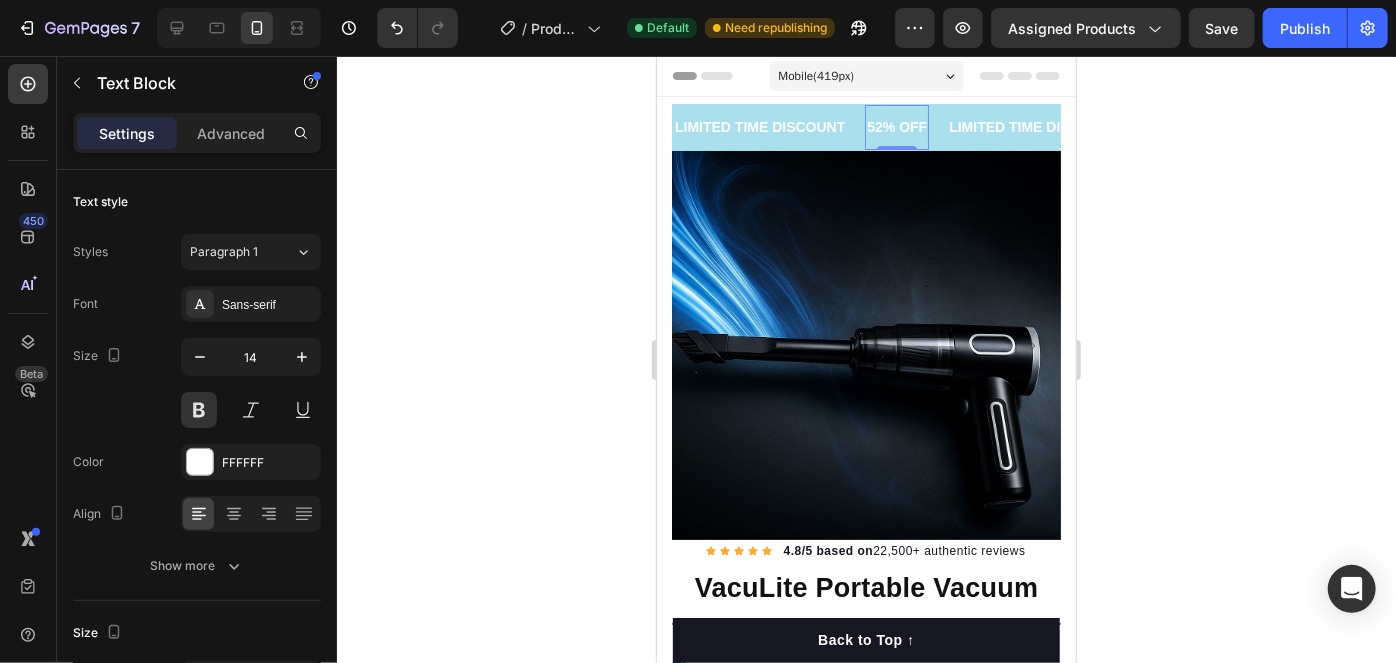 click on "52% OFF Text Block   0" at bounding box center [896, 126] 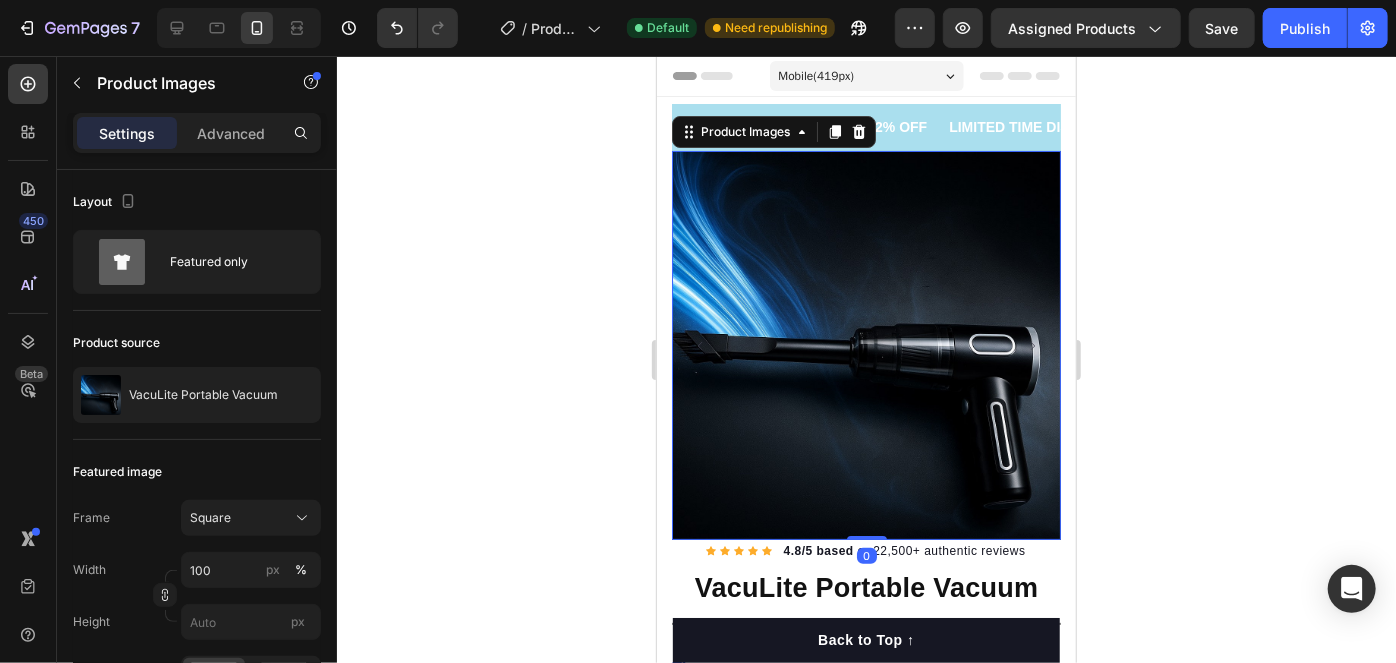 click at bounding box center [865, 344] 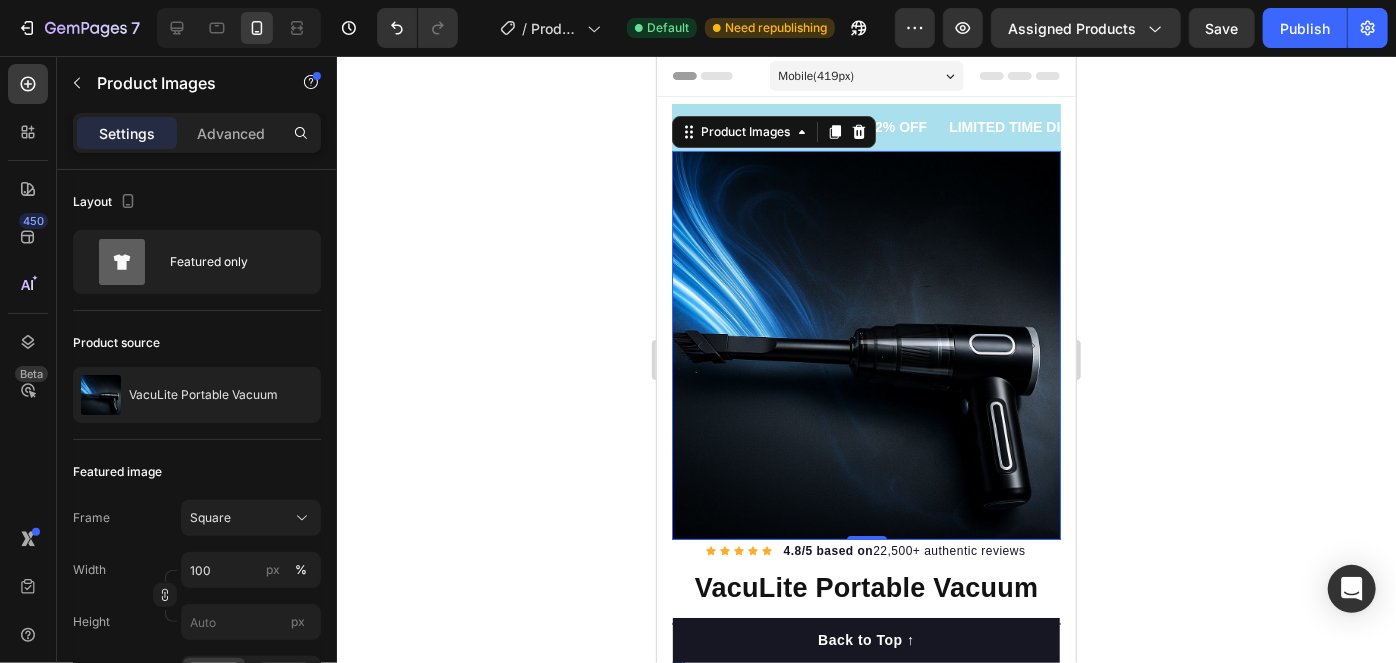 click 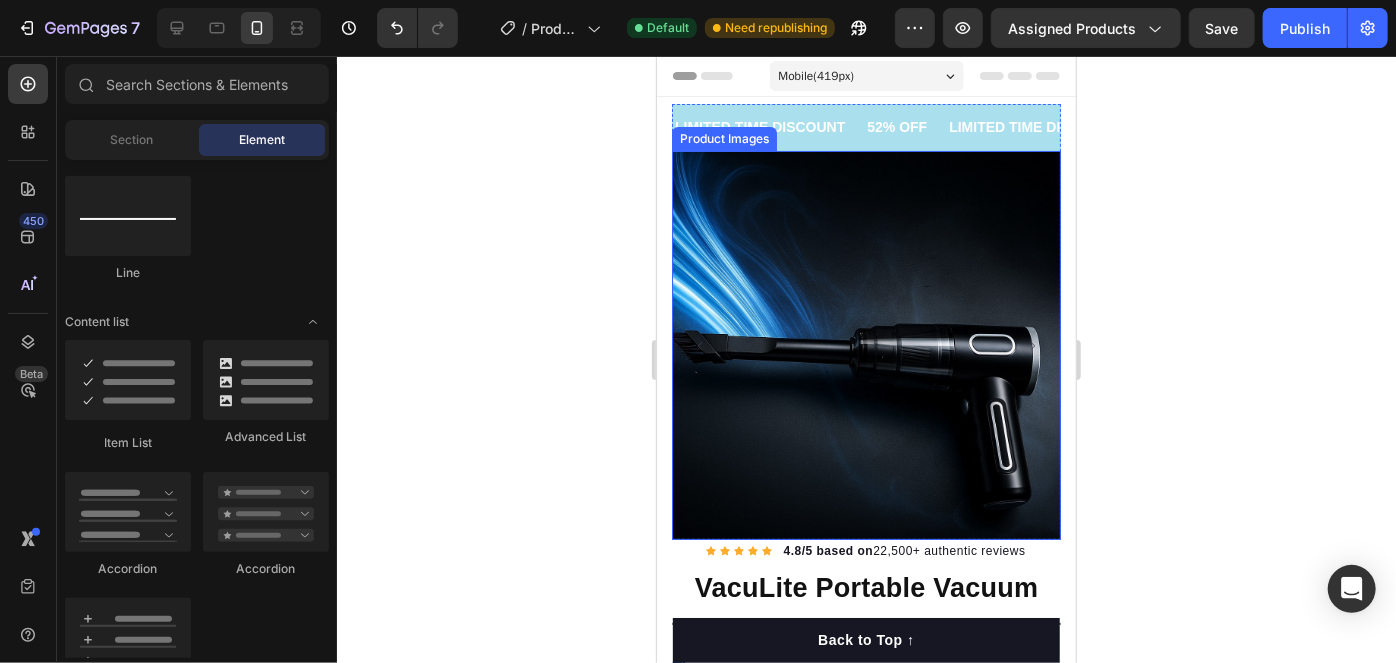 scroll, scrollTop: 213, scrollLeft: 0, axis: vertical 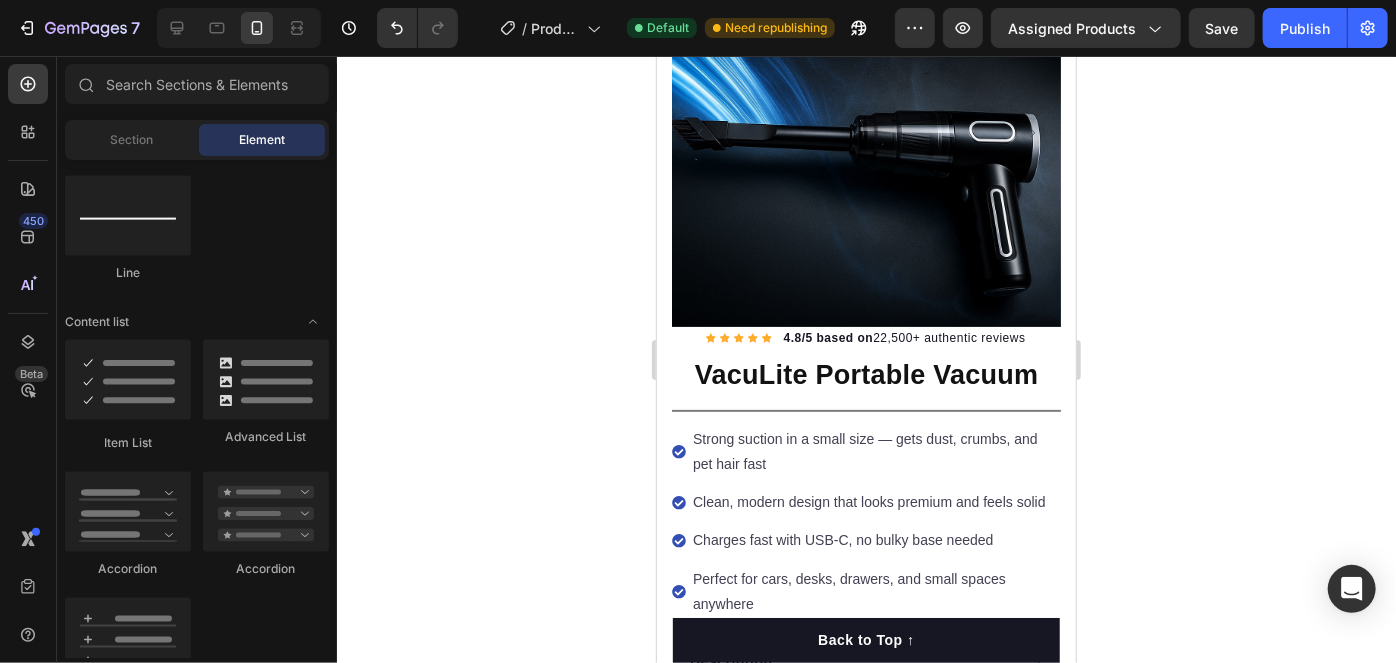 click 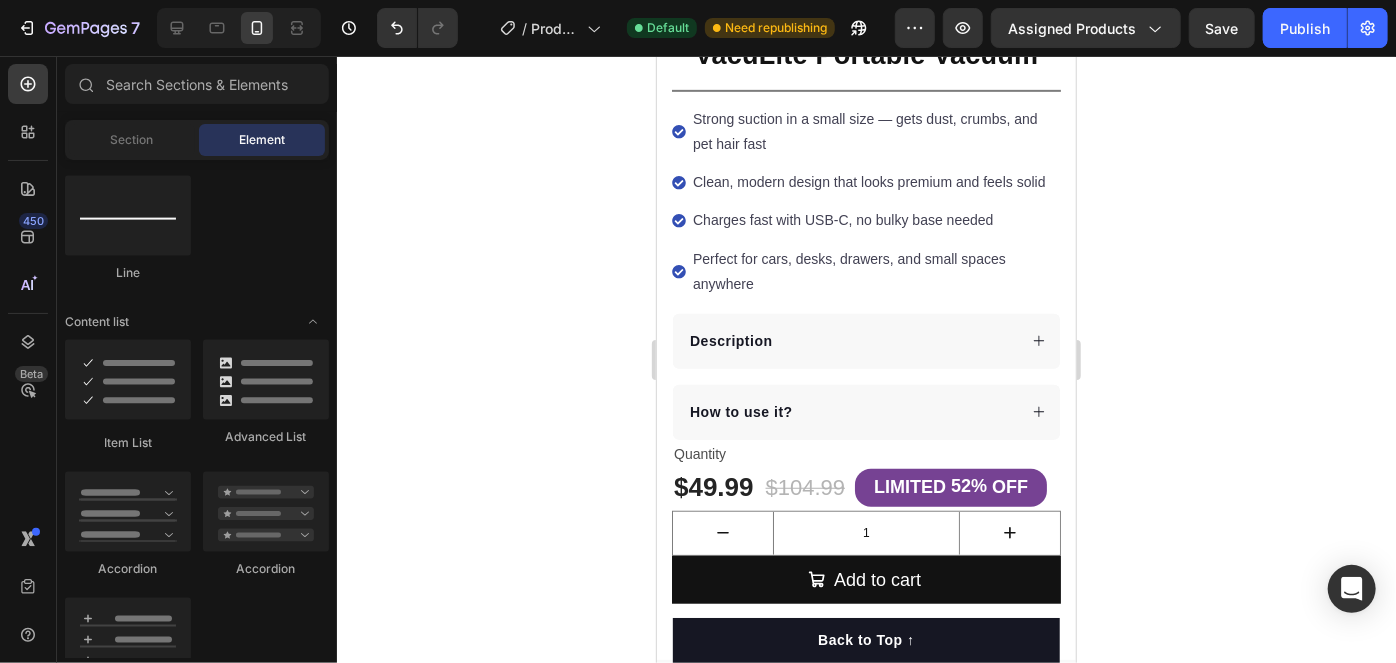 scroll, scrollTop: 0, scrollLeft: 0, axis: both 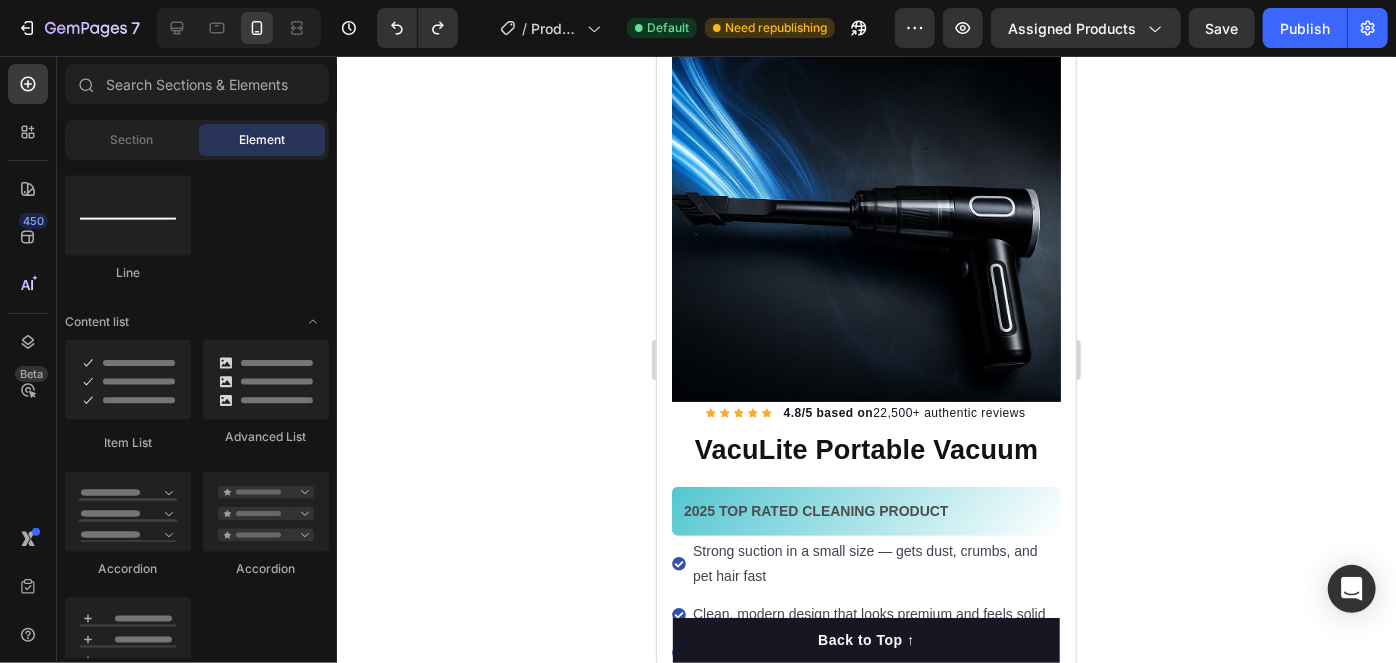 click 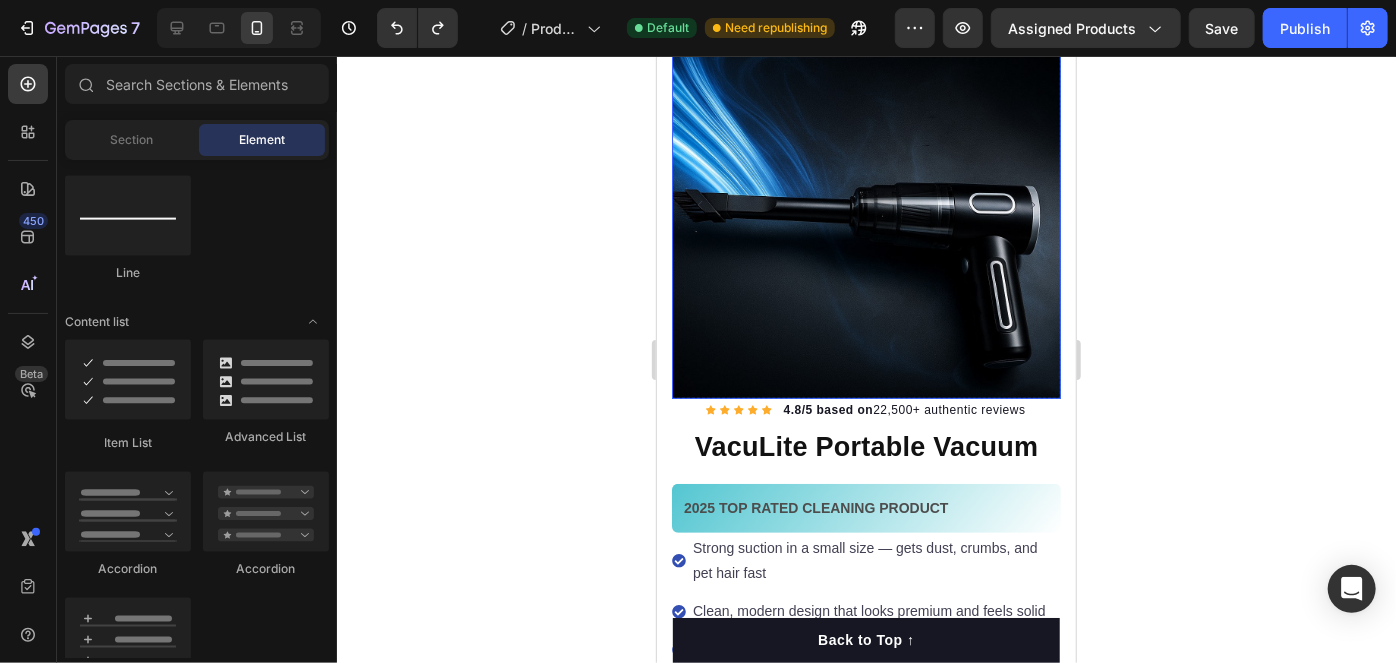 scroll, scrollTop: 147, scrollLeft: 0, axis: vertical 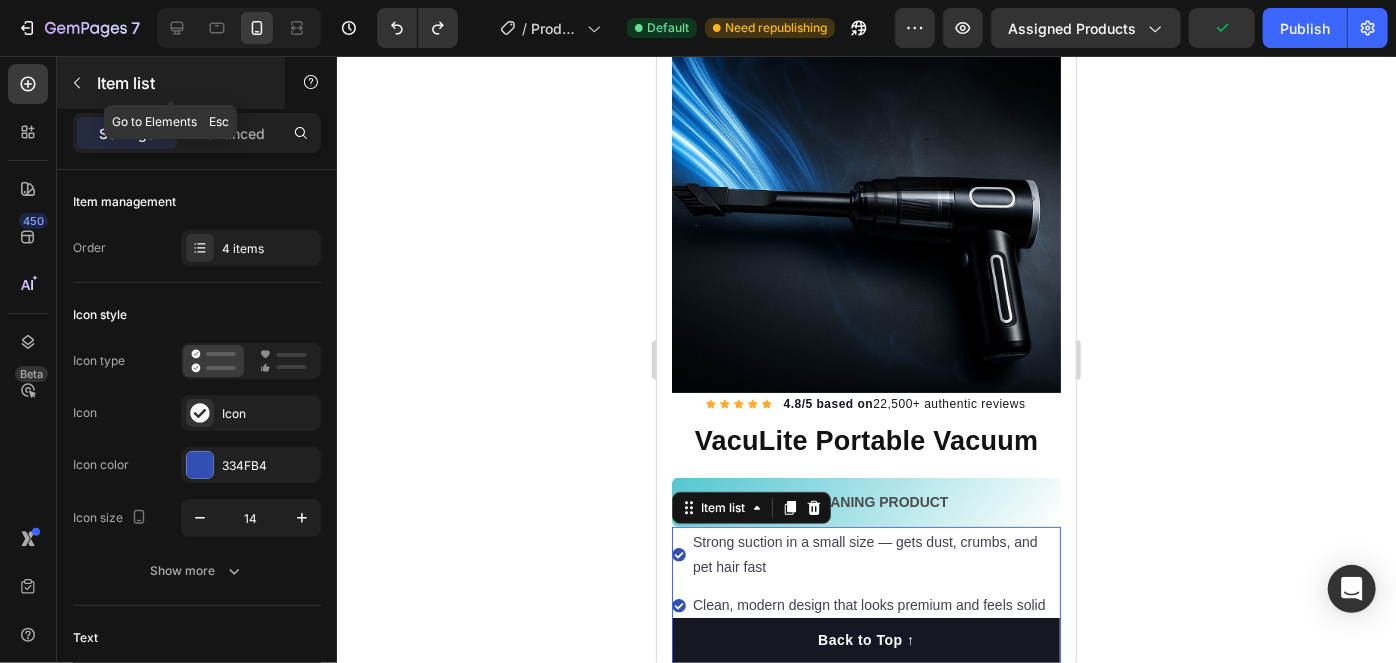 click 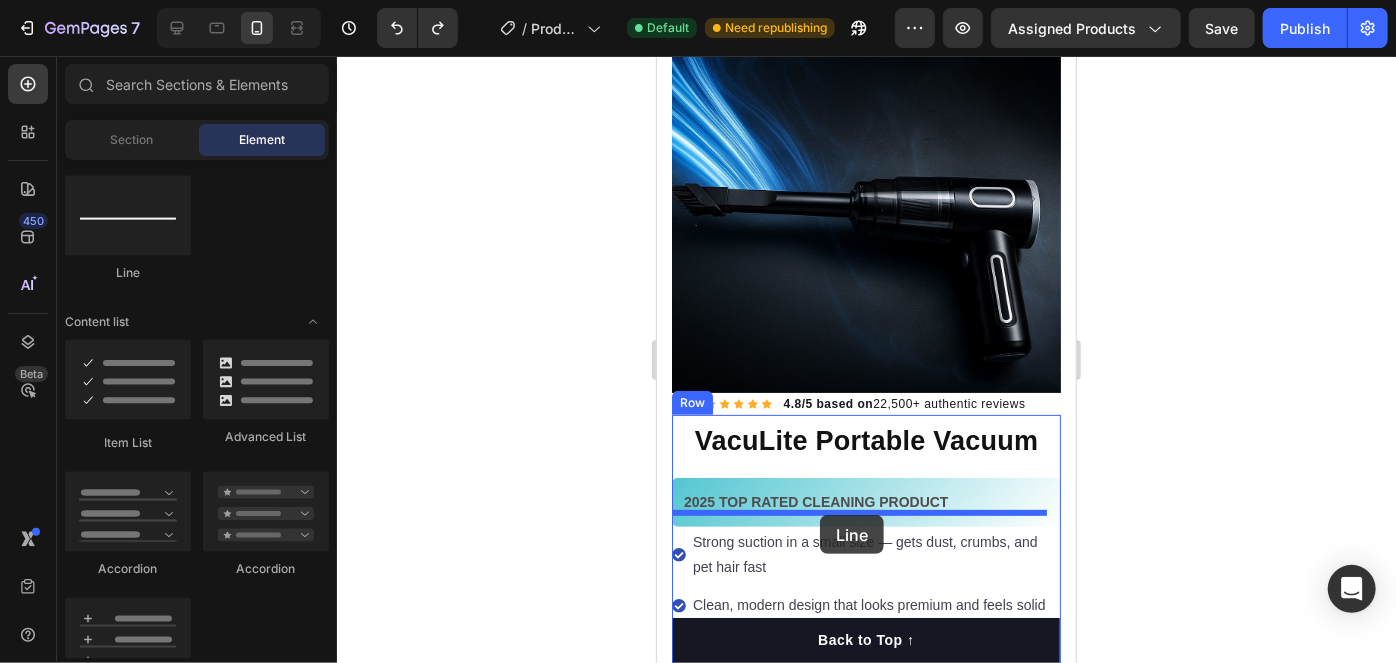 drag, startPoint x: 799, startPoint y: 258, endPoint x: 819, endPoint y: 514, distance: 256.78006 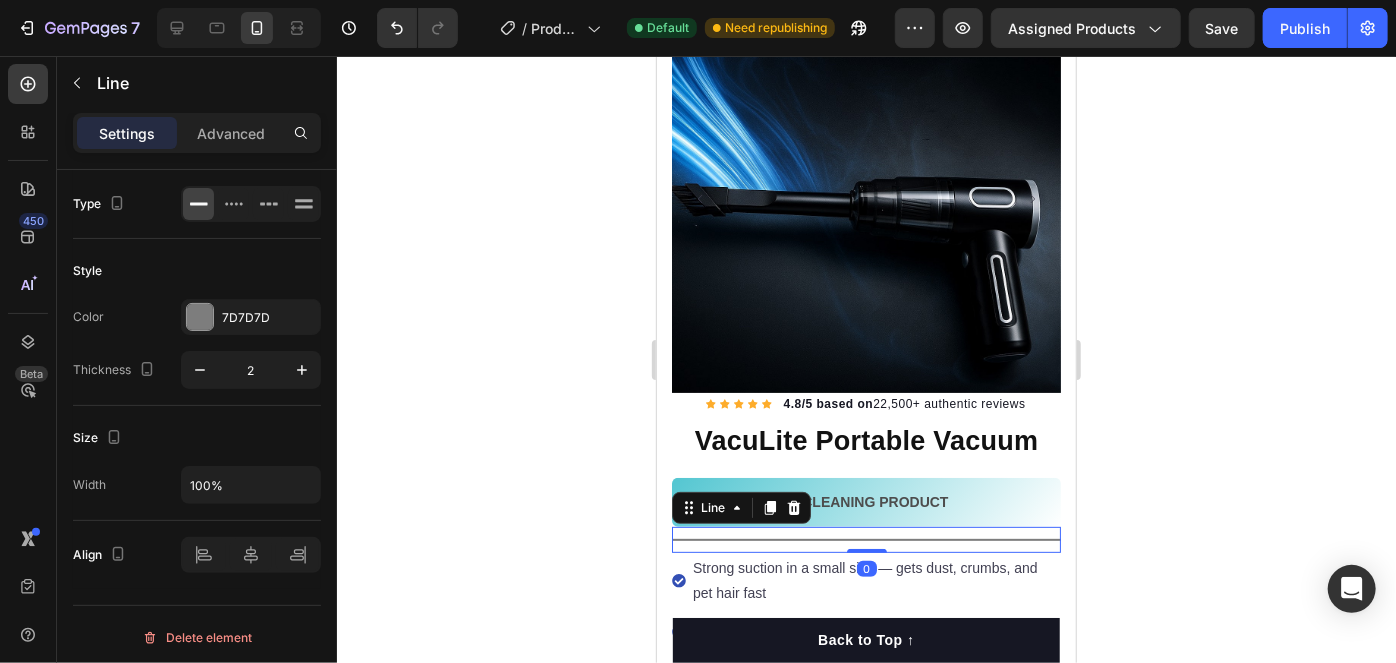 click 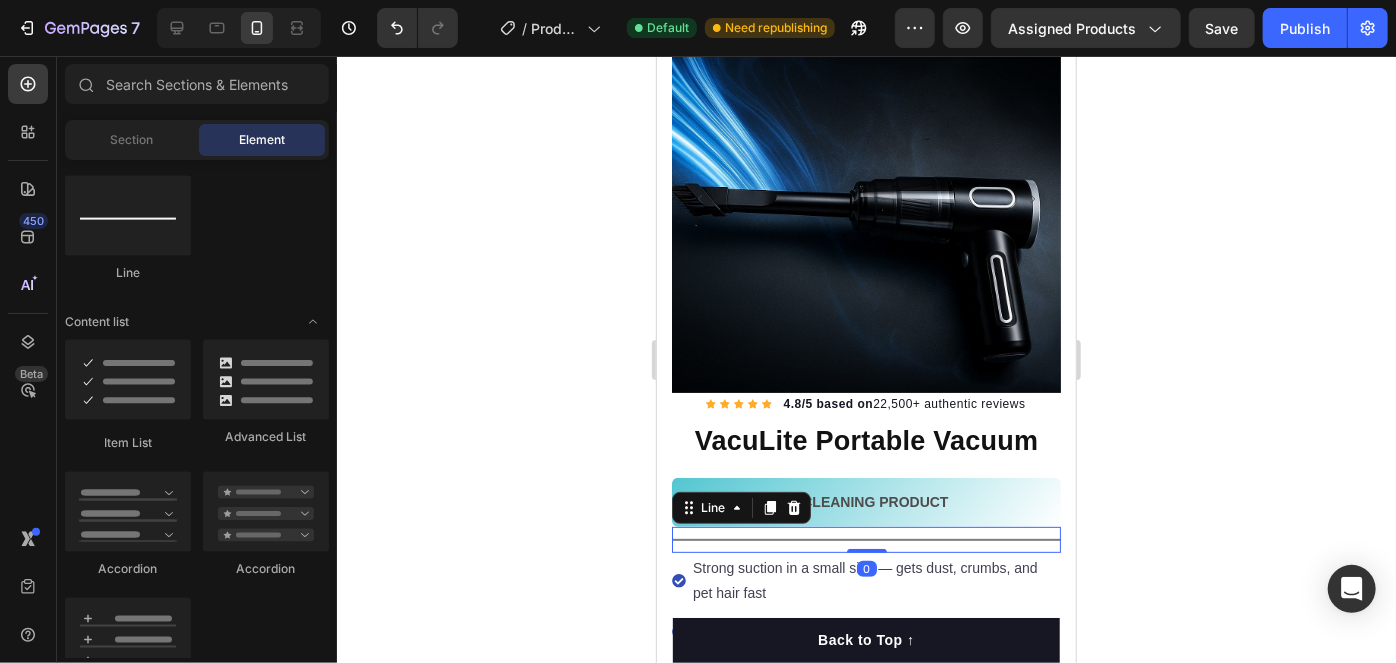 click at bounding box center (865, 539) 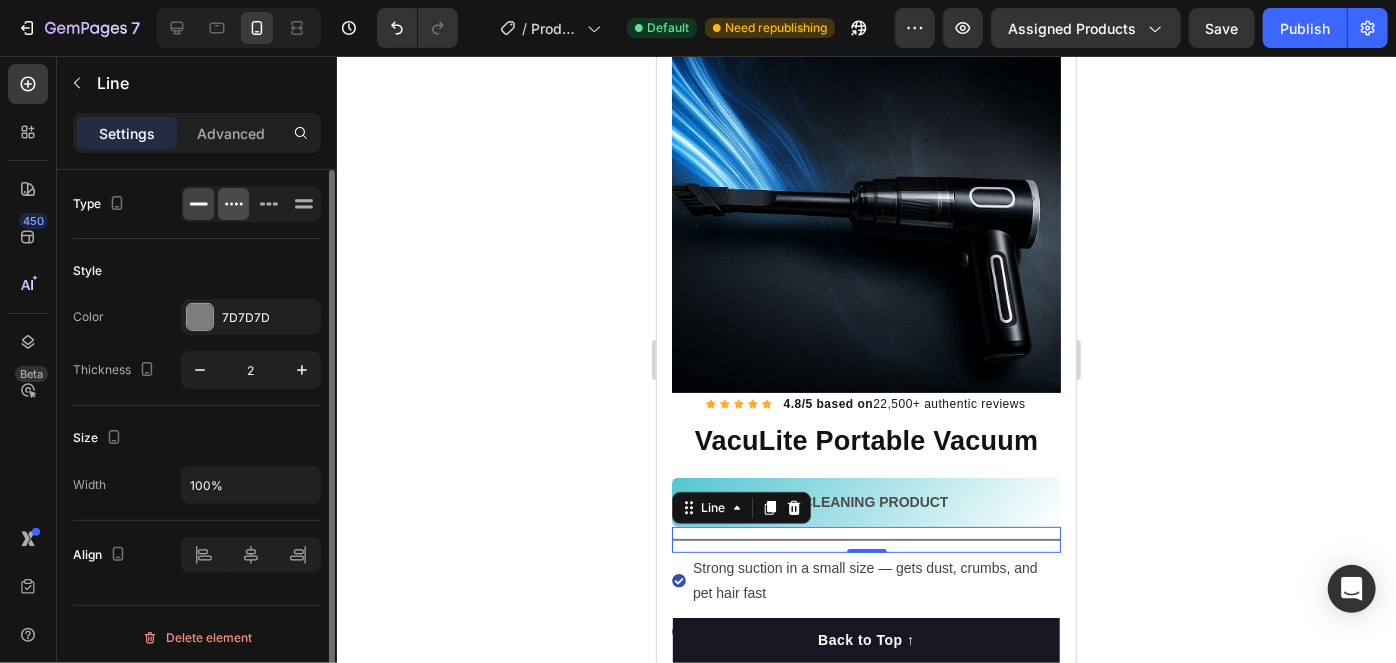click 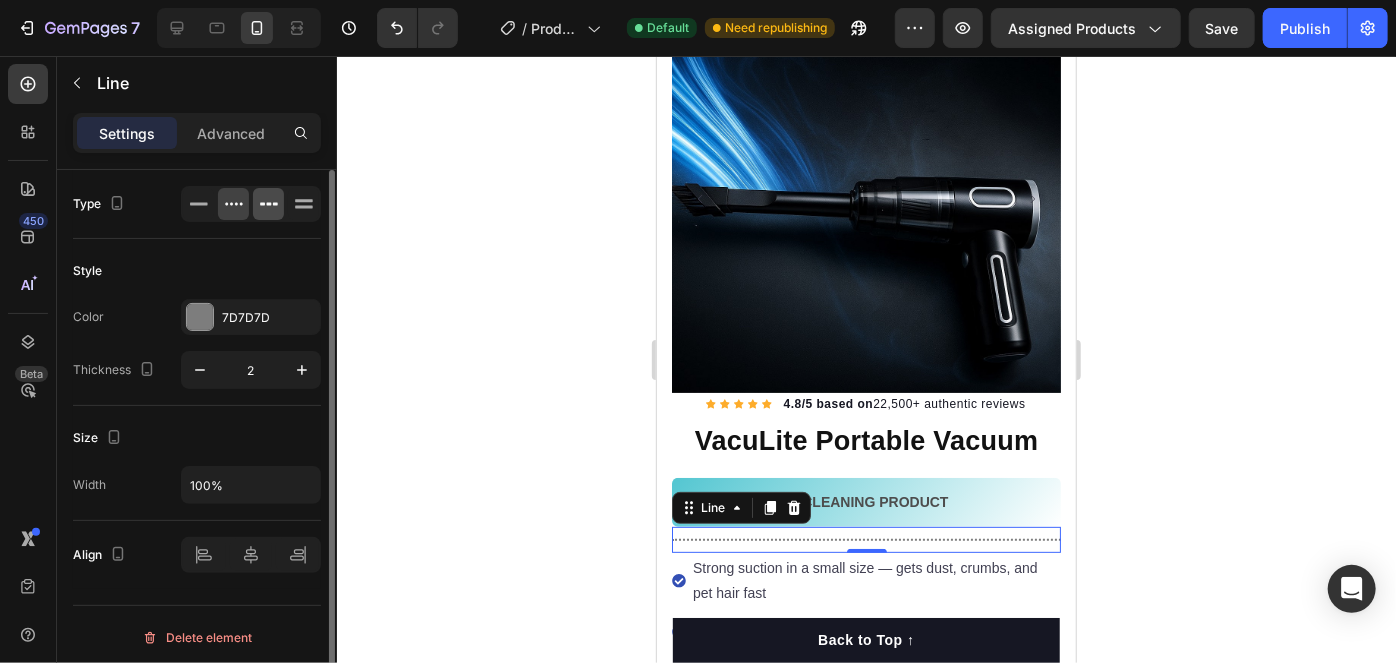 click 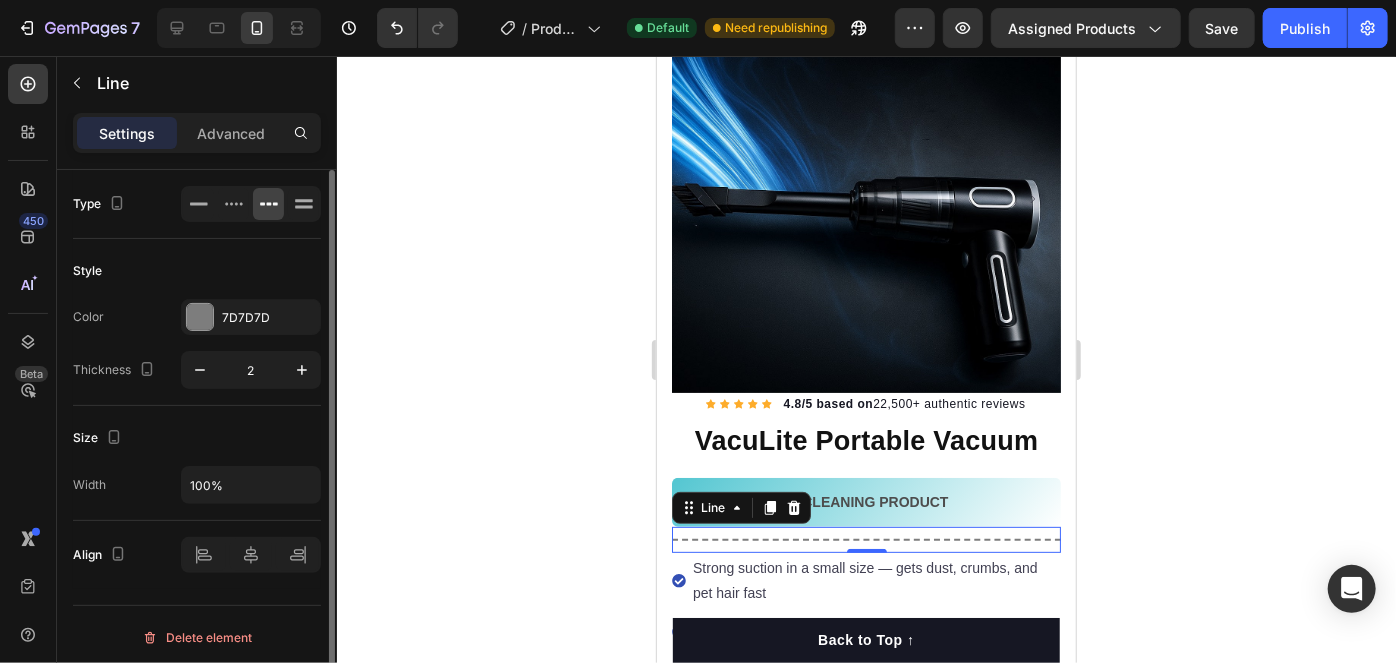 click on "Type" 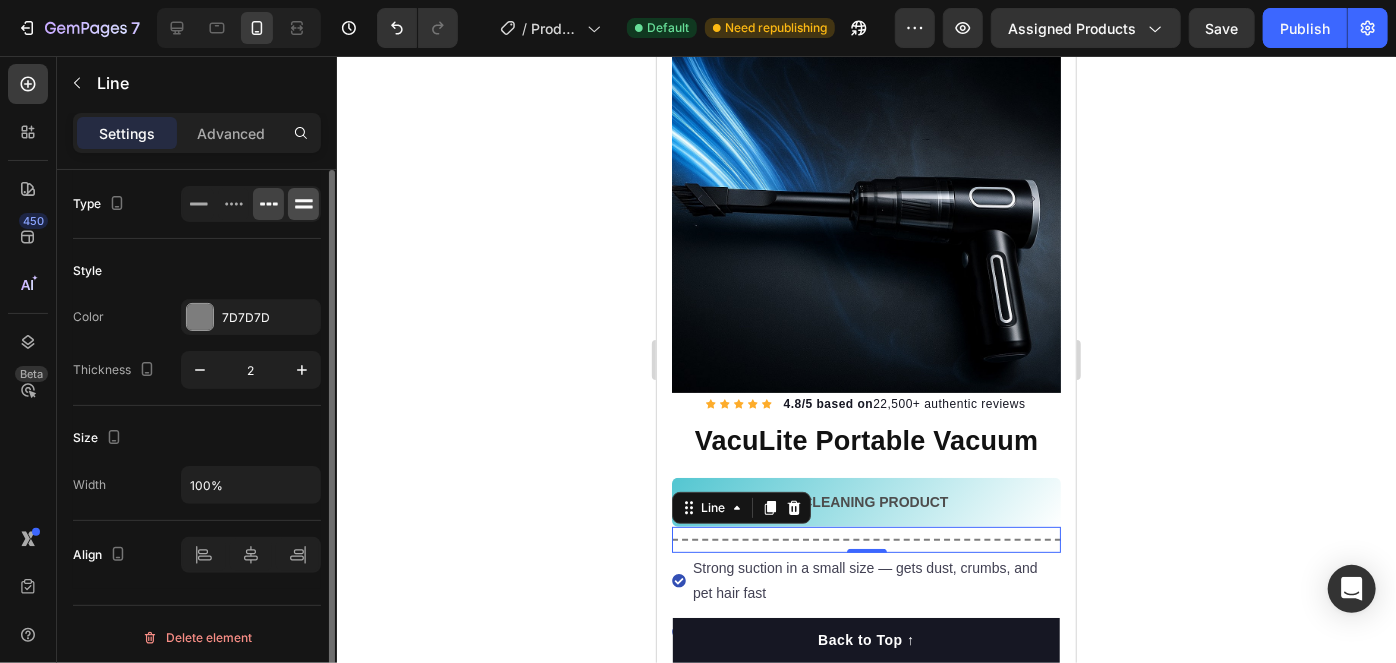 click 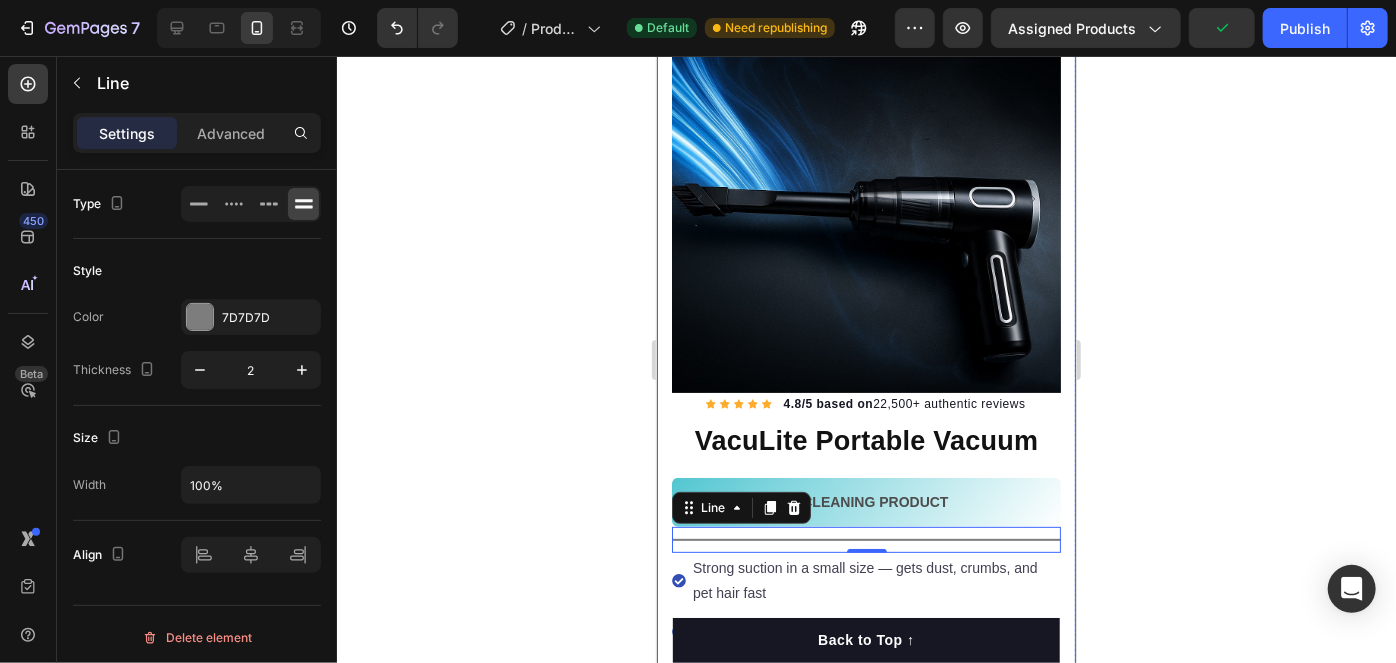 click 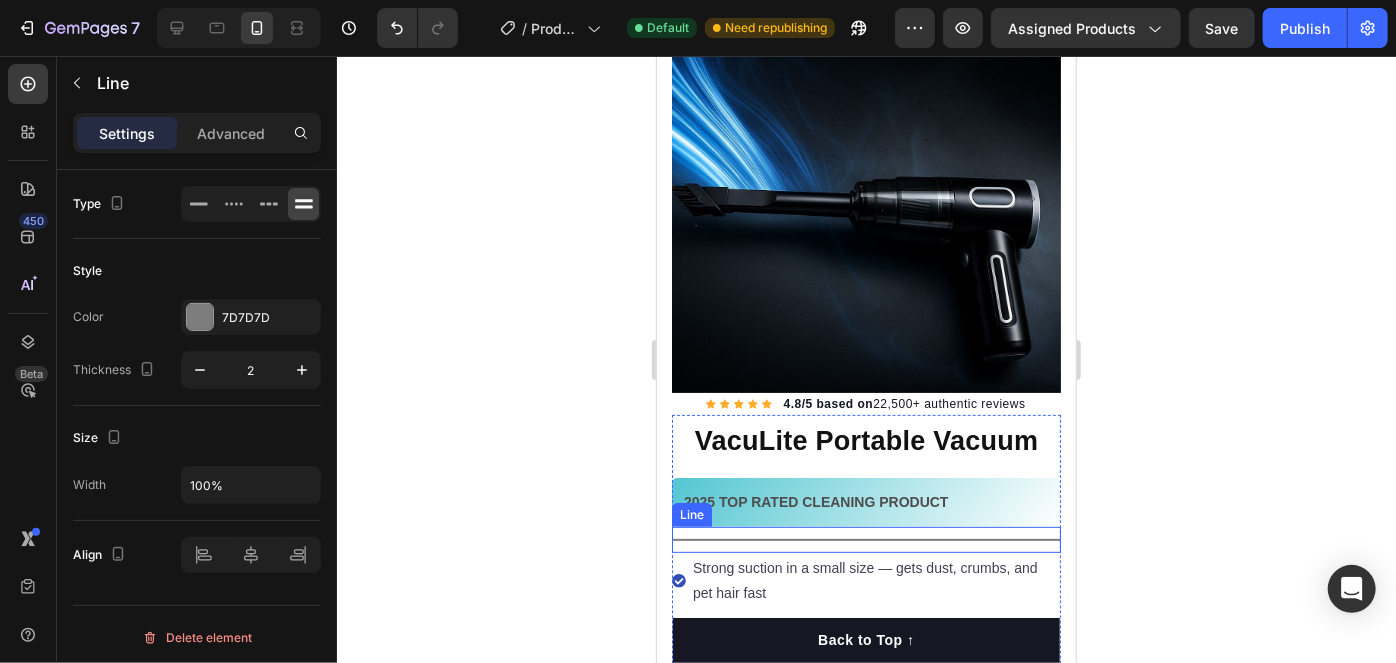 click on "Title Line" at bounding box center [865, 539] 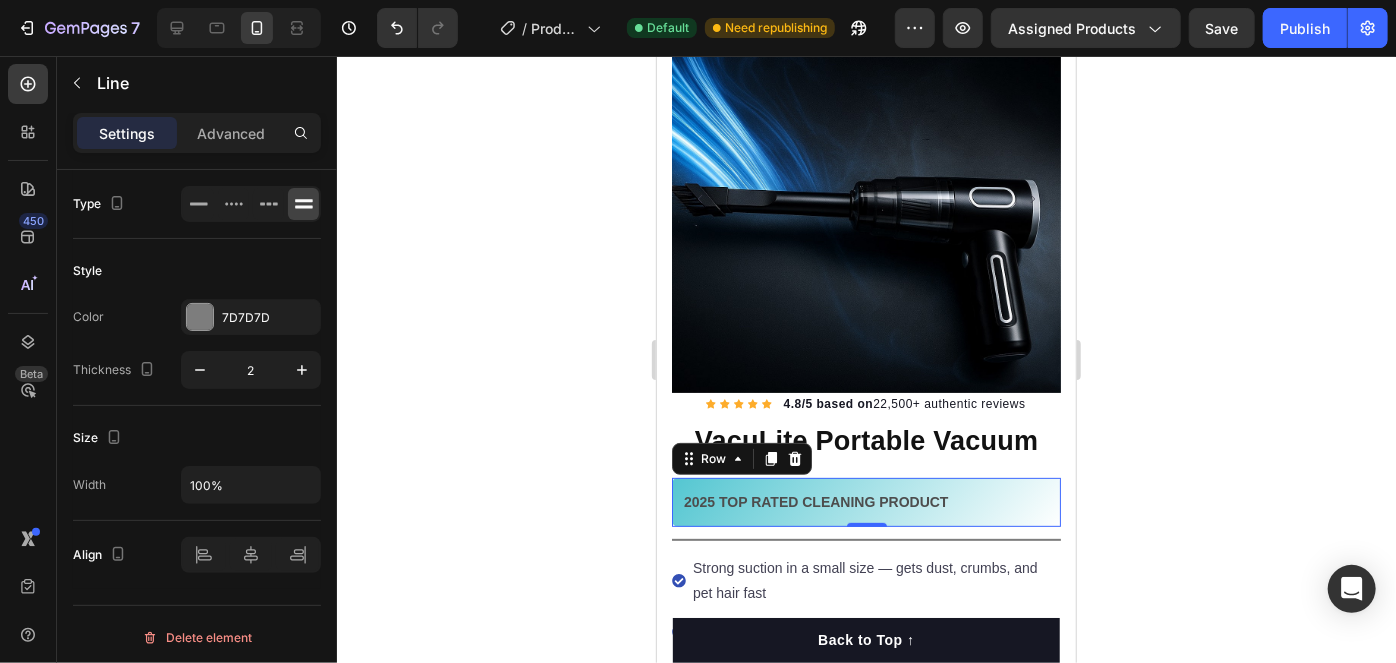 click on "[YEAR] TOP RATED CLEANING PRODUCT Text block Row   0" at bounding box center (865, 501) 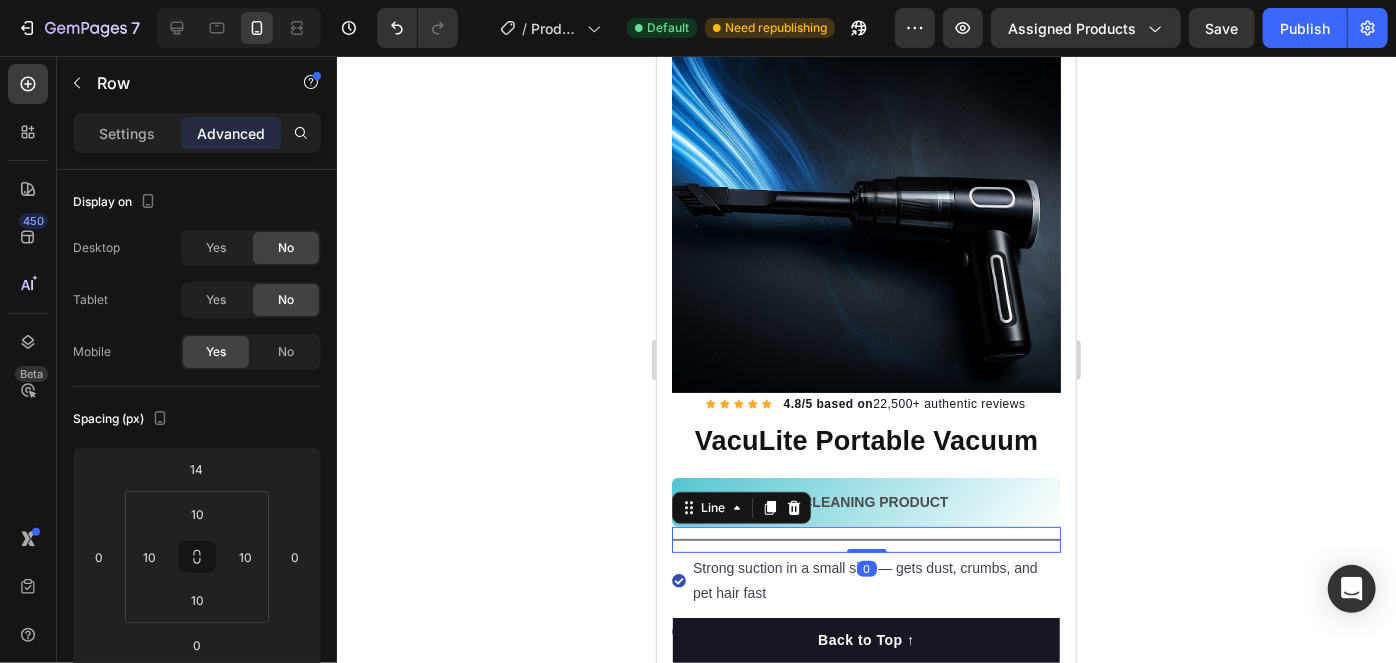 click on "Title Line   0" at bounding box center (865, 539) 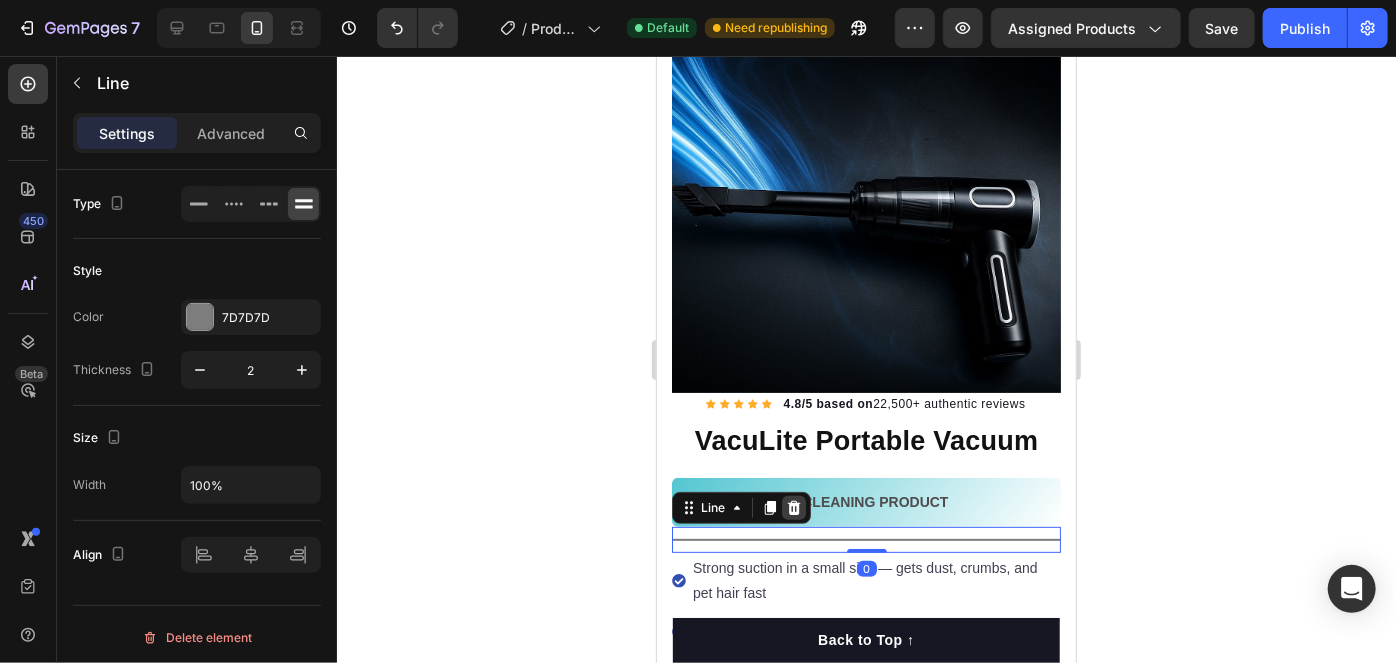 click at bounding box center (793, 507) 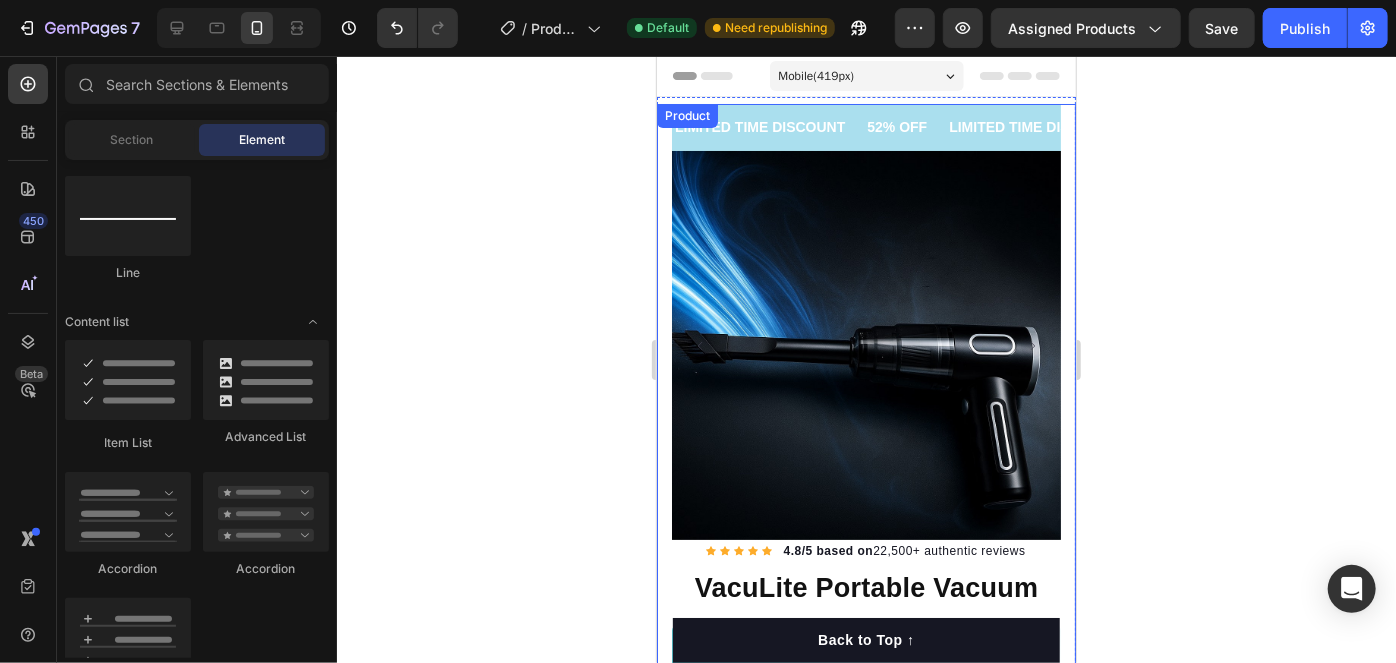 scroll, scrollTop: 147, scrollLeft: 0, axis: vertical 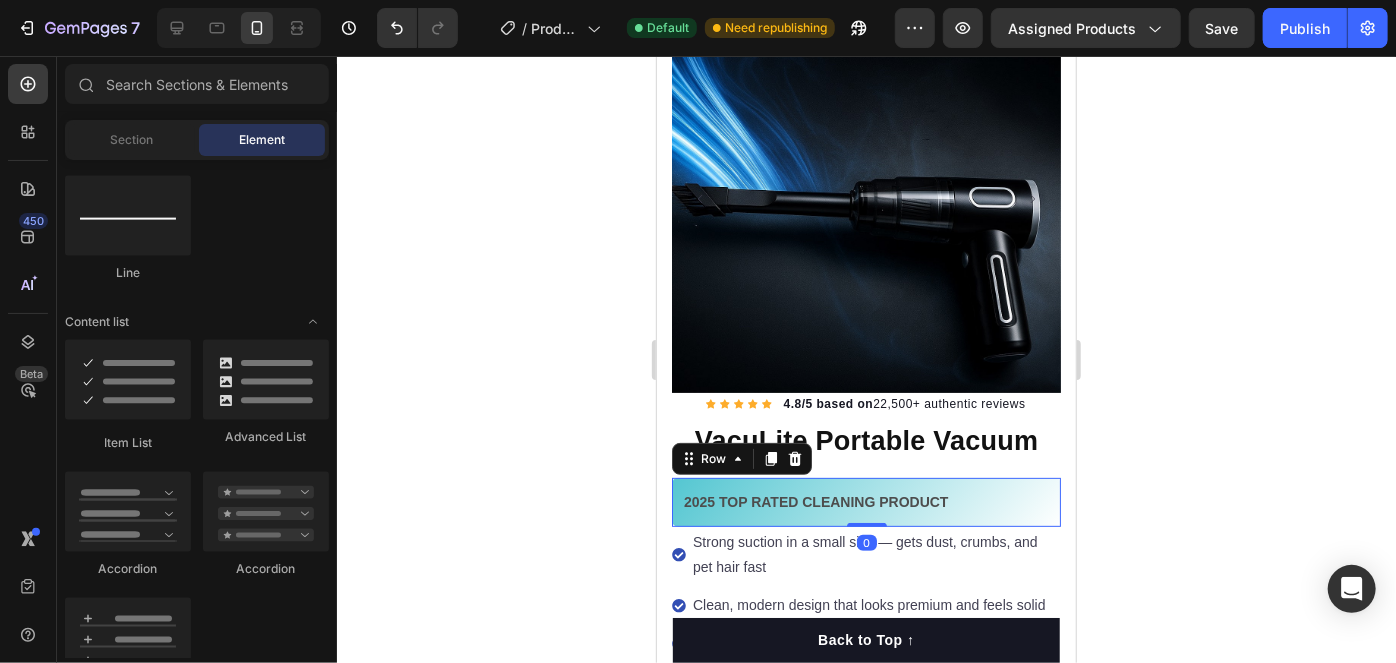 click on "[YEAR] TOP RATED CLEANING PRODUCT Text block Row   0" at bounding box center (865, 501) 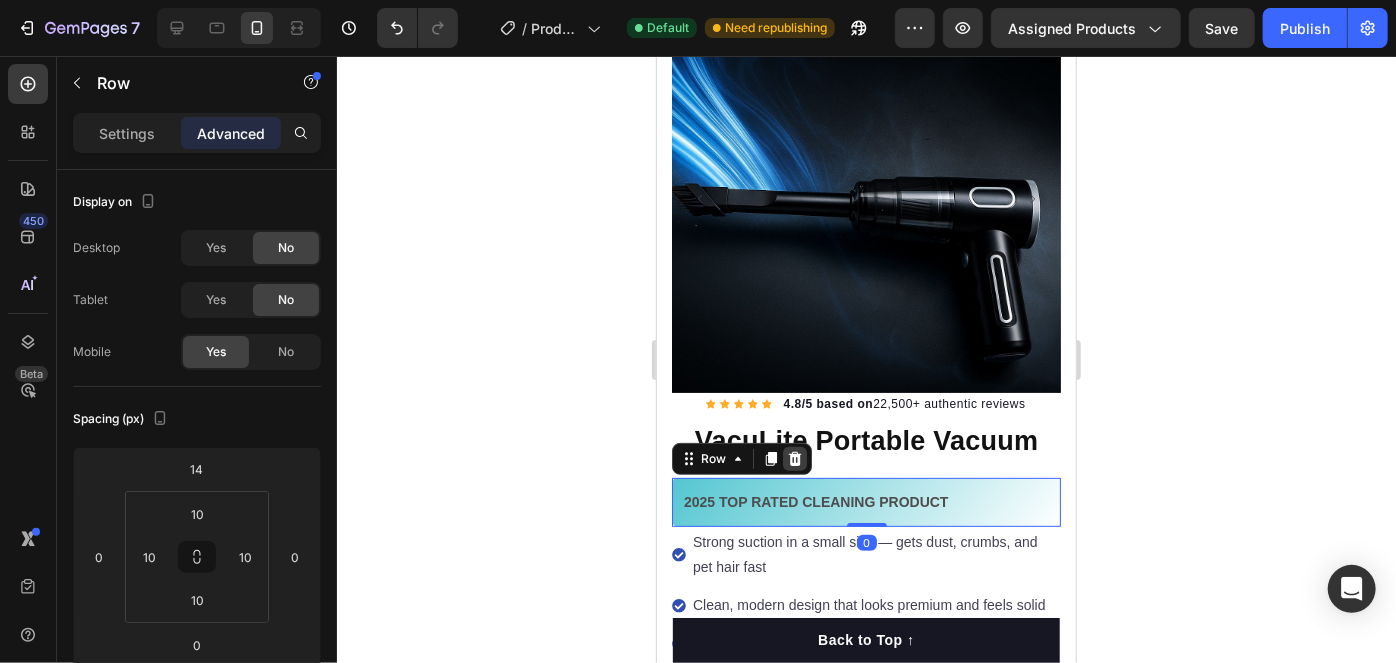 click 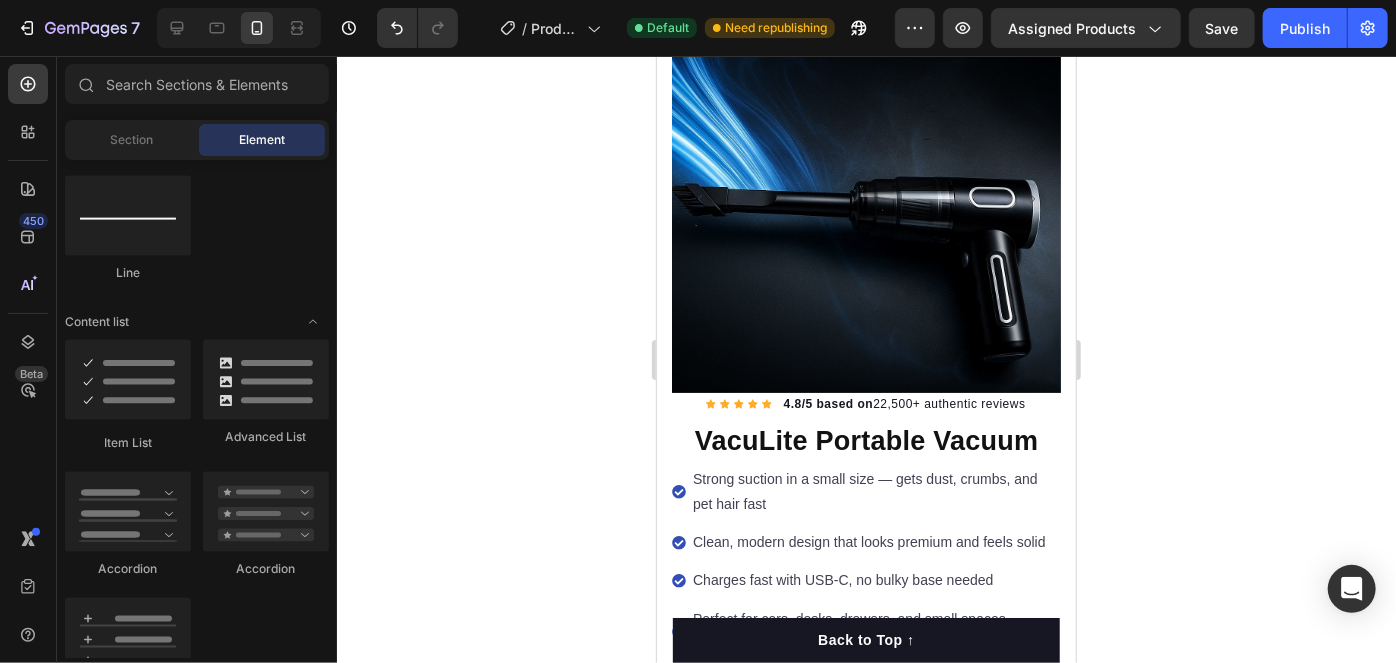 click 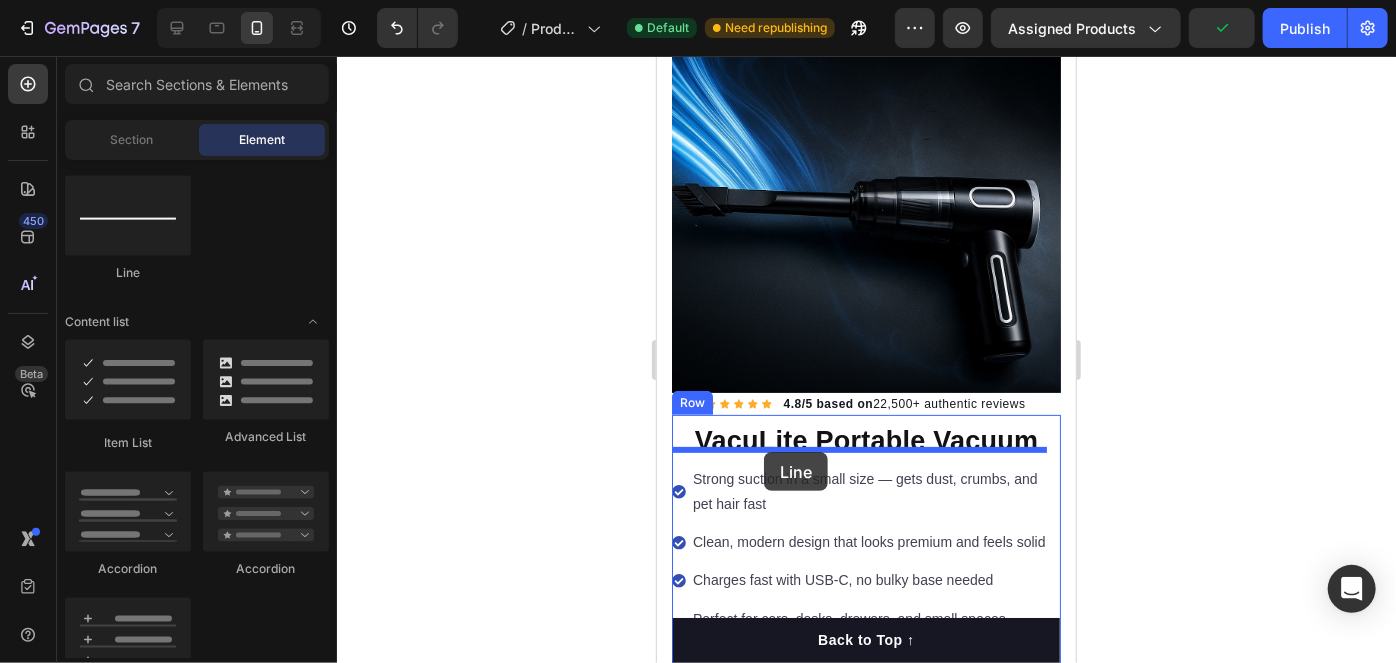 drag, startPoint x: 792, startPoint y: 293, endPoint x: 760, endPoint y: 454, distance: 164.14932 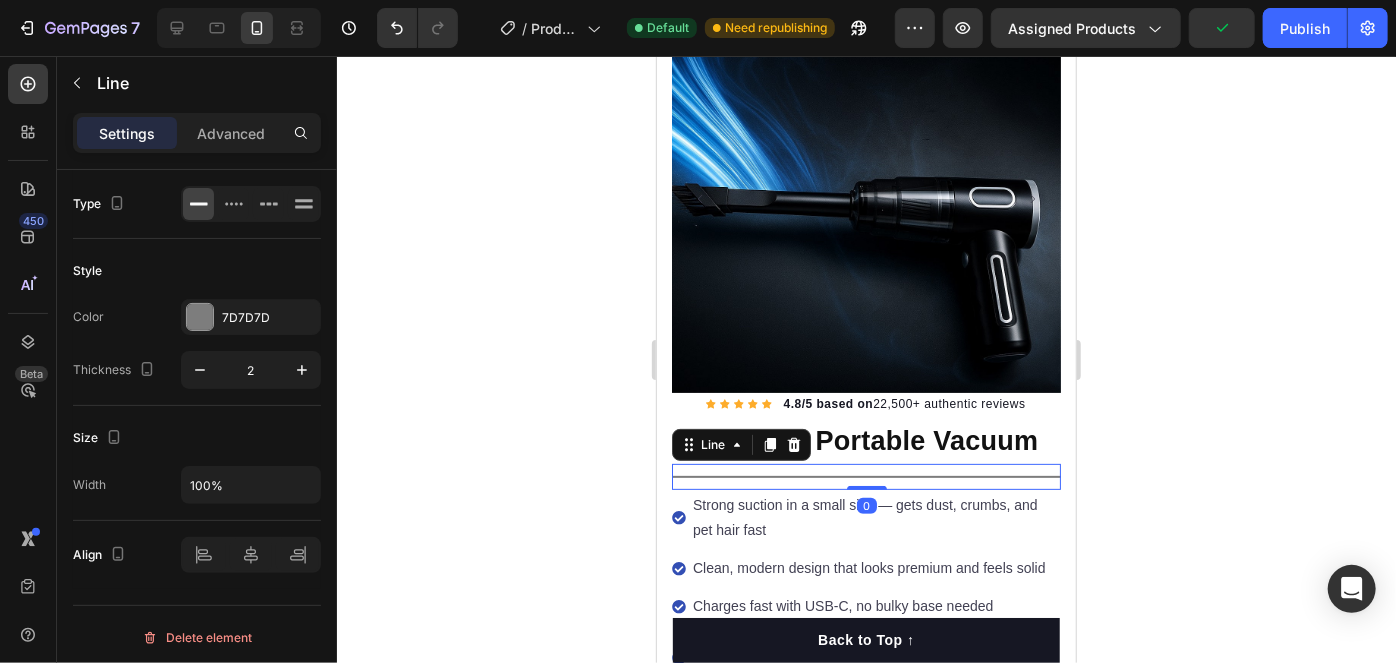 click 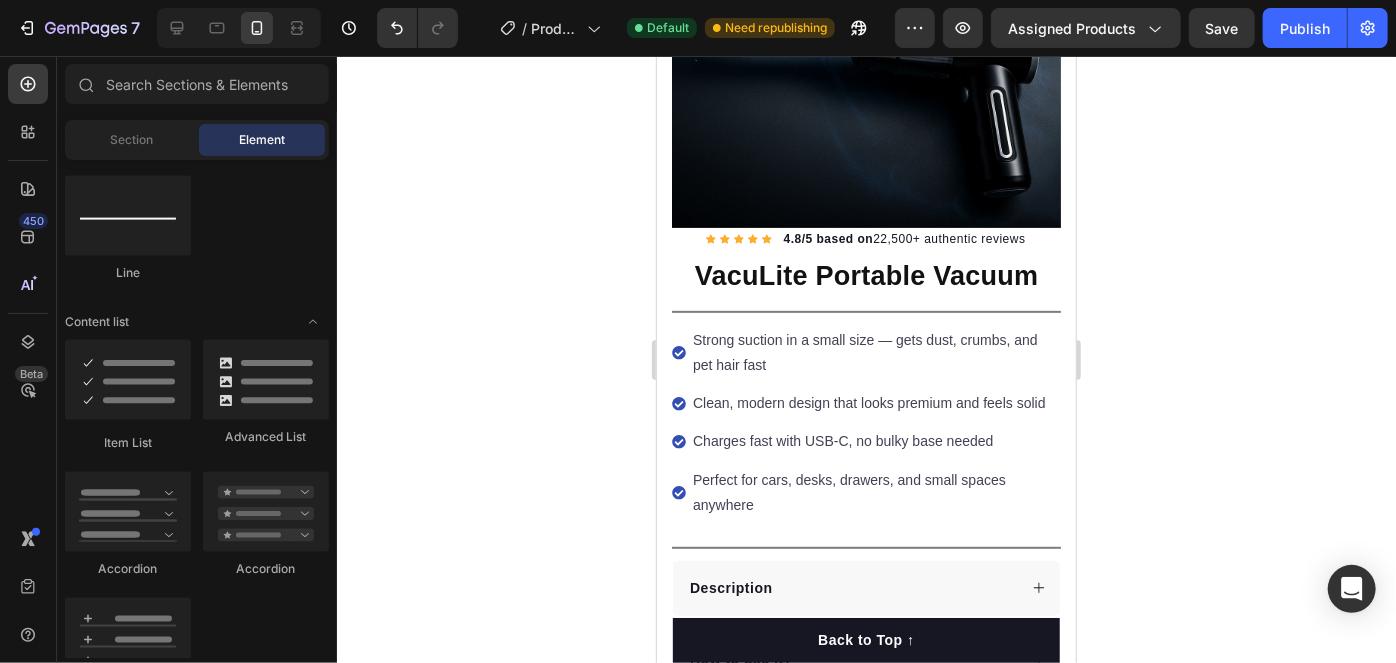 scroll, scrollTop: 309, scrollLeft: 0, axis: vertical 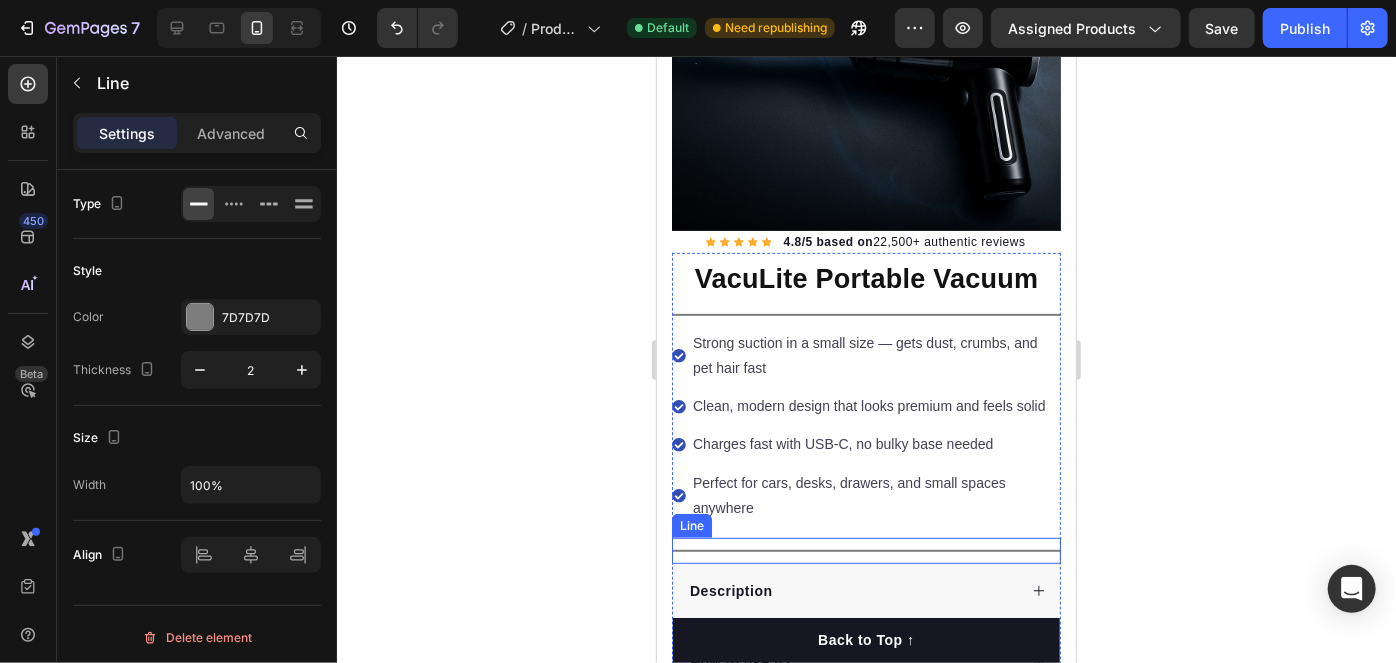 click on "Title Line" at bounding box center [865, 550] 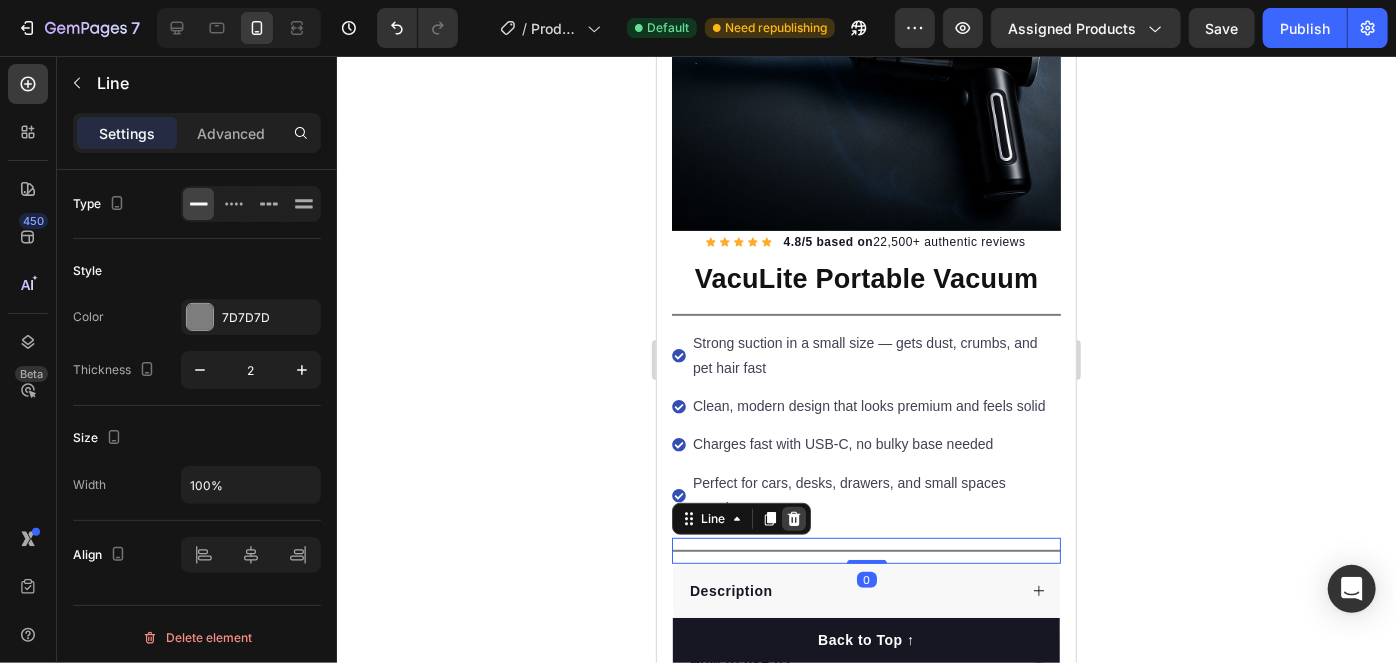 click 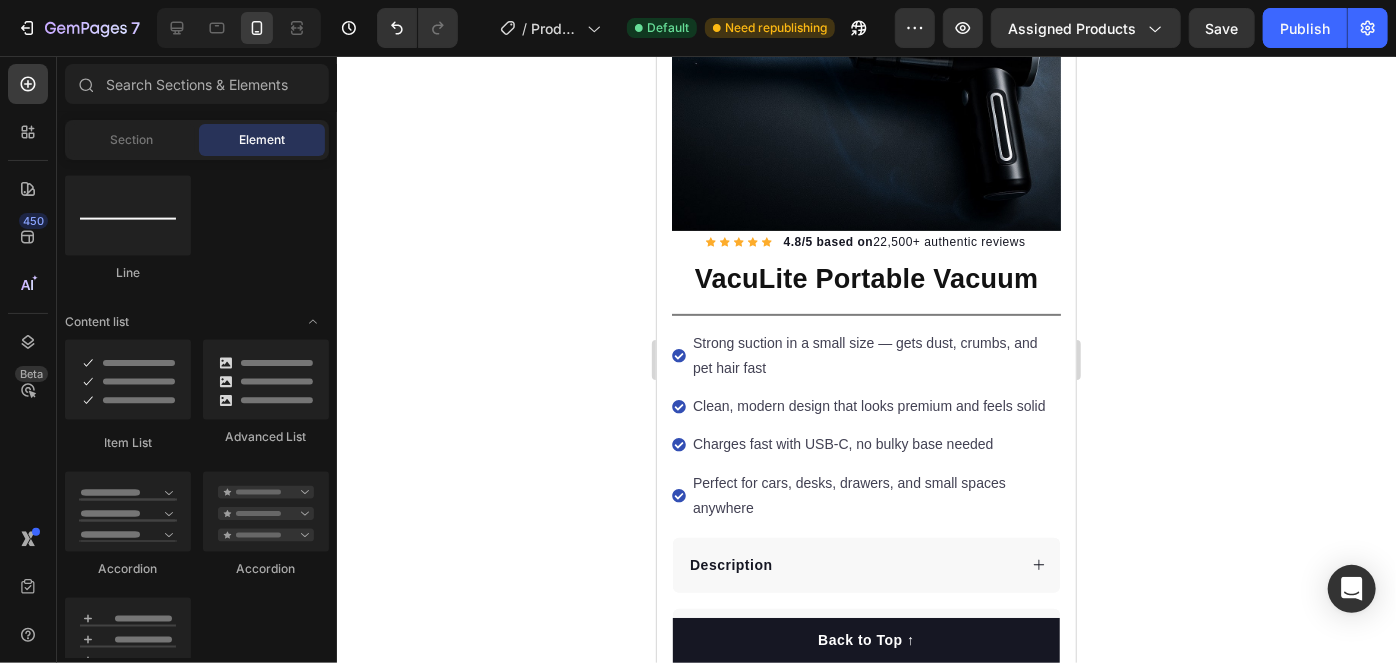 click 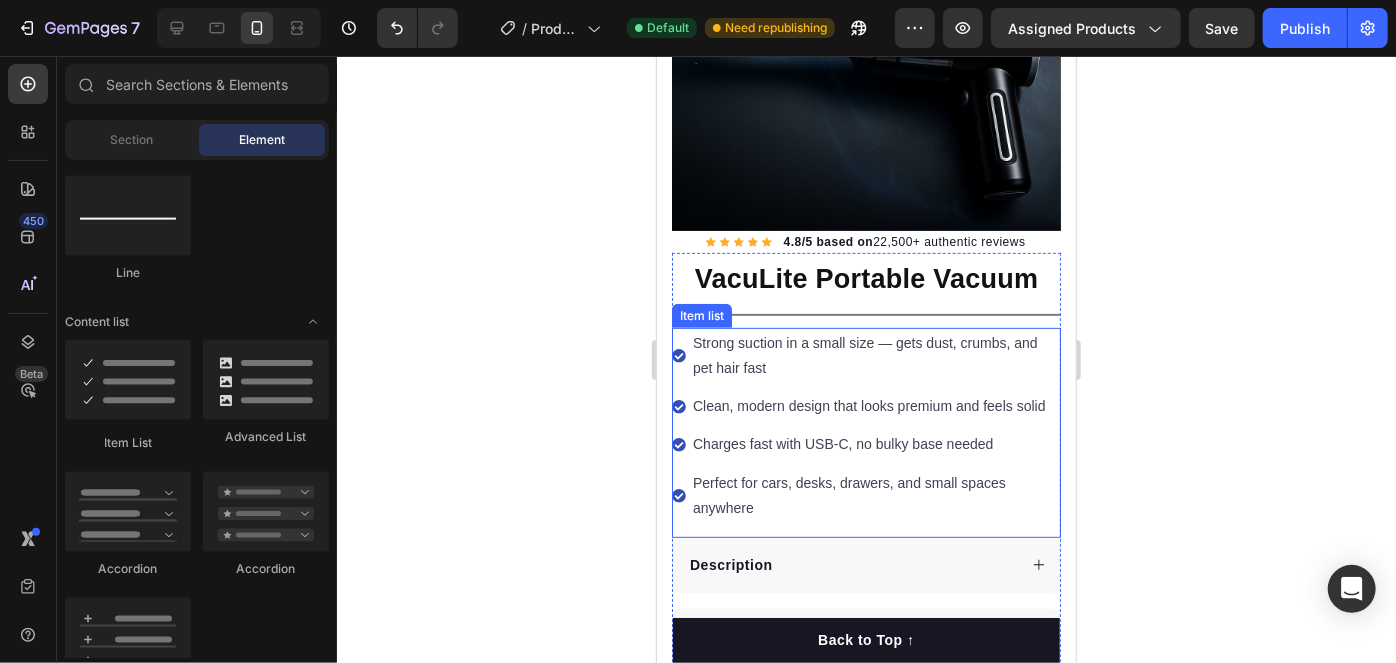 scroll, scrollTop: 453, scrollLeft: 0, axis: vertical 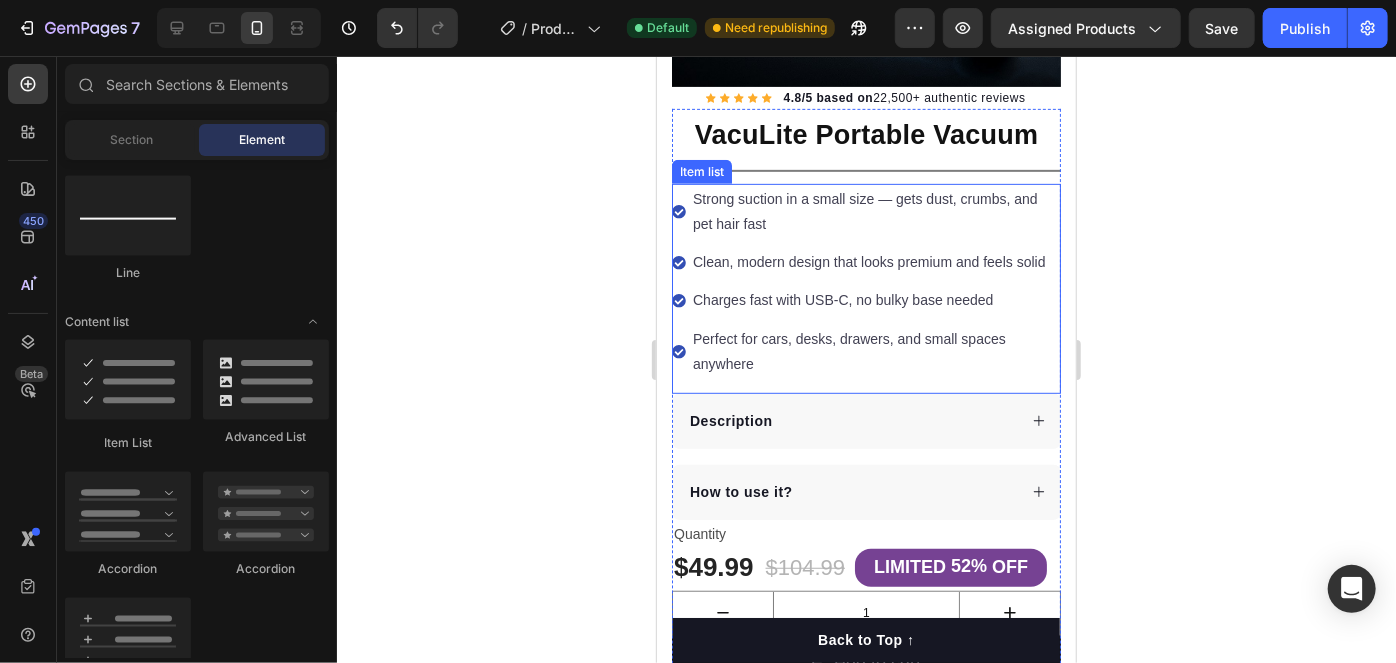 click on "Clean, modern design that looks premium and feels solid" at bounding box center [865, 261] 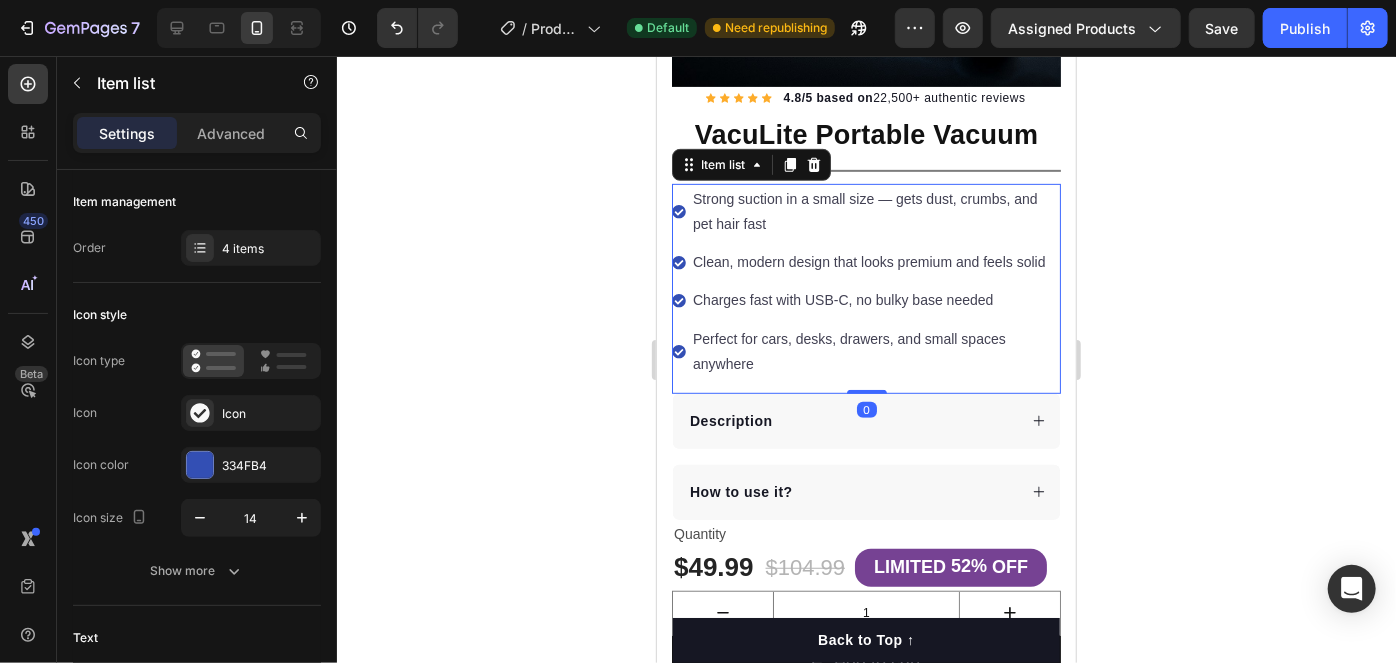 click on "Clean, modern design that looks premium and feels solid" at bounding box center (874, 261) 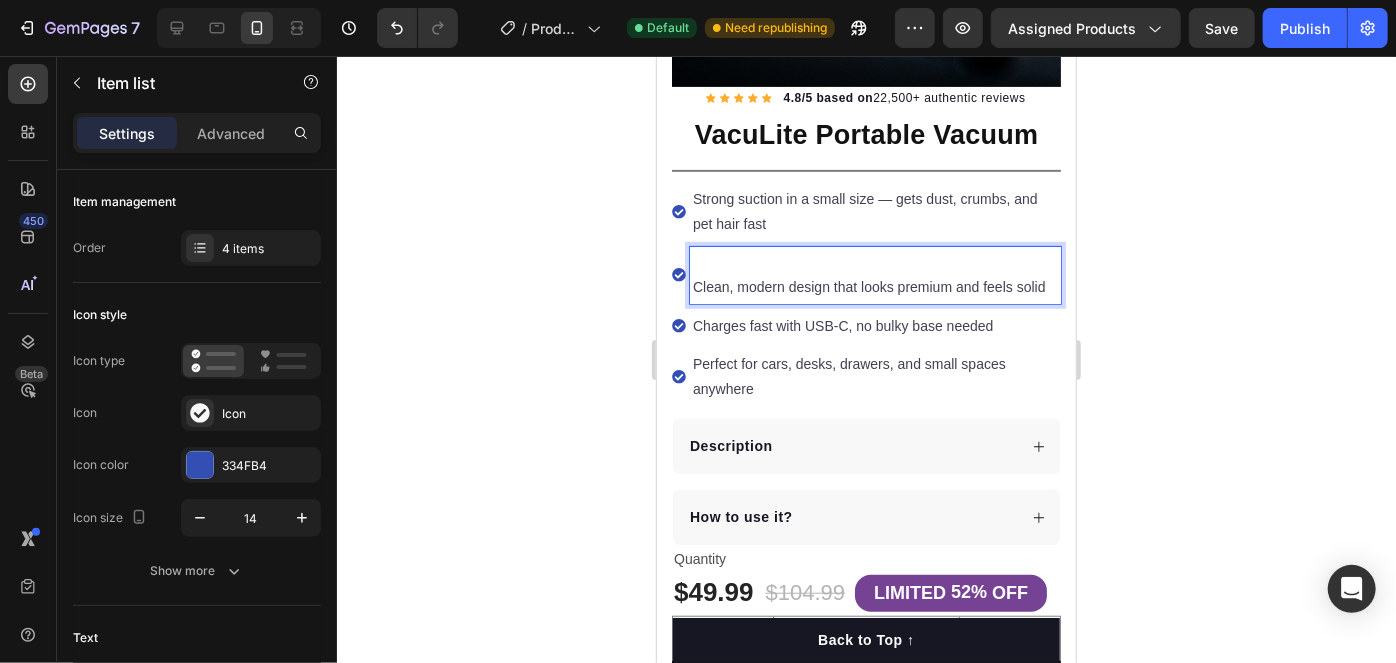 click on "Strong suction in a small size — gets dust, crumbs, and pet hair fast" at bounding box center (874, 211) 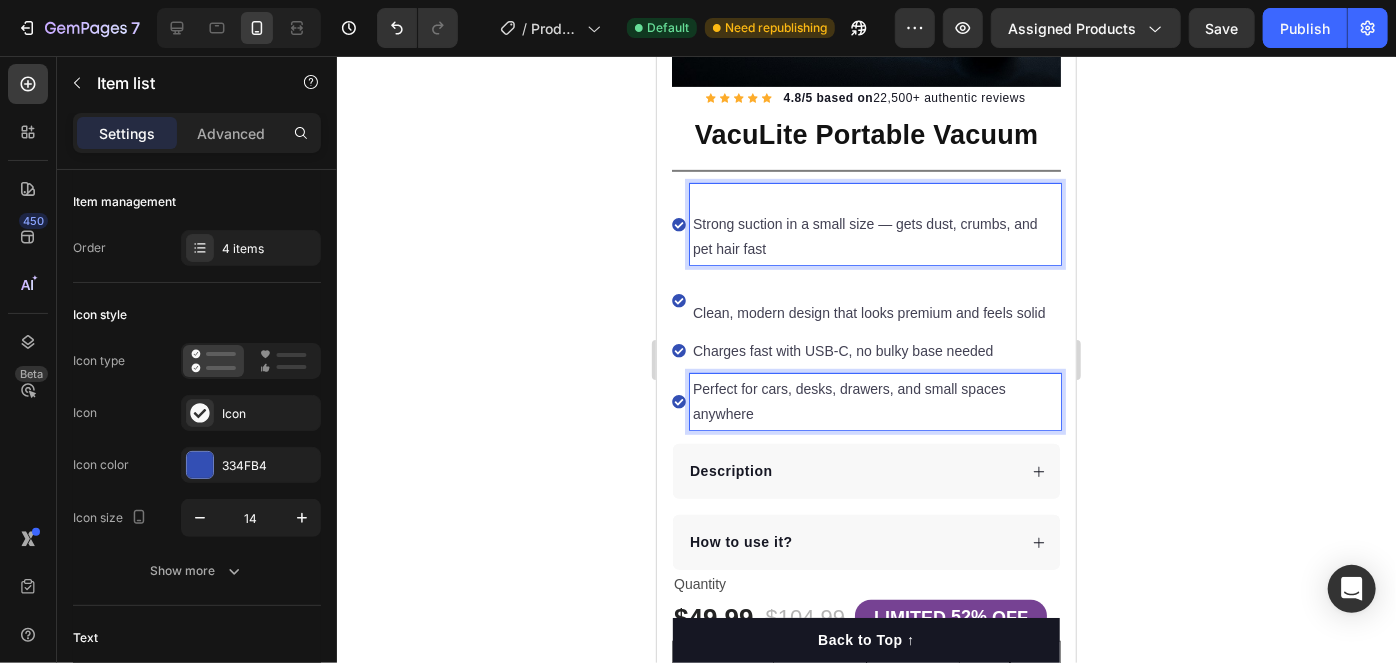 click on "Perfect for cars, desks, drawers, and small spaces anywhere" at bounding box center (874, 401) 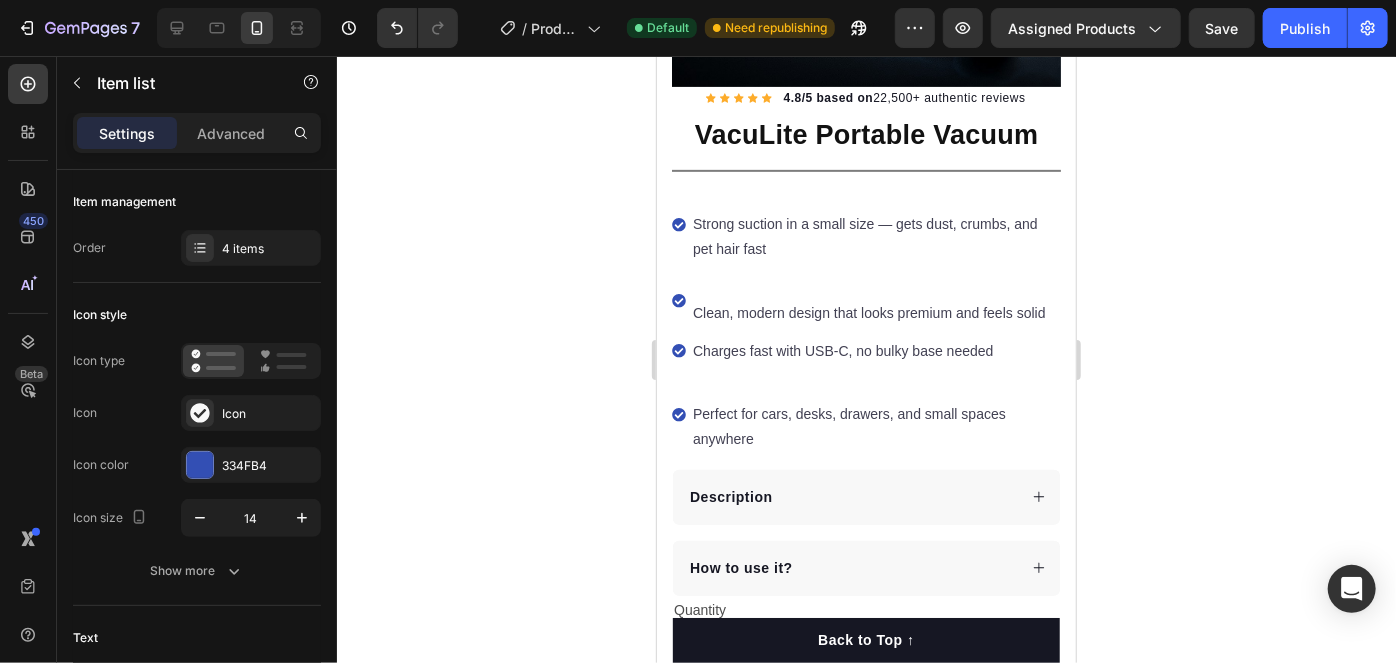 click 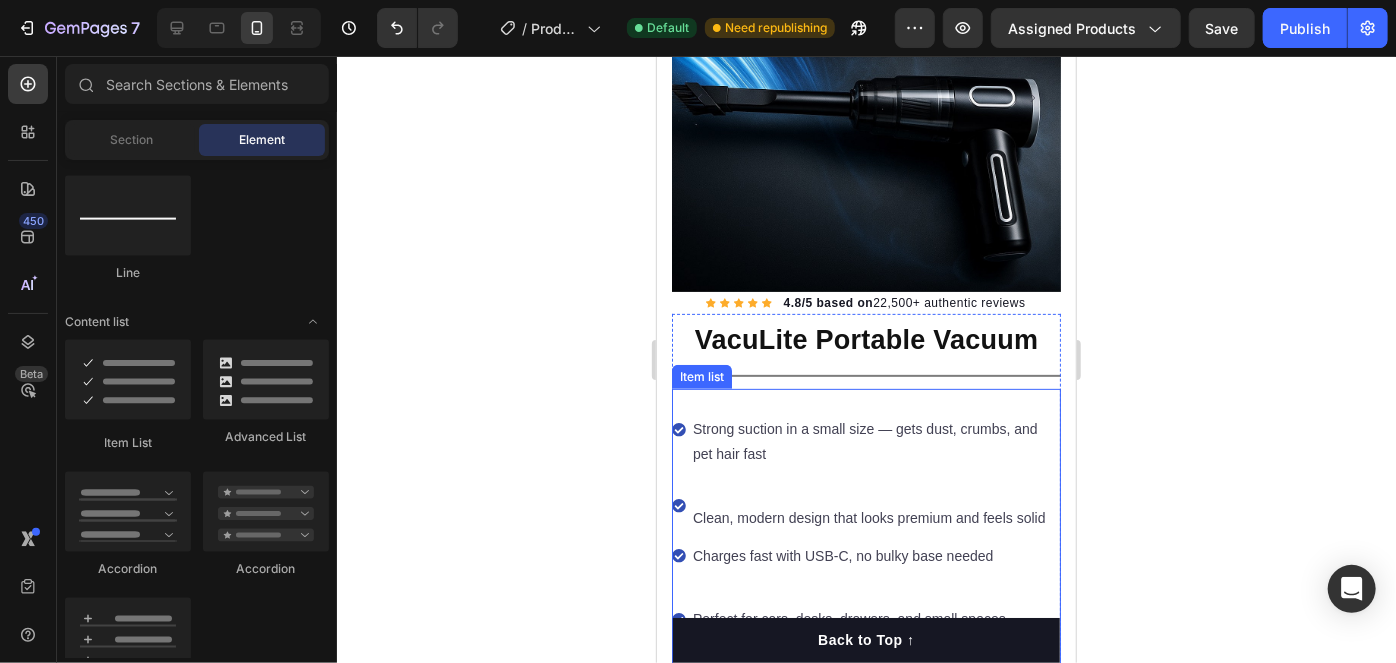 scroll, scrollTop: 422, scrollLeft: 0, axis: vertical 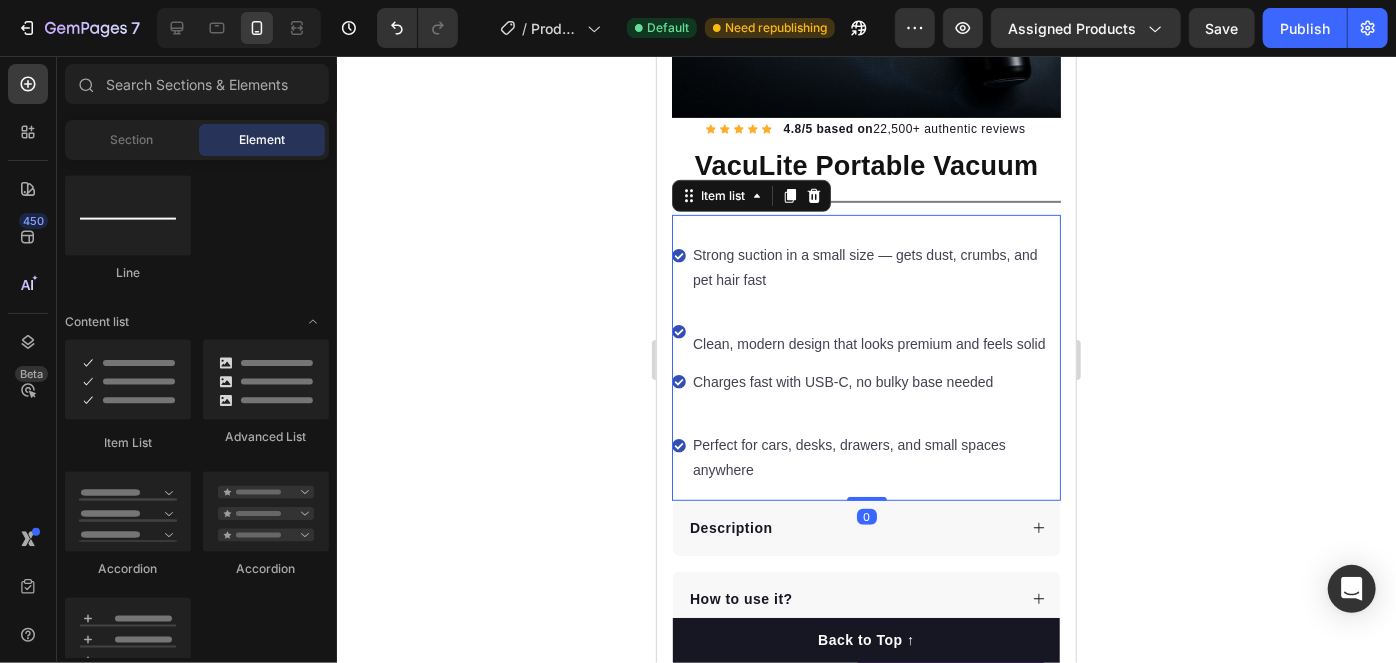 click on "Perfect for cars, desks, drawers, and small spaces anywhere" at bounding box center [874, 445] 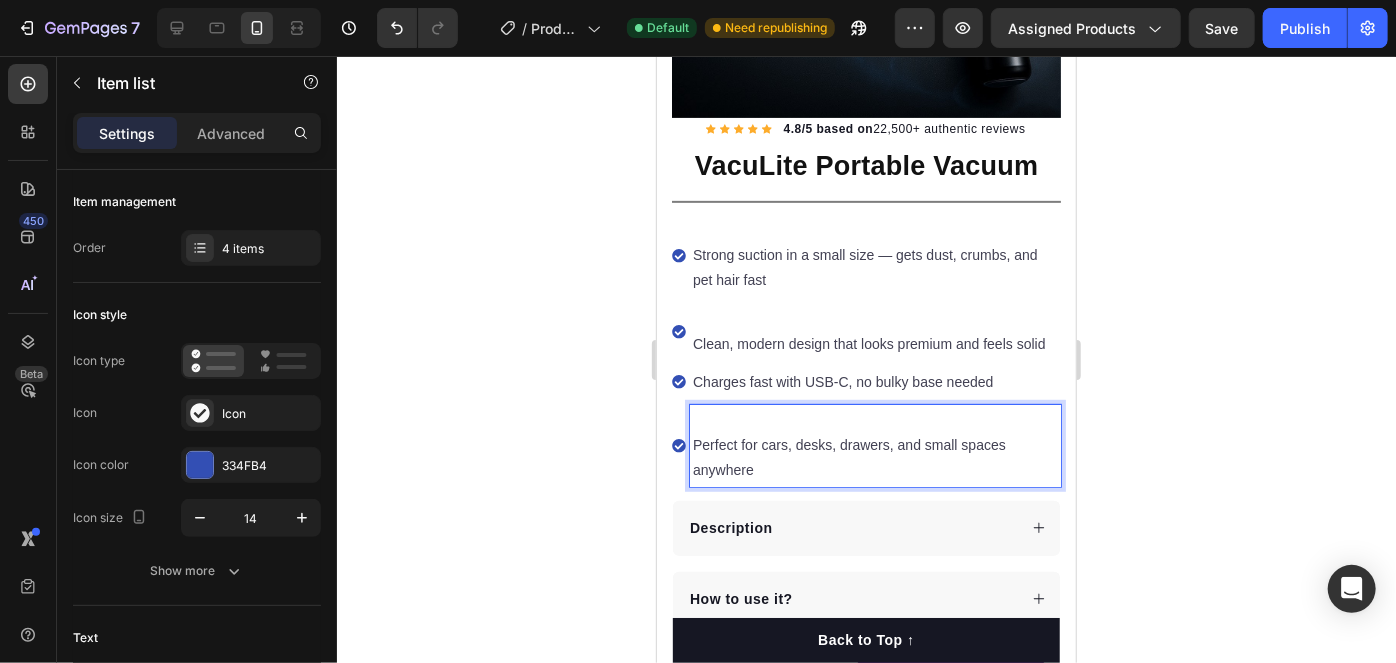 click on "Perfect for cars, desks, drawers, and small spaces anywhere" at bounding box center [874, 445] 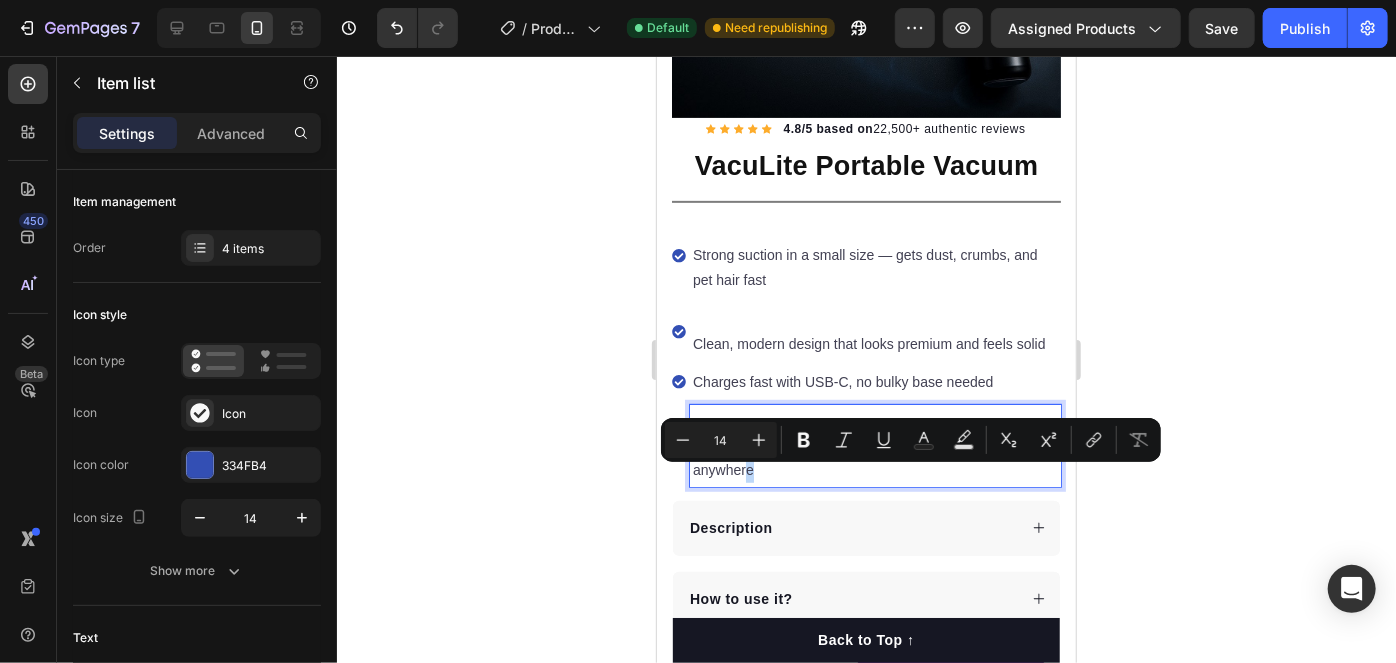 click on "Perfect for cars, desks, drawers, and small spaces anywhere" at bounding box center [874, 445] 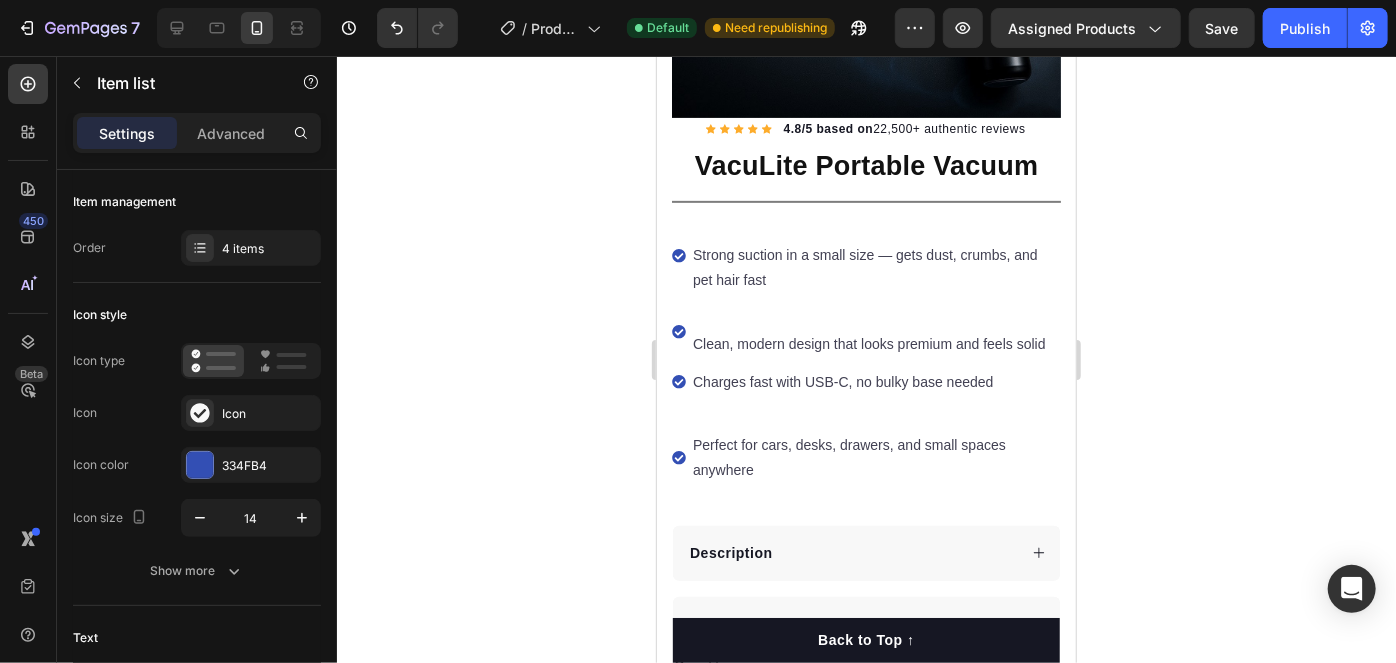 click on "Perfect for cars, desks, drawers, and small spaces anywhere" at bounding box center [865, 457] 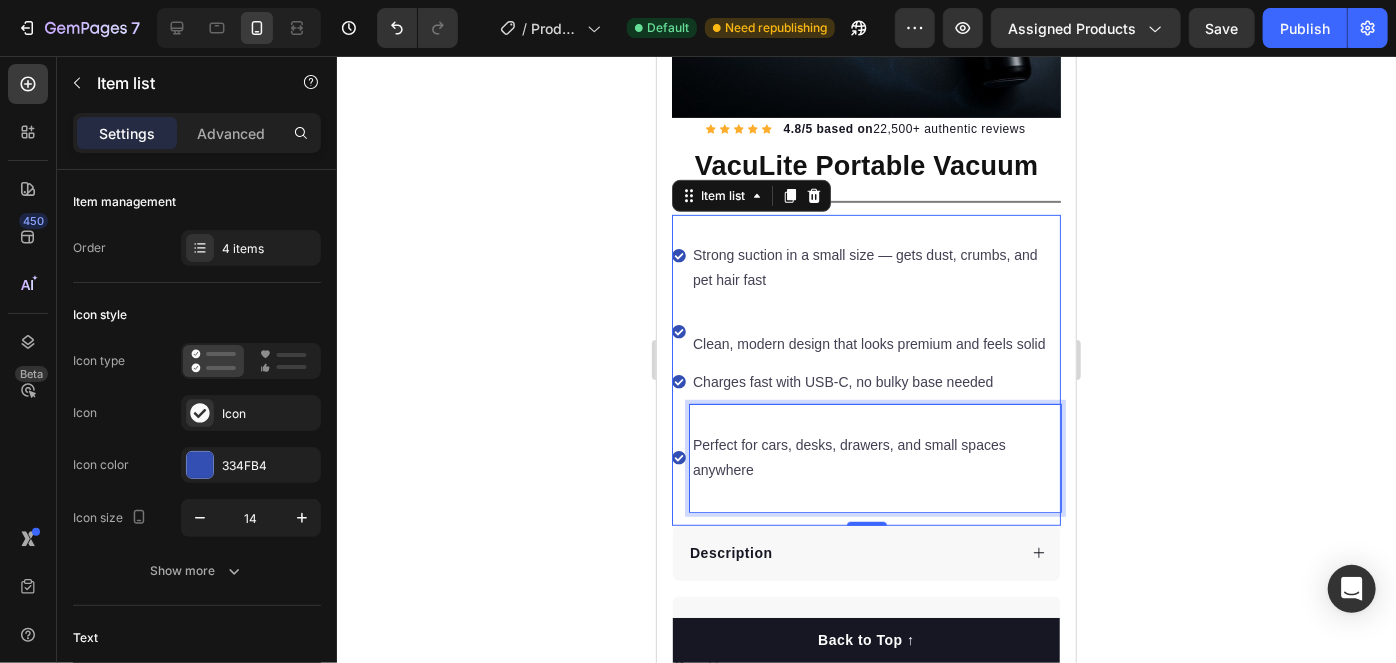 click on "Perfect for cars, desks, drawers, and small spaces anywhere" at bounding box center (874, 457) 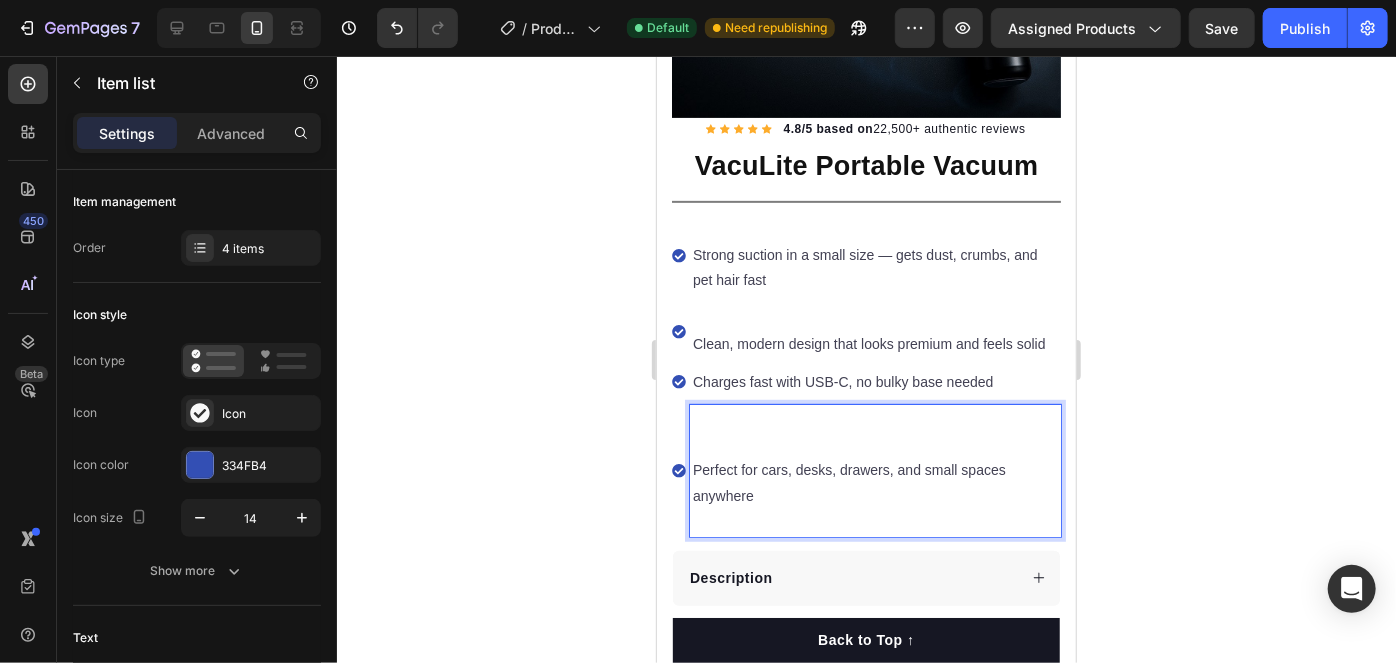 click on "Perfect for cars, desks, drawers, and small spaces anywhere" at bounding box center (874, 470) 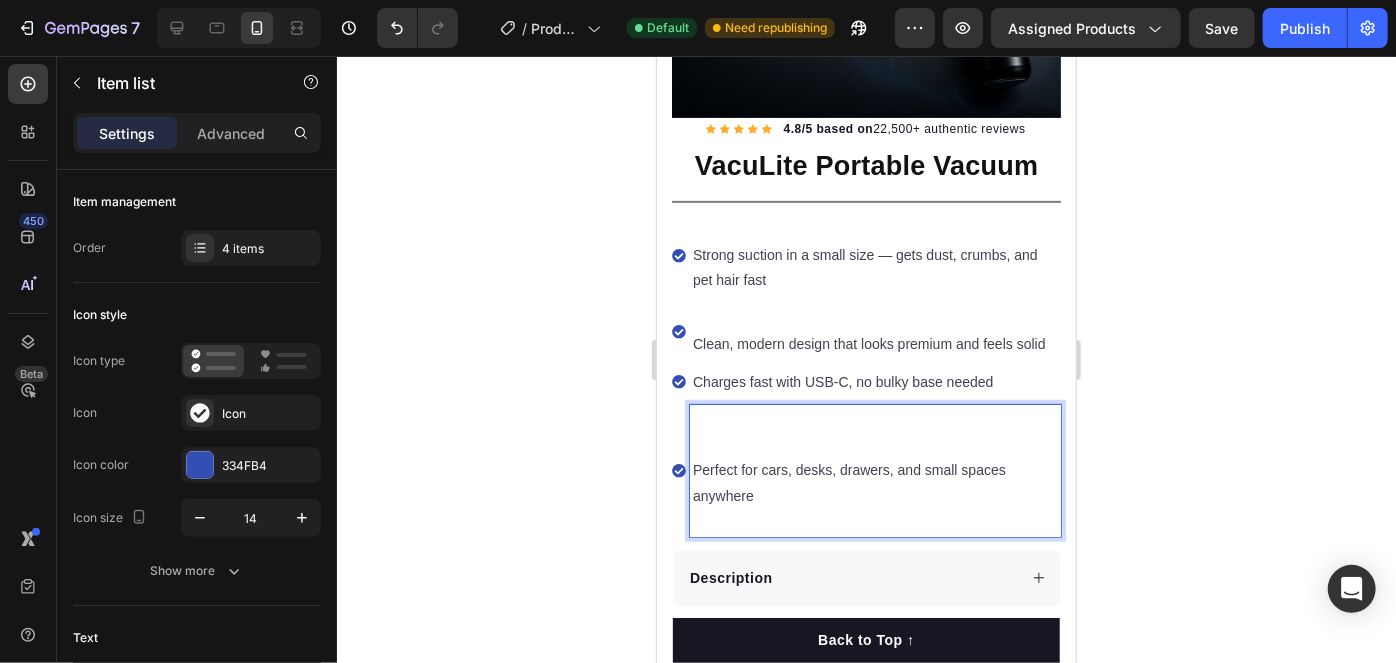 click on "⁠⁠⁠⁠⁠⁠⁠ Perfect for cars, desks, drawers, and small spaces anywhere" at bounding box center [874, 470] 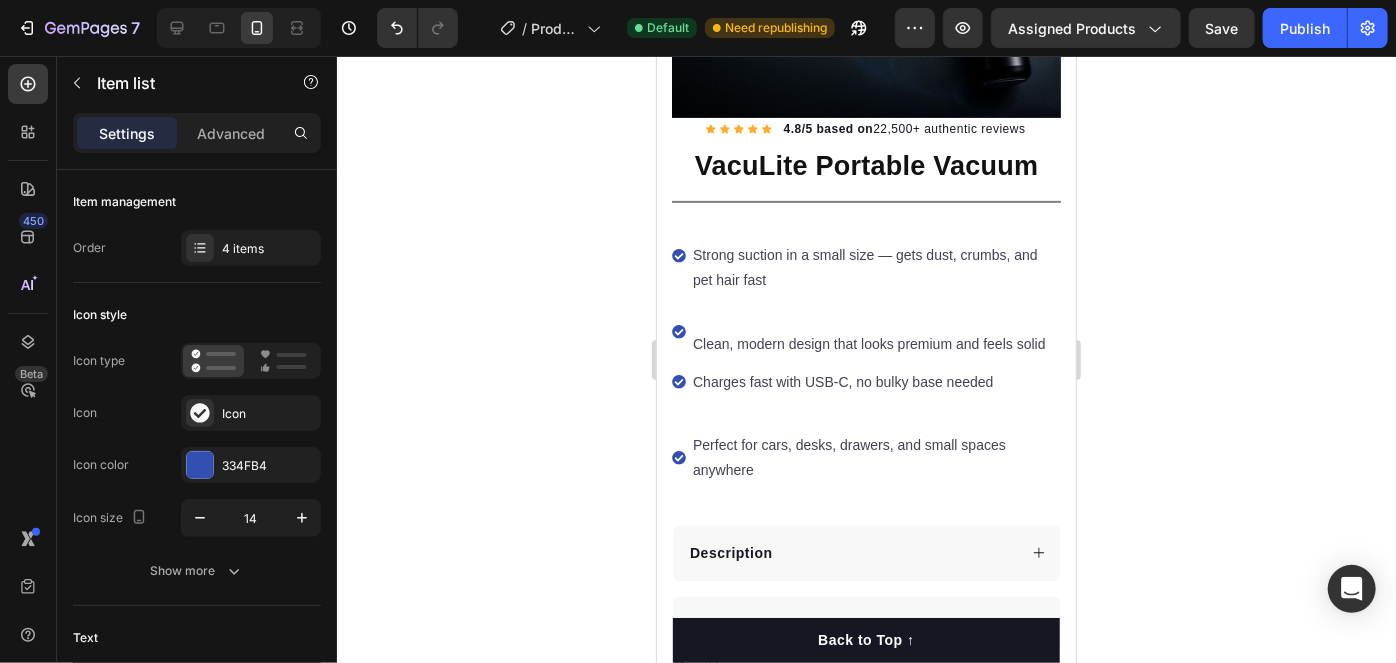 click 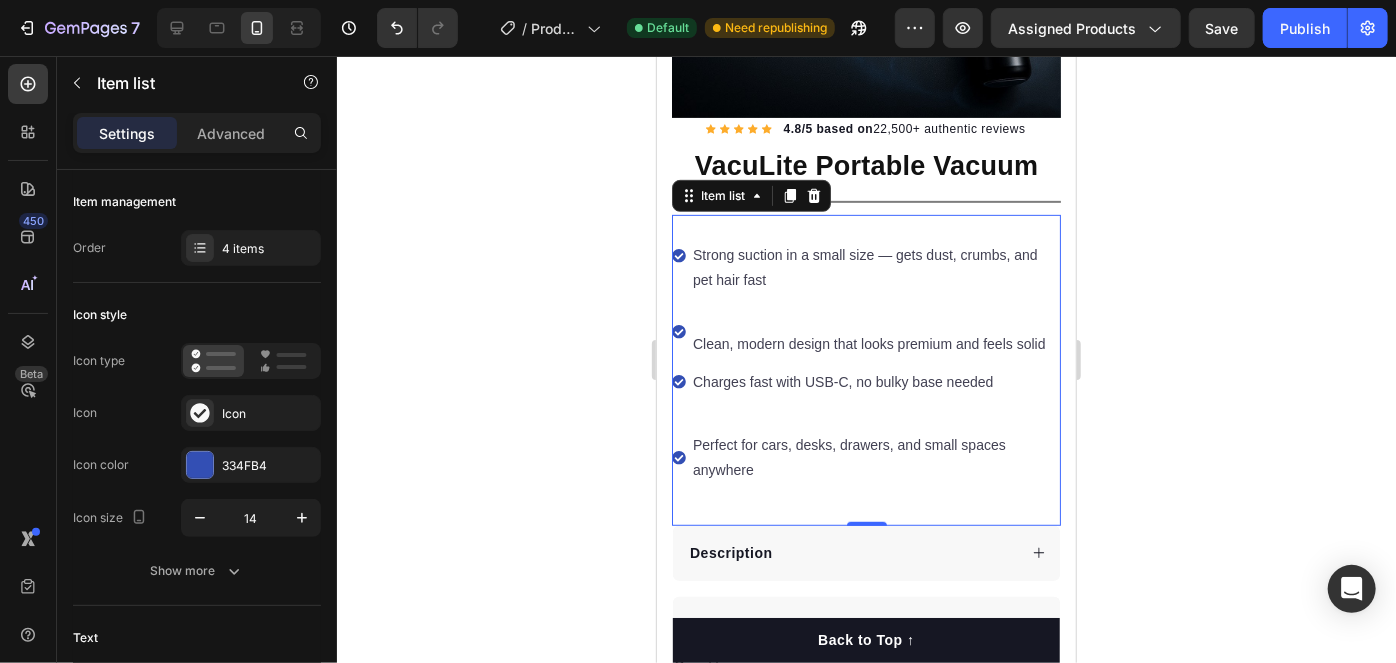 click 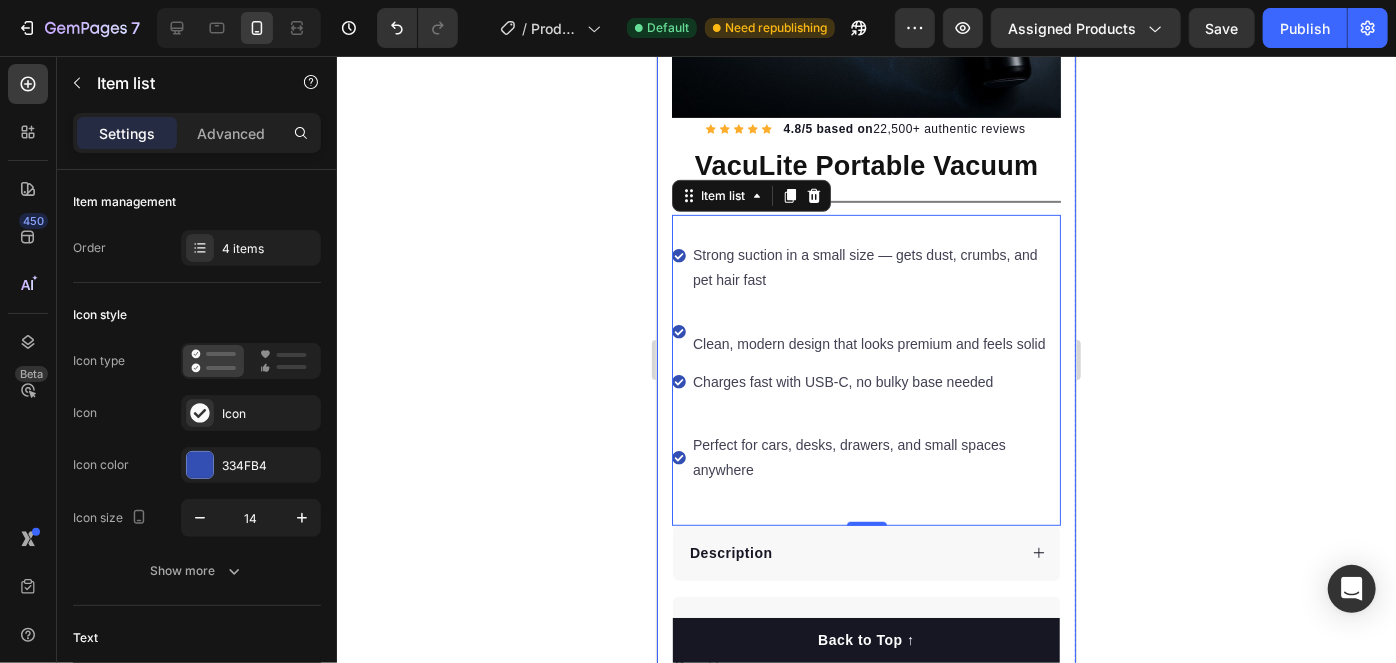 click 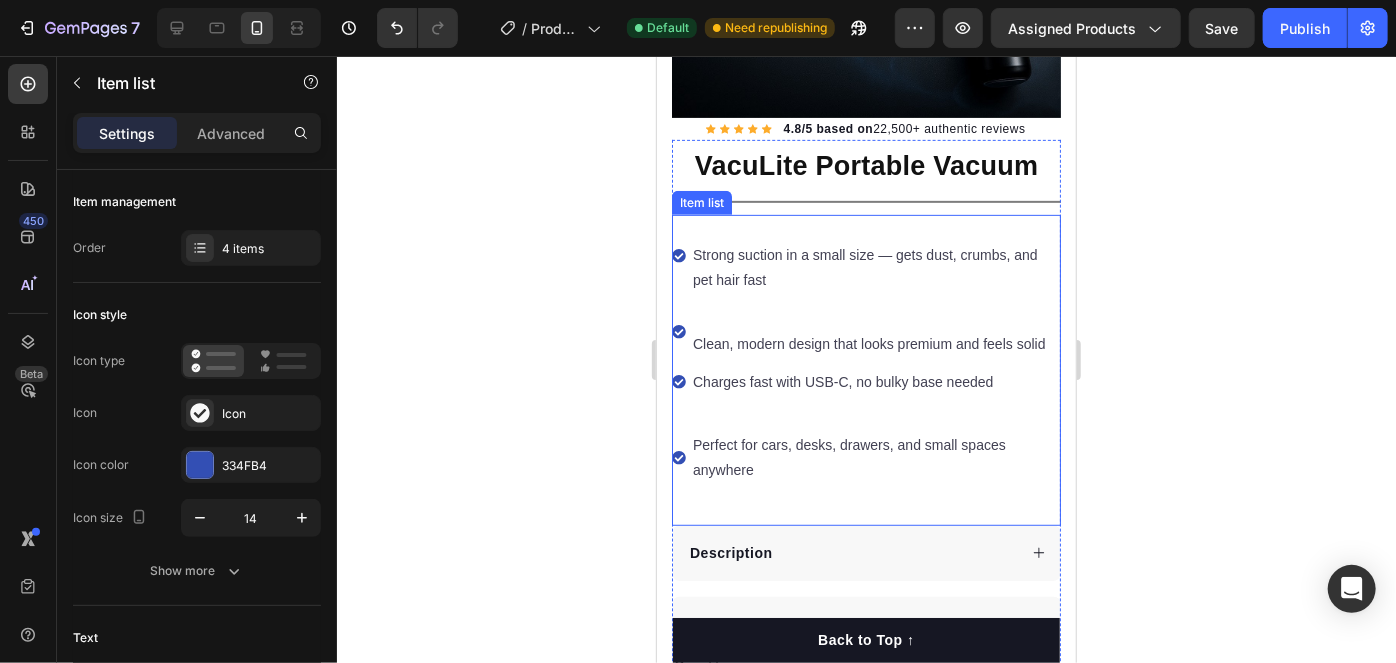 click 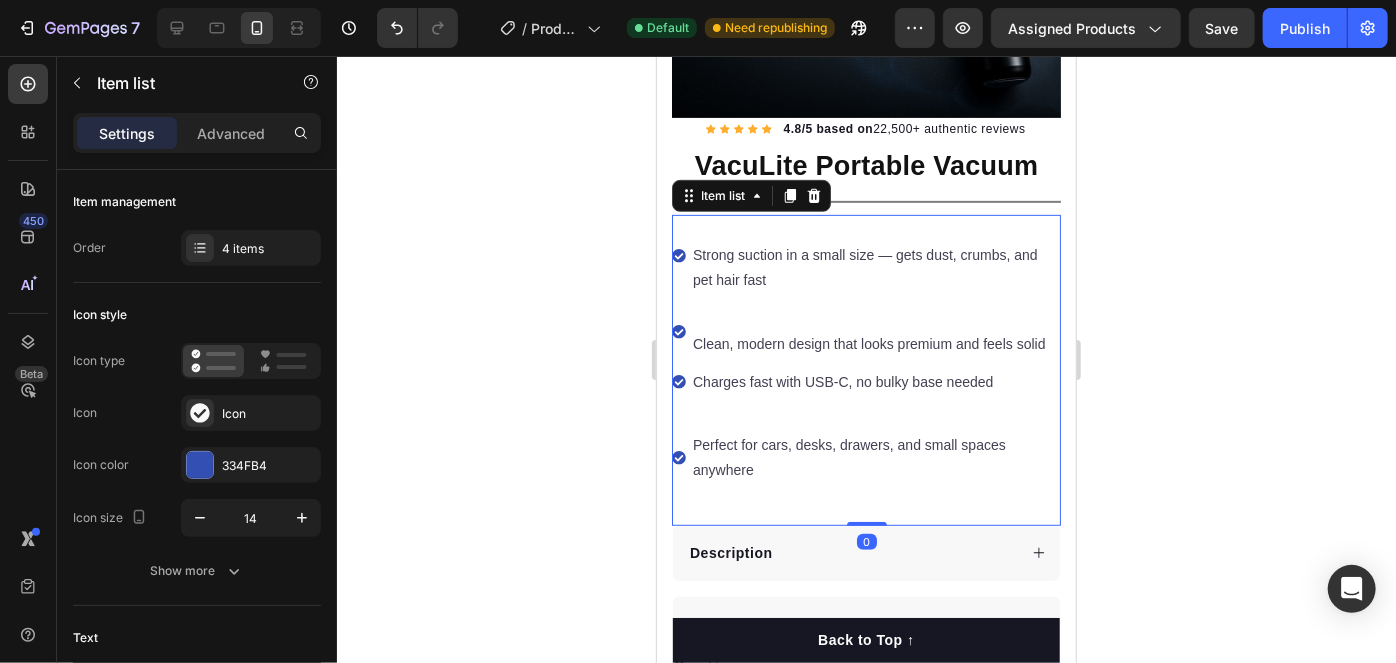 click on "⁠⁠⁠⁠⁠⁠⁠ Perfect for cars, desks, drawers, and small spaces anywhere" at bounding box center (865, 457) 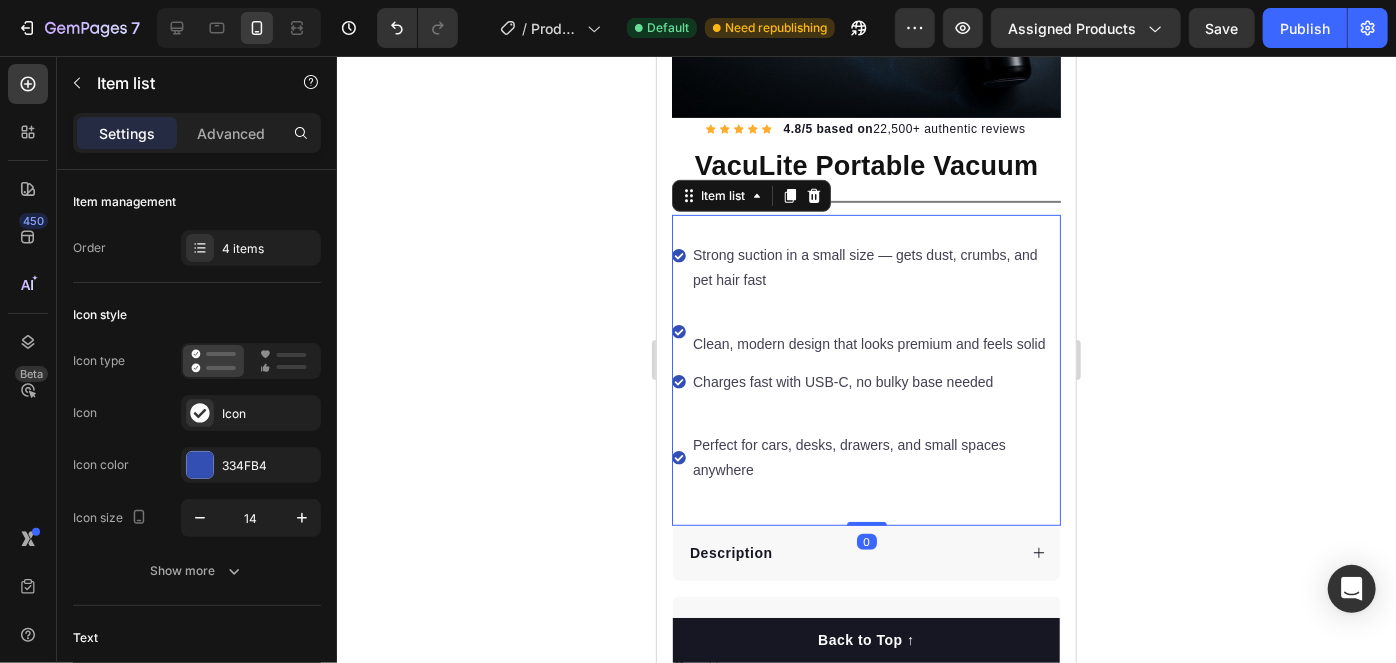 click on "⁠⁠⁠⁠⁠⁠⁠ Perfect for cars, desks, drawers, and small spaces anywhere" at bounding box center (874, 457) 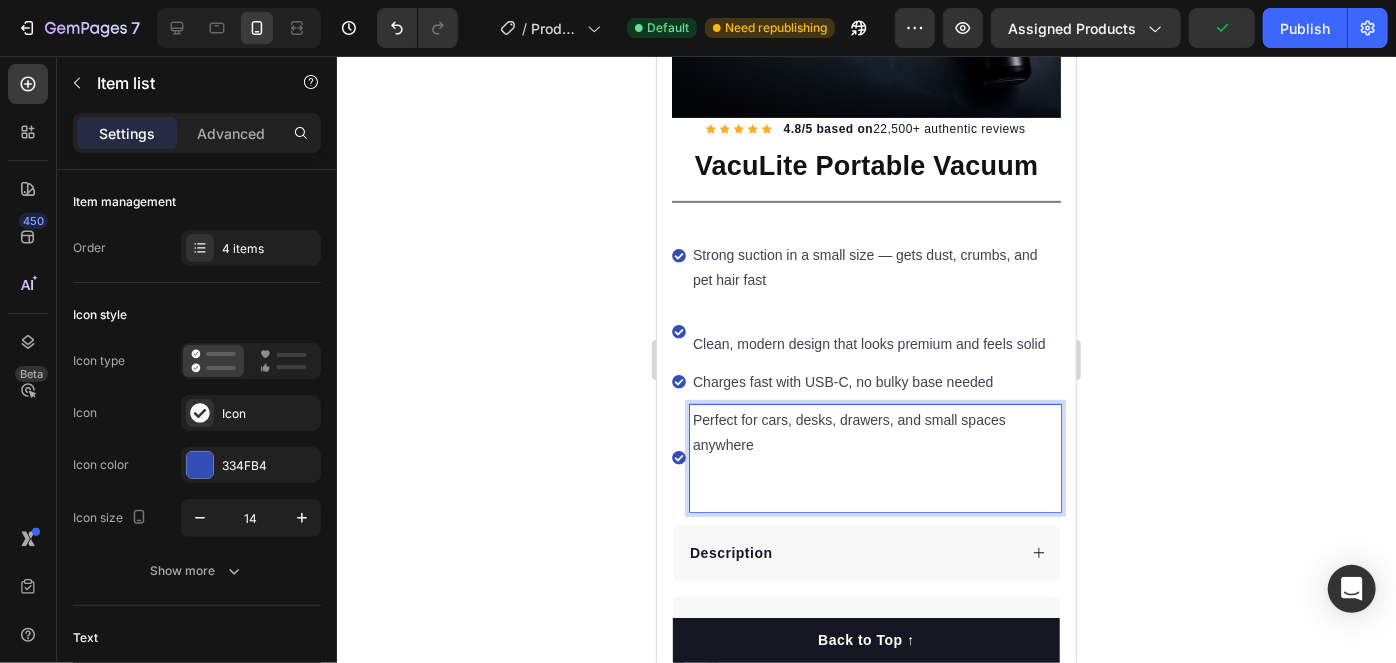 click on "Perfect for cars, desks, drawers, and small spaces anywhere" at bounding box center [874, 457] 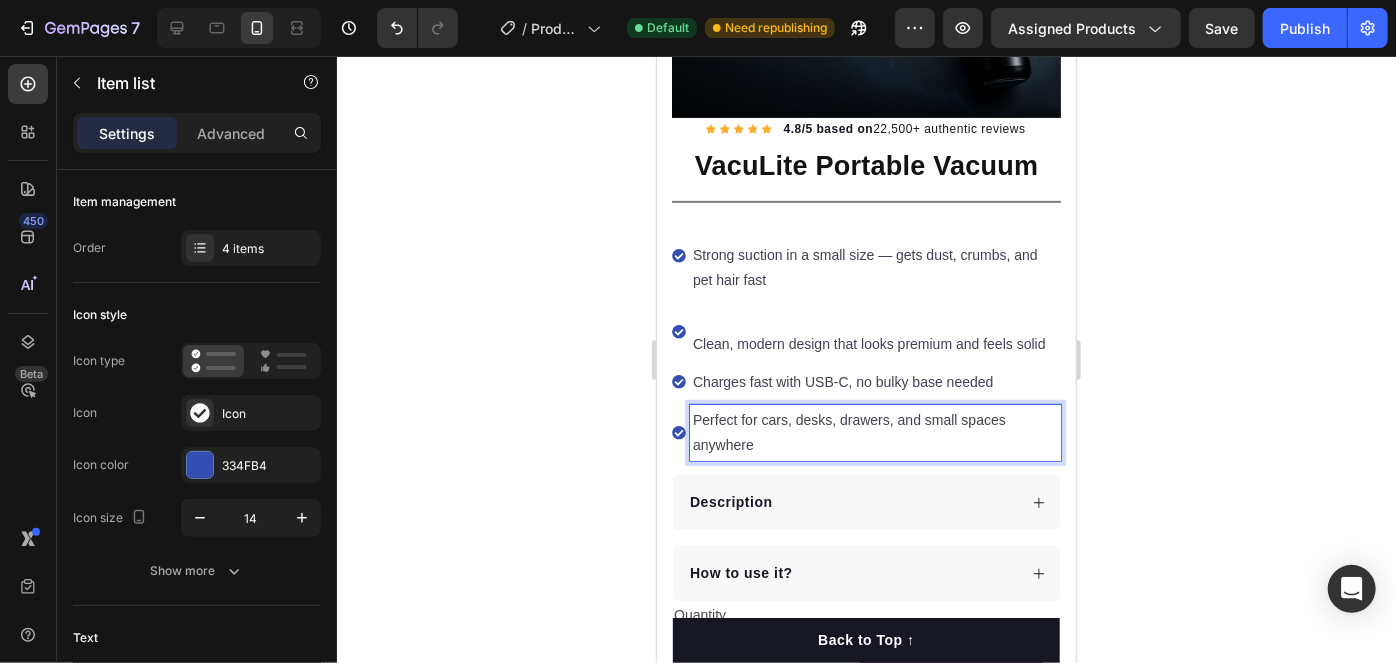 click on "Perfect for cars, desks, drawers, and small spaces anywhere" at bounding box center (874, 432) 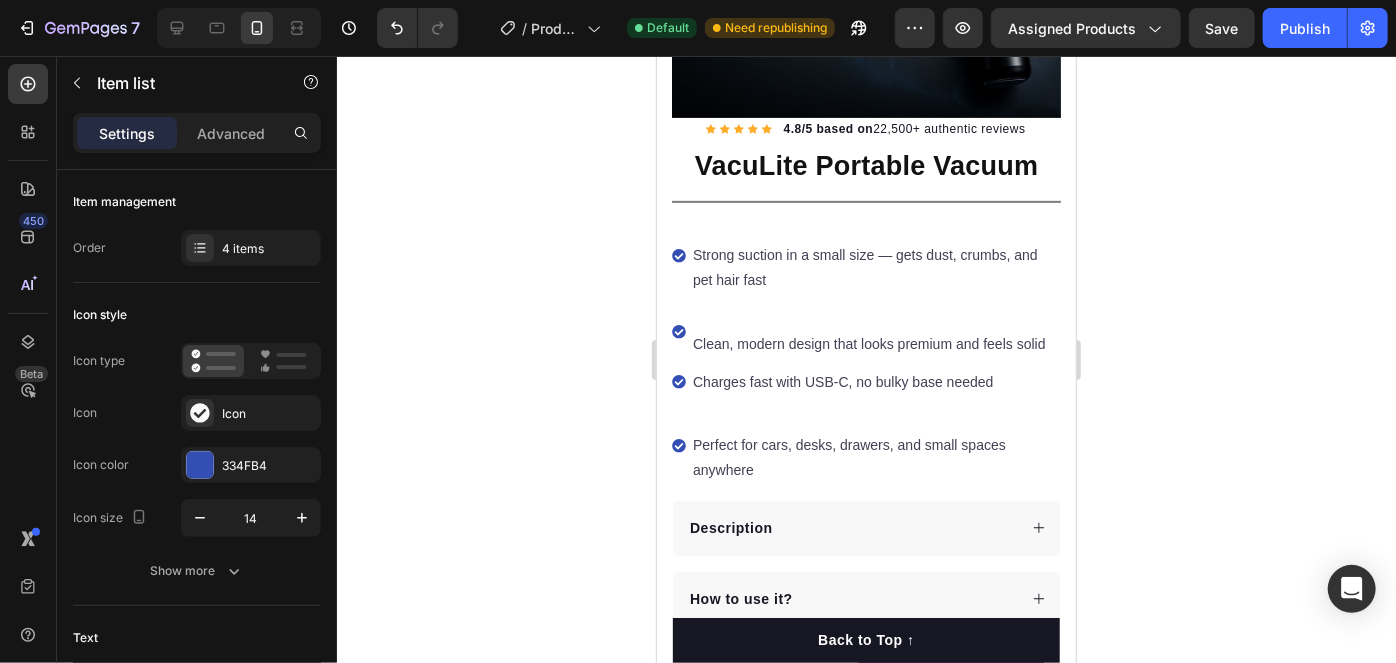 click 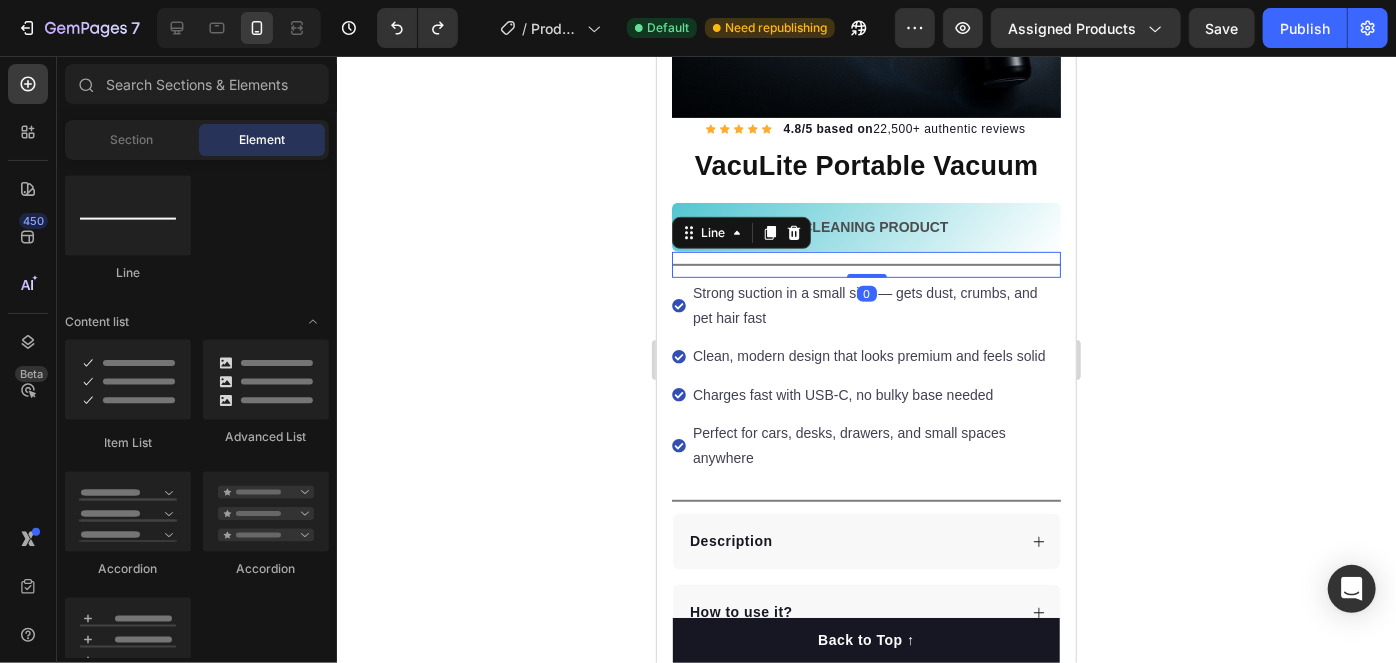 click on "Title Line   0" at bounding box center (865, 264) 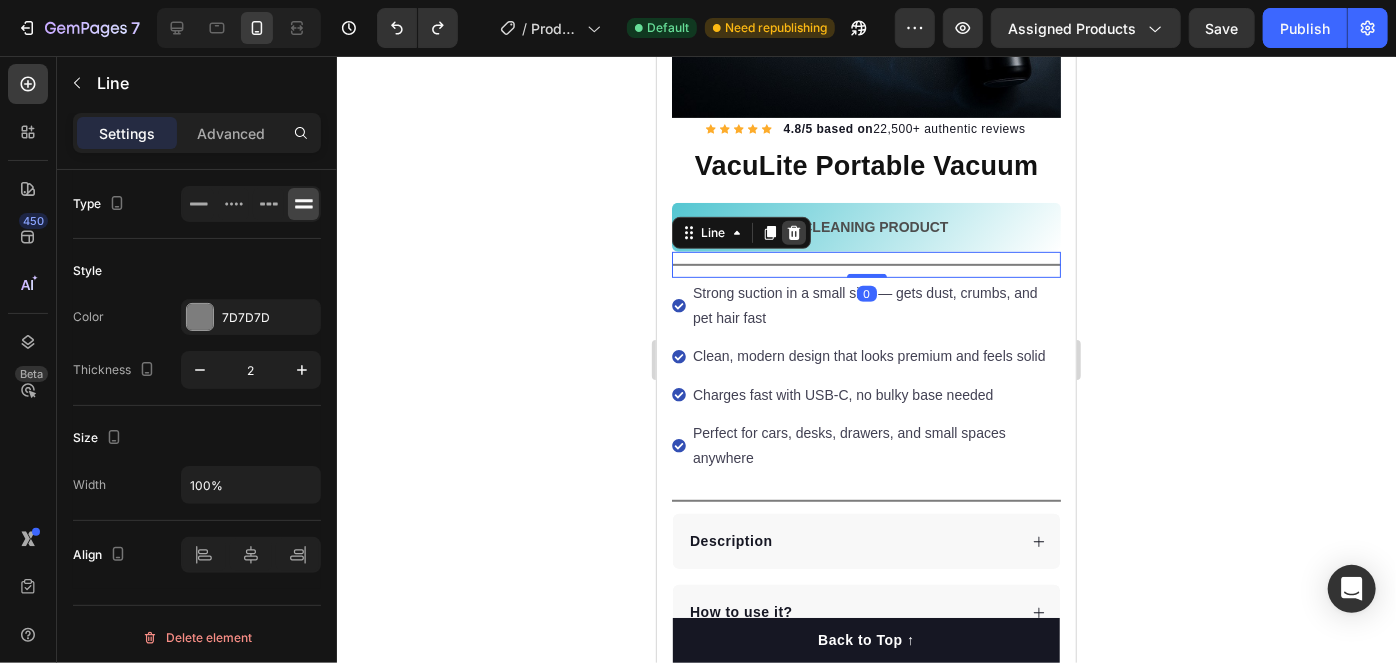 click 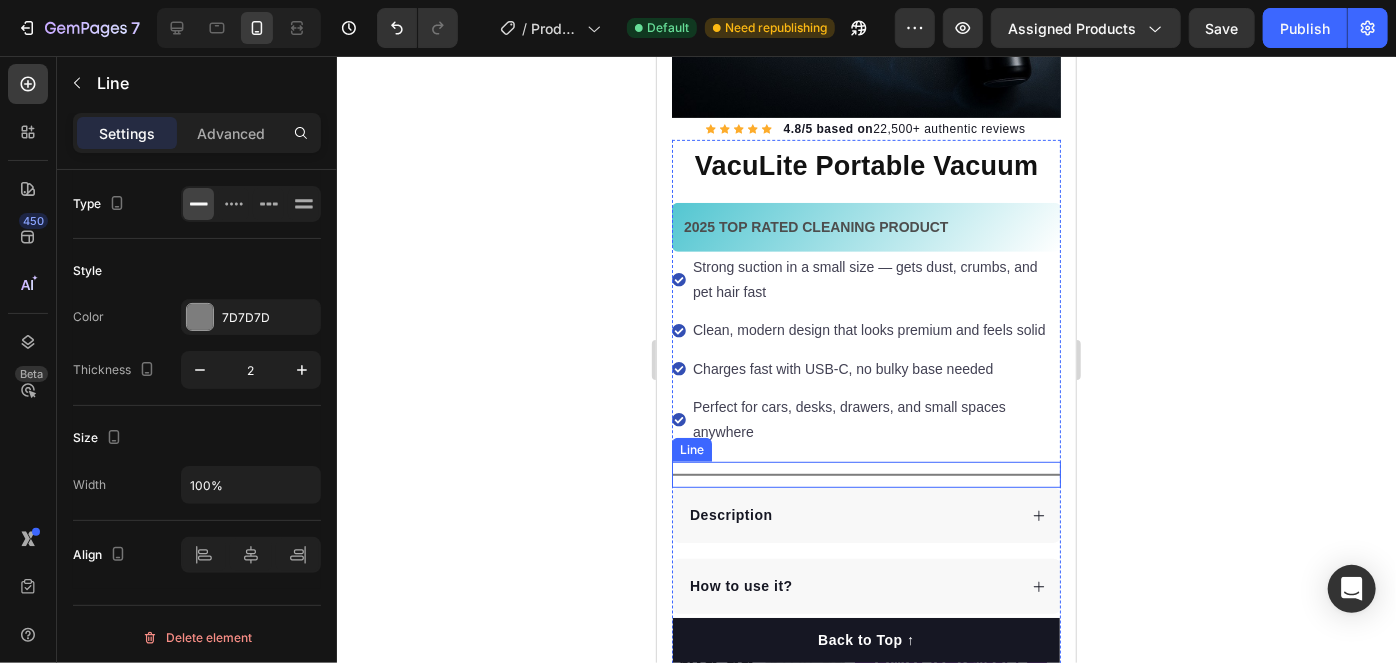 click on "Title Line" at bounding box center [865, 474] 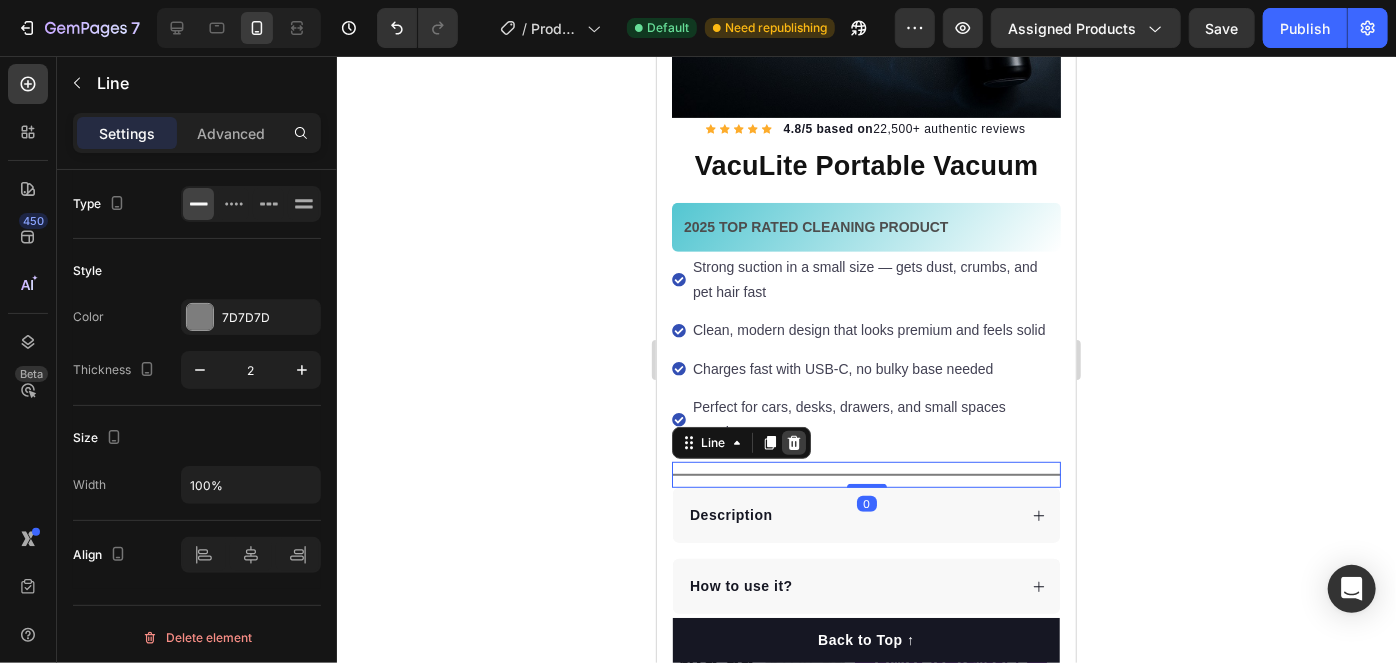 click 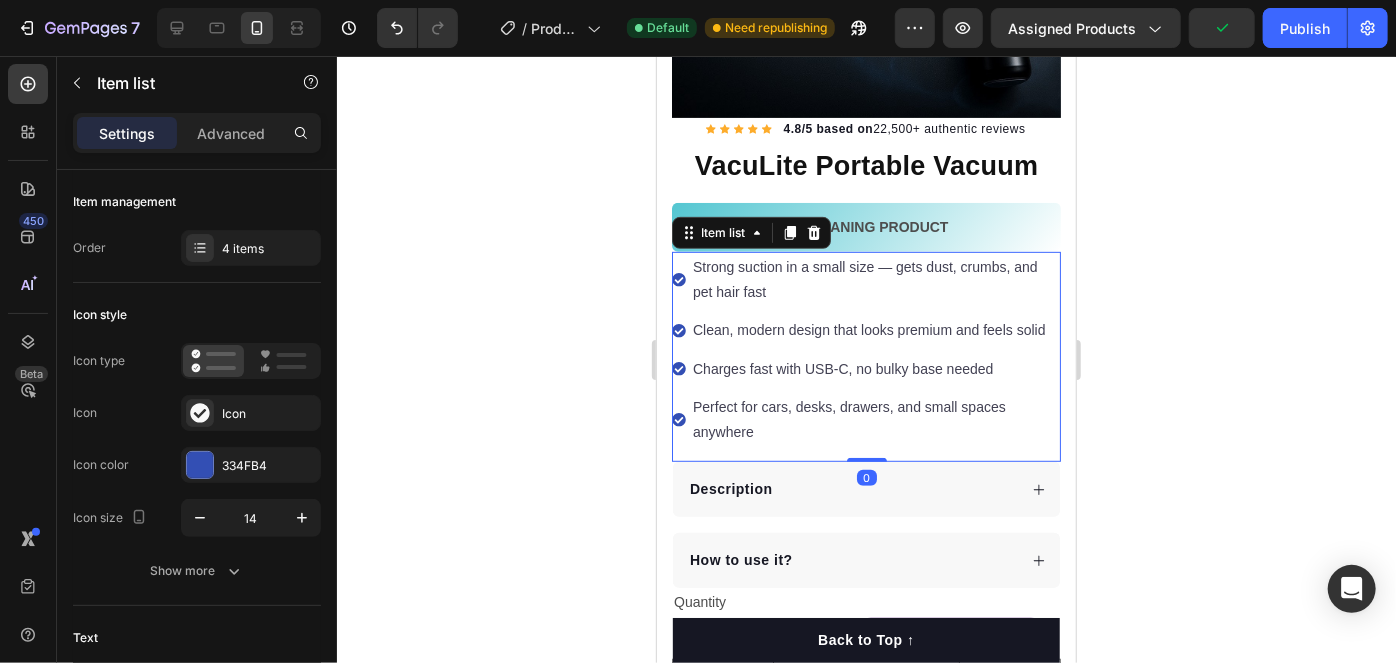 click on "Strong suction in a small size — gets dust, crumbs, and pet hair fast" at bounding box center [874, 279] 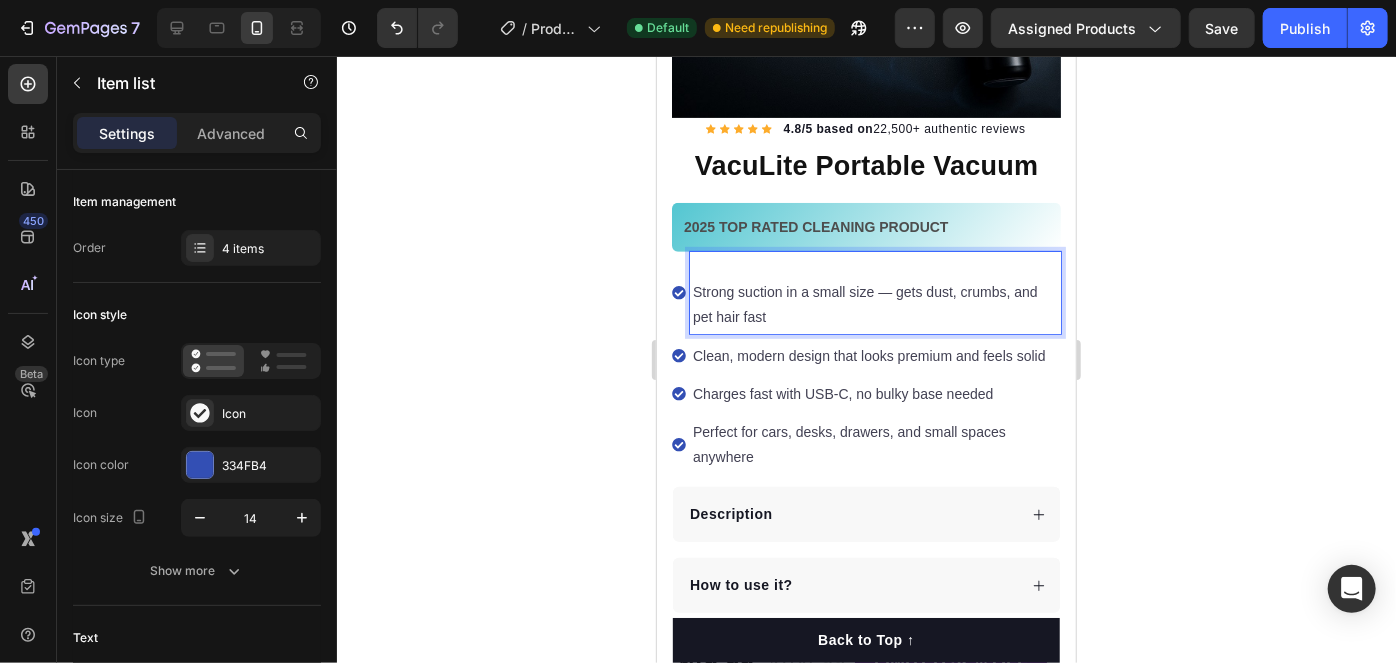 click on "Clean, modern design that looks premium and feels solid" at bounding box center [874, 355] 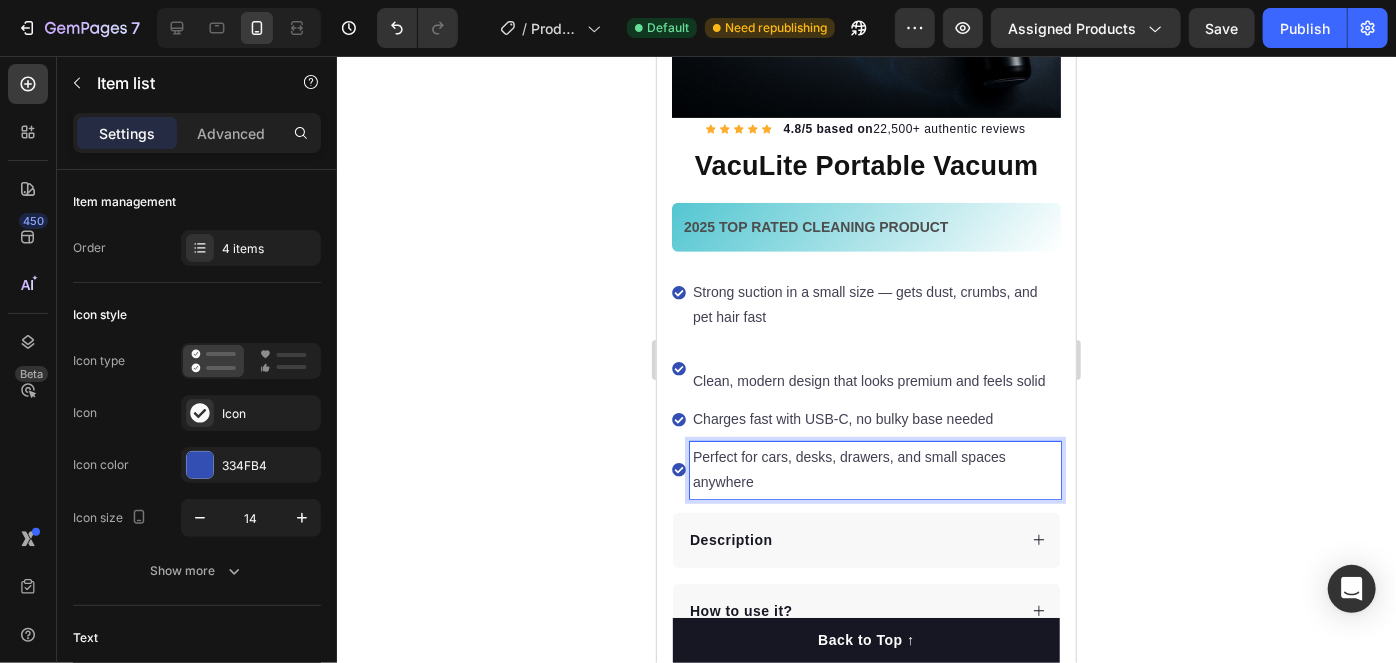 click on "Perfect for cars, desks, drawers, and small spaces anywhere" at bounding box center [874, 469] 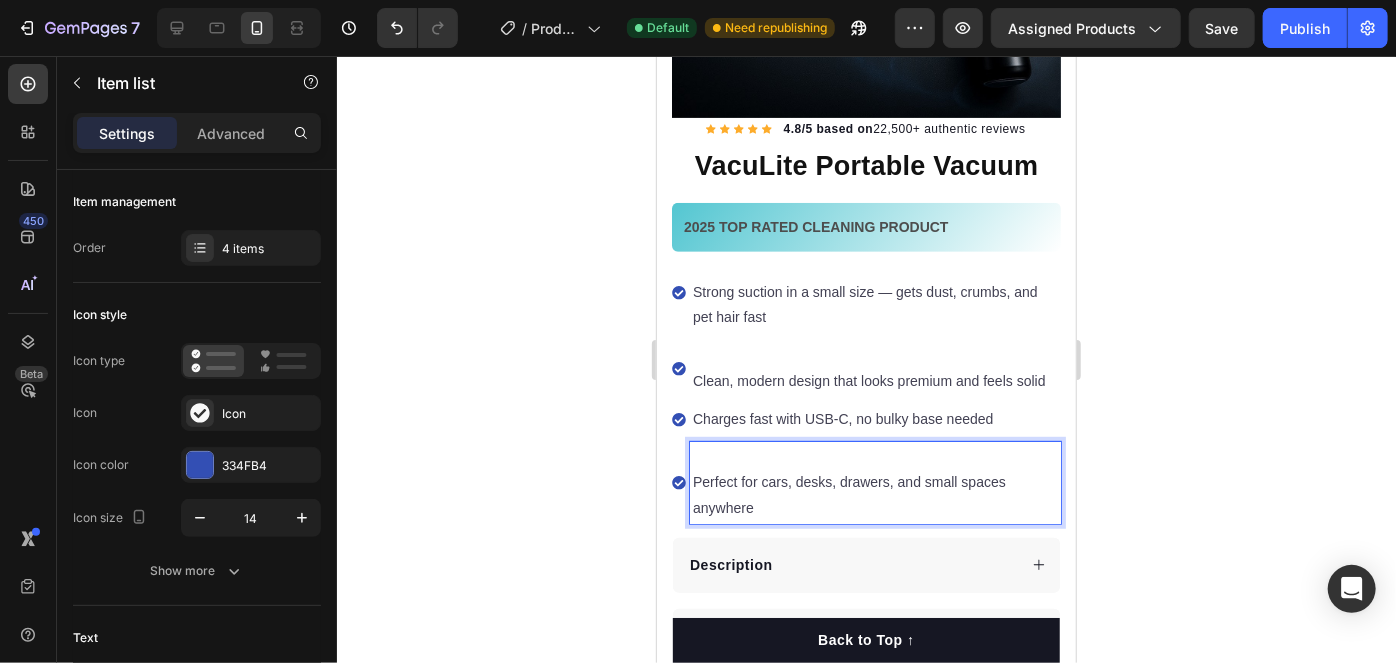 click 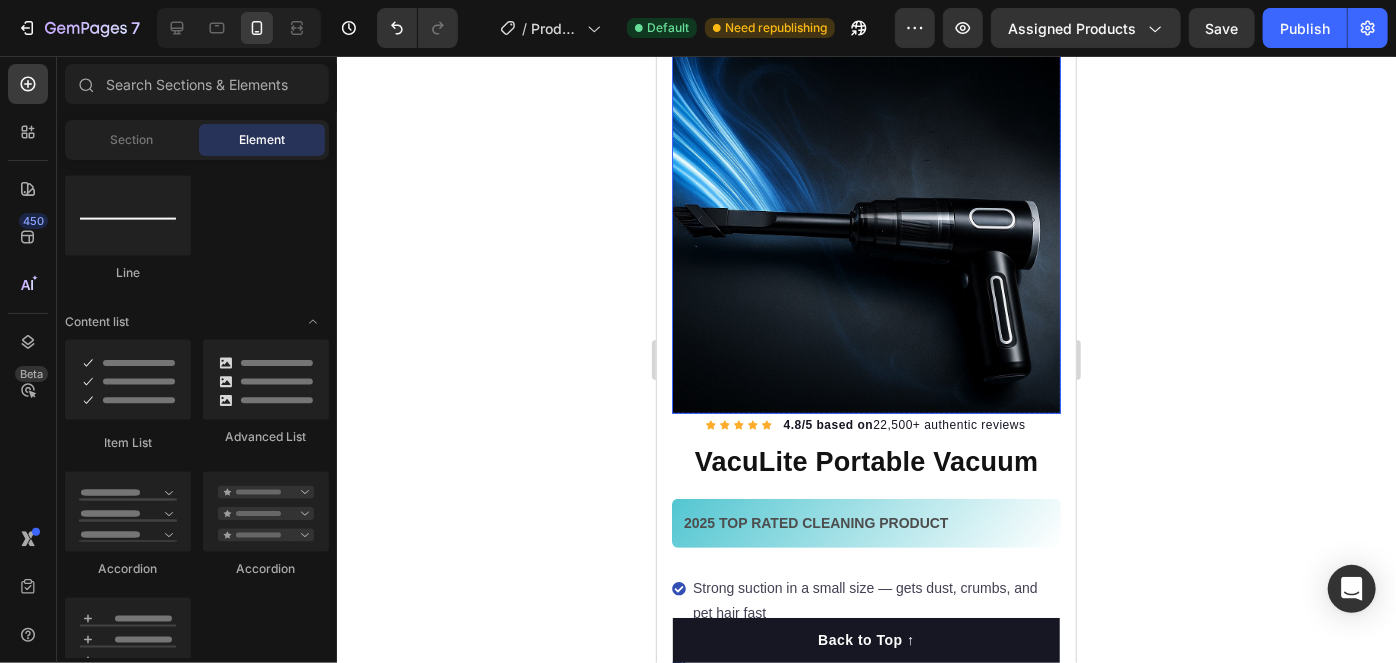 scroll, scrollTop: 130, scrollLeft: 0, axis: vertical 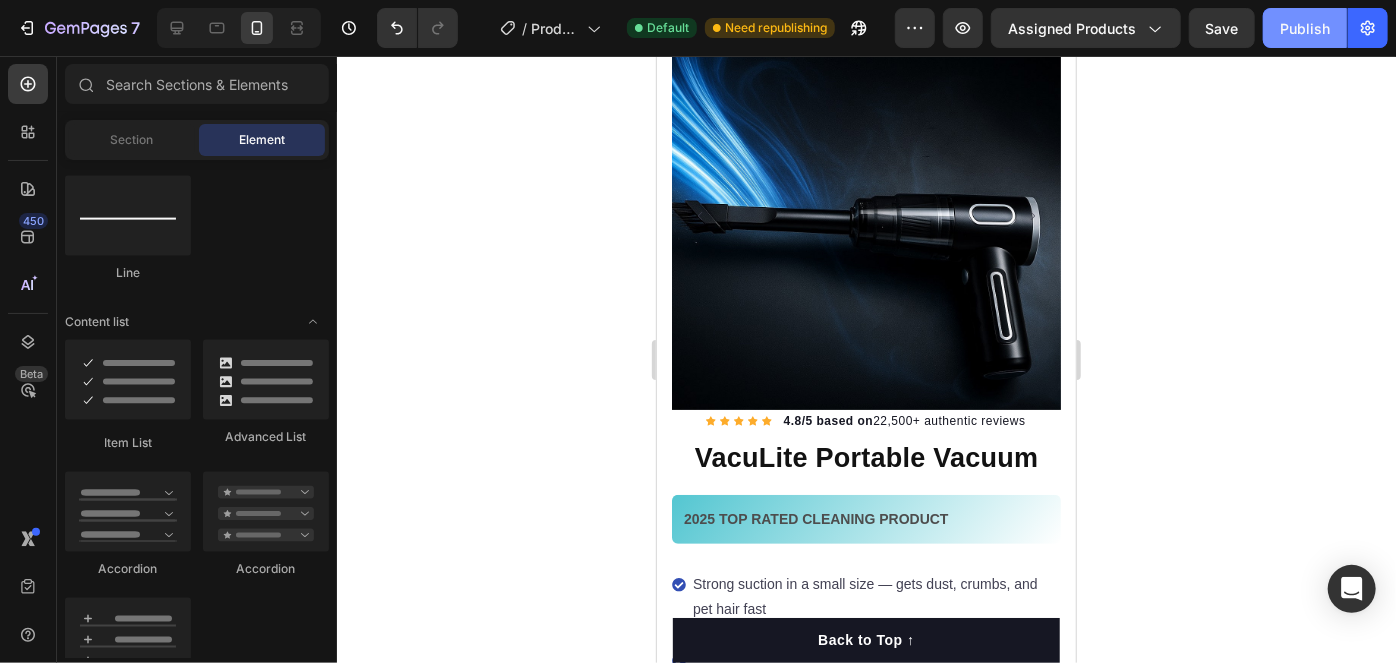 click on "Publish" at bounding box center [1305, 28] 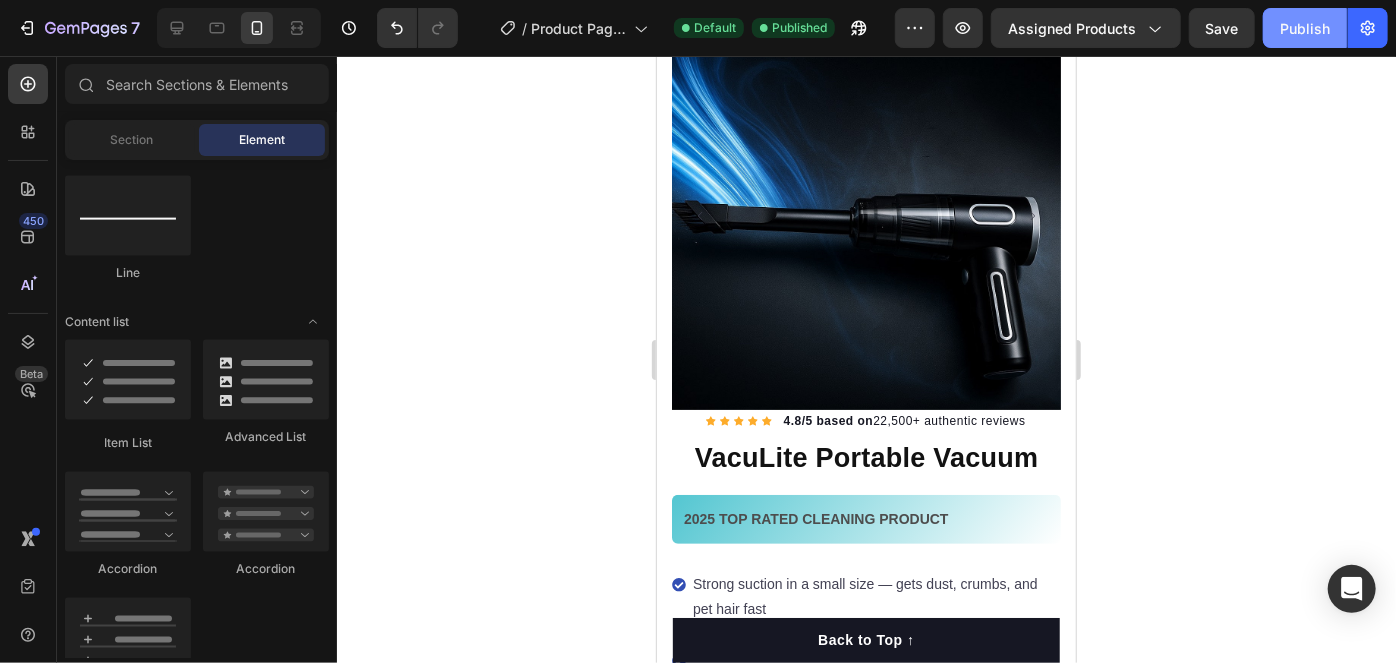 click on "Publish" at bounding box center (1305, 28) 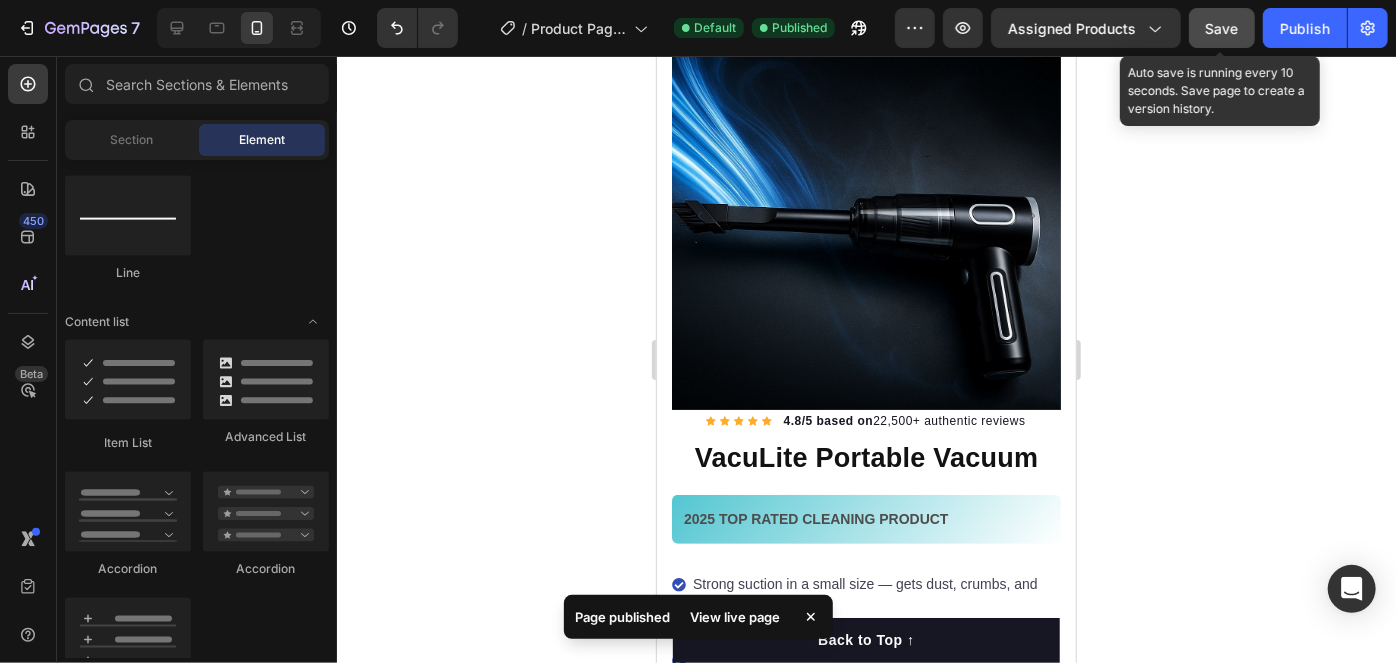 click on "Save" 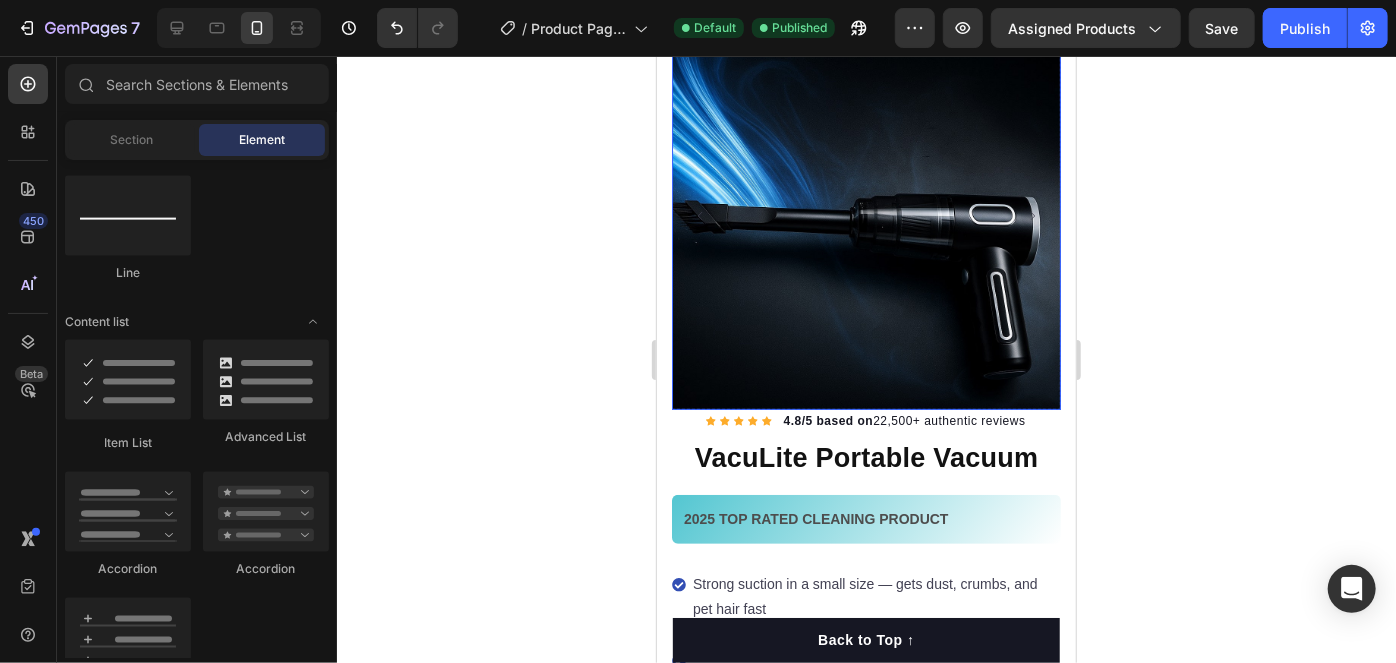 click at bounding box center (865, 214) 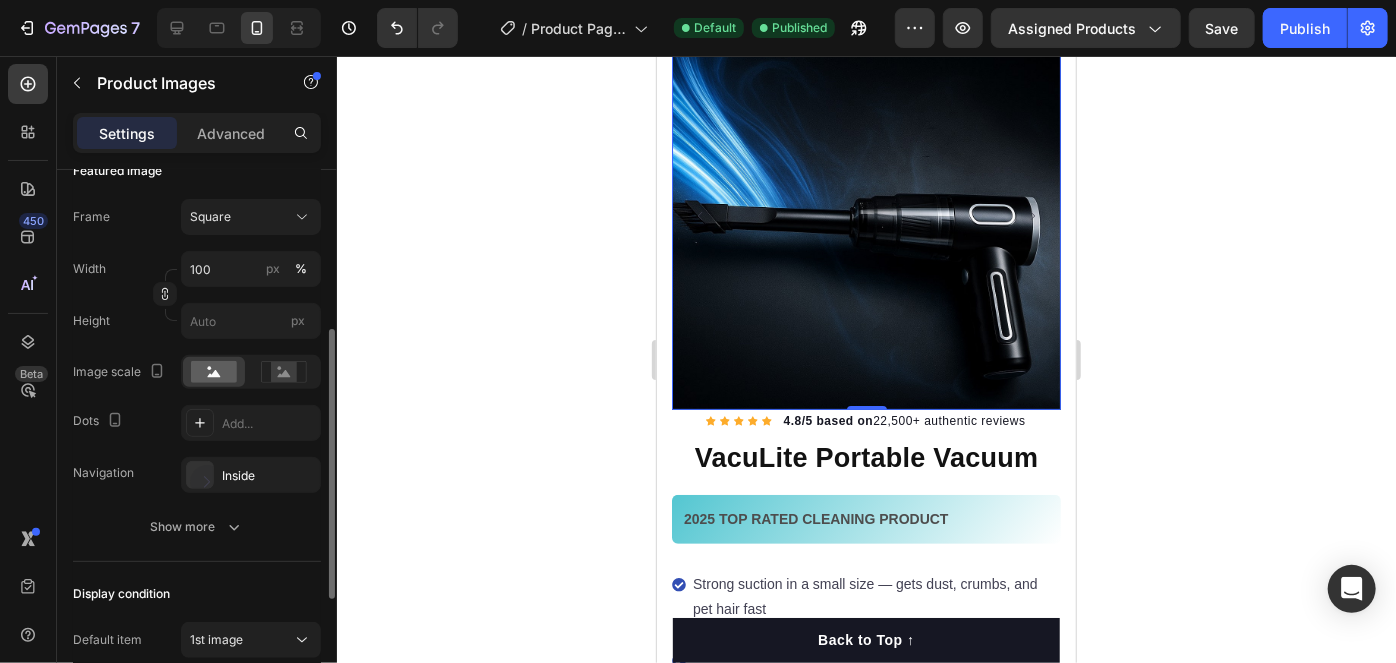 scroll, scrollTop: 265, scrollLeft: 0, axis: vertical 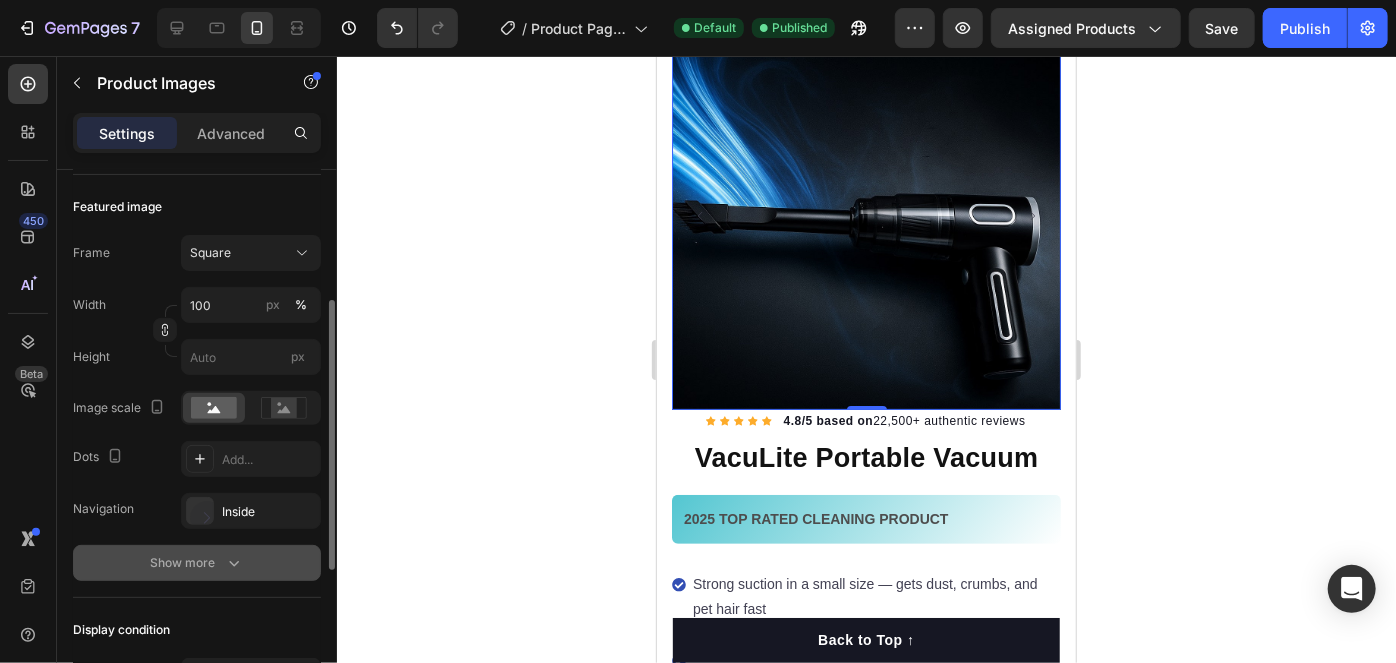 click on "Show more" at bounding box center [197, 563] 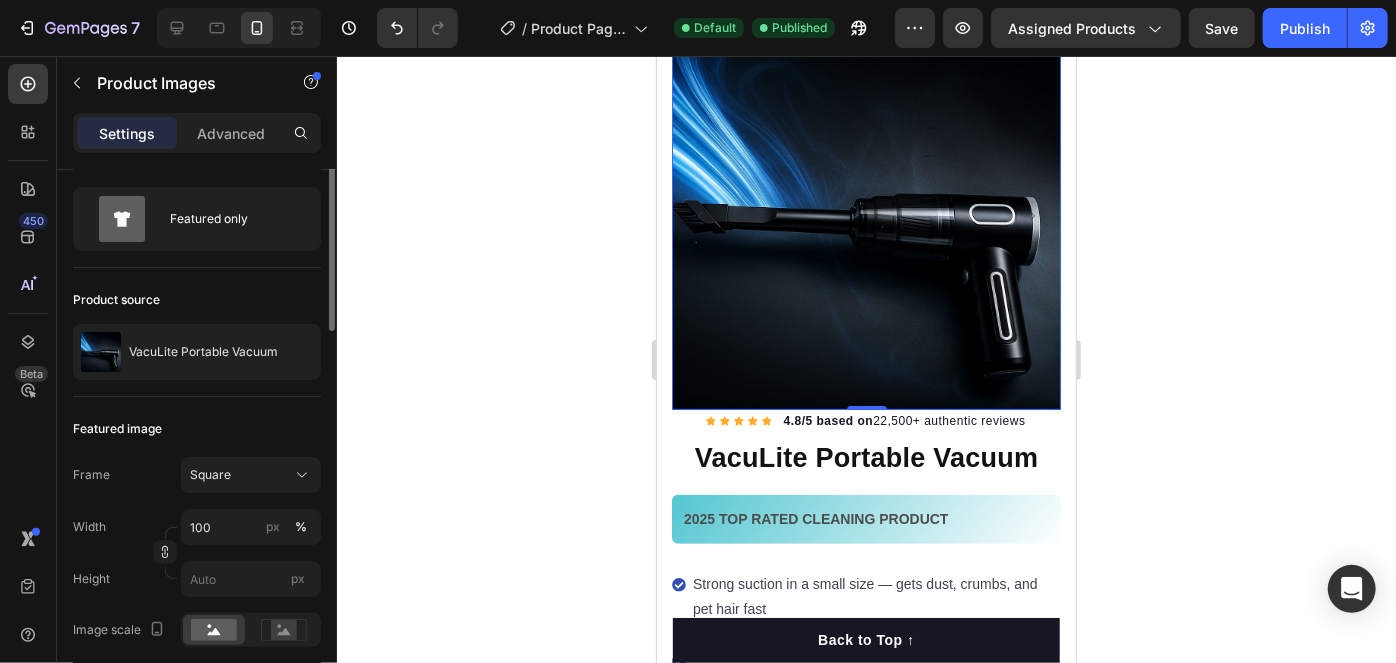 scroll, scrollTop: 0, scrollLeft: 0, axis: both 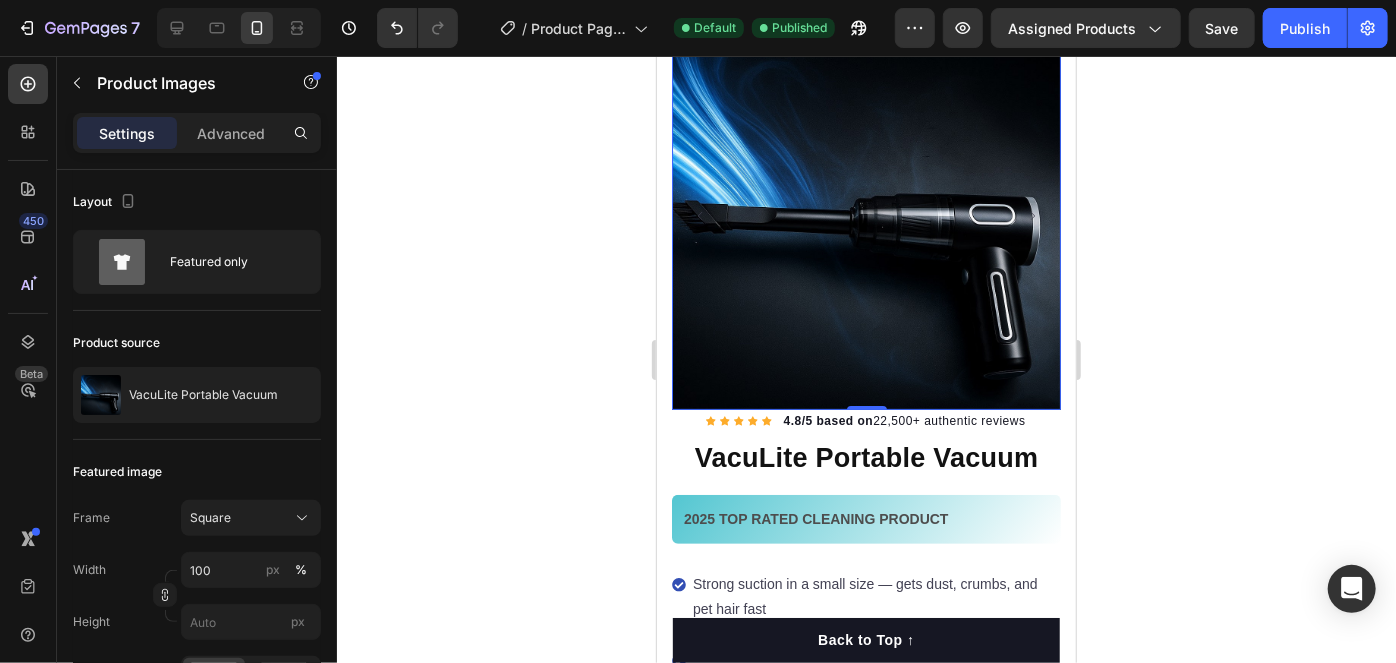 click at bounding box center (865, 214) 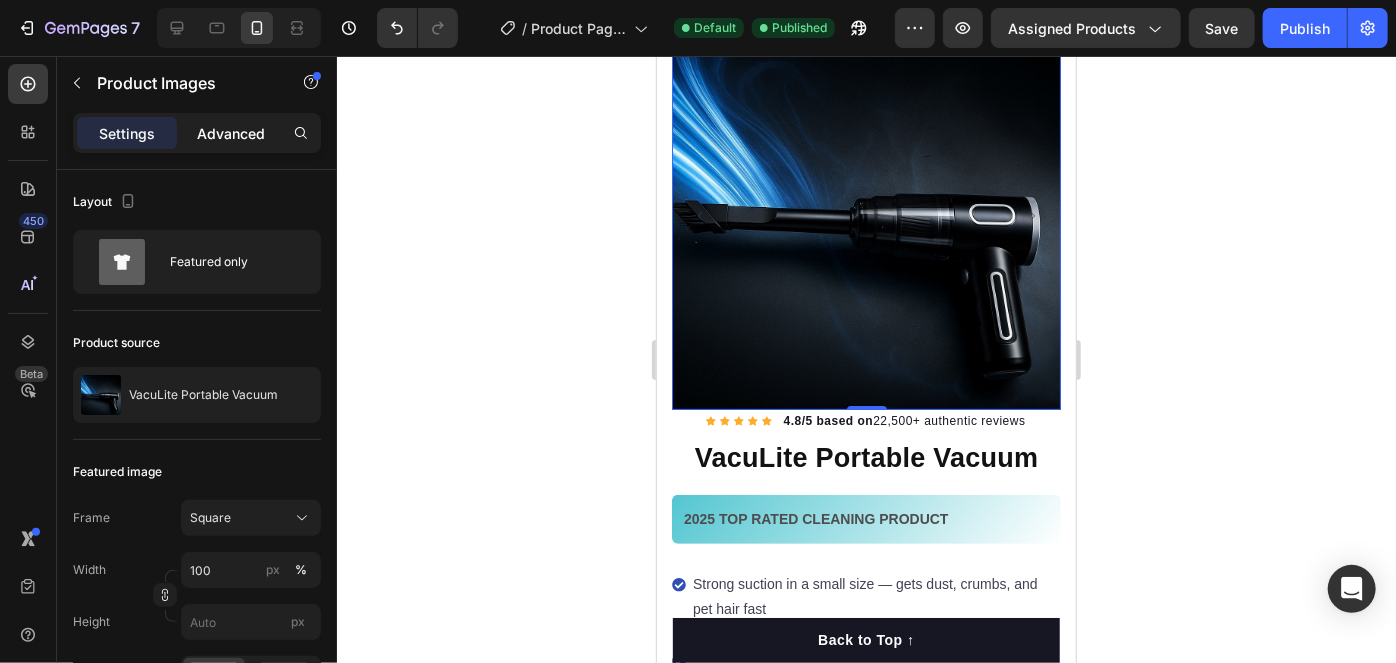 click on "Advanced" 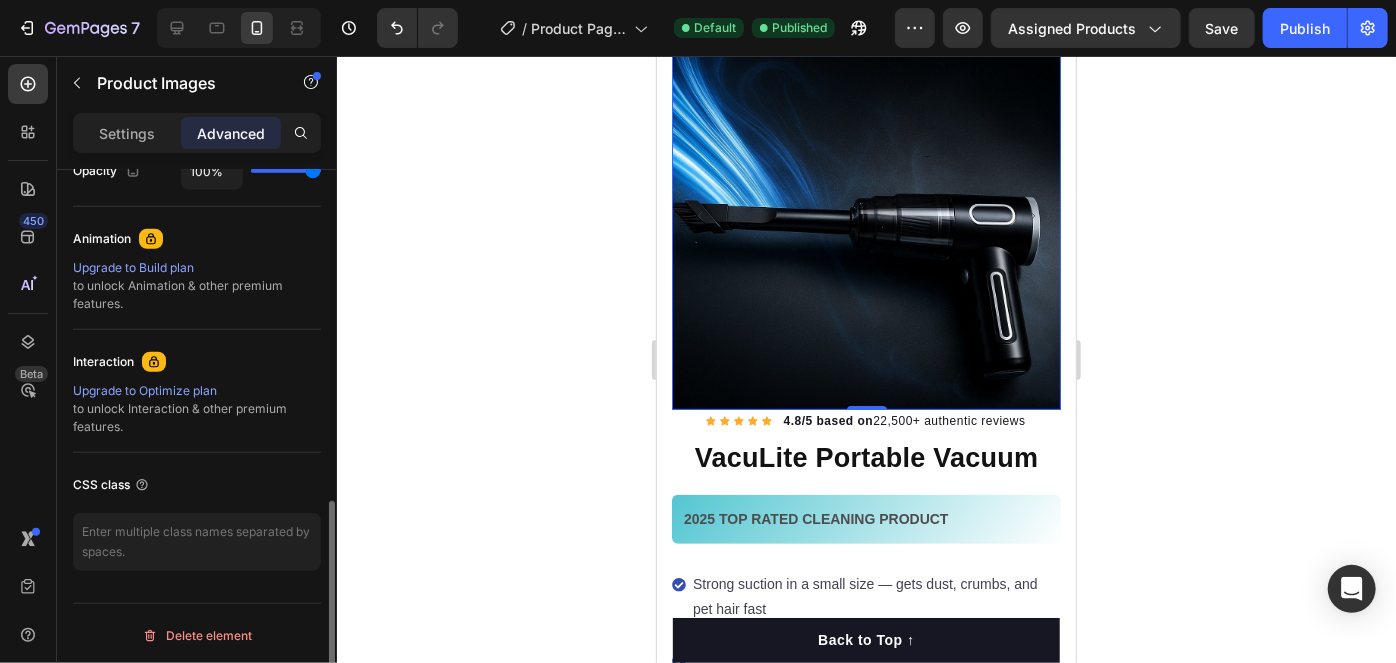 scroll, scrollTop: 834, scrollLeft: 0, axis: vertical 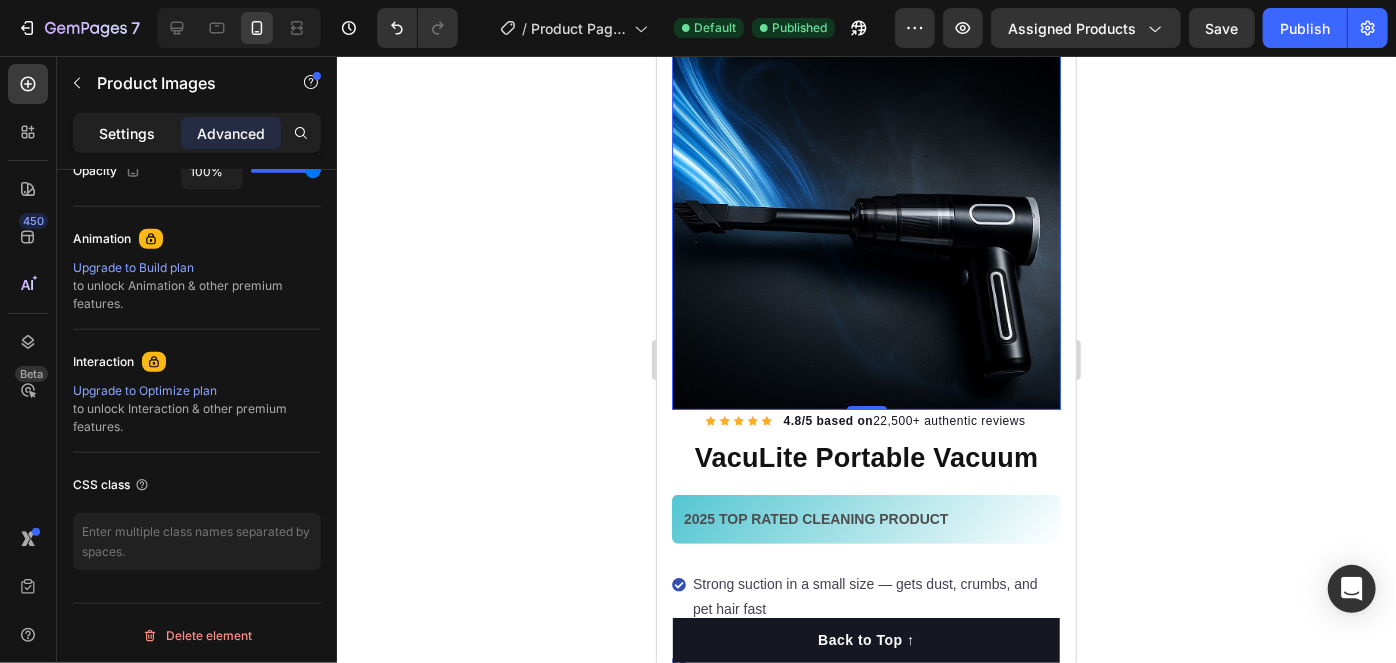 click on "Settings" 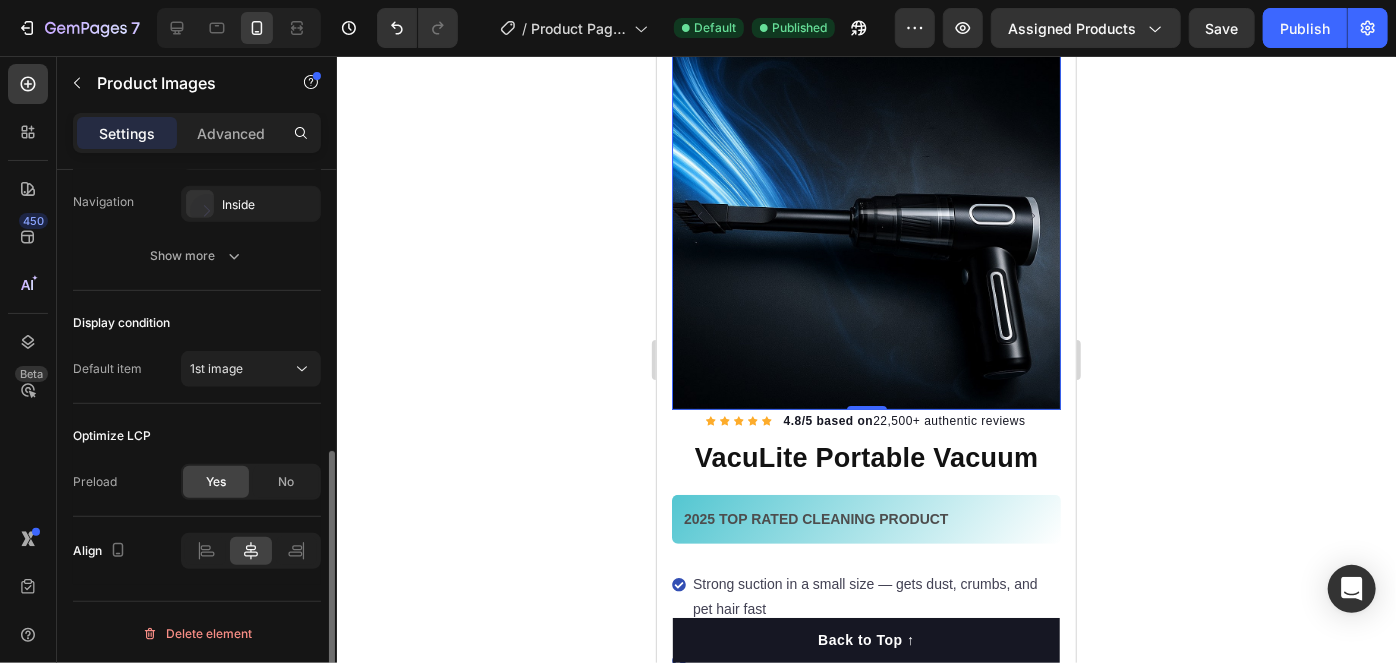 scroll, scrollTop: 572, scrollLeft: 0, axis: vertical 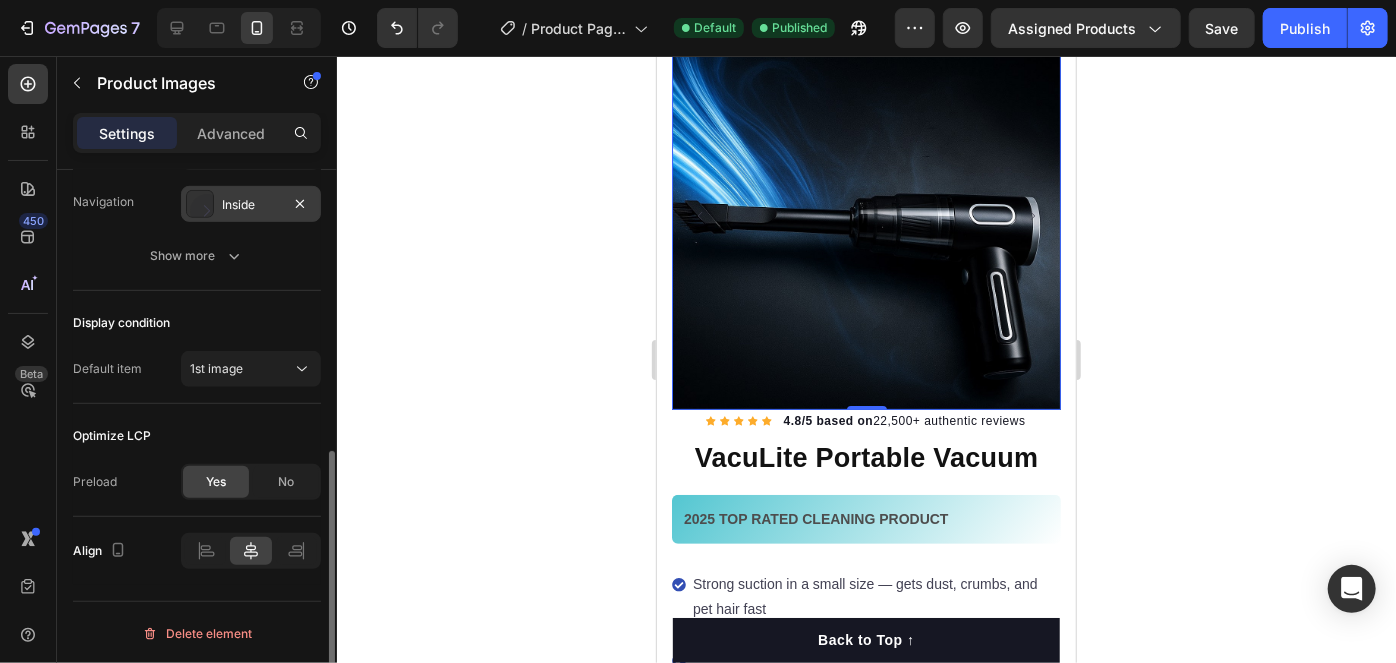 click on "Inside" at bounding box center (251, 205) 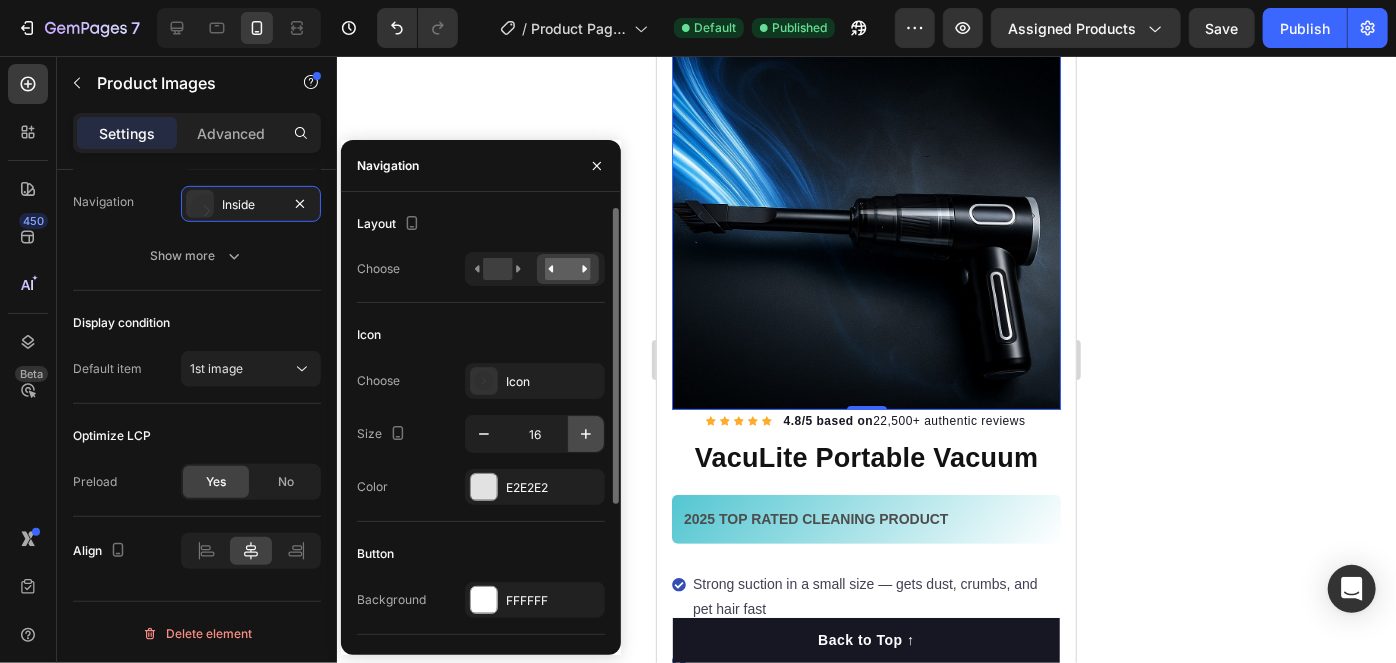 click 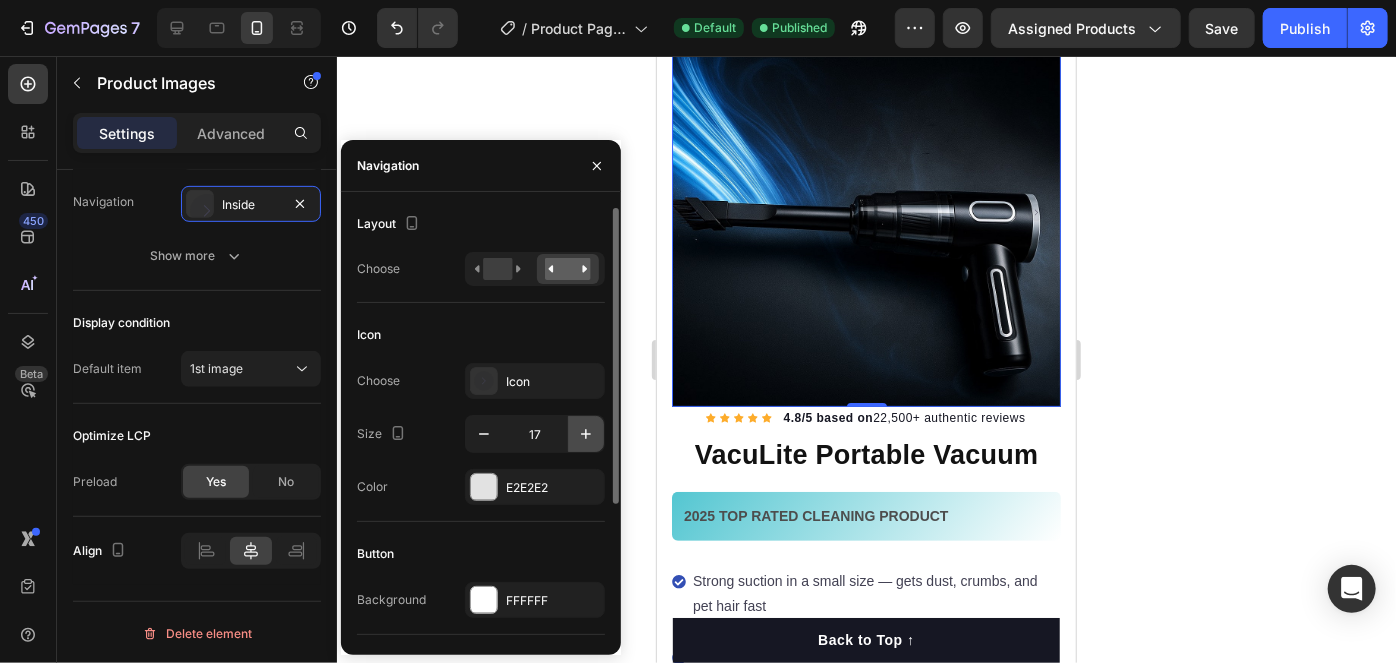 click 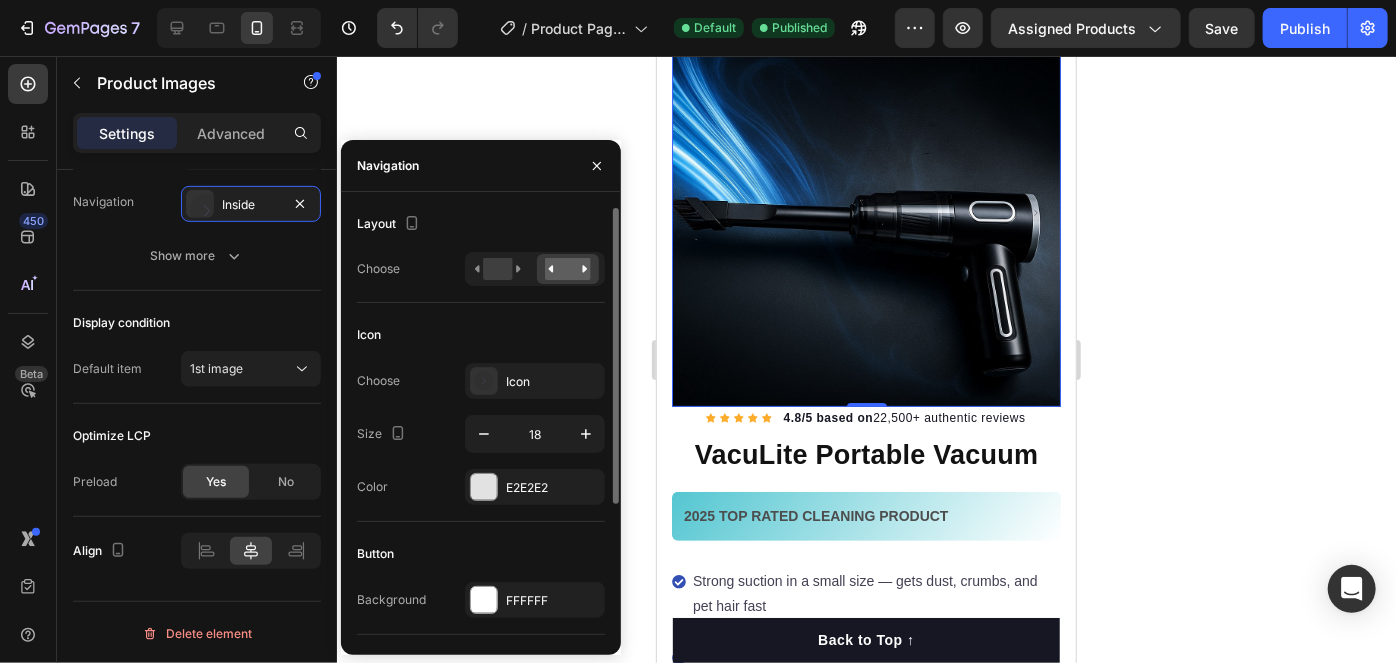 type on "19" 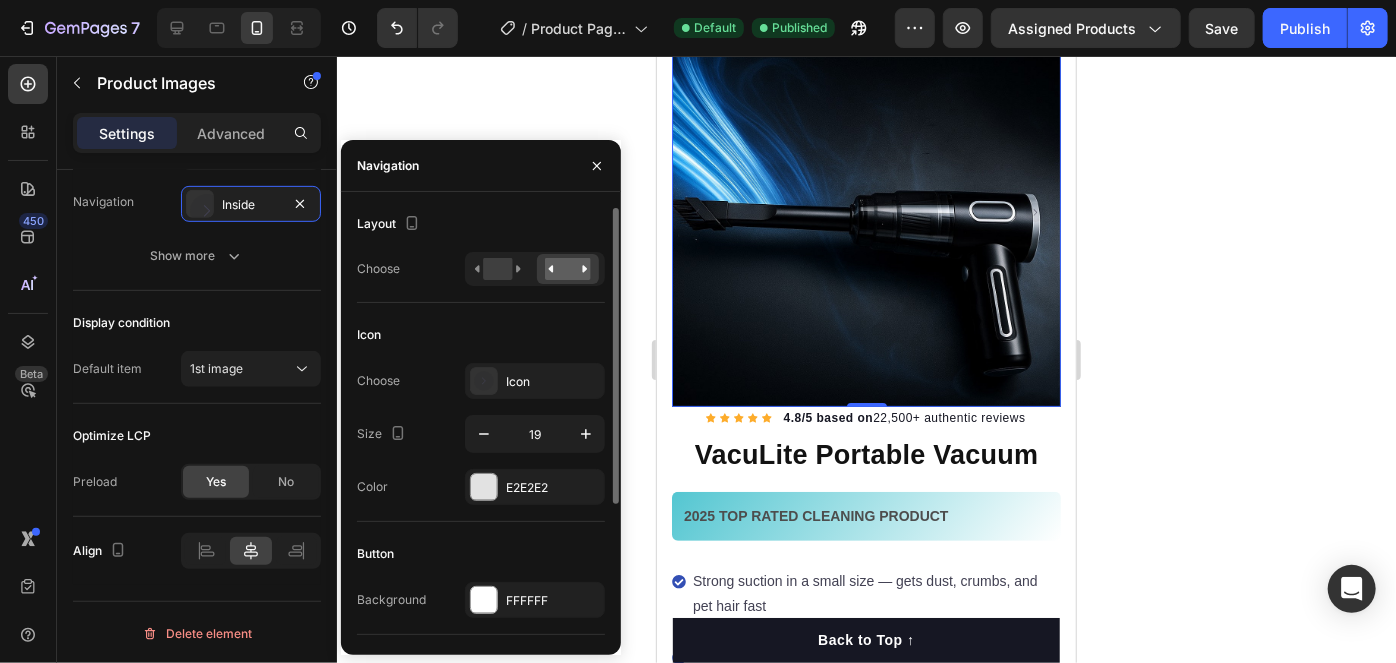 scroll, scrollTop: 132, scrollLeft: 0, axis: vertical 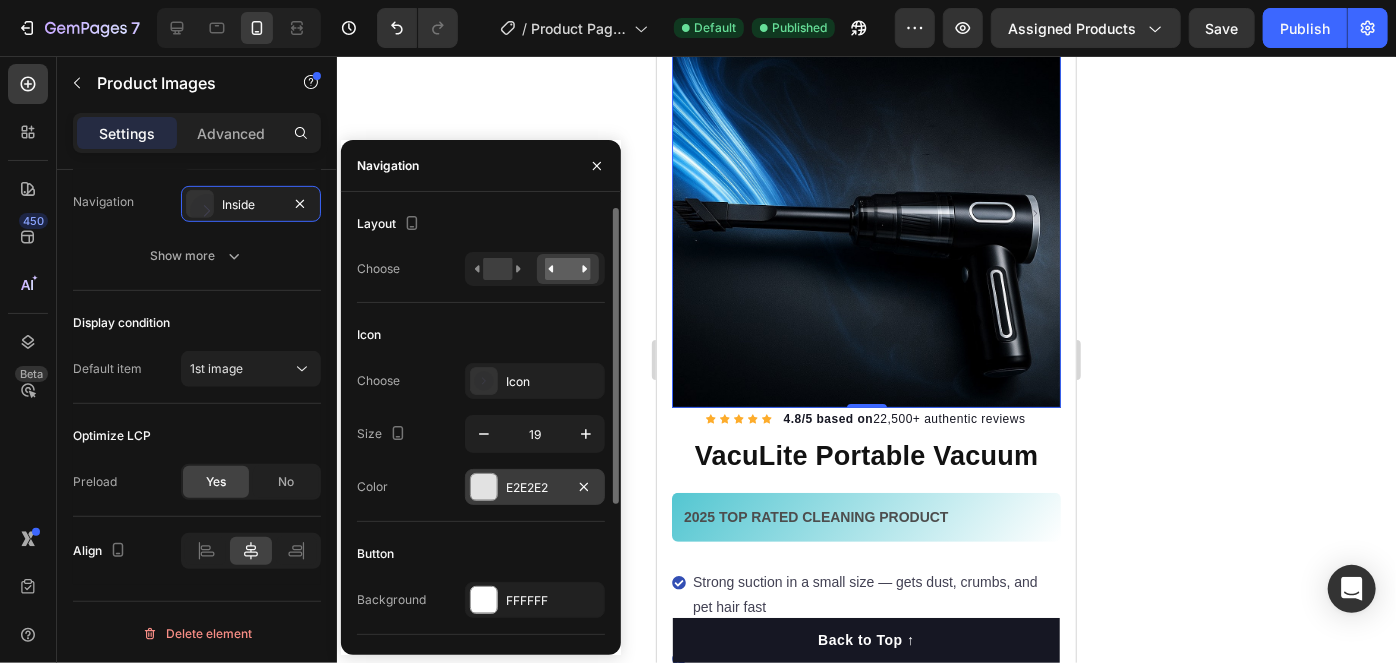 click on "E2E2E2" at bounding box center [535, 488] 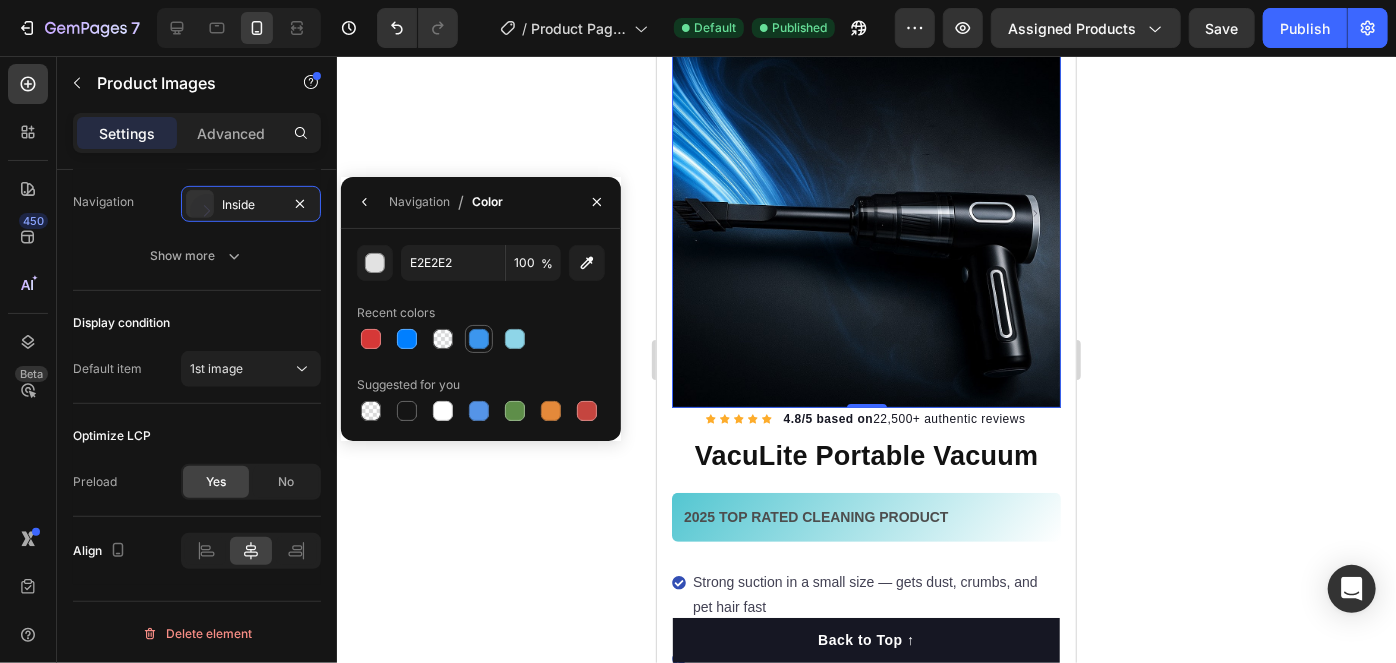 click at bounding box center [479, 339] 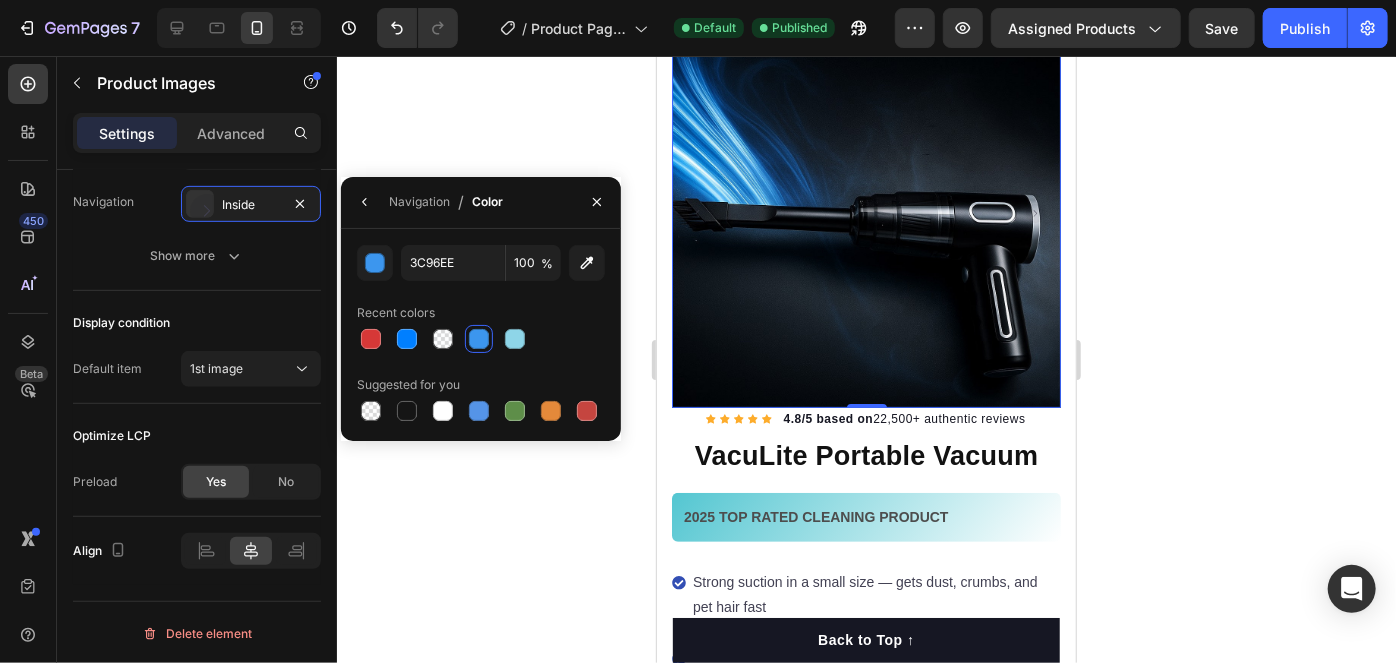 click at bounding box center (479, 339) 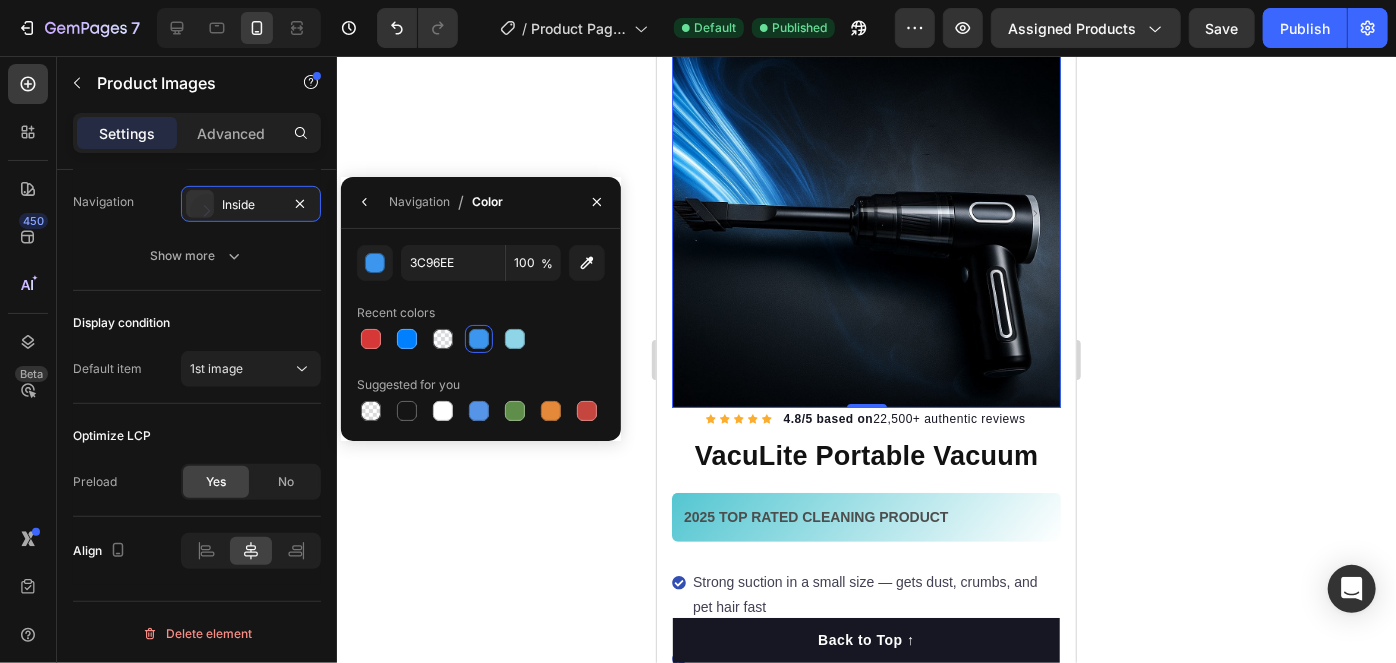 click 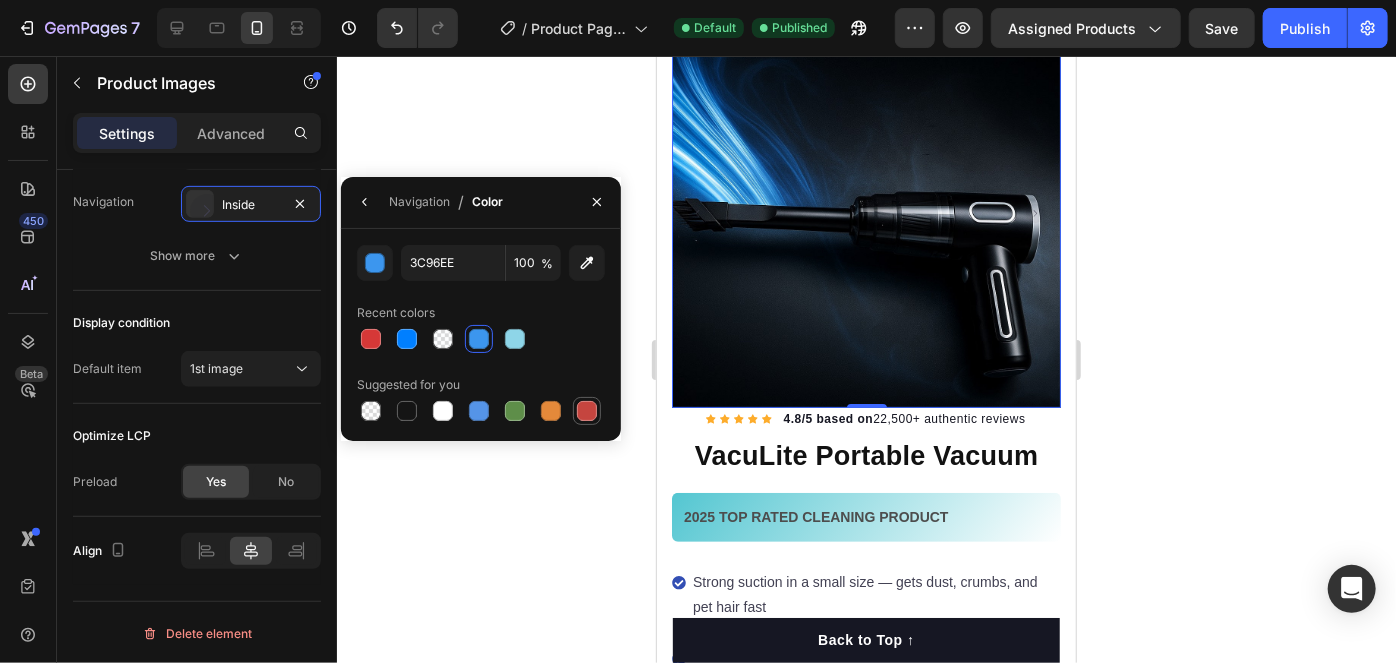 click at bounding box center (587, 411) 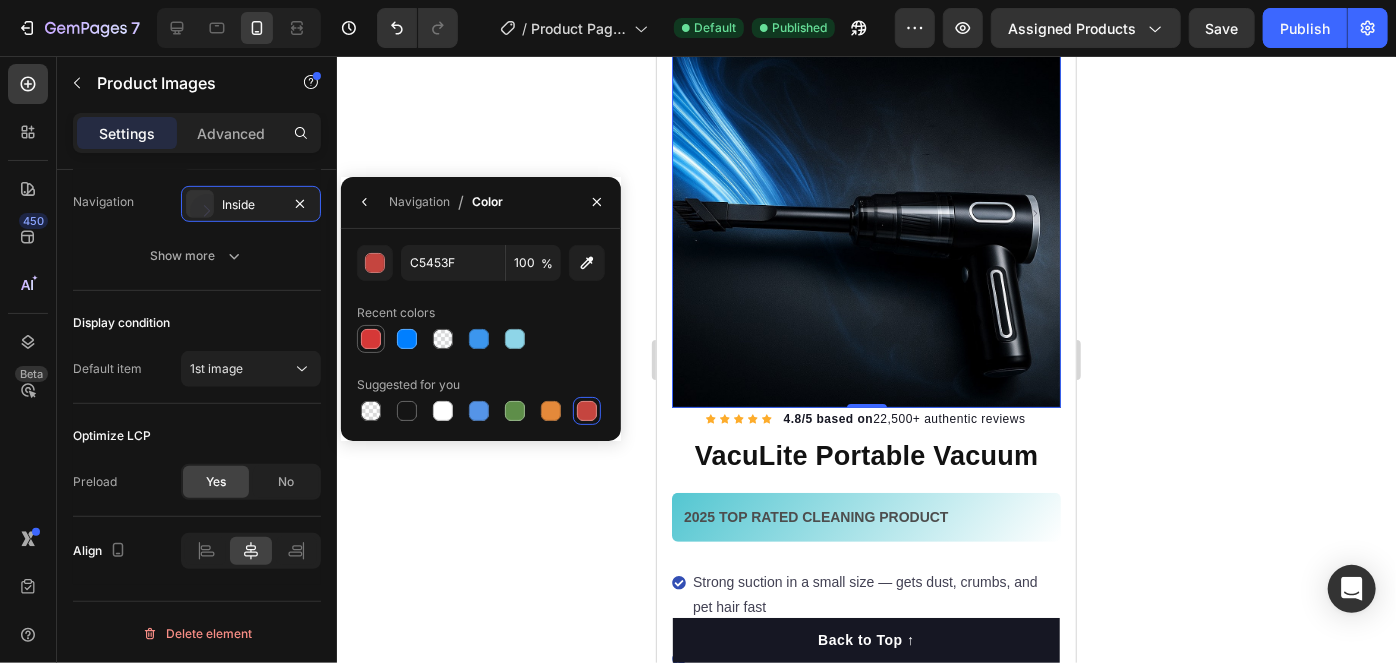 click at bounding box center [371, 339] 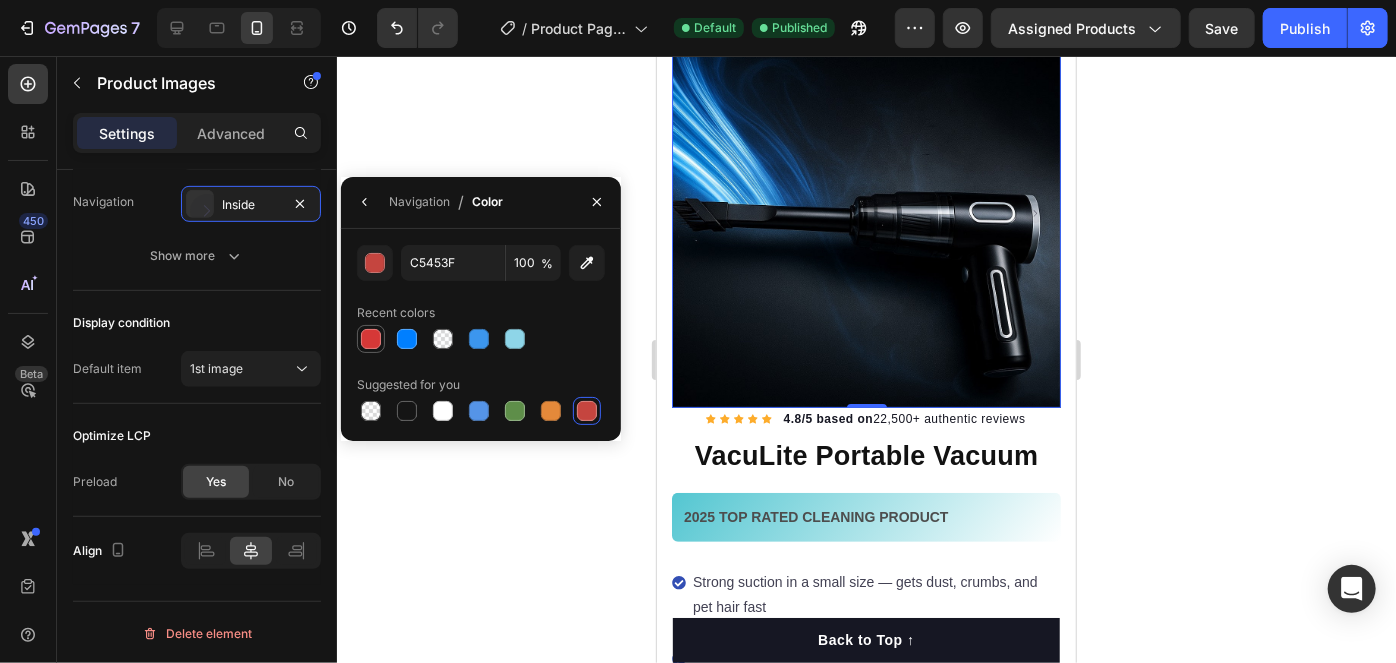 type on "D63837" 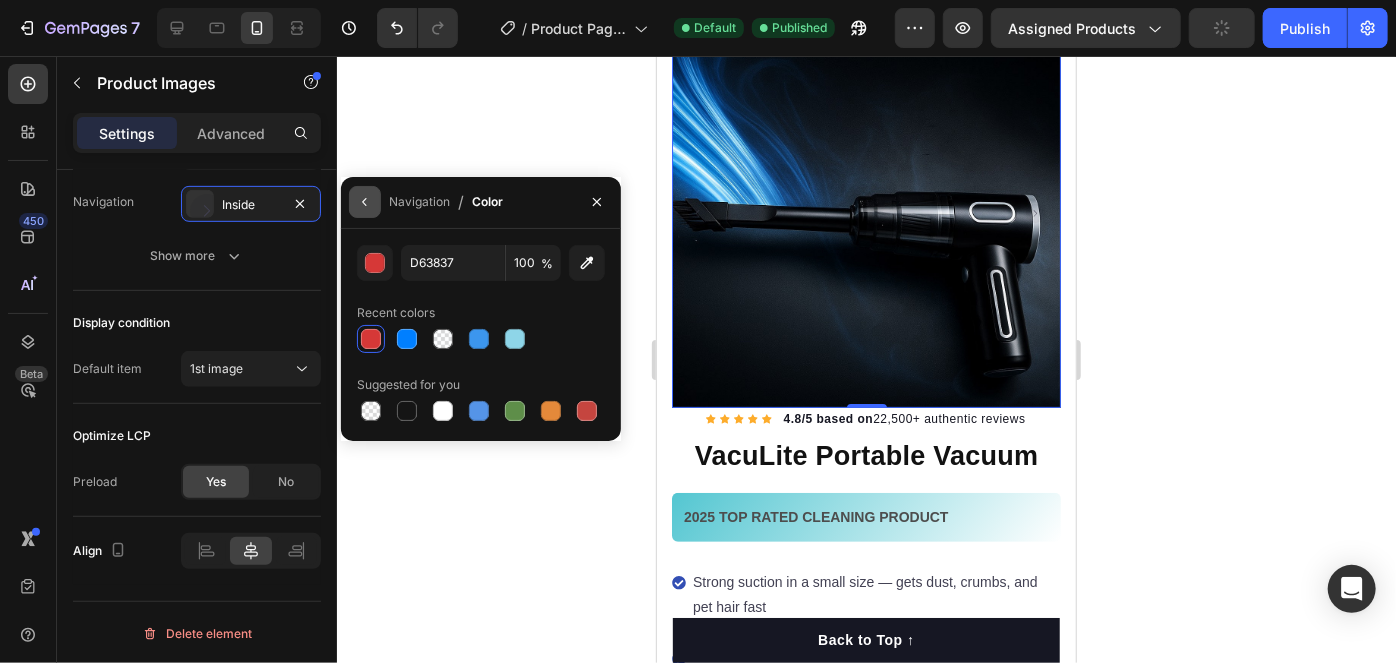 click at bounding box center [365, 202] 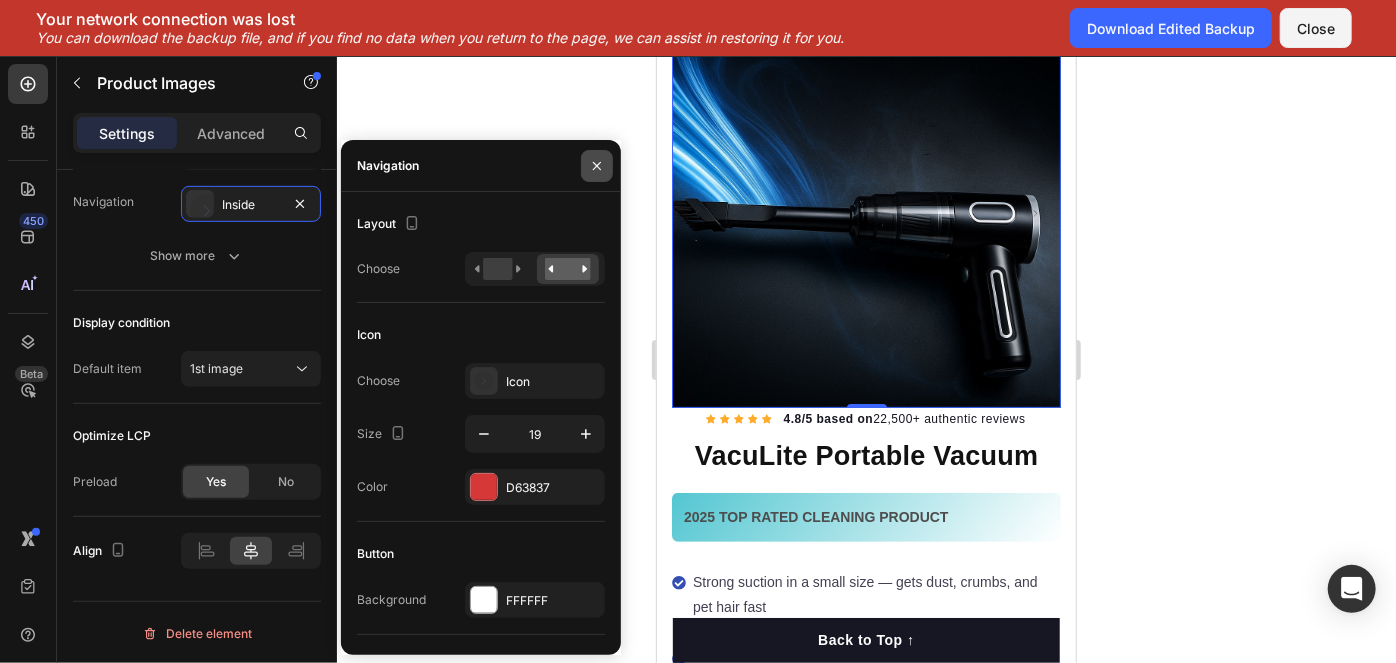 click at bounding box center [597, 166] 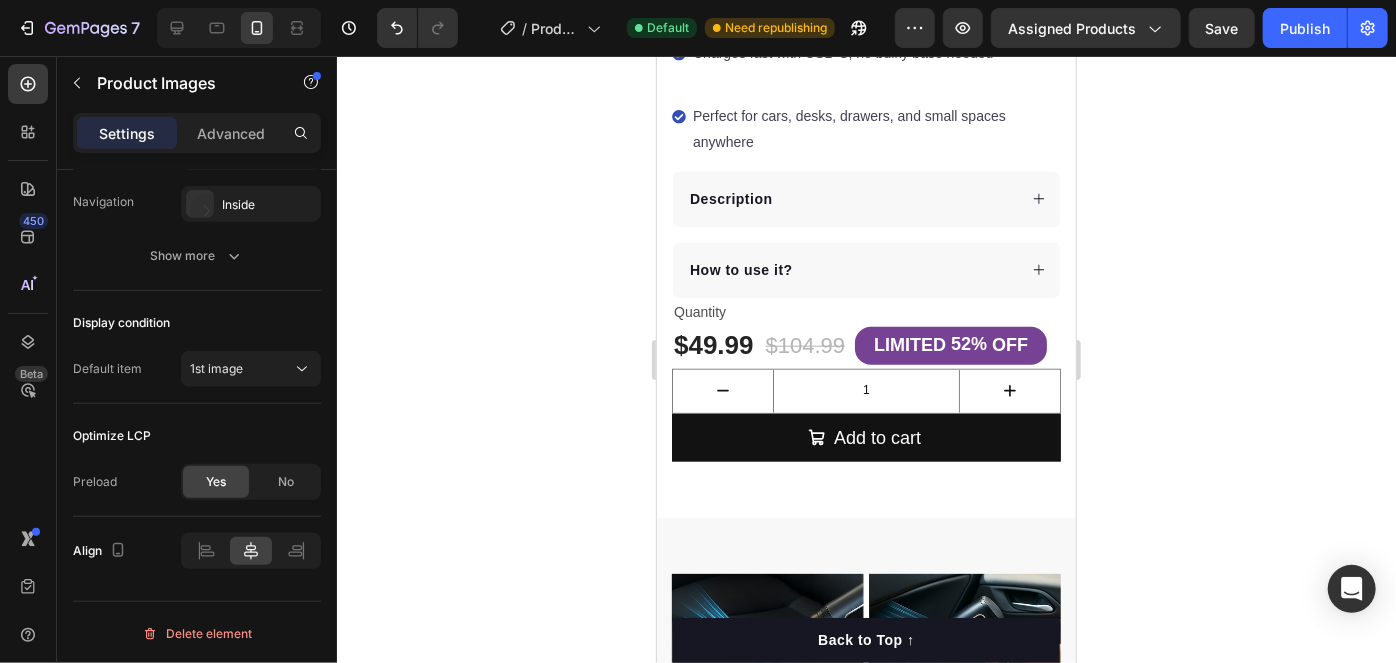 scroll, scrollTop: 790, scrollLeft: 0, axis: vertical 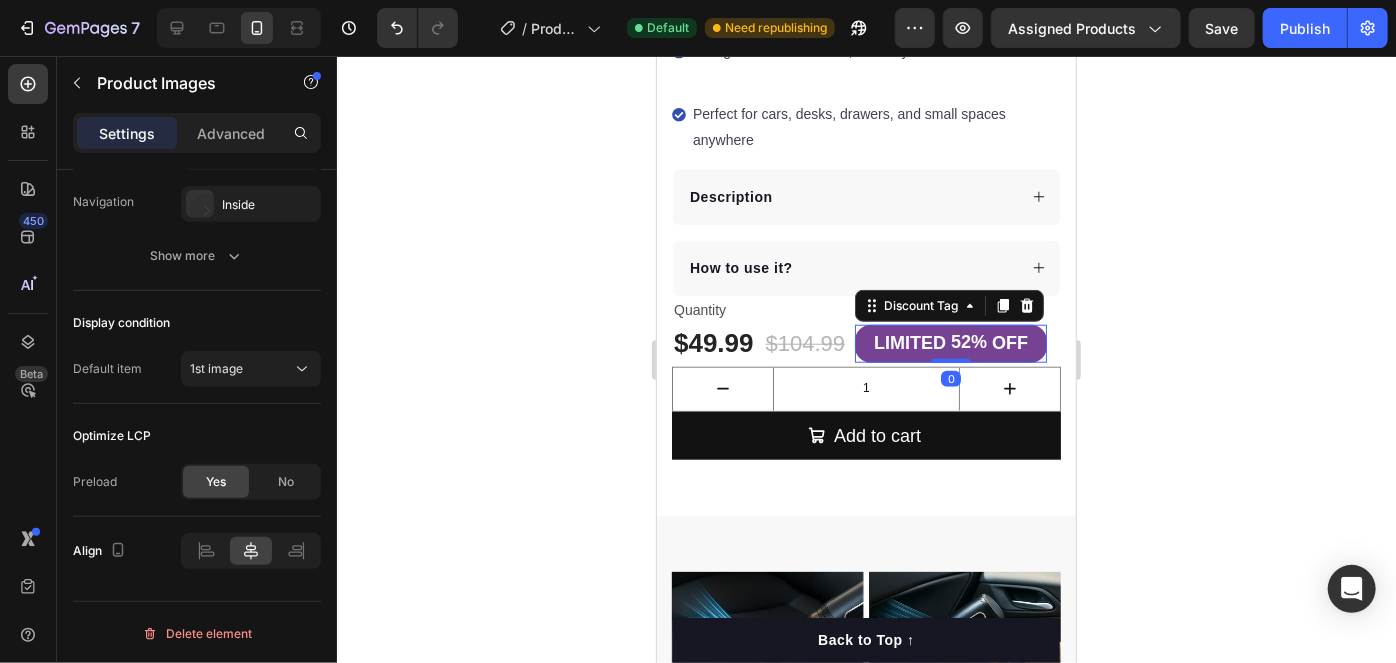 click on "OFF" at bounding box center (1009, 342) 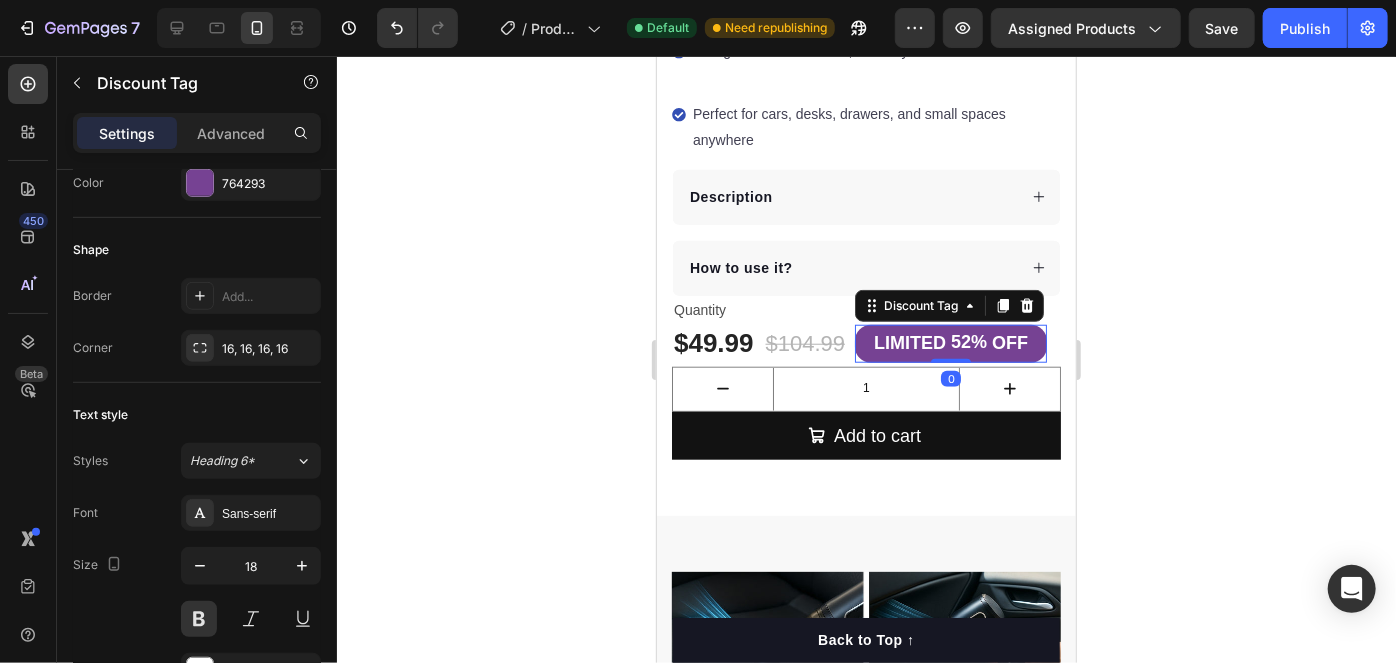 scroll, scrollTop: 0, scrollLeft: 0, axis: both 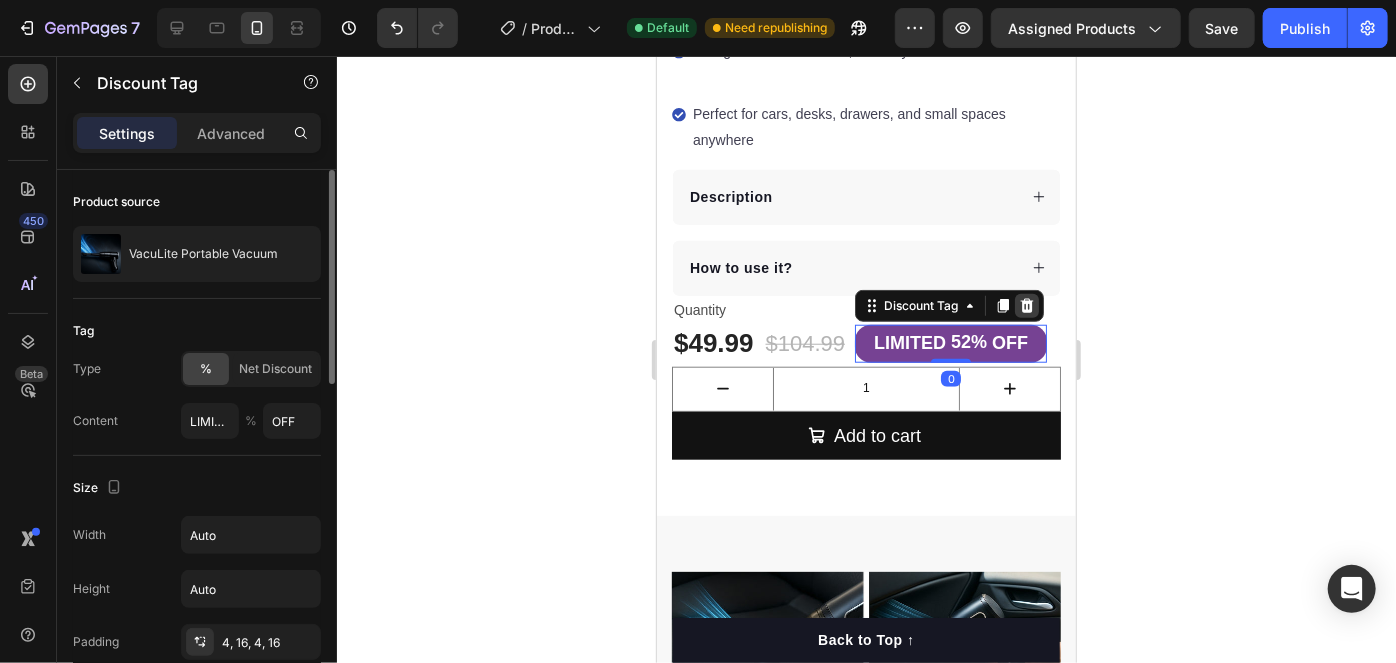 click at bounding box center [1026, 305] 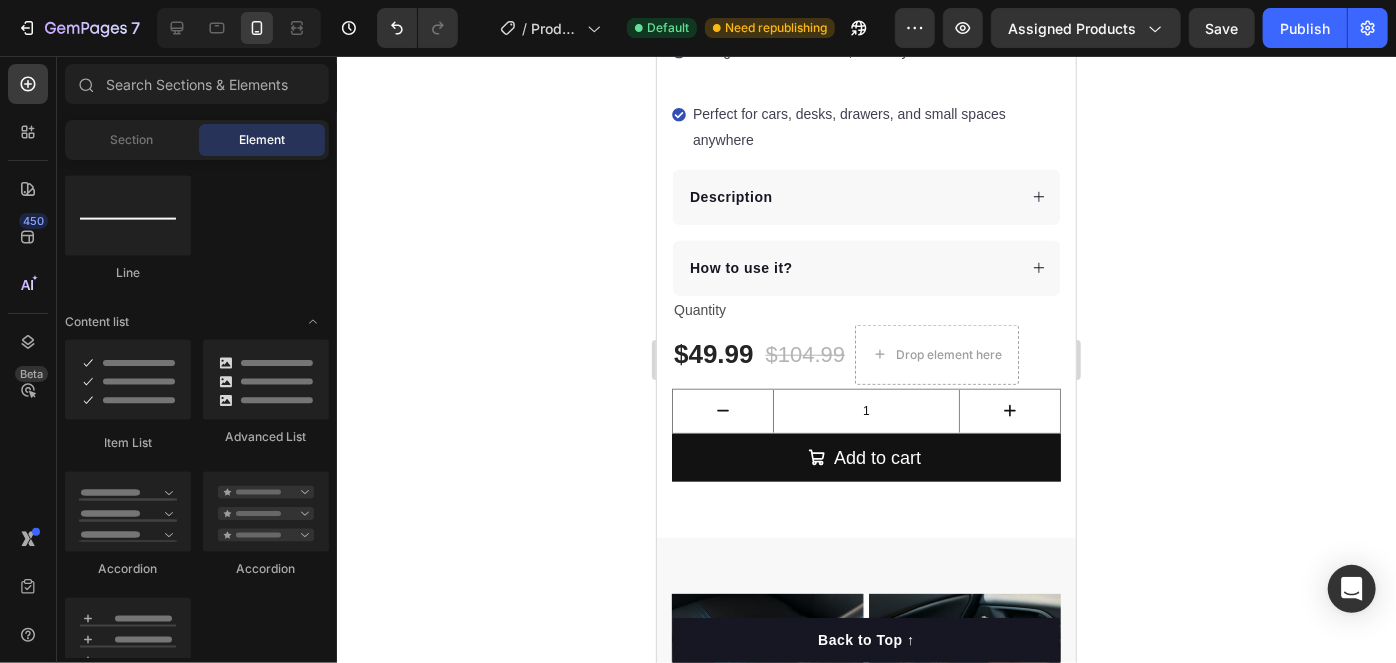 click 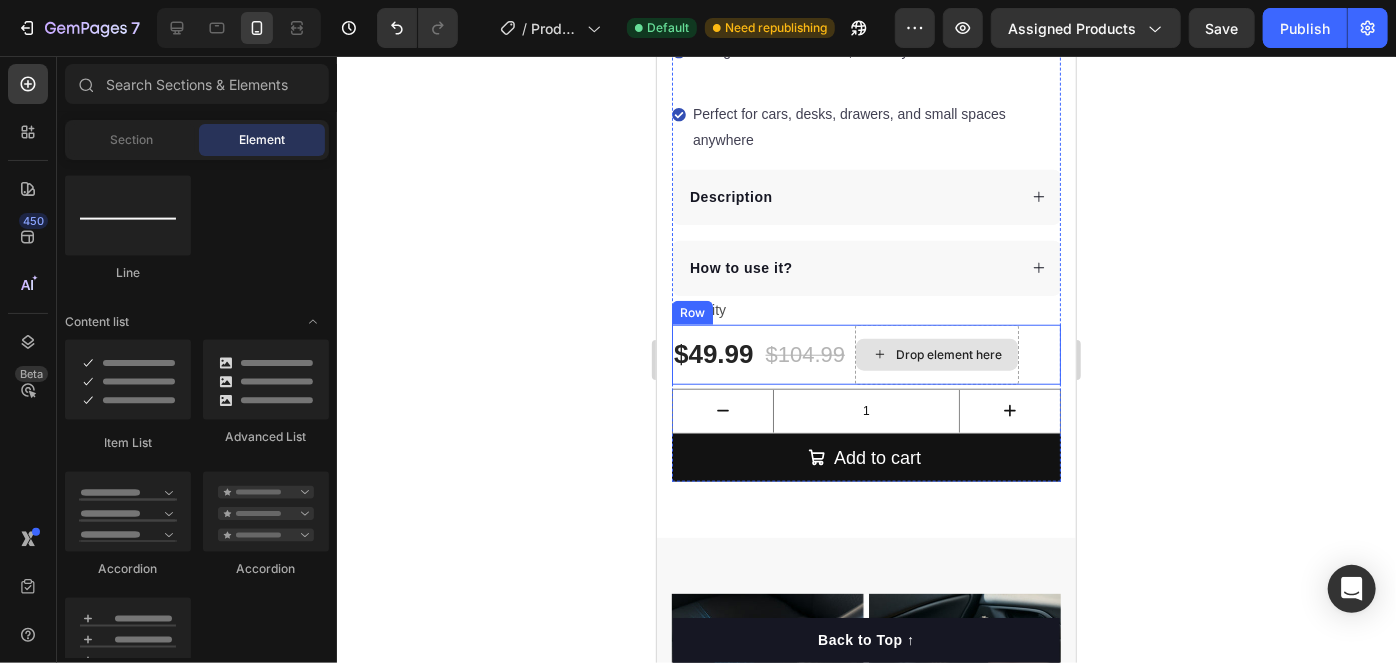 click on "Drop element here" at bounding box center (936, 354) 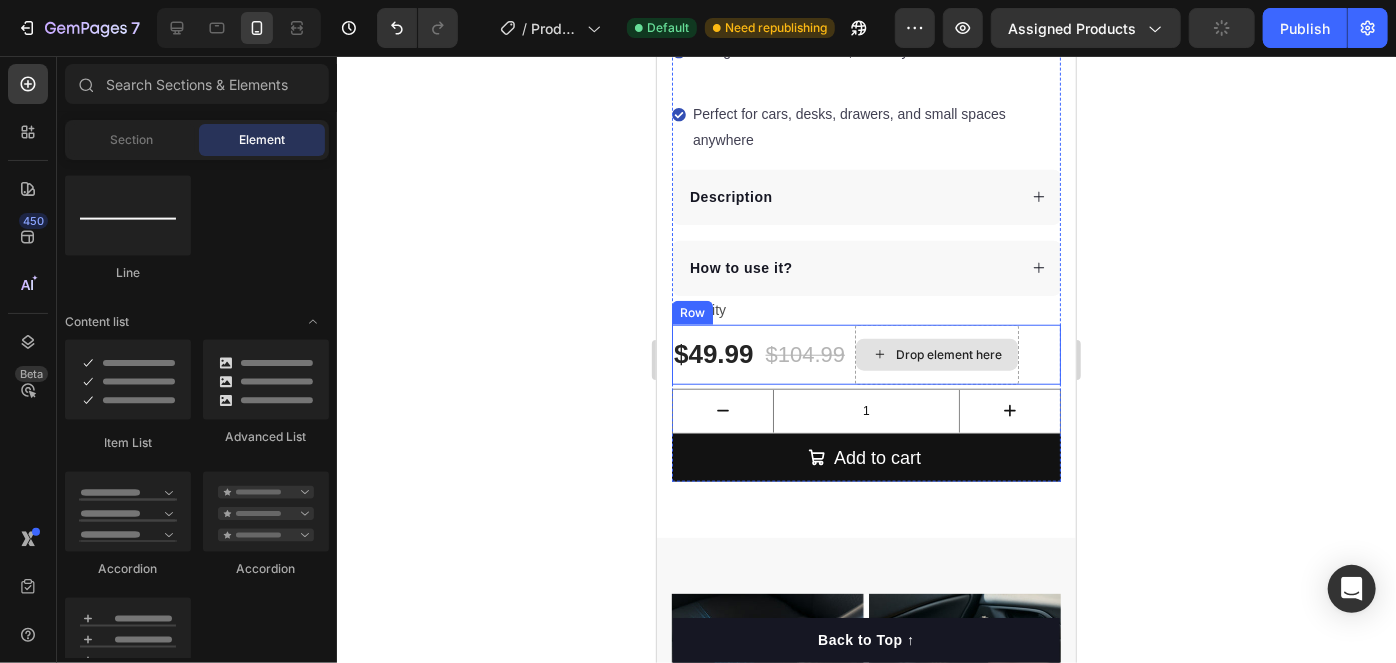 click on "Drop element here" at bounding box center (936, 354) 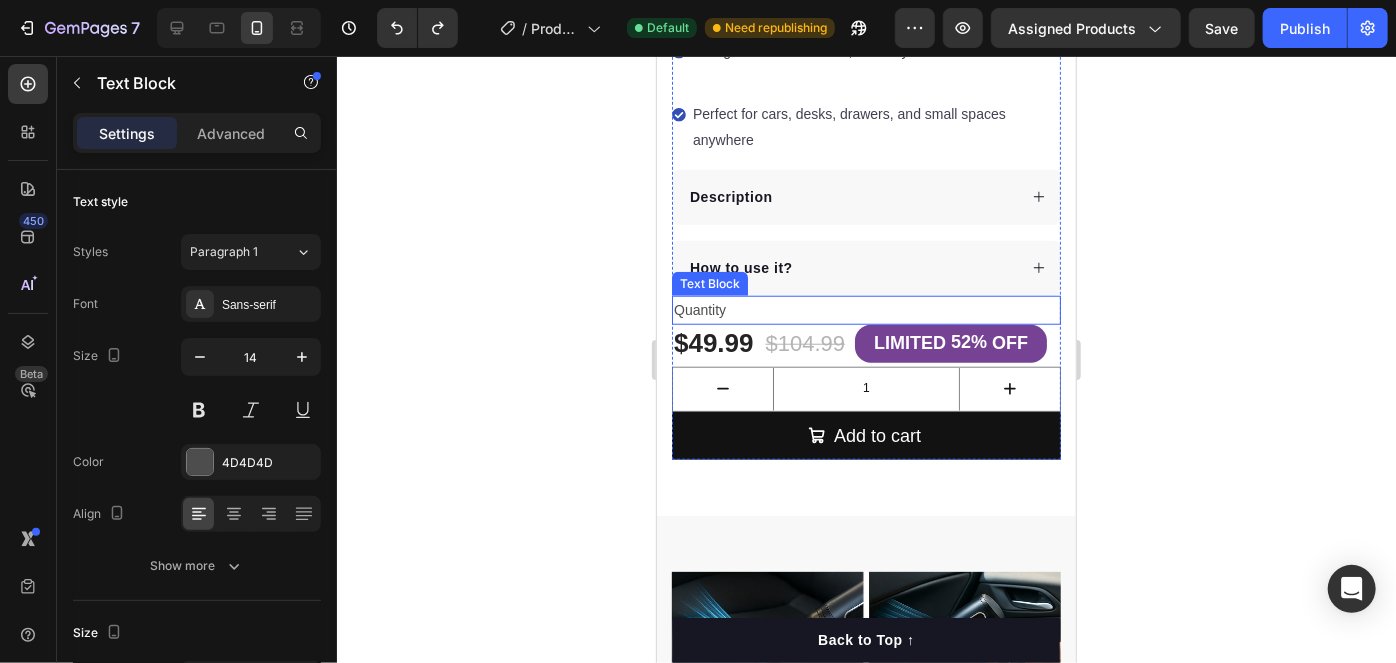 click on "Quantity" at bounding box center [865, 309] 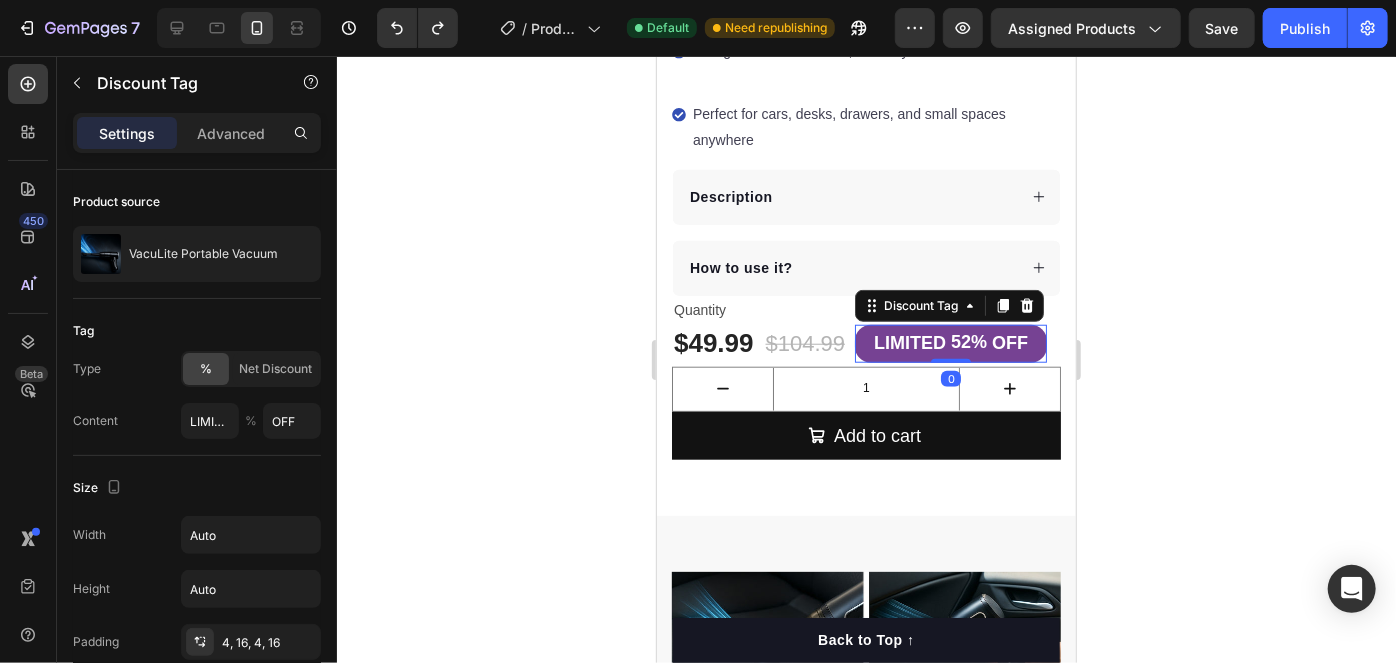 click on "OFF" at bounding box center [1009, 342] 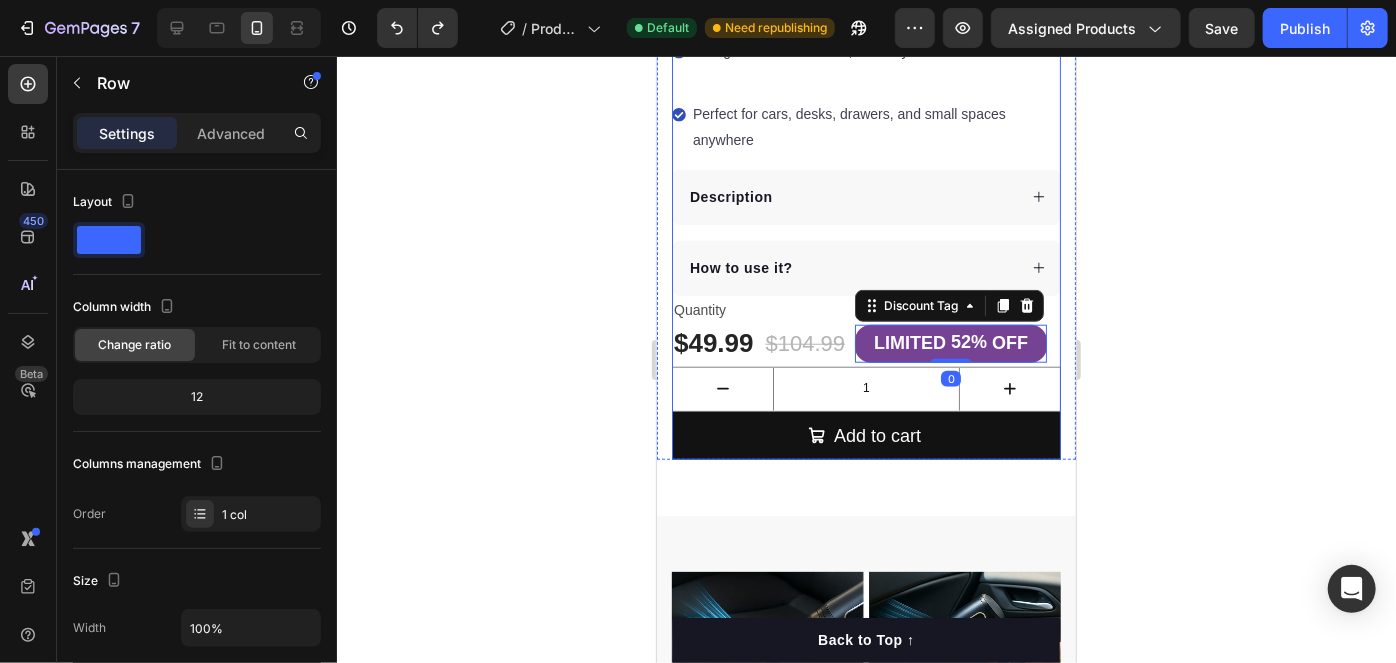 click on "VacuLite Portable Vacuum Product Title Perfect for sensitive tummies Supercharge immunity System Bursting with protein, vitamins, and minerals Supports strong muscles, increases bone strength Item list 2025 TOP RATED CLEANING PRODUCT Text block Row Strong suction in a small size — gets dust, crumbs, and pet hair fast Clean, modern design that looks premium and feels solid Charges fast with USB-C, no bulky base needed Perfect for cars, desks, drawers, and small spaces anywhere Item list
Description
How to use it? Accordion Quantity Text Block $49.99 Product Price Product Price $104.99 Product Price Product Price LIMITED 52% OFF Discount Tag   0 Row
1
Product Quantity
Add to cart Add to Cart" at bounding box center (865, 117) 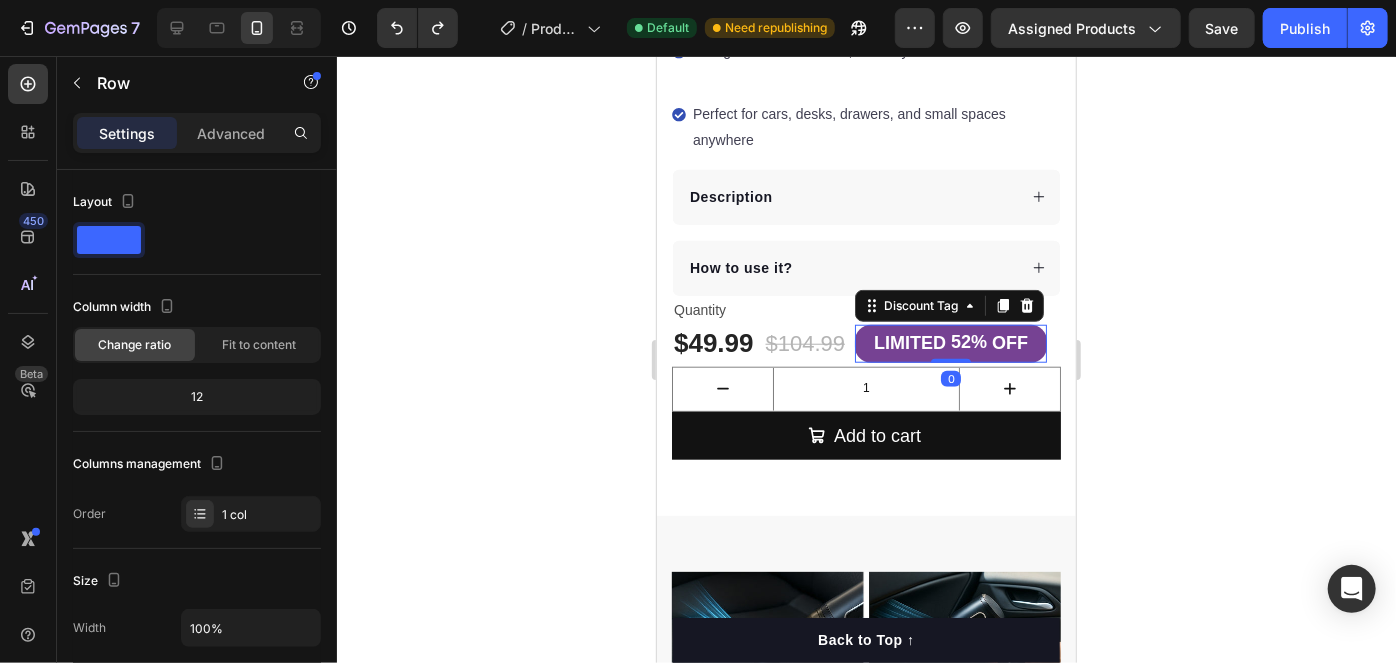 click on "52%" at bounding box center (968, 341) 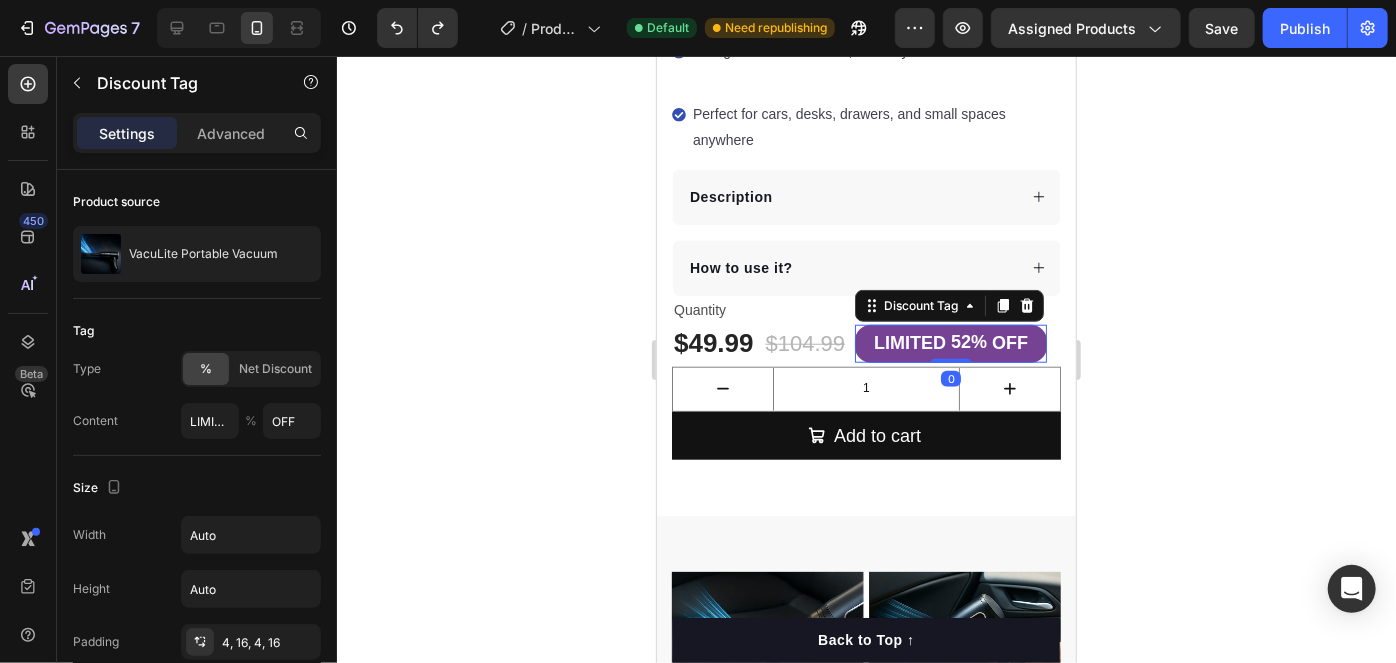 click on "52%" at bounding box center [968, 341] 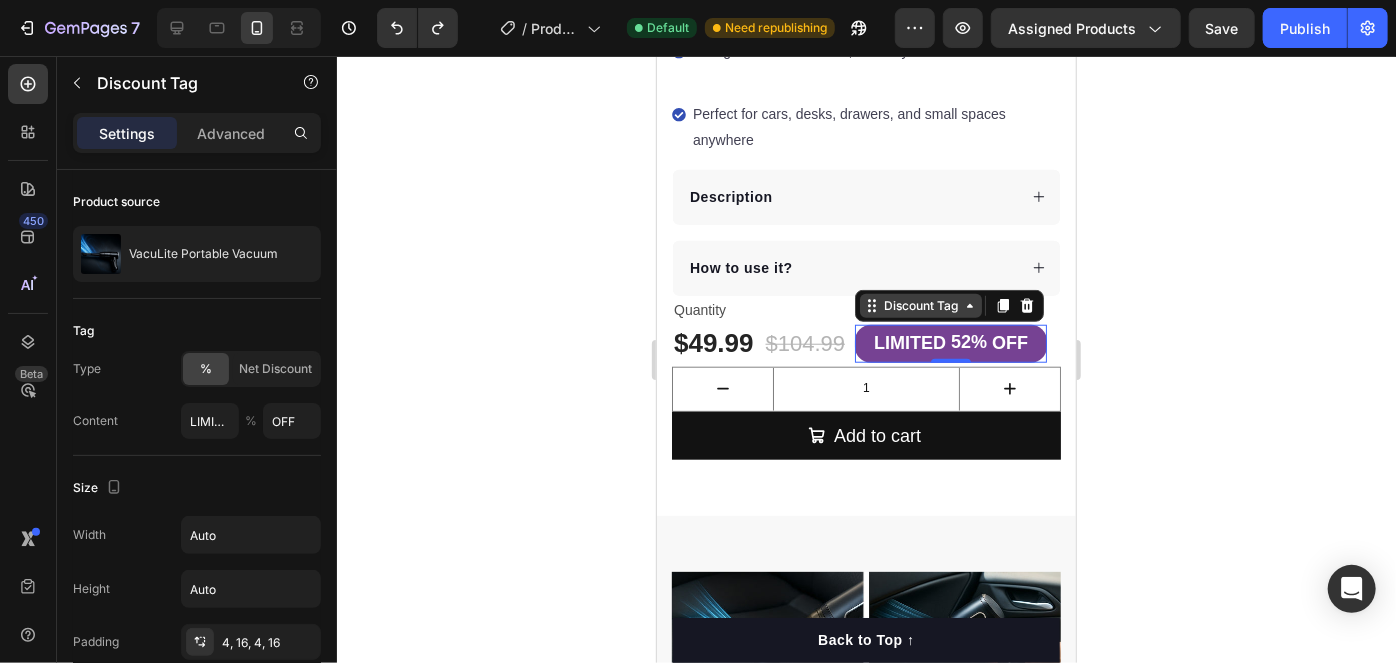 click on "Discount Tag" at bounding box center [920, 305] 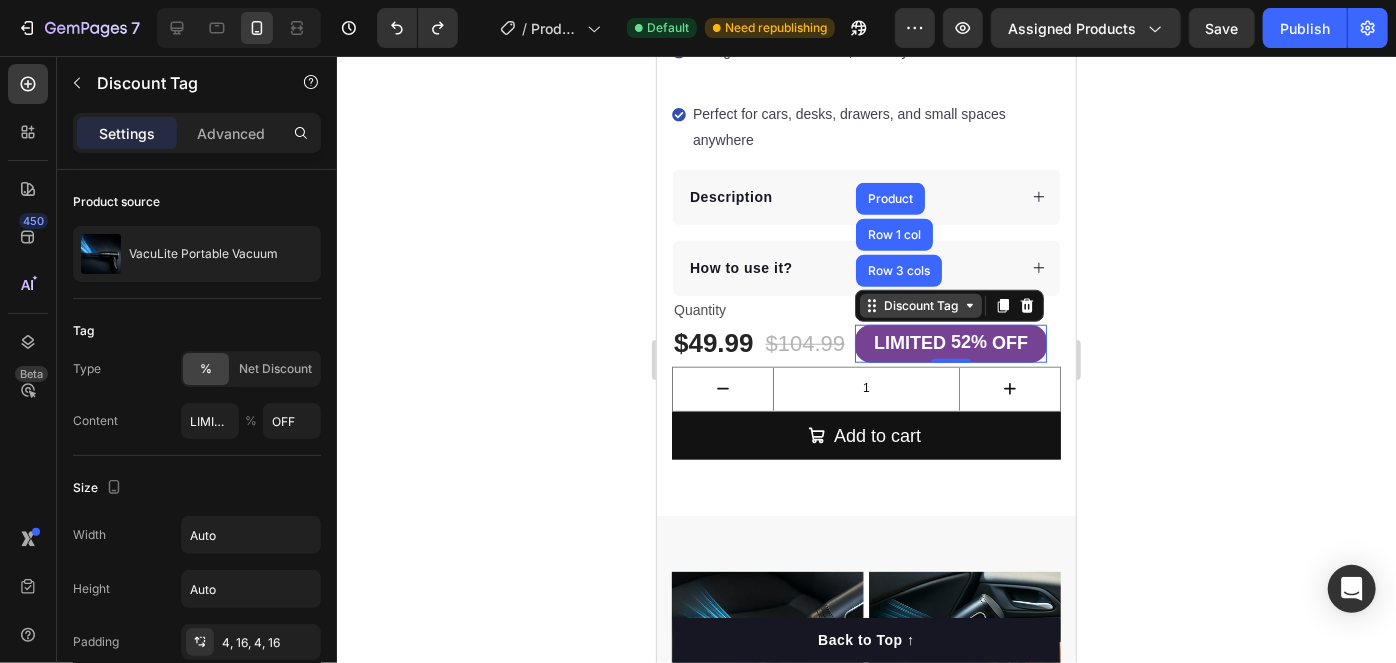 click on "Discount Tag" at bounding box center [920, 305] 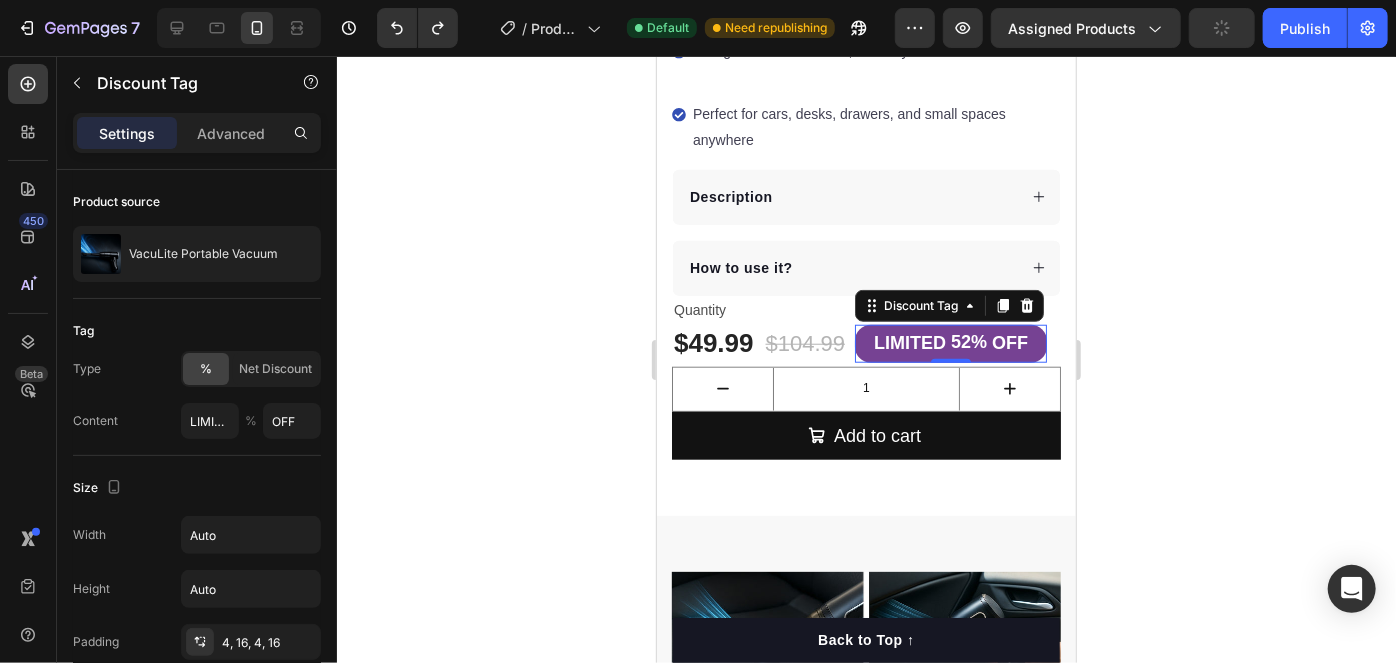 click 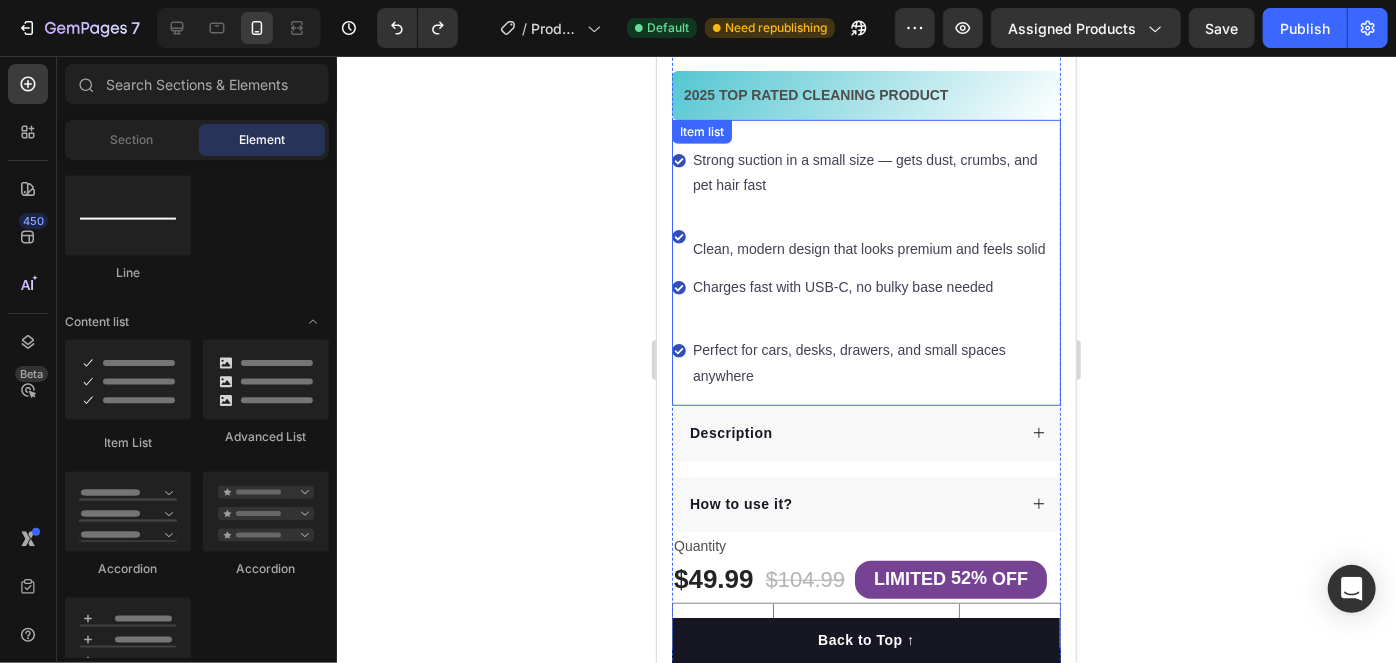 scroll, scrollTop: 377, scrollLeft: 0, axis: vertical 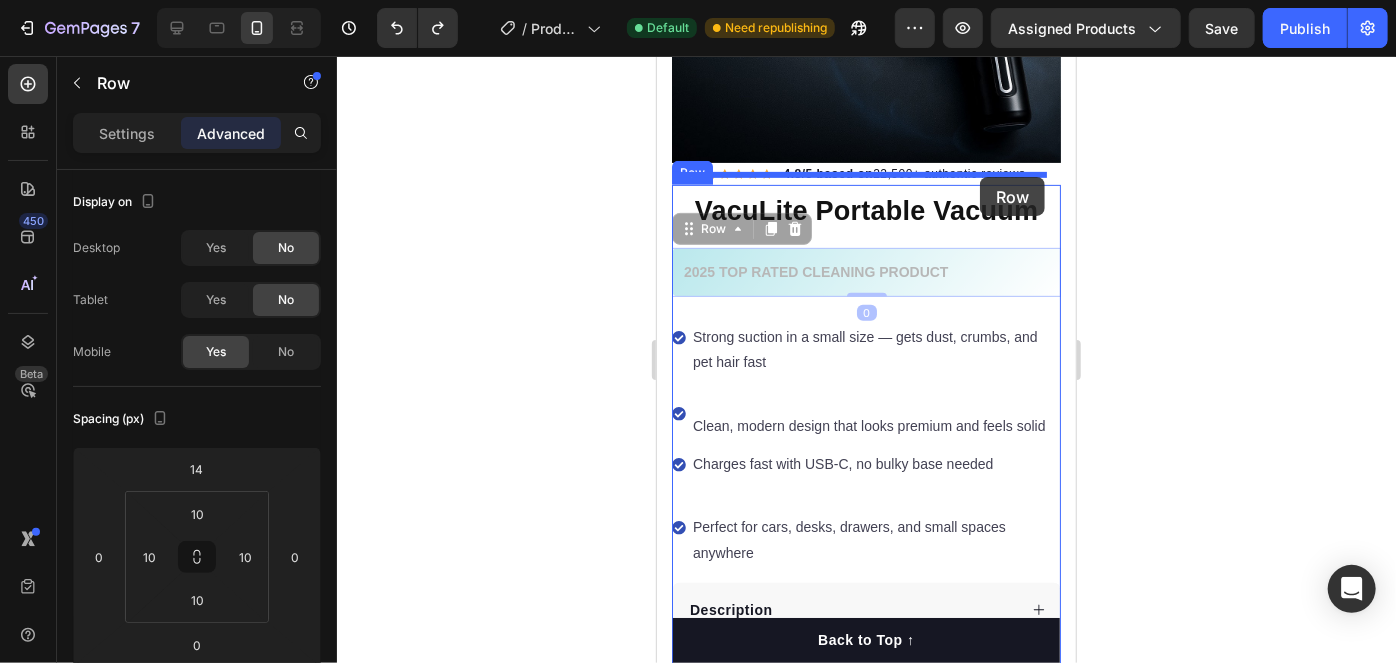 drag, startPoint x: 982, startPoint y: 237, endPoint x: 979, endPoint y: 176, distance: 61.073727 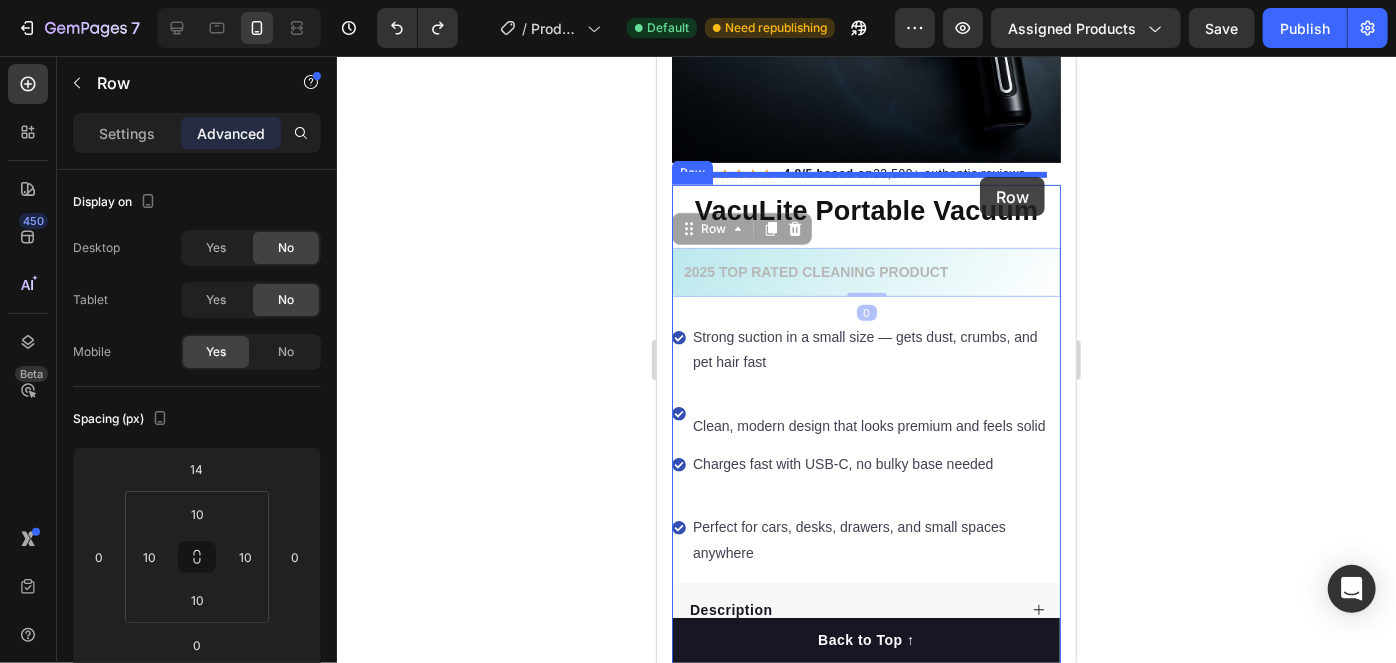 click on "Mobile  ( 419 px) iPhone 13 Mini iPhone 13 Pro iPhone 11 Pro Max iPhone 15 Pro Max Pixel 7 Galaxy S8+ Galaxy S20 Ultra iPad Mini iPad Air iPad Pro Header LIMITED TIME DISCOUNT Text Block 52% OFF Text Block LIMITED TIME DISCOUNT Text Block 52% OFF Text Block LIMITED TIME DISCOUNT Text Block 52% OFF Text Block LIMITED TIME DISCOUNT Text Block 52% OFF Text Block LIMITED TIME DISCOUNT Text Block 52% OFF Text Block LIMITED TIME DISCOUNT Text Block 52% OFF Text Block Marquee
Product Images Row Row Icon Icon Icon Icon Icon Icon List Hoz 4.8/5 based on  22,500+ authentic reviews Text block Row VacuLite Portable Vacuum Product Title Perfect for sensitive tummies Supercharge immunity System Bursting with protein, vitamins, and minerals Supports strong muscles, increases bone strength Item list 2025 TOP RATED CLEANING PRODUCT Text block Row   0 2025 TOP RATED CLEANING PRODUCT Text block Row   0 Strong suction in a small size — gets dust, crumbs, and pet hair fast Item list
Description 52% 1" at bounding box center [865, 3214] 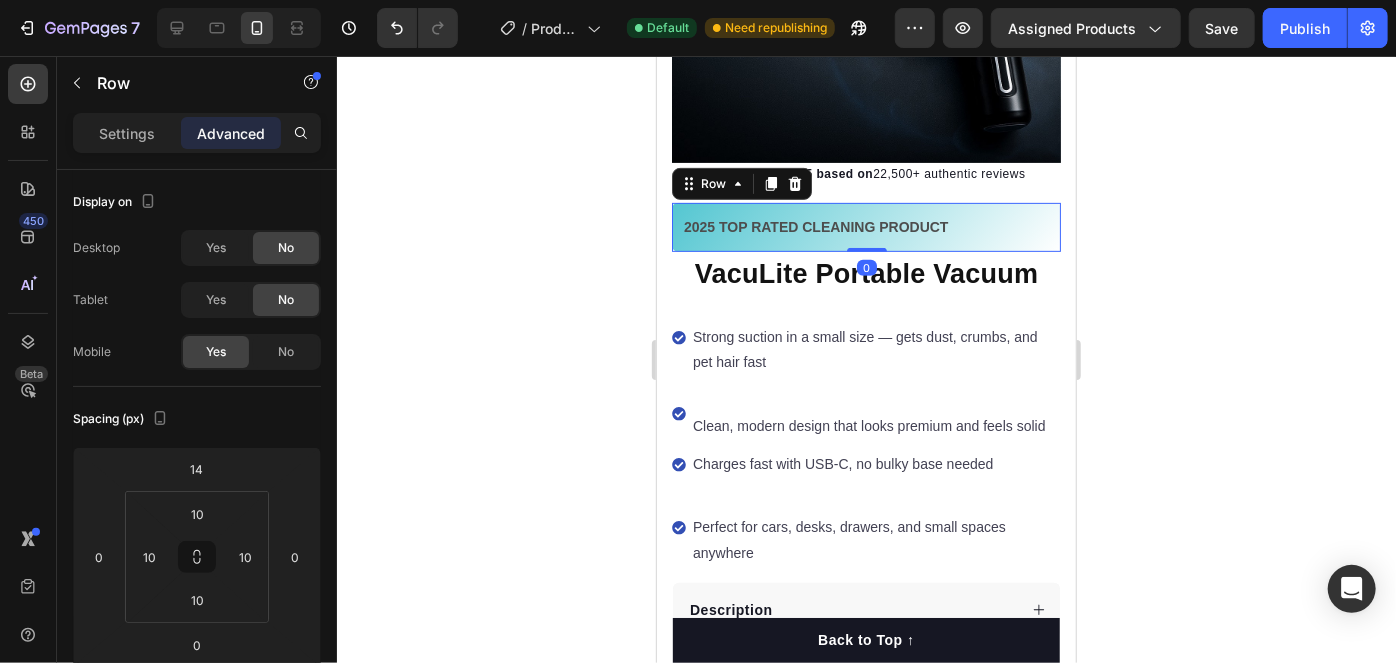 click 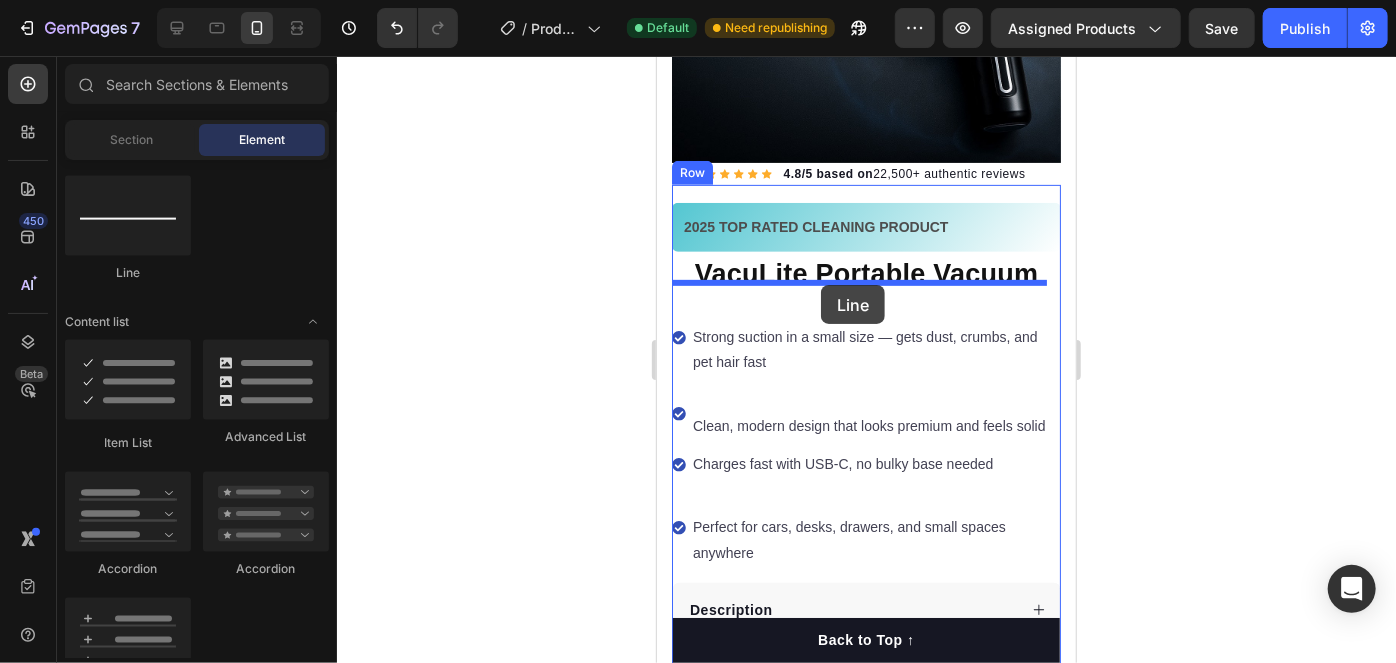 drag, startPoint x: 824, startPoint y: 296, endPoint x: 820, endPoint y: 284, distance: 12.649111 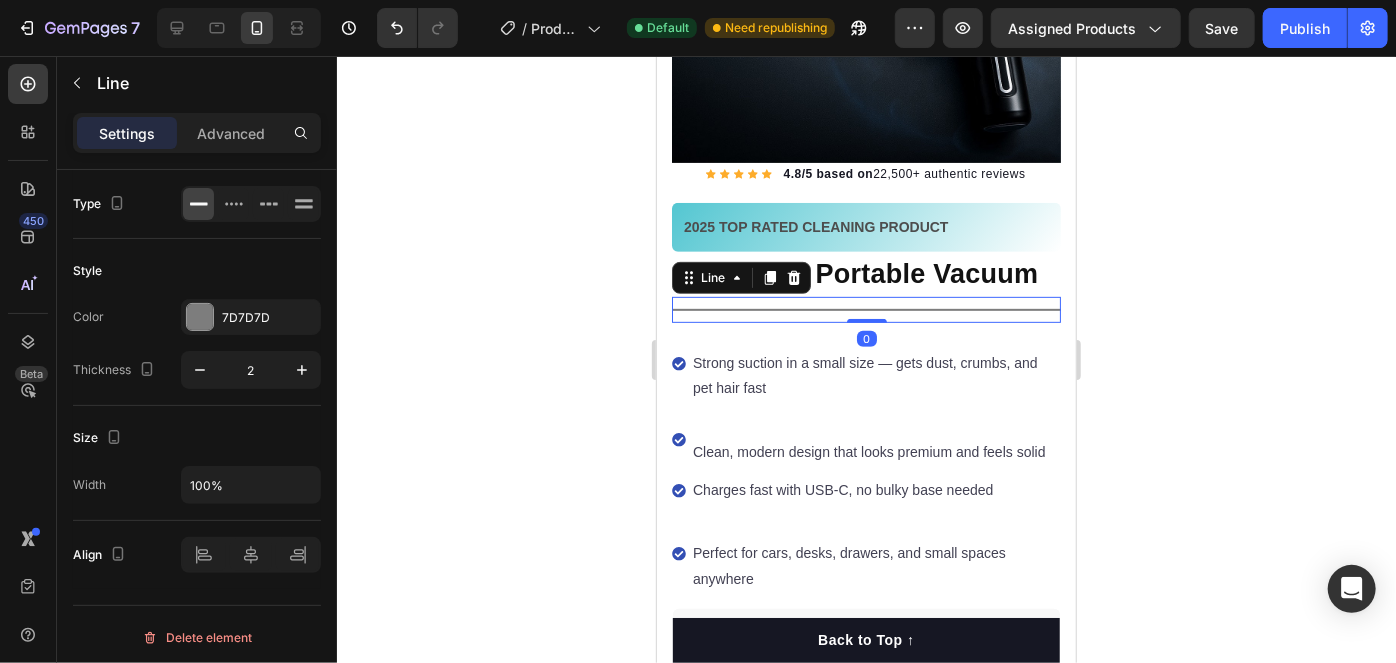 click 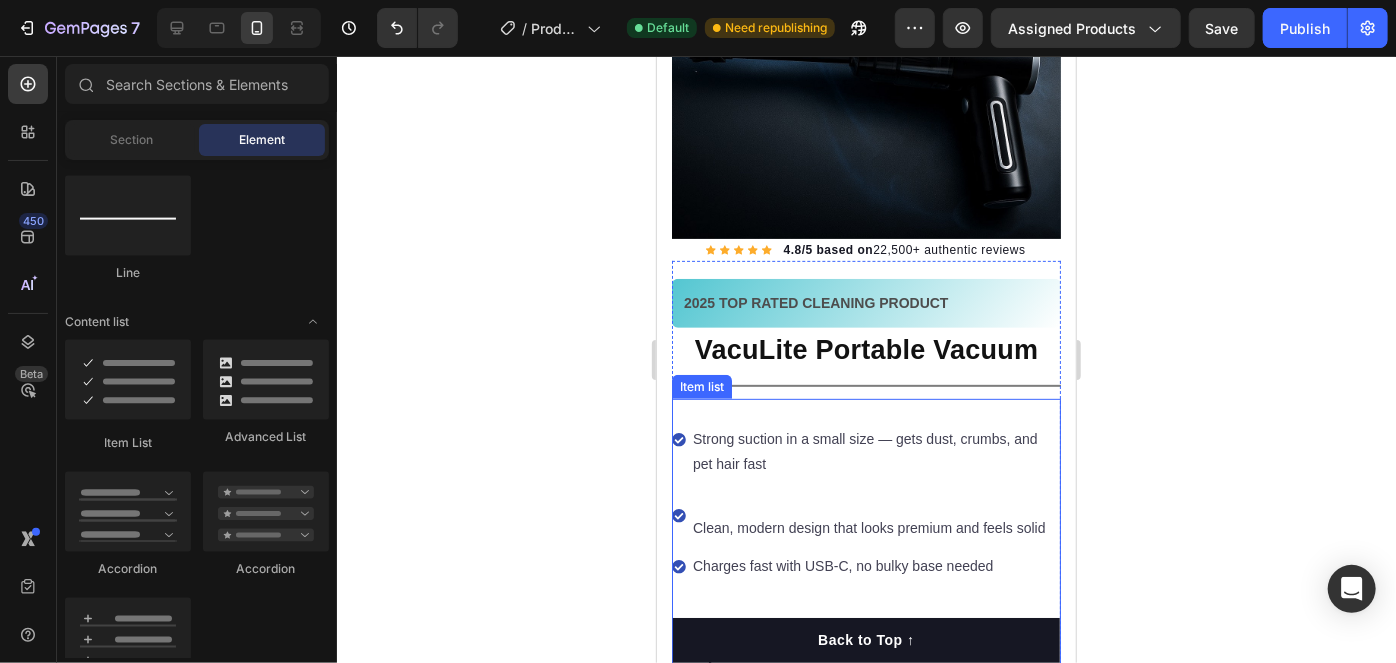 scroll, scrollTop: 195, scrollLeft: 0, axis: vertical 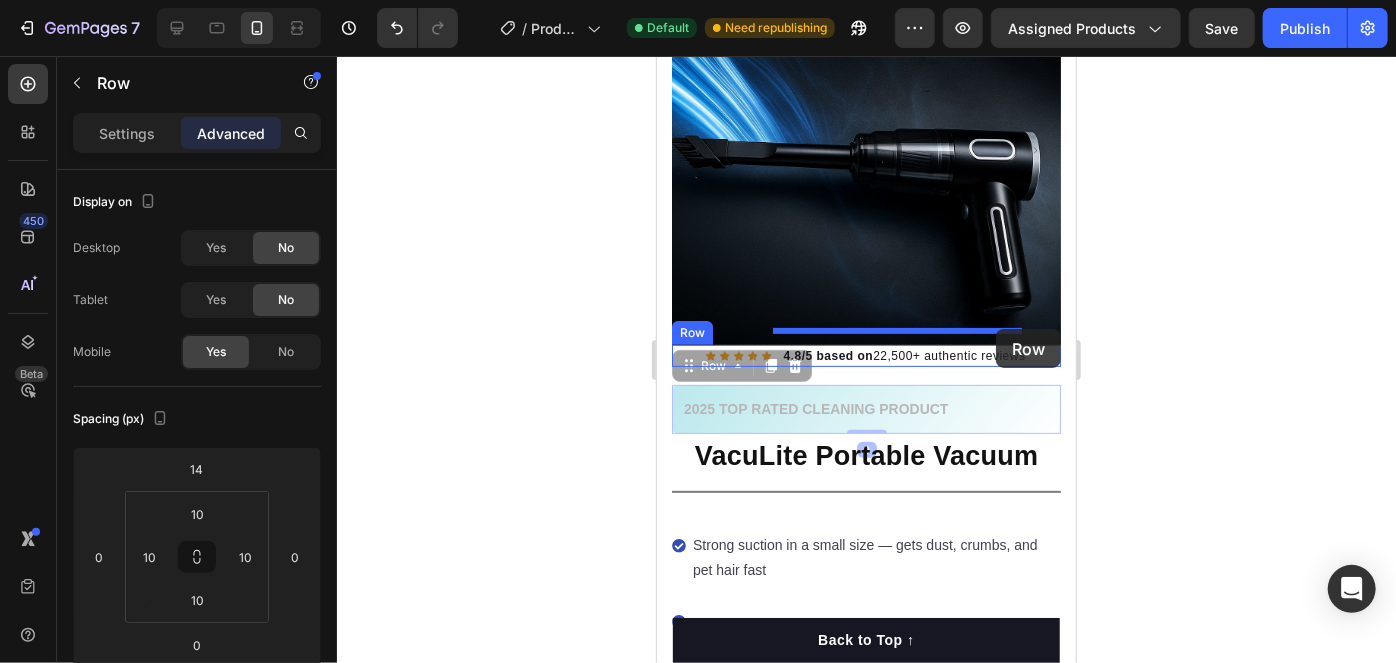 drag, startPoint x: 998, startPoint y: 371, endPoint x: 995, endPoint y: 328, distance: 43.104523 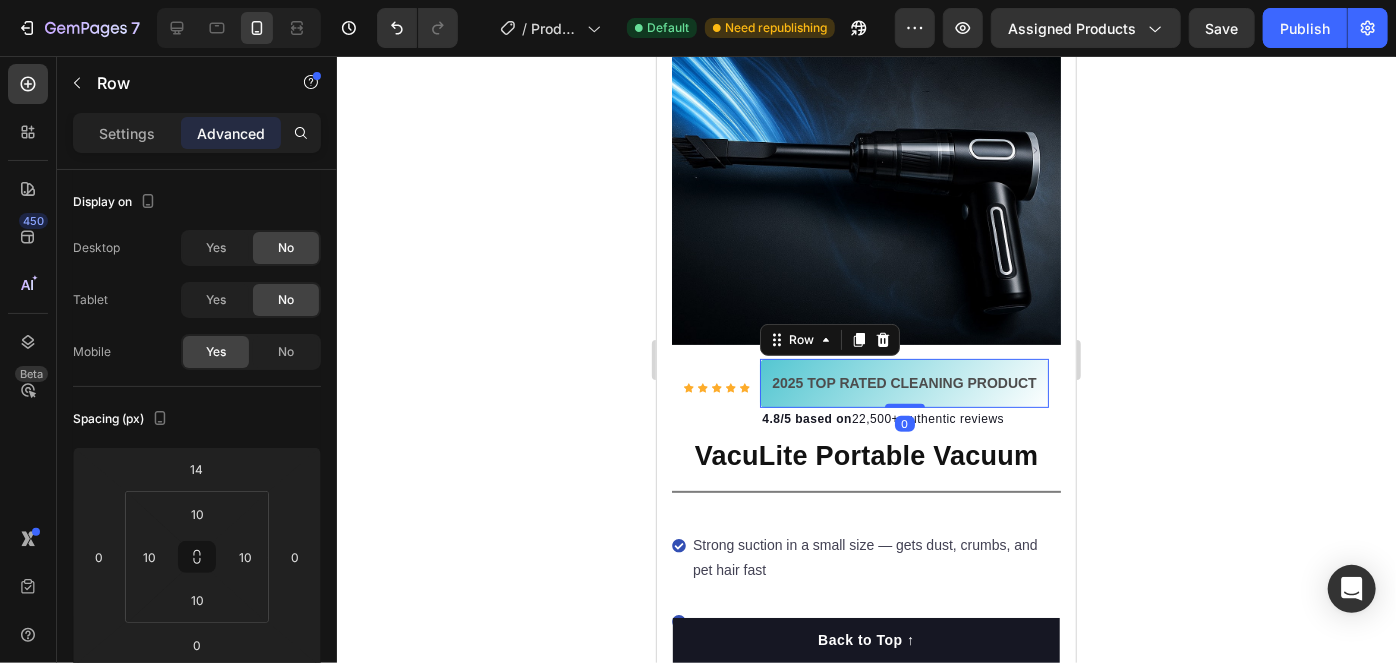 click 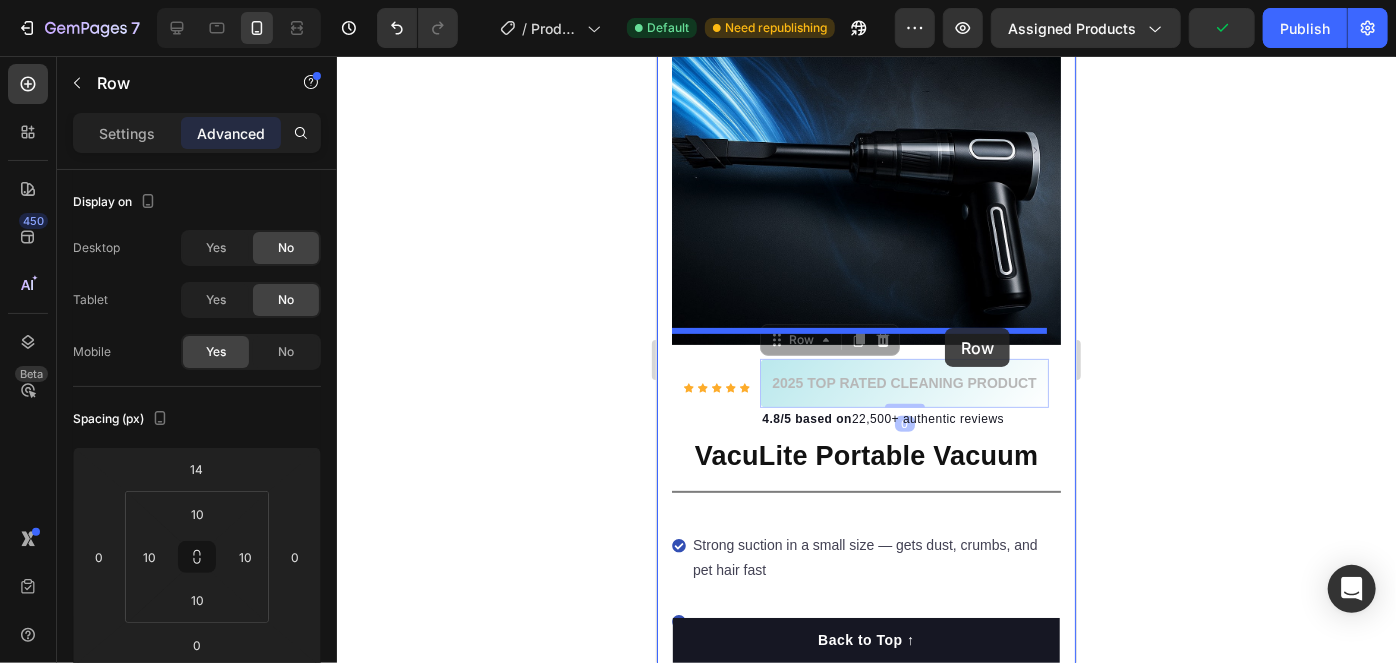 drag, startPoint x: 973, startPoint y: 350, endPoint x: 944, endPoint y: 327, distance: 37.01351 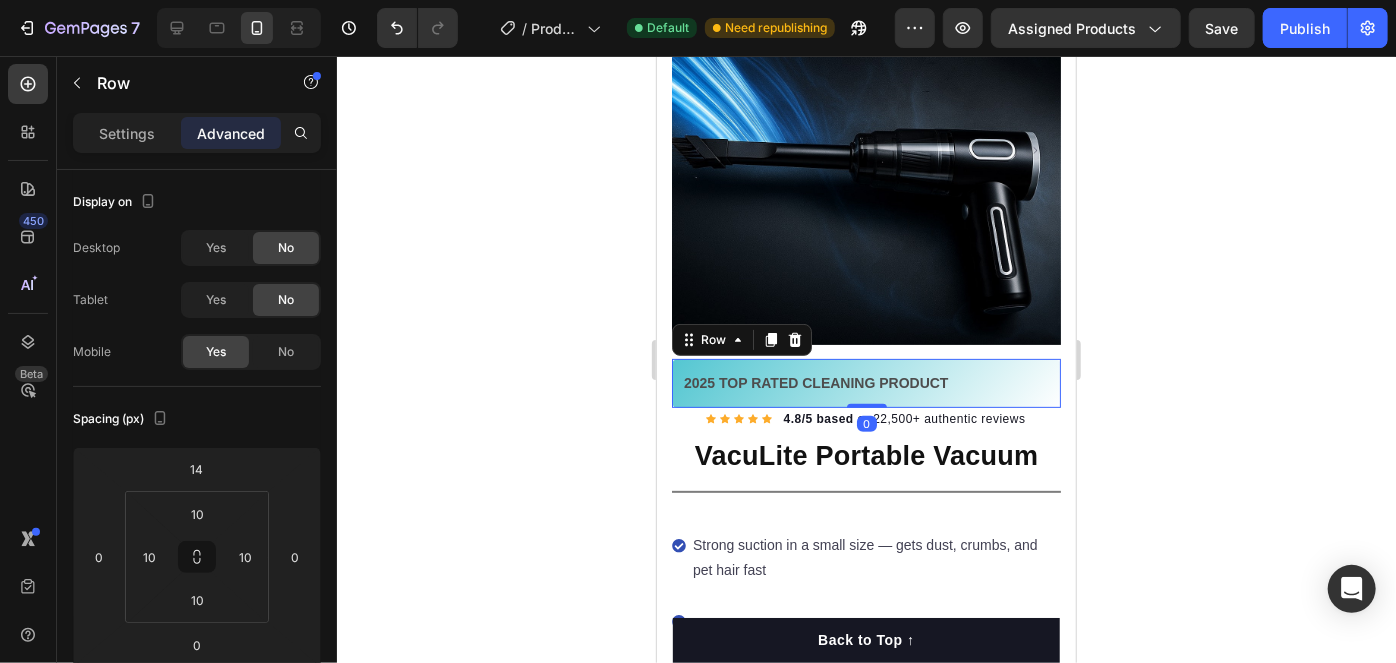 click 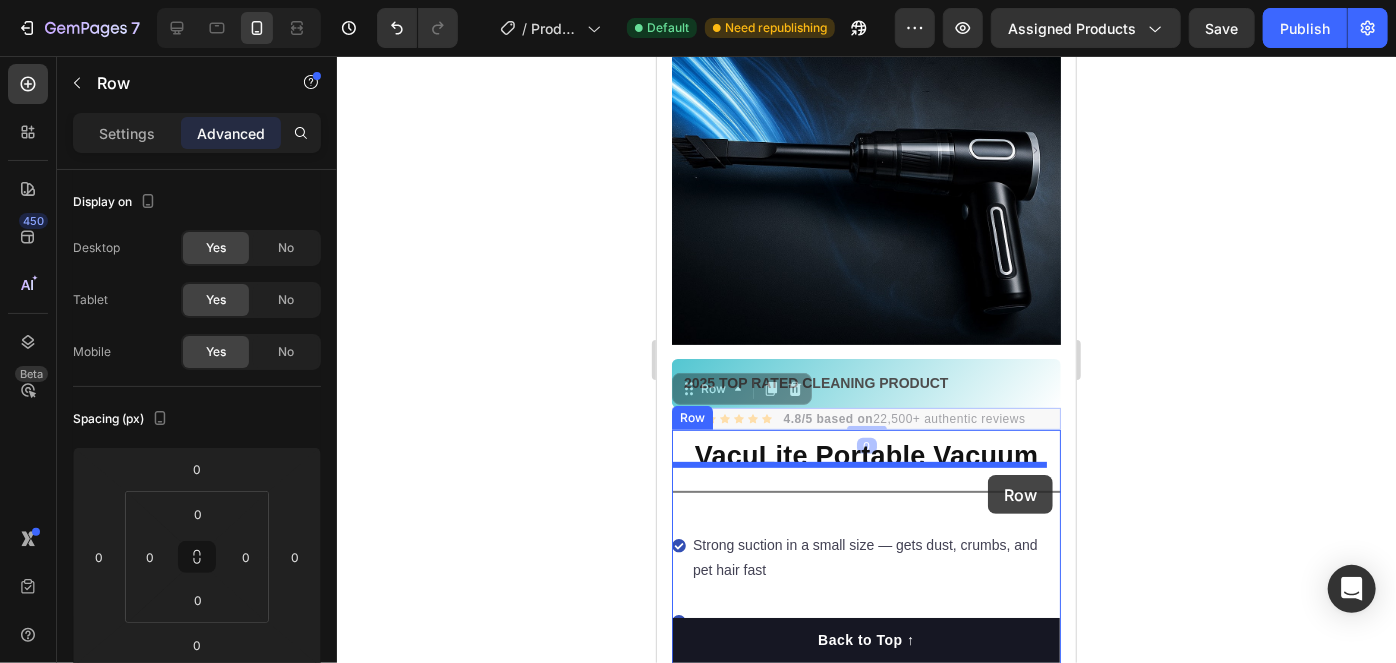 drag, startPoint x: 1036, startPoint y: 403, endPoint x: 987, endPoint y: 474, distance: 86.26703 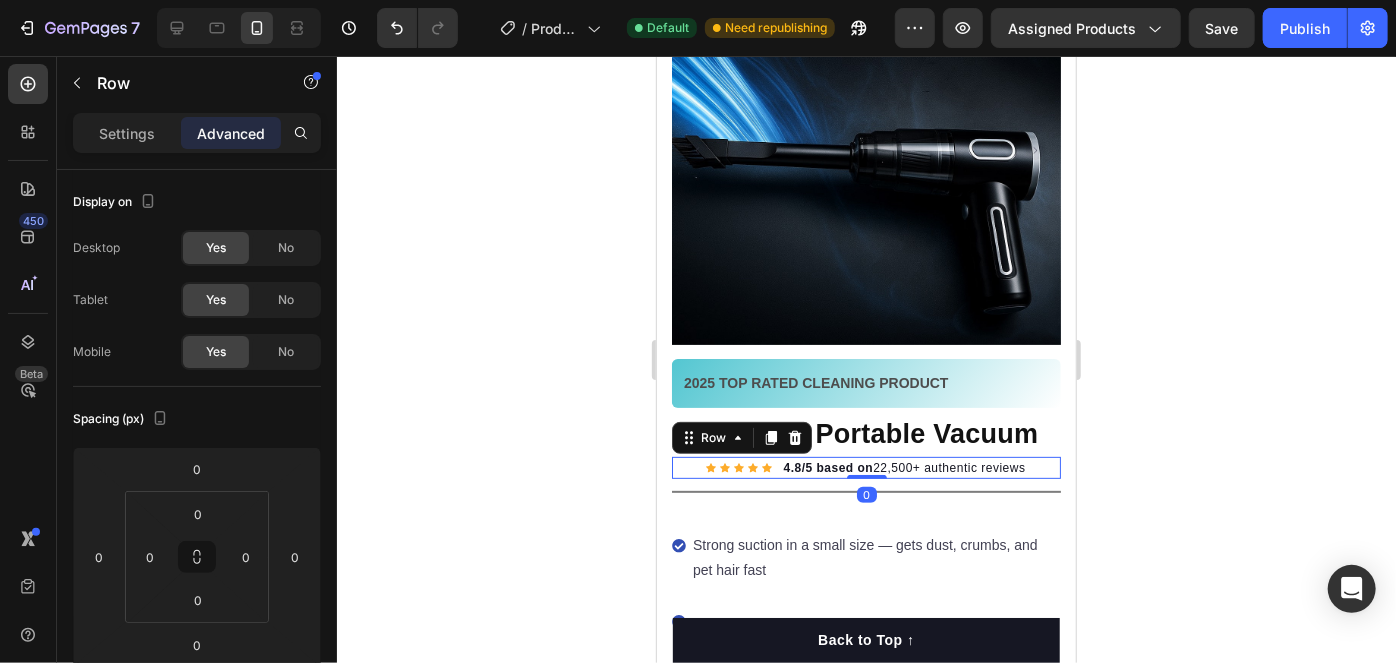 click 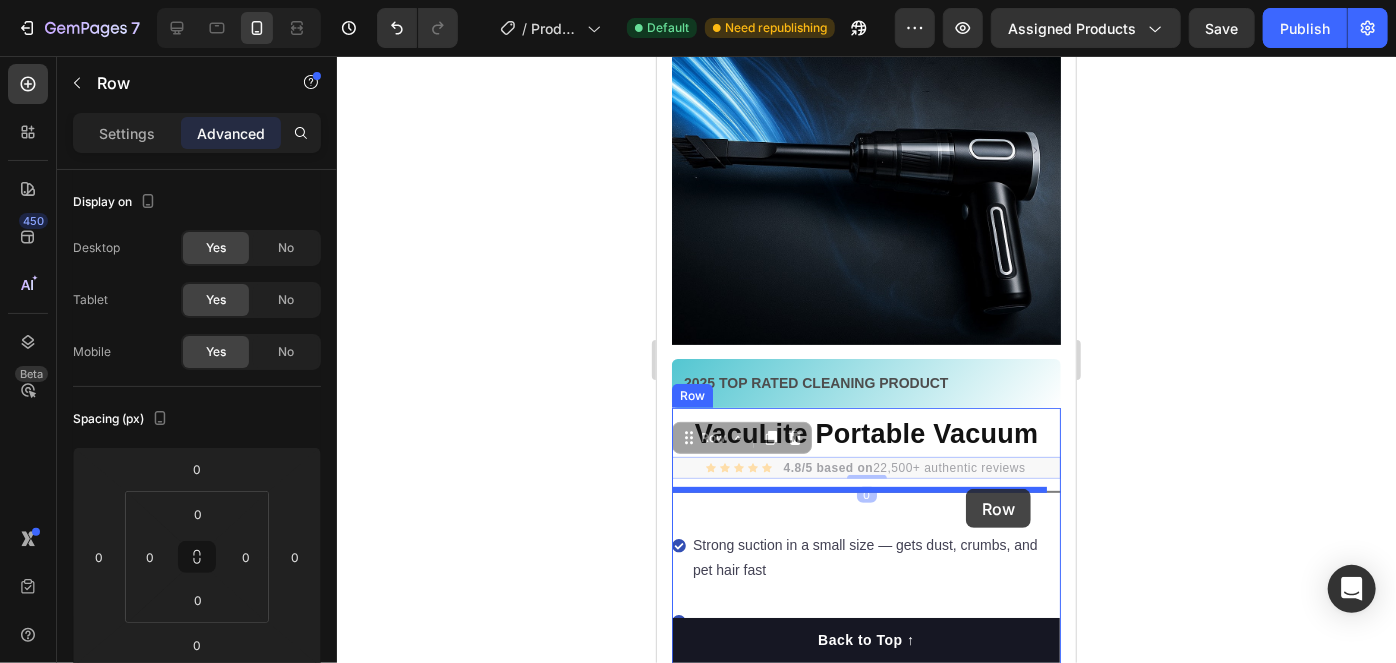drag, startPoint x: 1036, startPoint y: 453, endPoint x: 965, endPoint y: 488, distance: 79.15807 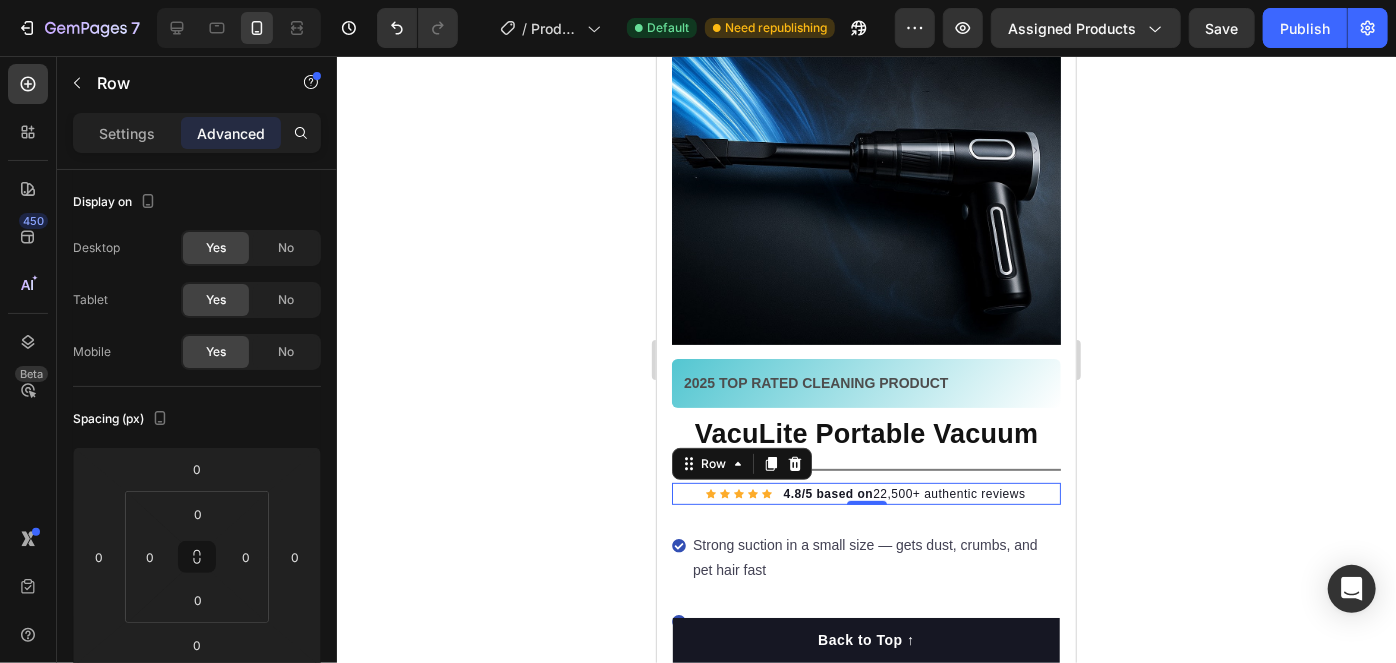click 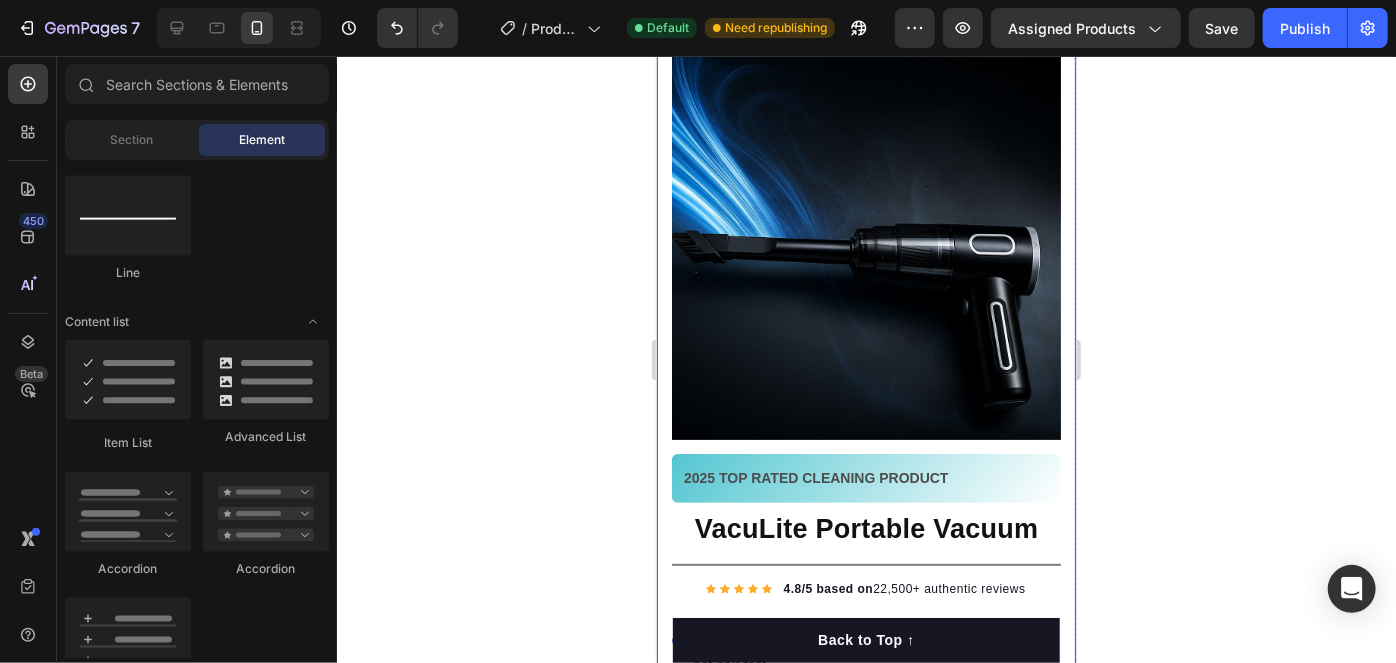 scroll, scrollTop: 286, scrollLeft: 0, axis: vertical 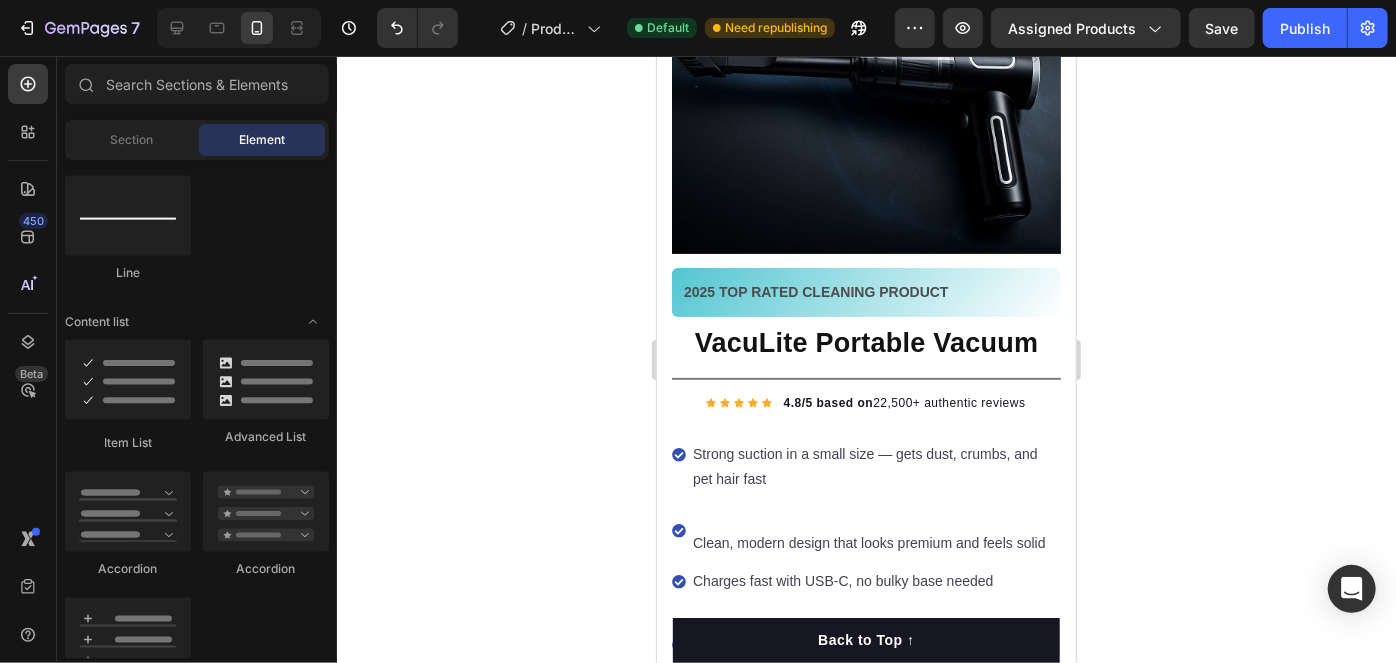 click 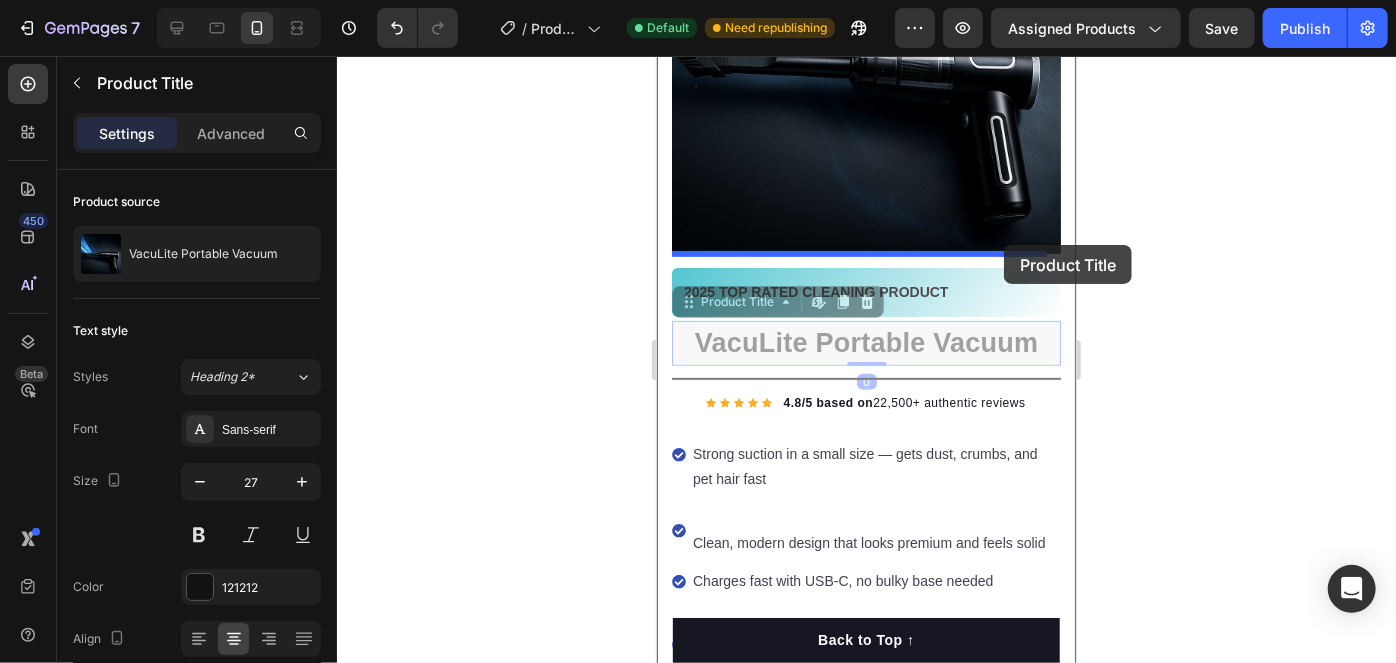 drag, startPoint x: 1025, startPoint y: 318, endPoint x: 1003, endPoint y: 244, distance: 77.201035 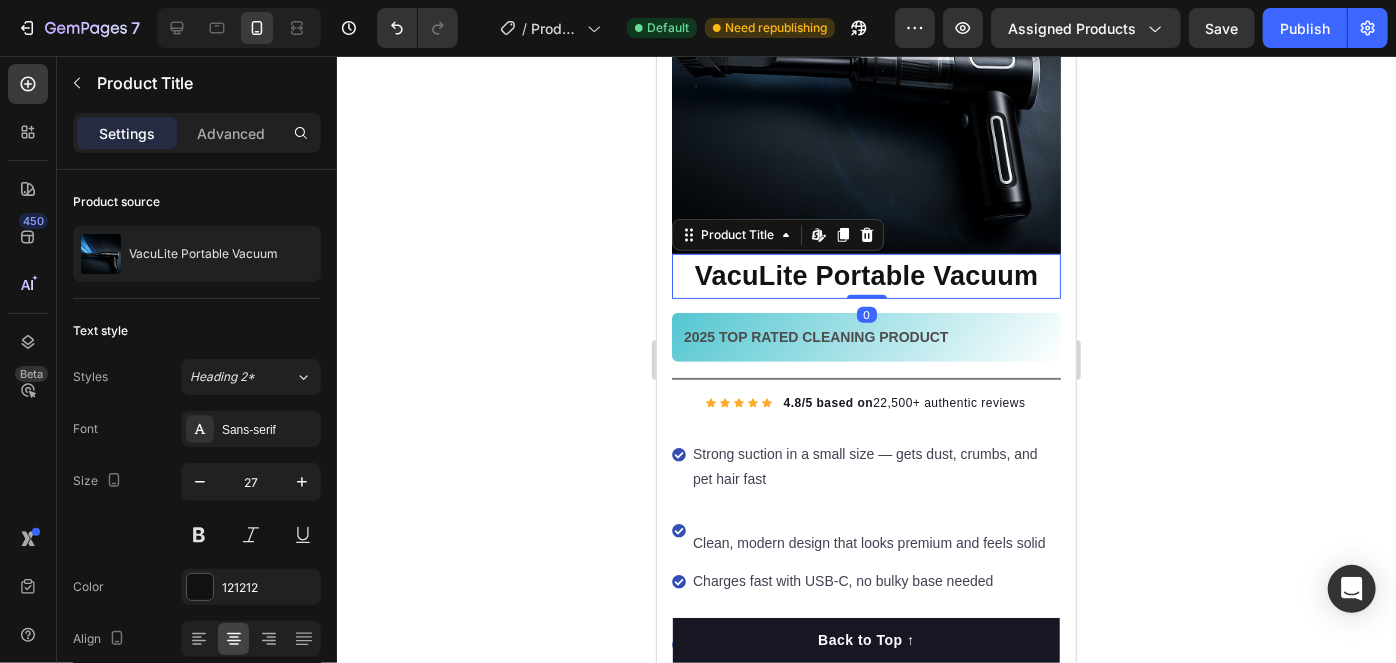 click 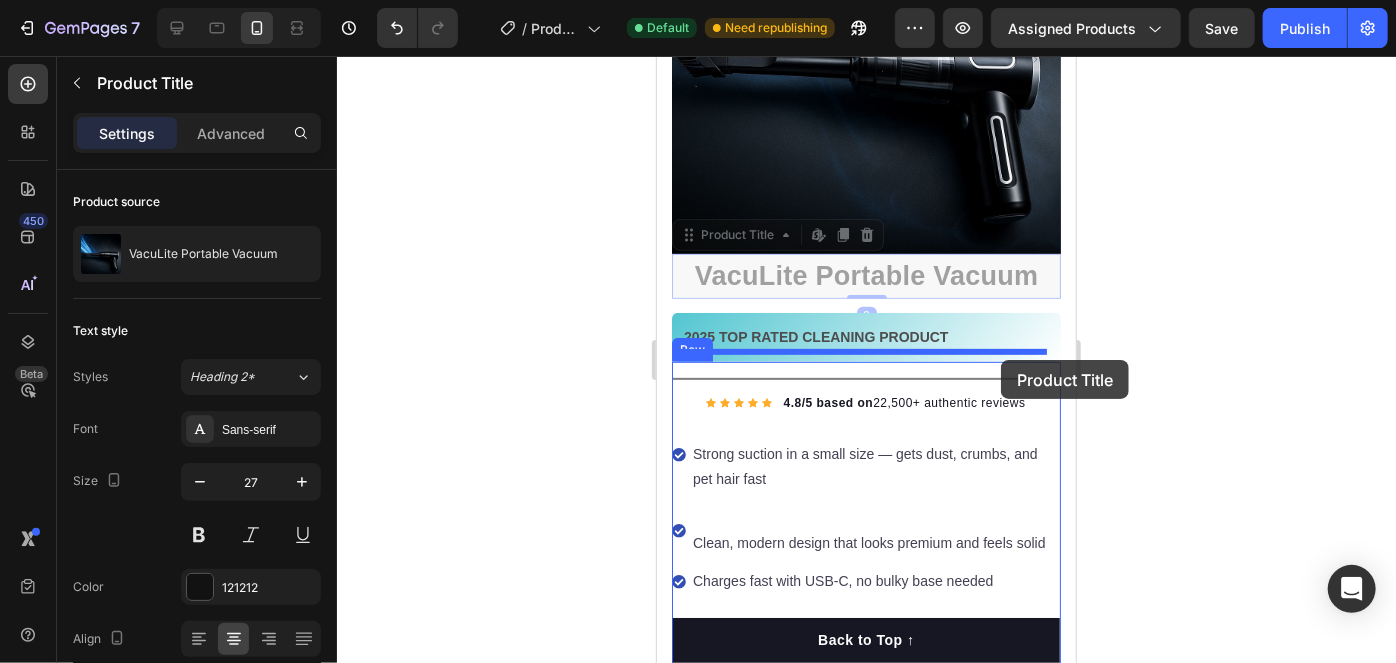 drag, startPoint x: 1026, startPoint y: 245, endPoint x: 1000, endPoint y: 359, distance: 116.92733 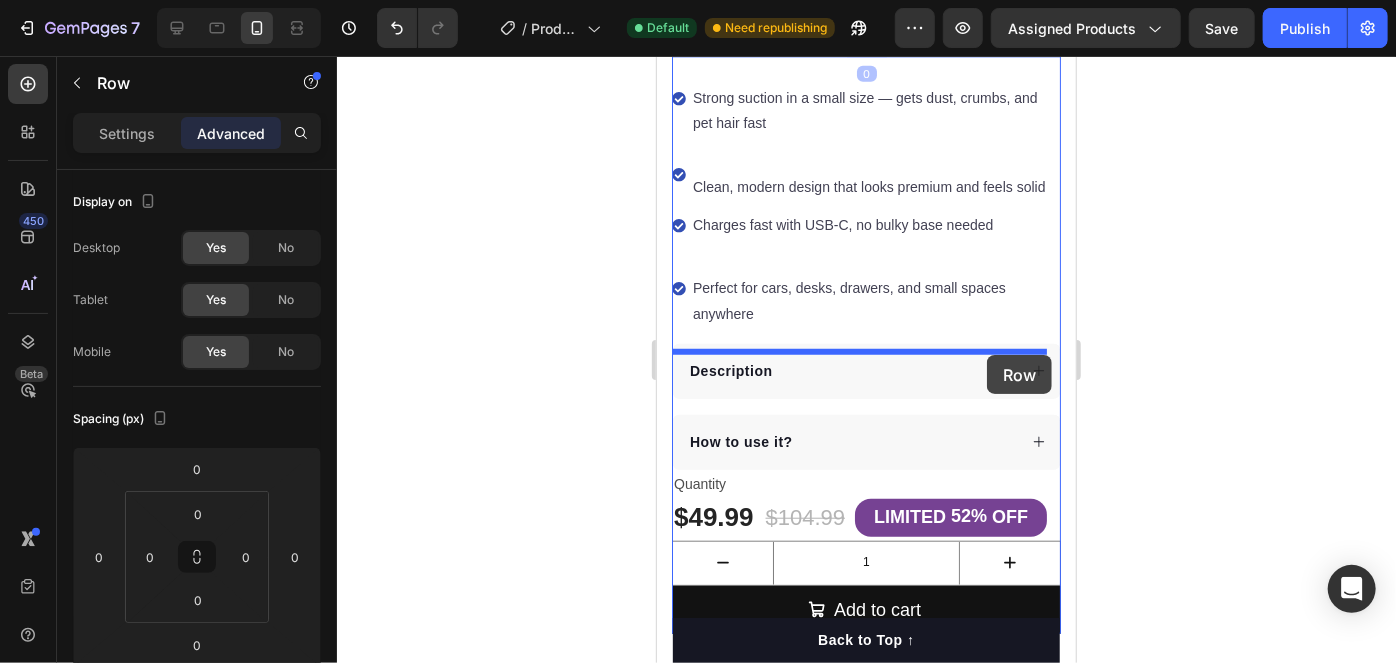 scroll, scrollTop: 741, scrollLeft: 0, axis: vertical 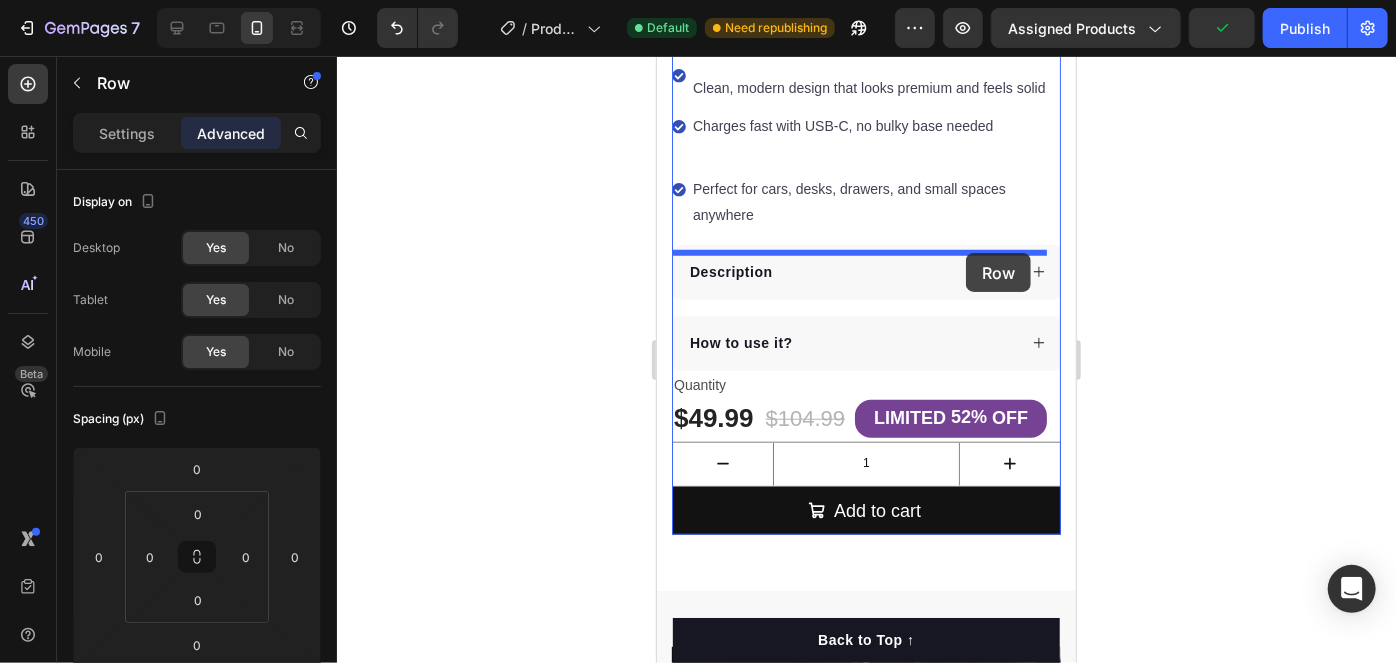 drag, startPoint x: 1030, startPoint y: 381, endPoint x: 1810, endPoint y: 309, distance: 783.31604 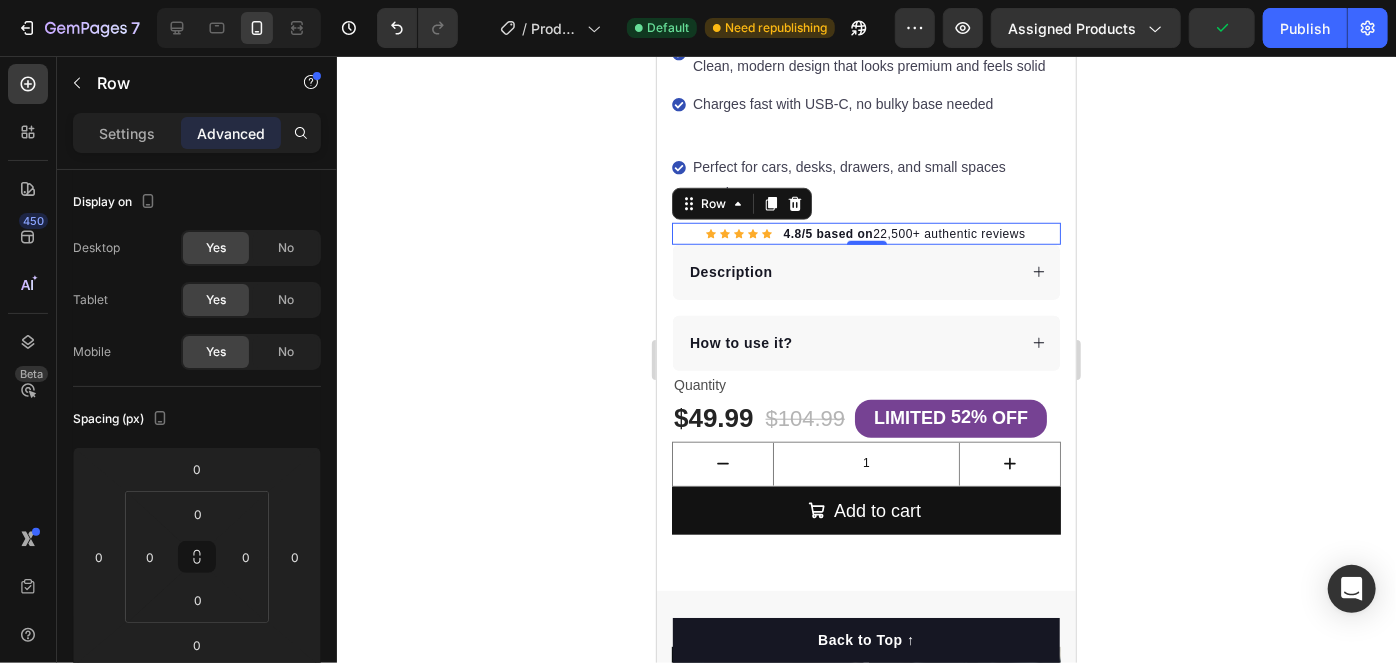 scroll, scrollTop: 719, scrollLeft: 0, axis: vertical 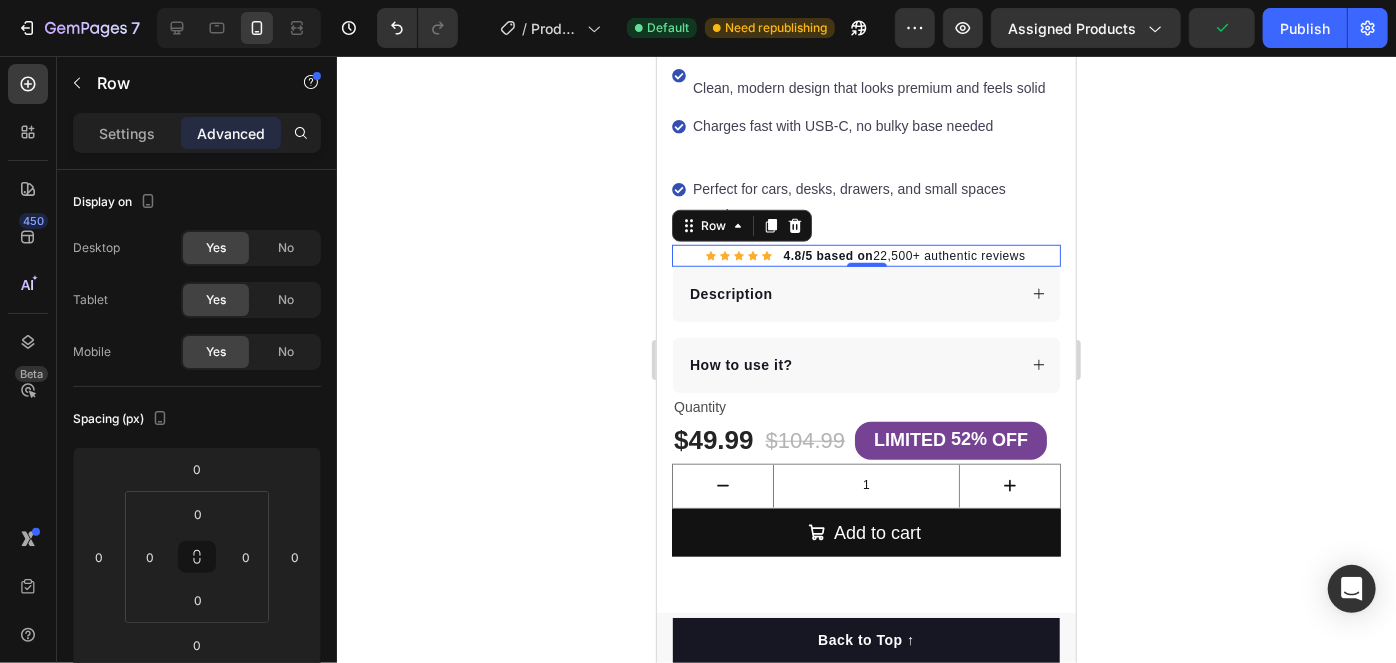 click 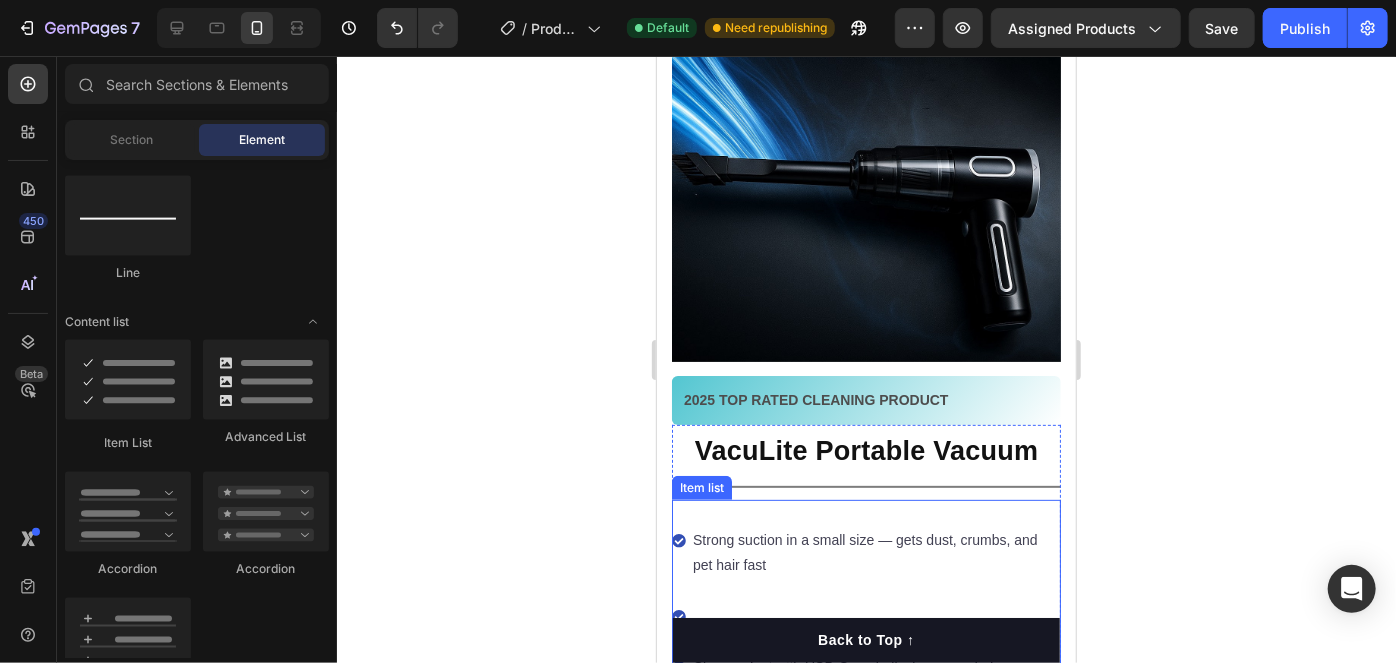 scroll, scrollTop: 173, scrollLeft: 0, axis: vertical 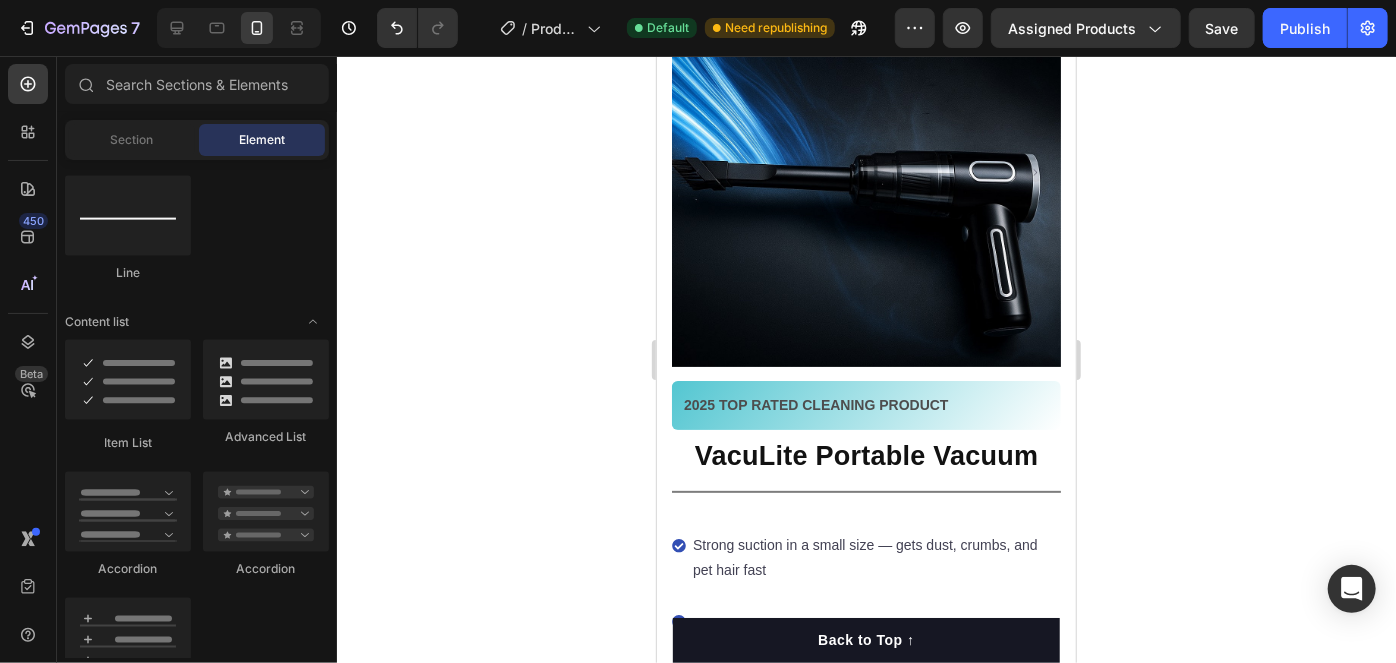 click 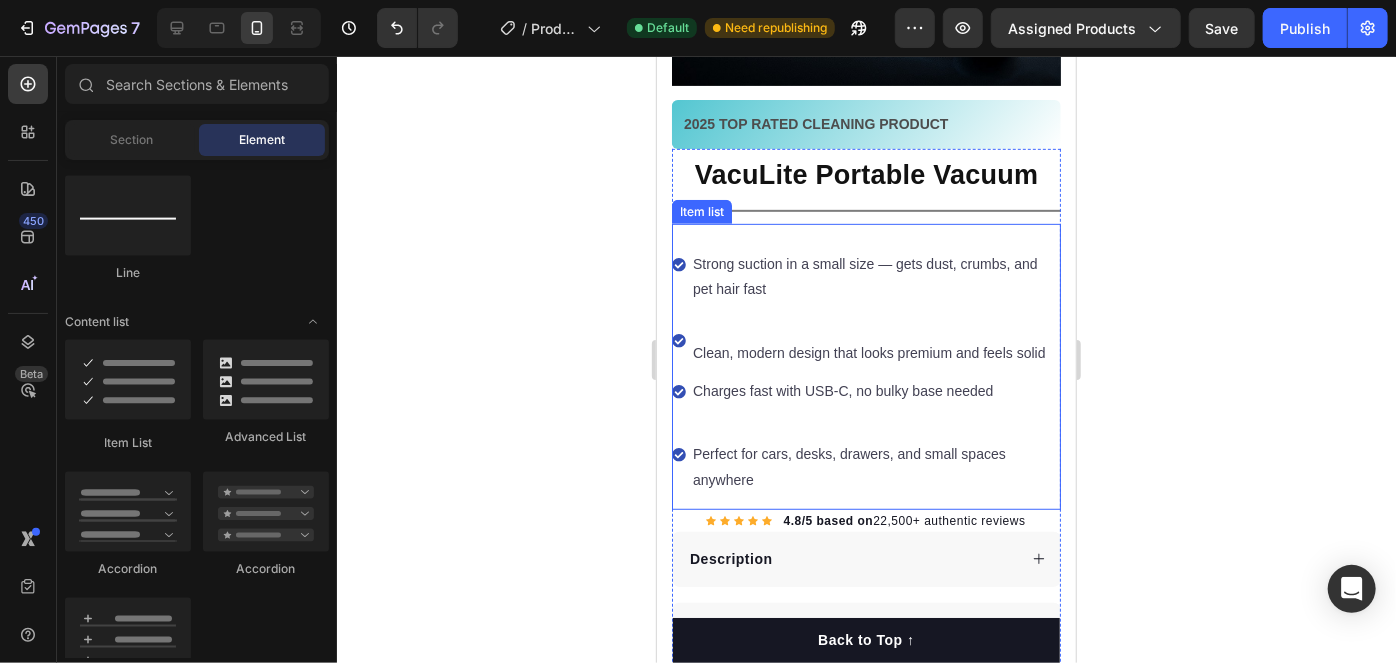 scroll, scrollTop: 636, scrollLeft: 0, axis: vertical 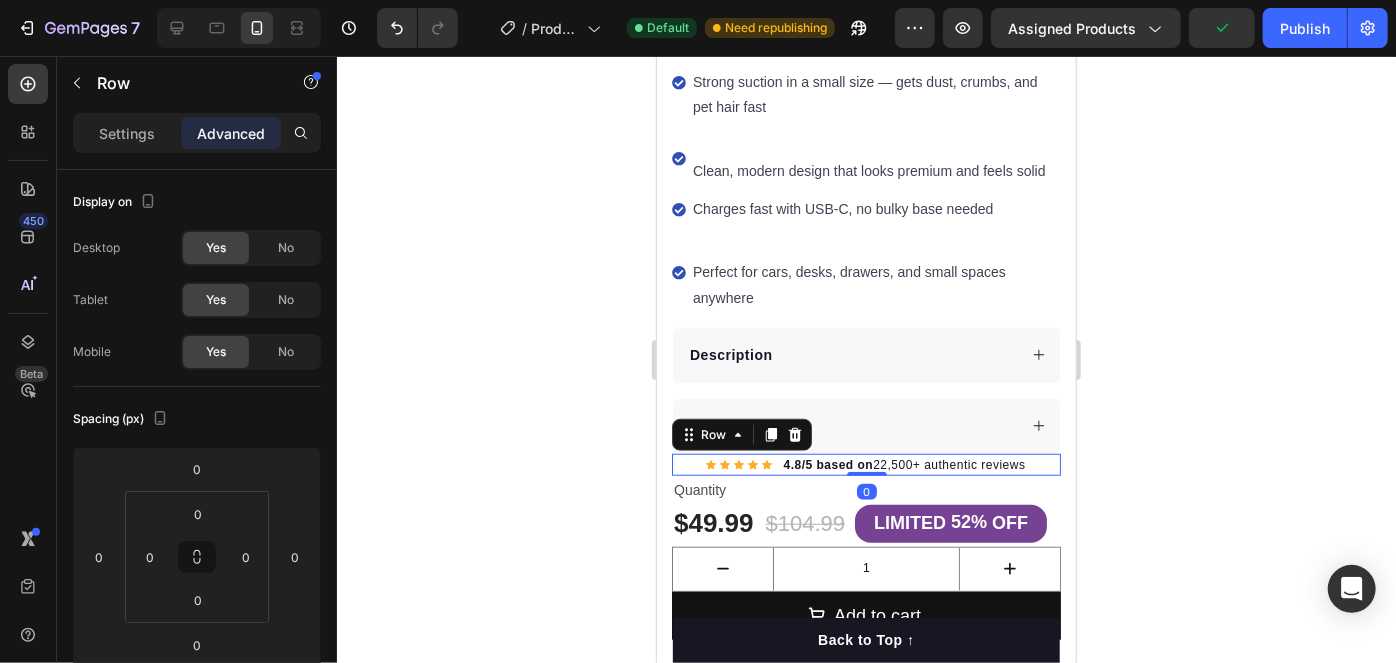 click 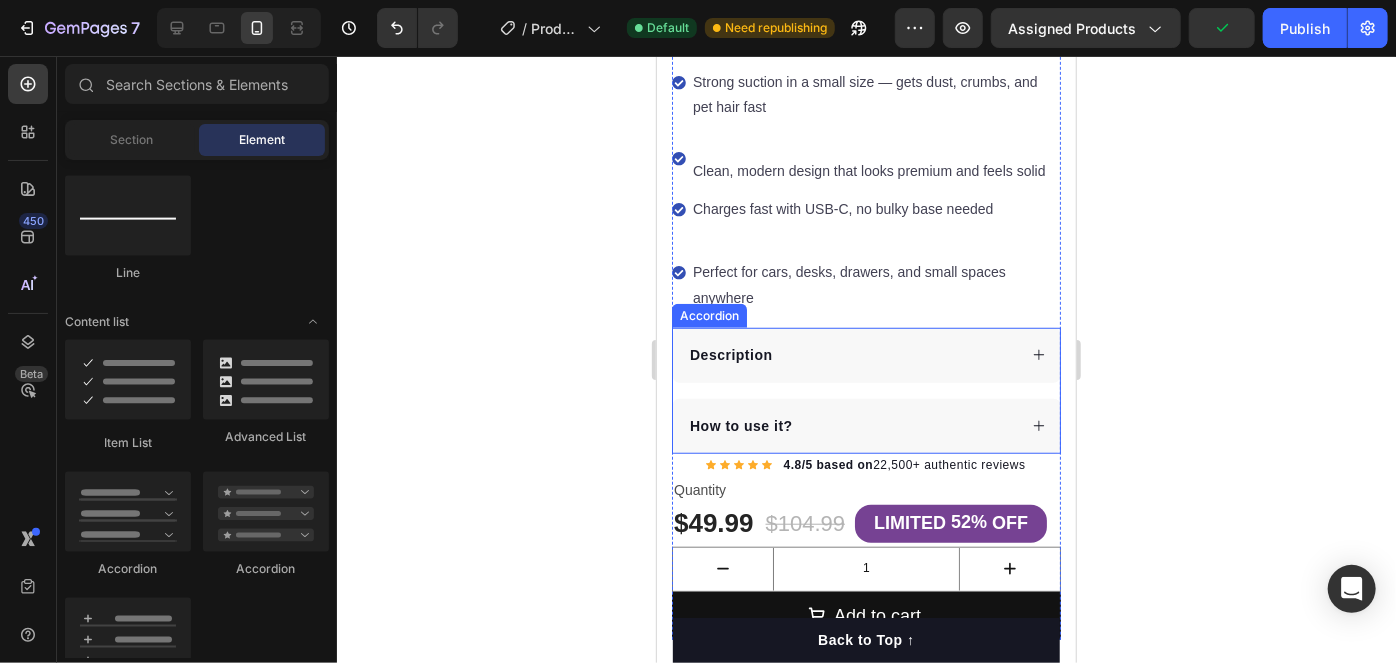 scroll, scrollTop: 818, scrollLeft: 0, axis: vertical 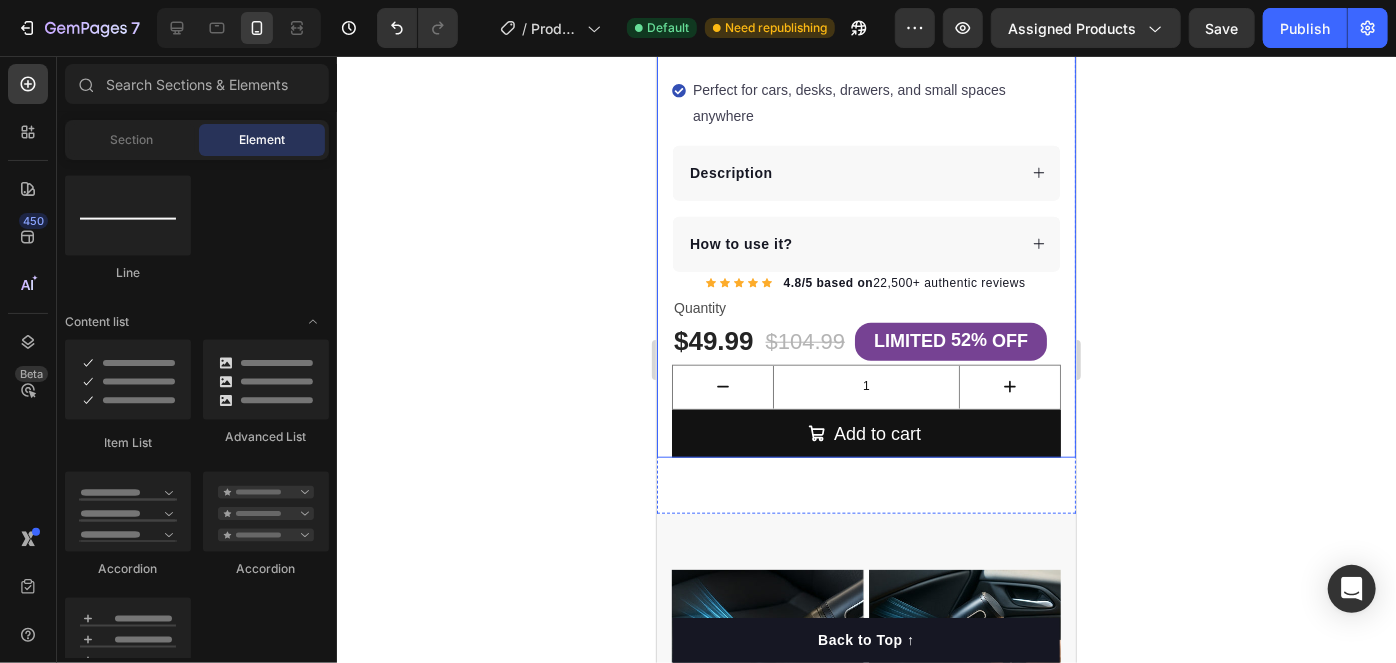 click 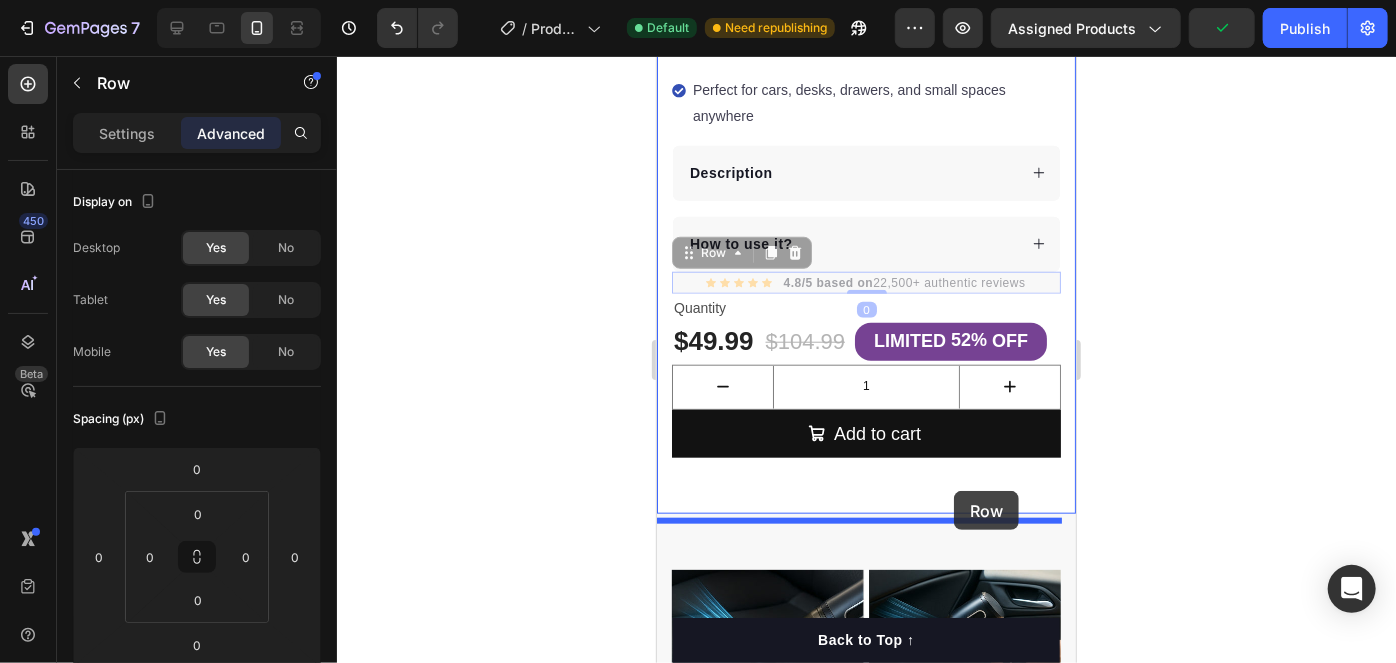 drag, startPoint x: 1027, startPoint y: 284, endPoint x: 1873, endPoint y: 461, distance: 864.3176 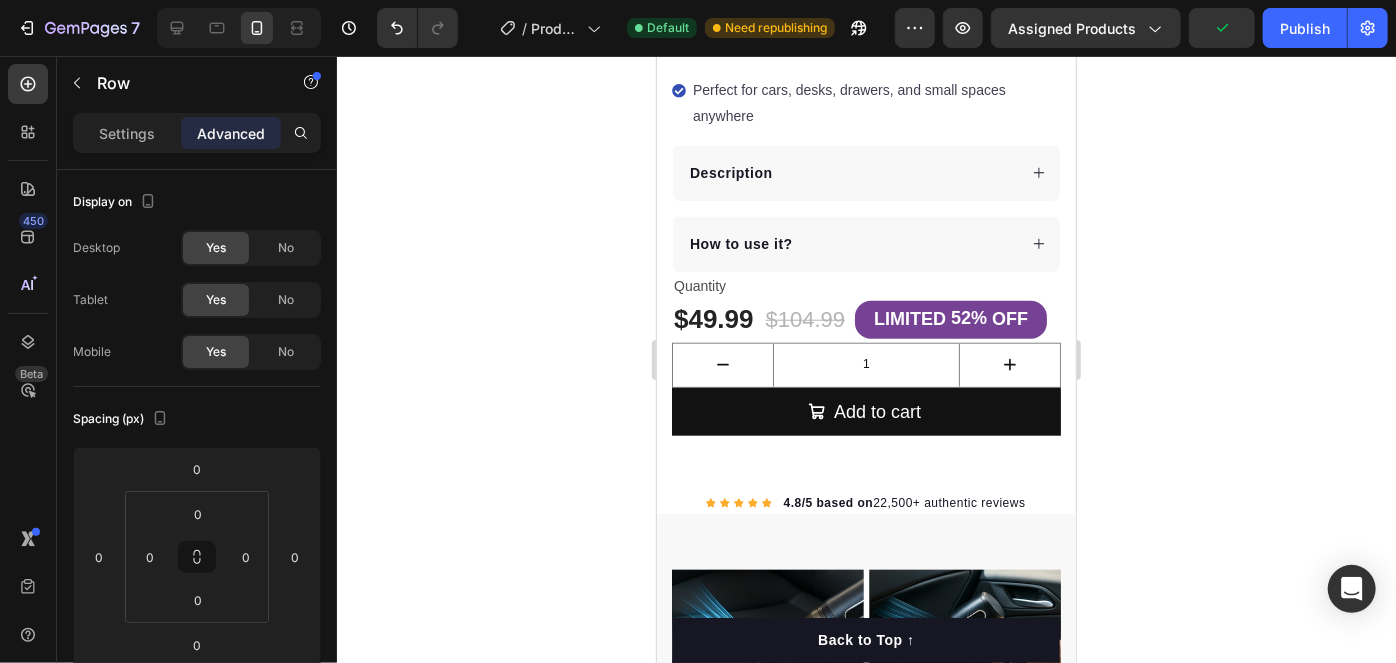 click 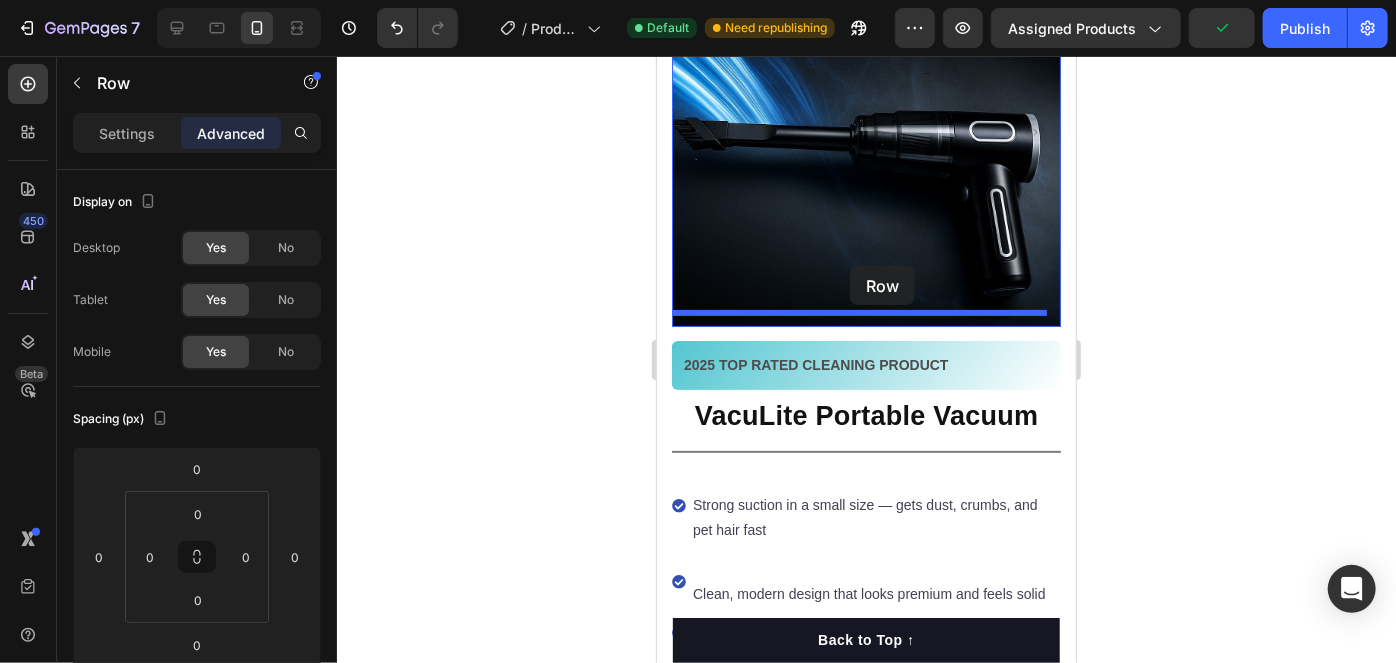 scroll, scrollTop: 181, scrollLeft: 0, axis: vertical 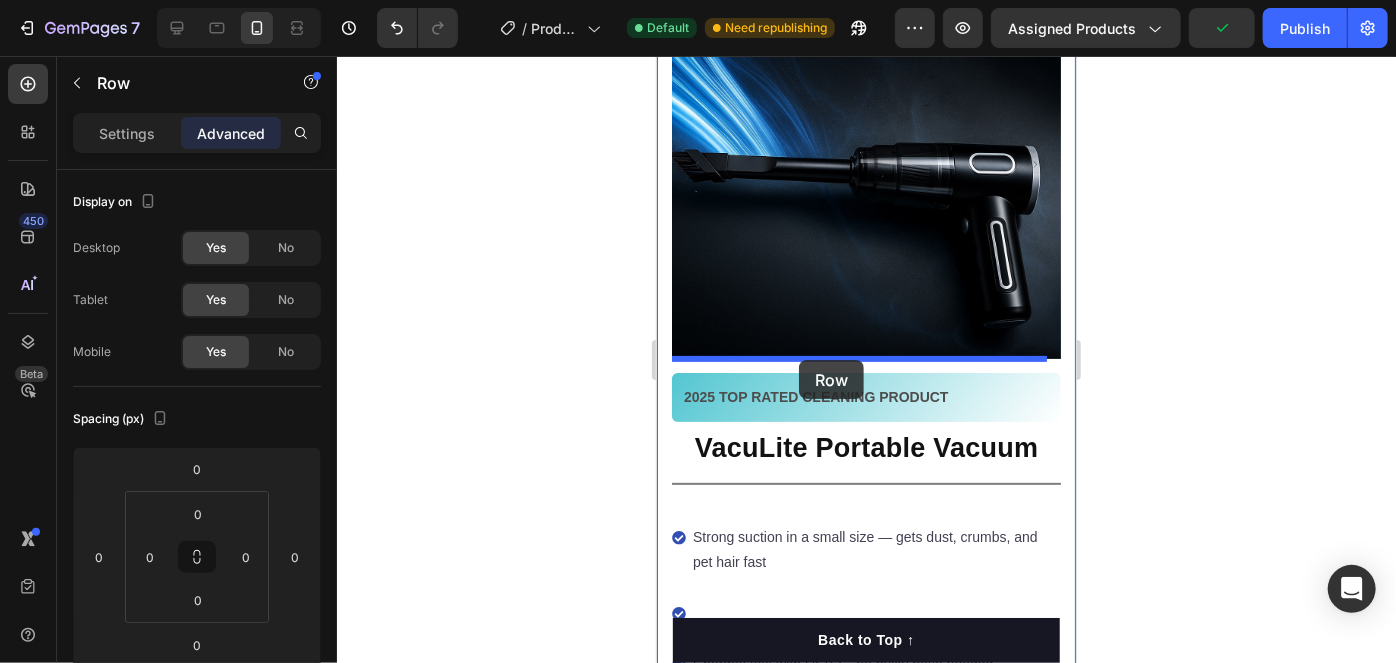 drag, startPoint x: 1029, startPoint y: 509, endPoint x: 1988, endPoint y: 338, distance: 974.1263 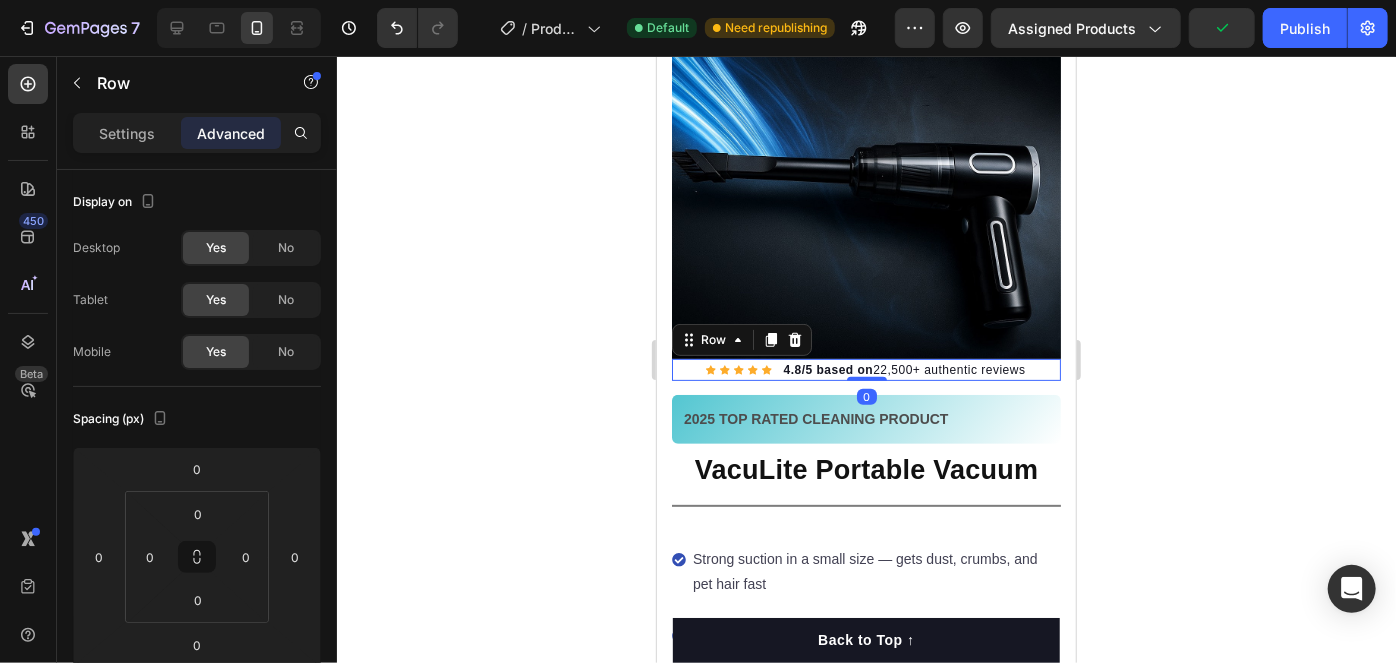 click 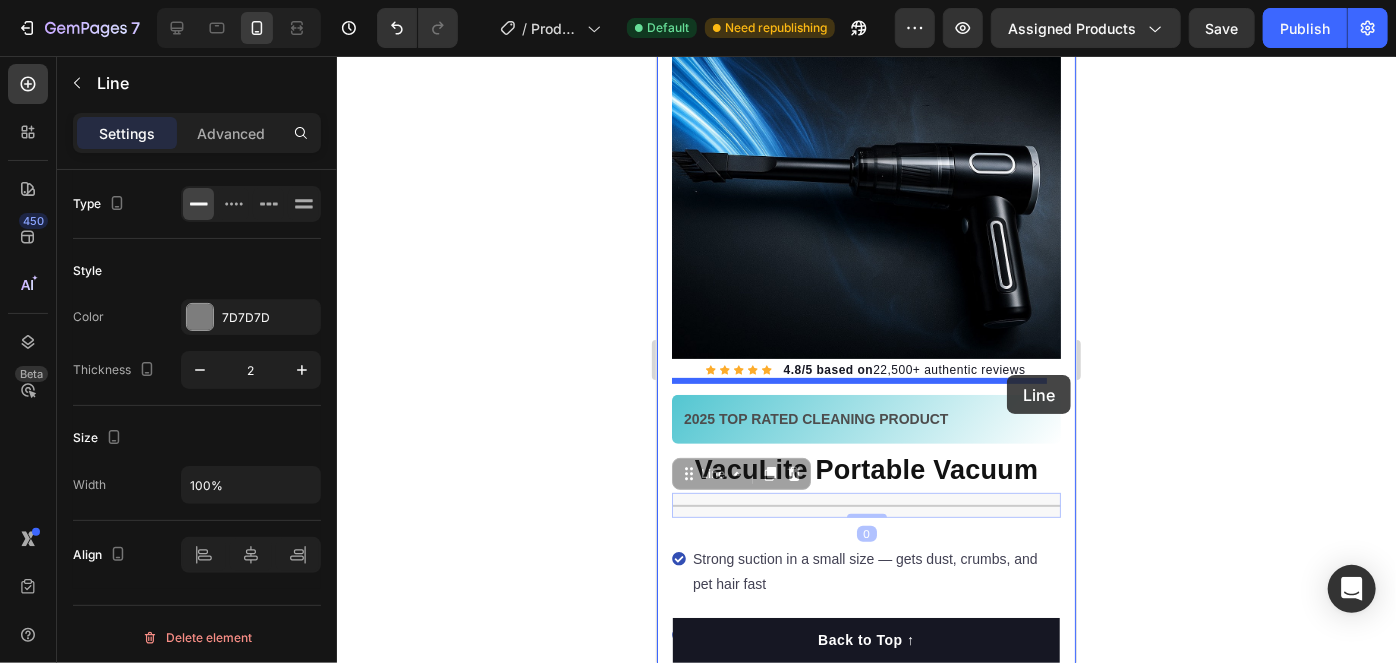 drag, startPoint x: 1007, startPoint y: 495, endPoint x: 1006, endPoint y: 374, distance: 121.004135 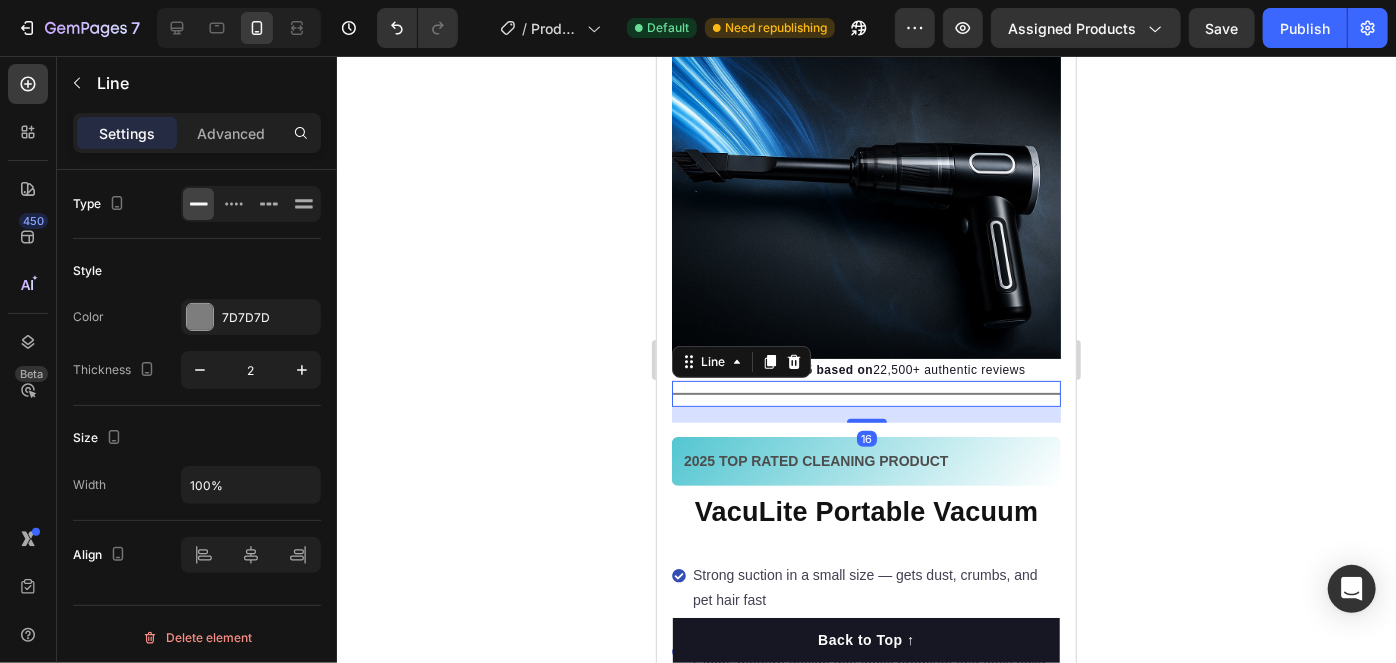 click 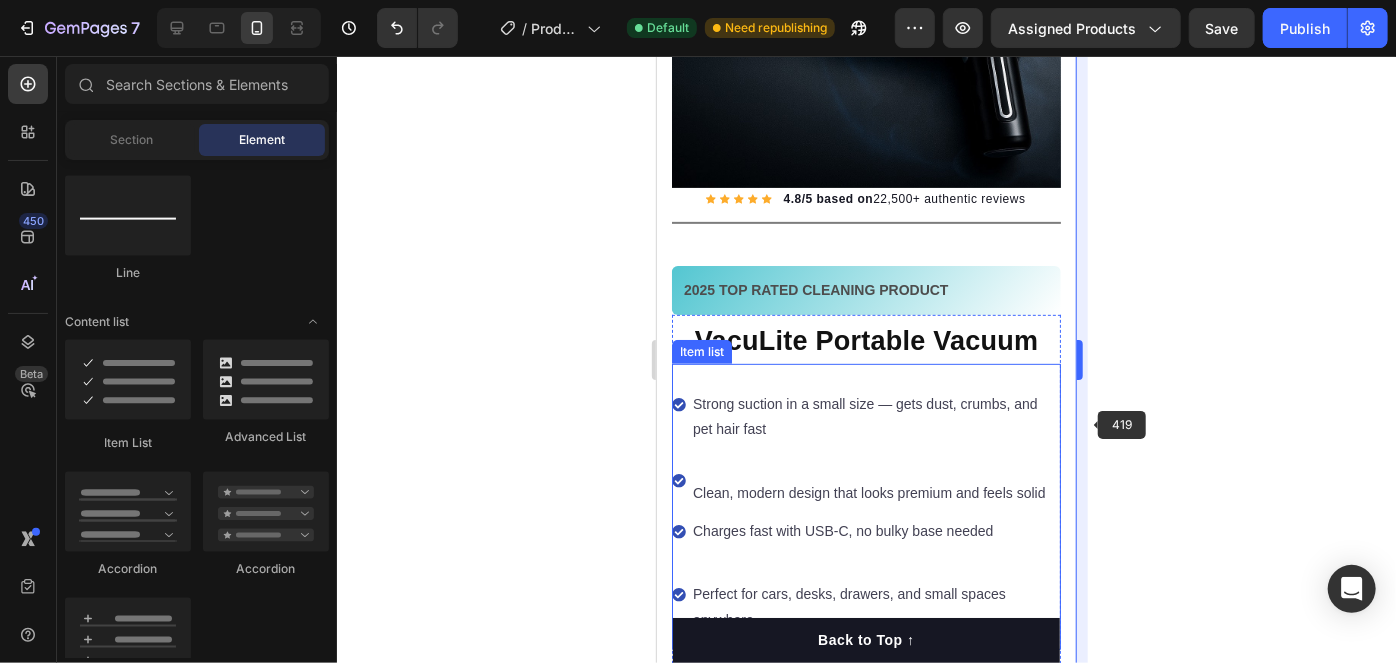 scroll, scrollTop: 363, scrollLeft: 0, axis: vertical 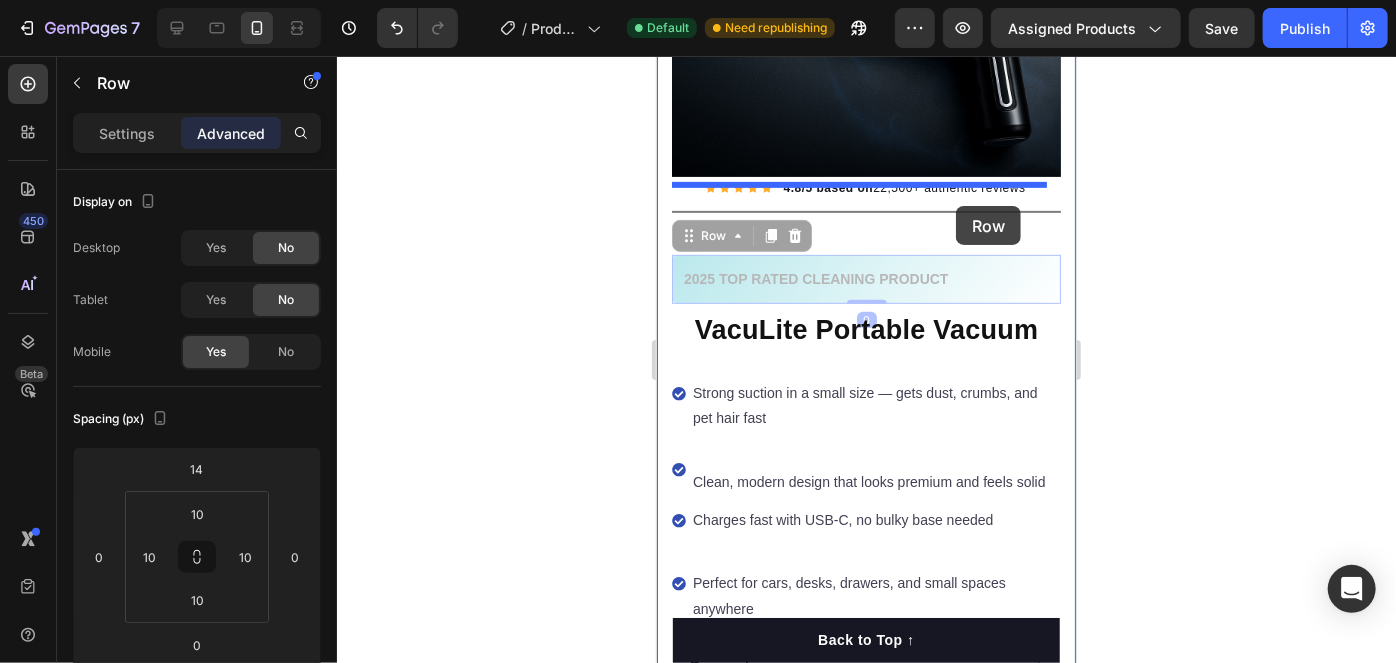 drag, startPoint x: 1029, startPoint y: 242, endPoint x: 955, endPoint y: 205, distance: 82.73451 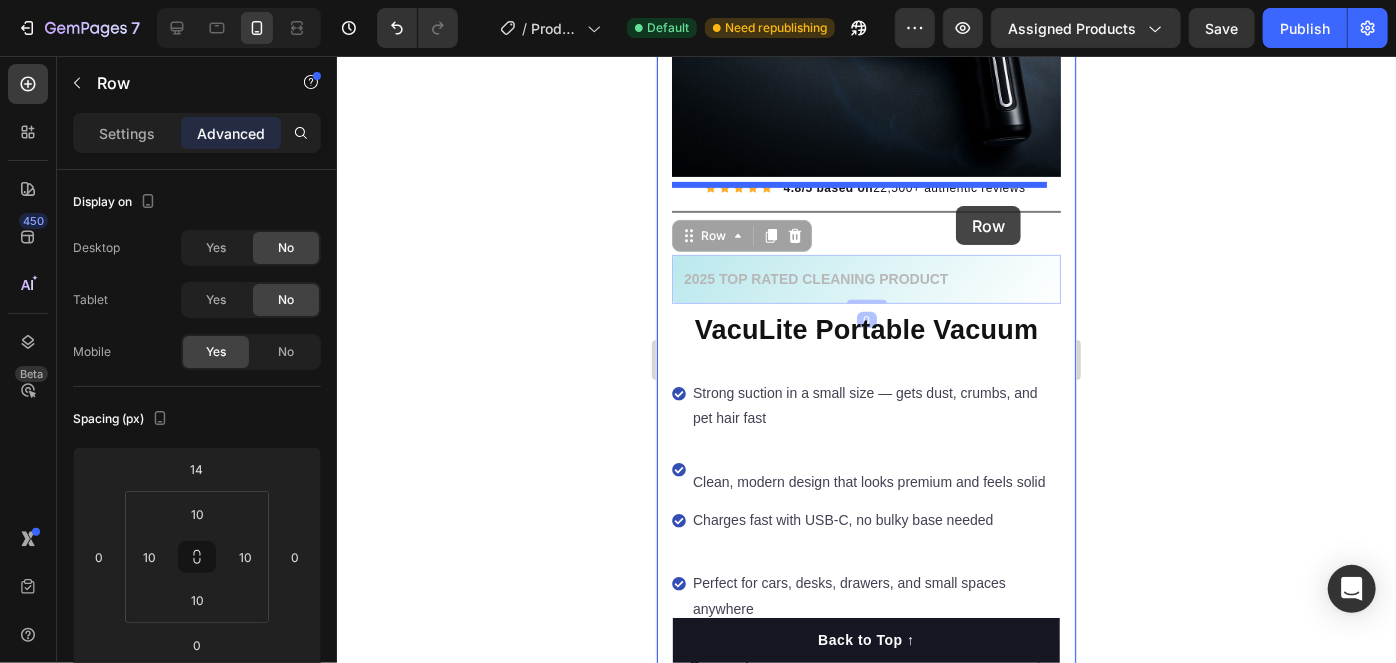 click on "Mobile  ( 419 px) iPhone 13 Mini iPhone 13 Pro iPhone 11 Pro Max iPhone 15 Pro Max Pixel 7 Galaxy S8+ Galaxy S20 Ultra iPad Mini iPad Air iPad Pro Header LIMITED TIME DISCOUNT Text Block 52% OFF Text Block LIMITED TIME DISCOUNT Text Block 52% OFF Text Block LIMITED TIME DISCOUNT Text Block 52% OFF Text Block LIMITED TIME DISCOUNT Text Block 52% OFF Text Block LIMITED TIME DISCOUNT Text Block 52% OFF Text Block LIMITED TIME DISCOUNT Text Block 52% OFF Text Block Marquee
Product Images Row Row Icon Icon Icon Icon Icon Icon List Hoz 4.8/5 based on  22,500+ authentic reviews Text block Row                Title Line 2025 TOP RATED CLEANING PRODUCT Text block Row   0 2025 TOP RATED CLEANING PRODUCT Text block Row   0 Perfect for sensitive tummies Supercharge immunity System Bursting with protein, vitamins, and minerals Supports strong muscles, increases bone strength Item list VacuLite Portable Vacuum Product Title Strong suction in a small size — gets dust, crumbs, and pet hair fast Item list $49.99" at bounding box center (865, 3249) 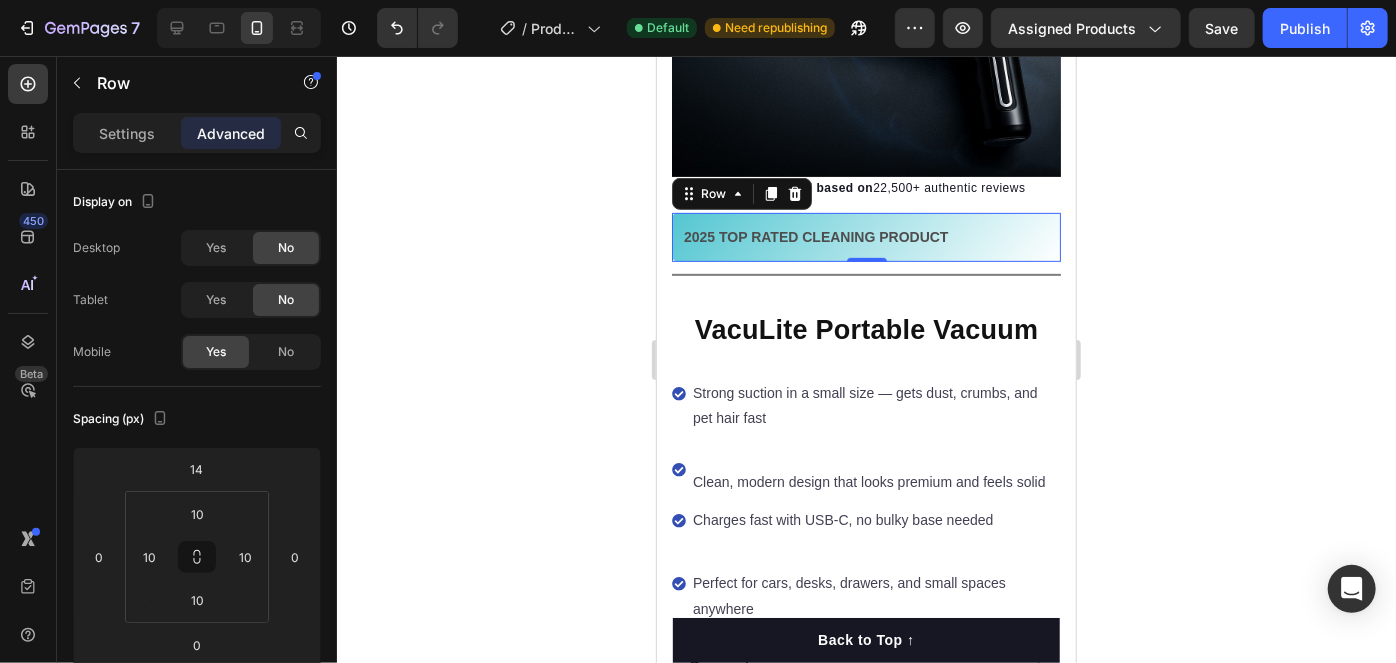 click 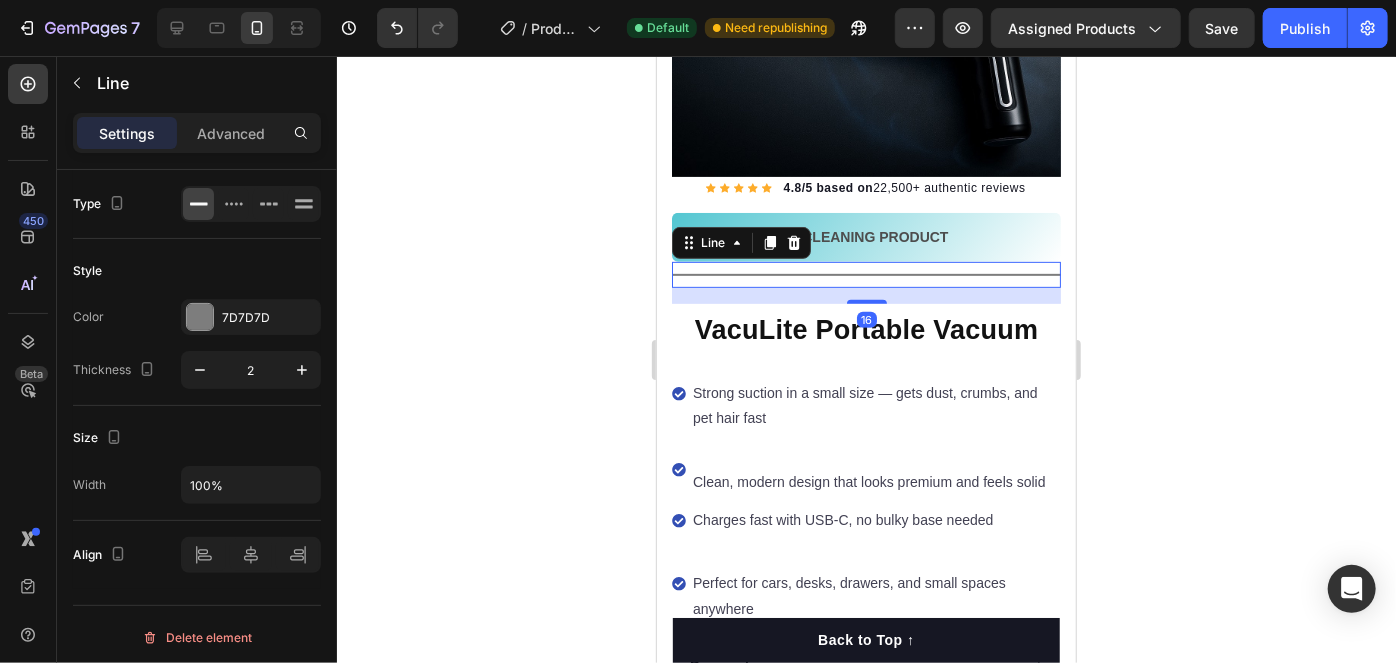 click on "Title Line   16" at bounding box center (865, 274) 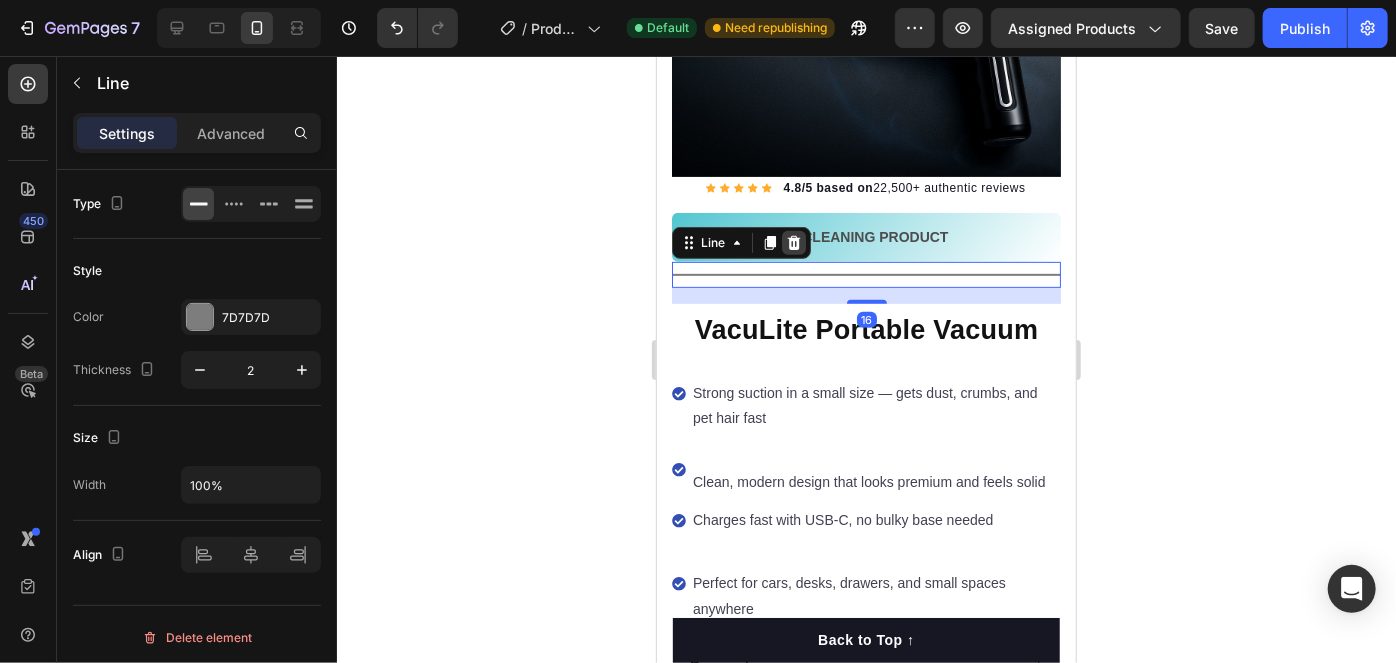 click at bounding box center (793, 242) 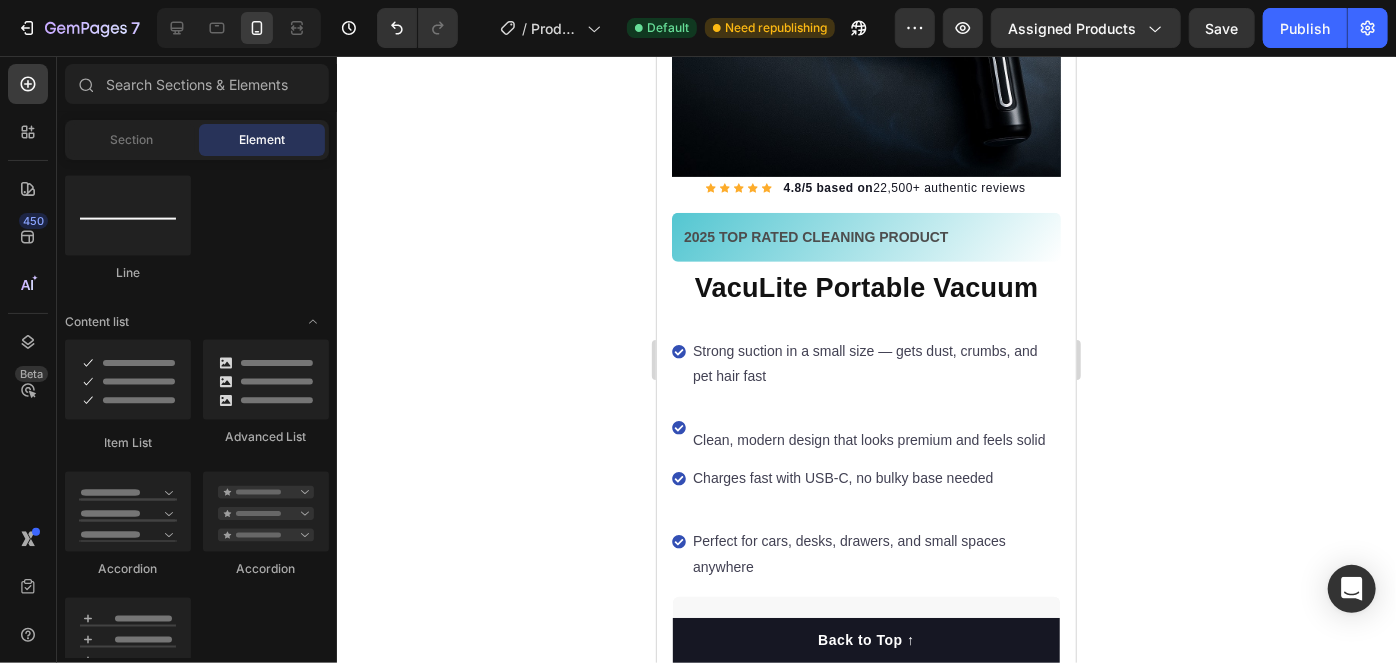 click 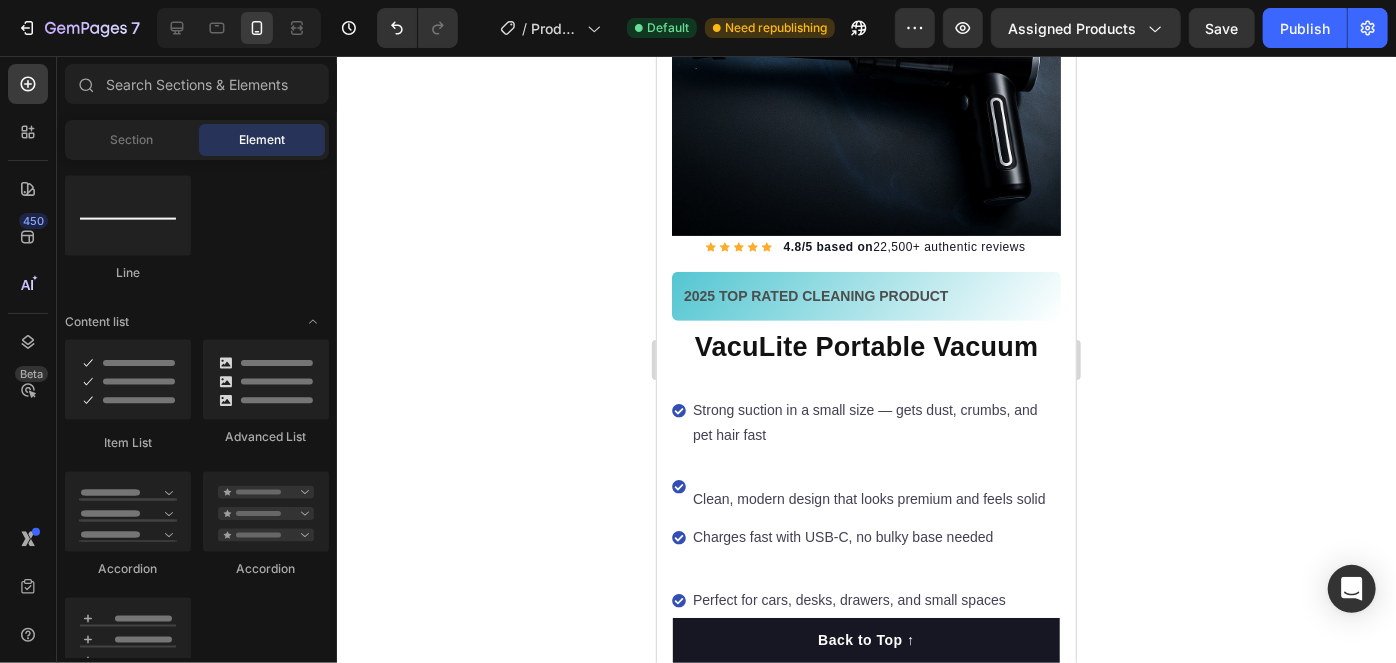 scroll, scrollTop: 272, scrollLeft: 0, axis: vertical 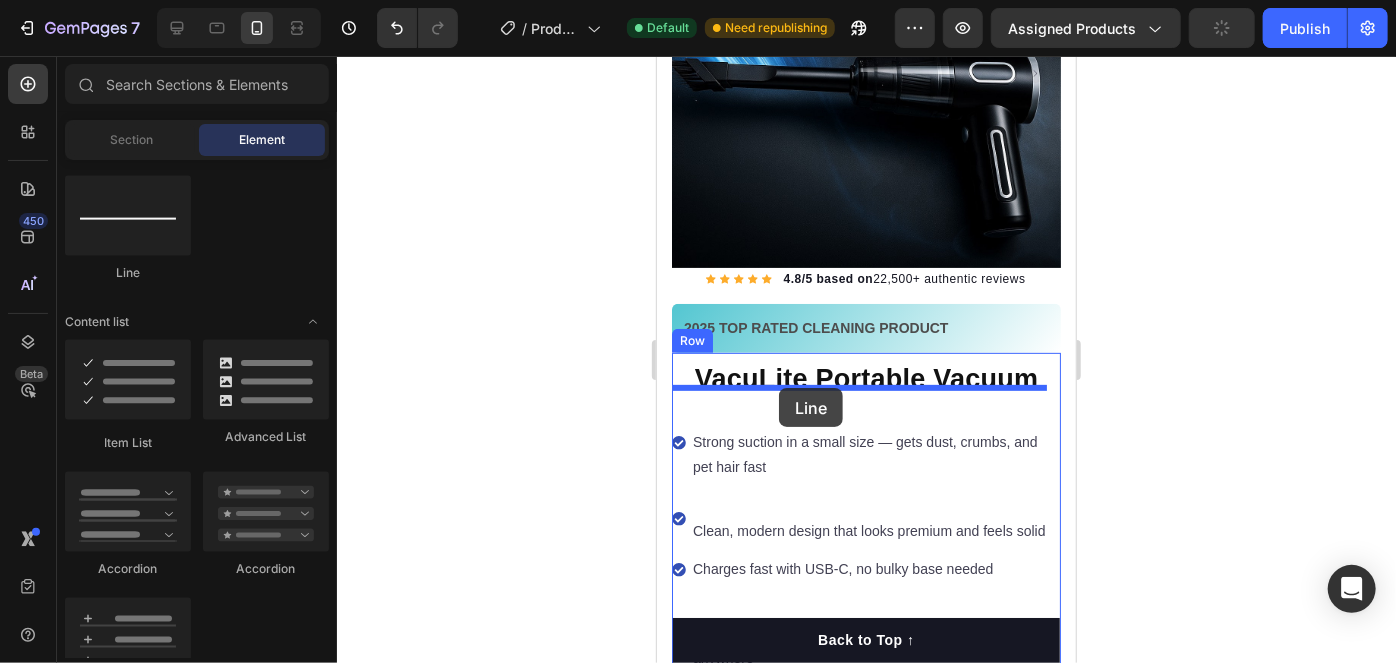 drag, startPoint x: 831, startPoint y: 289, endPoint x: 778, endPoint y: 387, distance: 111.41364 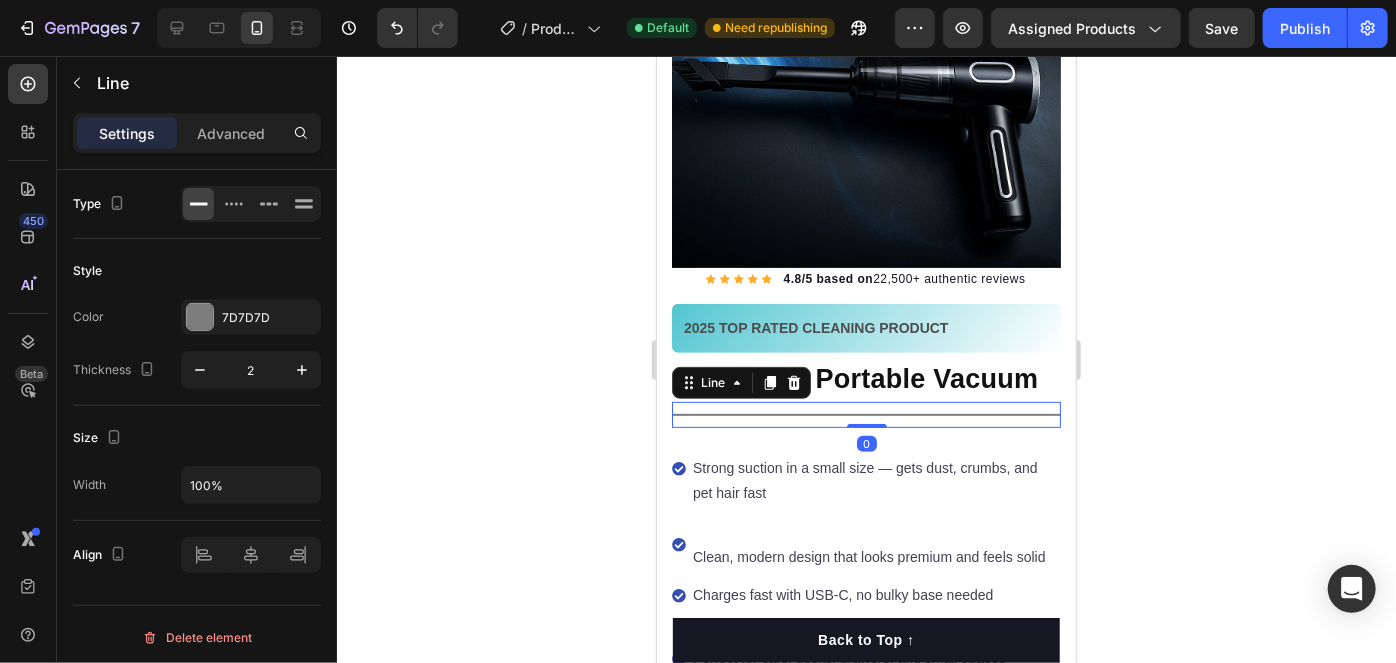 click 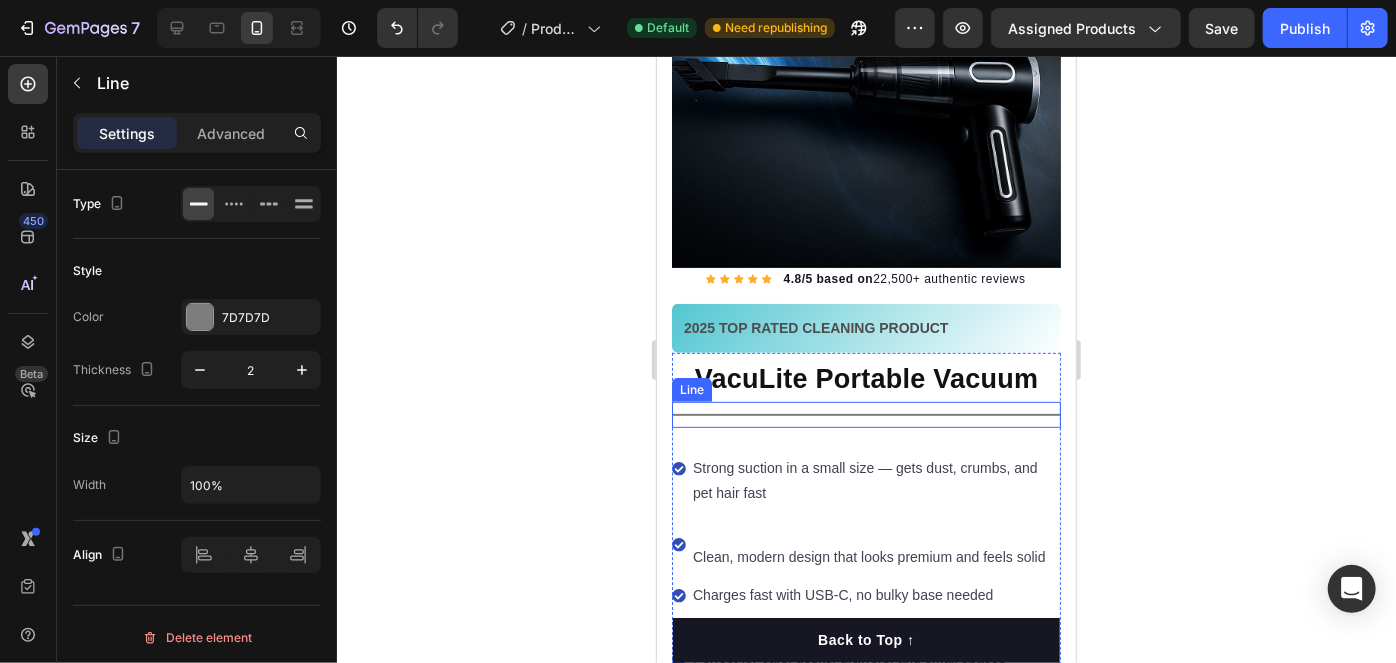 click on "Title Line" at bounding box center (865, 414) 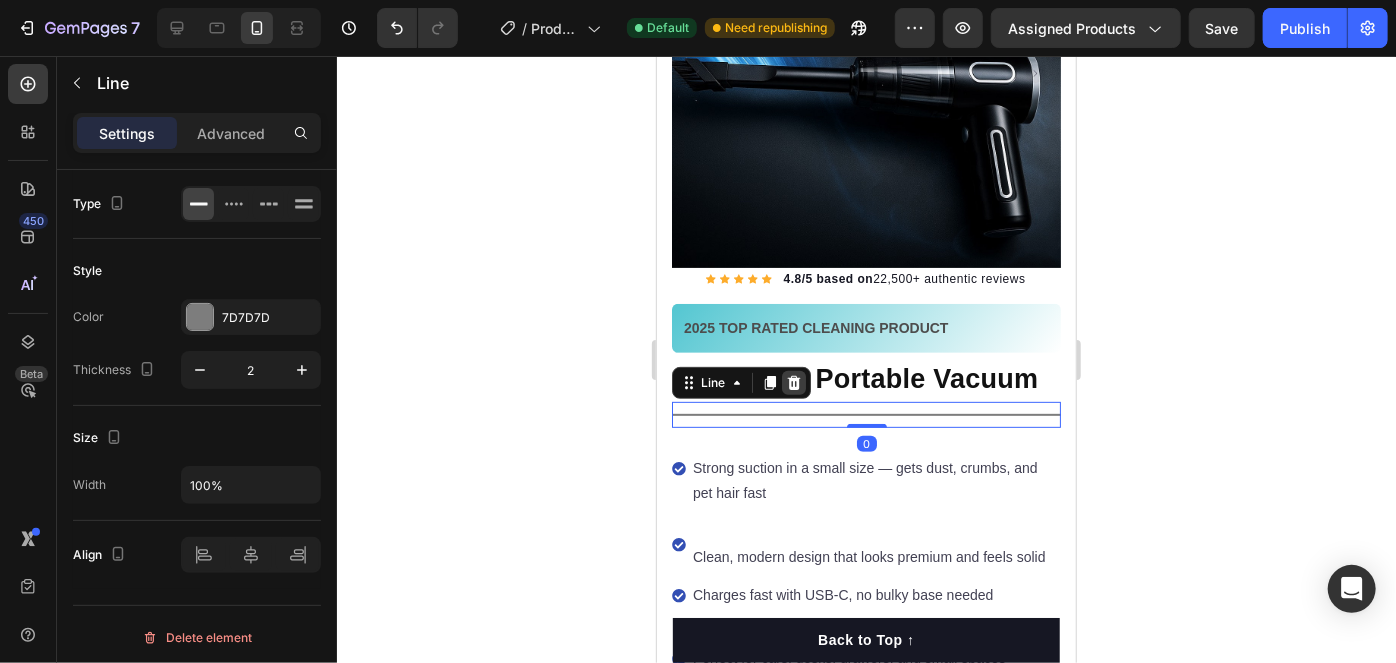 click 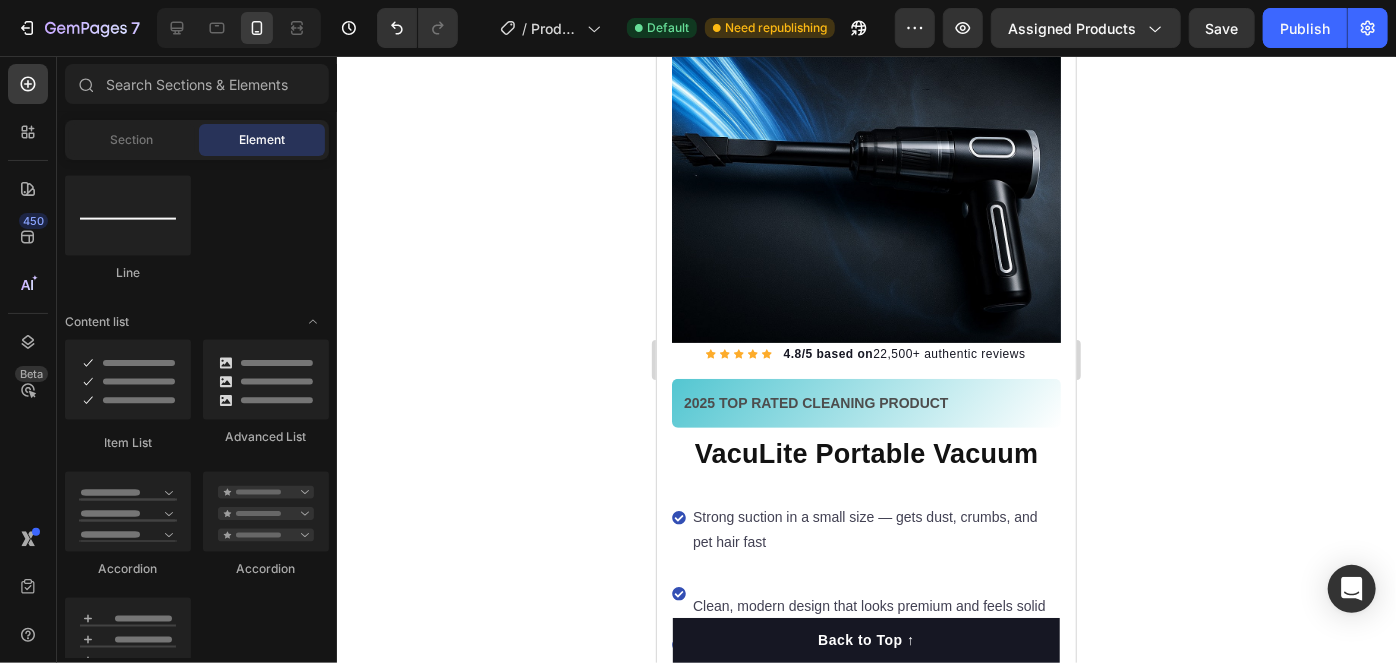 scroll, scrollTop: 90, scrollLeft: 0, axis: vertical 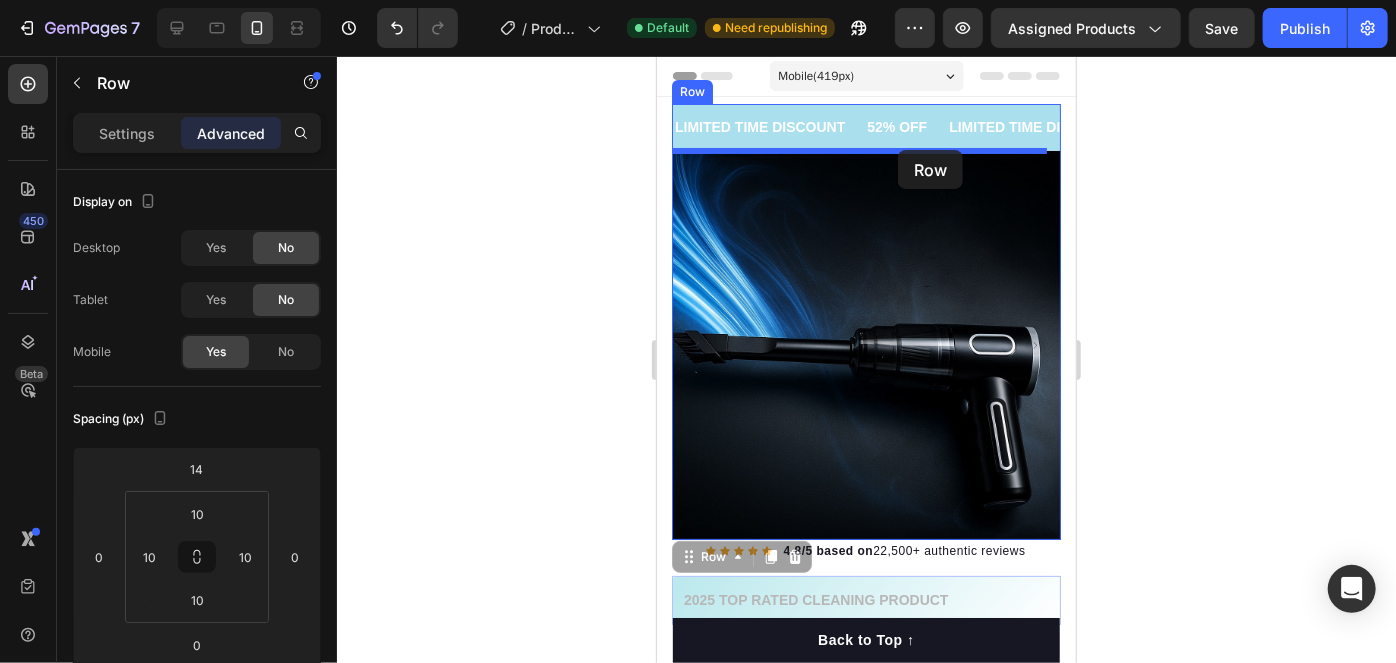 drag, startPoint x: 1006, startPoint y: 479, endPoint x: 1831, endPoint y: 236, distance: 860.043 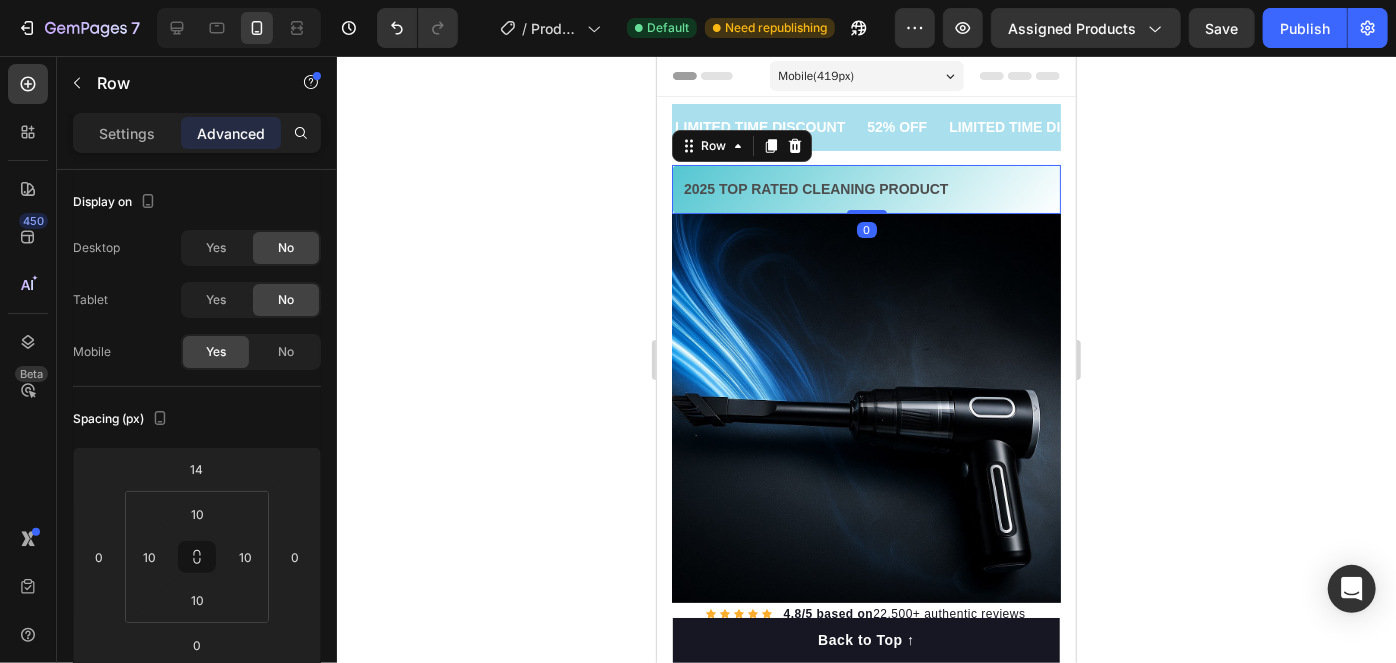 click 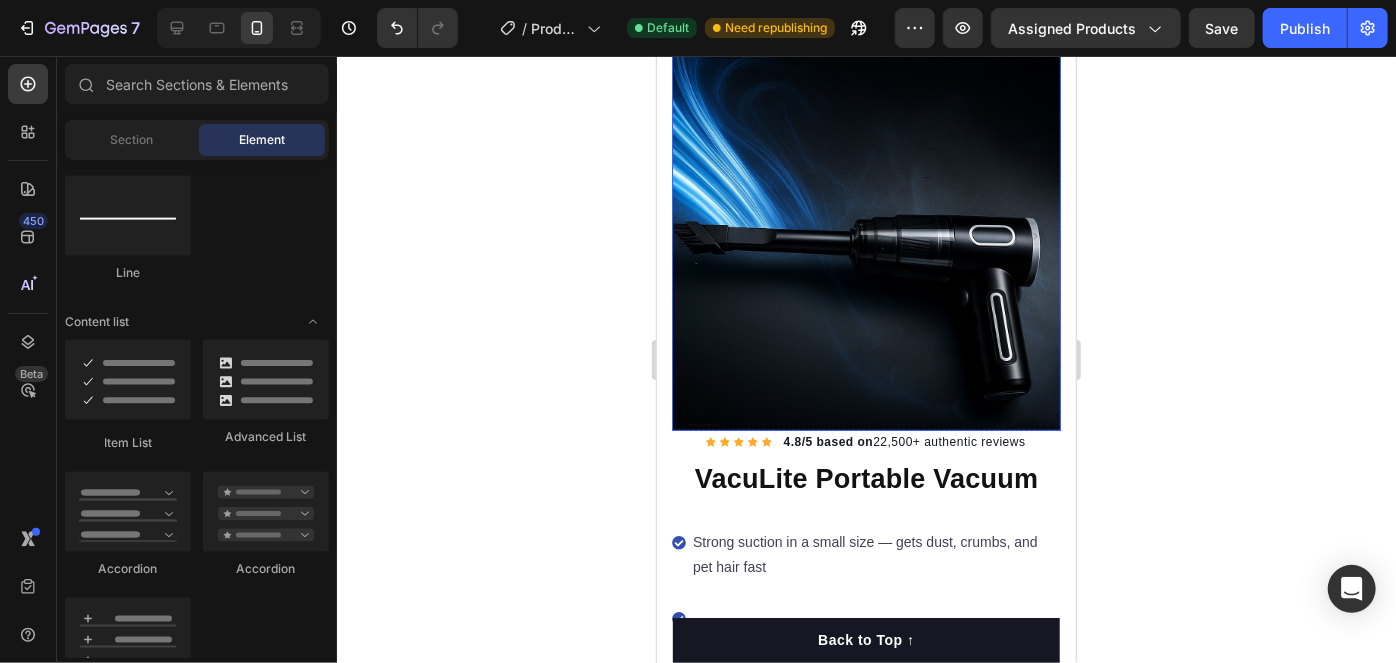 scroll, scrollTop: 181, scrollLeft: 0, axis: vertical 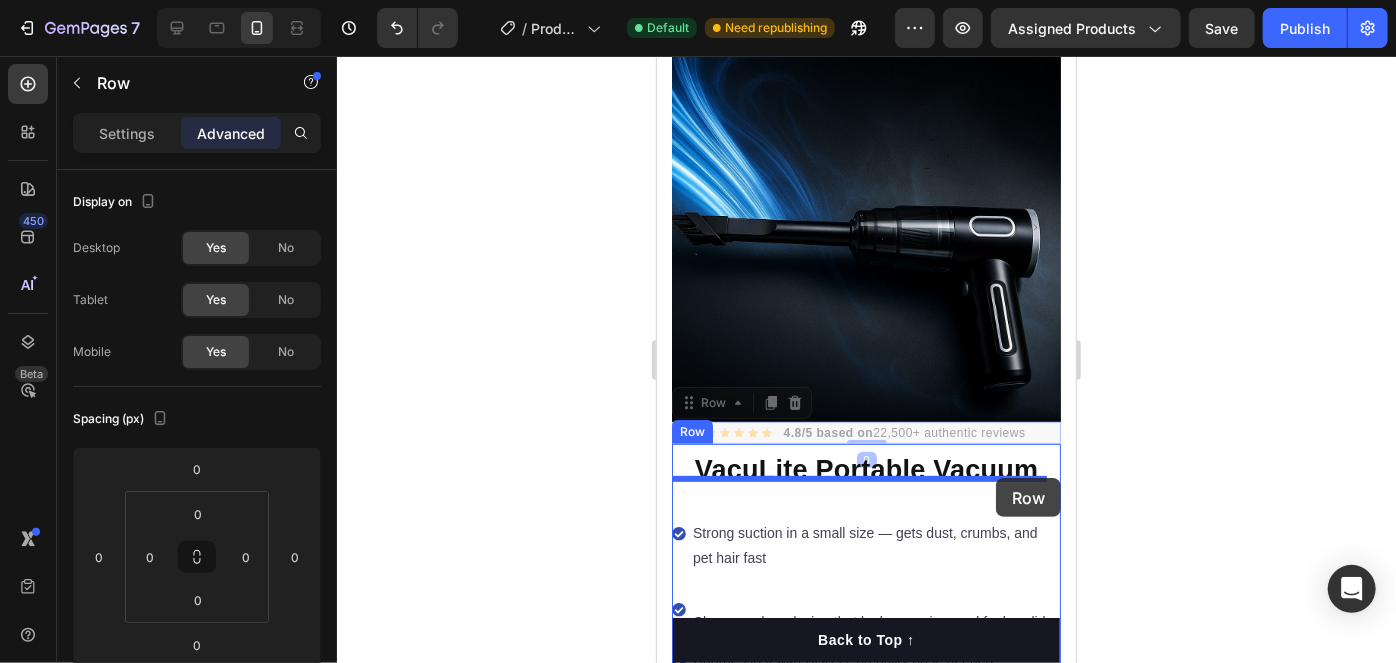 drag, startPoint x: 1033, startPoint y: 410, endPoint x: 995, endPoint y: 477, distance: 77.02597 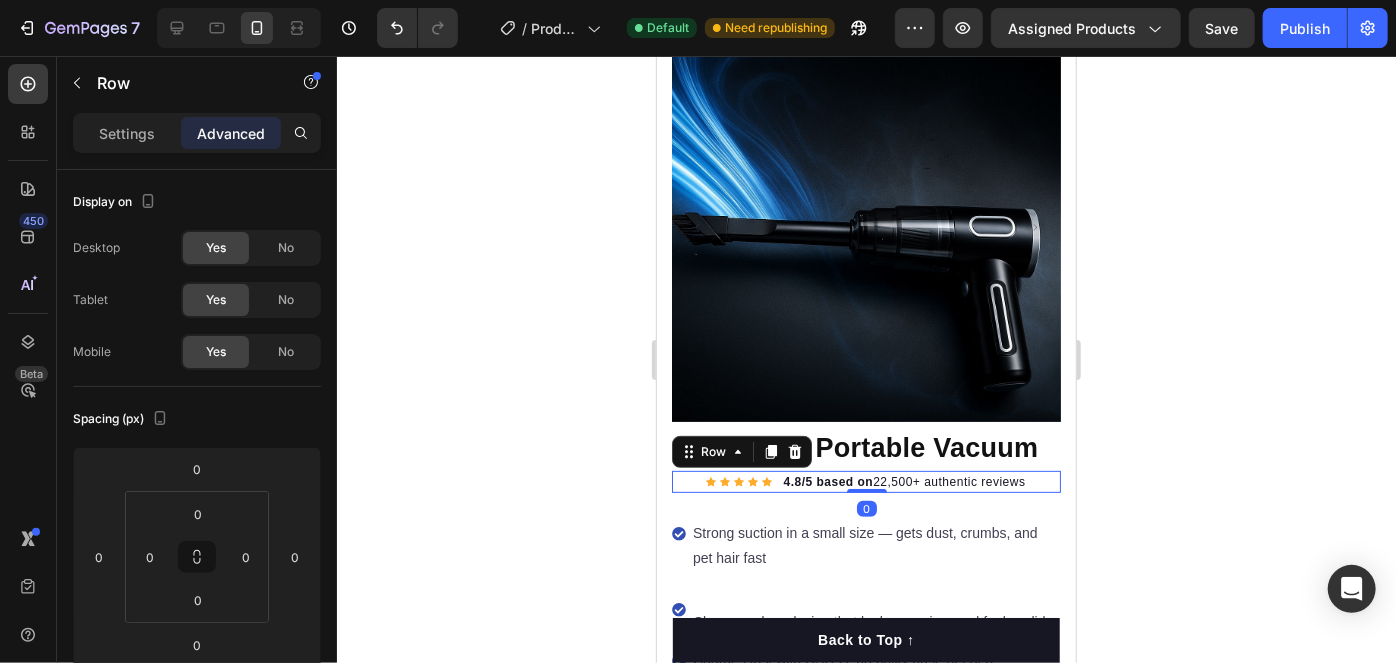 click 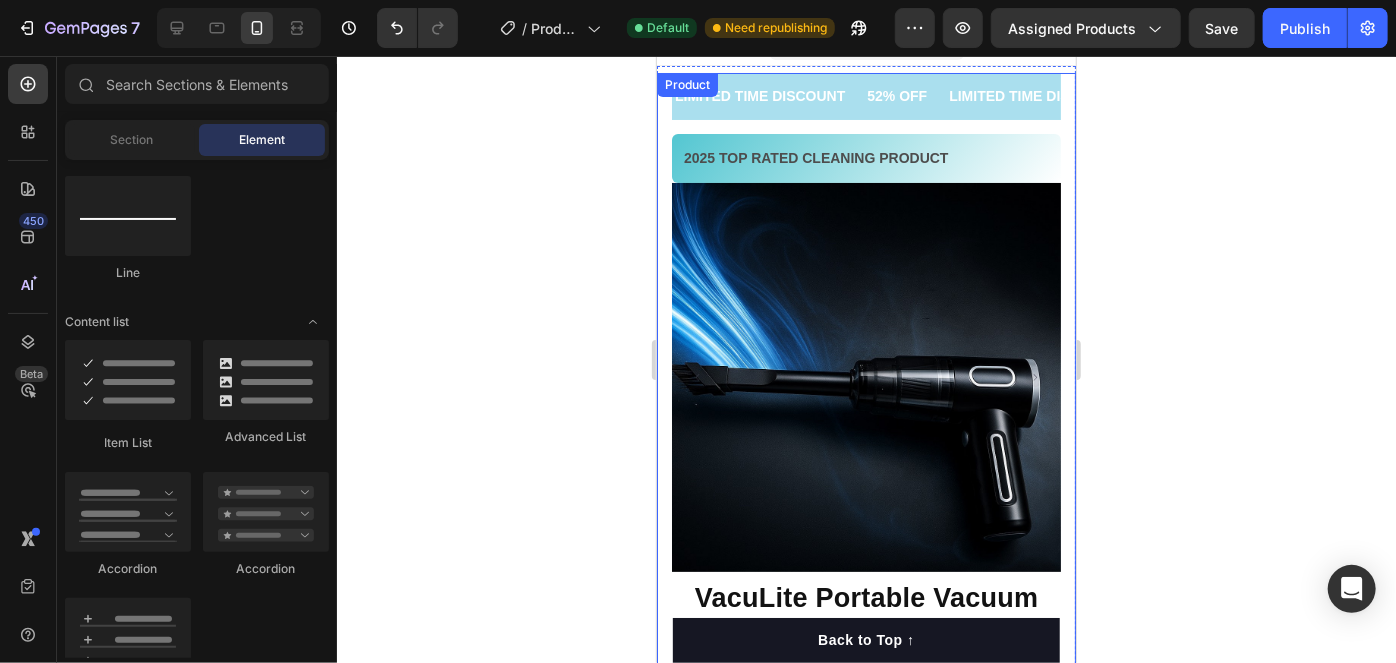 scroll, scrollTop: 0, scrollLeft: 0, axis: both 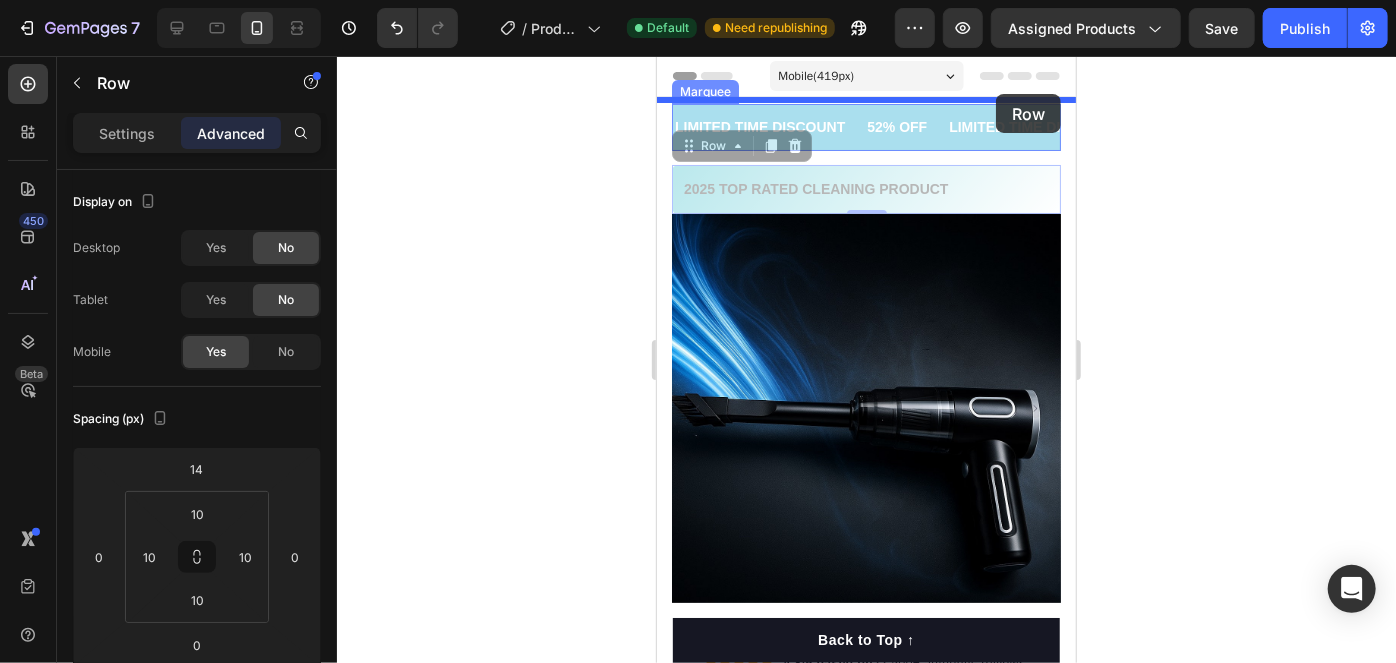 drag, startPoint x: 1009, startPoint y: 171, endPoint x: 1941, endPoint y: 223, distance: 933.4495 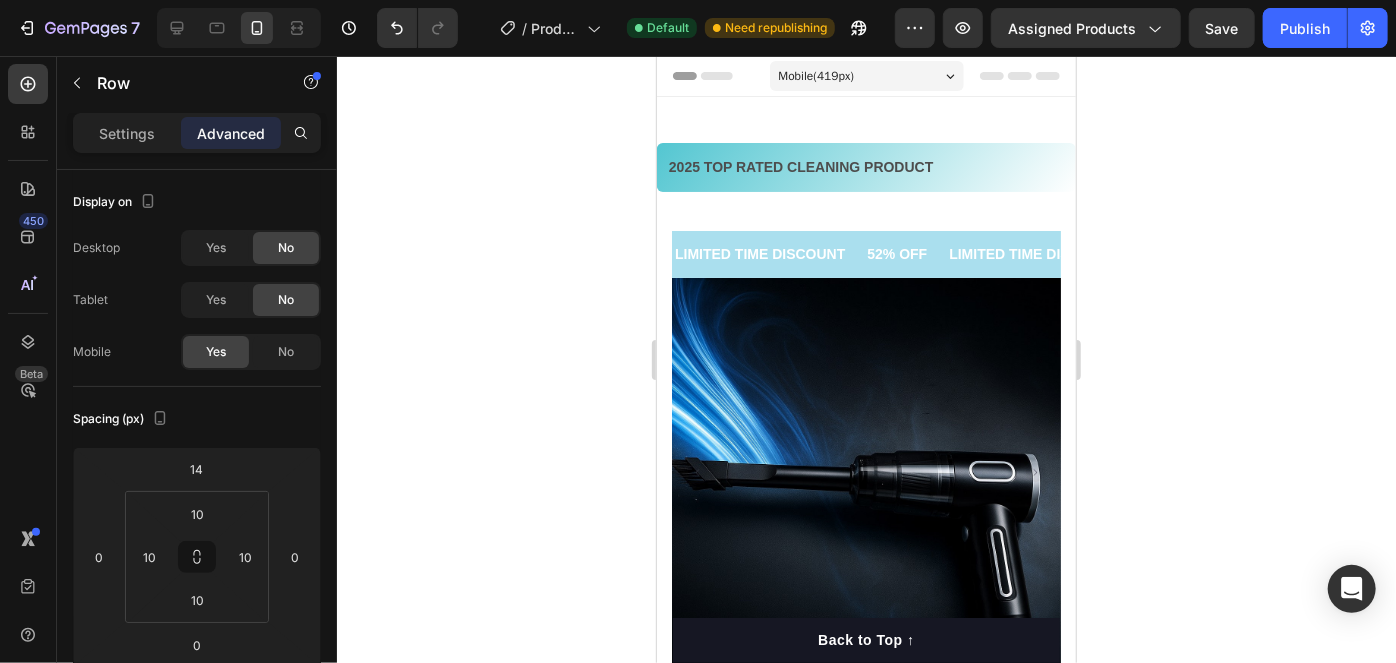click 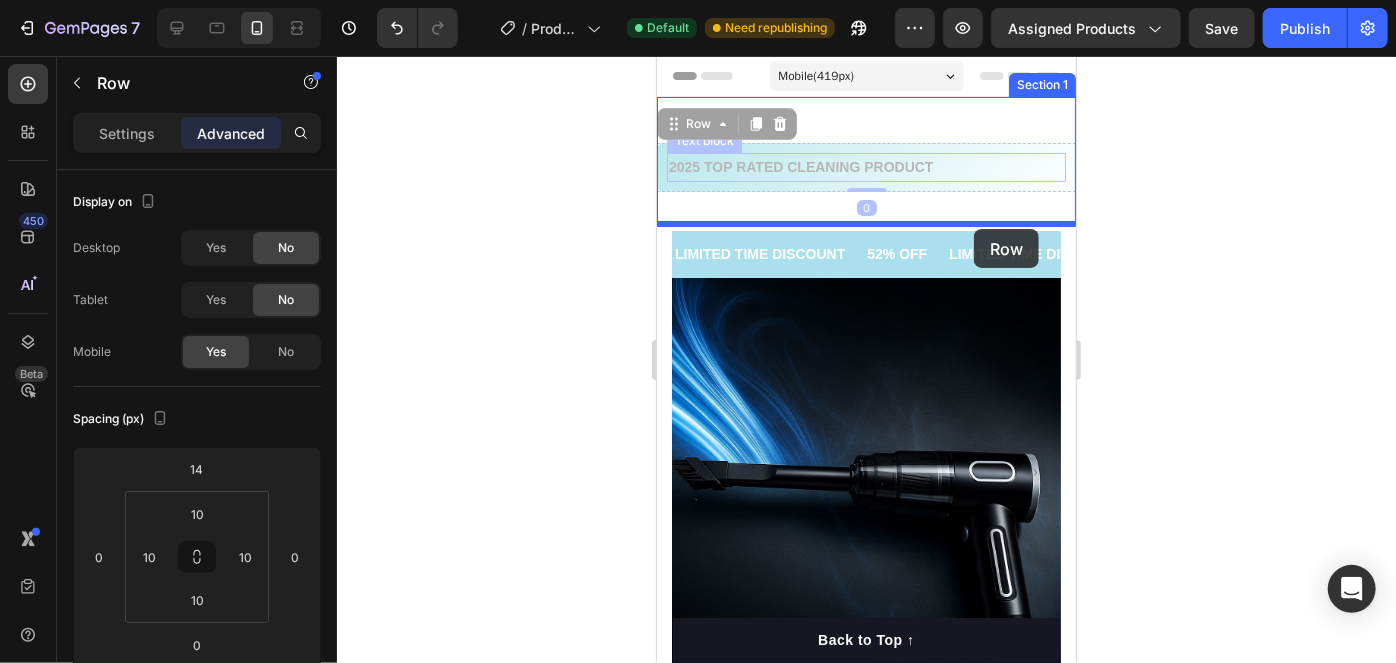 drag, startPoint x: 1013, startPoint y: 149, endPoint x: 973, endPoint y: 228, distance: 88.54942 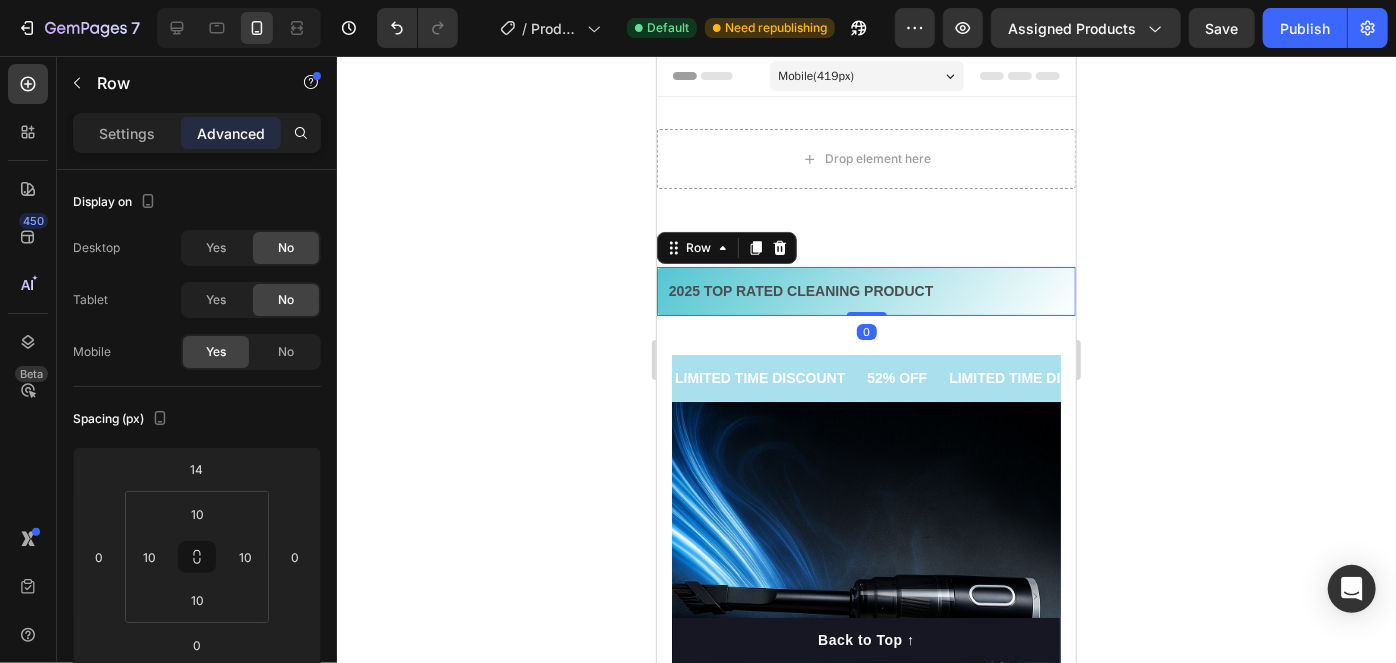 click 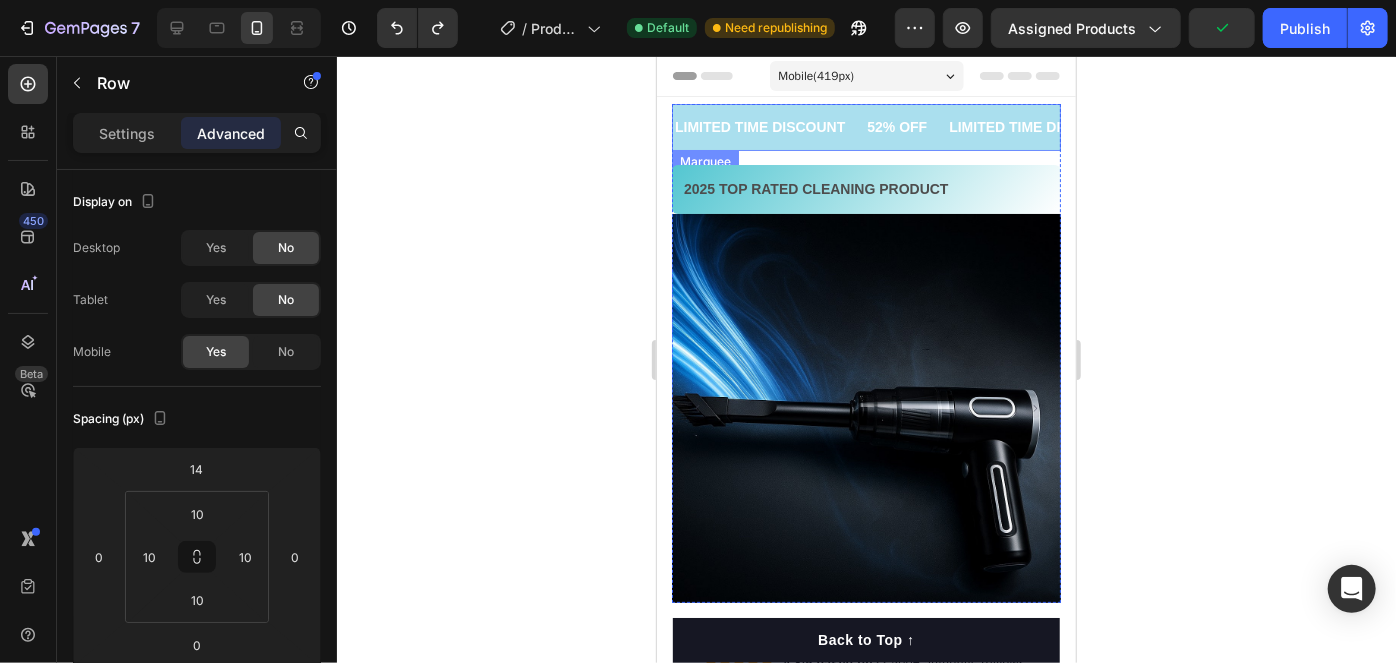 click on "52% OFF Text Block" at bounding box center (905, 126) 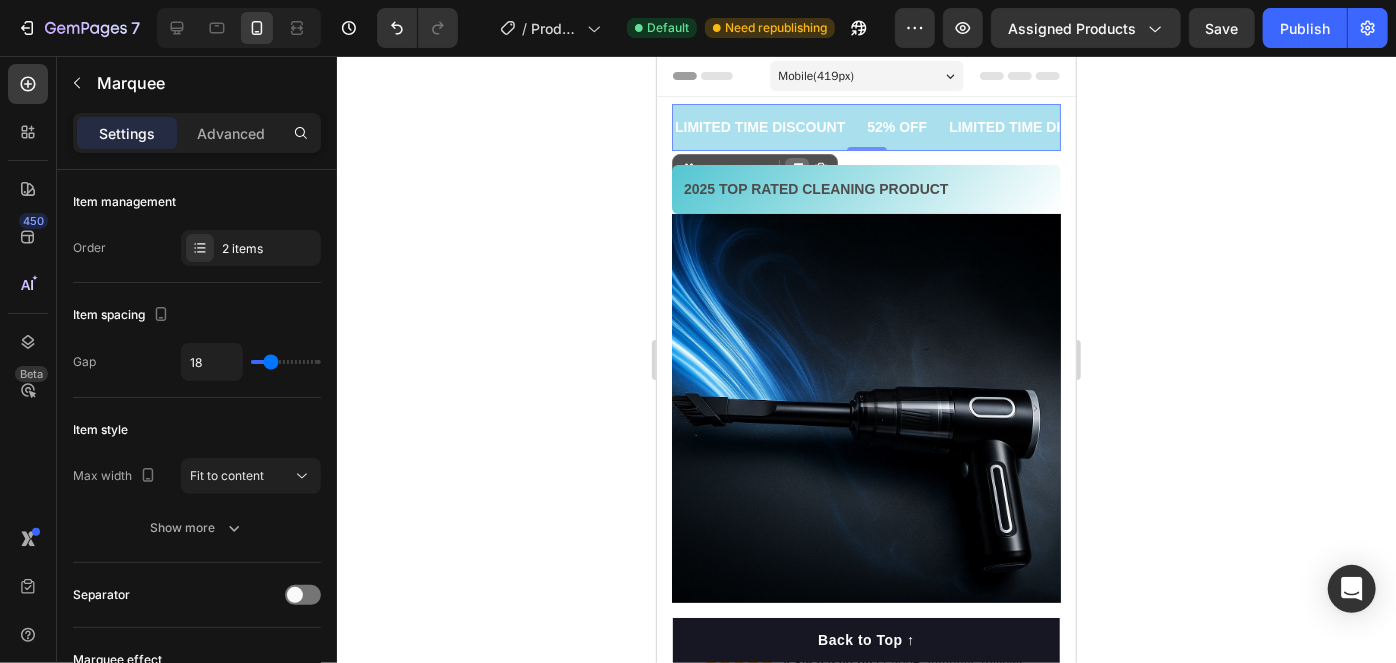 click at bounding box center (796, 169) 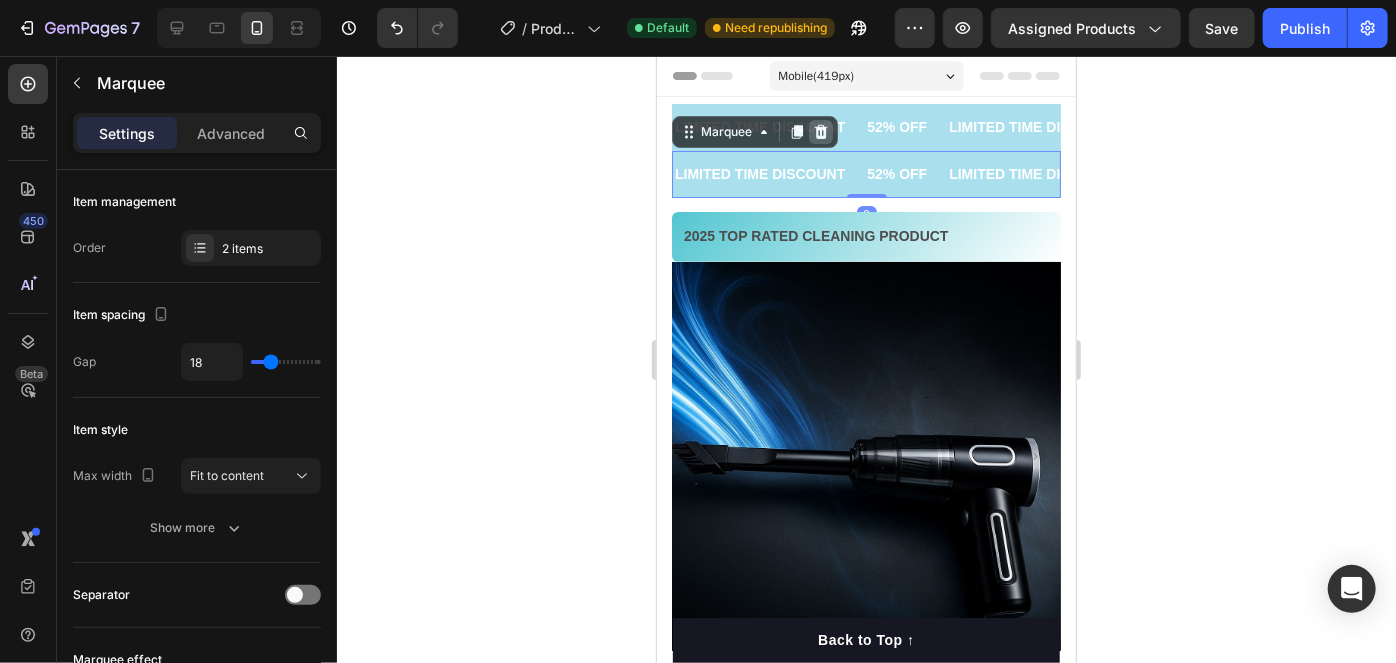 click 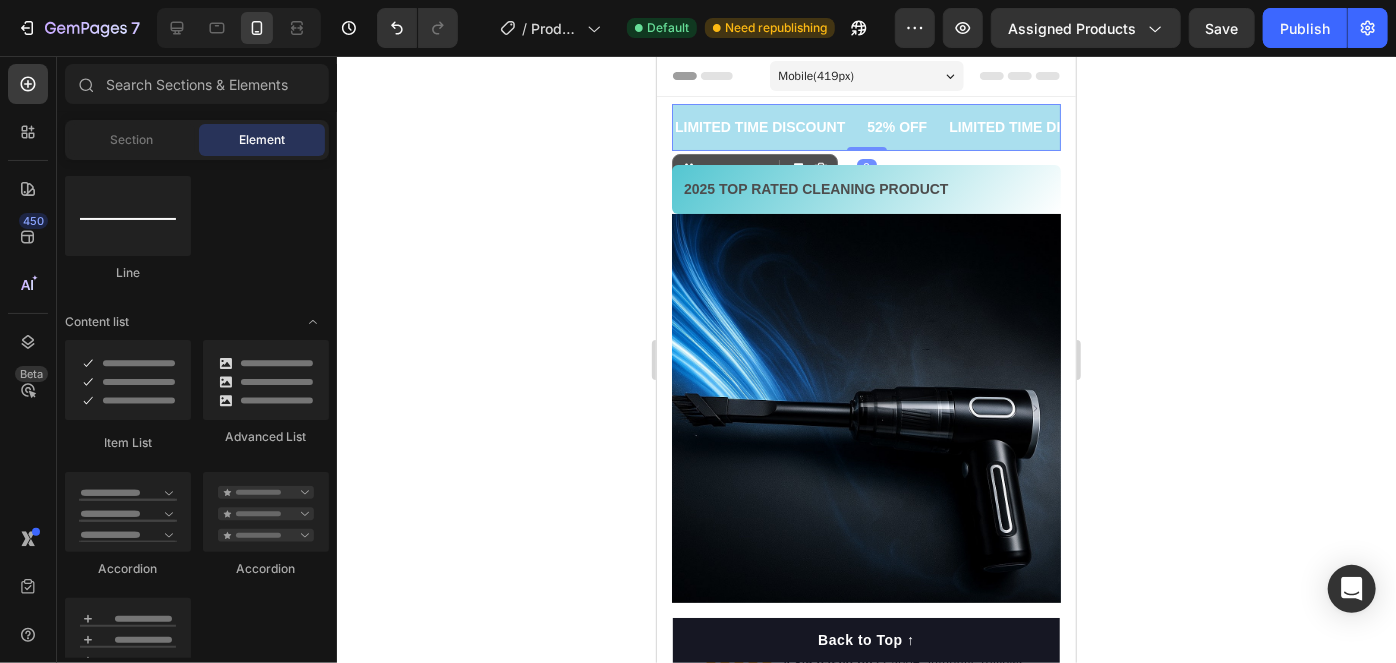 click on "LIMITED TIME DISCOUNT Text Block" at bounding box center [768, 126] 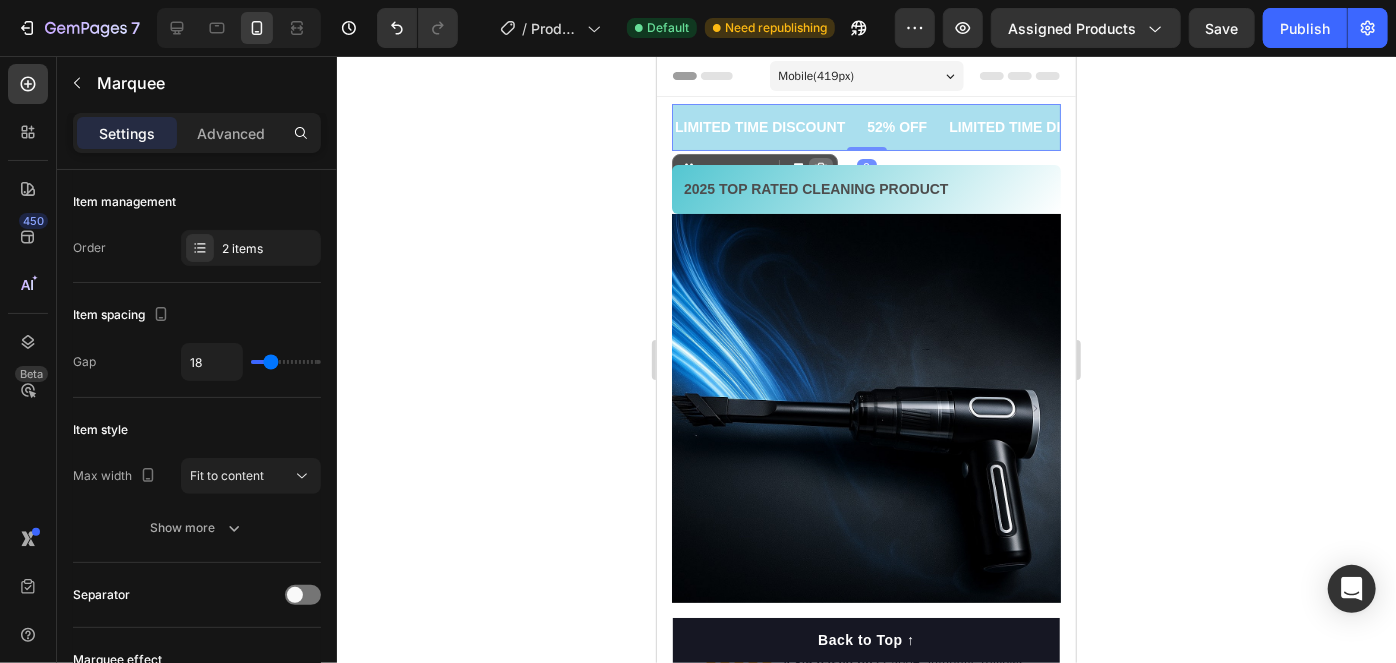 click 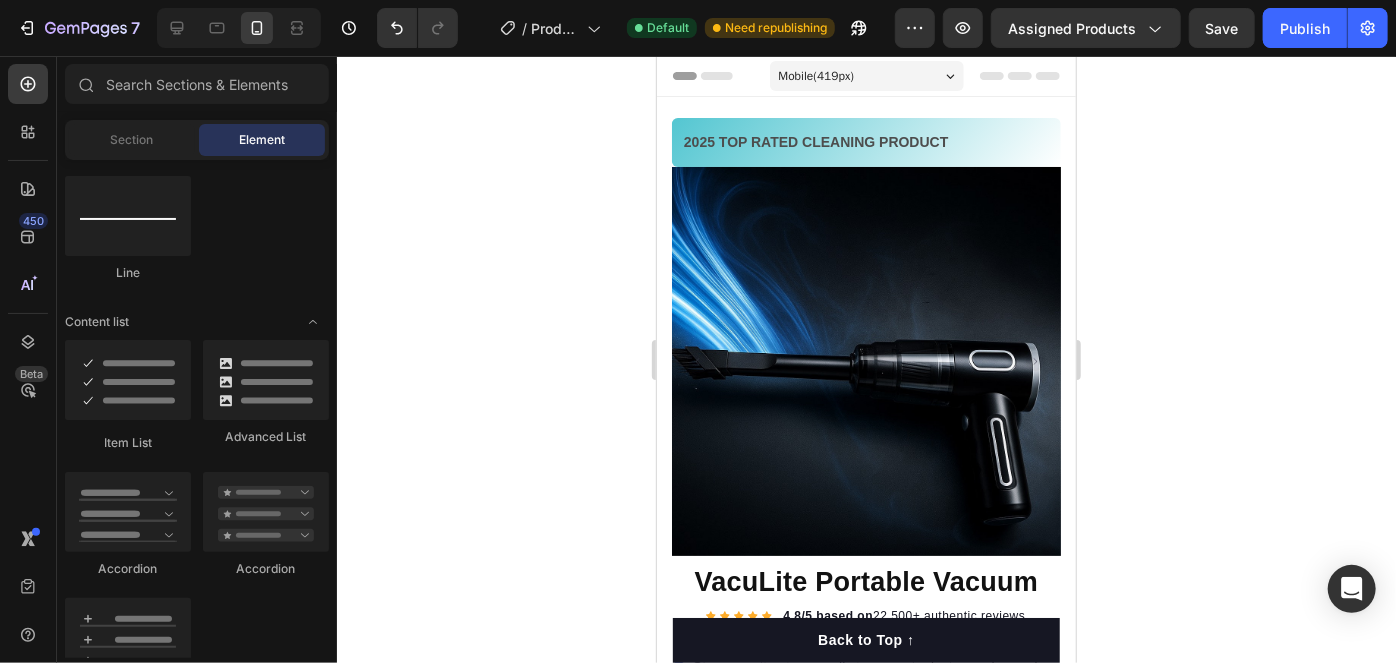 click 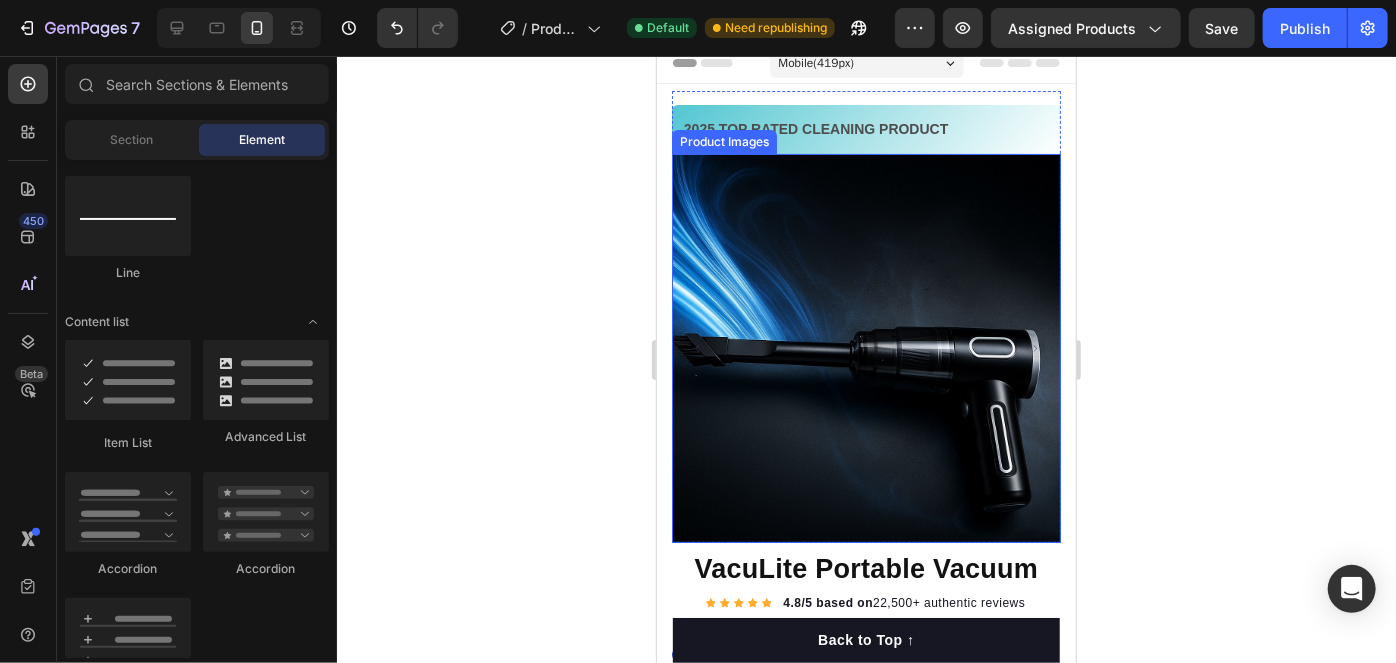 scroll, scrollTop: 0, scrollLeft: 0, axis: both 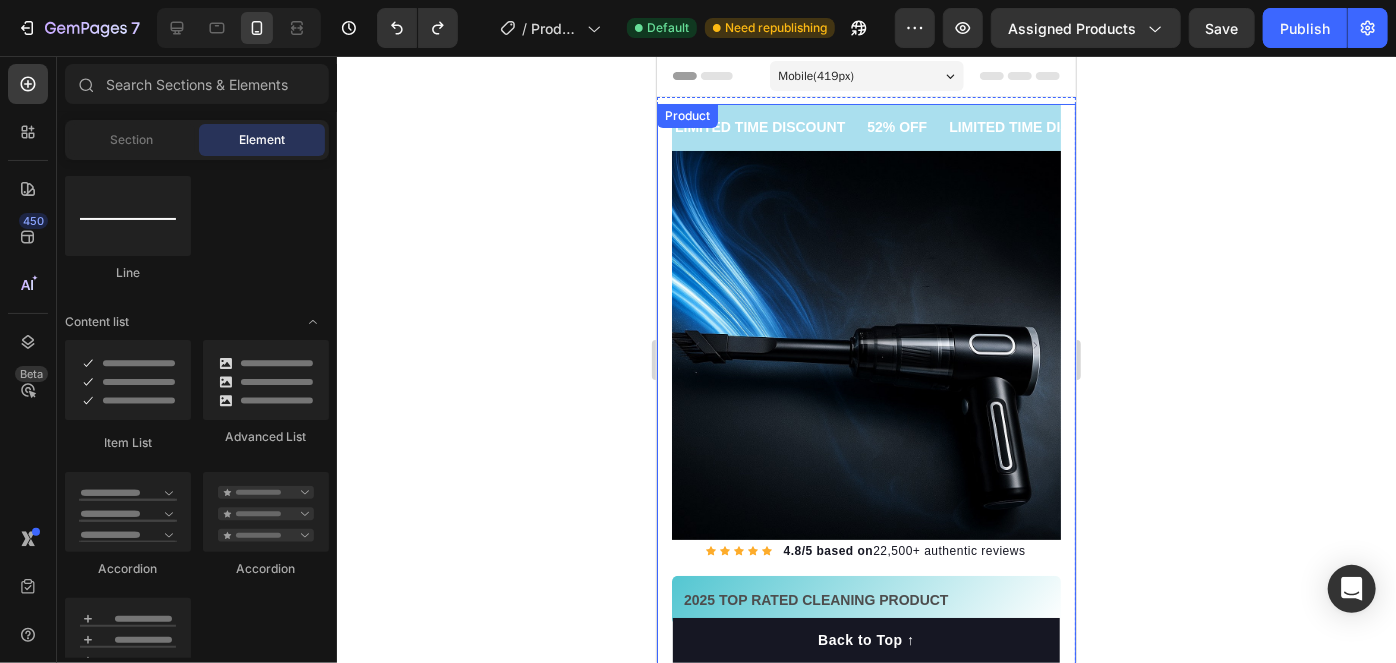 click 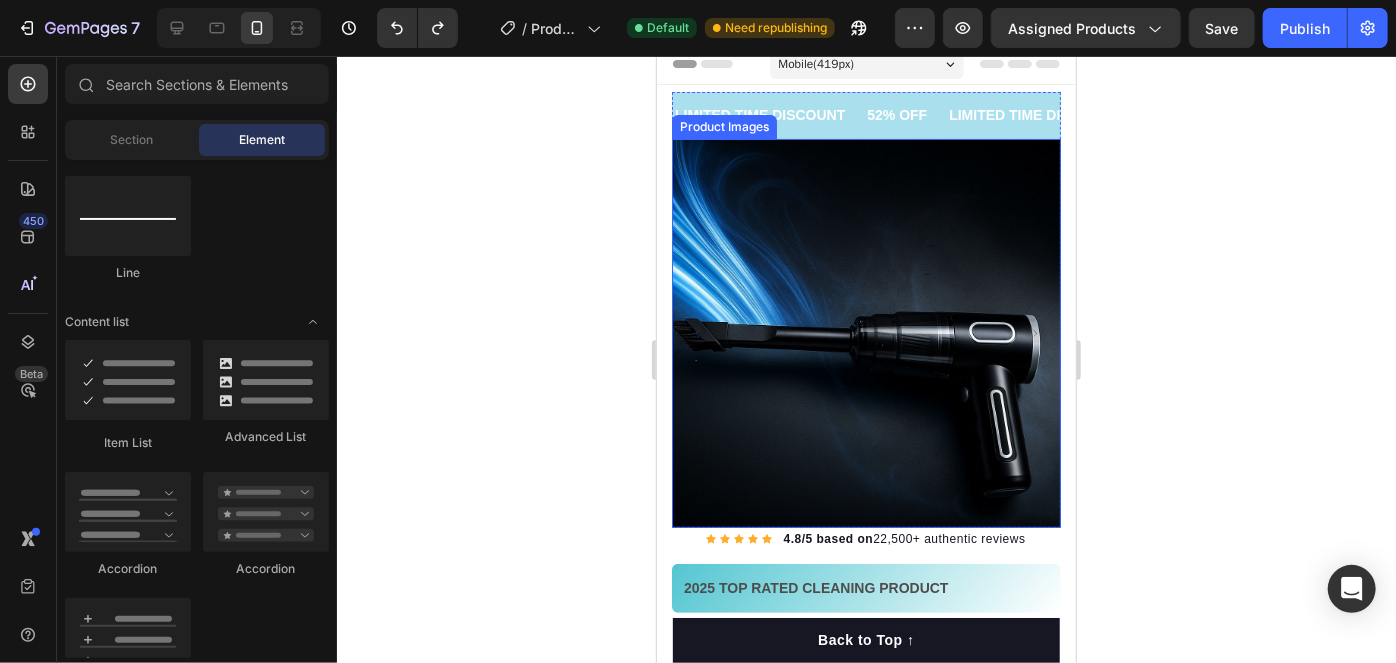scroll, scrollTop: 181, scrollLeft: 0, axis: vertical 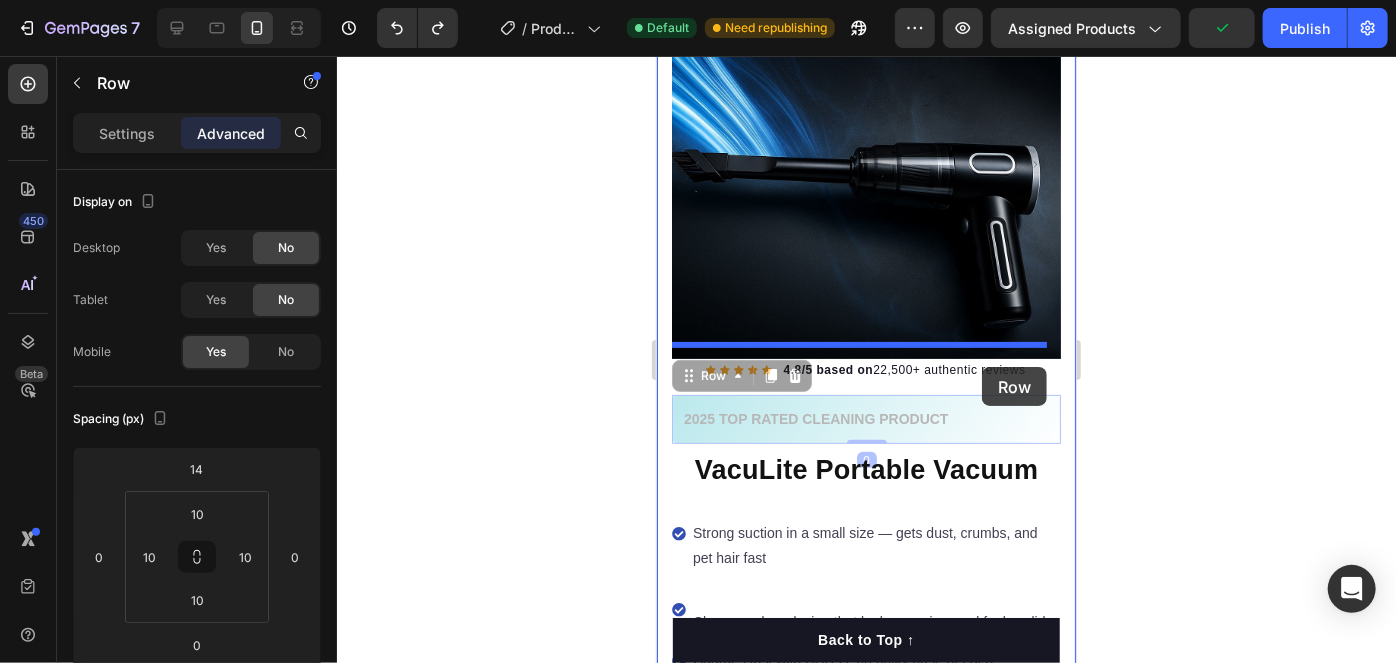 drag, startPoint x: 1010, startPoint y: 383, endPoint x: 981, endPoint y: 366, distance: 33.61547 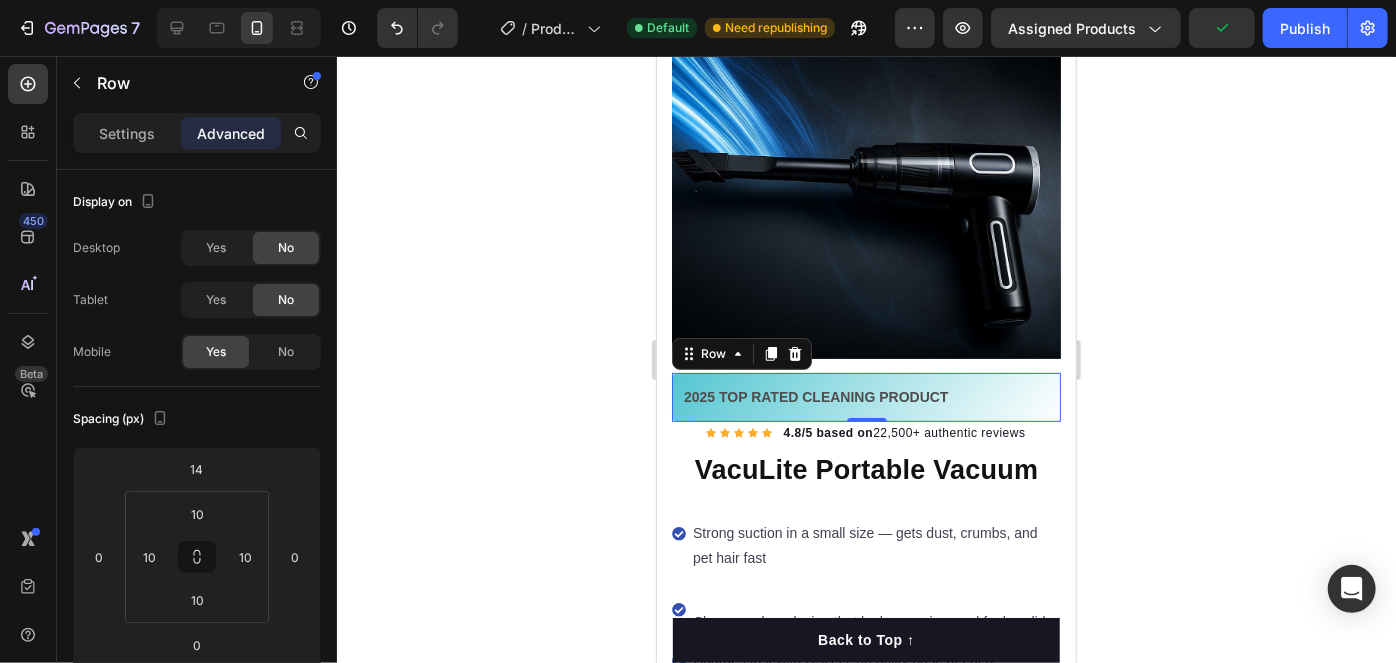 click 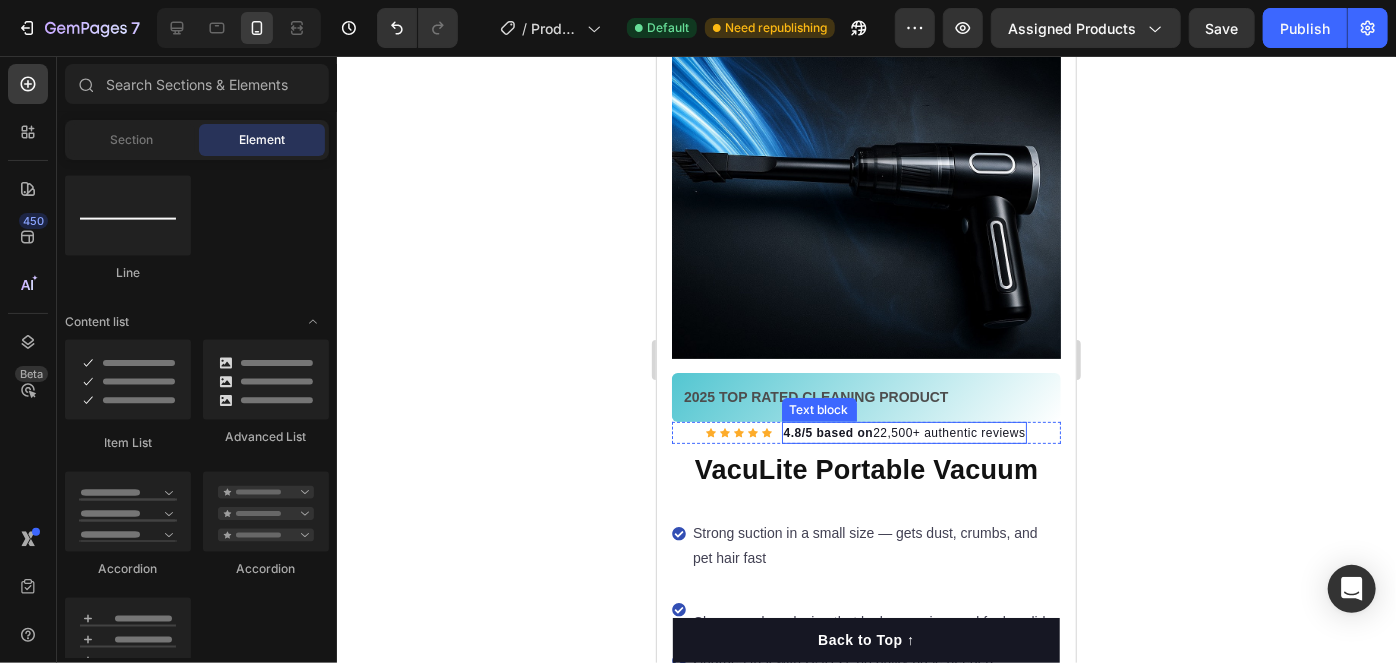 click 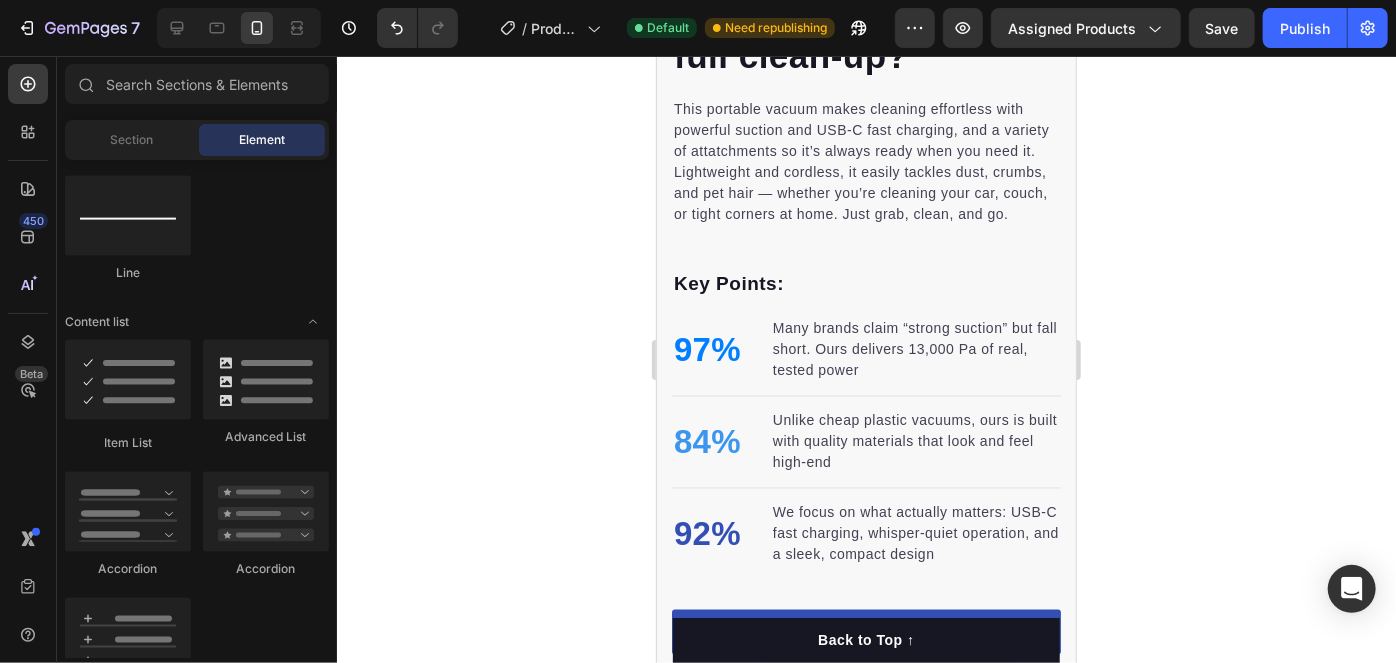 scroll, scrollTop: 1818, scrollLeft: 0, axis: vertical 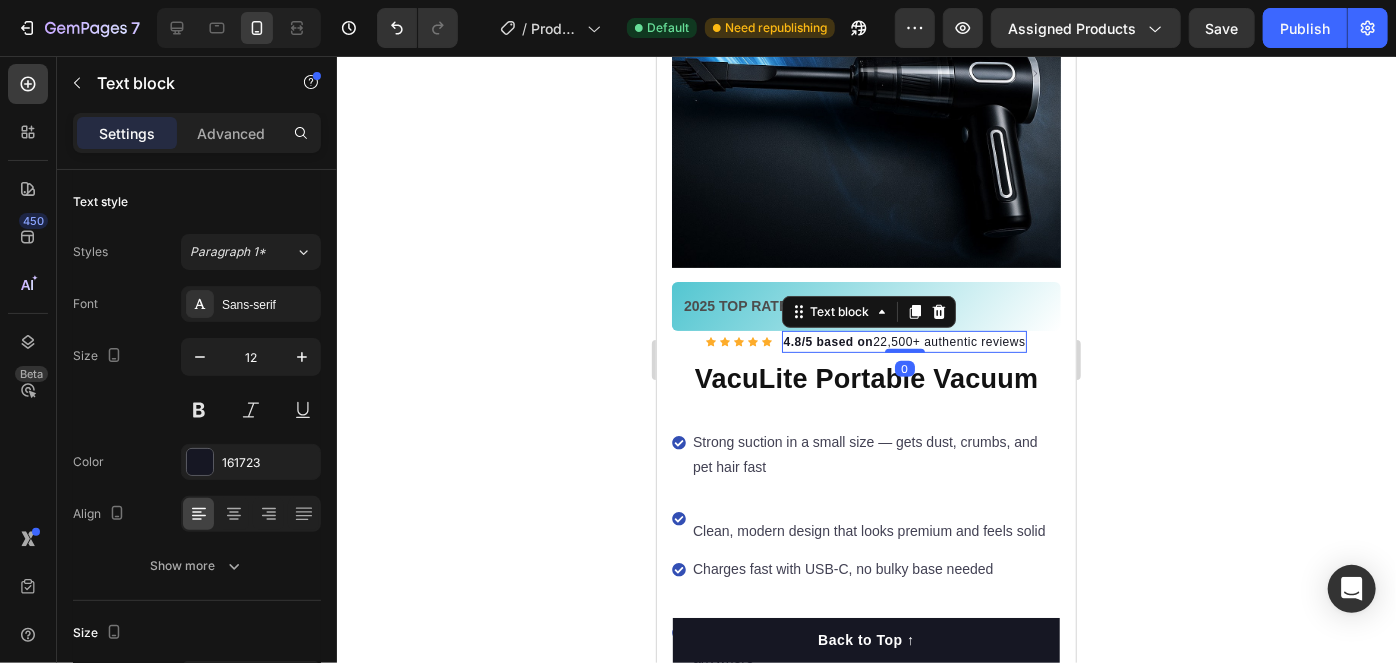 click on "4.8/5 based on  22,500+ authentic reviews" at bounding box center (904, 341) 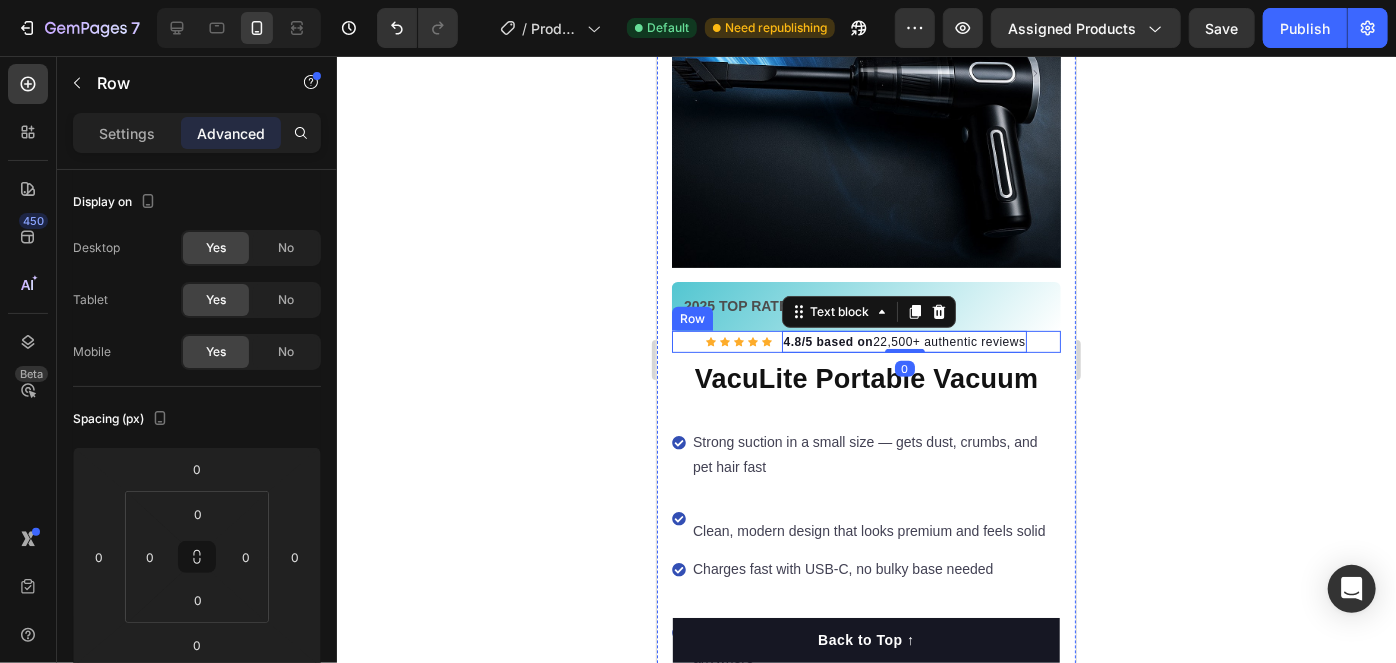 click on "Icon Icon Icon Icon Icon Icon List Hoz 4.8/5 based on  22,500+ authentic reviews Text block   0 Row" at bounding box center (865, 341) 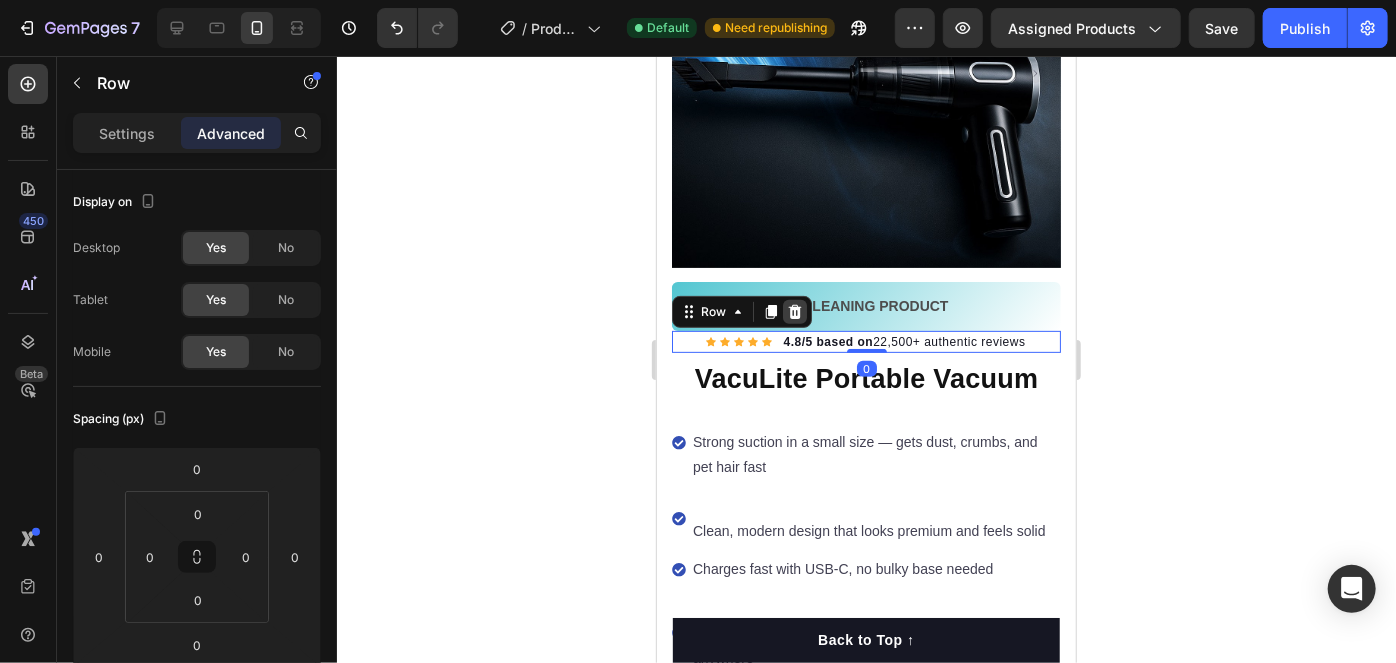 click 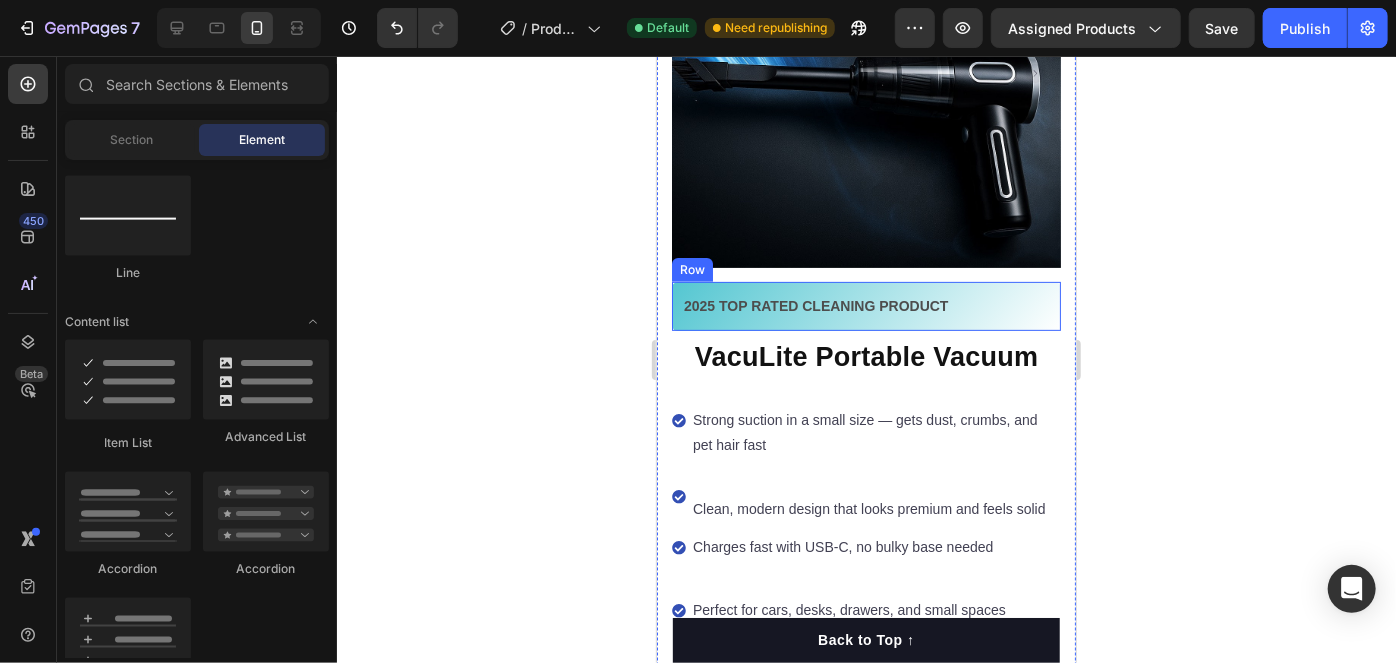 click 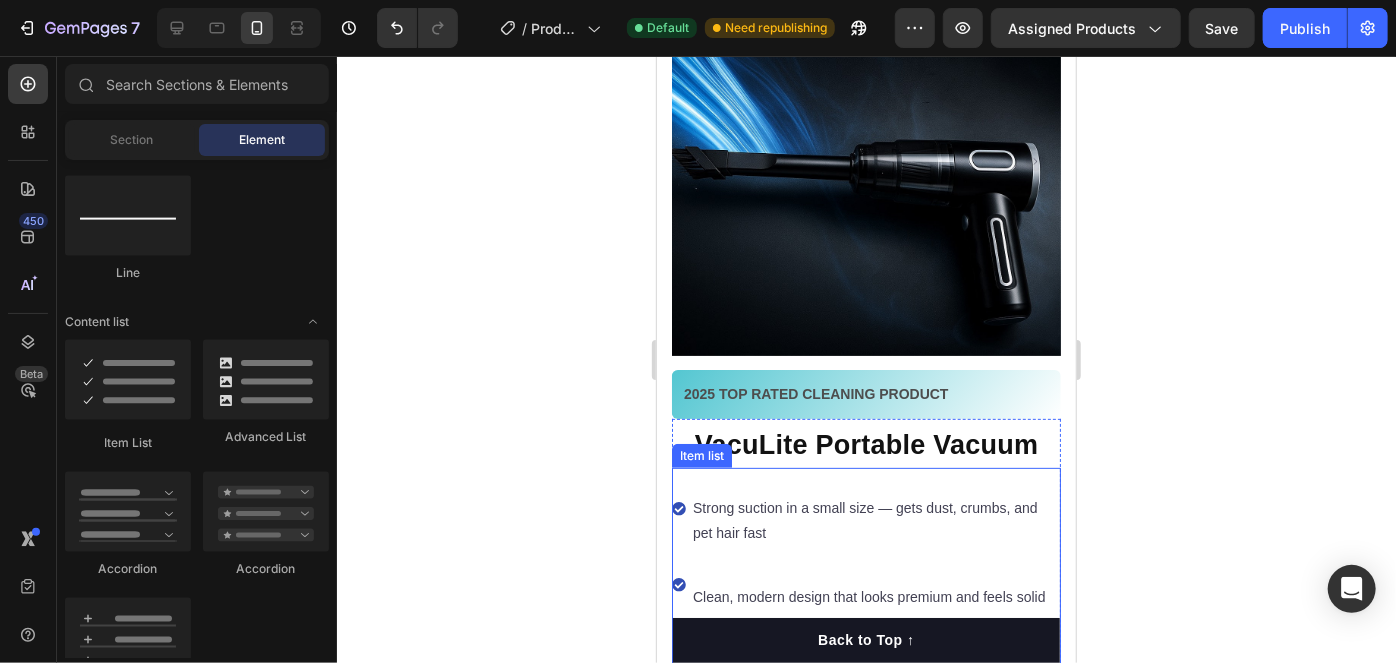 scroll, scrollTop: 90, scrollLeft: 0, axis: vertical 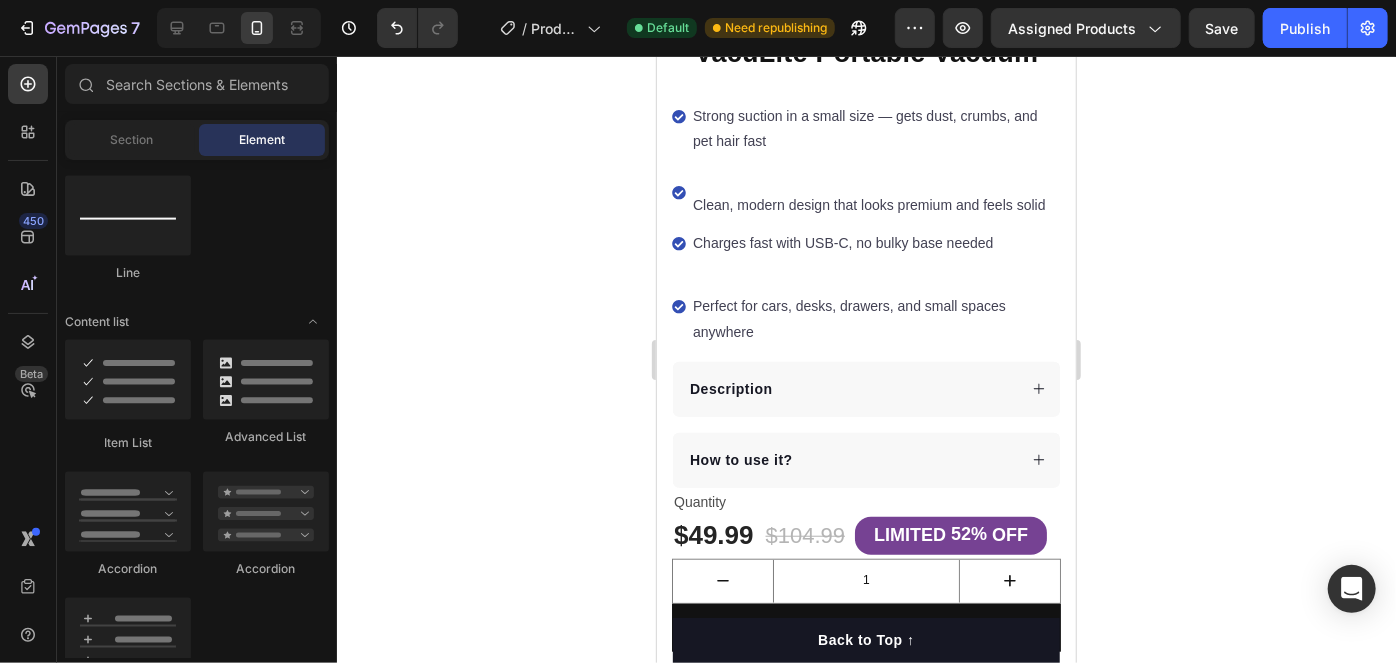 drag, startPoint x: 1070, startPoint y: 545, endPoint x: 1731, endPoint y: 116, distance: 788.0114 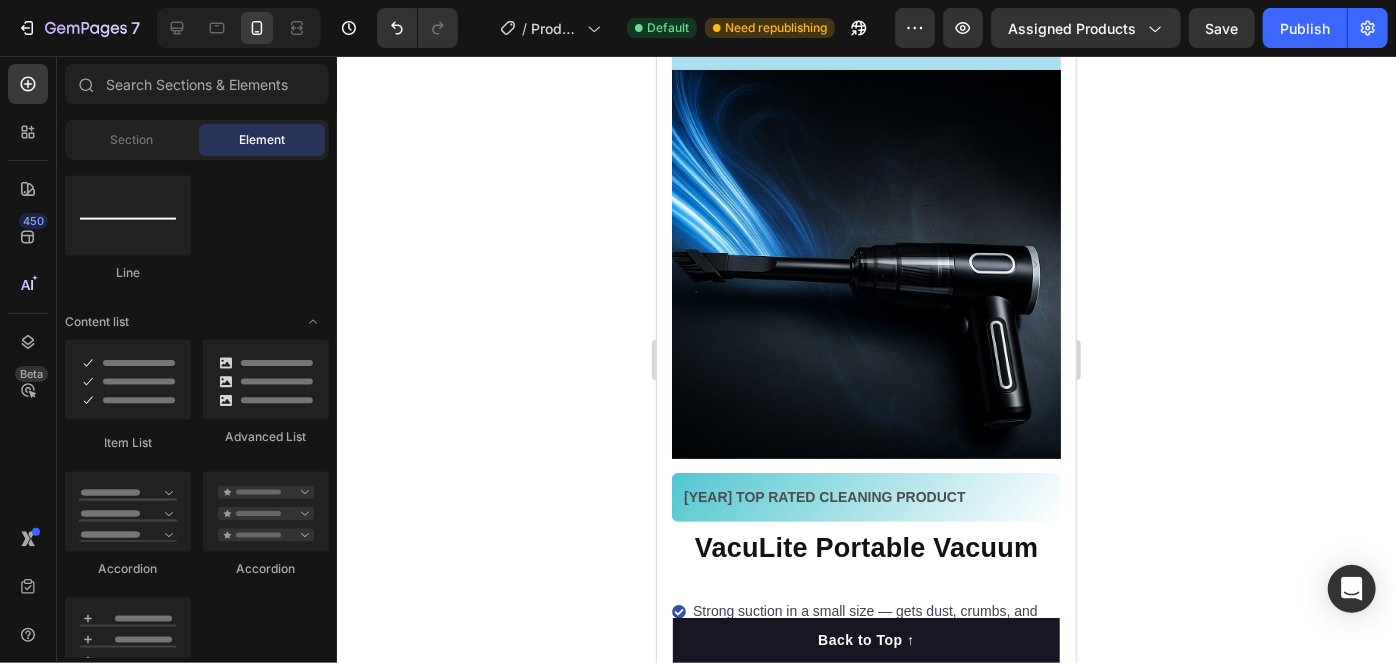 scroll, scrollTop: 0, scrollLeft: 0, axis: both 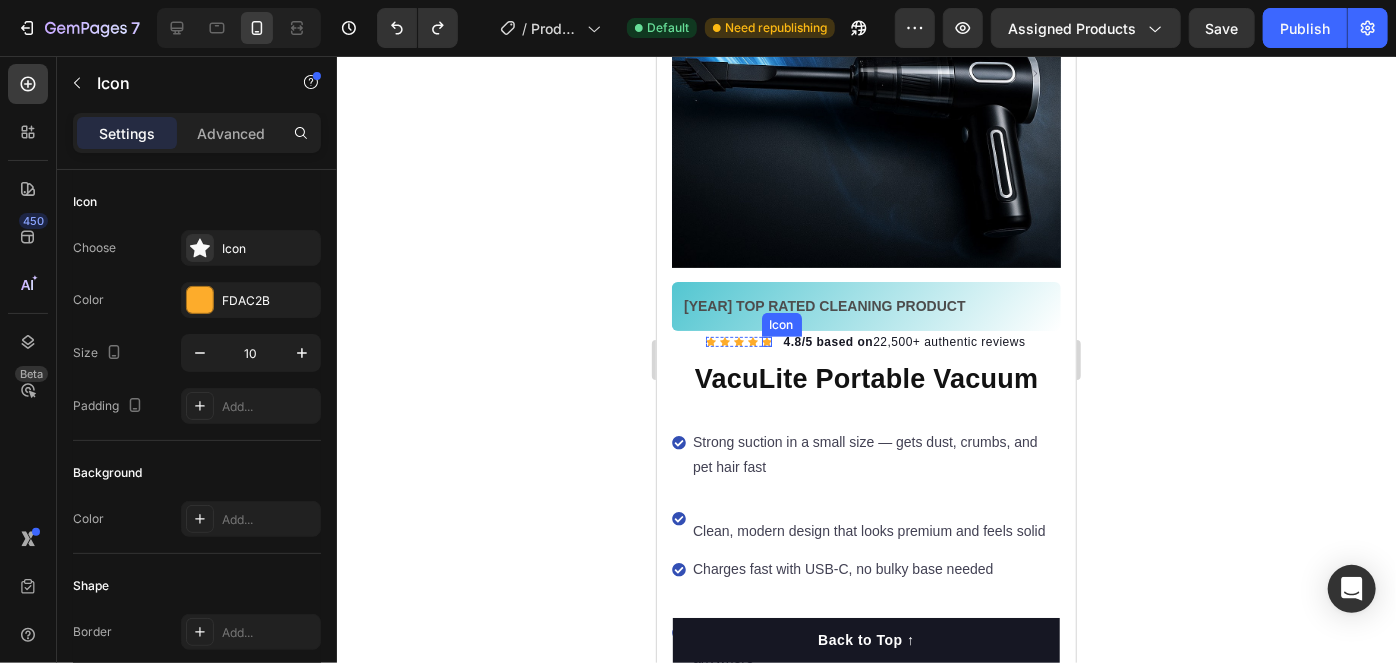 click on "Icon Icon Icon Icon Icon Icon List Hoz" at bounding box center (738, 341) 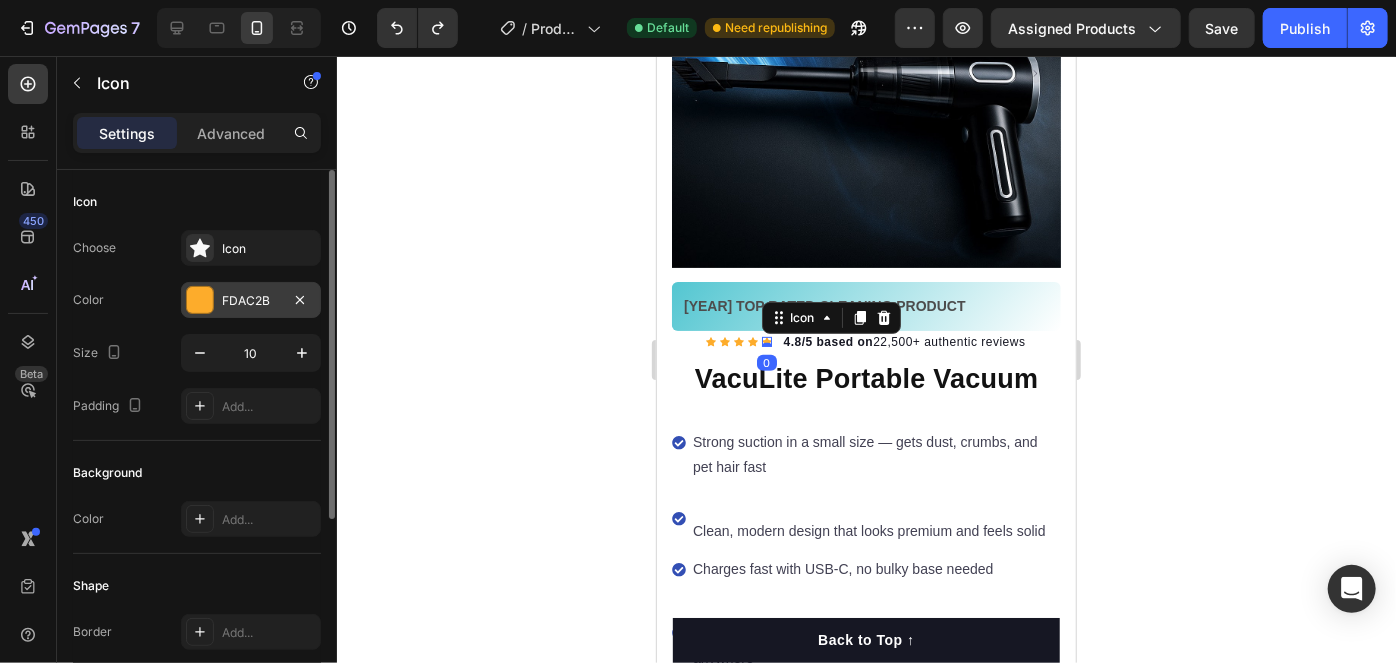 click on "FDAC2B" at bounding box center (251, 300) 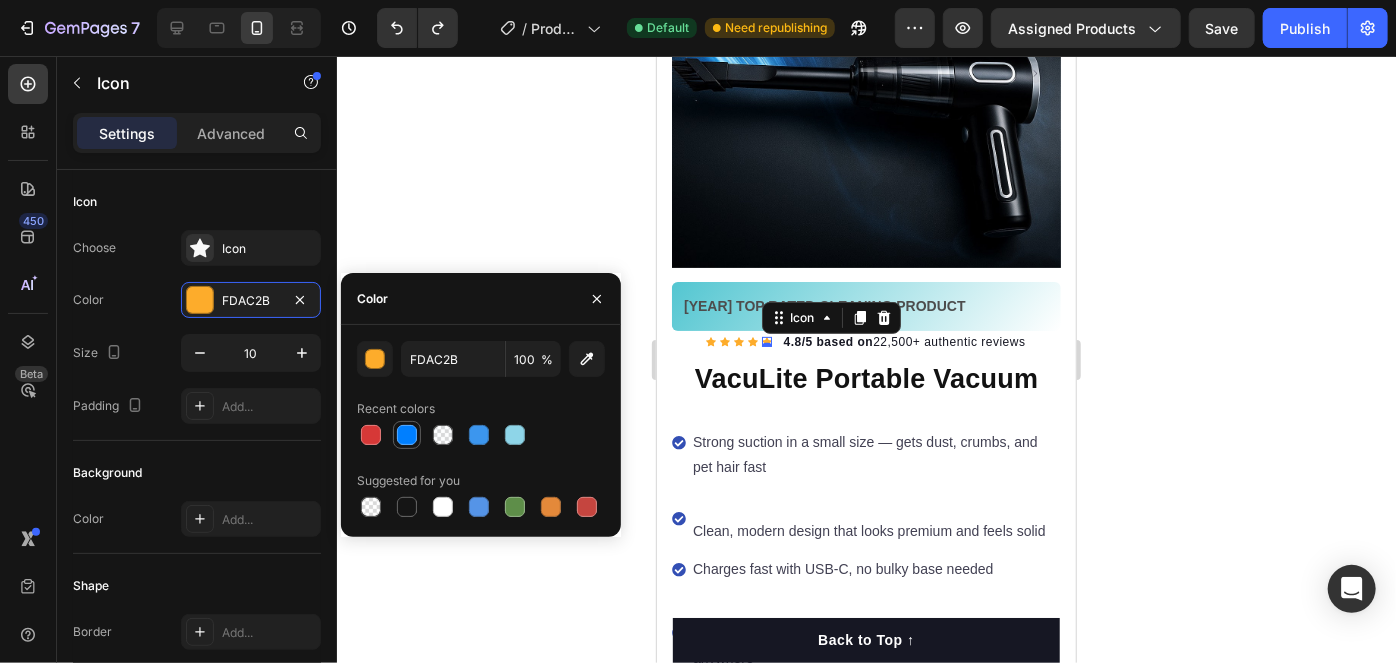 click at bounding box center (407, 435) 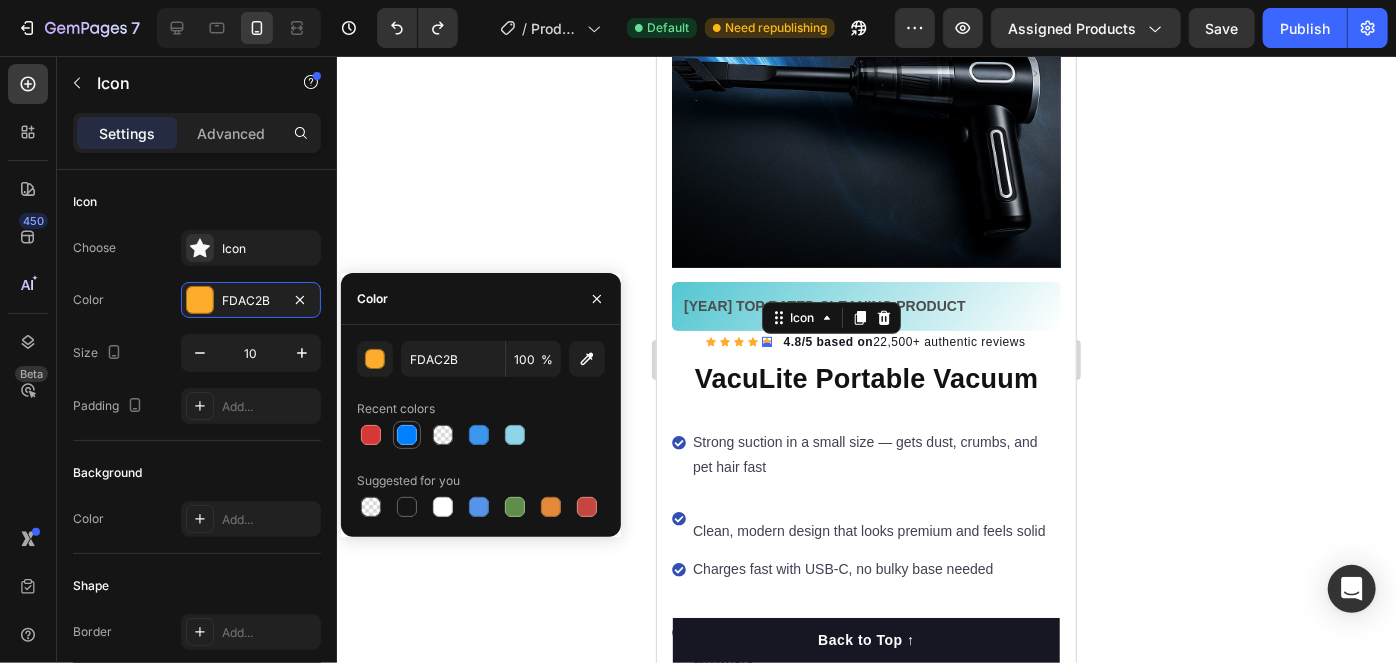 type on "007FFF" 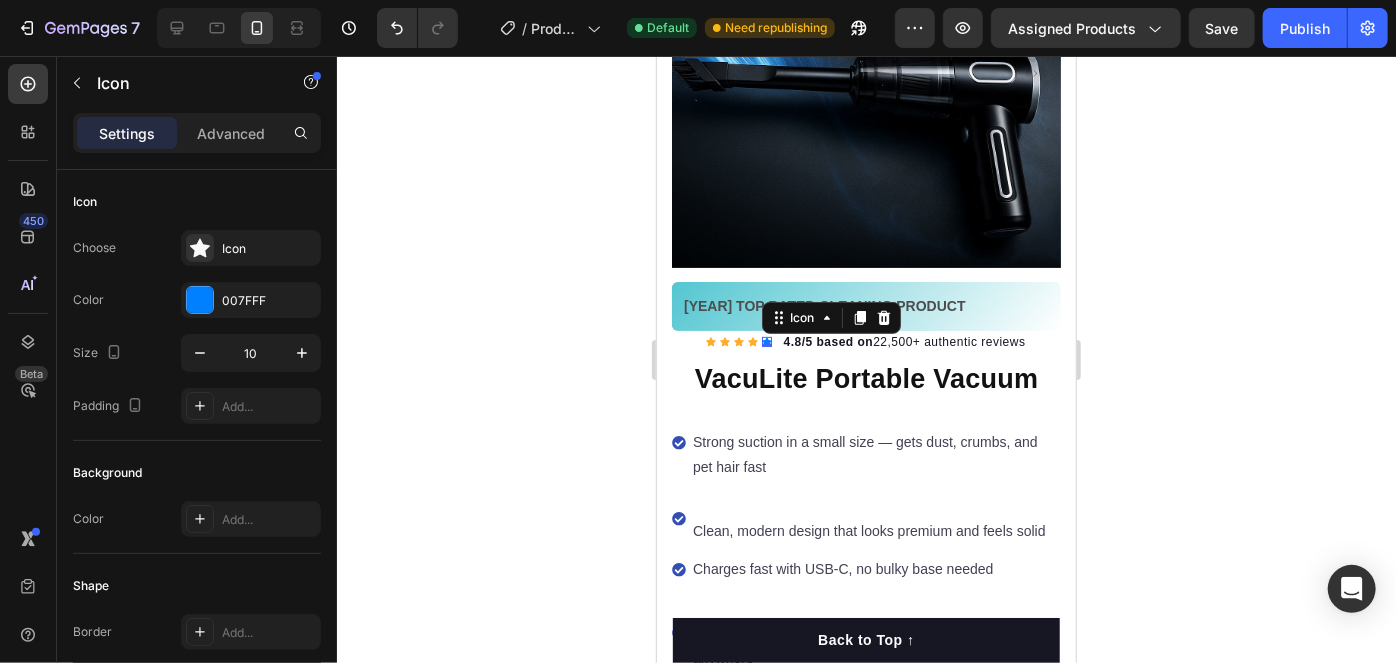 click 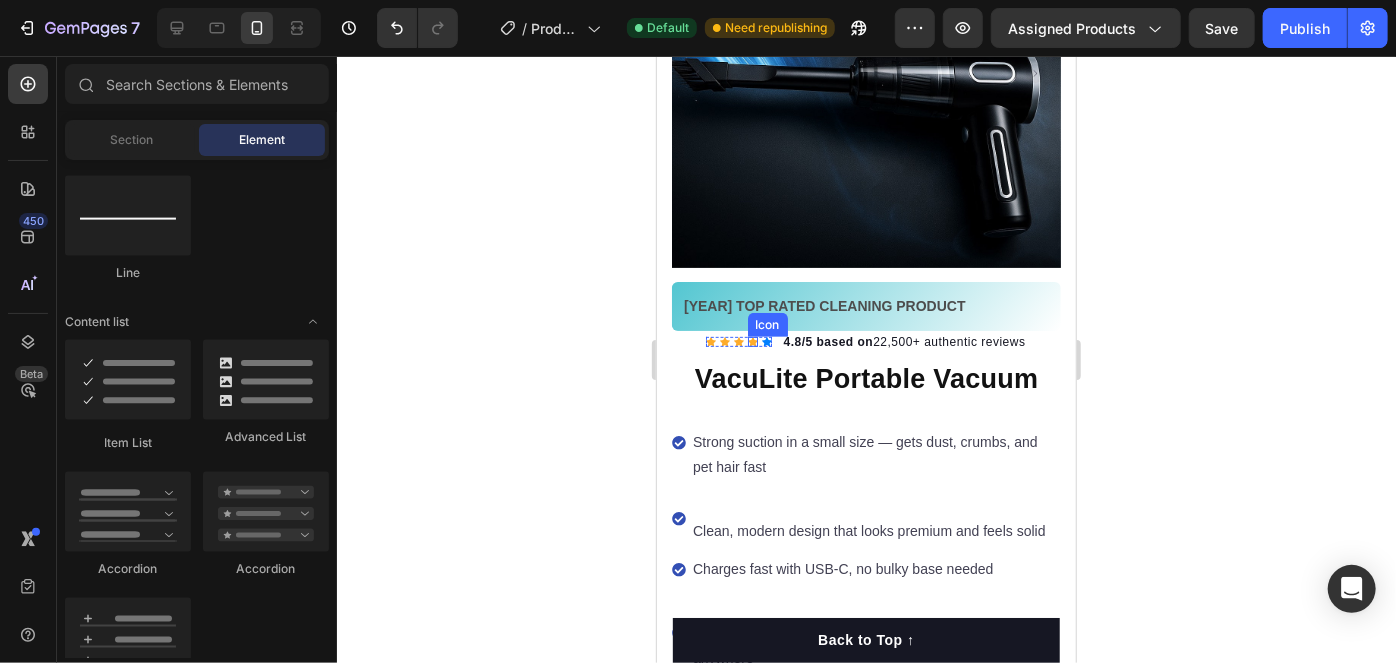 click on "Icon" at bounding box center (752, 341) 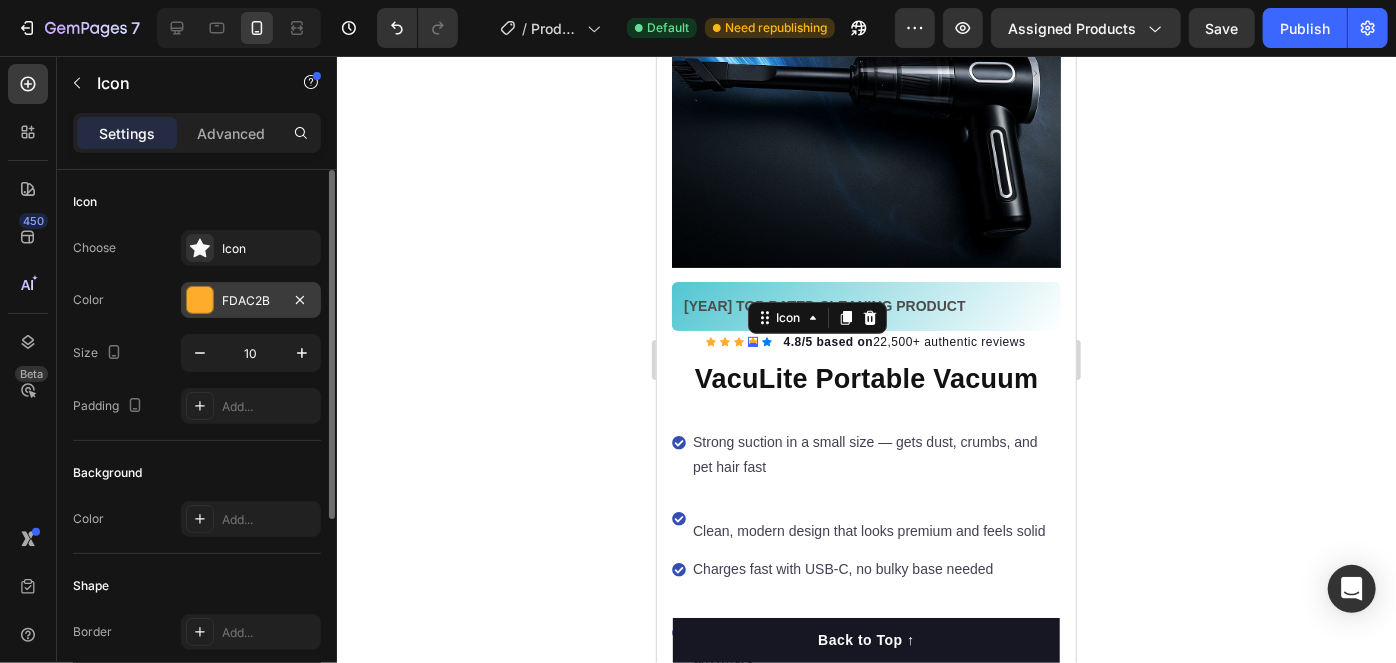 click on "FDAC2B" at bounding box center [251, 300] 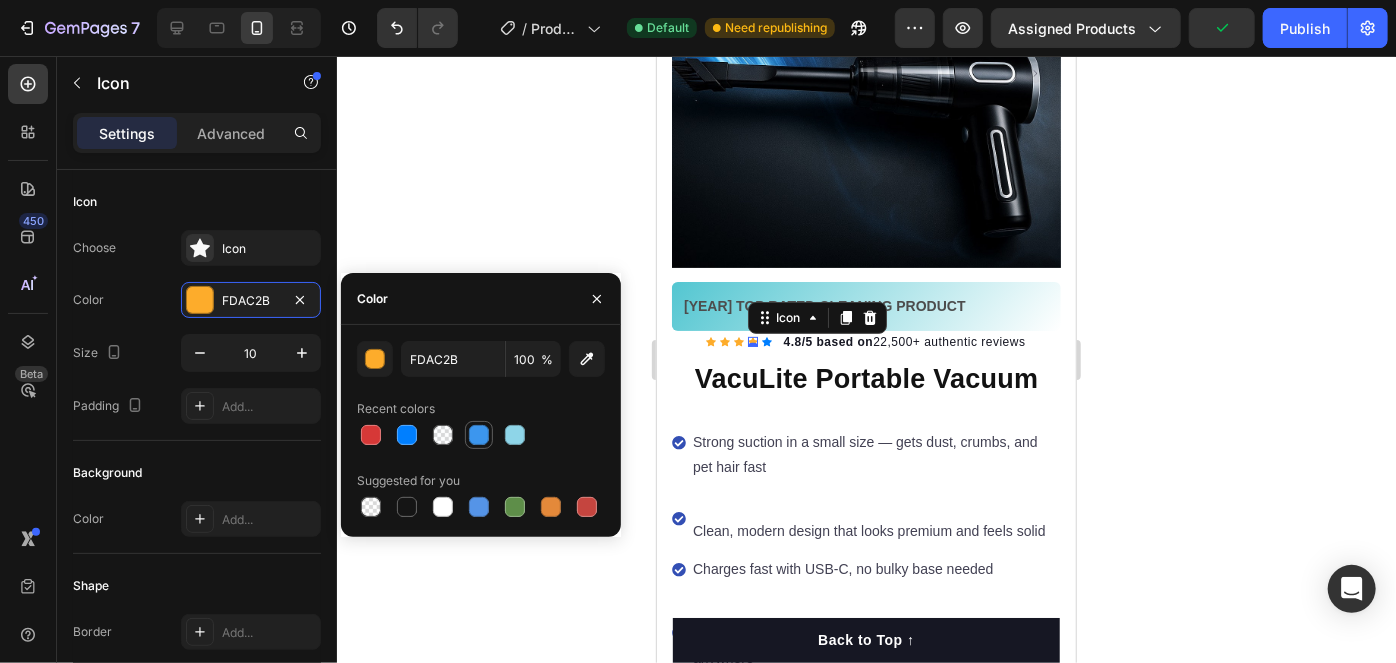 drag, startPoint x: 478, startPoint y: 434, endPoint x: 1282, endPoint y: 280, distance: 818.6159 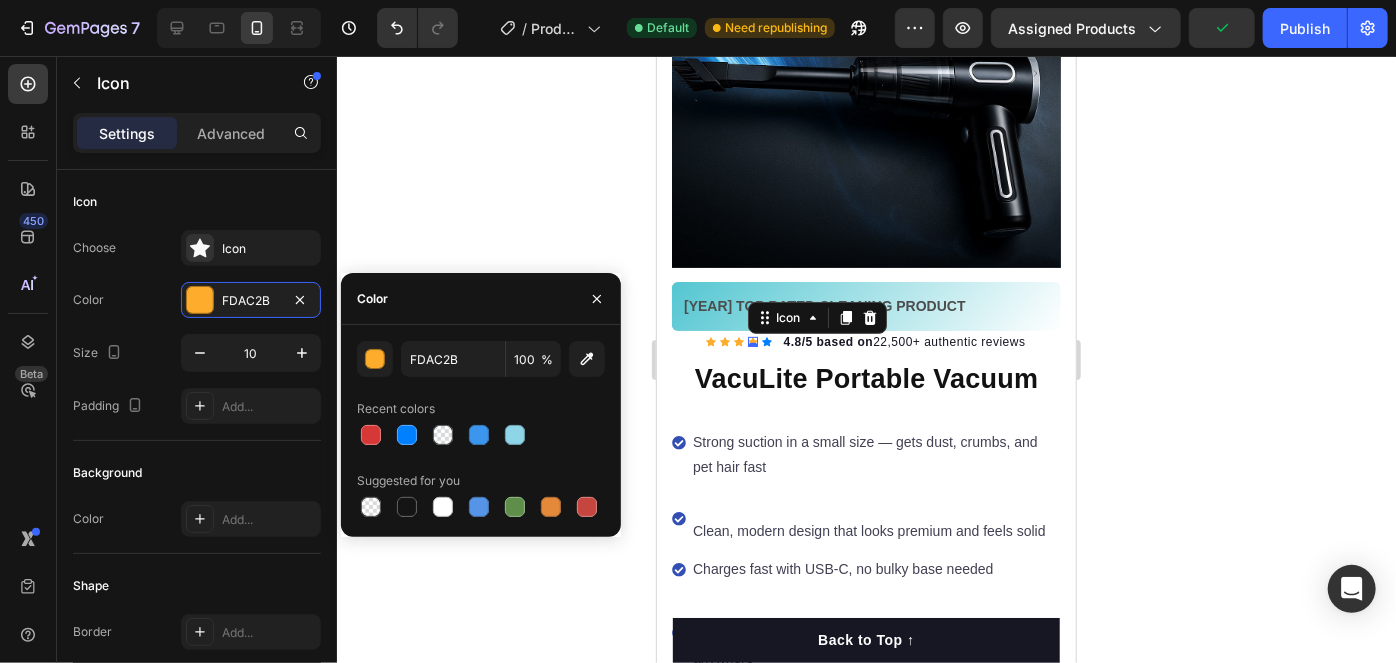 type on "3C96EE" 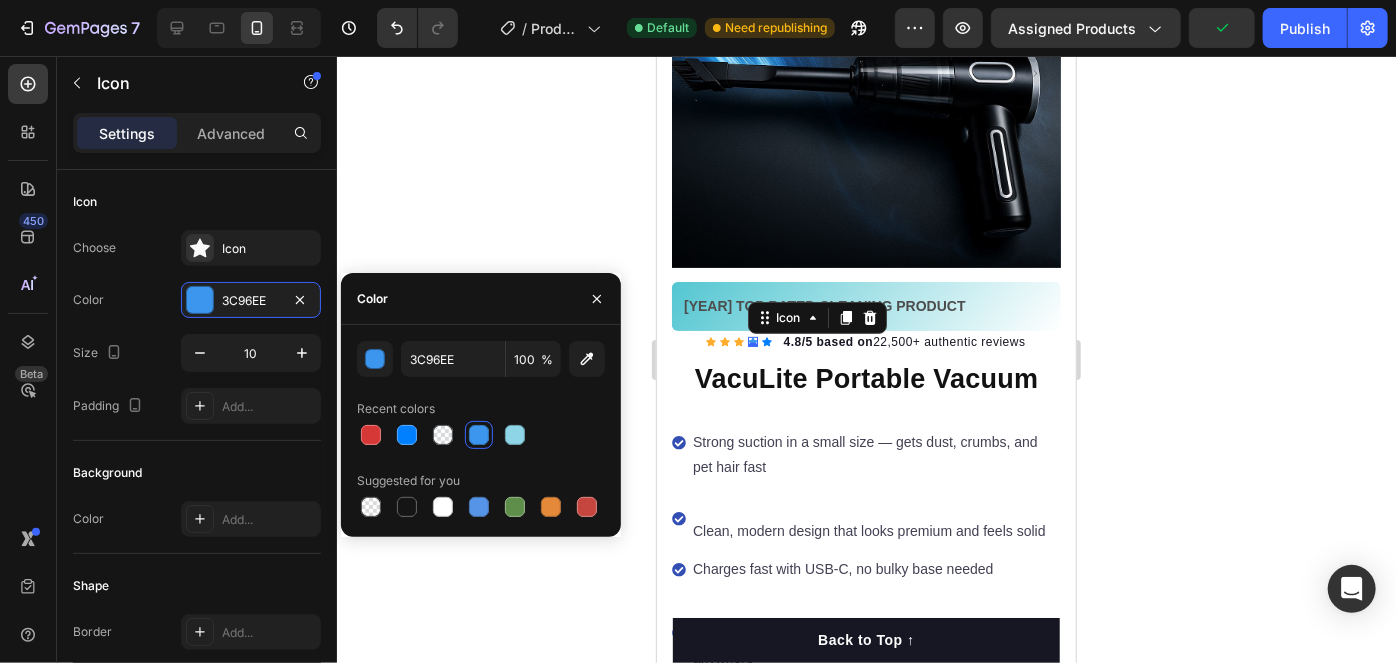 click 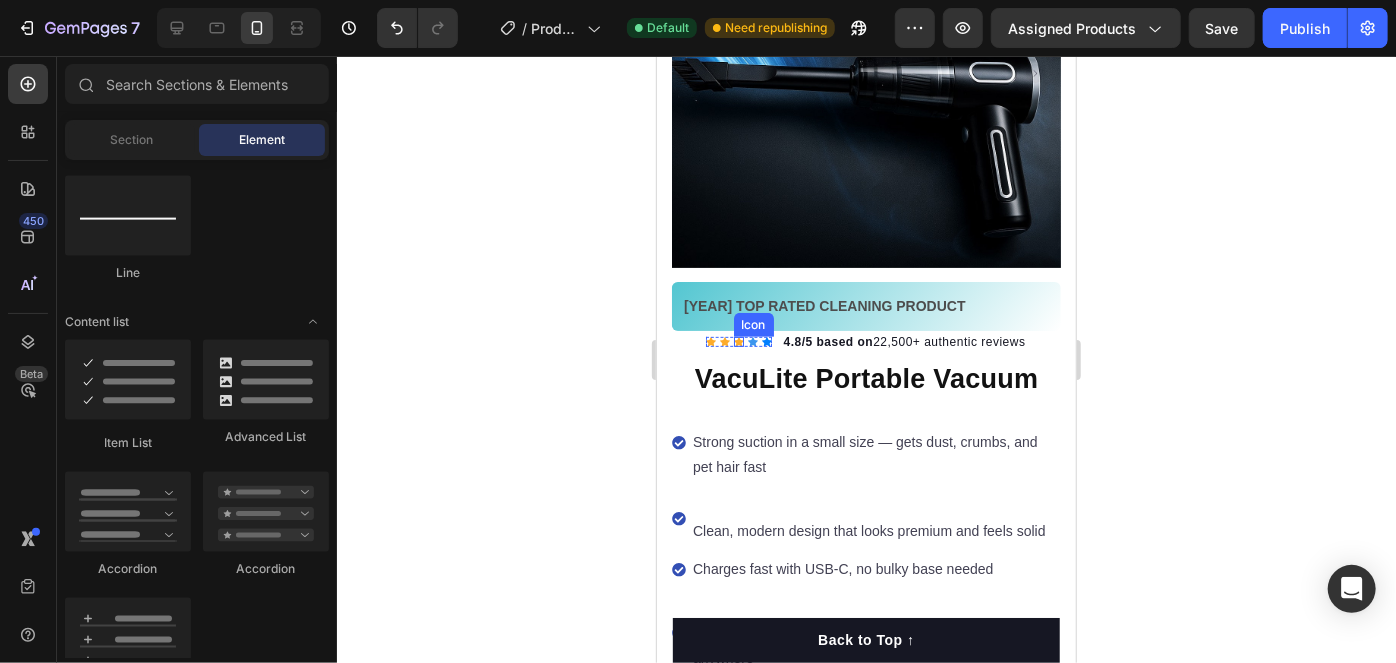 click on "Icon" at bounding box center (738, 341) 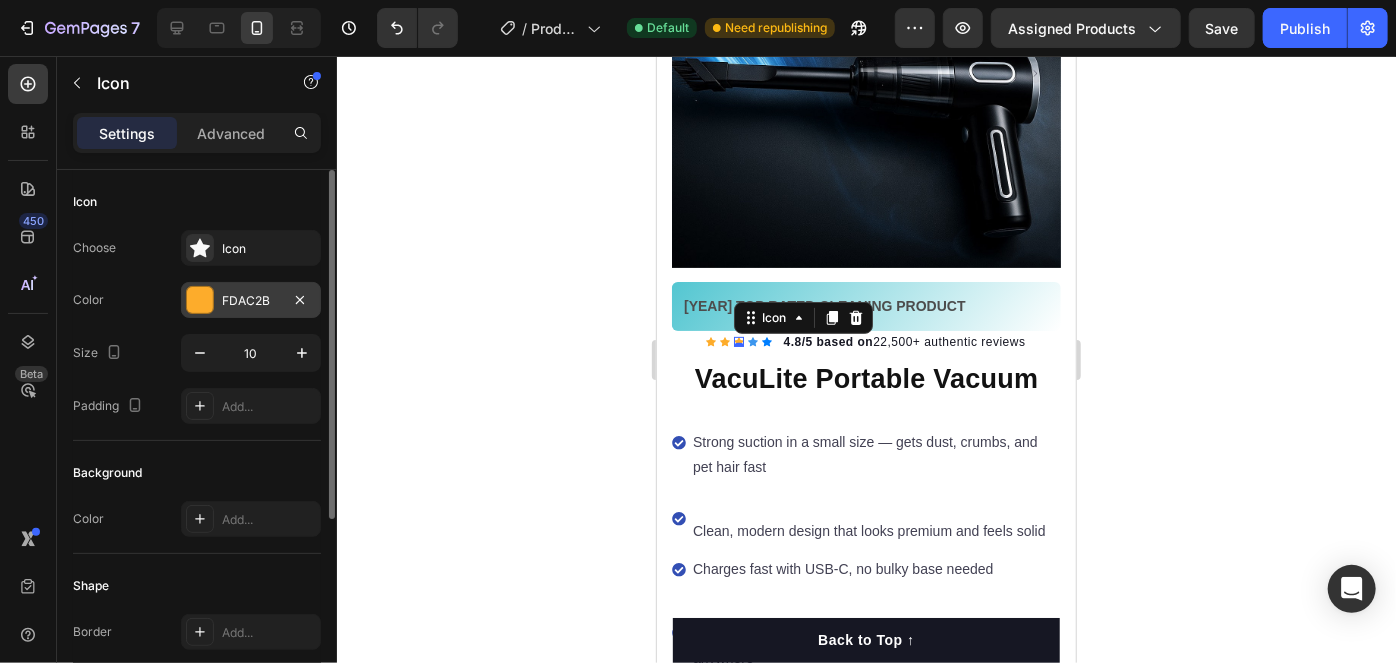 click at bounding box center [200, 300] 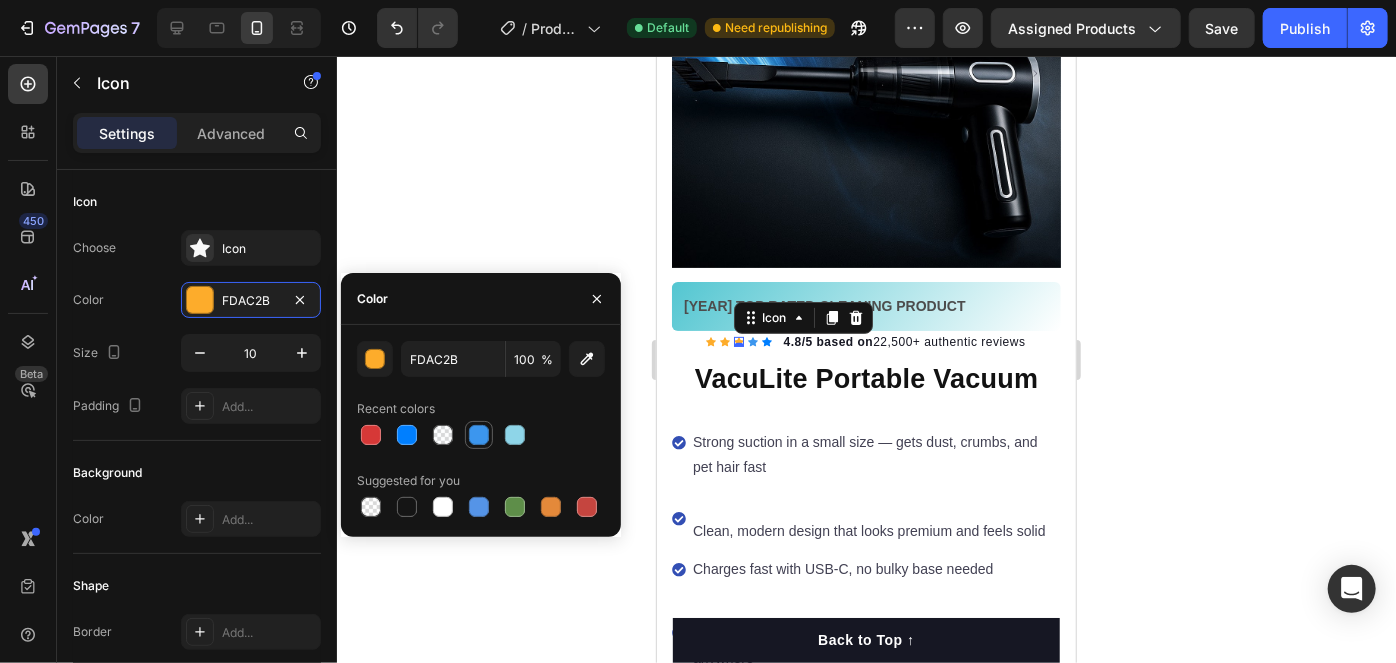 click at bounding box center (479, 435) 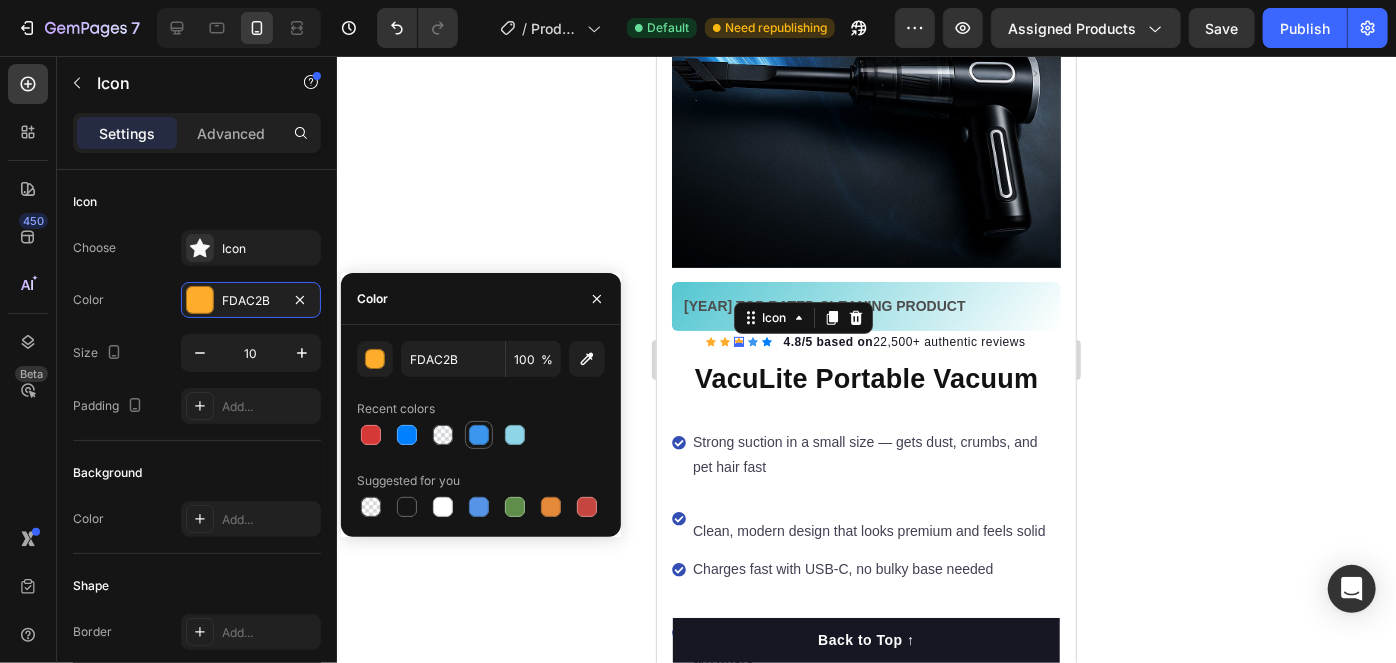 type on "3C96EE" 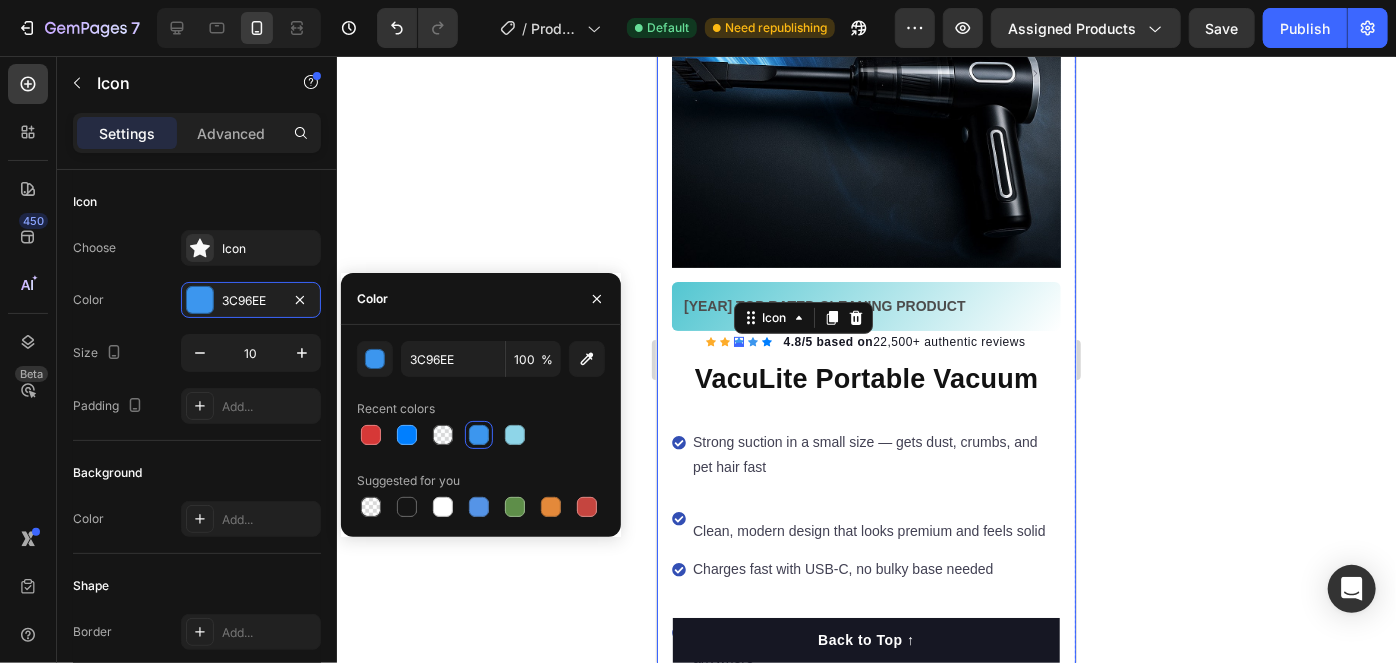 click on "3C96EE 100 % Recent colors Suggested for you" at bounding box center [481, 431] 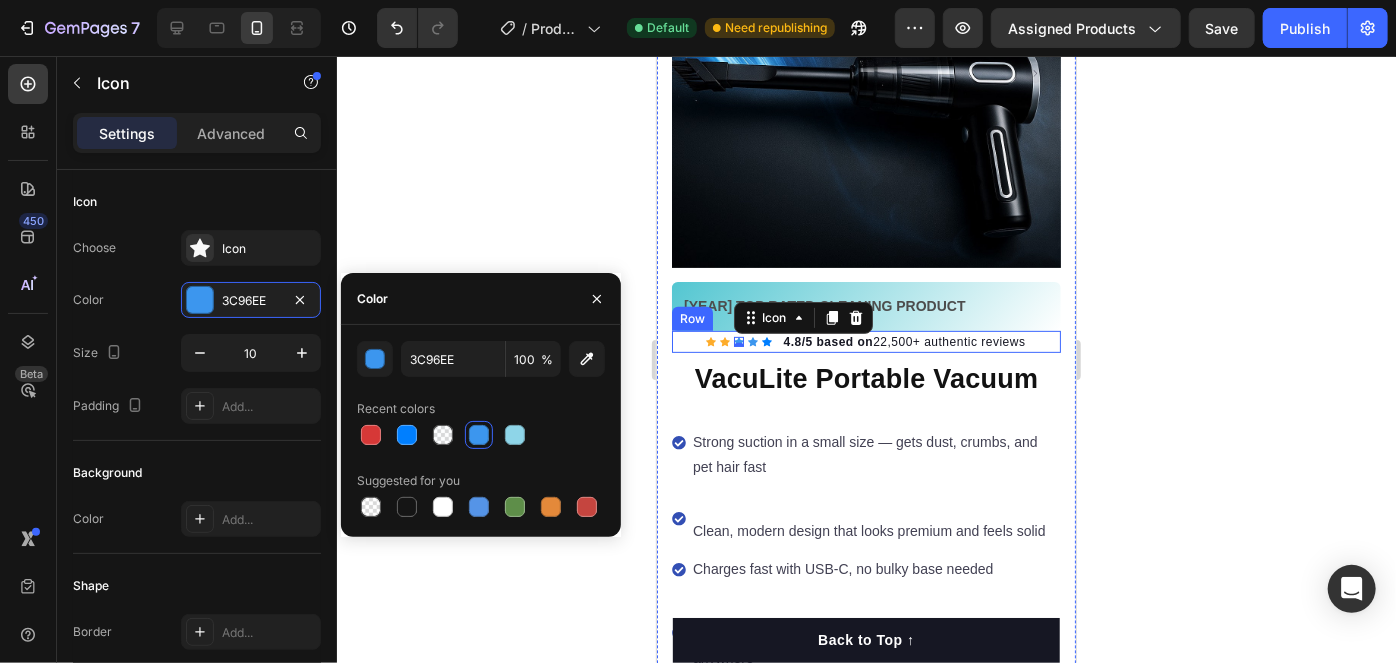 click on "Icon Icon Icon   0 Icon Icon Icon List Hoz" at bounding box center [738, 341] 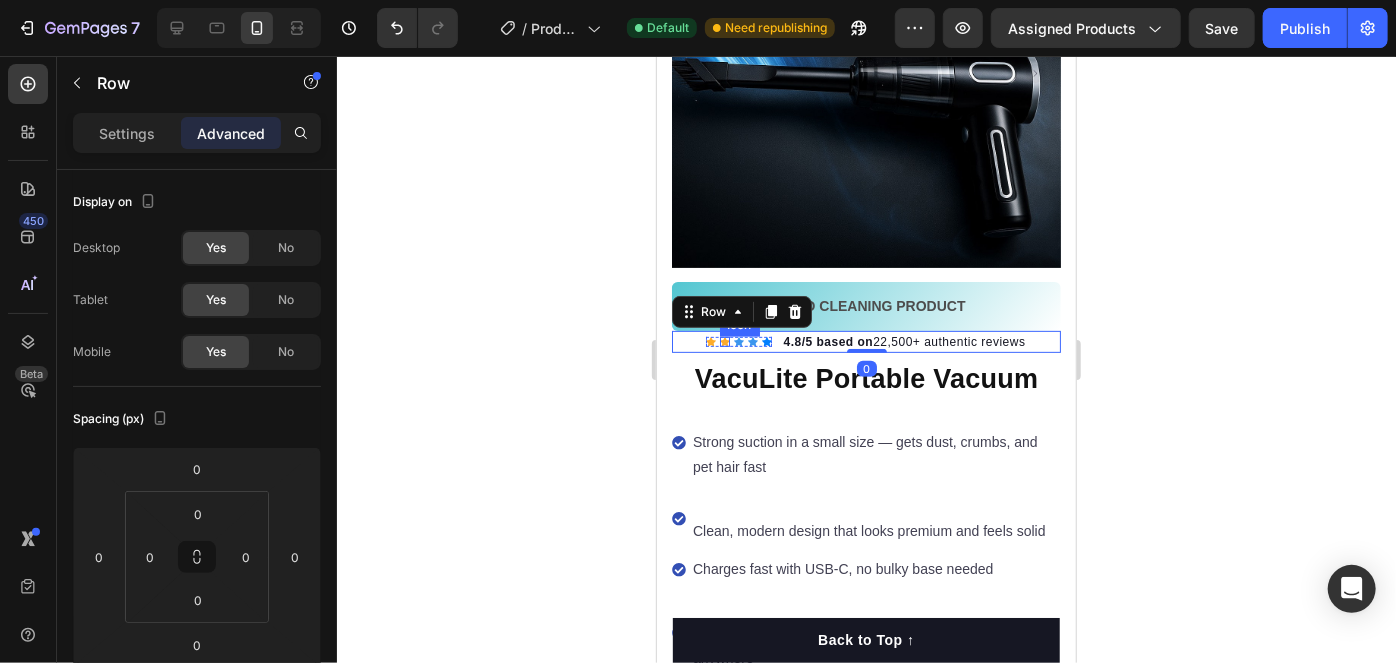 click on "Icon" at bounding box center [724, 341] 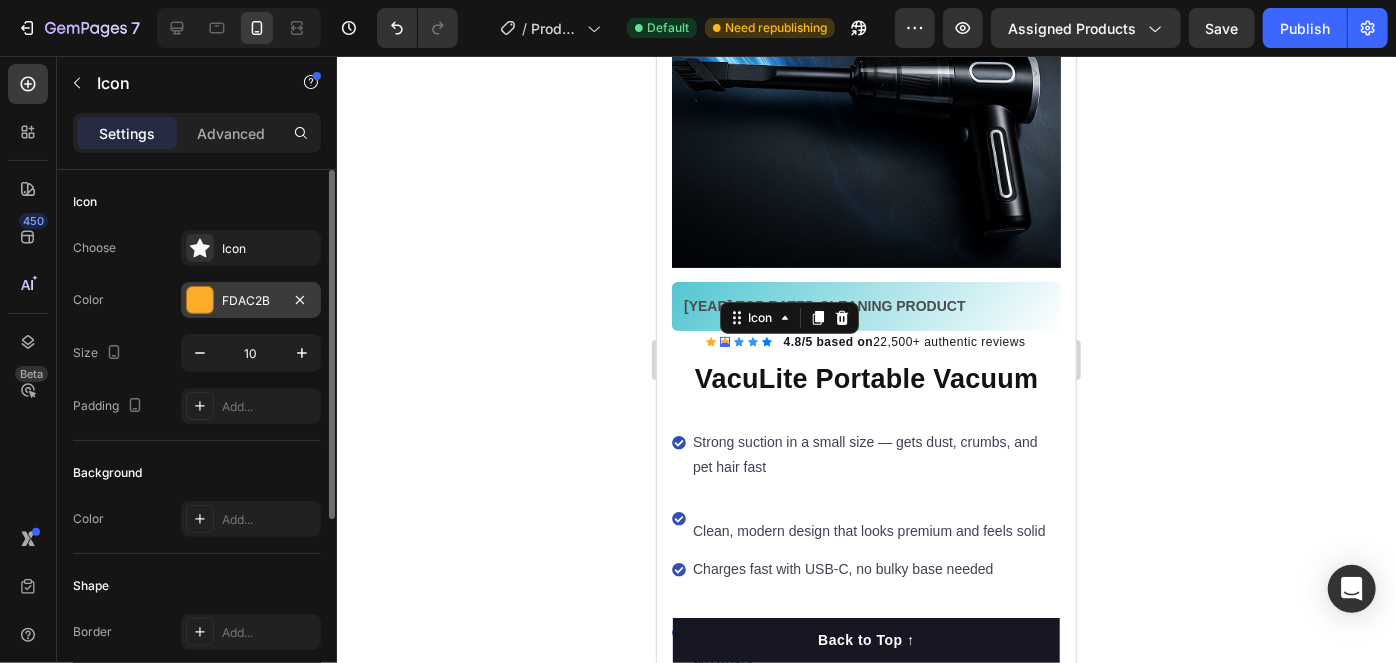 click on "FDAC2B" at bounding box center [251, 301] 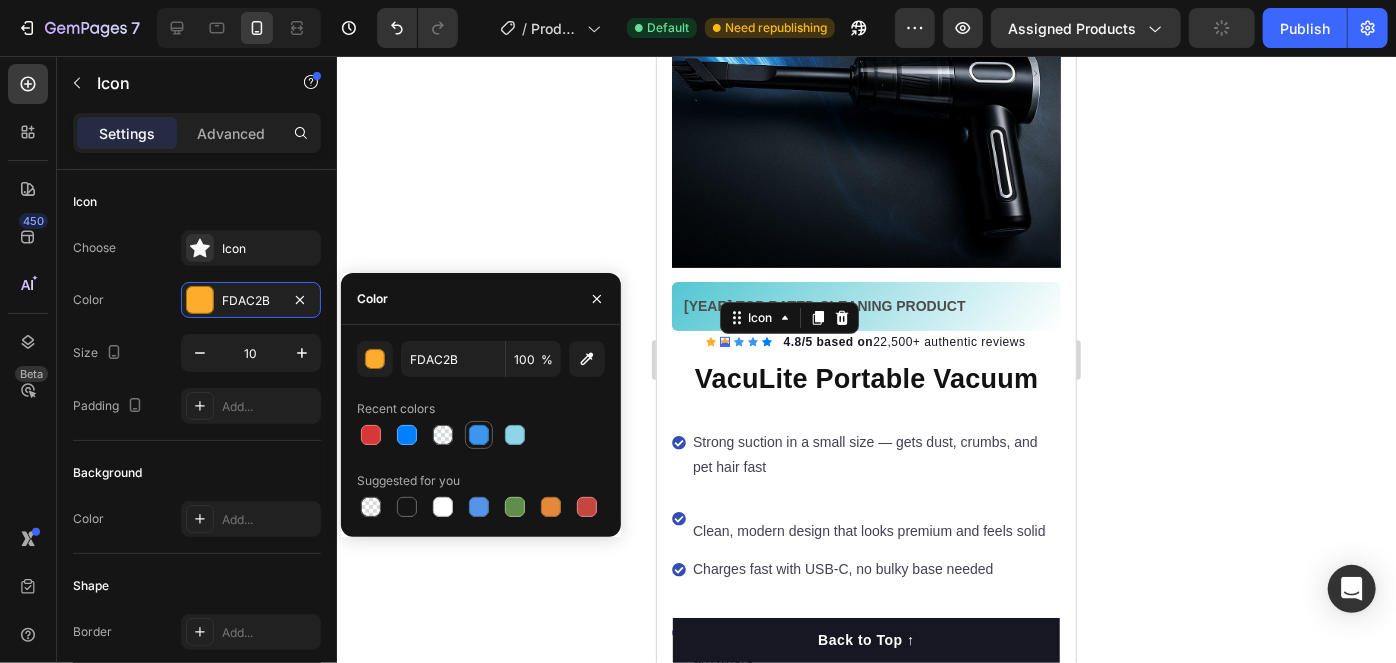 click at bounding box center [479, 435] 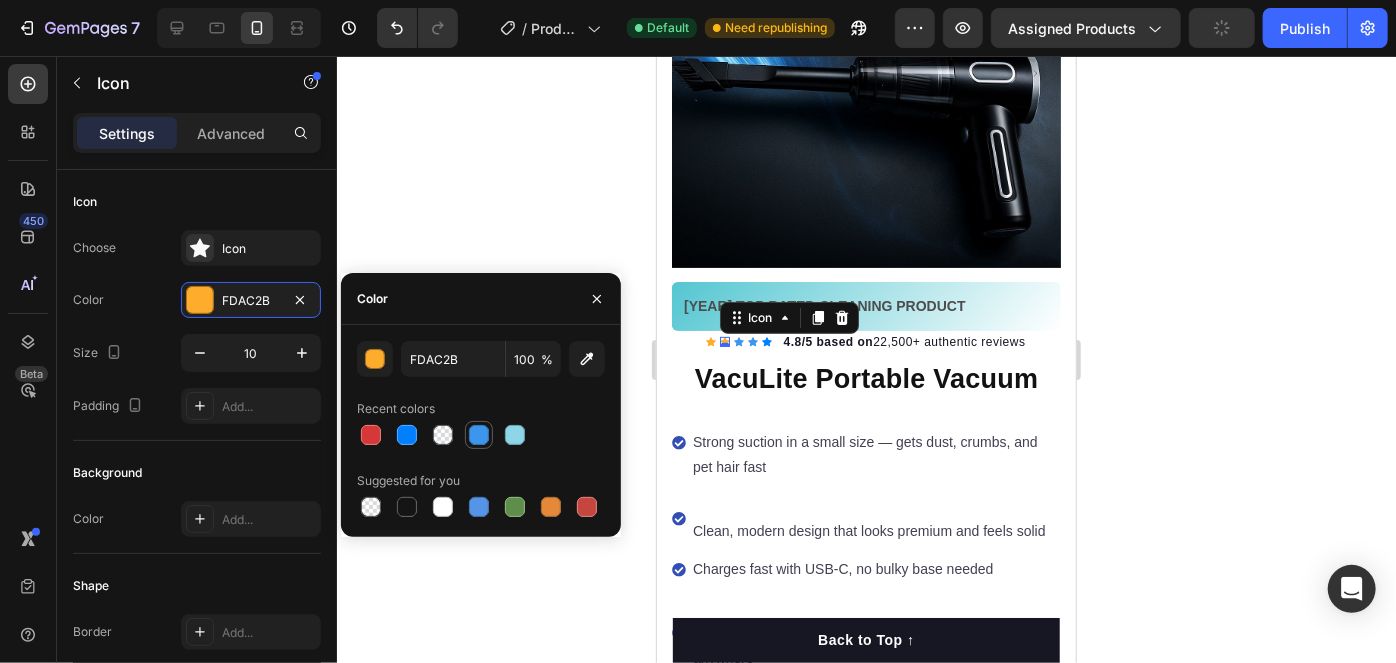 type on "3C96EE" 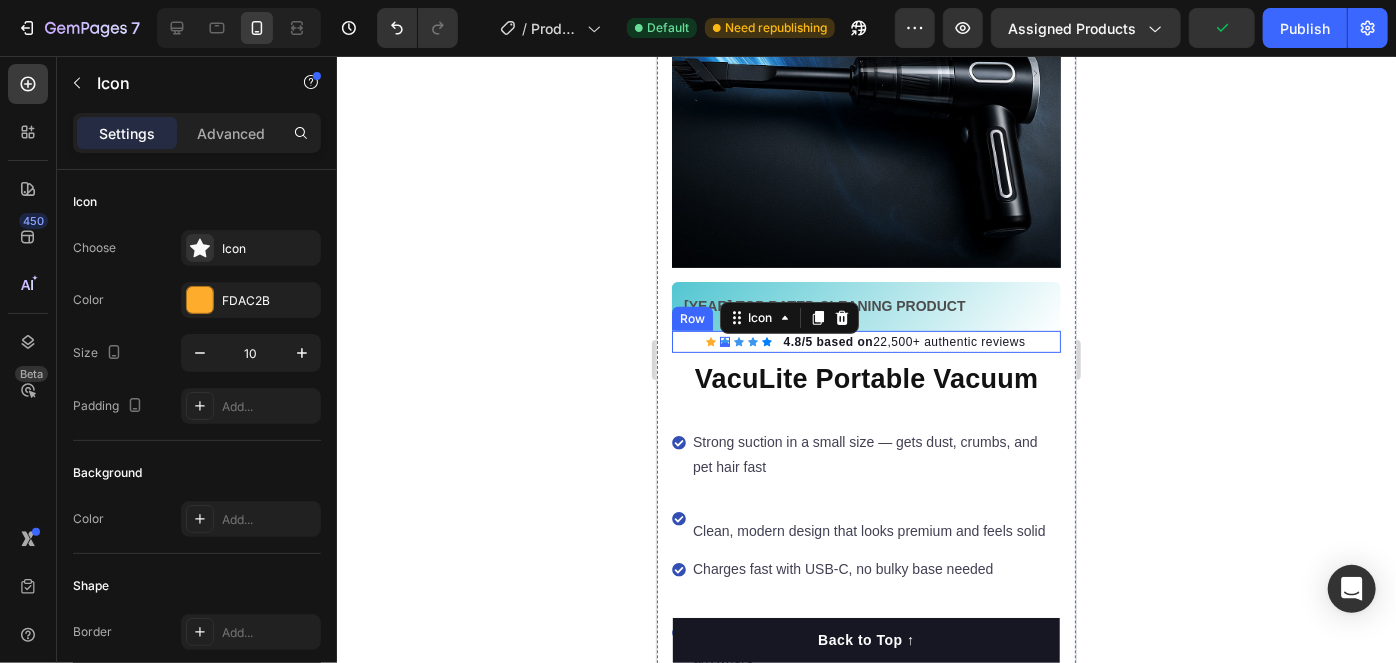 click on "Icon" at bounding box center [710, 341] 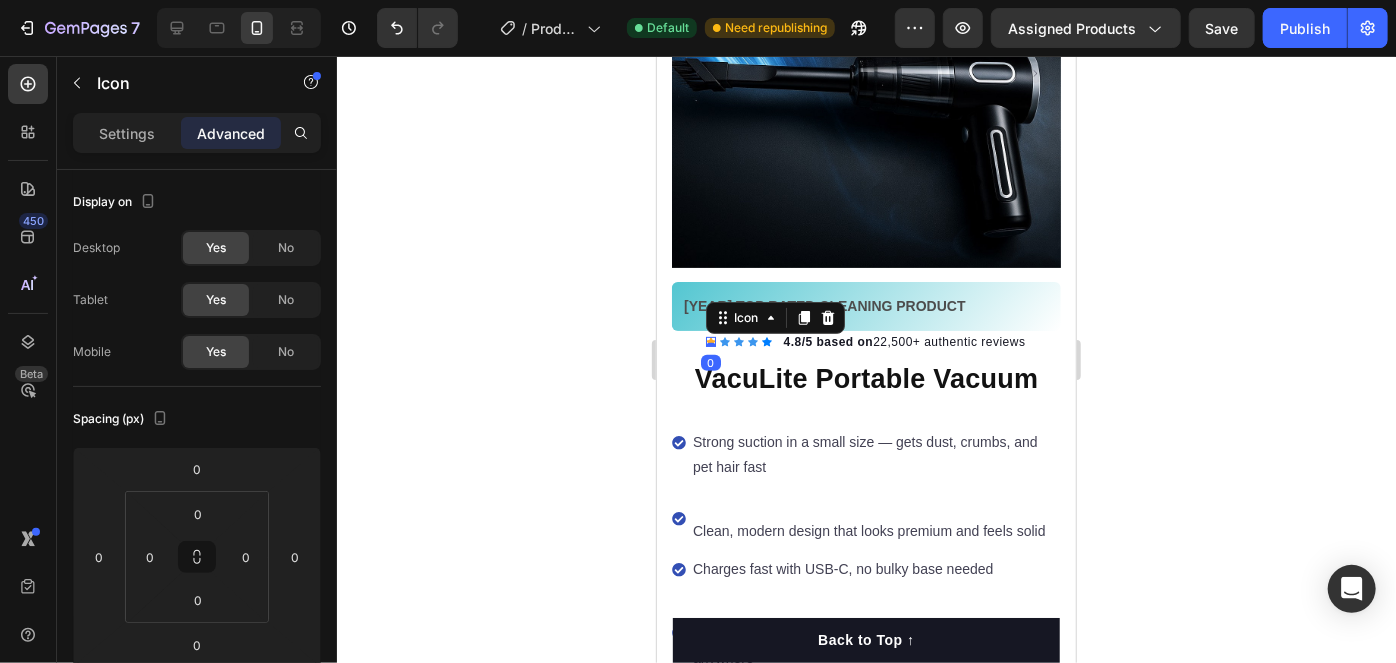 click on "Icon   0 Icon Icon Icon Icon Icon List Hoz 4.8/5 based on  22,500+ authentic reviews Text block Row" at bounding box center [865, 341] 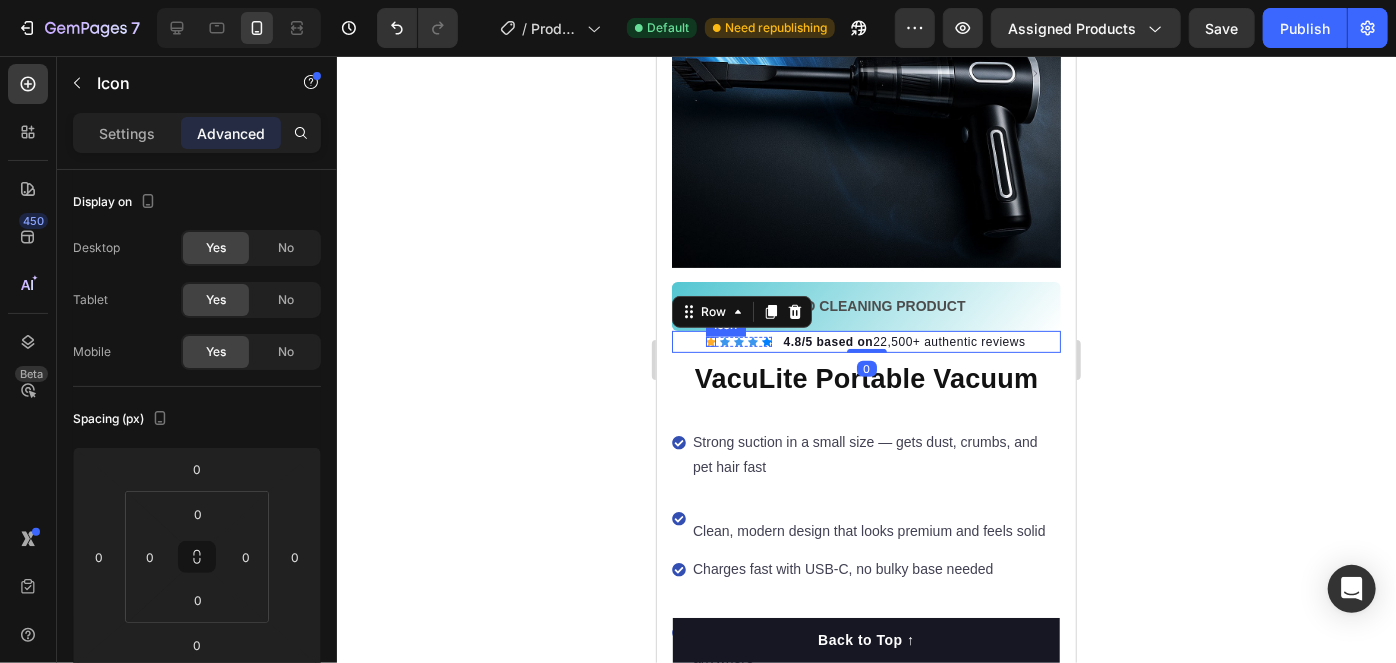 click on "Icon" at bounding box center (710, 341) 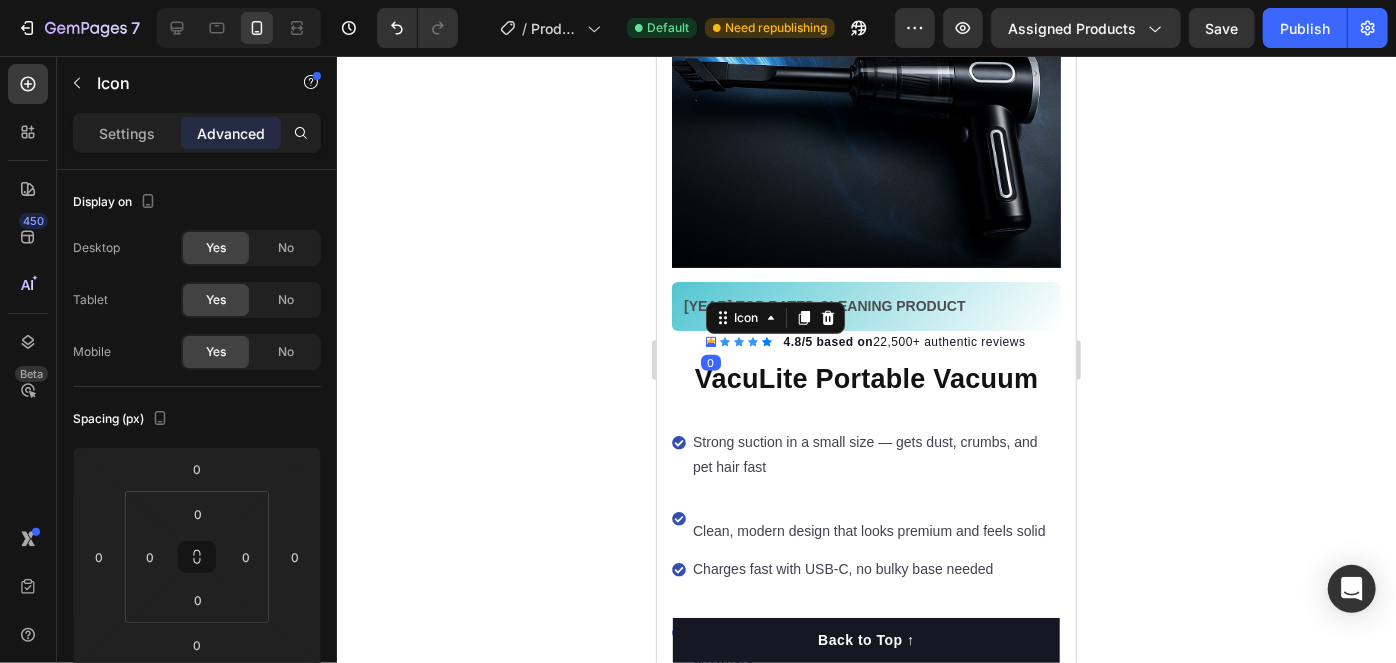 click 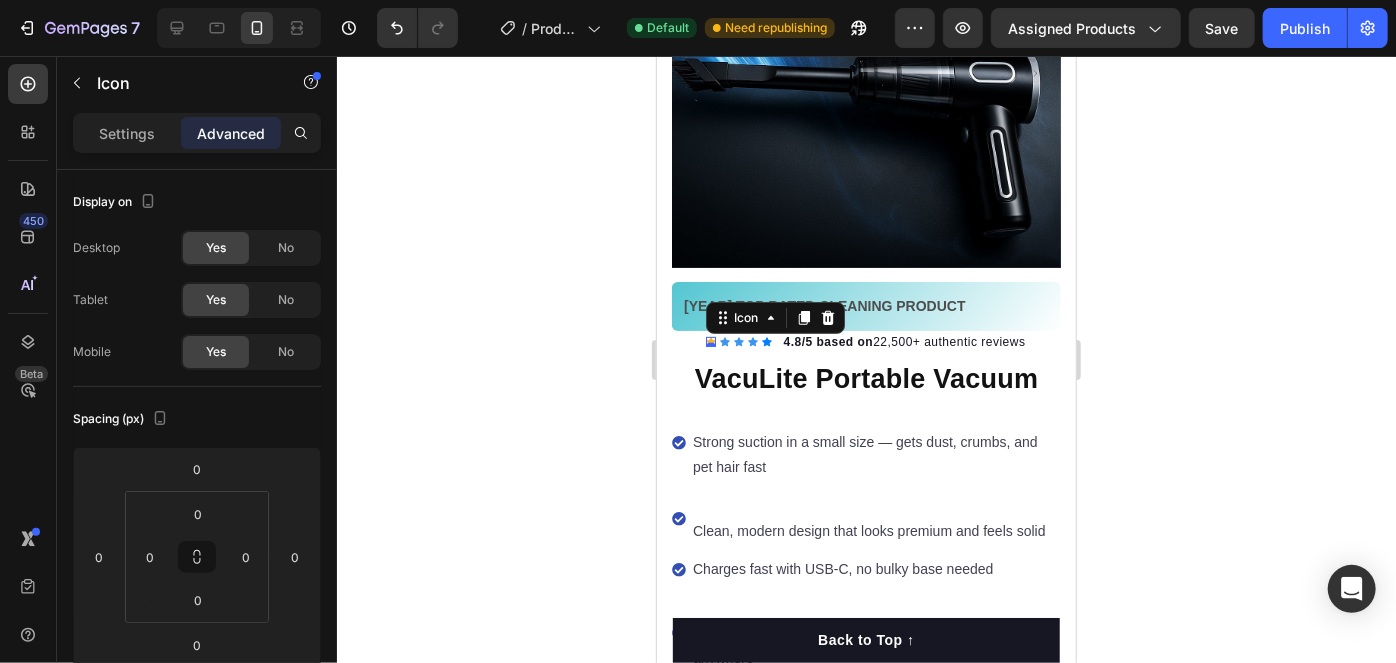 scroll, scrollTop: 363, scrollLeft: 0, axis: vertical 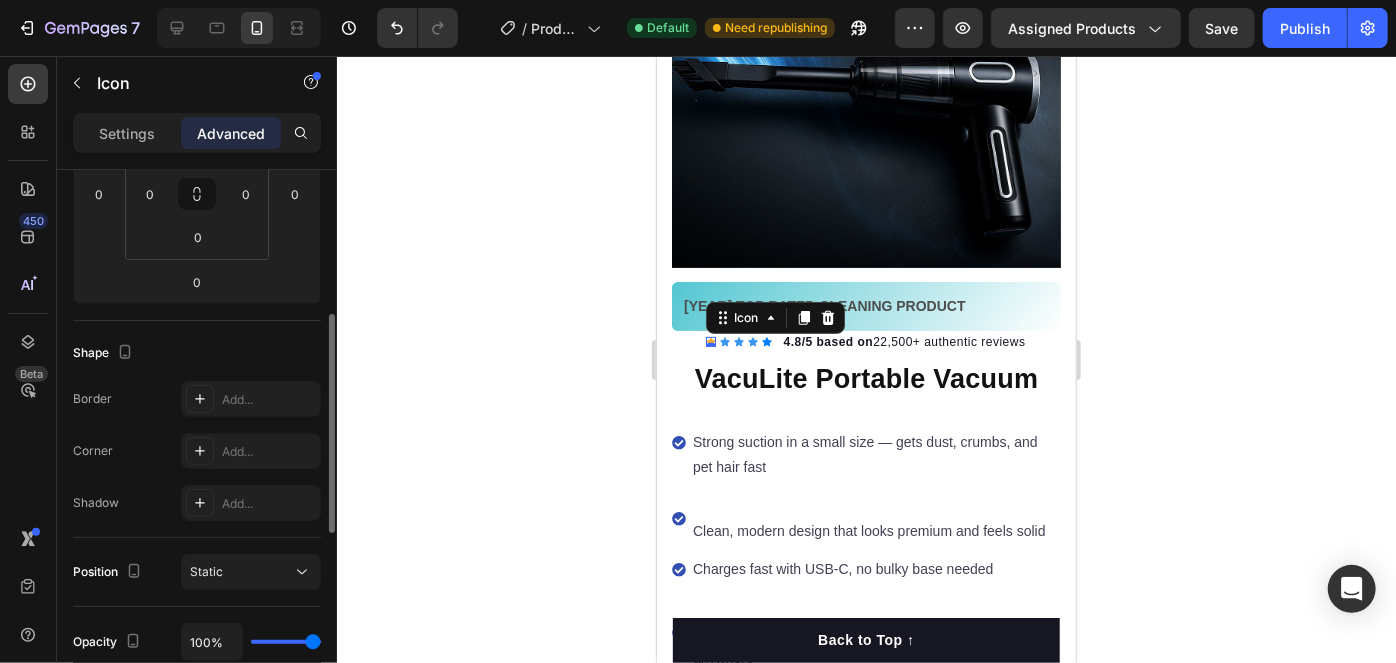 drag, startPoint x: 386, startPoint y: 373, endPoint x: 449, endPoint y: 363, distance: 63.788715 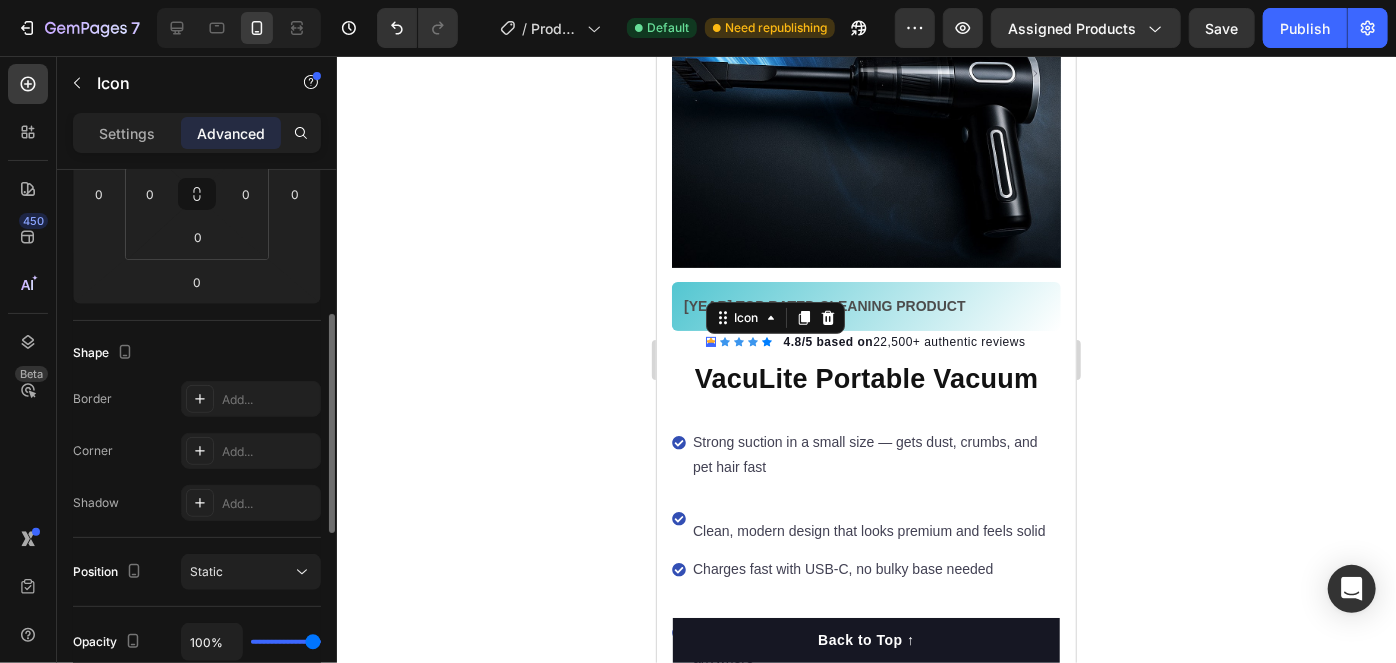 click 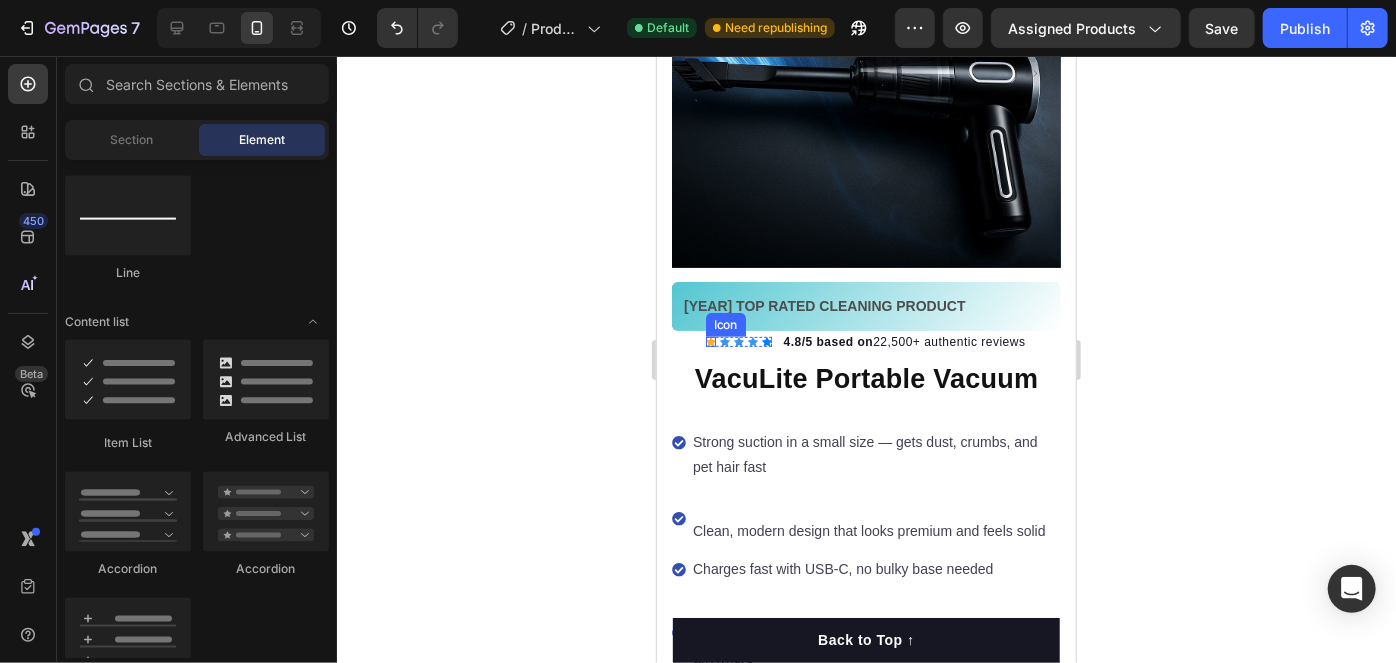 click 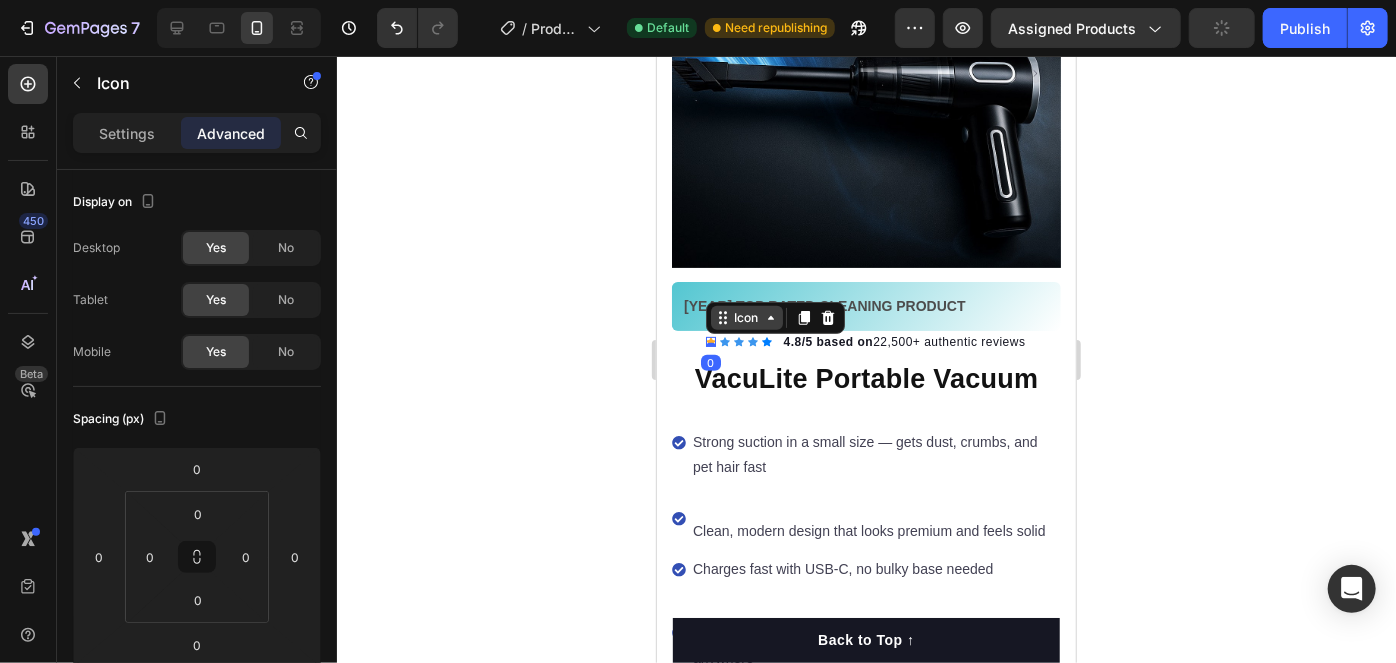 click on "Icon" at bounding box center [746, 317] 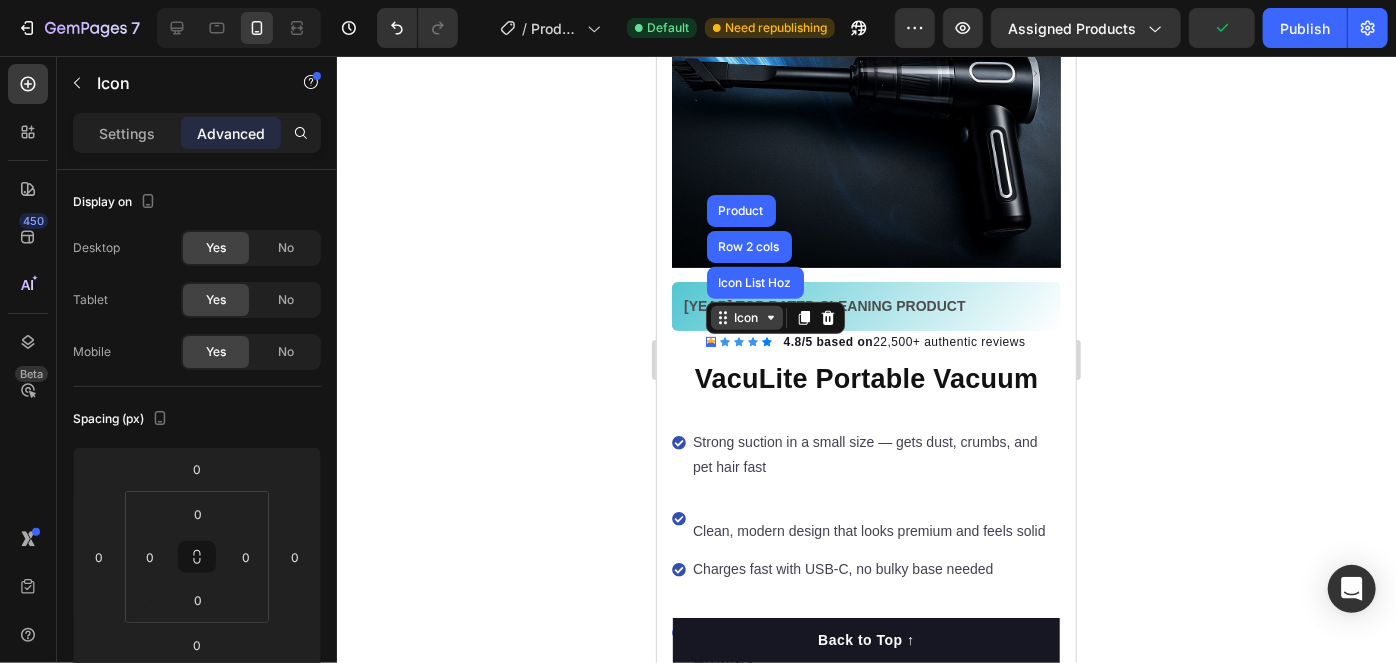 click on "Icon" at bounding box center (746, 317) 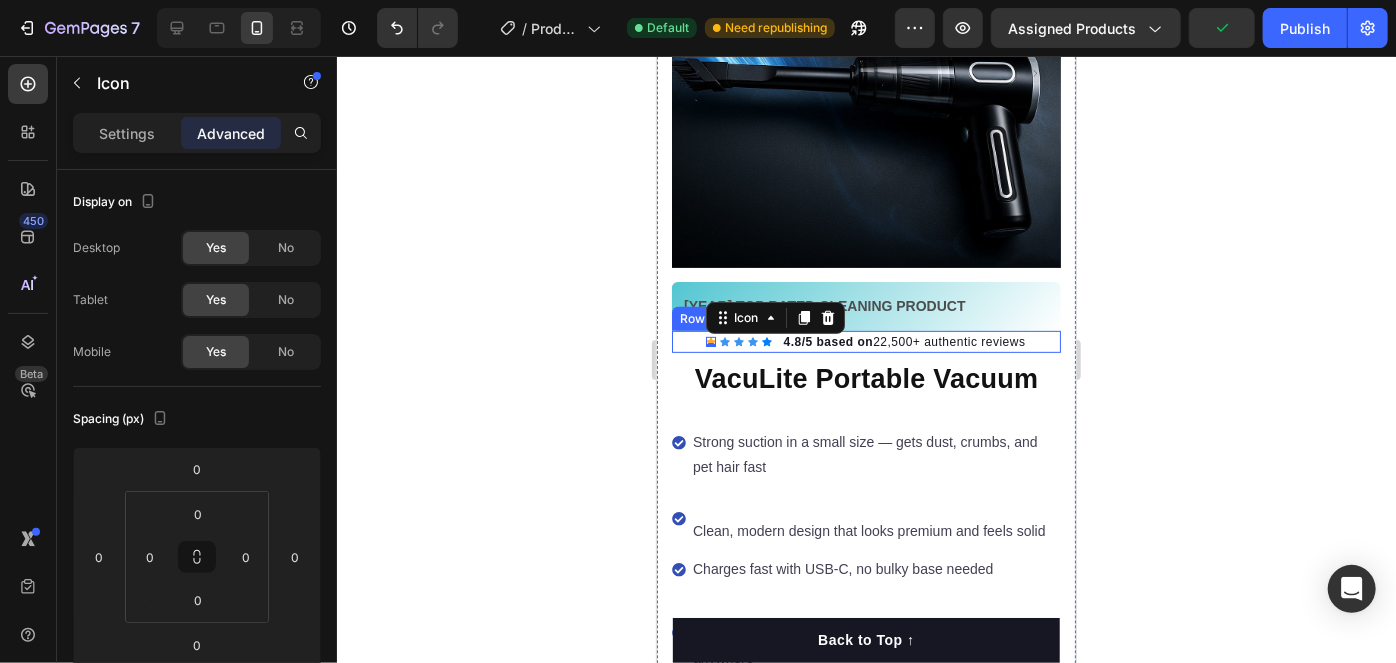 click on "Icon   0 Icon Icon Icon Icon Icon List Hoz" at bounding box center (738, 341) 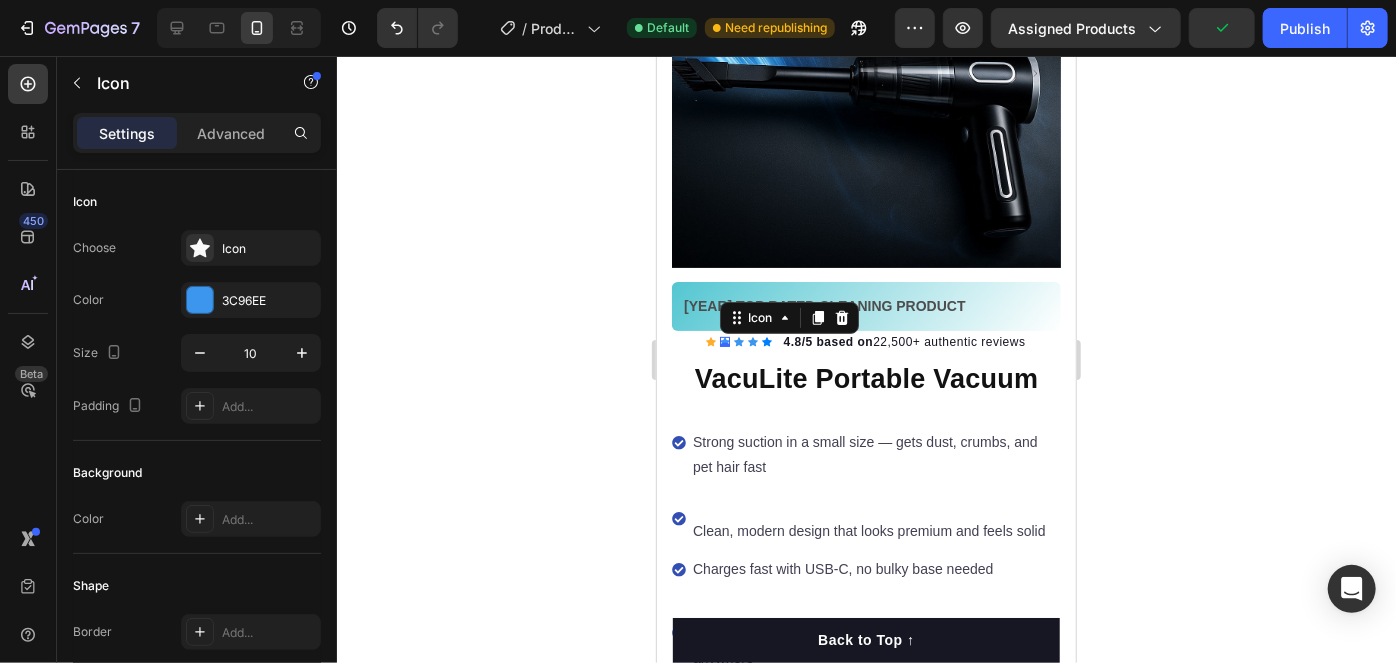 click on "Icon   0" at bounding box center (724, 341) 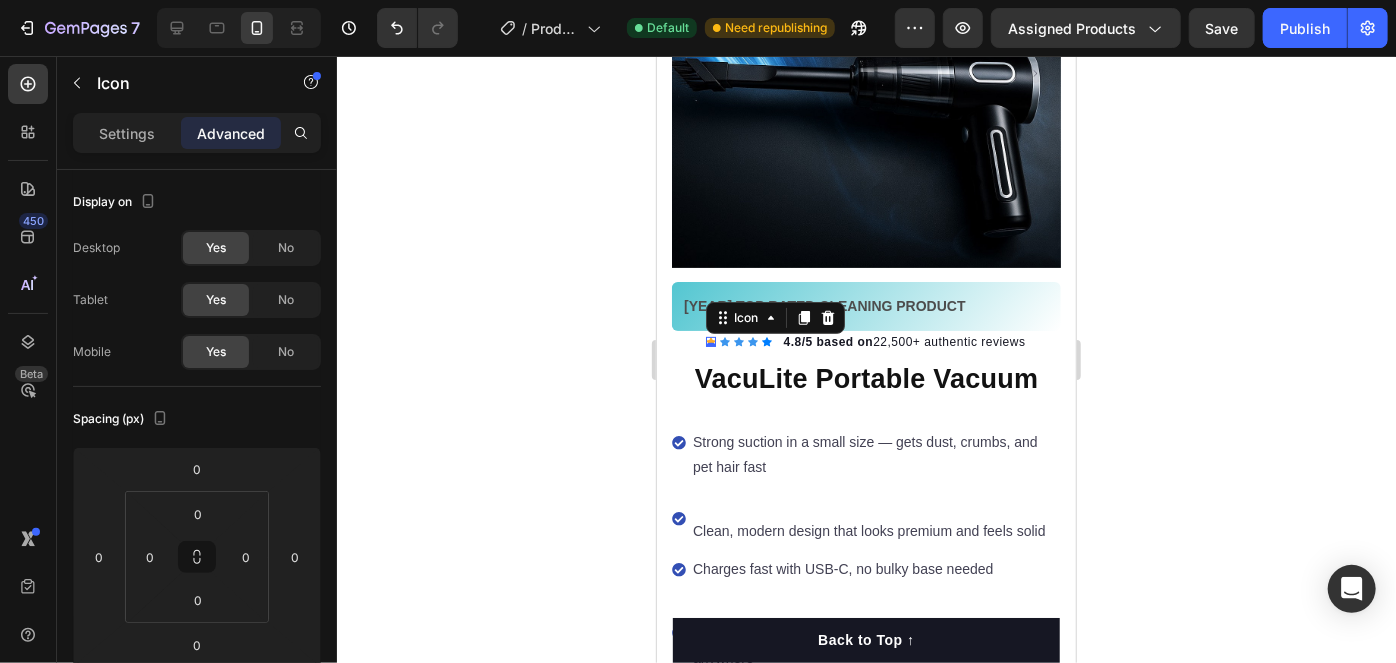 scroll, scrollTop: 362, scrollLeft: 0, axis: vertical 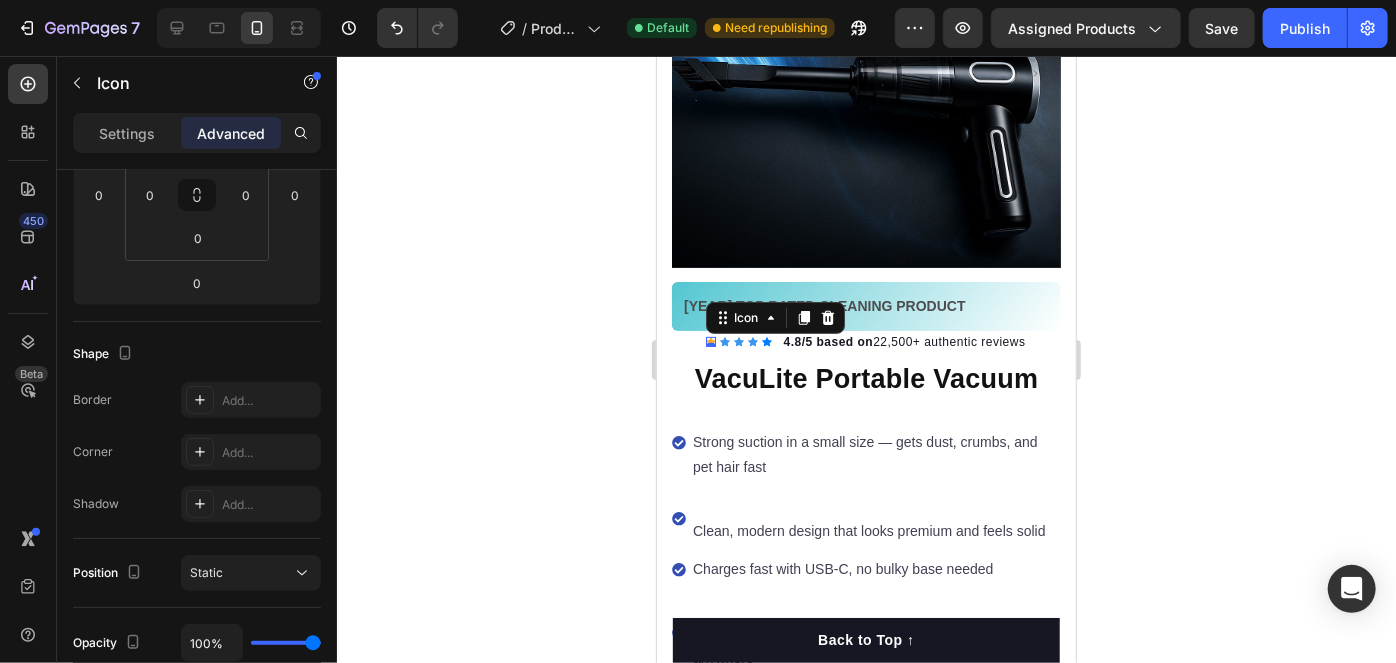 click 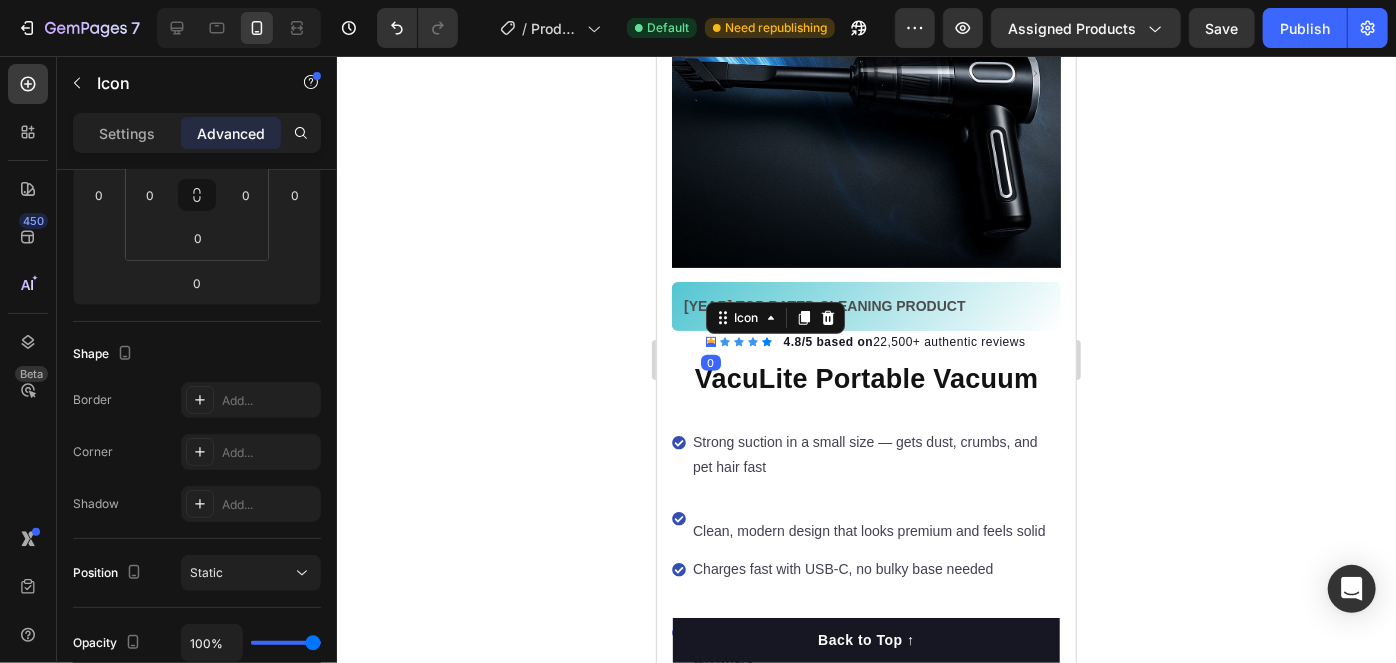 click 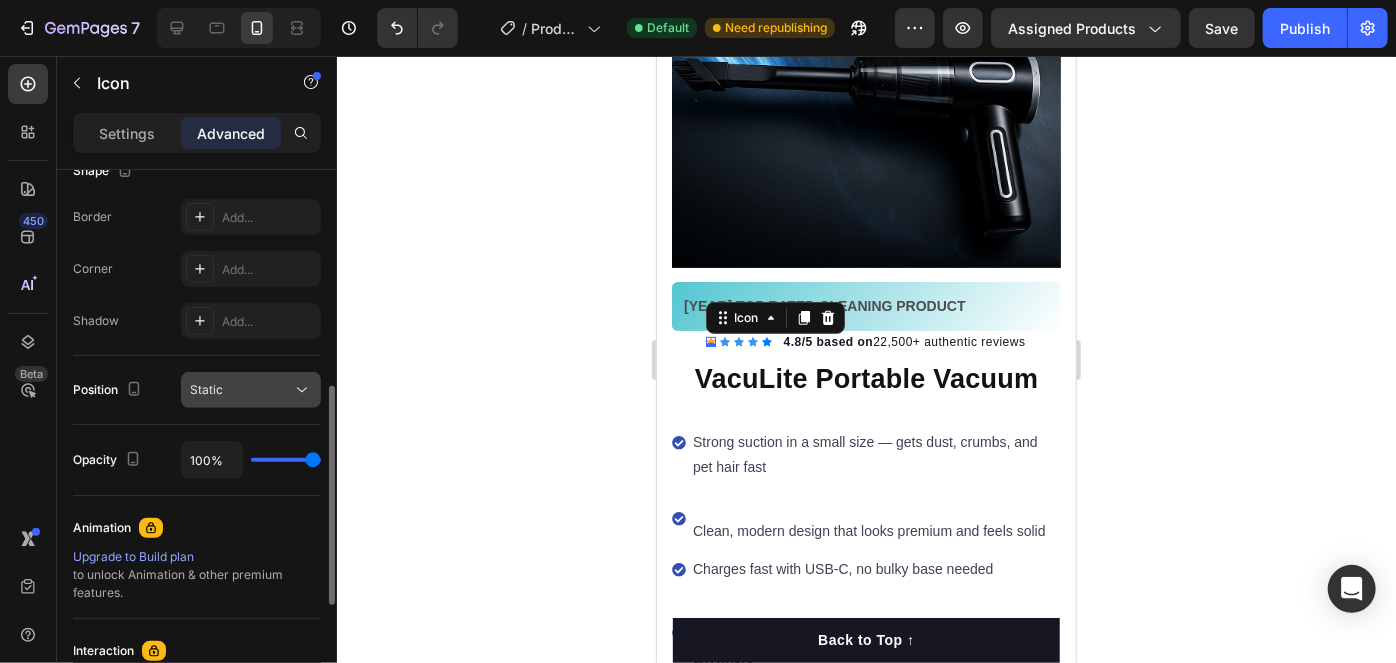 scroll, scrollTop: 727, scrollLeft: 0, axis: vertical 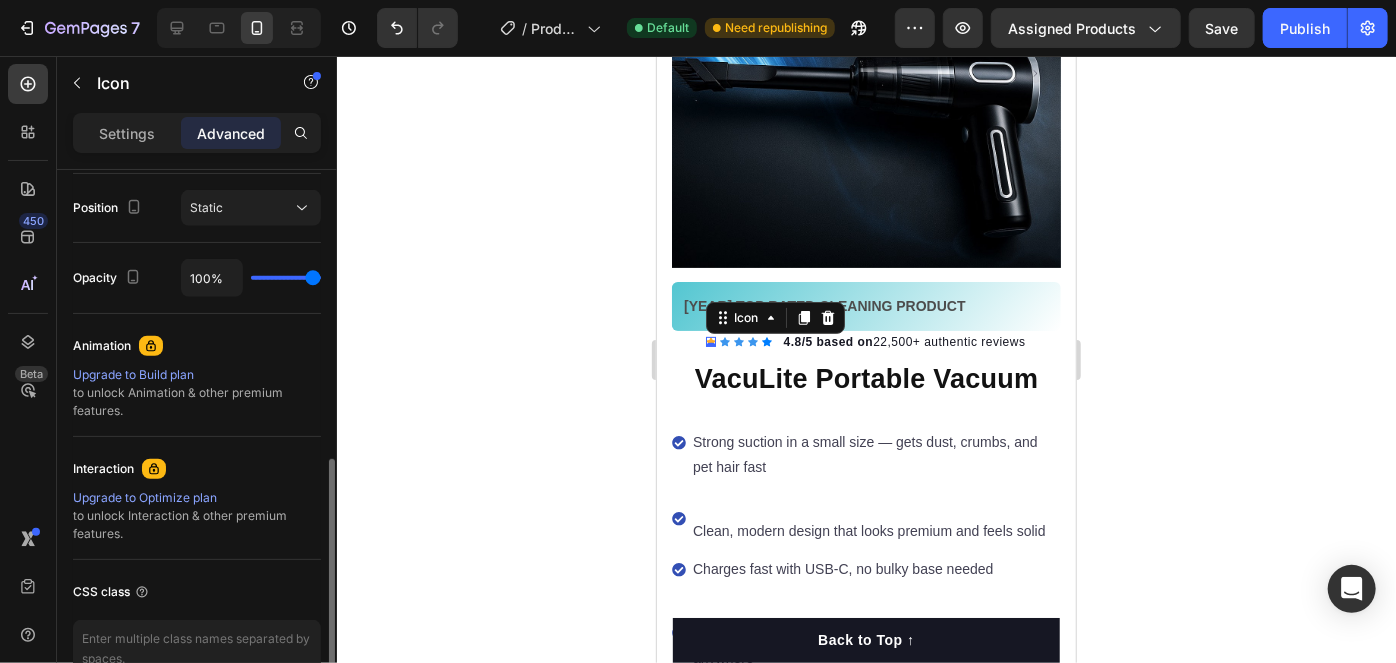 click on "Settings Advanced" at bounding box center [197, 133] 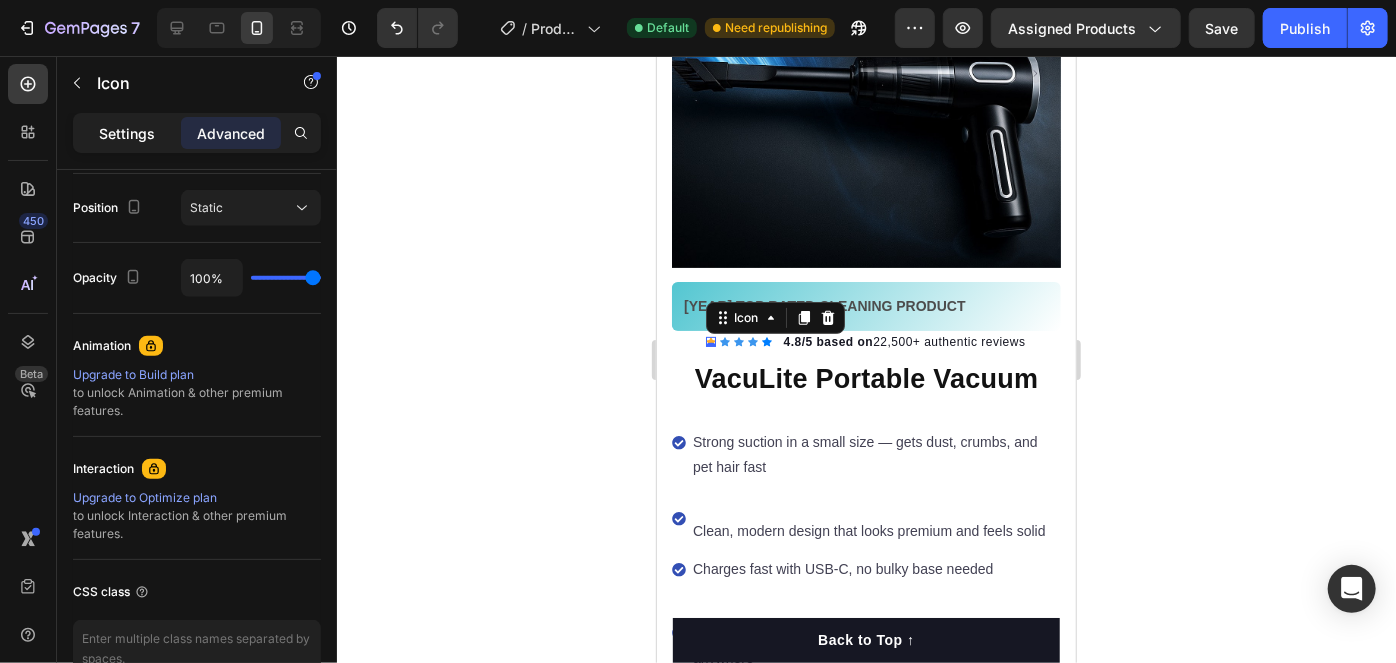 click on "Settings" 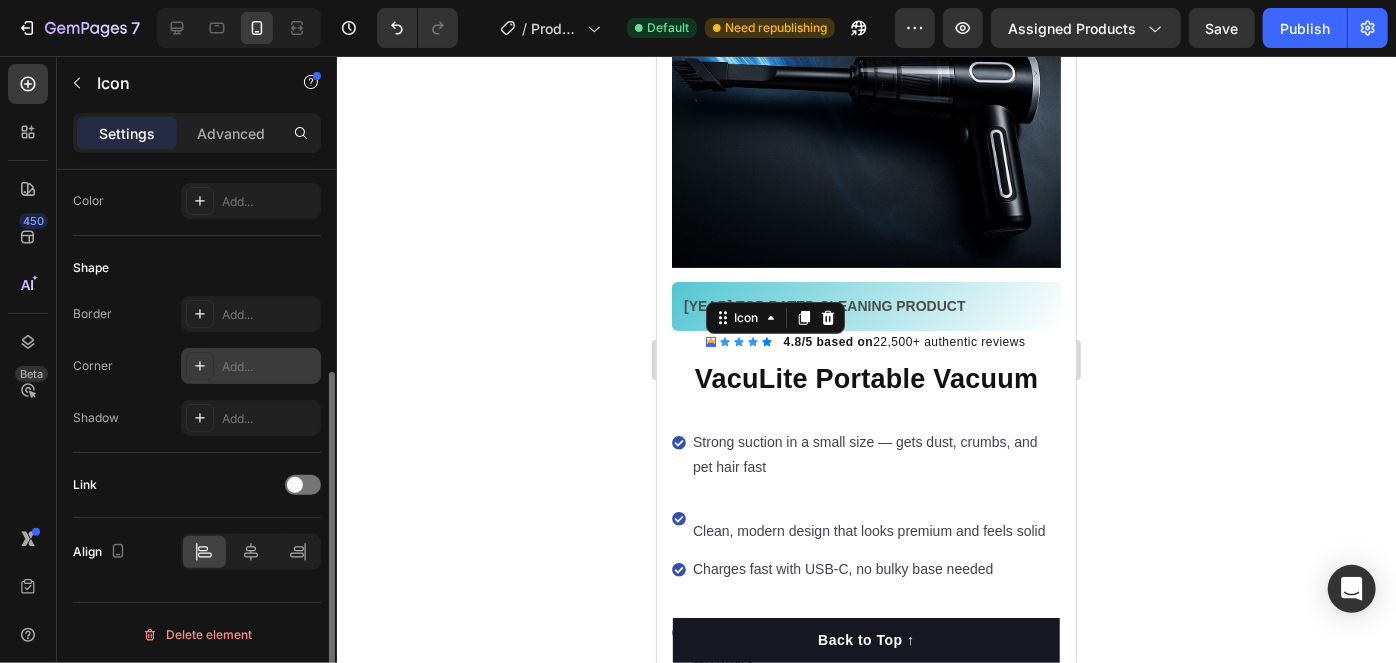 scroll, scrollTop: 0, scrollLeft: 0, axis: both 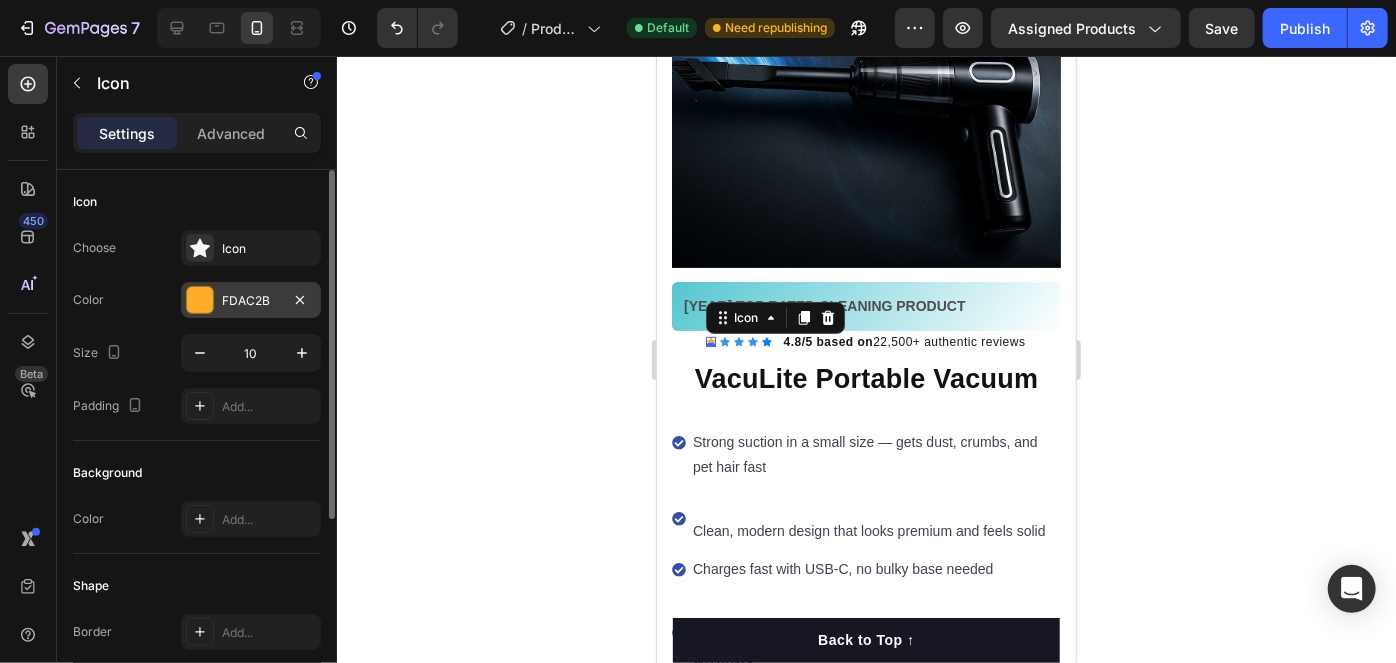 click on "FDAC2B" at bounding box center [251, 301] 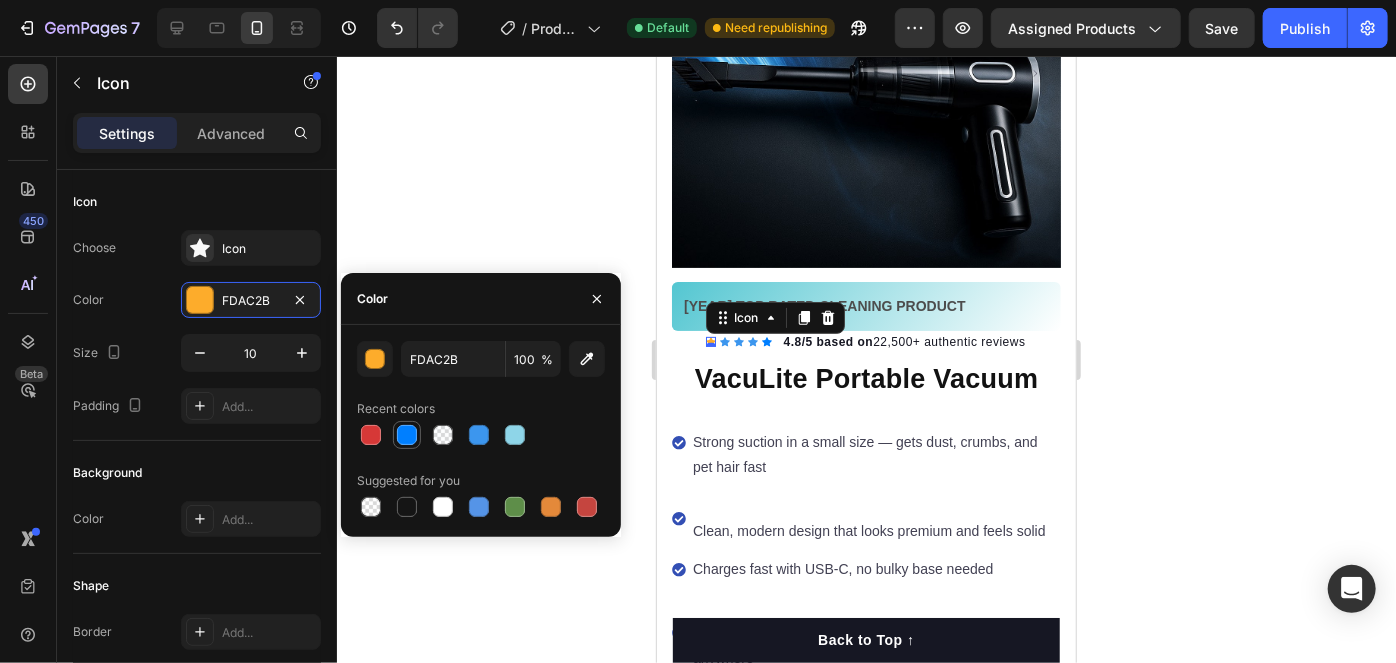 click at bounding box center (407, 435) 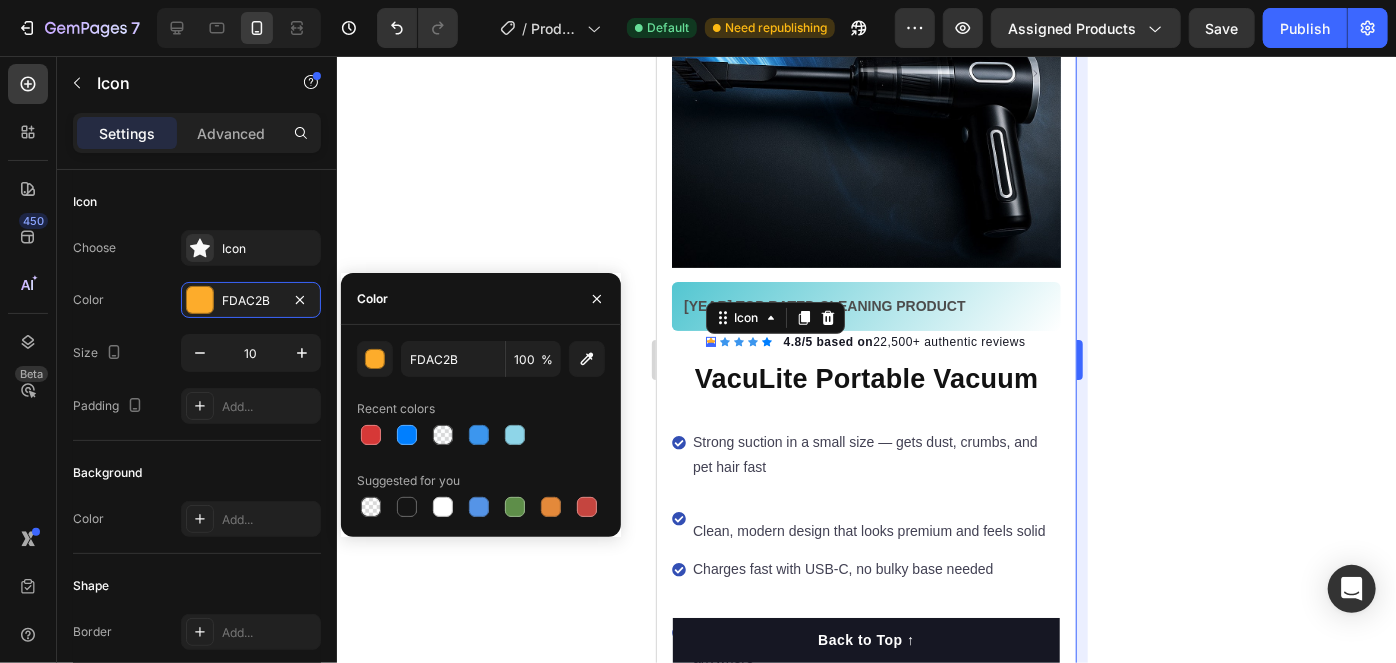 type on "007FFF" 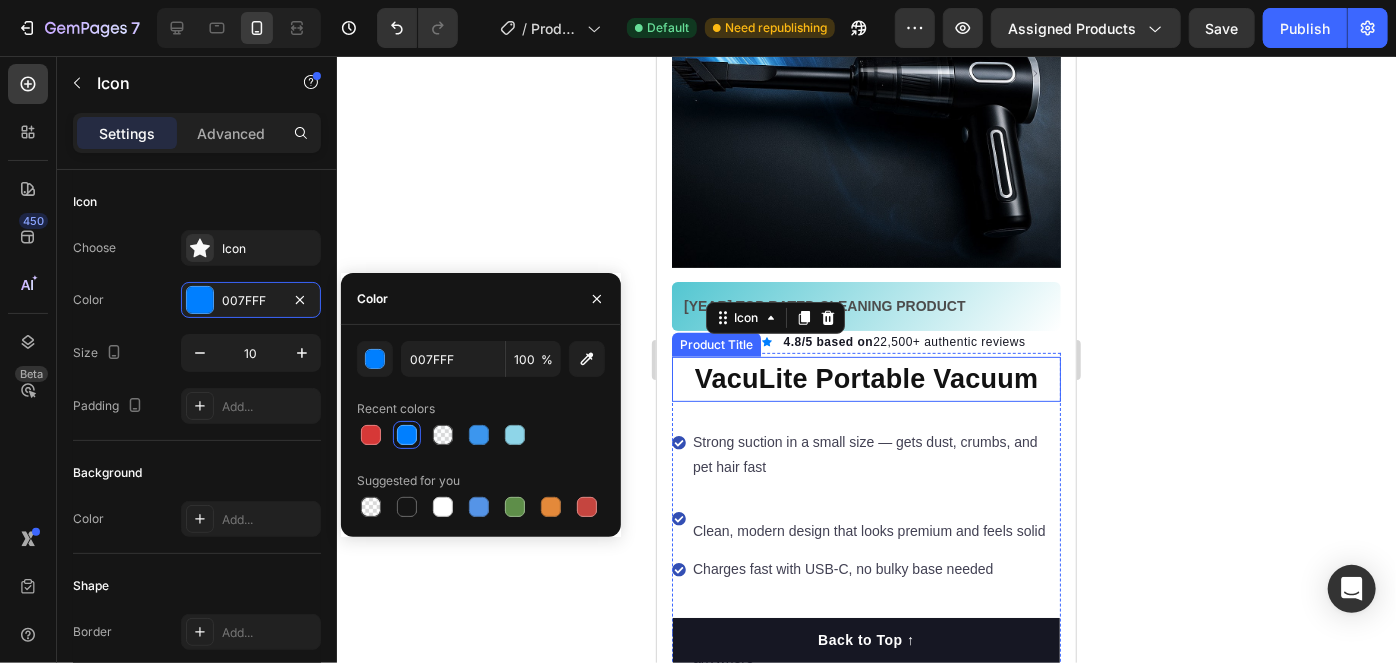click 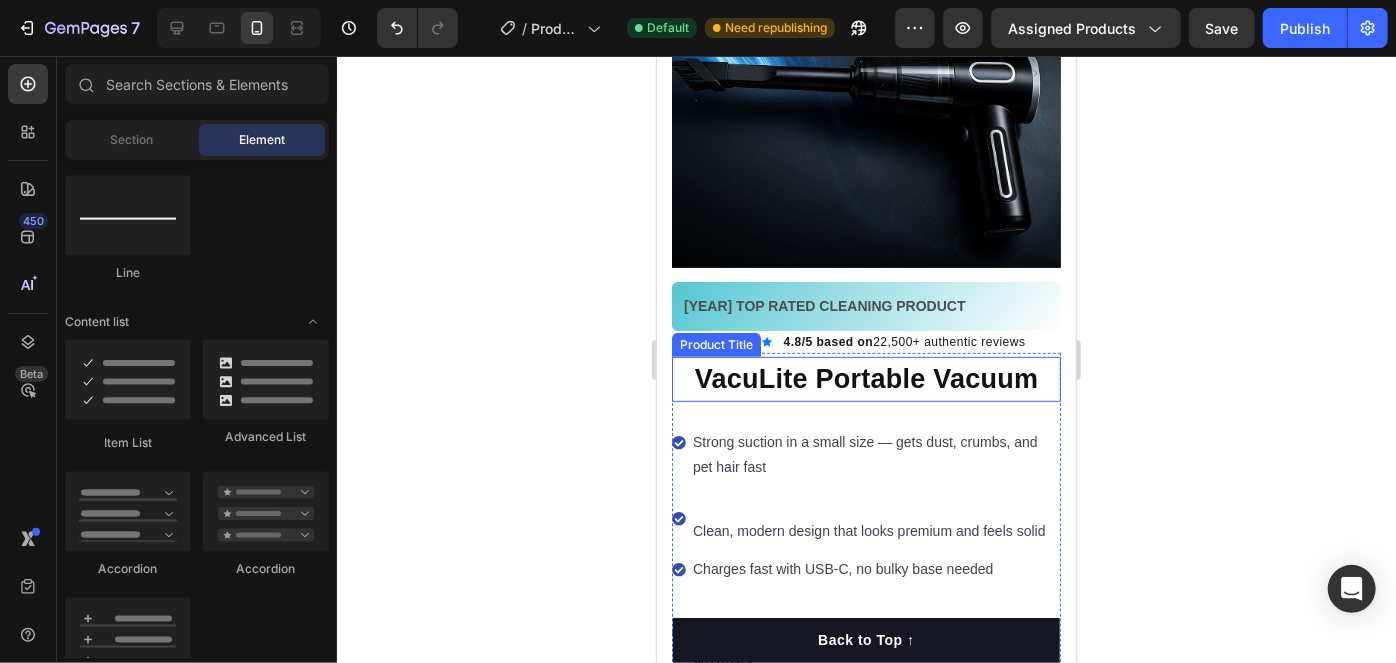 click 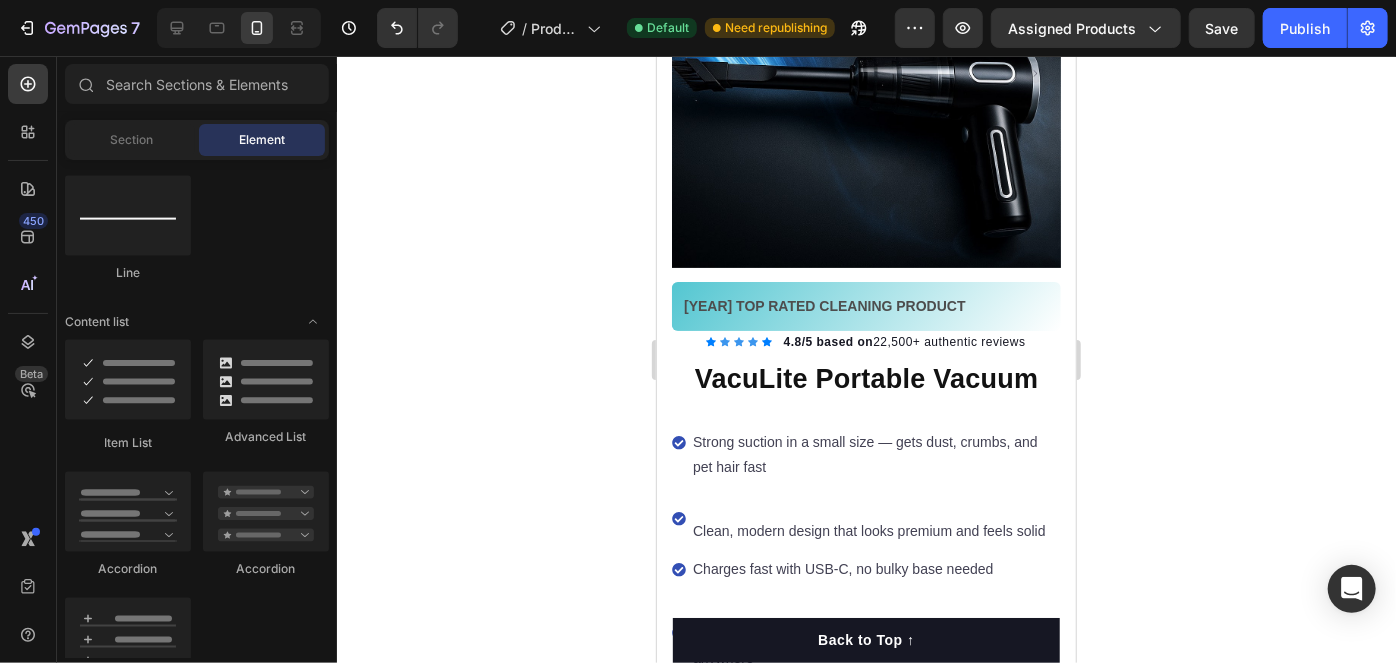 click 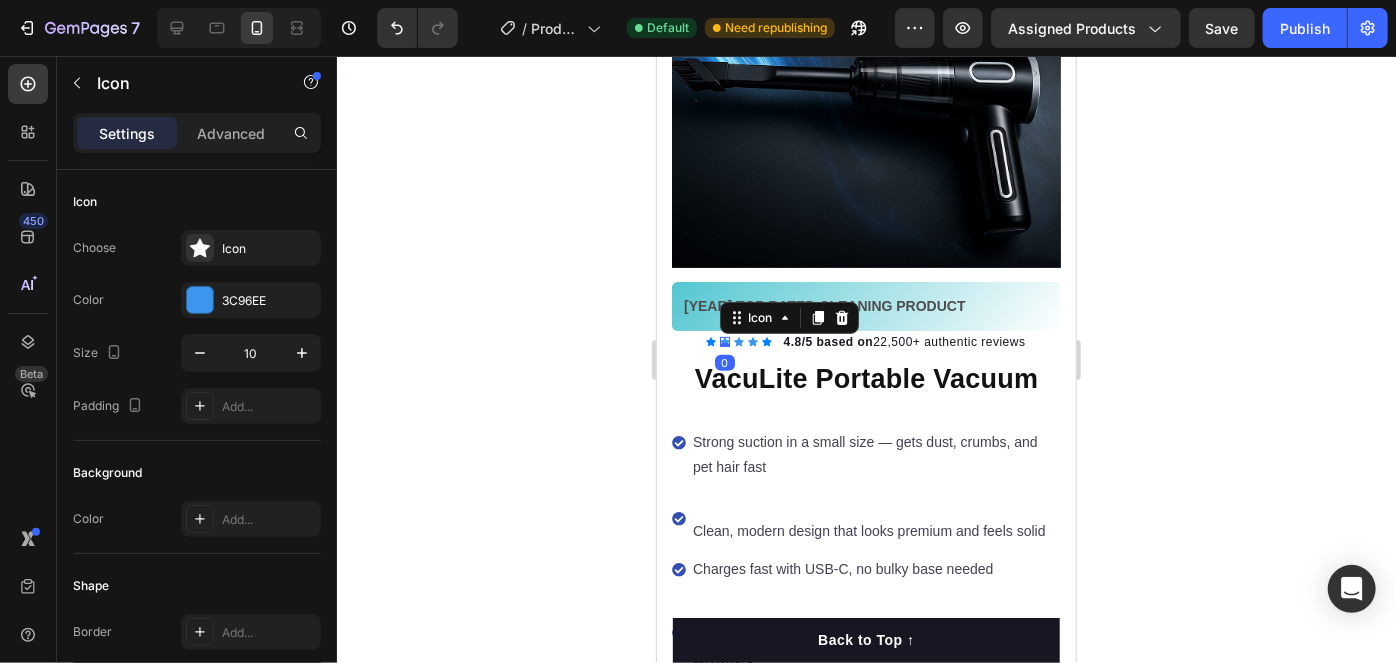 click 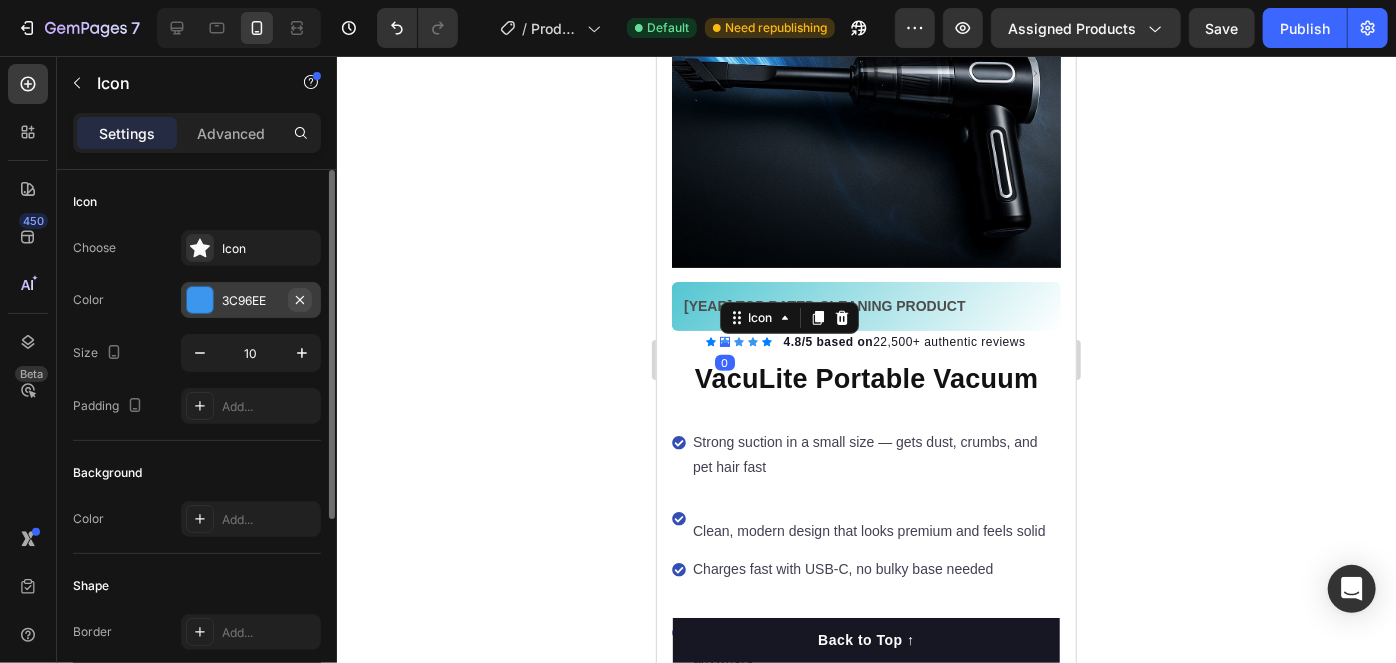 click 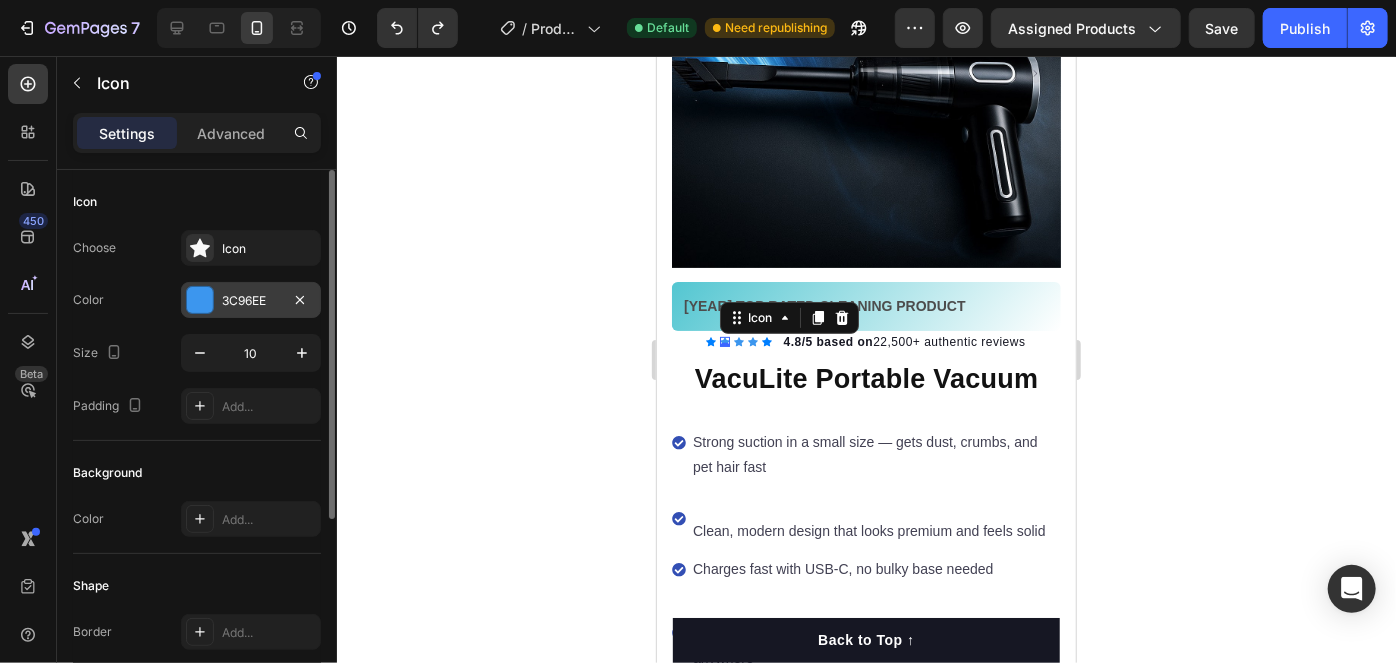 click at bounding box center (200, 300) 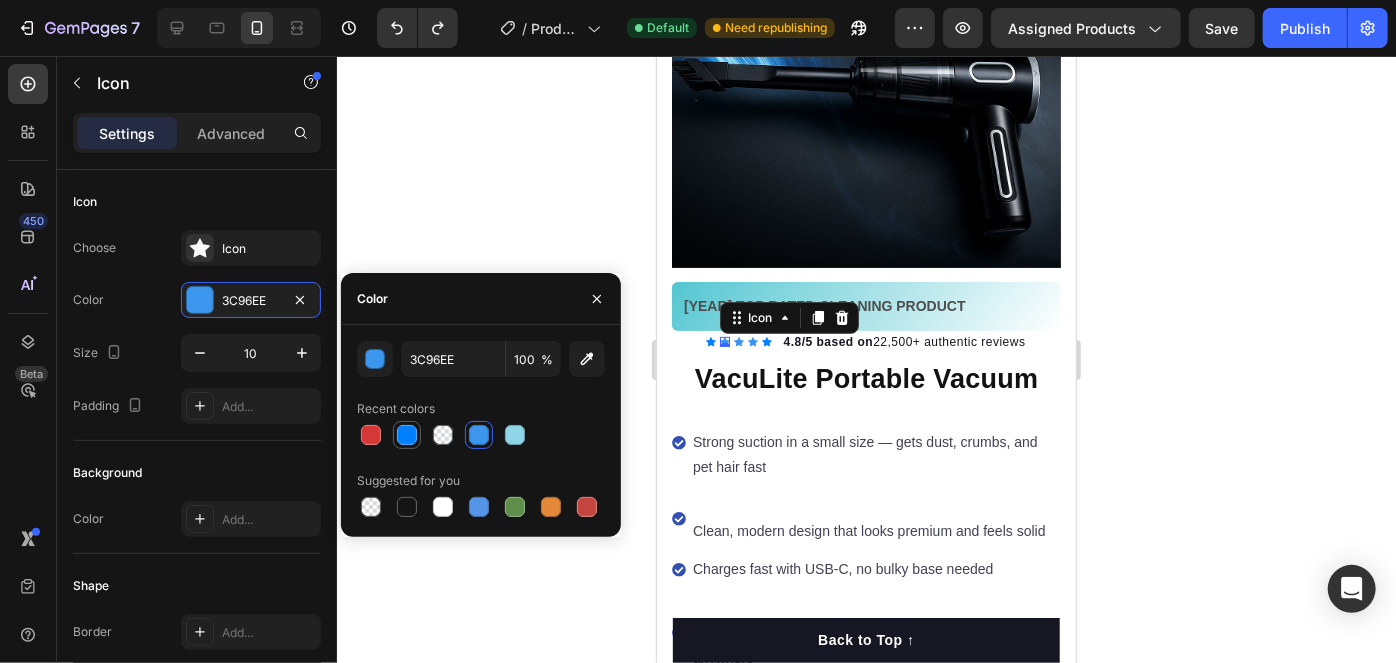 click at bounding box center [407, 435] 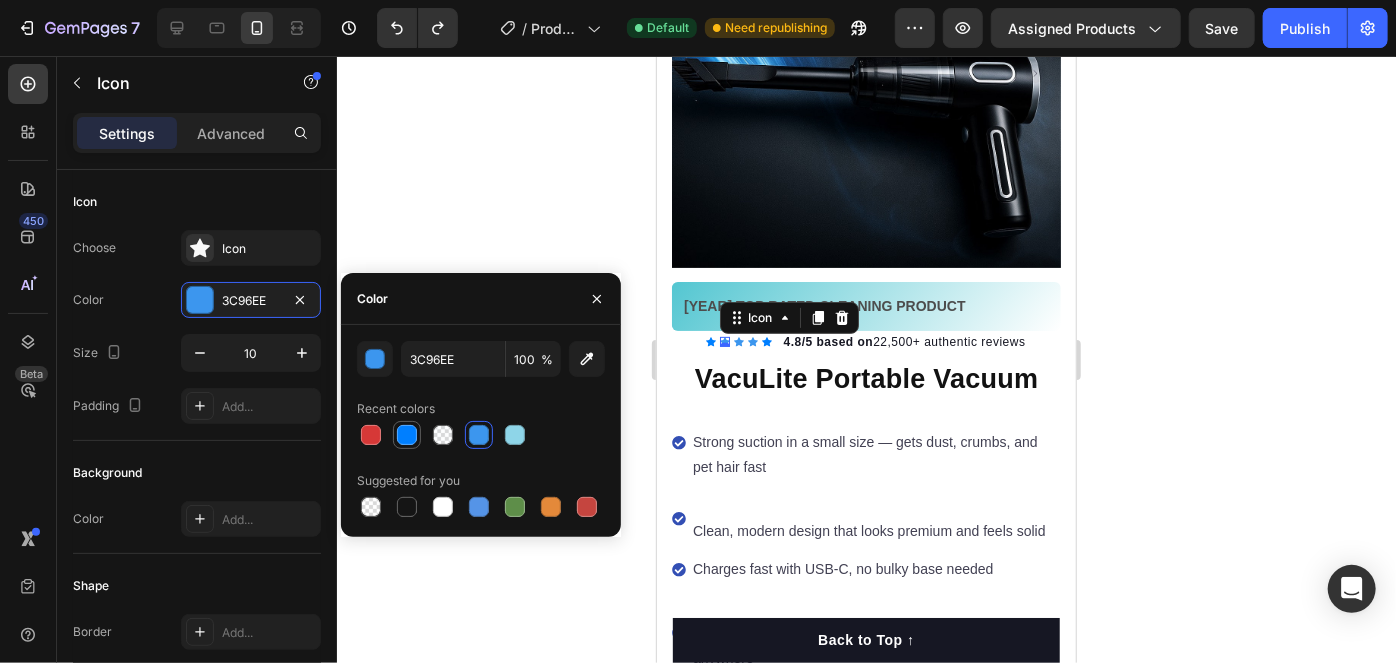 type on "007FFF" 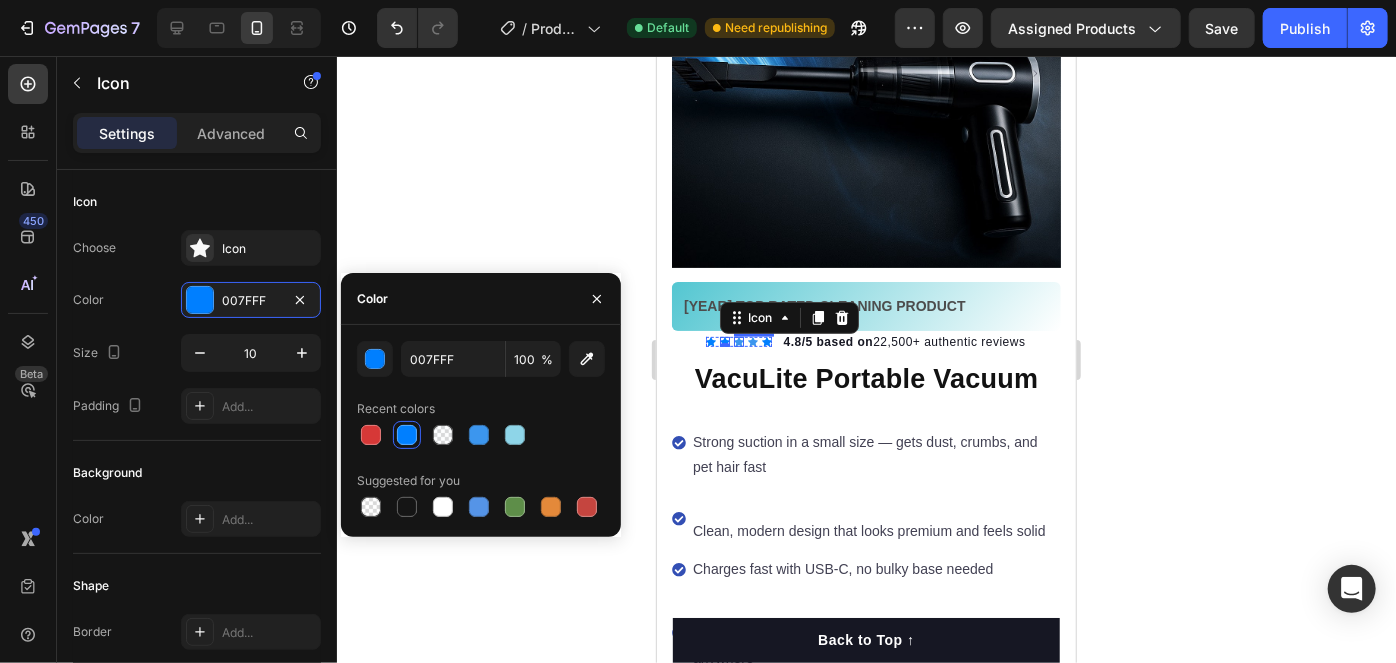 click on "Icon" at bounding box center (738, 341) 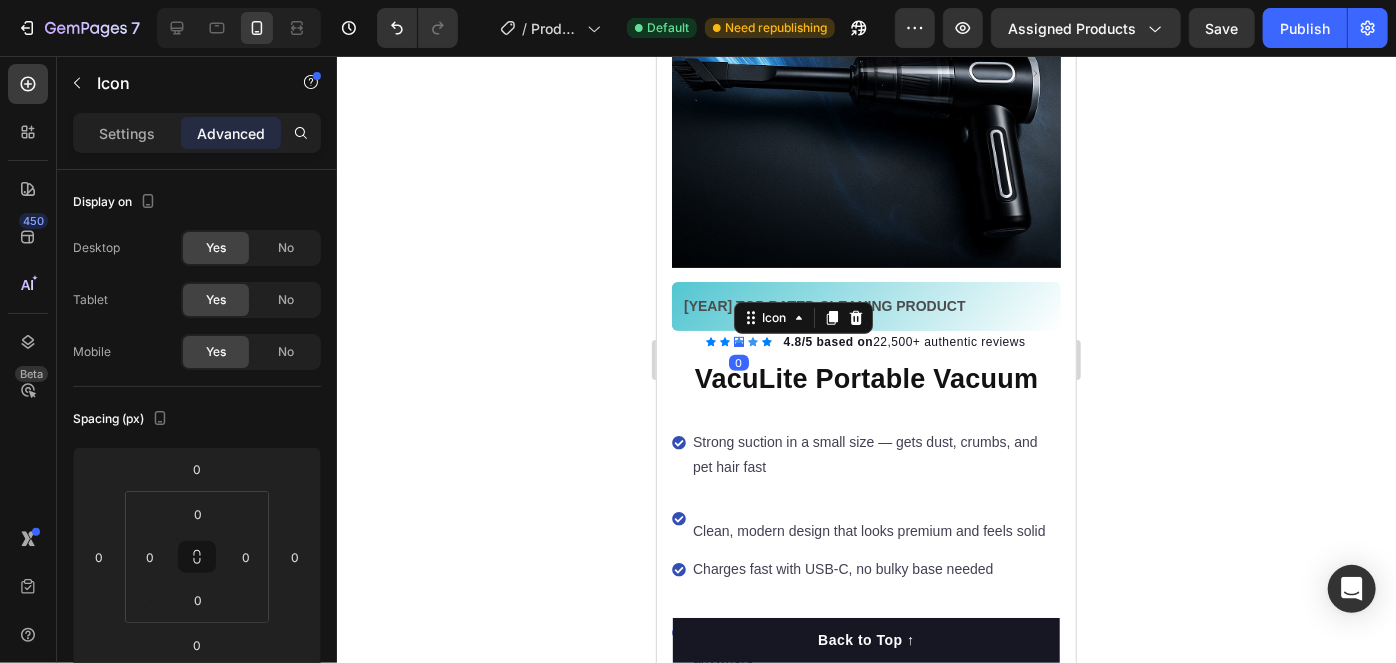 click 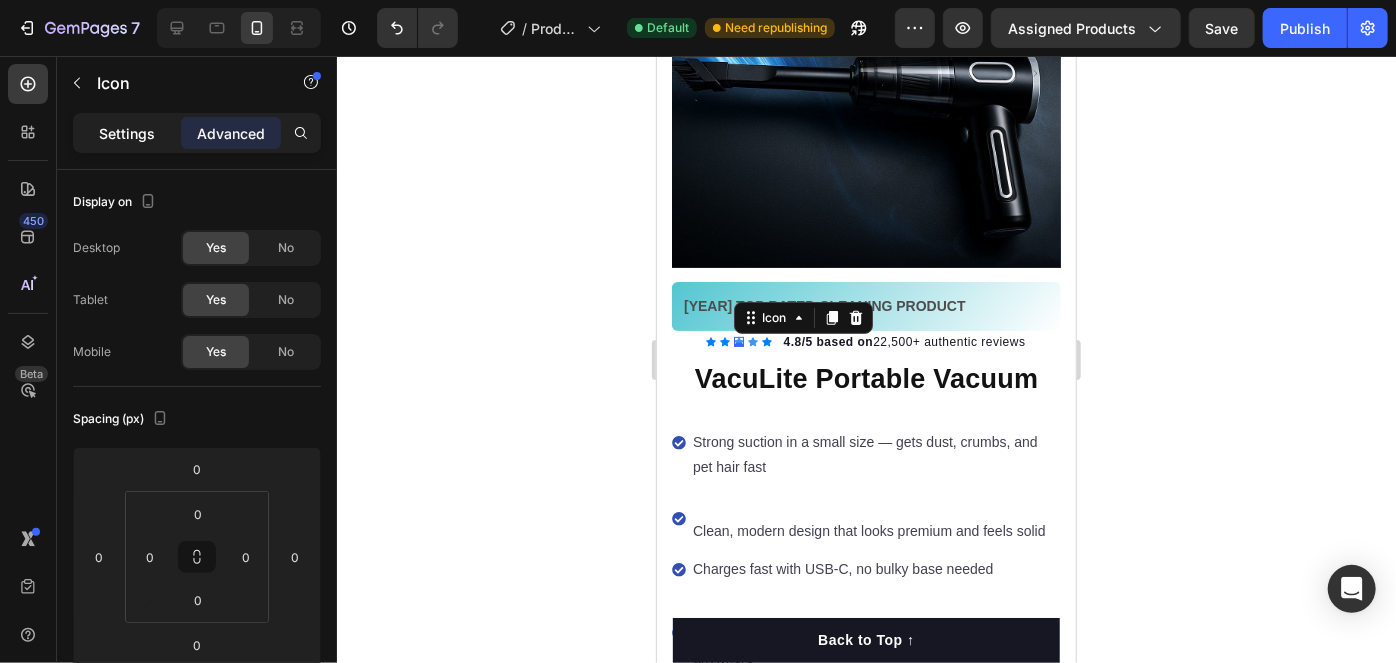 click on "Settings" 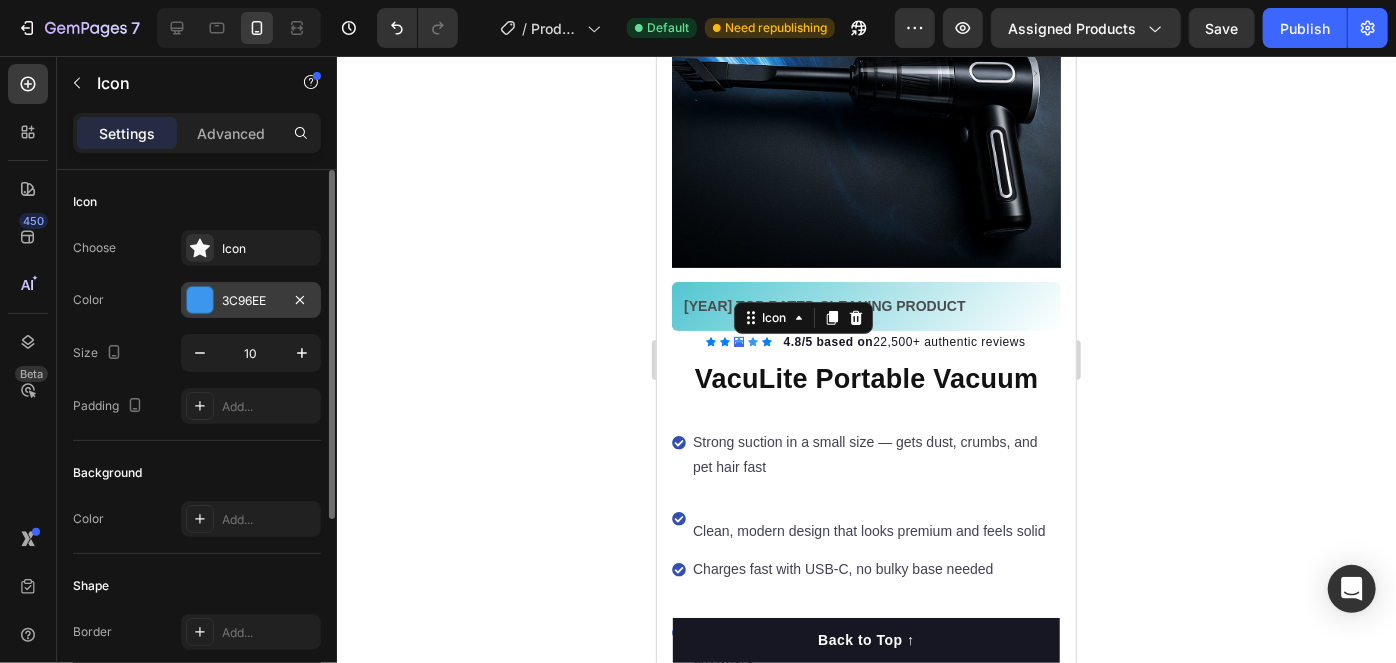 click on "3C96EE" at bounding box center [251, 301] 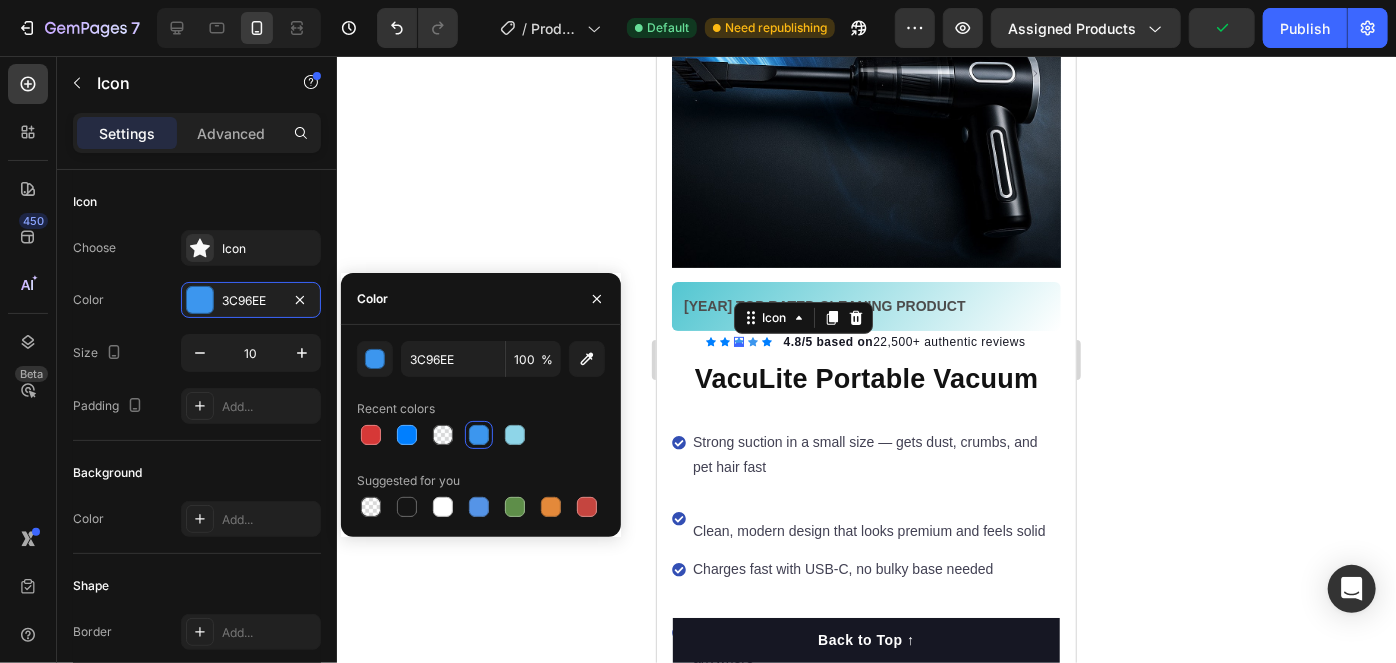 drag, startPoint x: 401, startPoint y: 427, endPoint x: 451, endPoint y: 419, distance: 50.635956 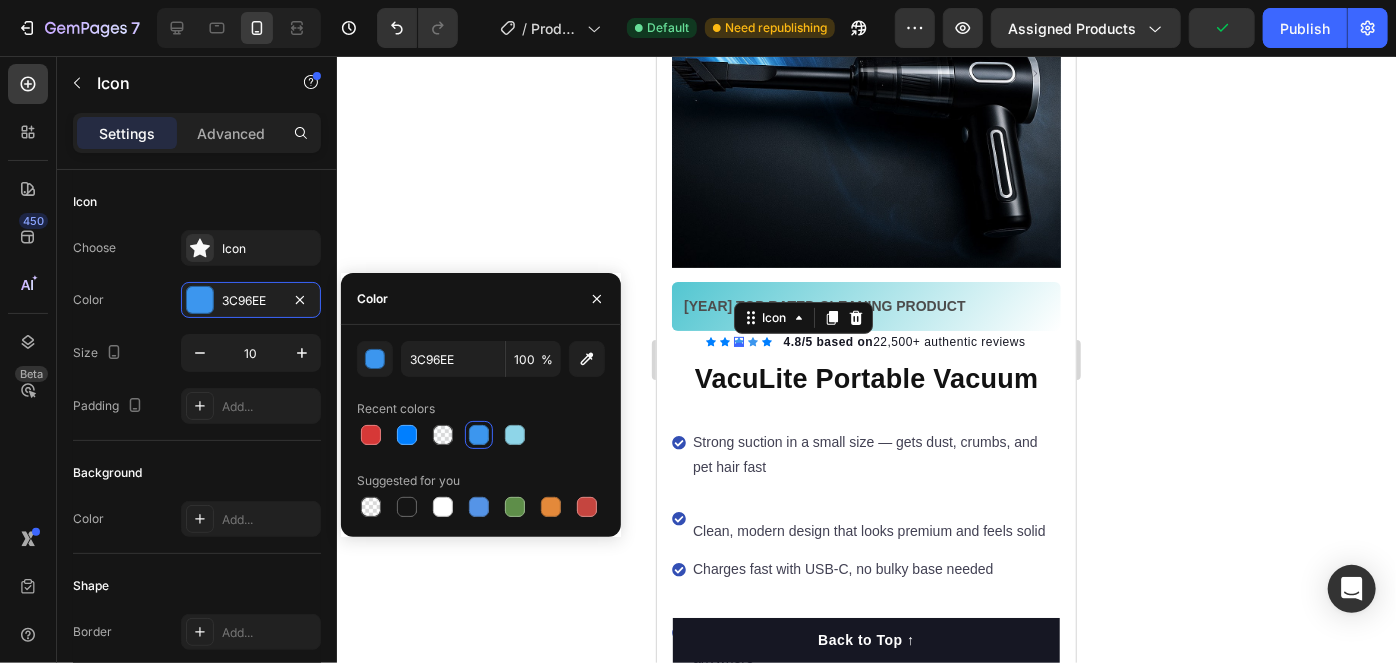 click at bounding box center (407, 435) 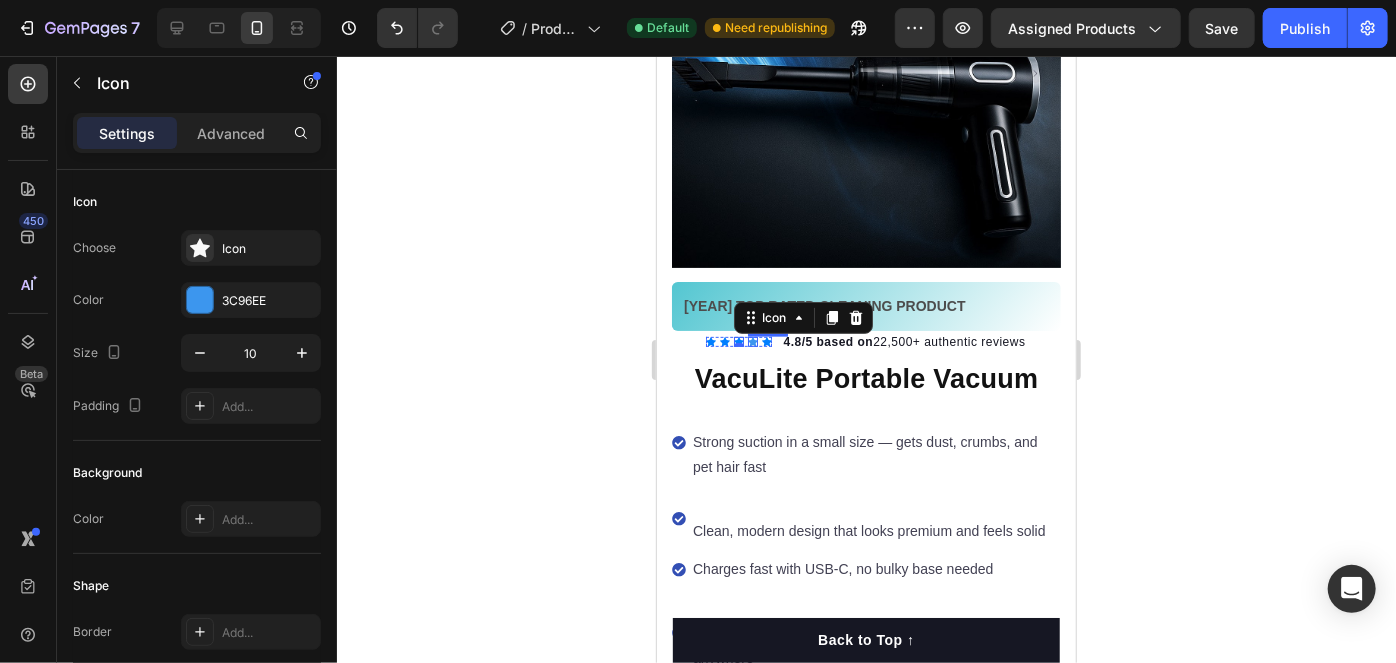 click on "Icon" at bounding box center (752, 341) 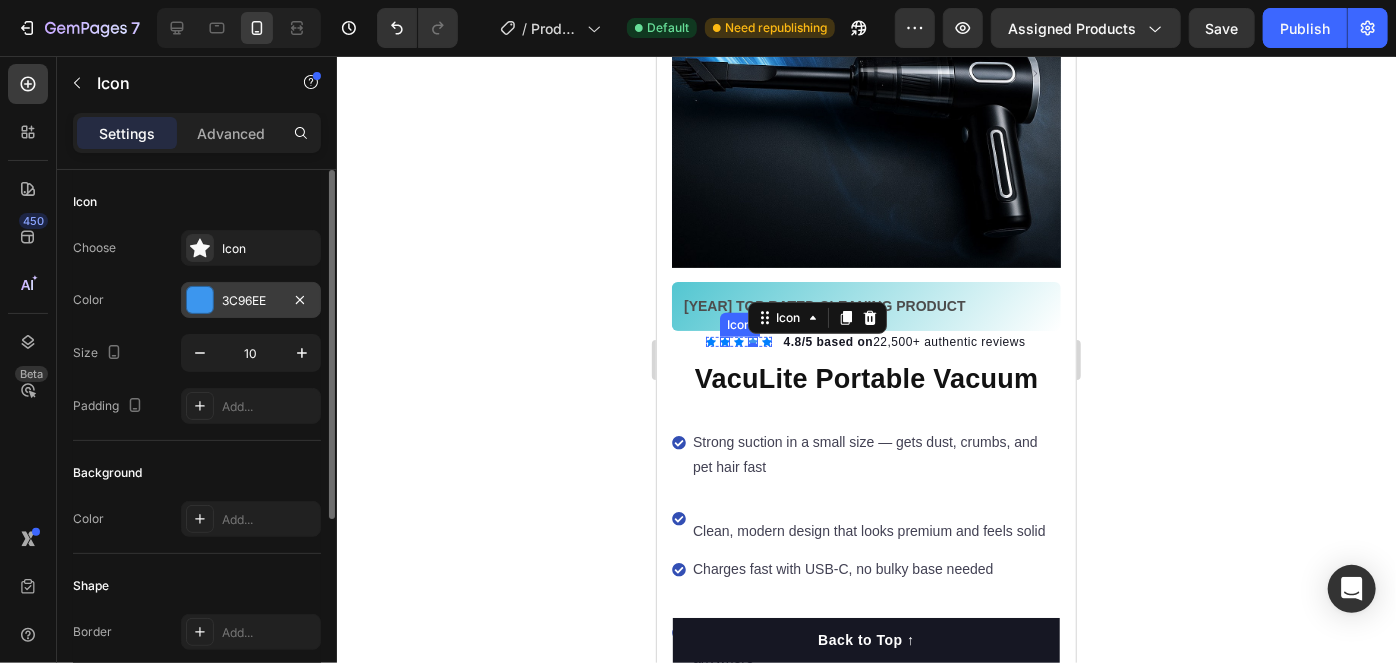 click on "3C96EE" at bounding box center (251, 300) 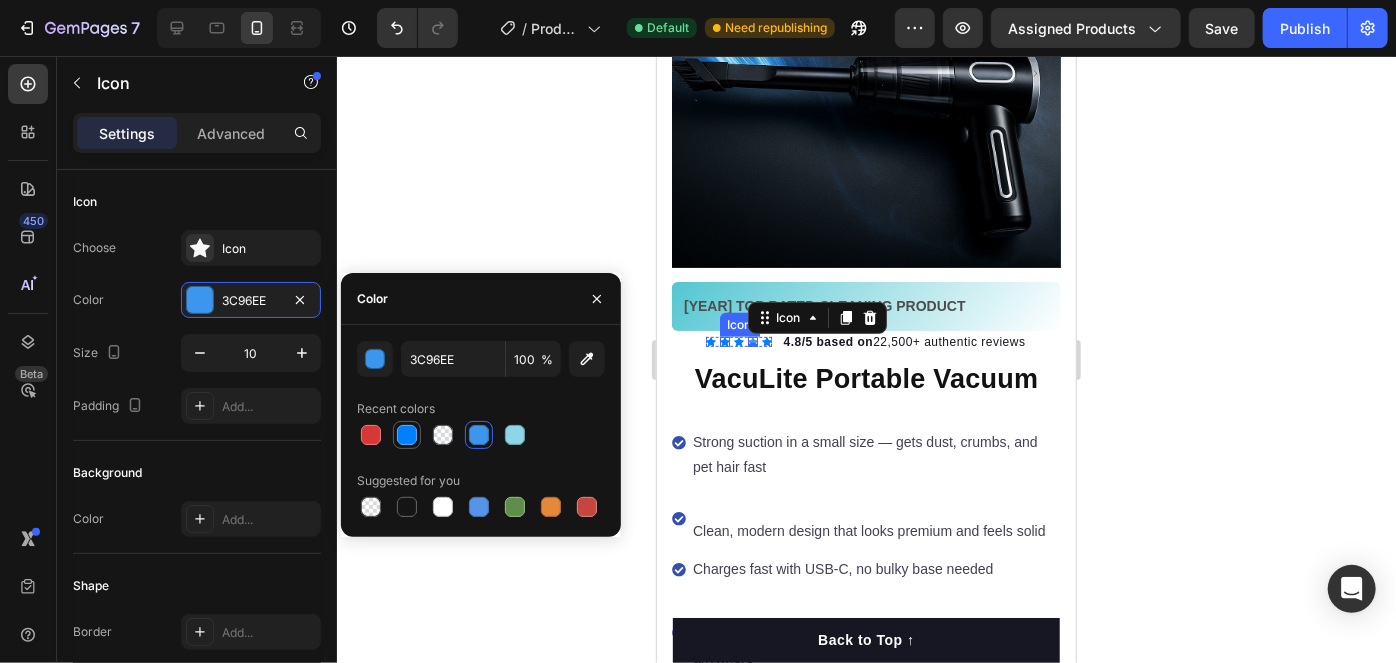click at bounding box center (407, 435) 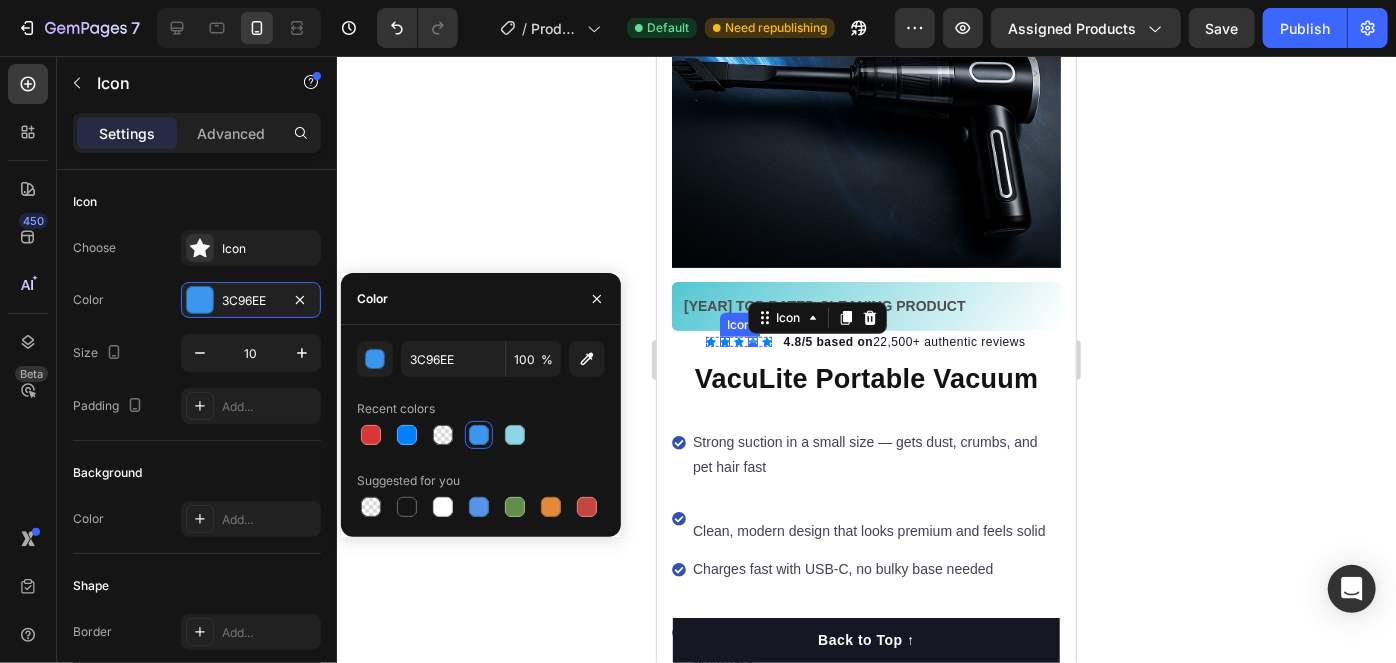type on "007FFF" 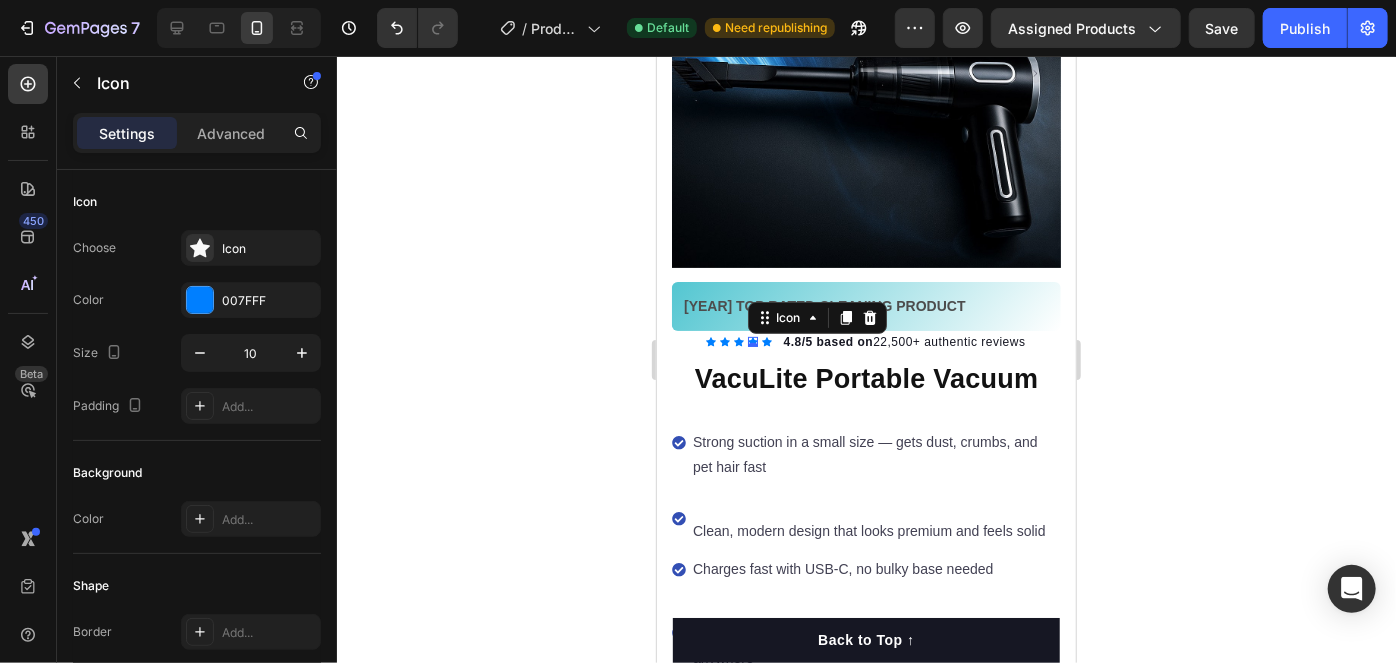 click 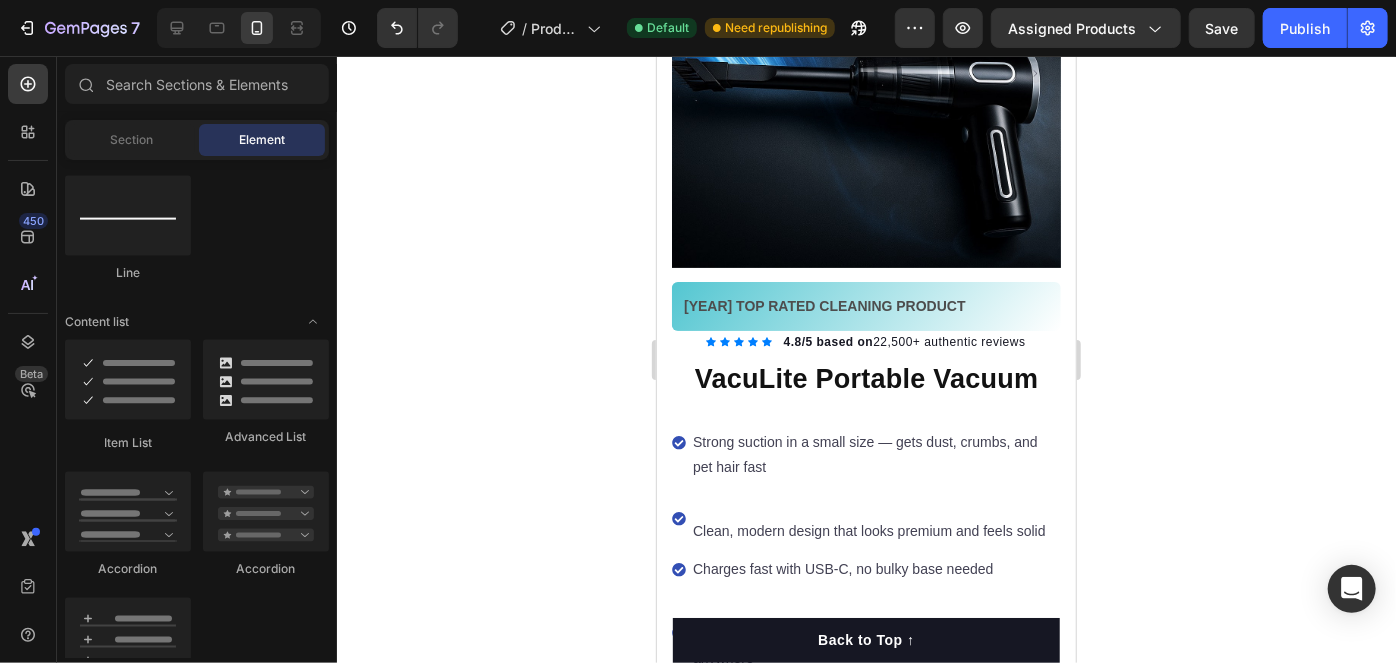 click 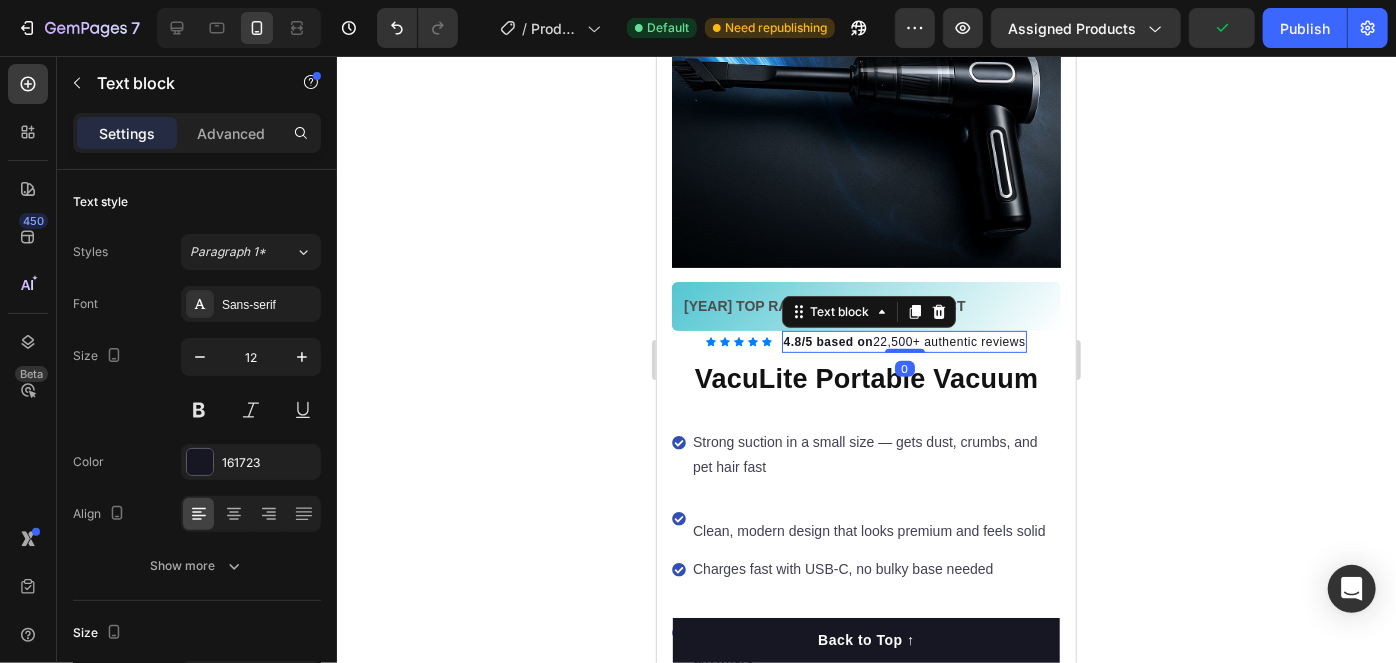 click on "4.8/5 based on" at bounding box center (828, 341) 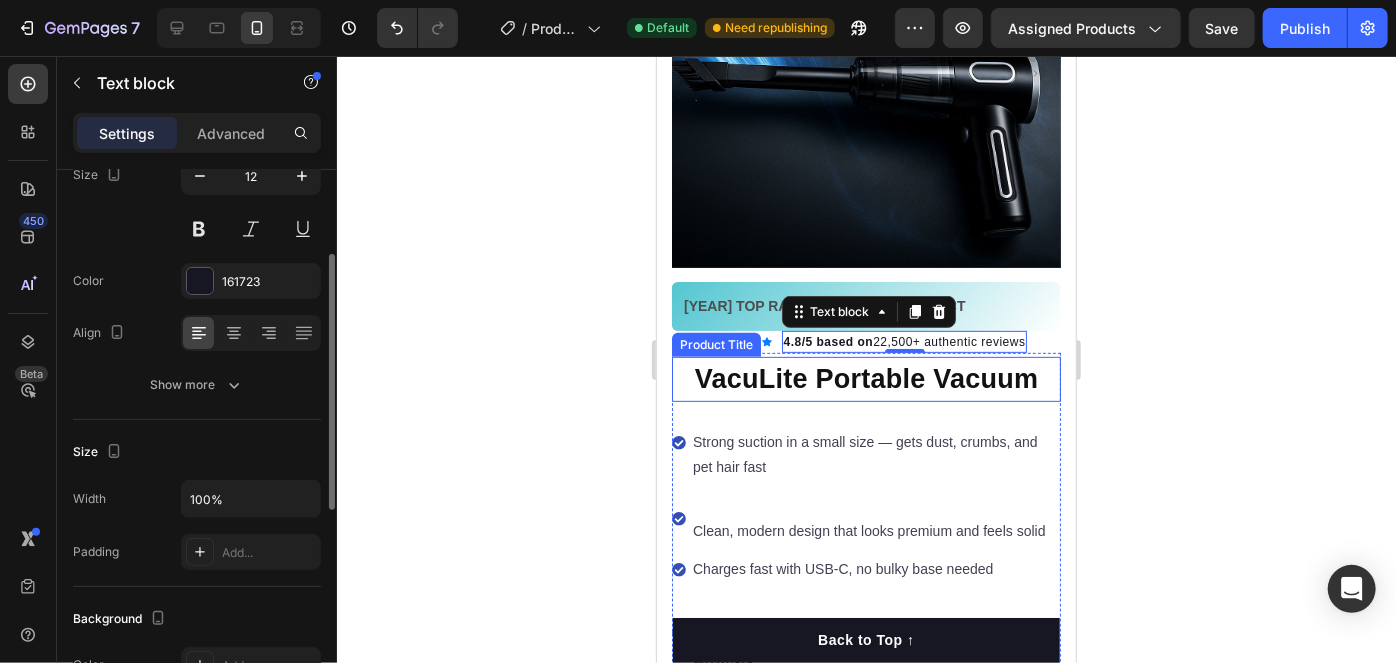 scroll, scrollTop: 363, scrollLeft: 0, axis: vertical 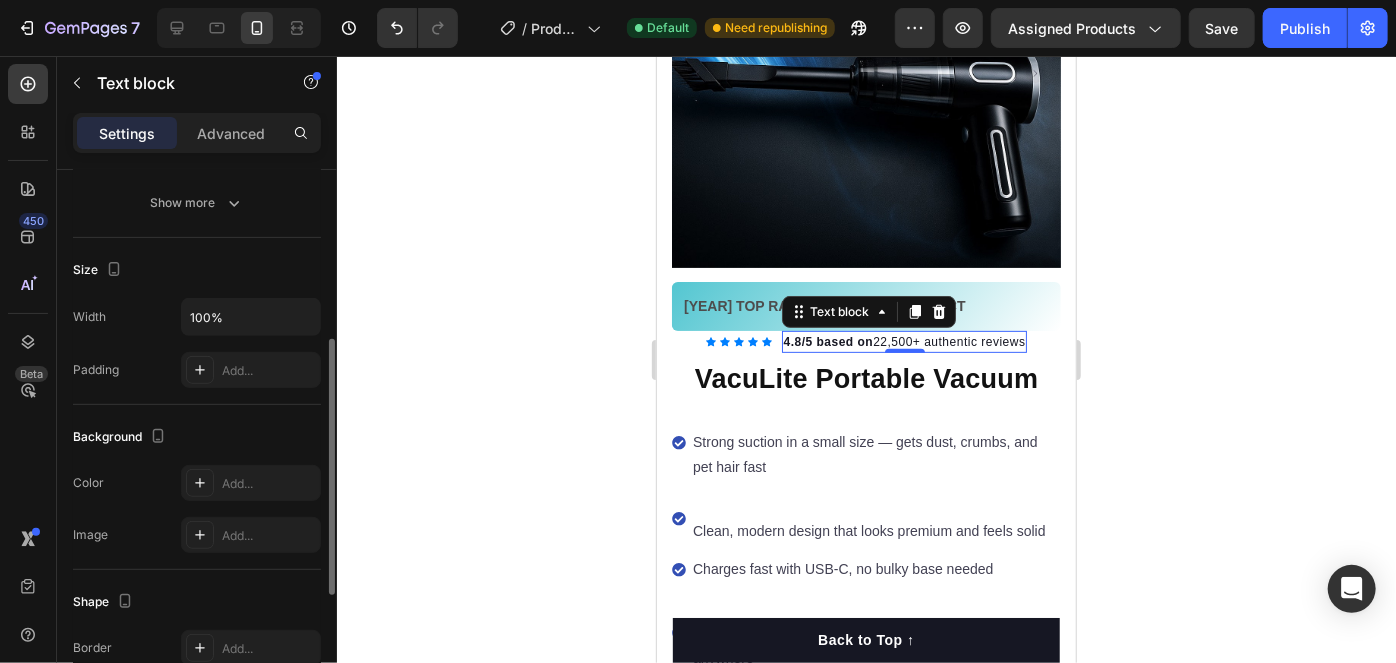 click 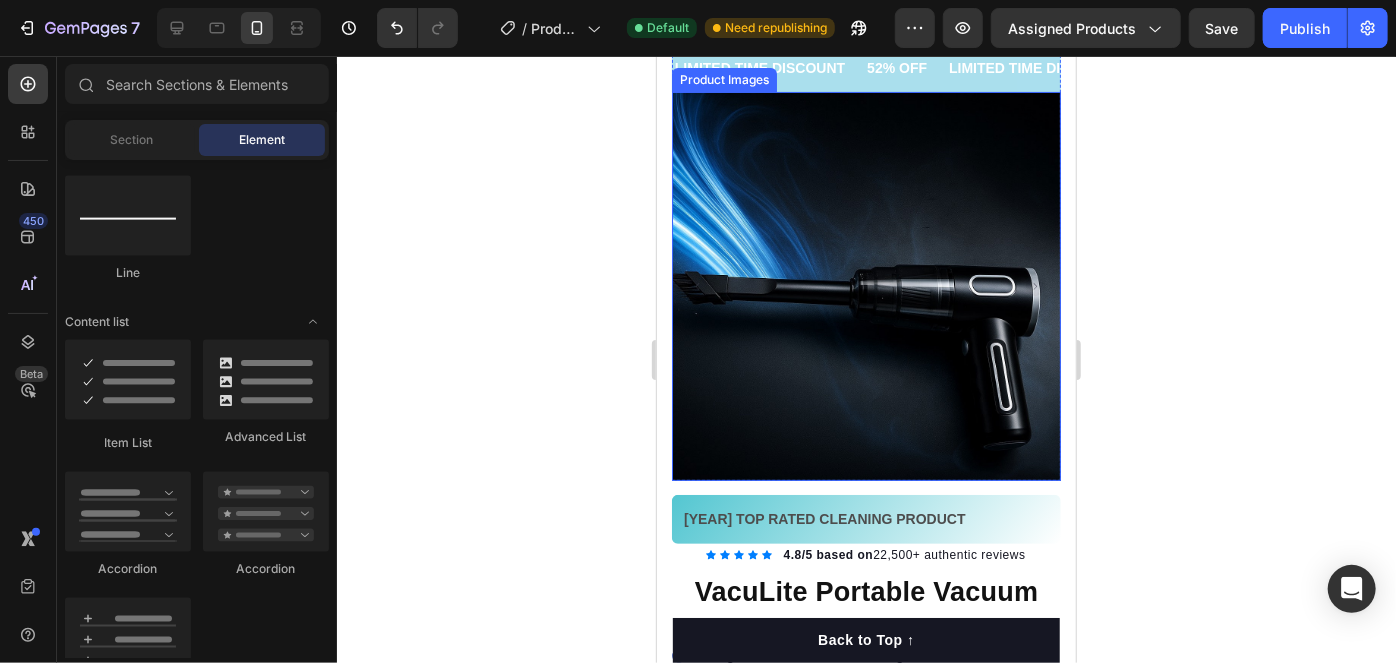 scroll, scrollTop: 90, scrollLeft: 0, axis: vertical 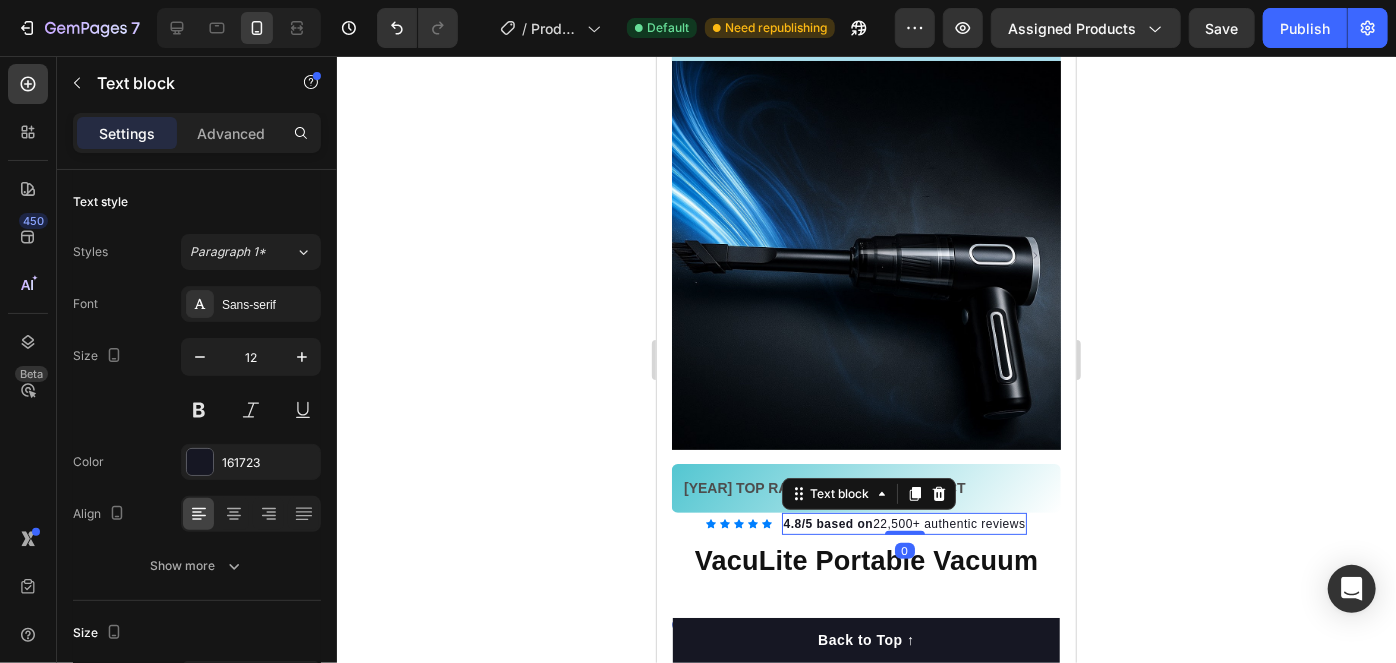 click on "4.8/5 based on" at bounding box center (828, 523) 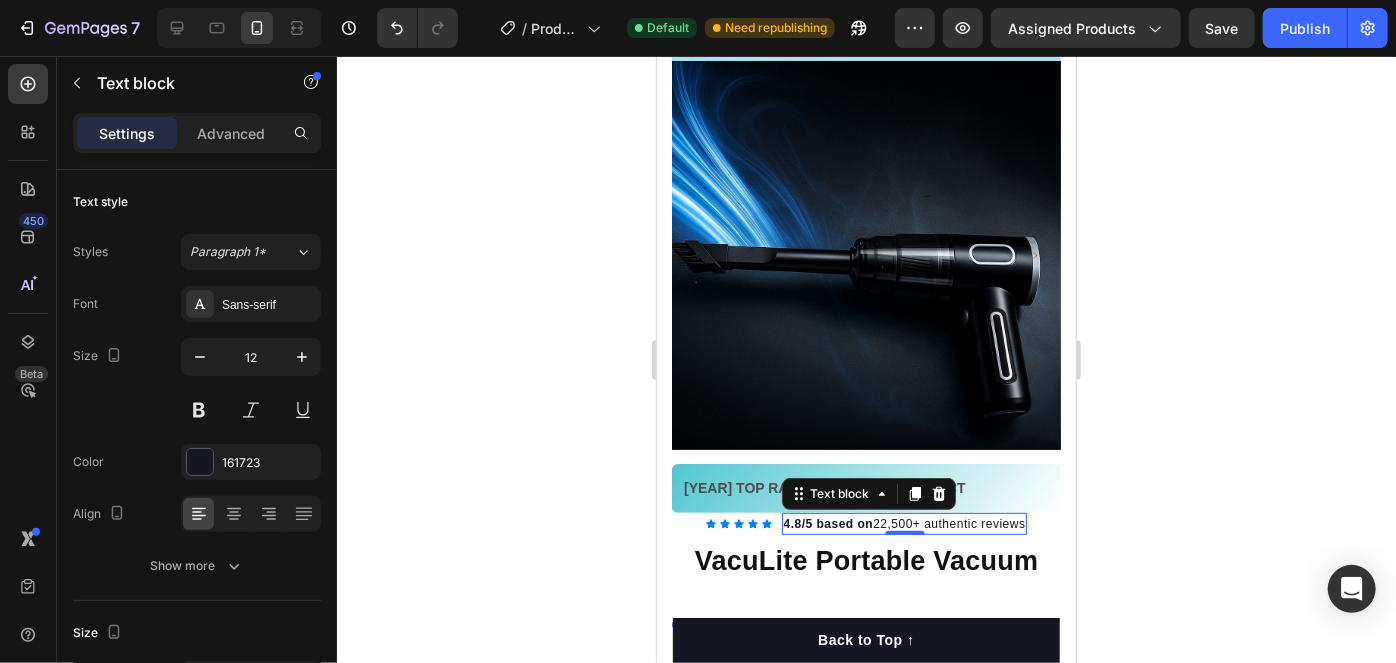 click on "4.8/5 based on  22,500+ authentic reviews" at bounding box center (904, 523) 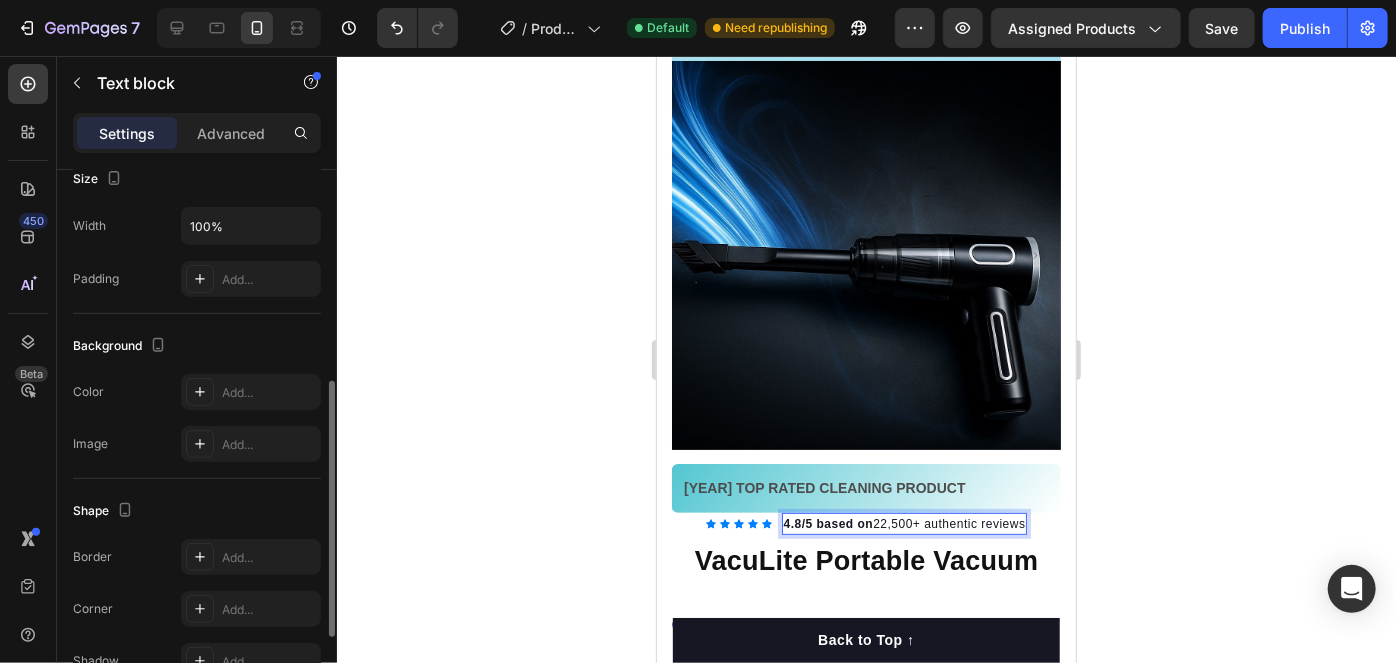 scroll, scrollTop: 632, scrollLeft: 0, axis: vertical 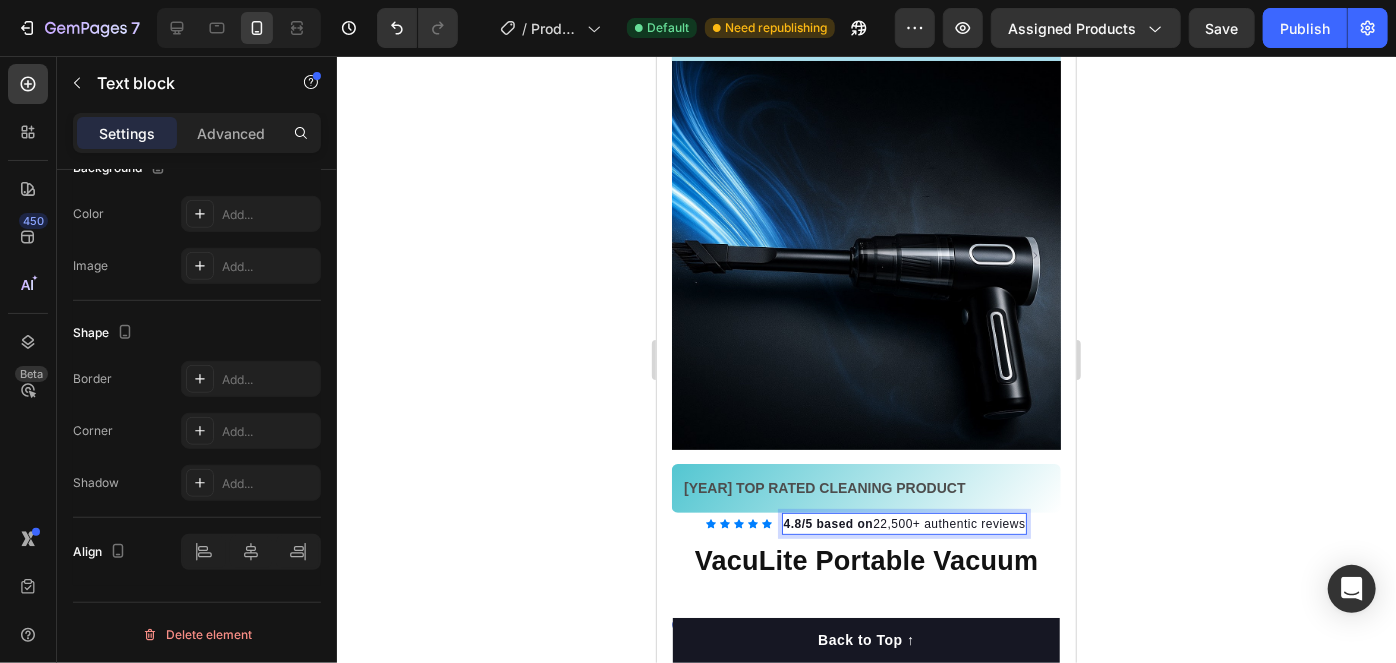 click 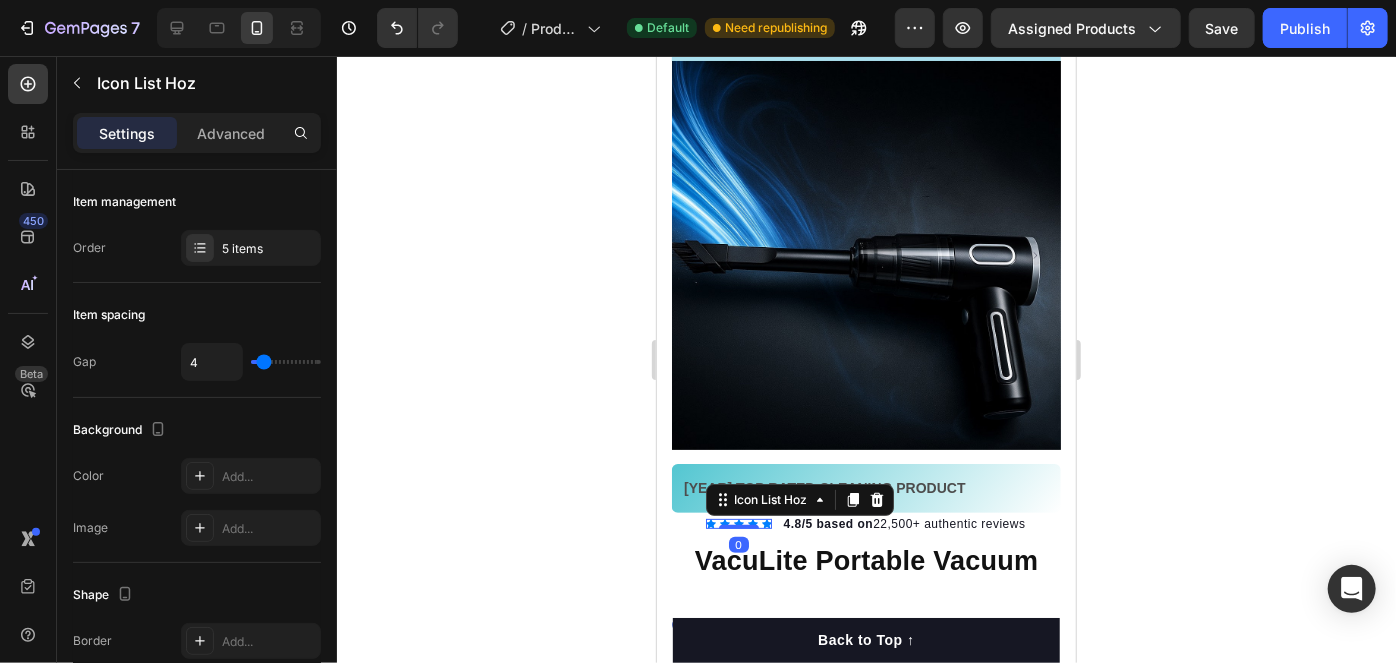 click on "Icon Icon Icon Icon Icon Icon List Hoz   0" at bounding box center [738, 523] 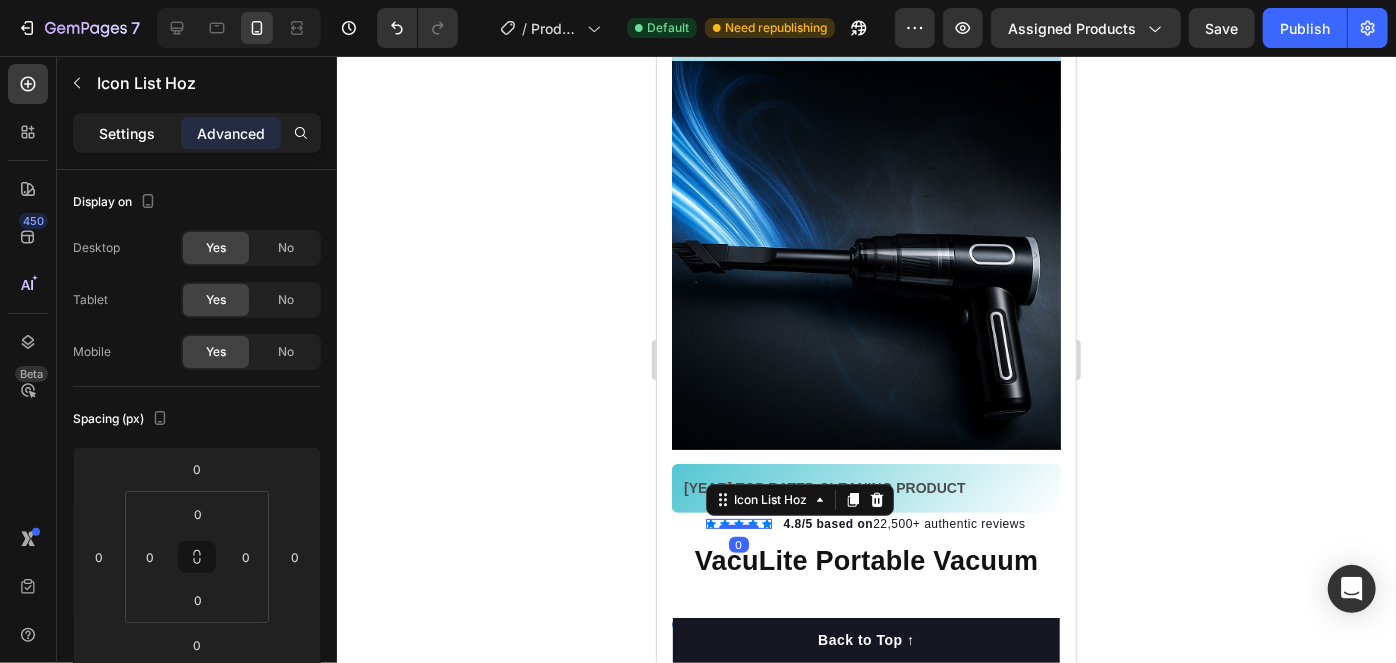 click on "Settings" 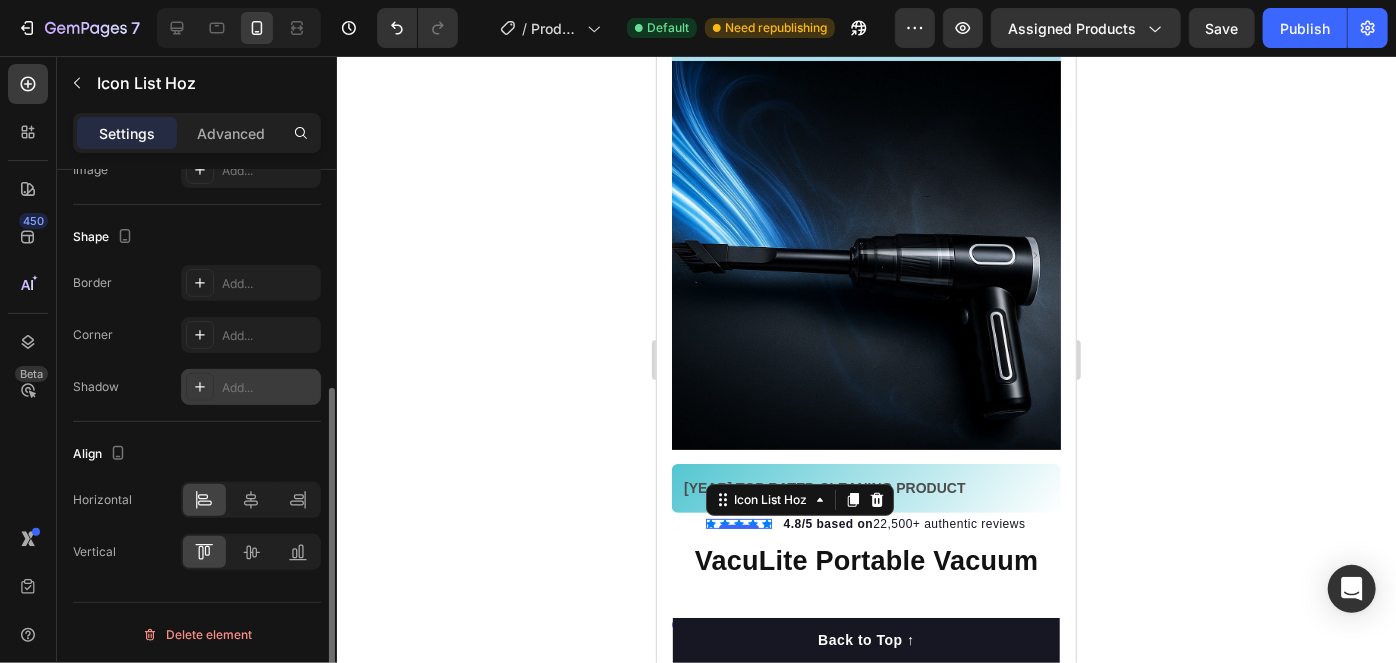 scroll, scrollTop: 0, scrollLeft: 0, axis: both 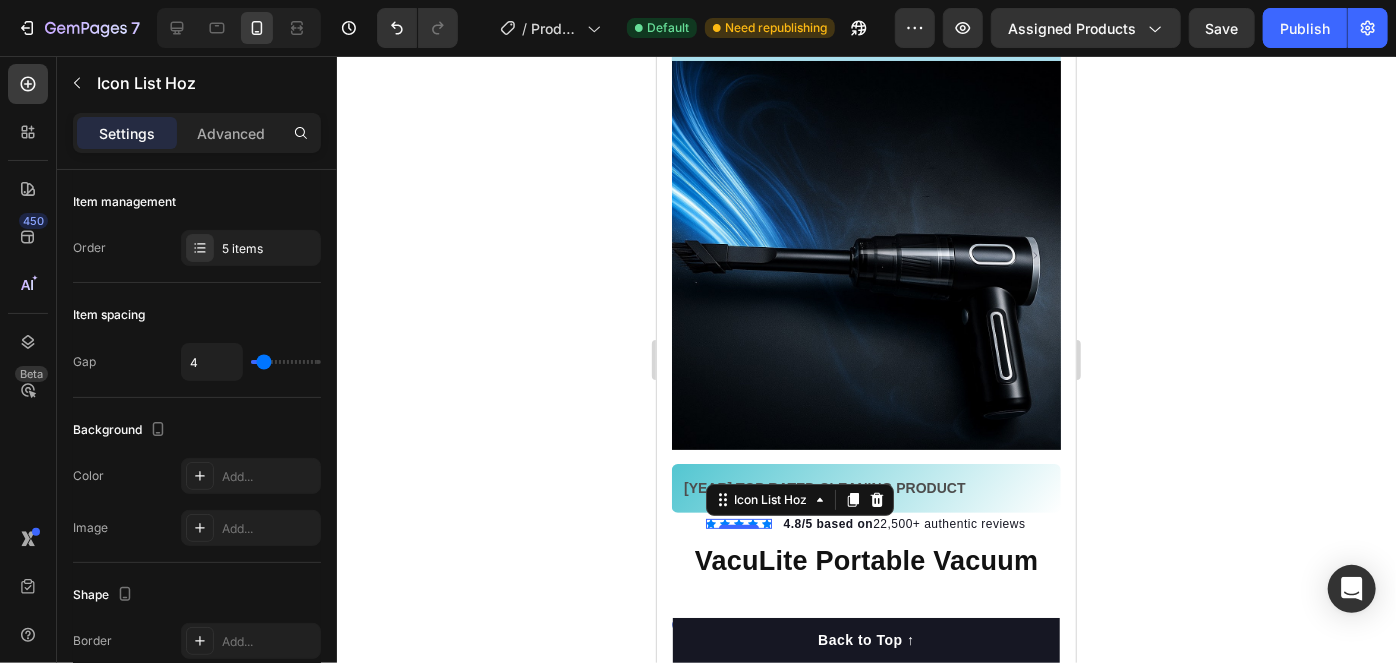 click at bounding box center [738, 526] 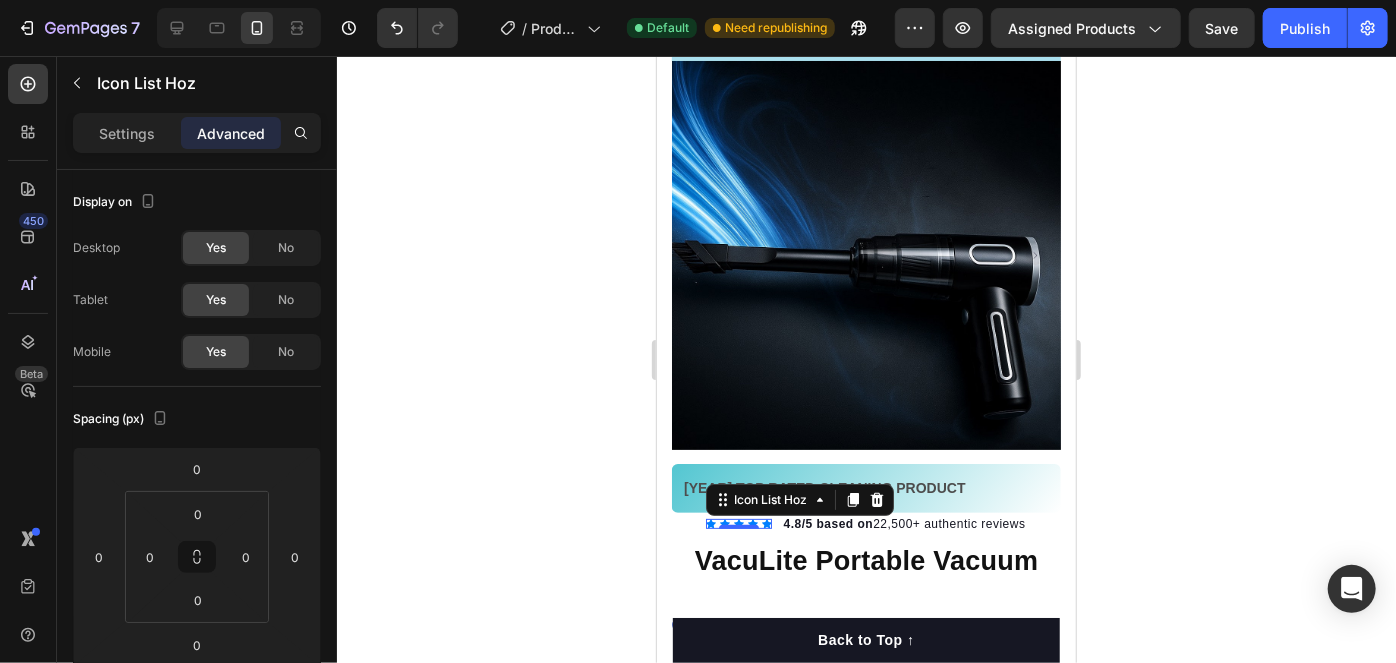 click on "Icon Icon Icon Icon Icon" at bounding box center [738, 523] 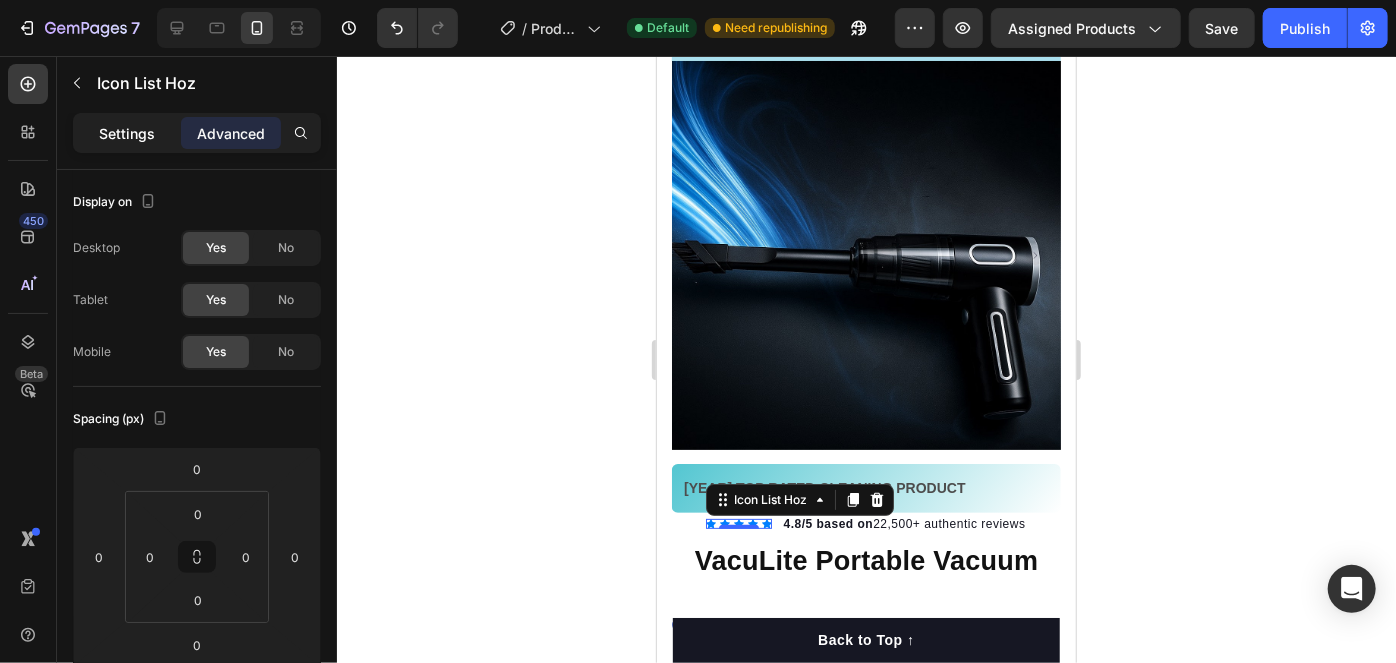 click on "Settings" at bounding box center [127, 133] 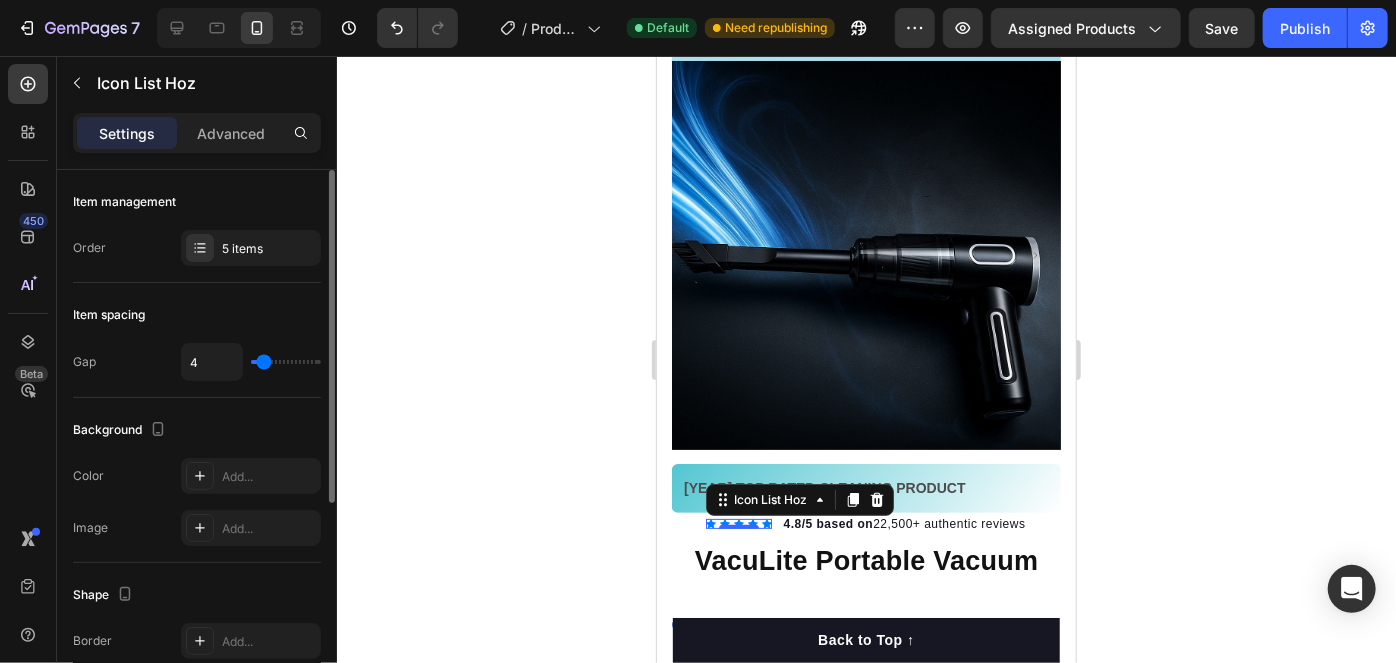 drag, startPoint x: 272, startPoint y: 364, endPoint x: 289, endPoint y: 362, distance: 17.117243 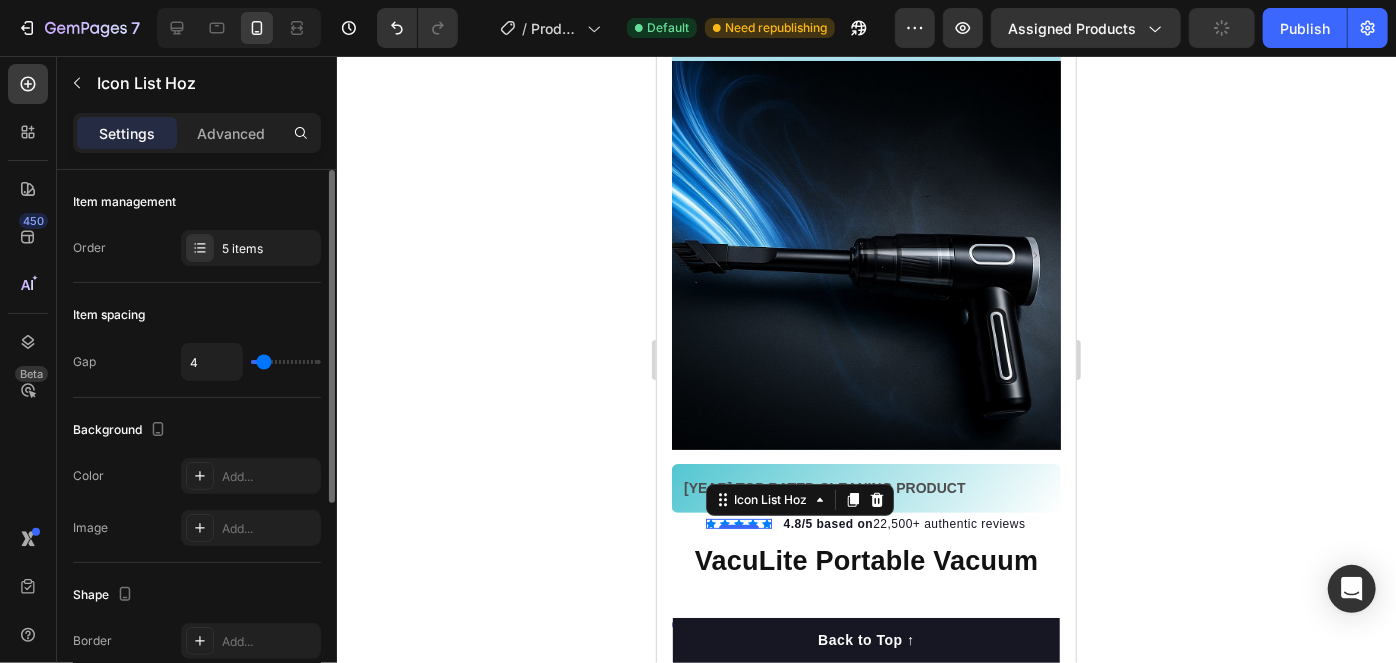 click on "4" at bounding box center [251, 362] 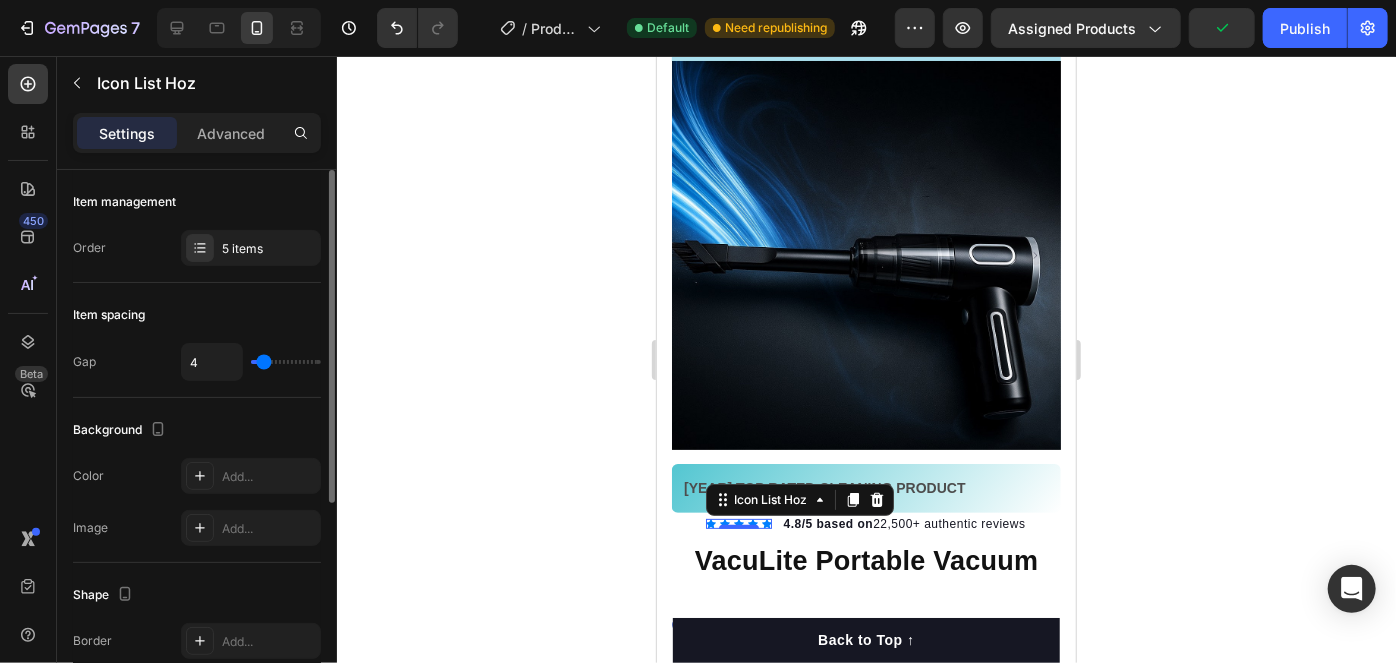type on "7" 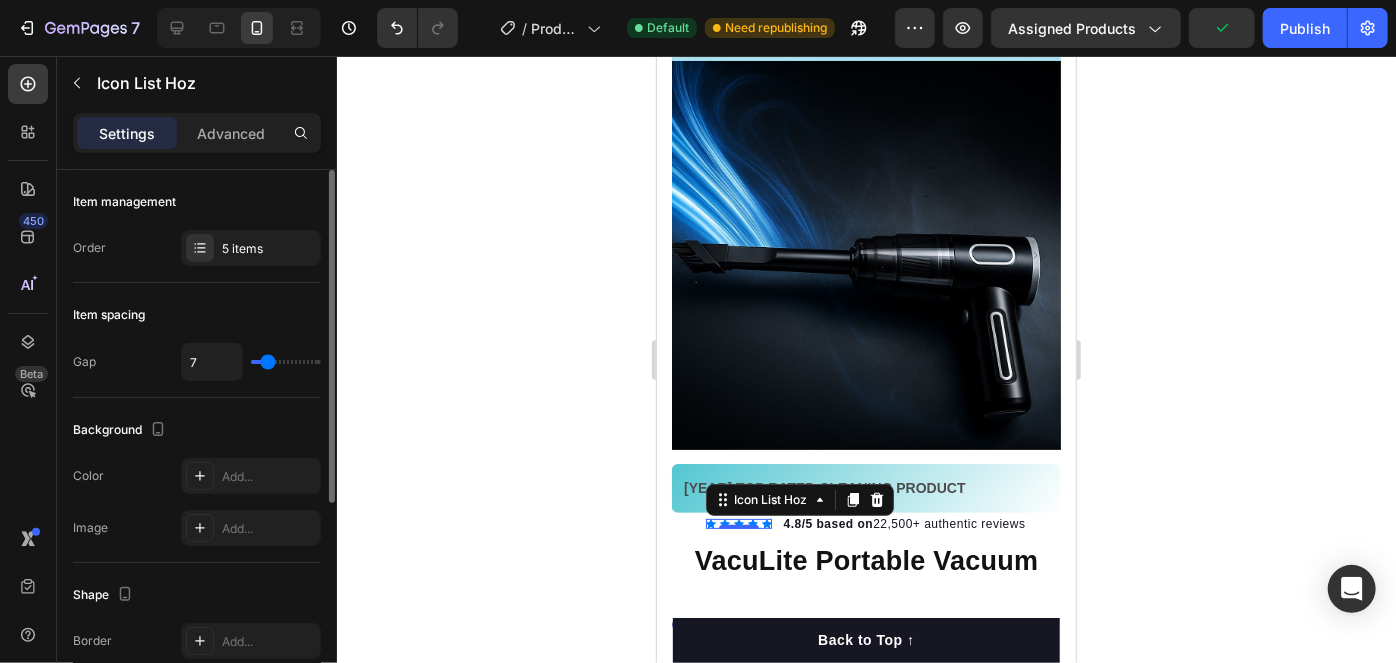 type on "11" 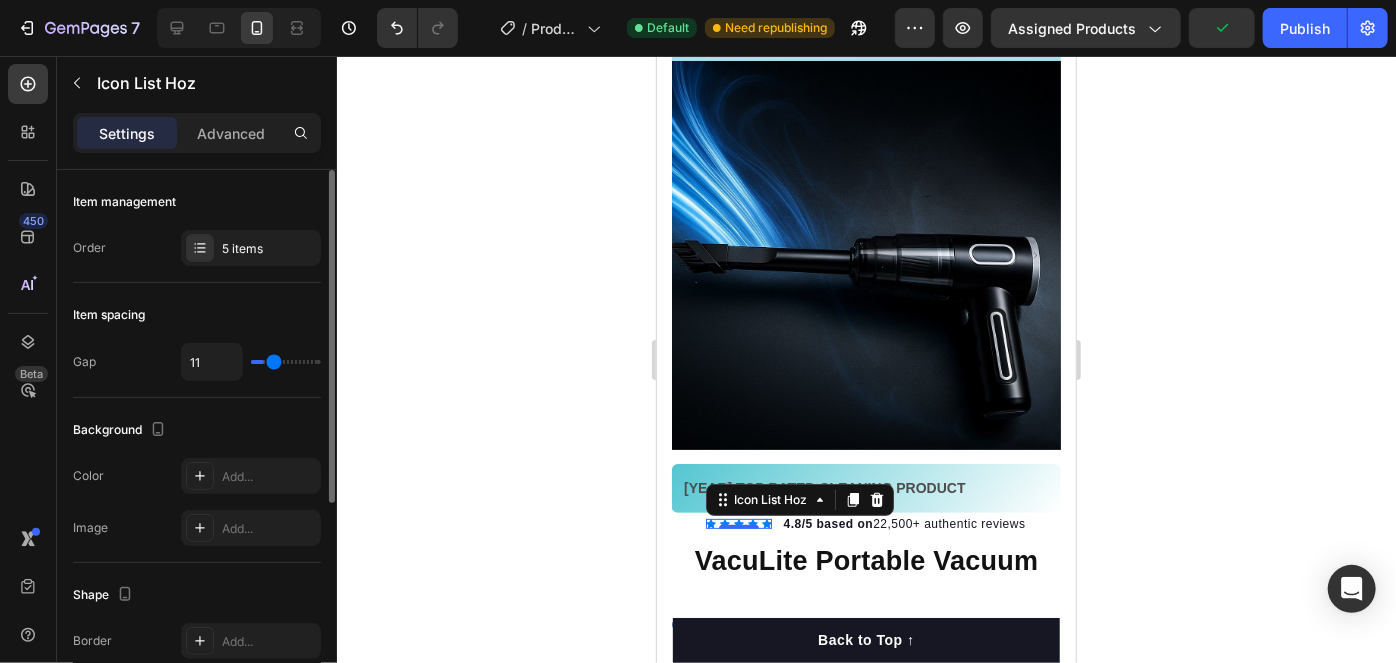 type on "19" 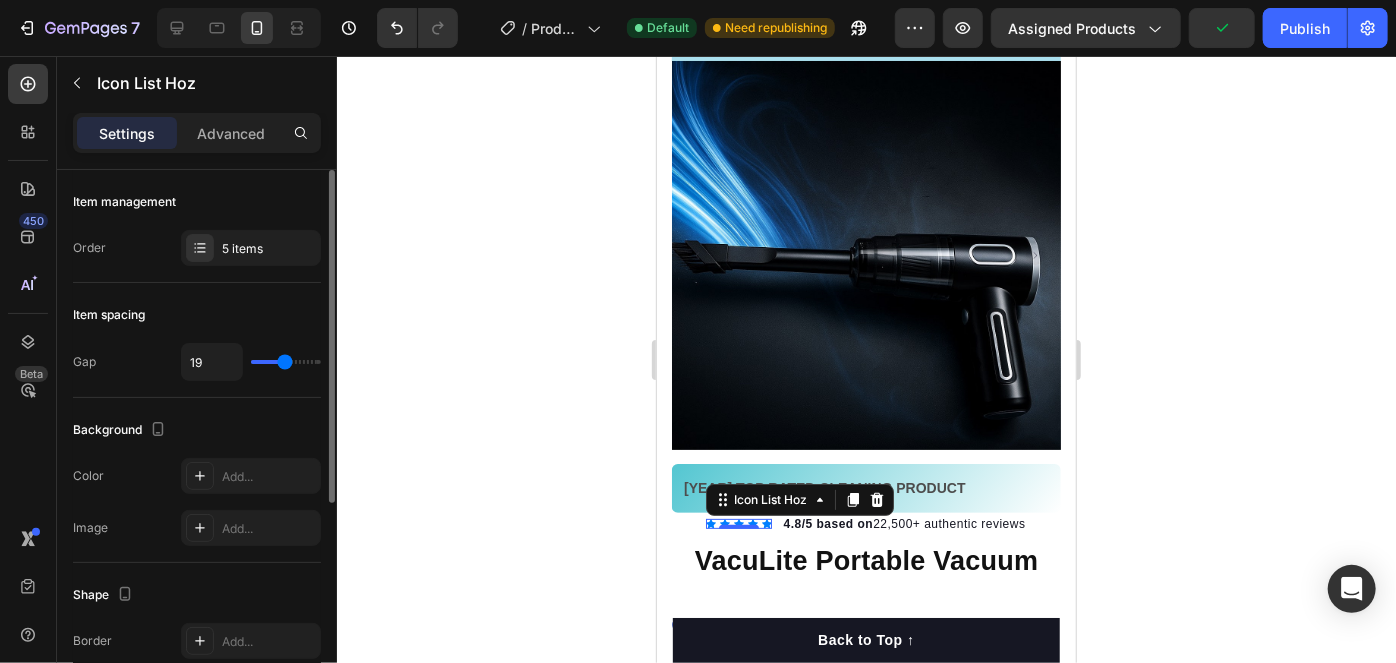 drag, startPoint x: 269, startPoint y: 359, endPoint x: 284, endPoint y: 363, distance: 15.524175 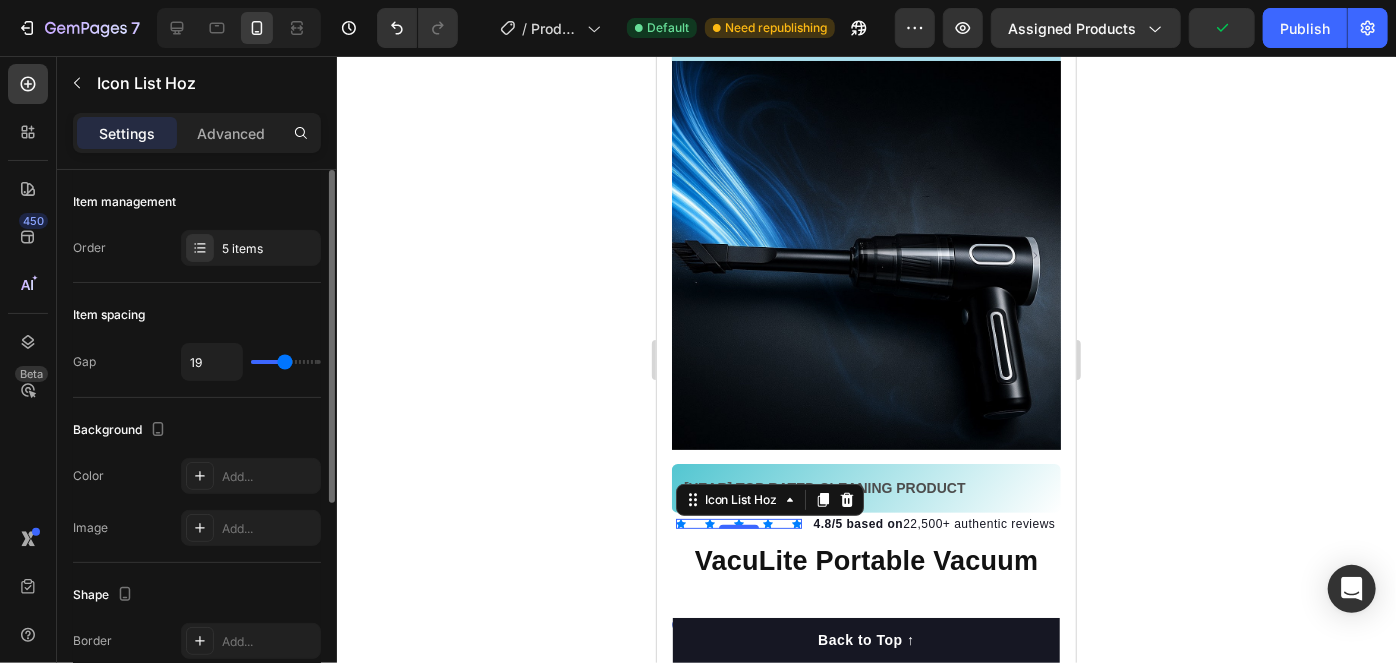 type on "18" 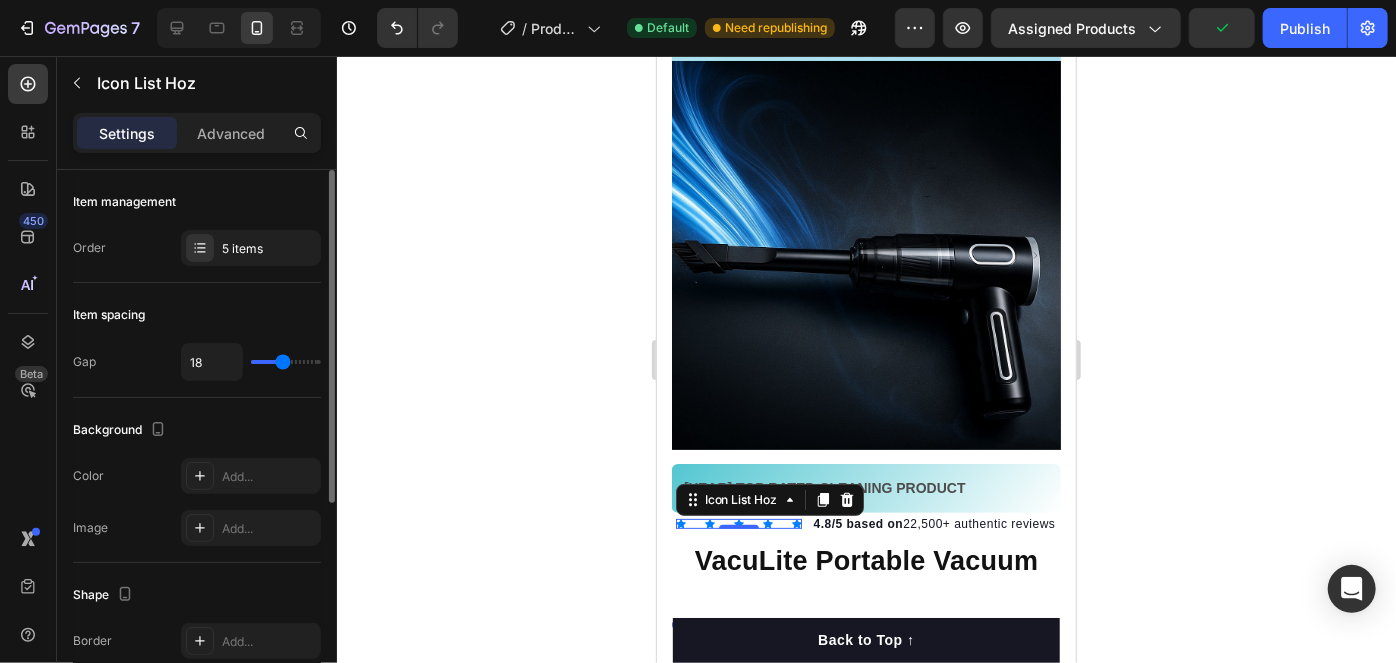 type on "15" 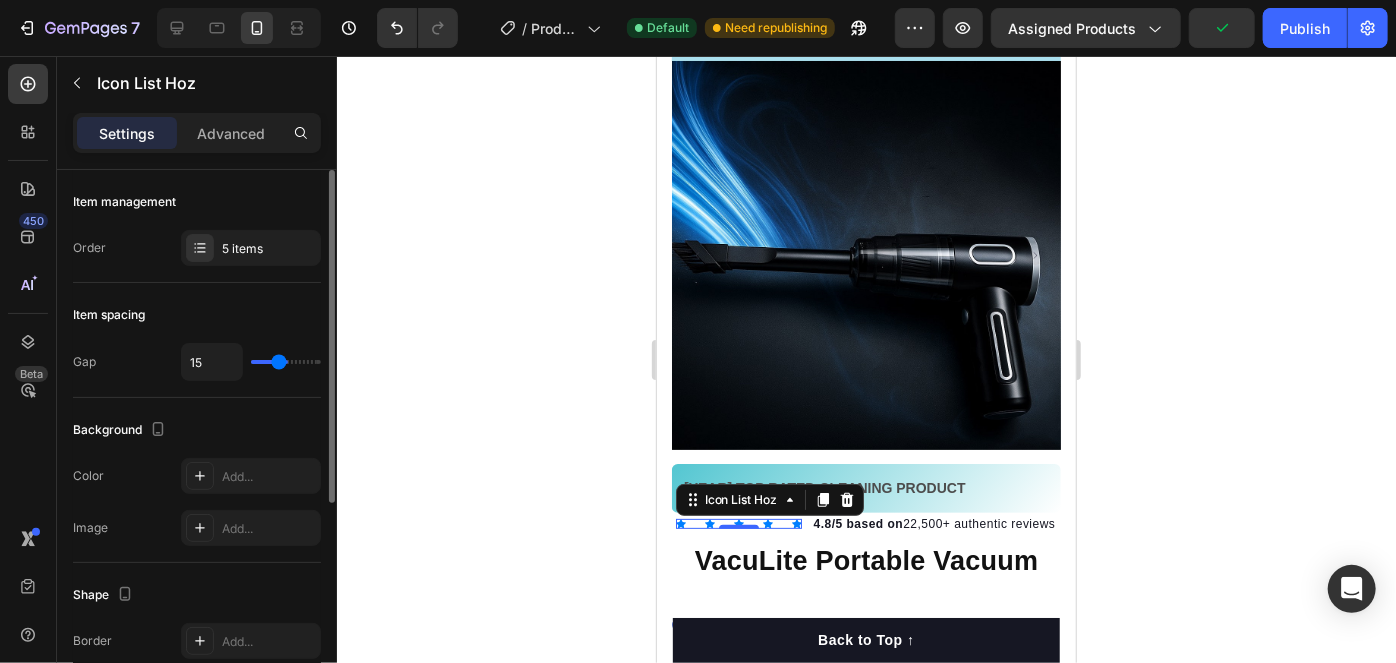 type on "12" 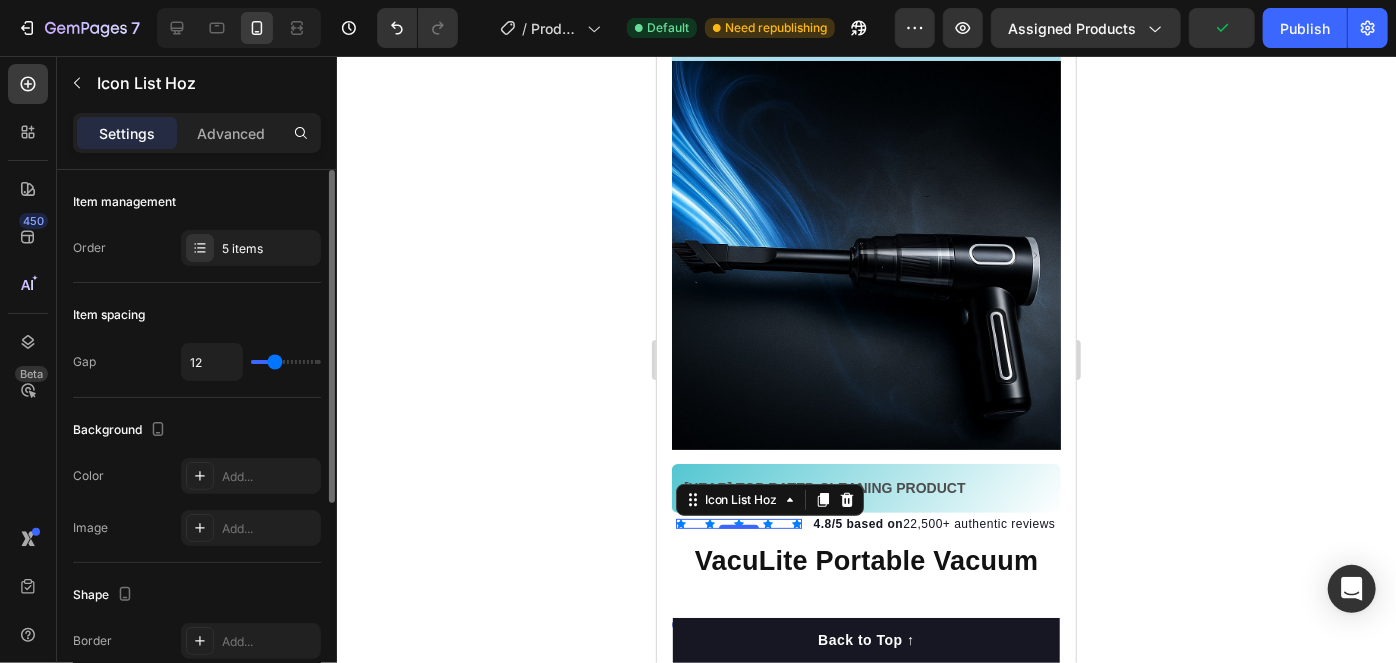 type on "11" 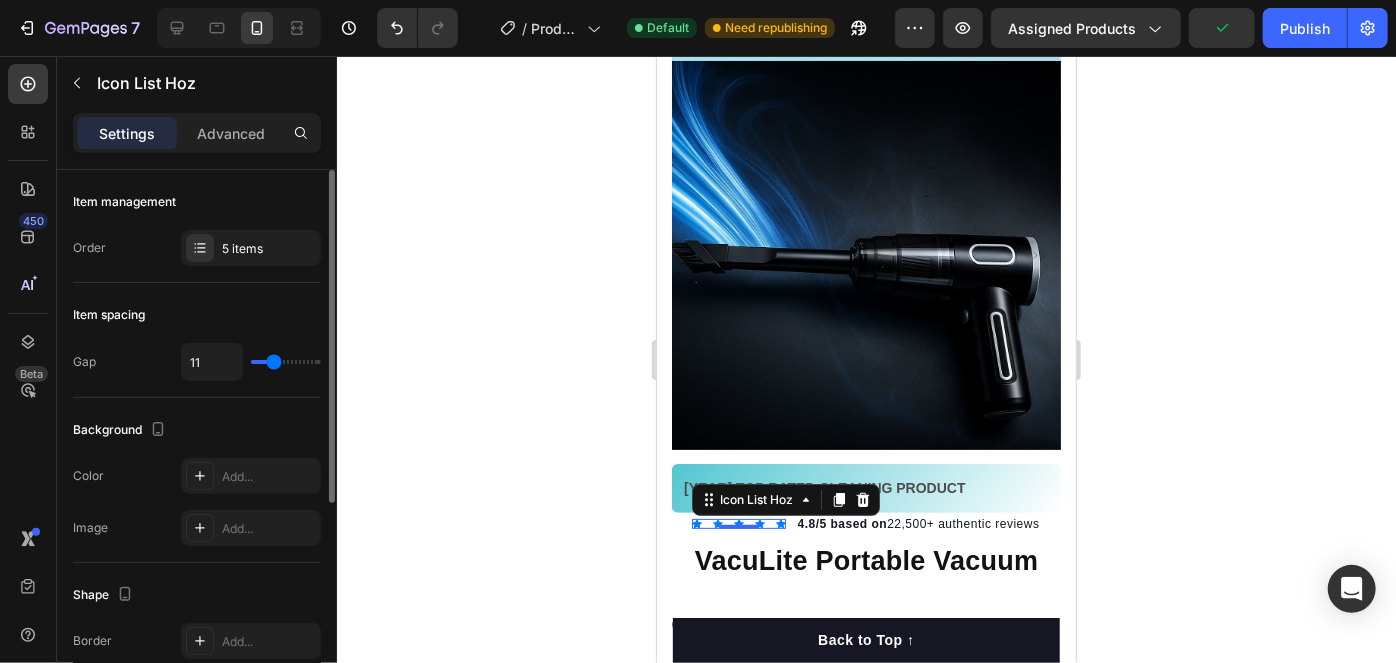 type on "10" 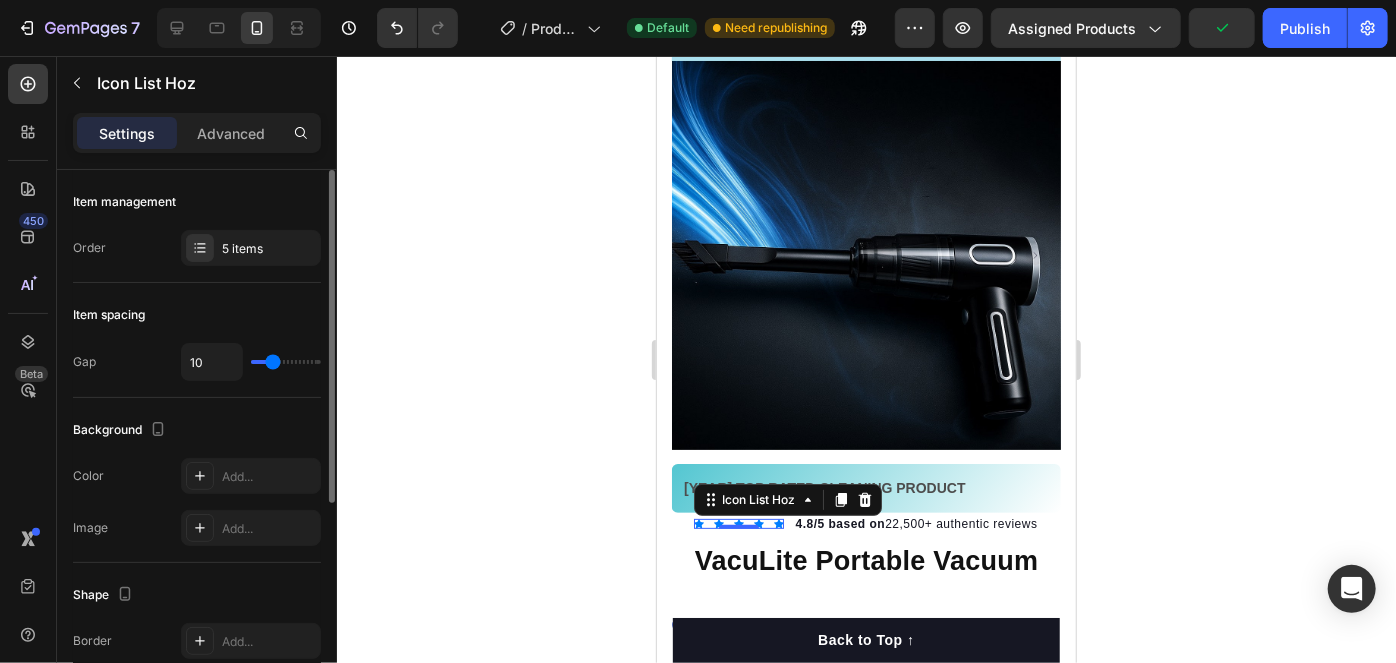 drag, startPoint x: 284, startPoint y: 363, endPoint x: 272, endPoint y: 364, distance: 12.0415945 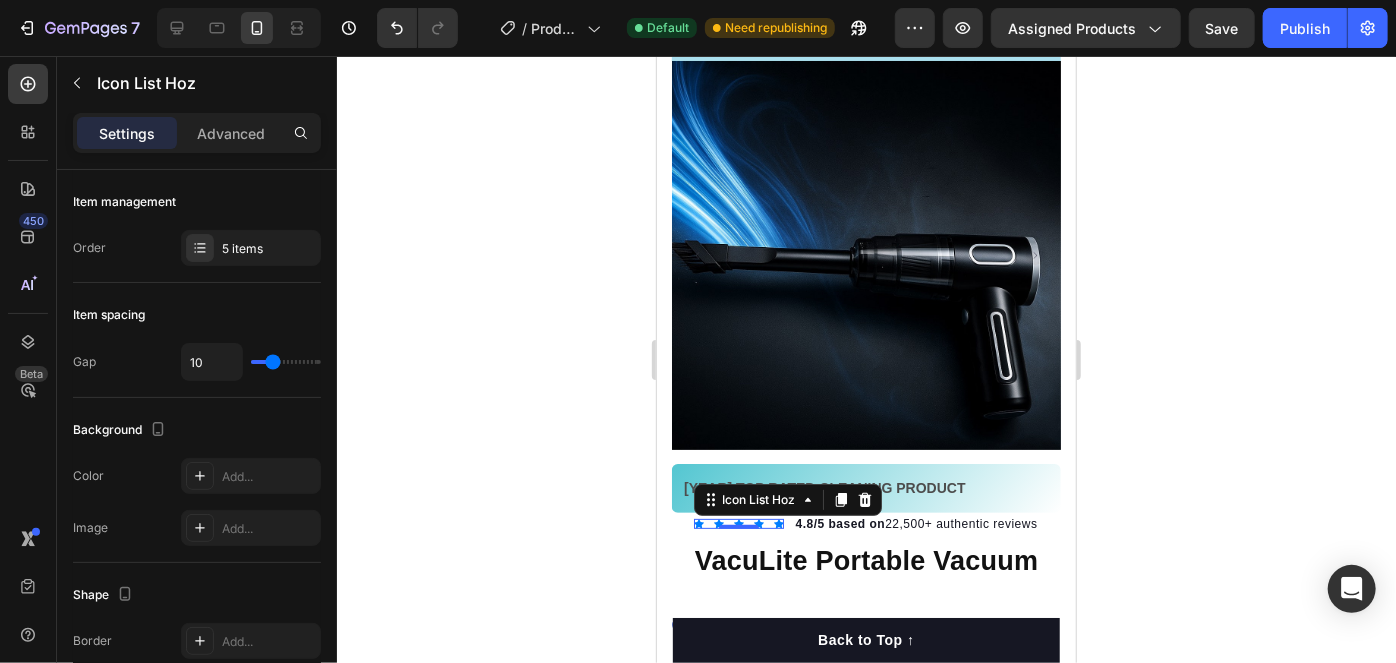 click 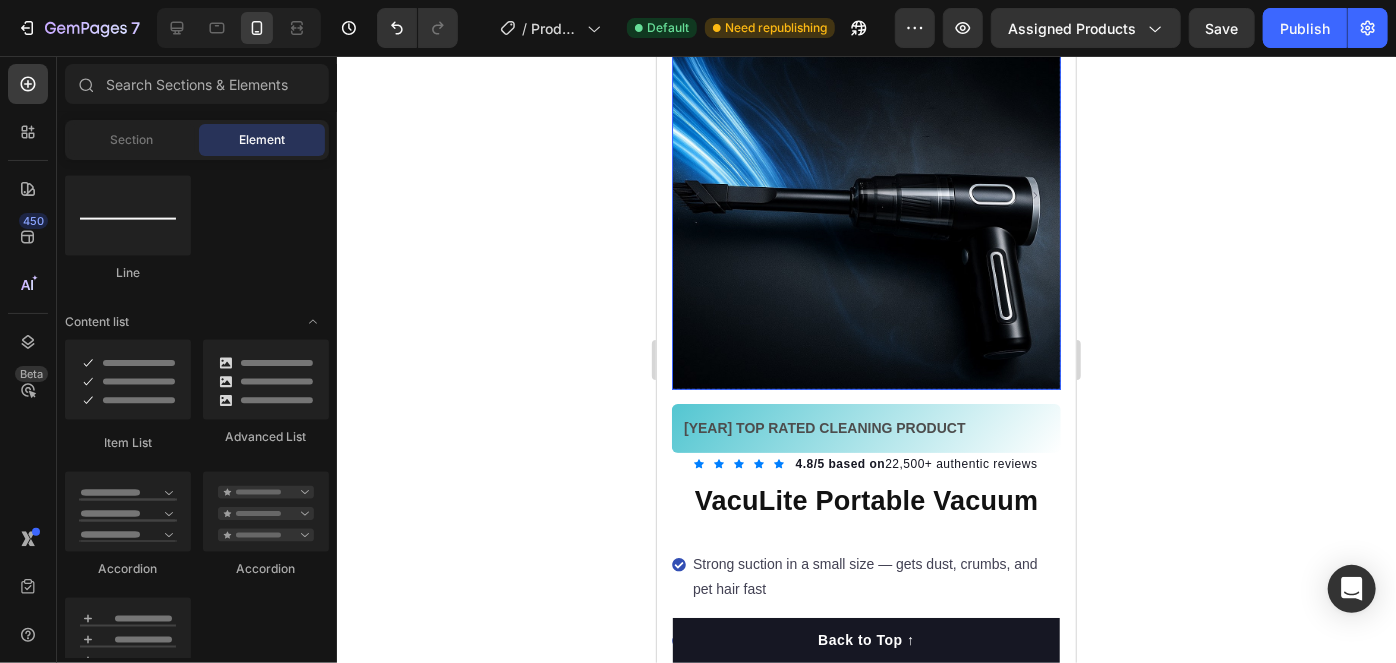 scroll, scrollTop: 181, scrollLeft: 0, axis: vertical 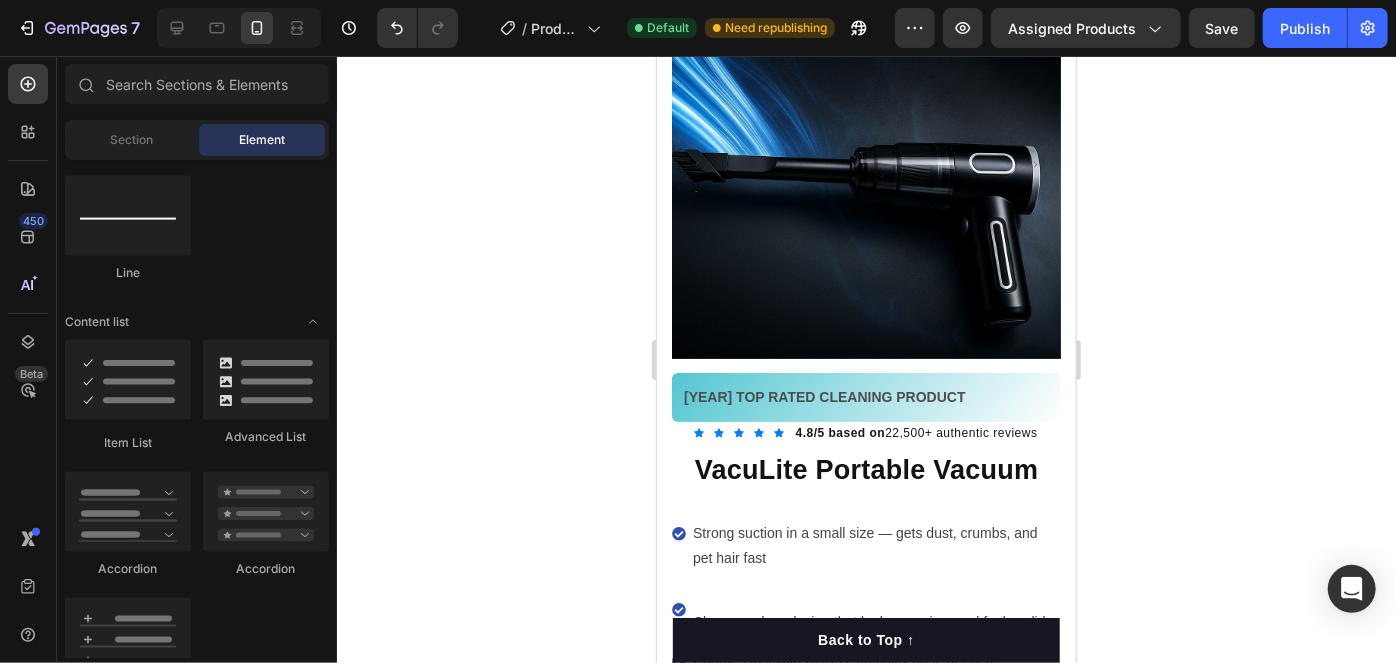 click 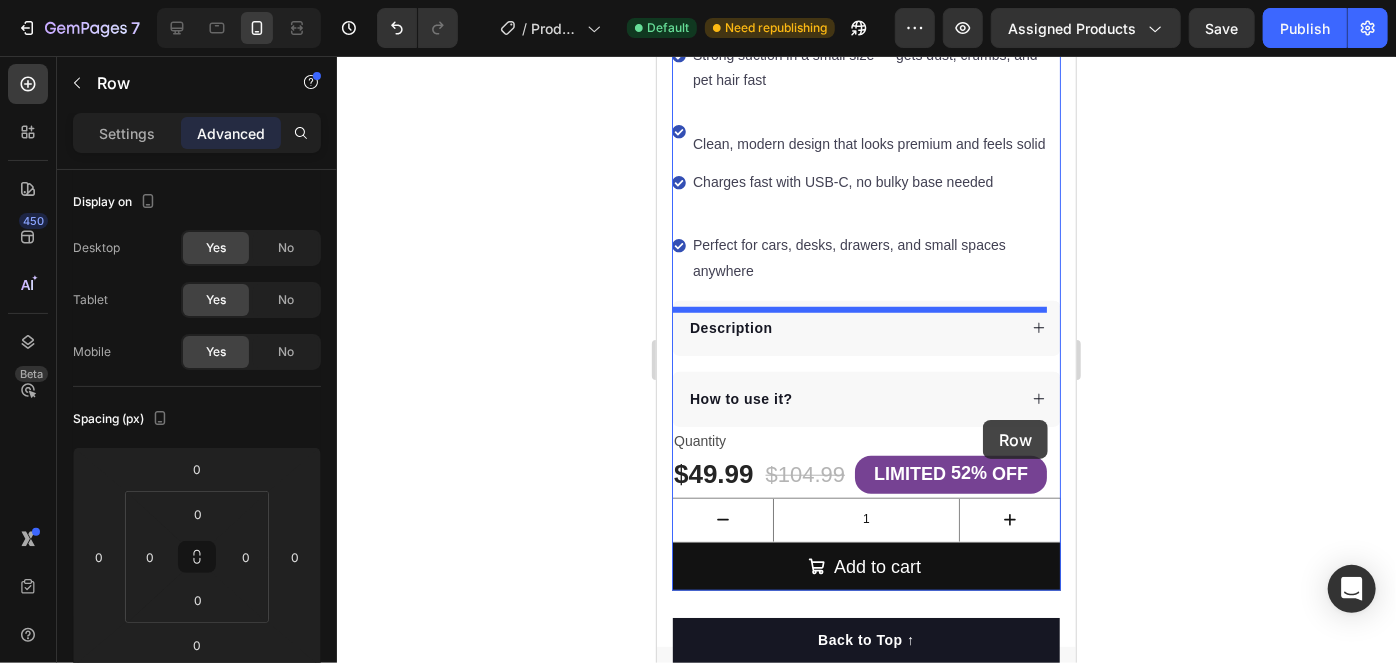 scroll, scrollTop: 727, scrollLeft: 0, axis: vertical 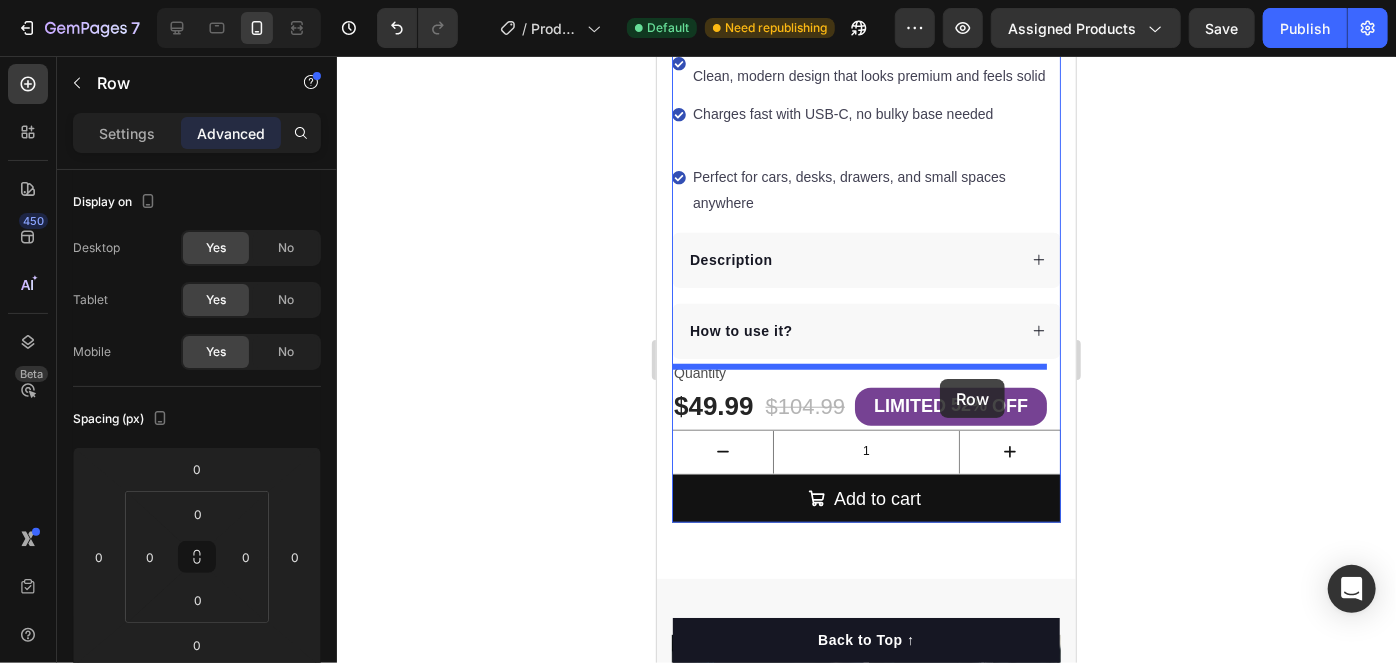drag, startPoint x: 1037, startPoint y: 413, endPoint x: 1856, endPoint y: 333, distance: 822.89795 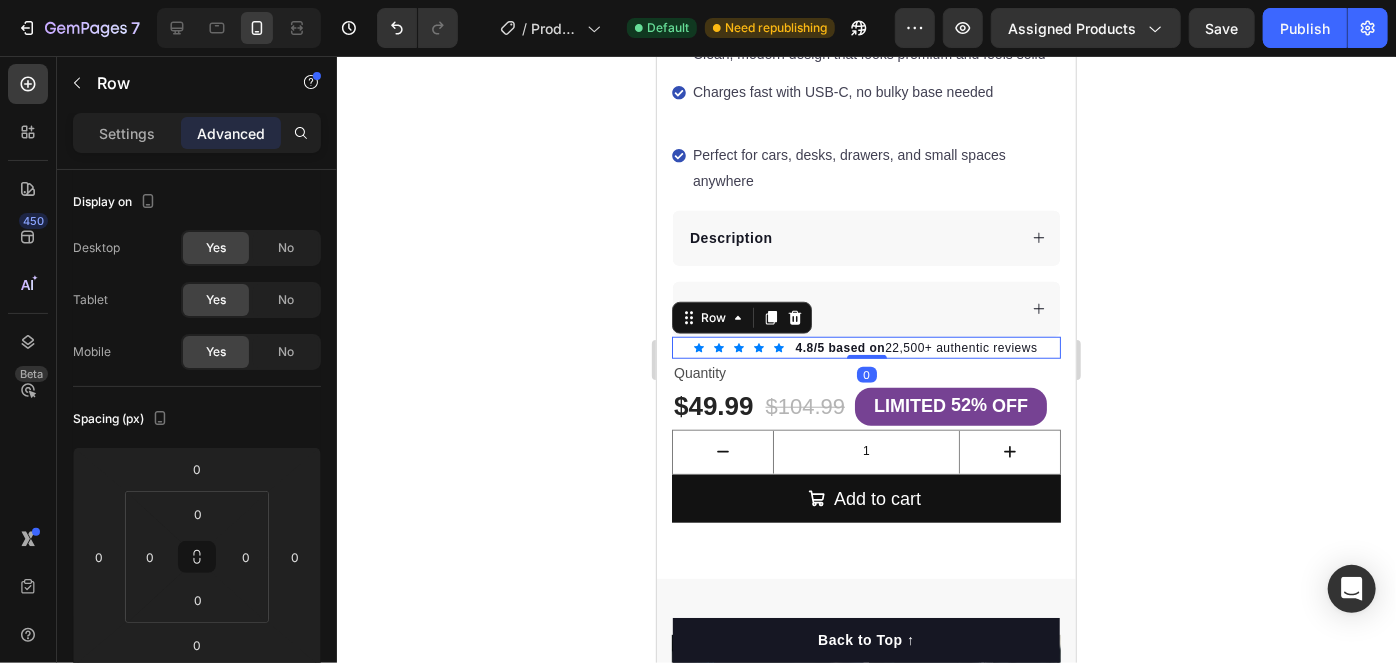 scroll, scrollTop: 705, scrollLeft: 0, axis: vertical 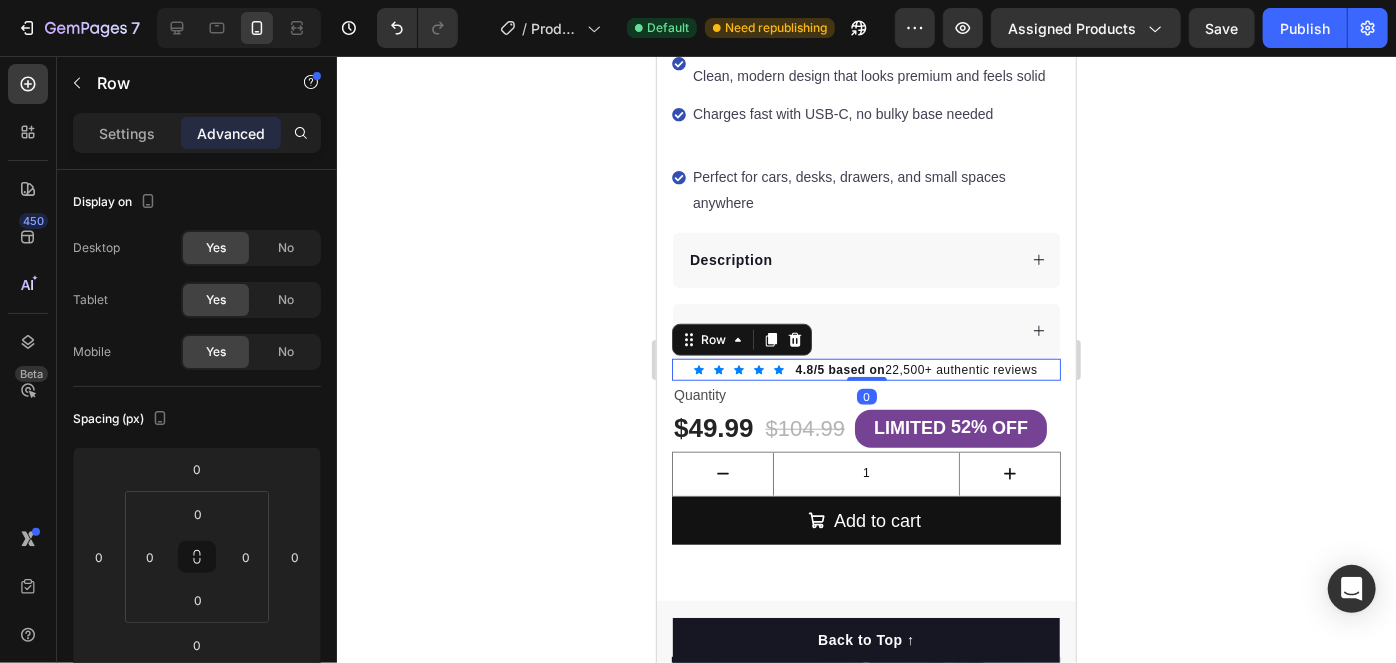click 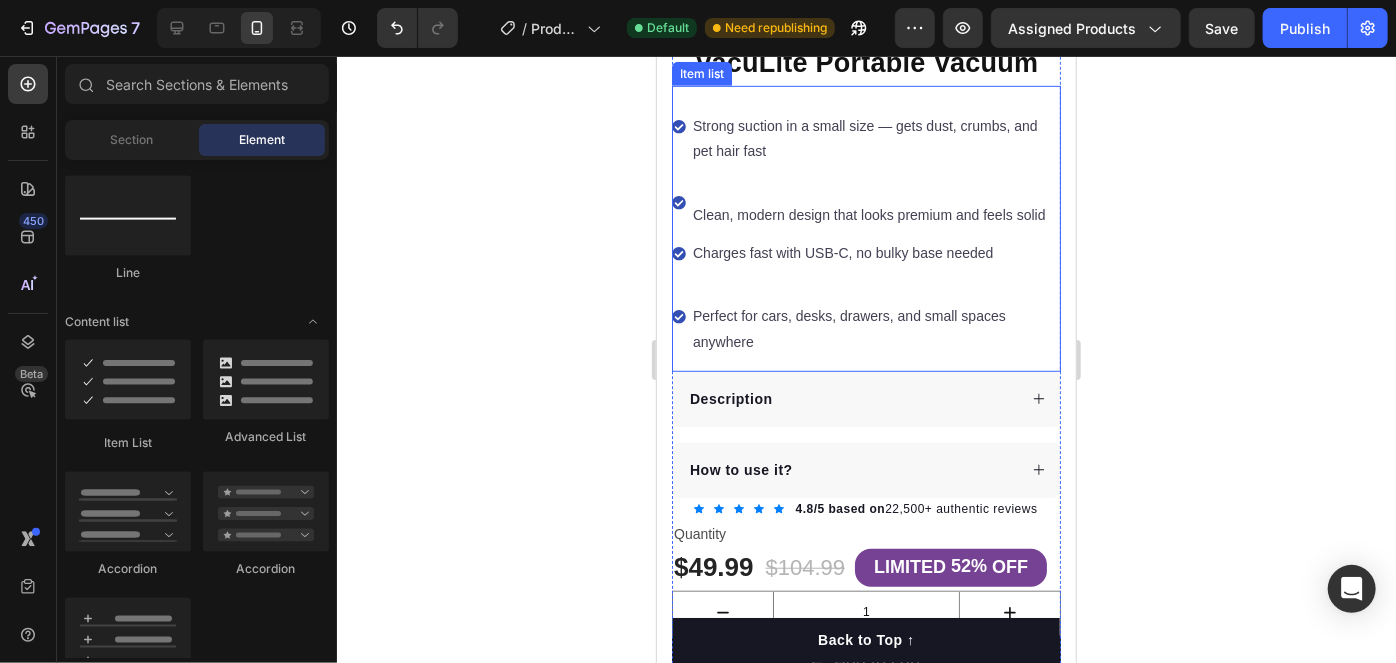 scroll, scrollTop: 250, scrollLeft: 0, axis: vertical 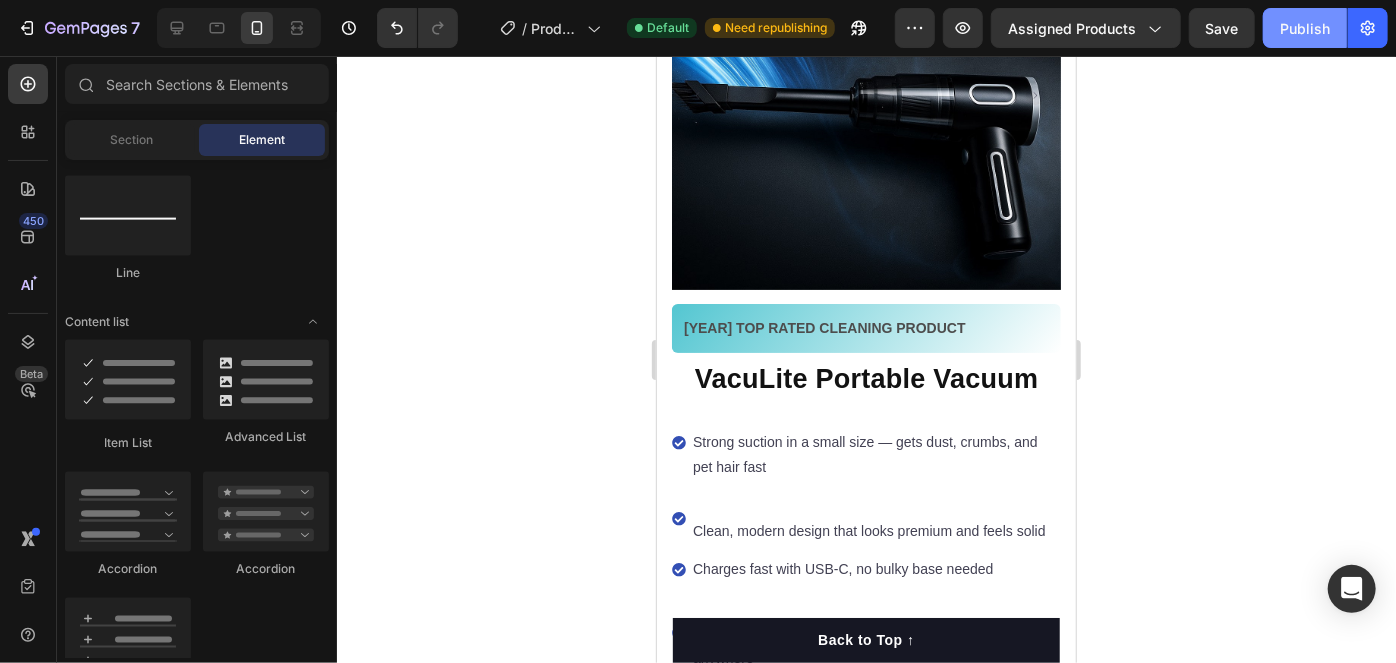 click on "Publish" at bounding box center (1305, 28) 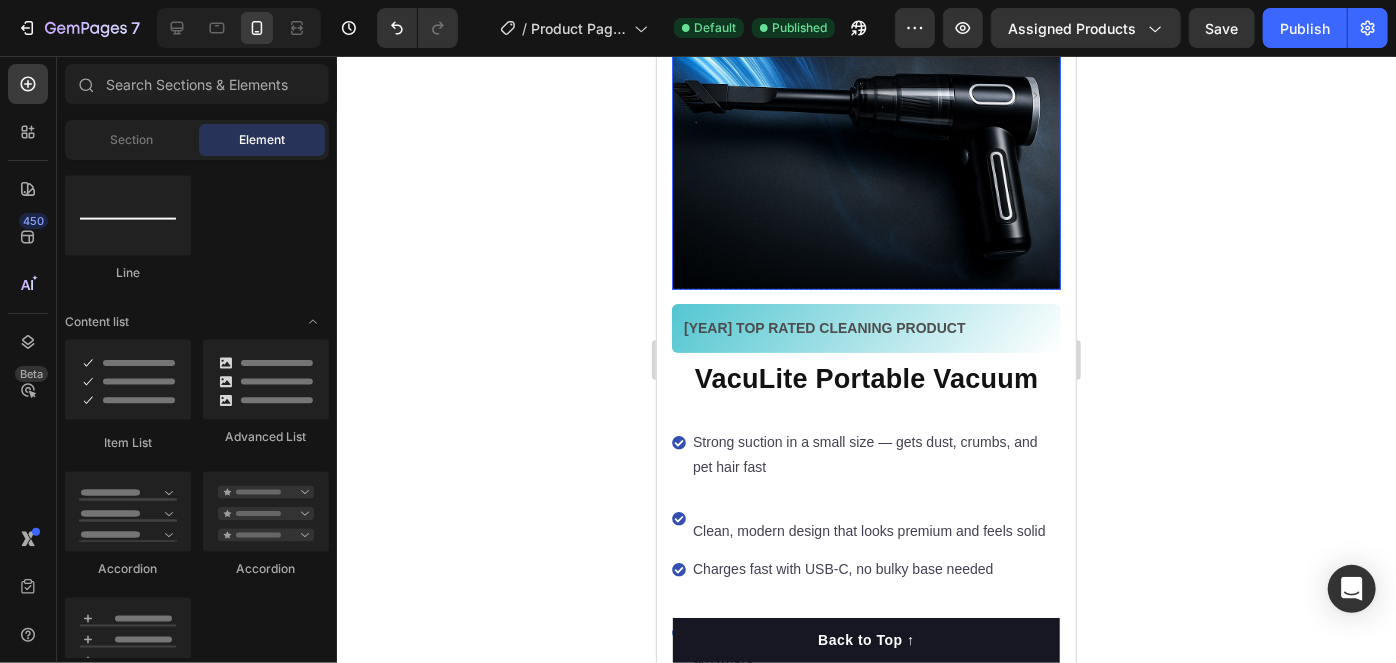 scroll, scrollTop: 0, scrollLeft: 0, axis: both 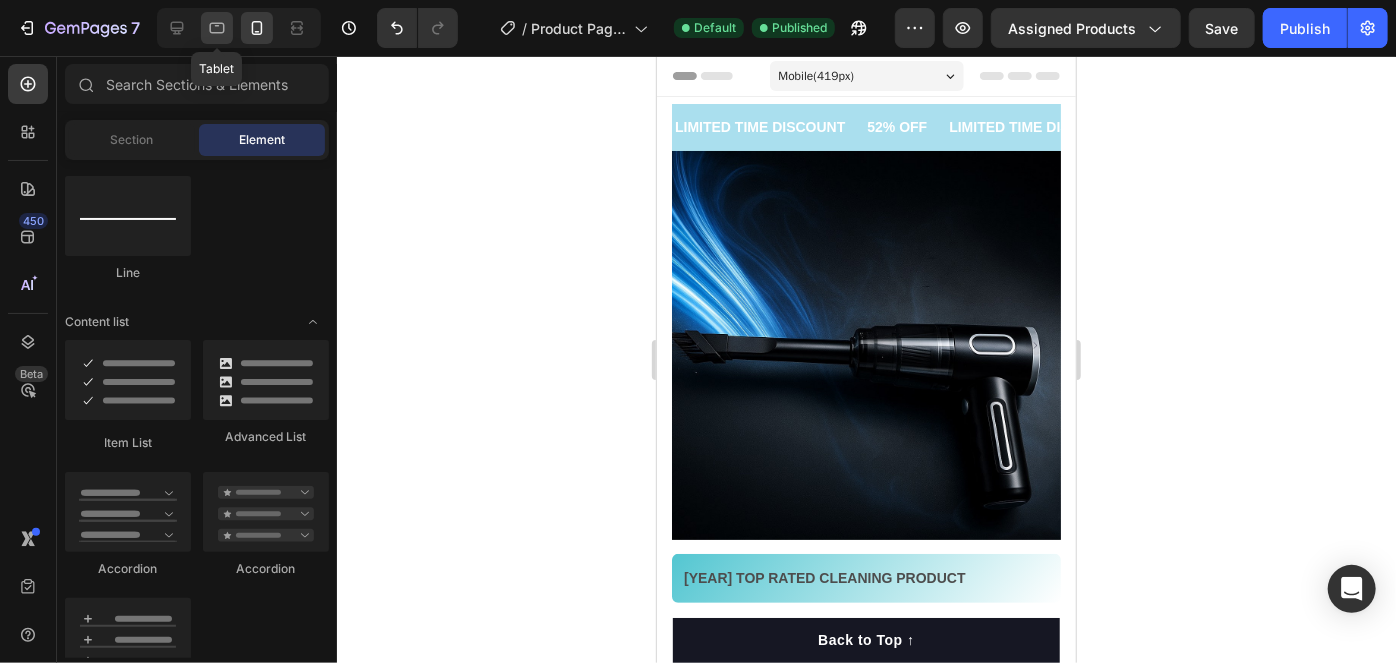 click 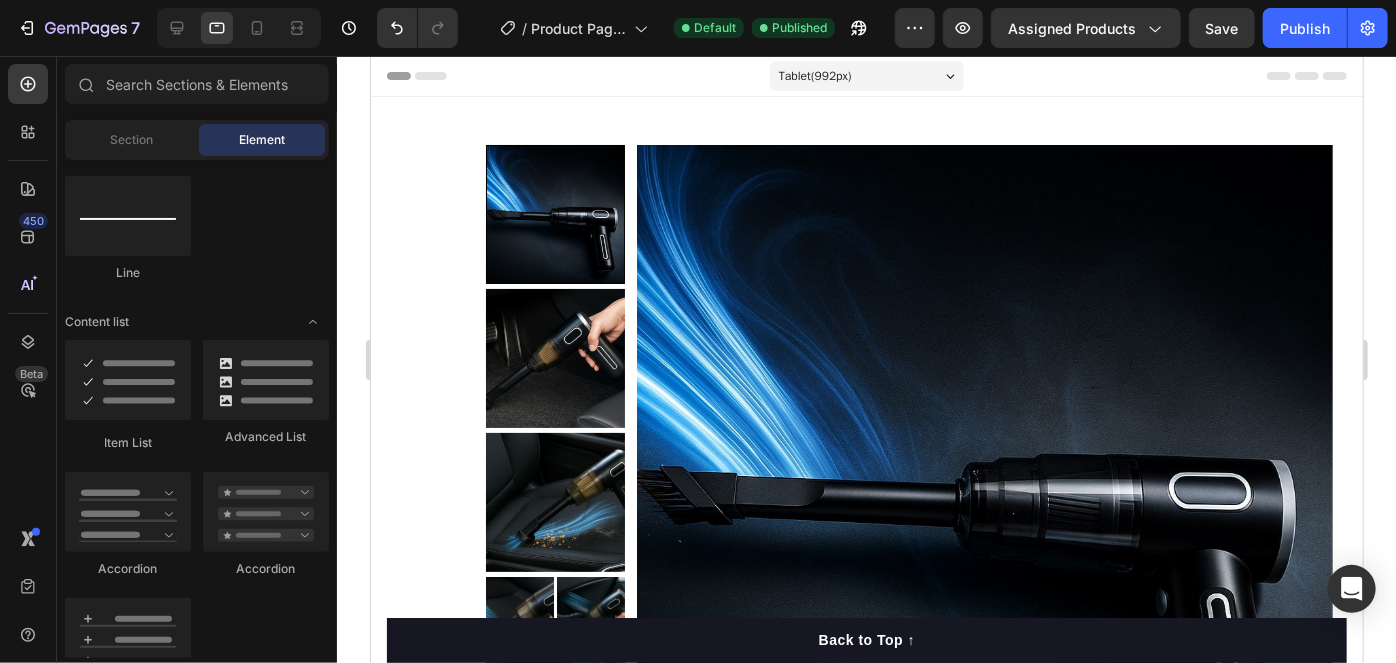 click at bounding box center (239, 28) 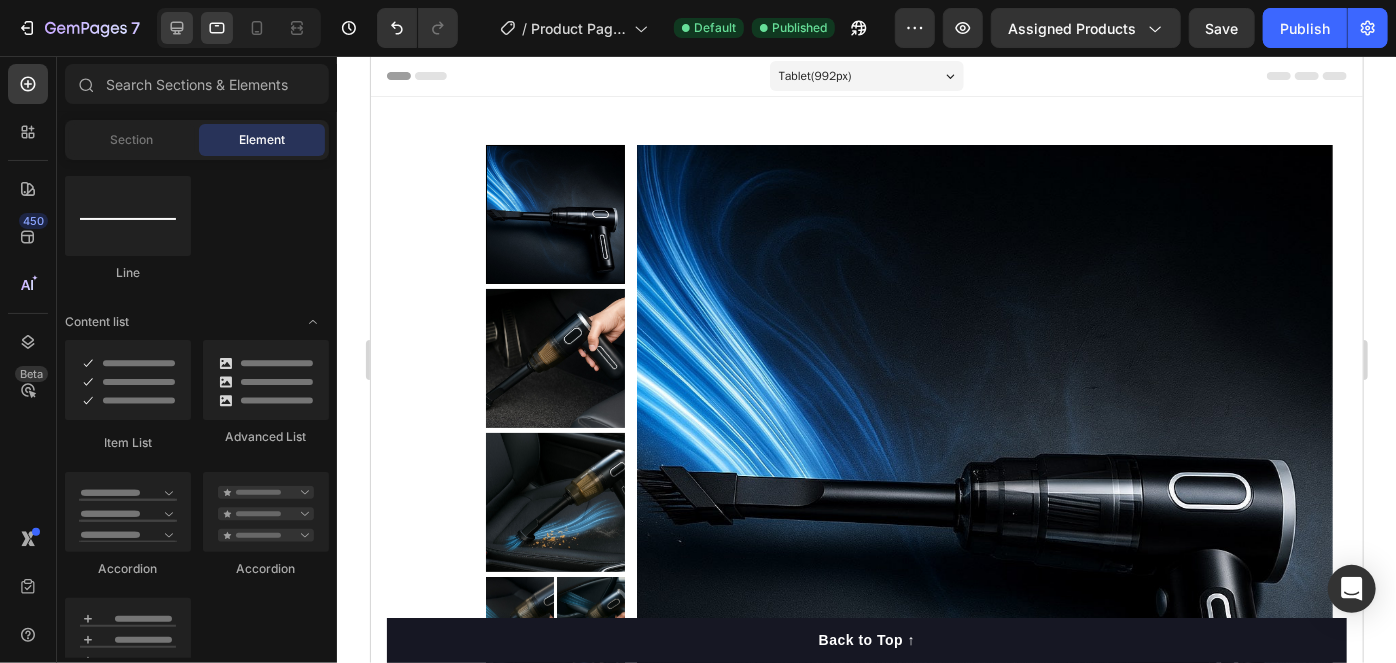 click 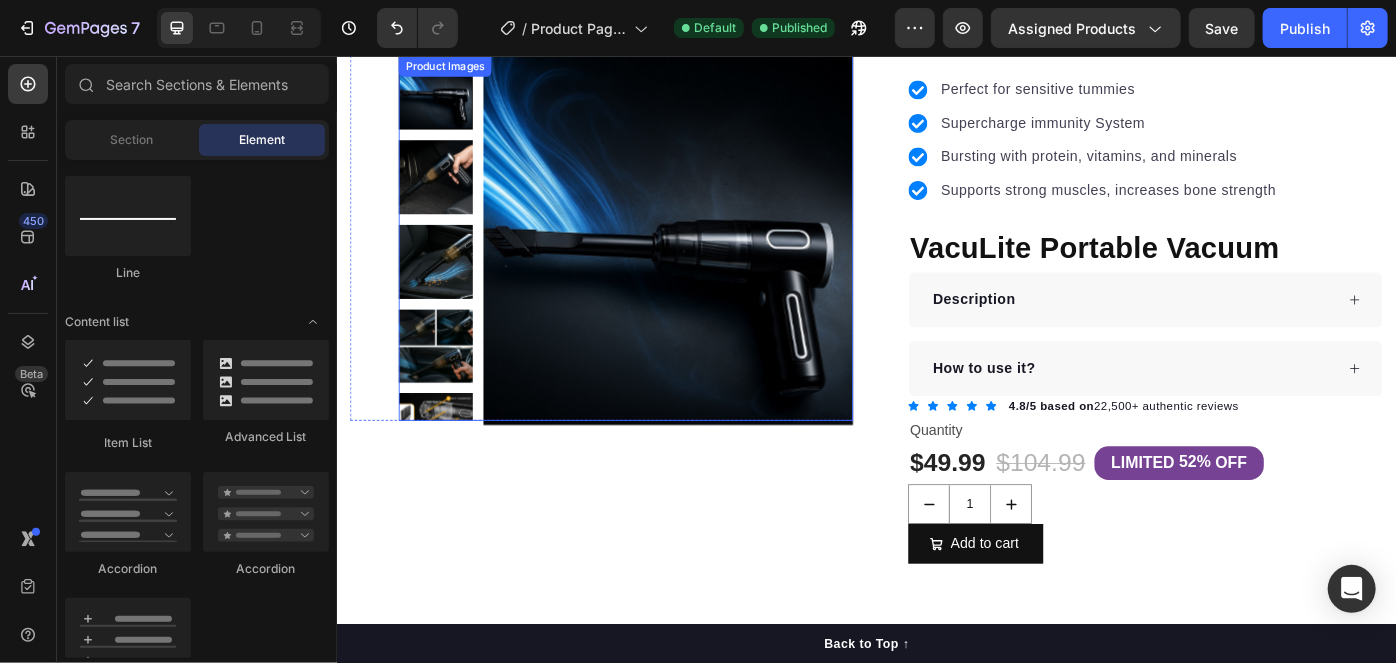 scroll, scrollTop: 0, scrollLeft: 0, axis: both 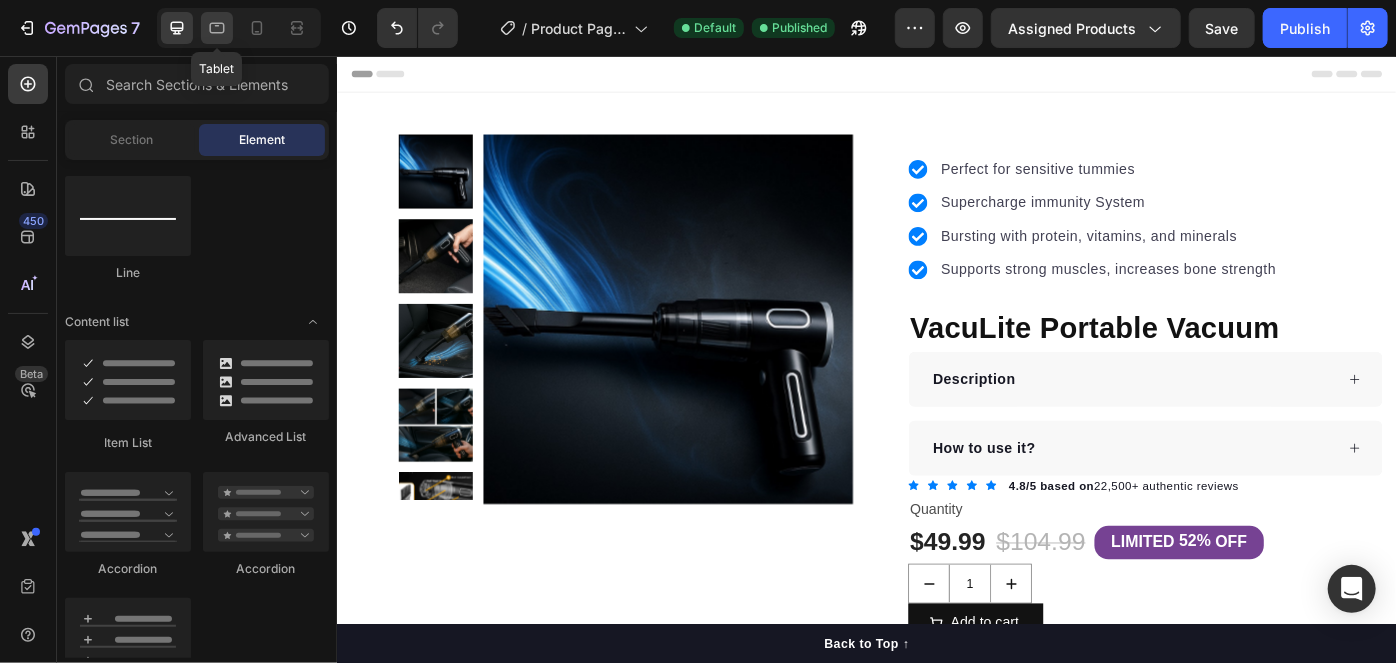 click 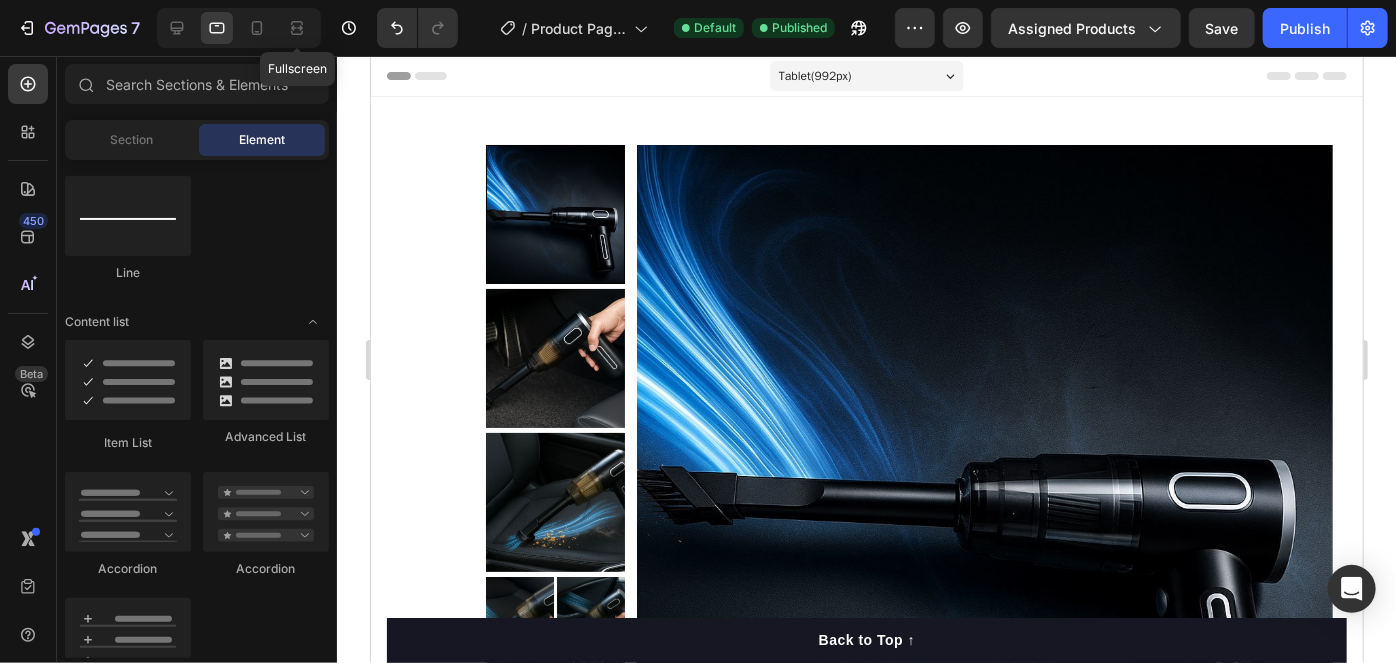 click on "Fullscreen" at bounding box center (239, 28) 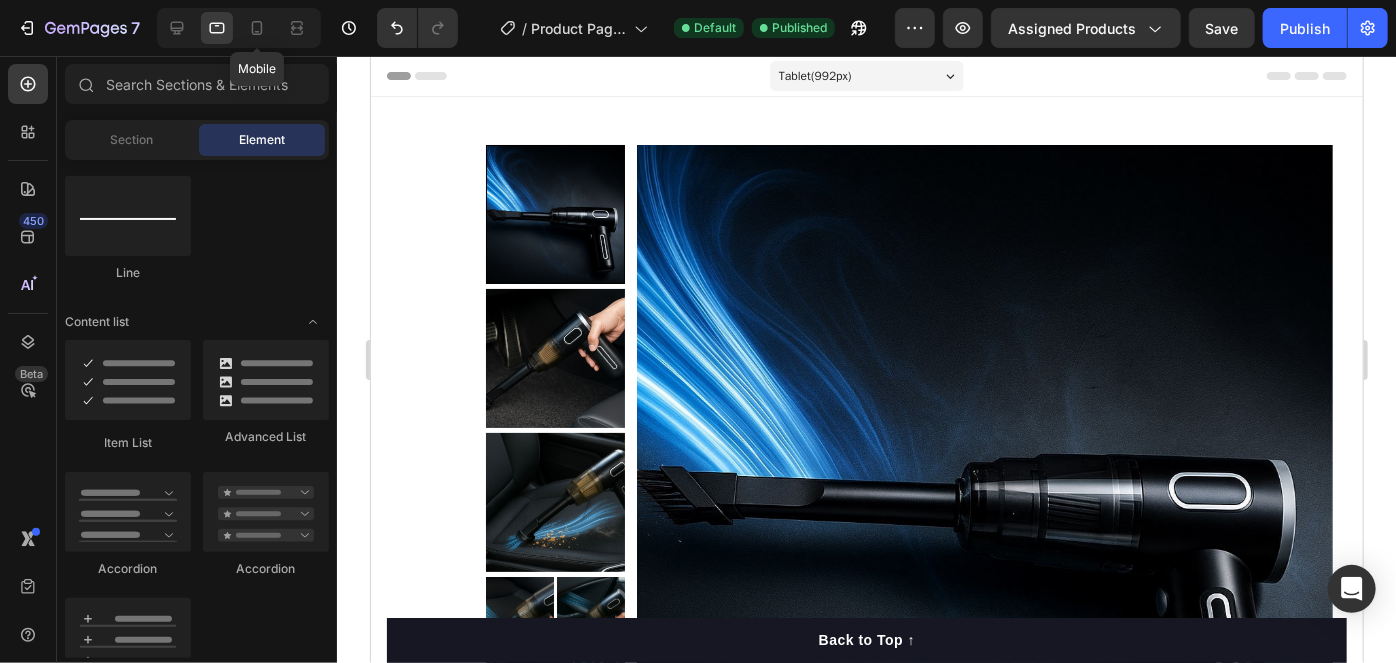 drag, startPoint x: 264, startPoint y: 35, endPoint x: 1395, endPoint y: 222, distance: 1146.3551 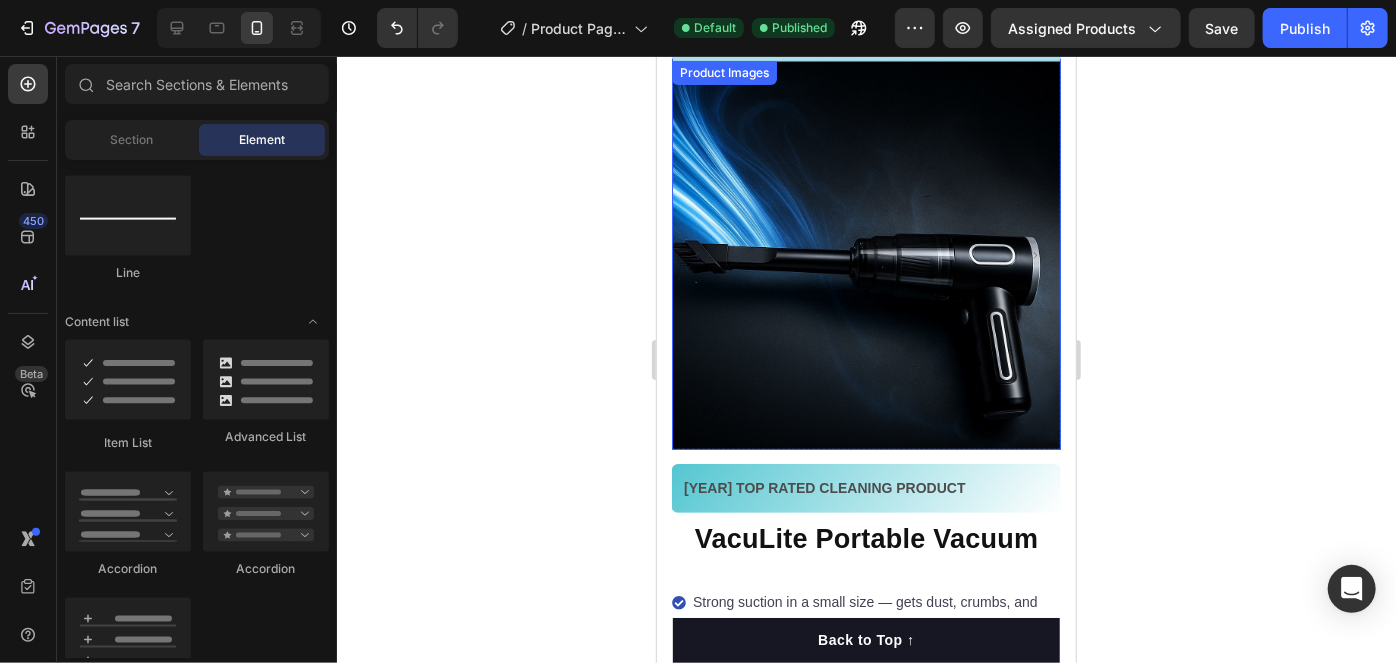 scroll, scrollTop: 272, scrollLeft: 0, axis: vertical 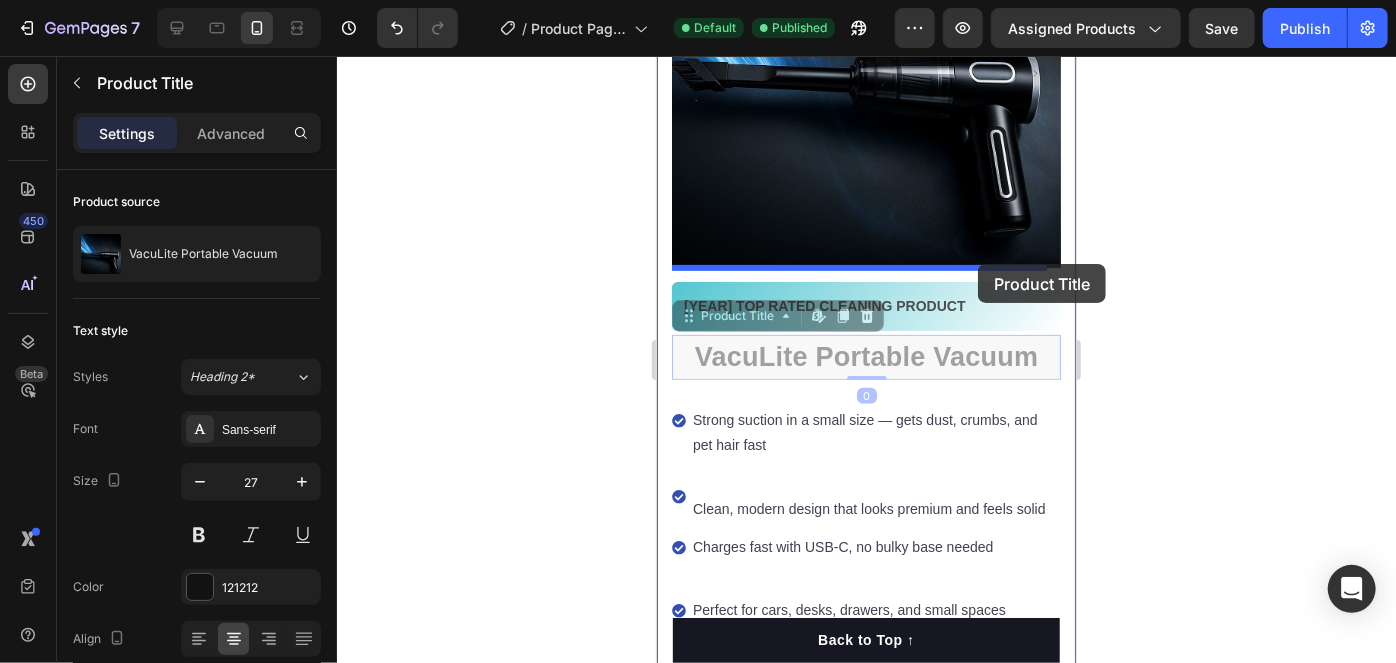 drag, startPoint x: 1034, startPoint y: 328, endPoint x: 1817, endPoint y: 244, distance: 787.49286 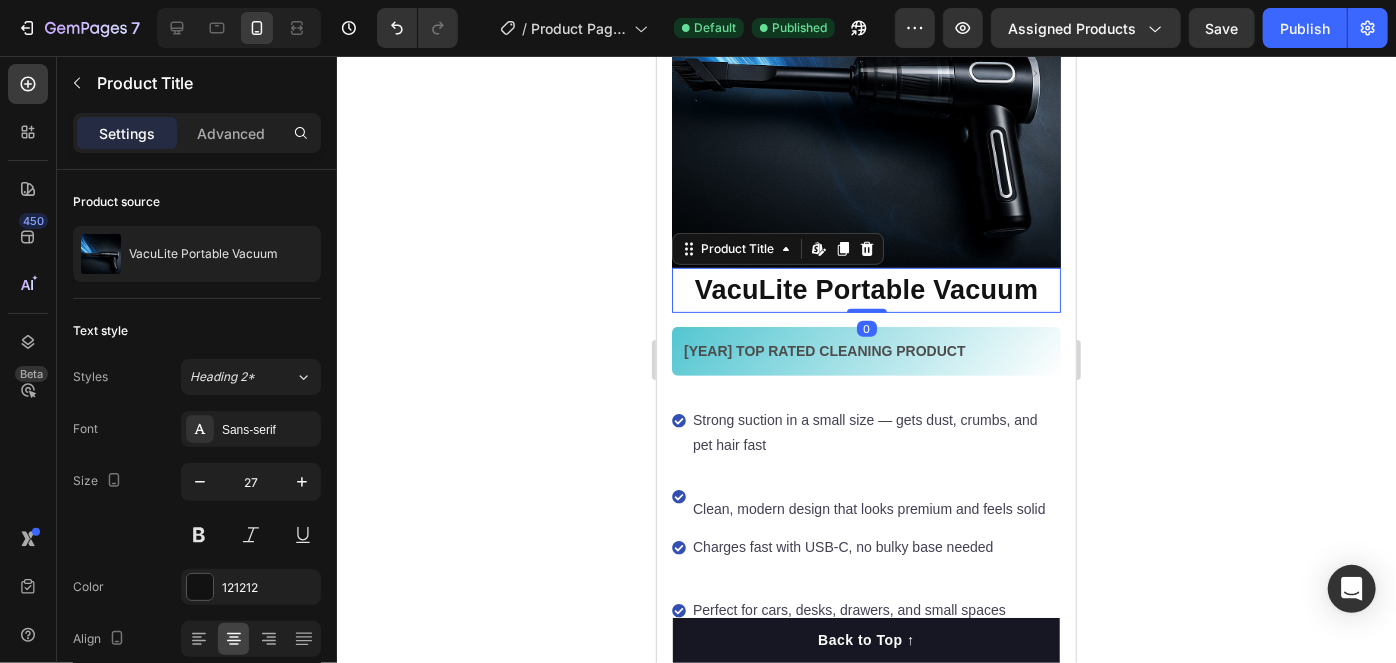 click 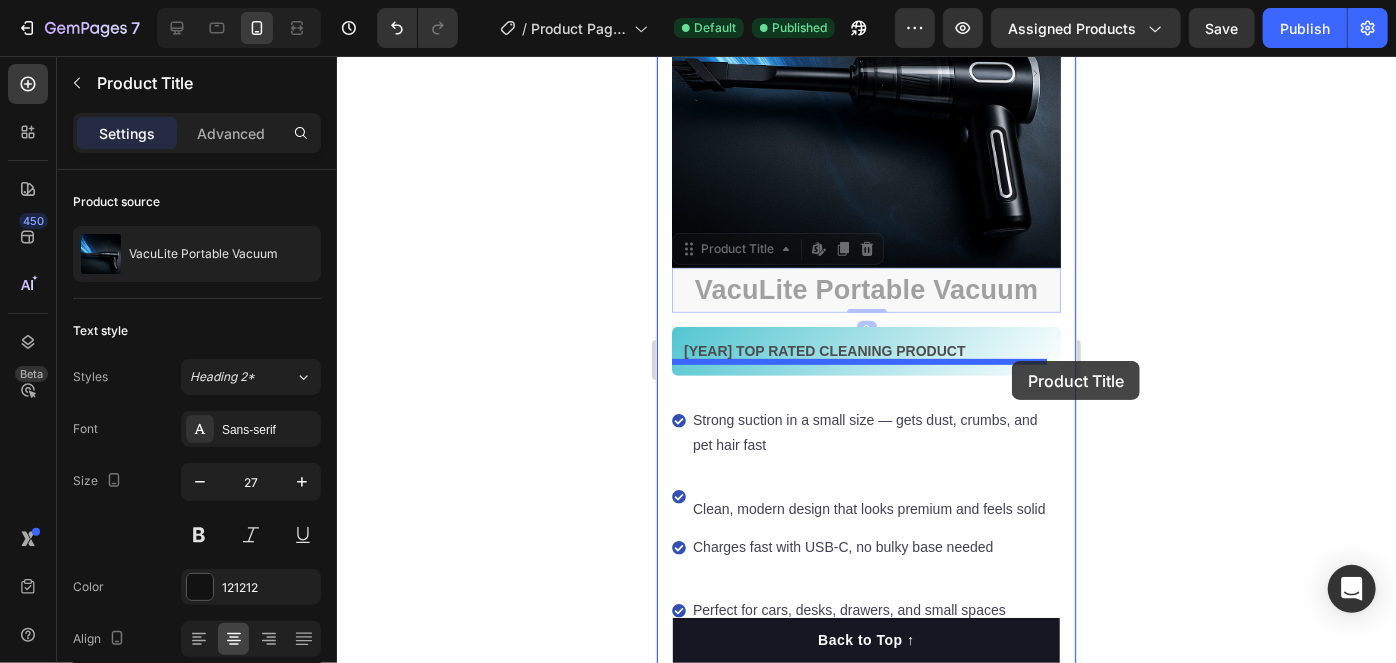 drag, startPoint x: 1026, startPoint y: 258, endPoint x: 1732, endPoint y: 353, distance: 712.363 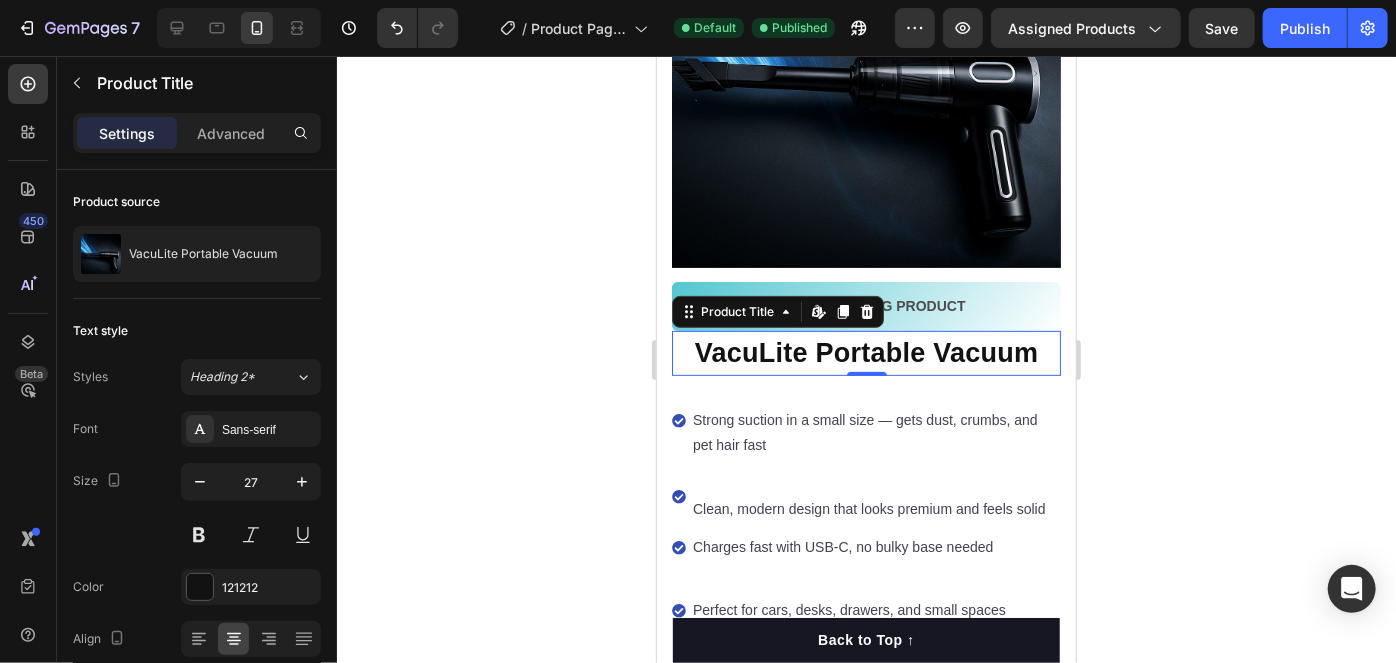 drag, startPoint x: 1110, startPoint y: 263, endPoint x: 1108, endPoint y: 246, distance: 17.117243 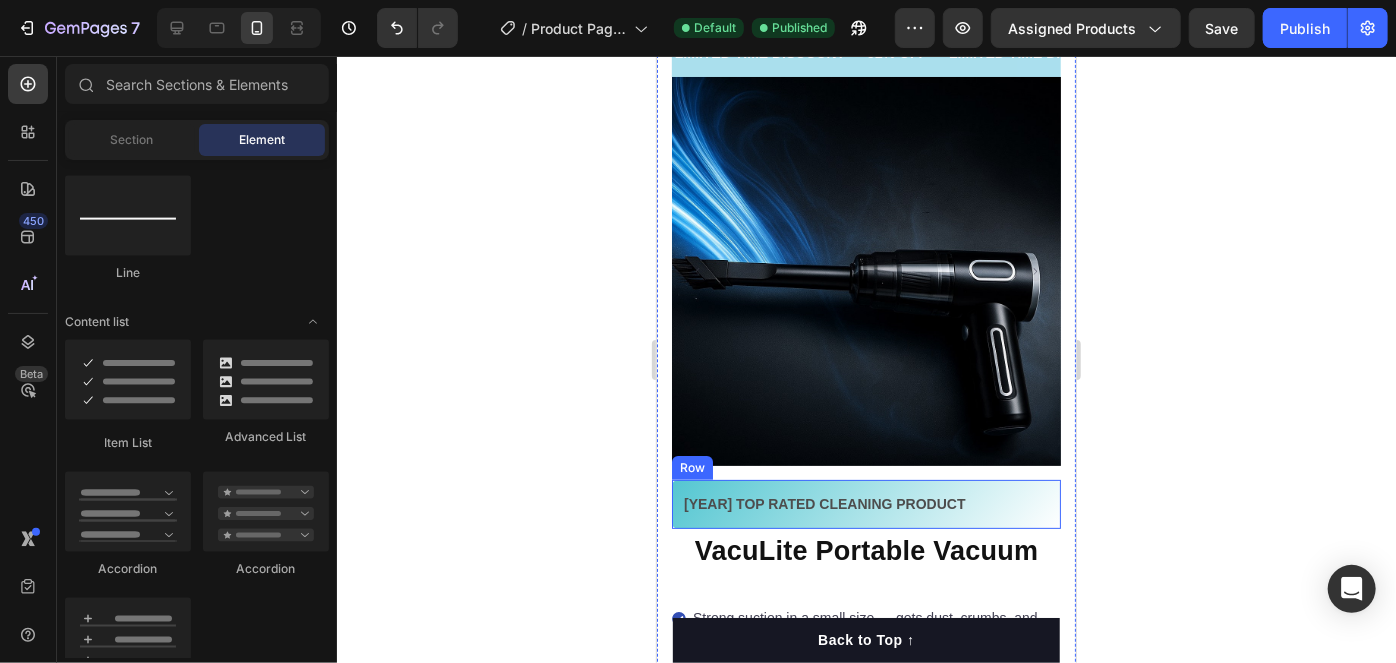 scroll, scrollTop: 0, scrollLeft: 0, axis: both 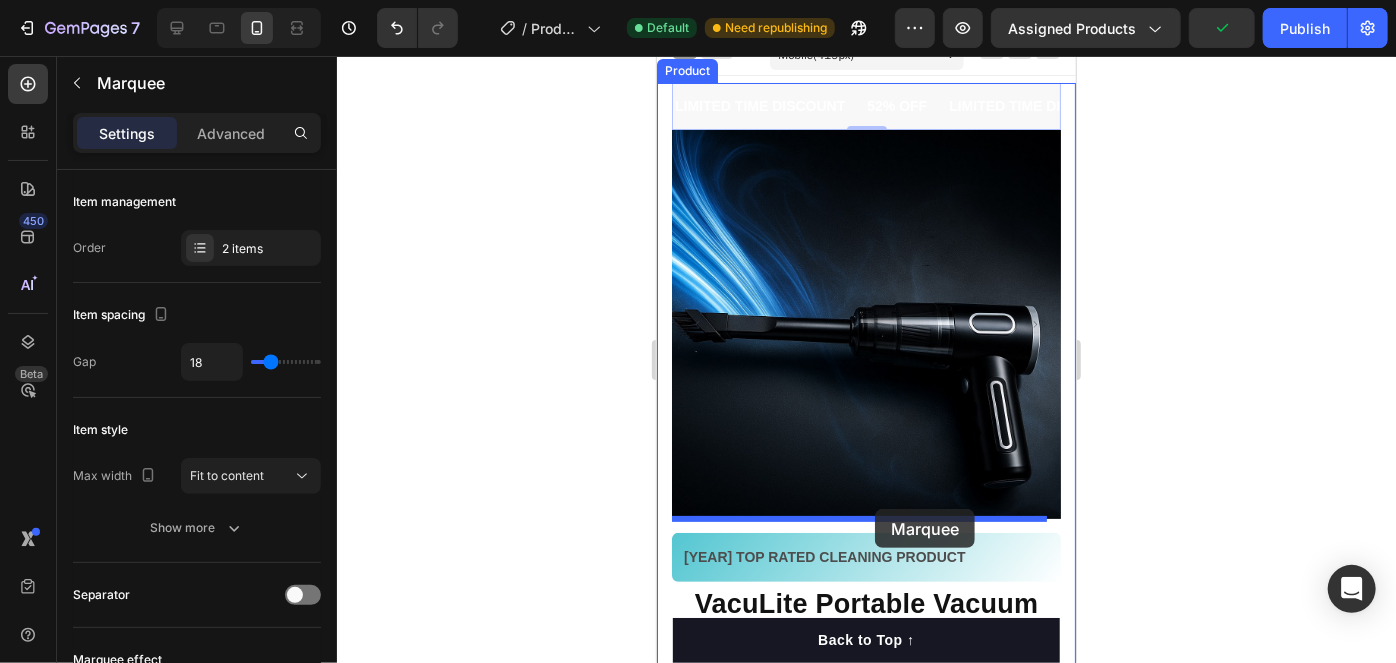 drag, startPoint x: 929, startPoint y: 106, endPoint x: 874, endPoint y: 508, distance: 405.745 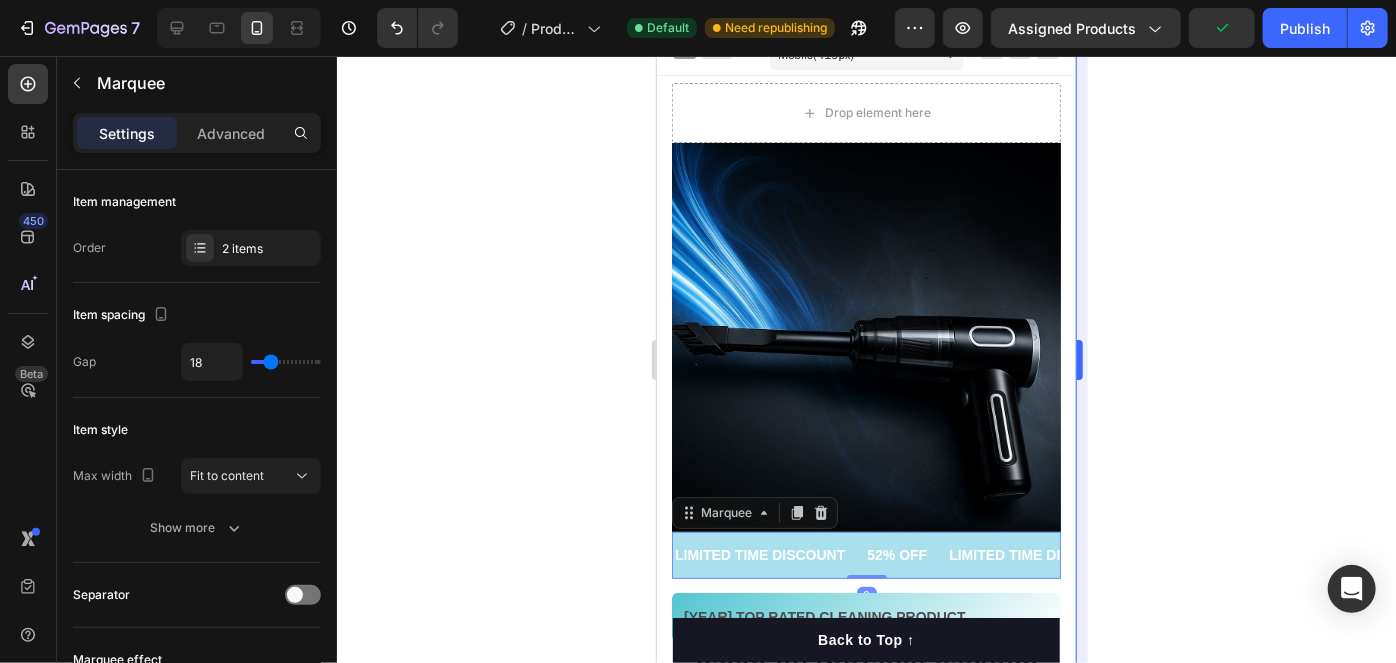 click 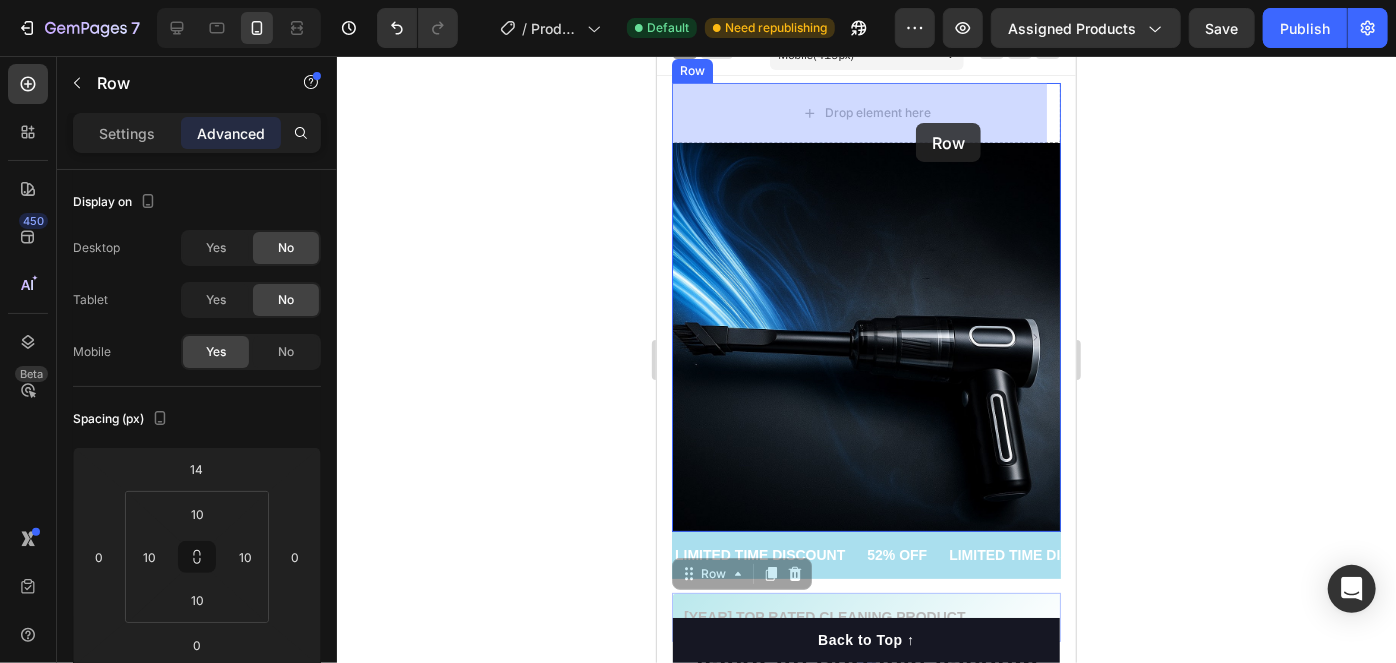 scroll, scrollTop: 0, scrollLeft: 0, axis: both 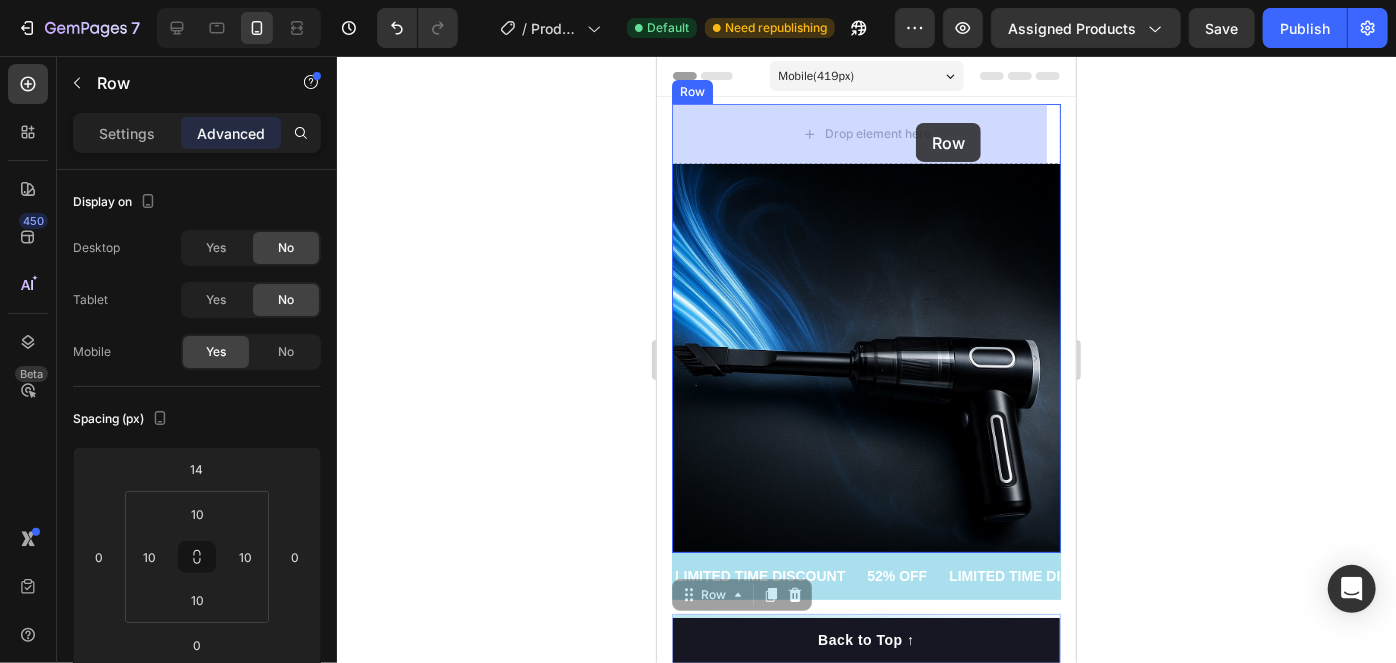 drag, startPoint x: 991, startPoint y: 580, endPoint x: 1897, endPoint y: 202, distance: 981.69244 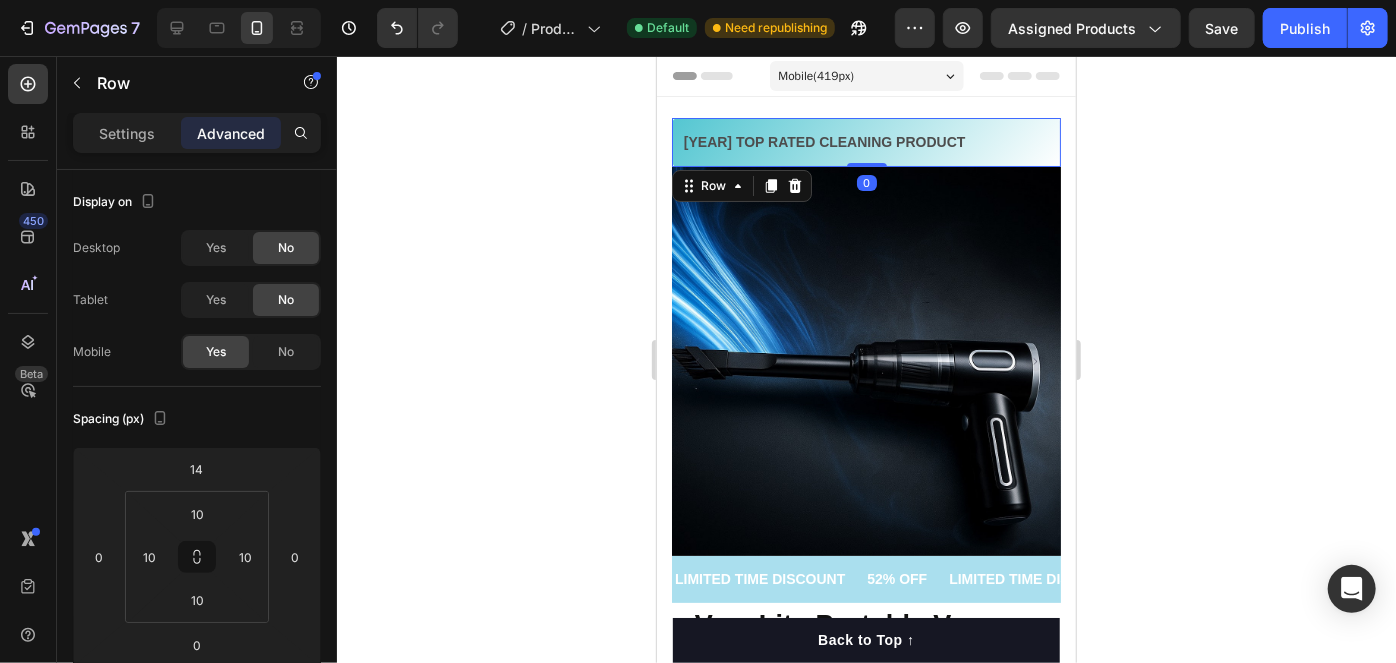 click 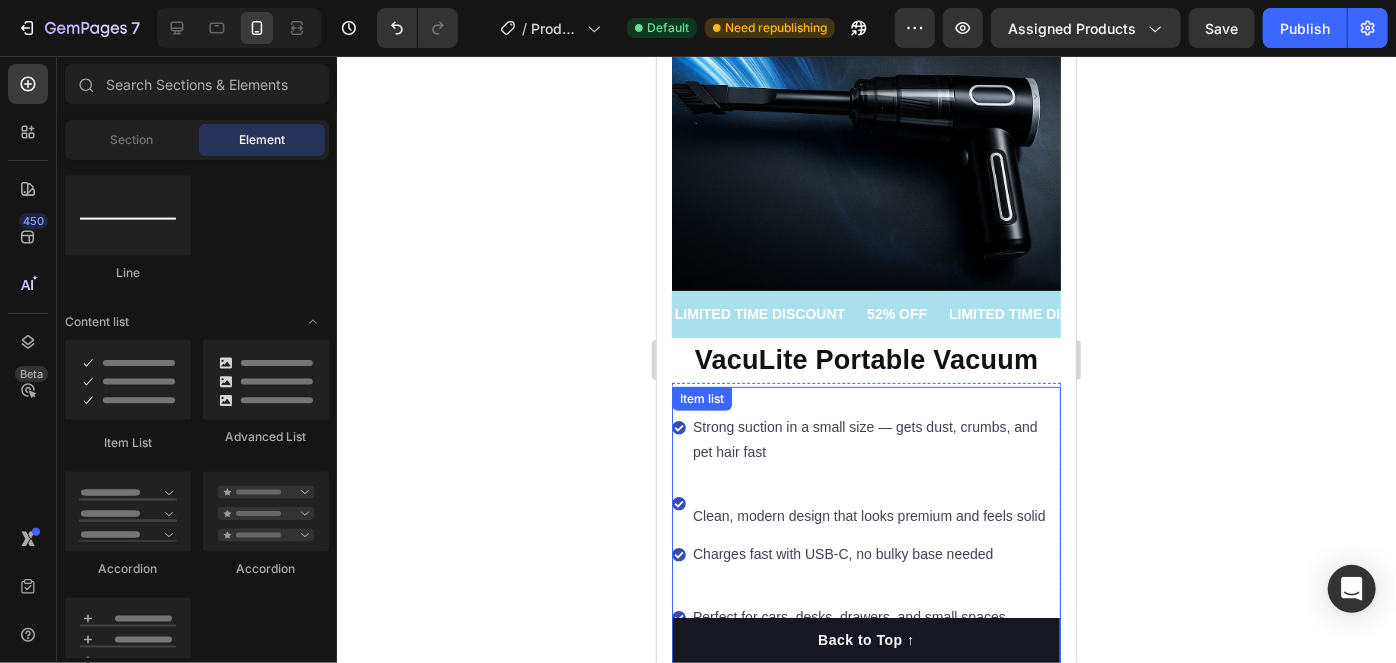 scroll, scrollTop: 181, scrollLeft: 0, axis: vertical 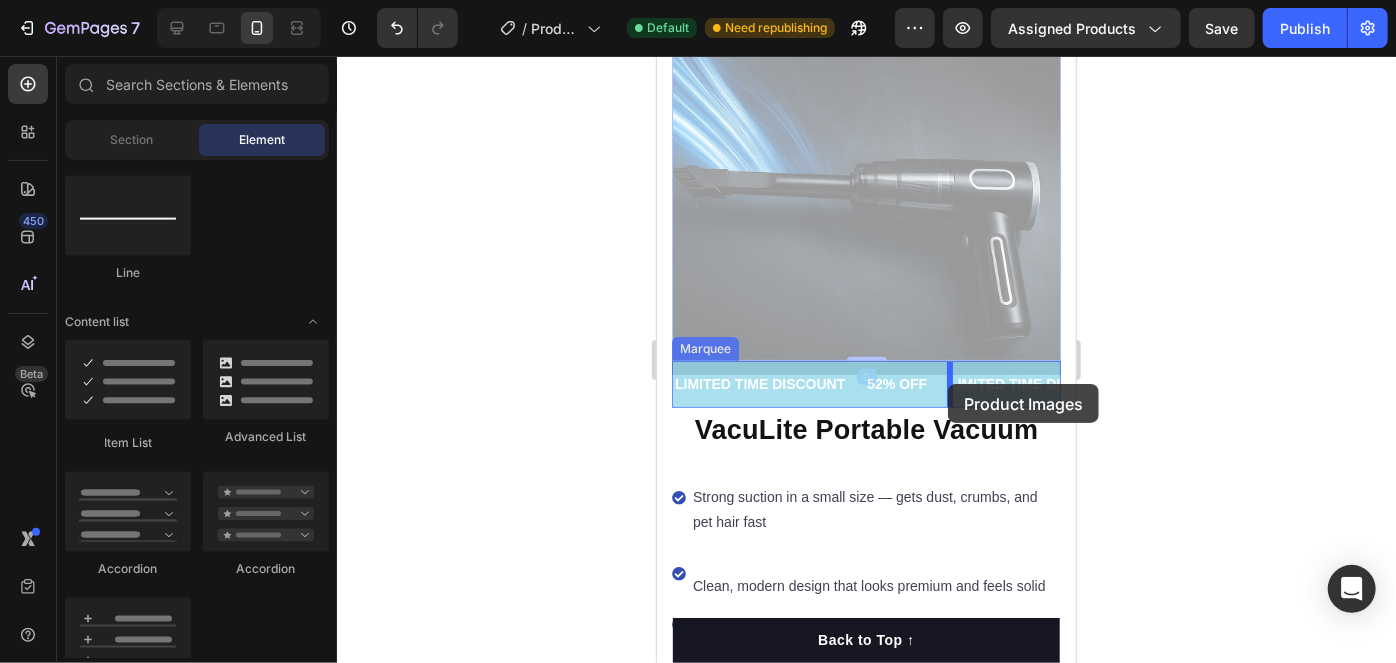 drag, startPoint x: 947, startPoint y: 410, endPoint x: 963, endPoint y: 375, distance: 38.483765 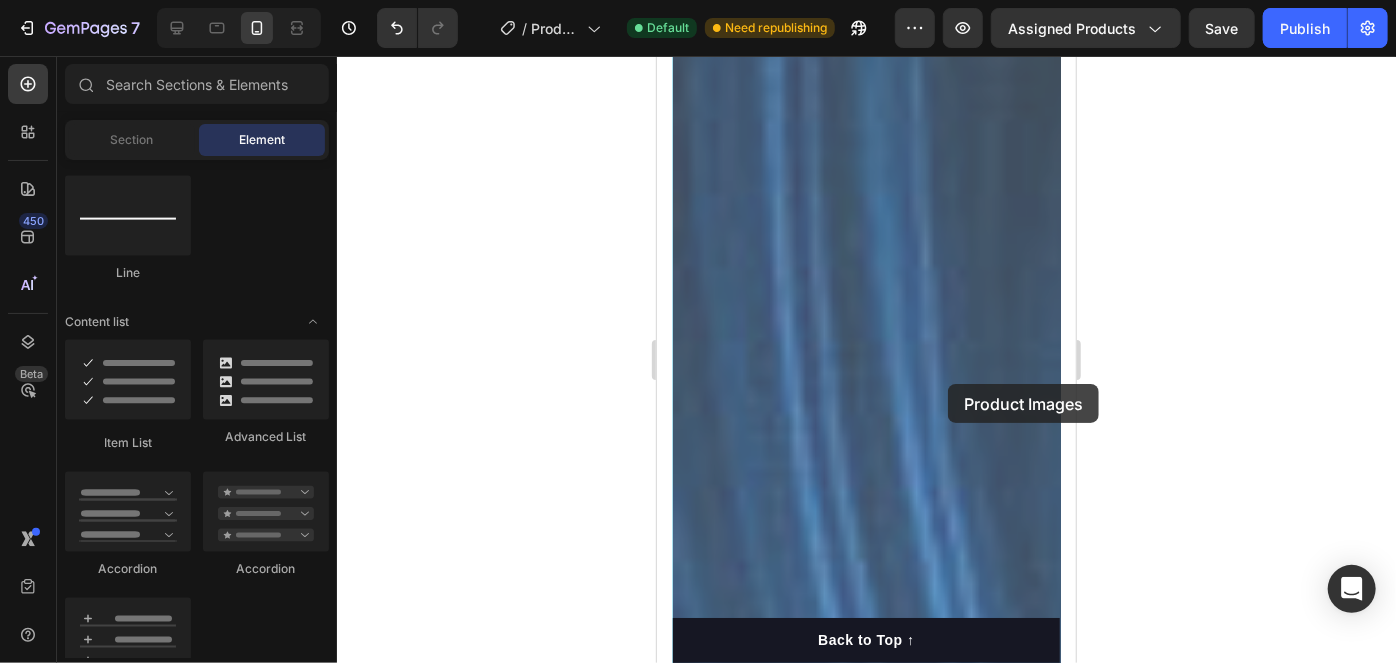 click 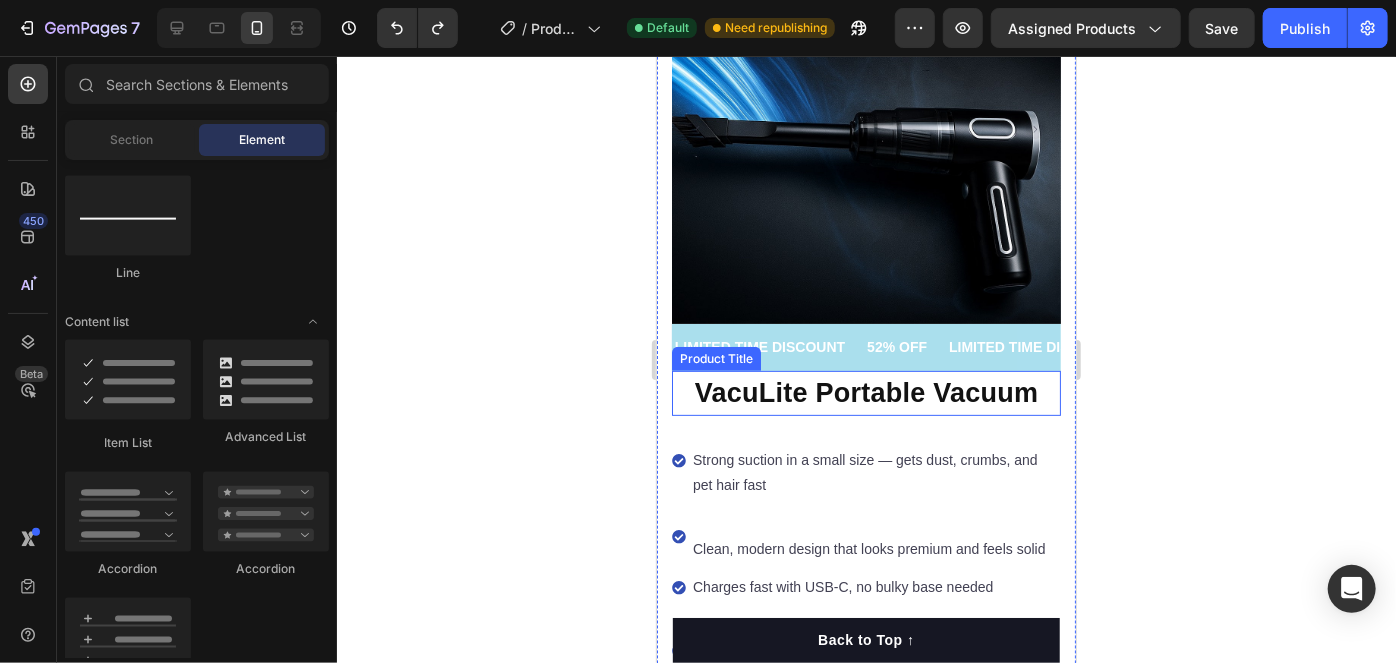scroll, scrollTop: 0, scrollLeft: 0, axis: both 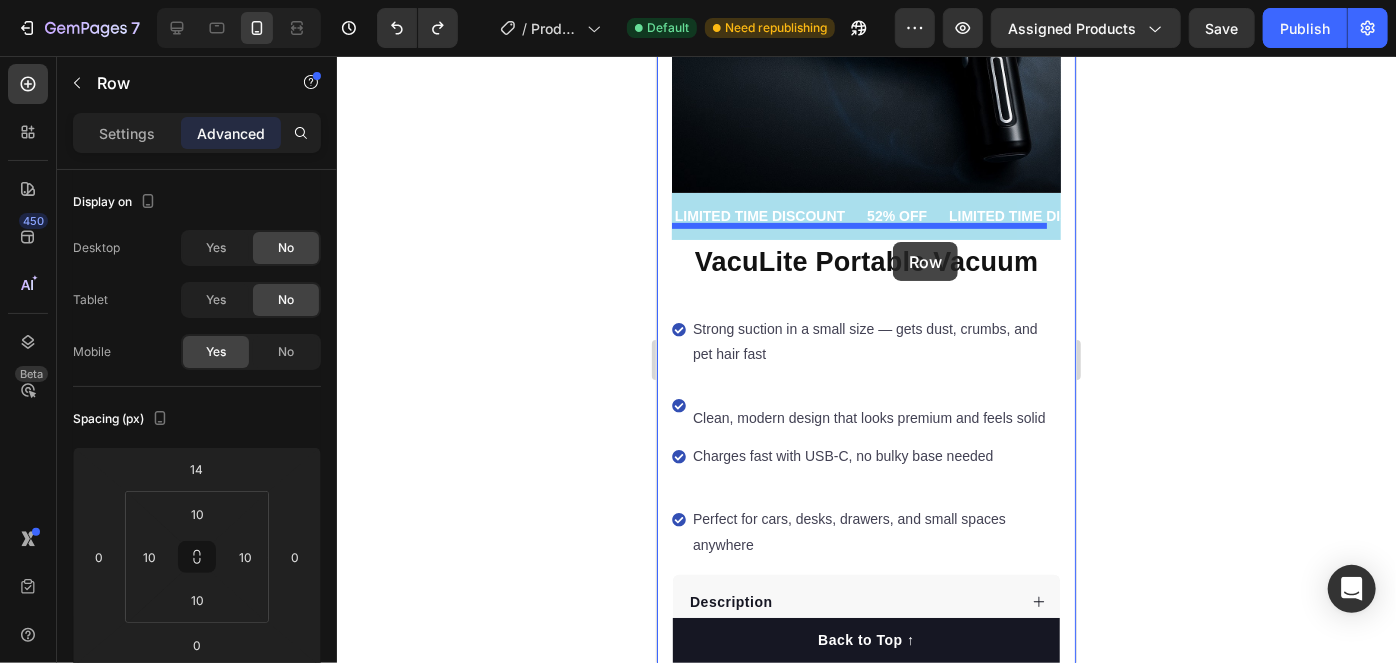 drag, startPoint x: 982, startPoint y: 120, endPoint x: 891, endPoint y: 239, distance: 149.80655 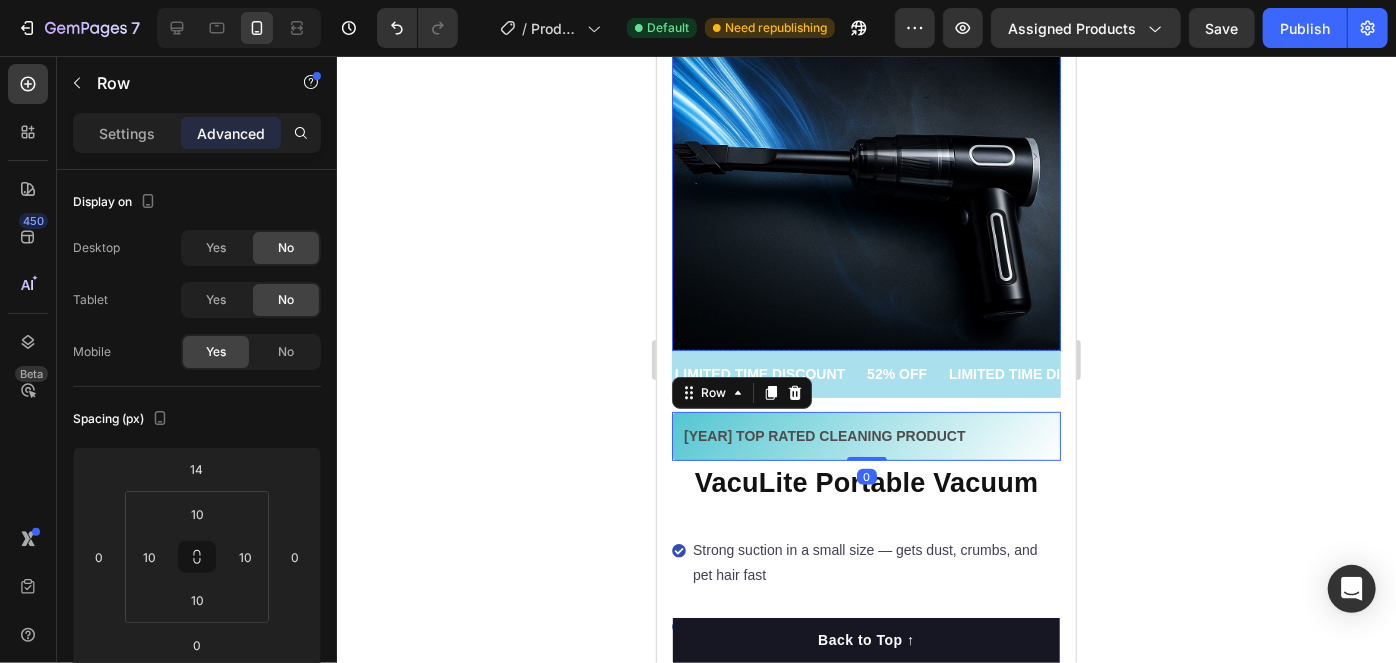 scroll, scrollTop: 178, scrollLeft: 0, axis: vertical 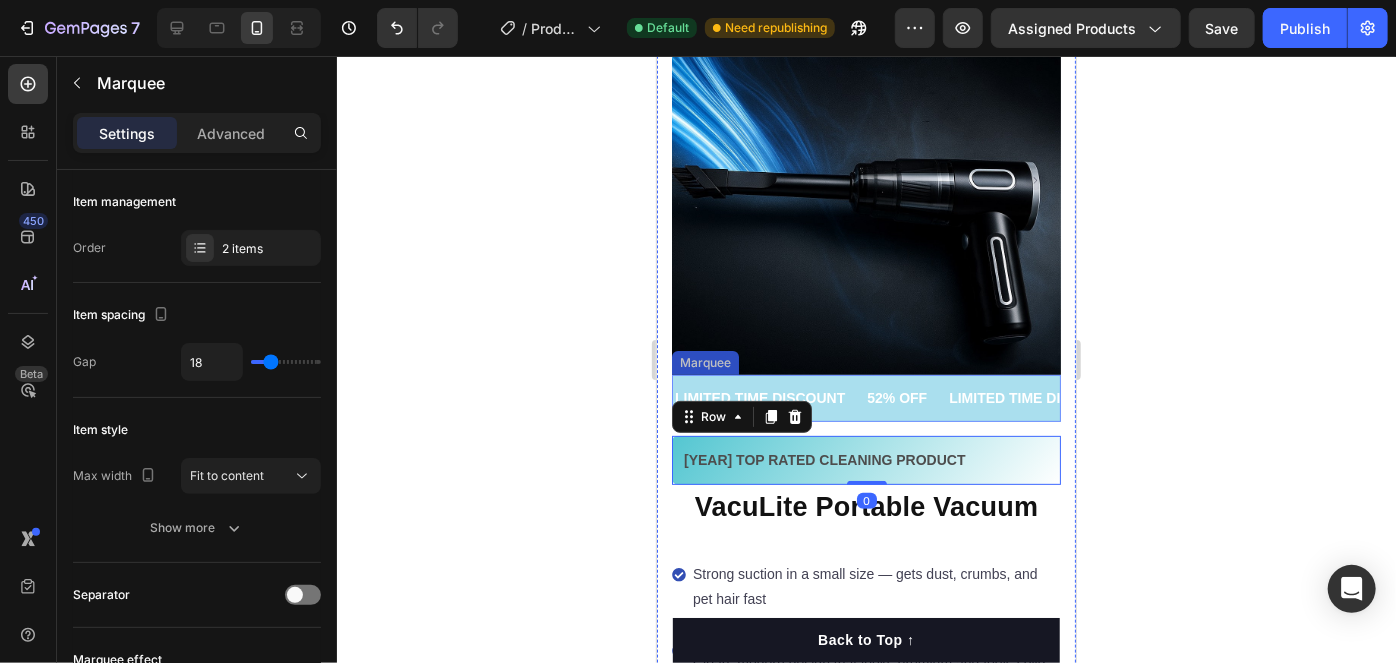 drag, startPoint x: 939, startPoint y: 362, endPoint x: 859, endPoint y: 413, distance: 94.873604 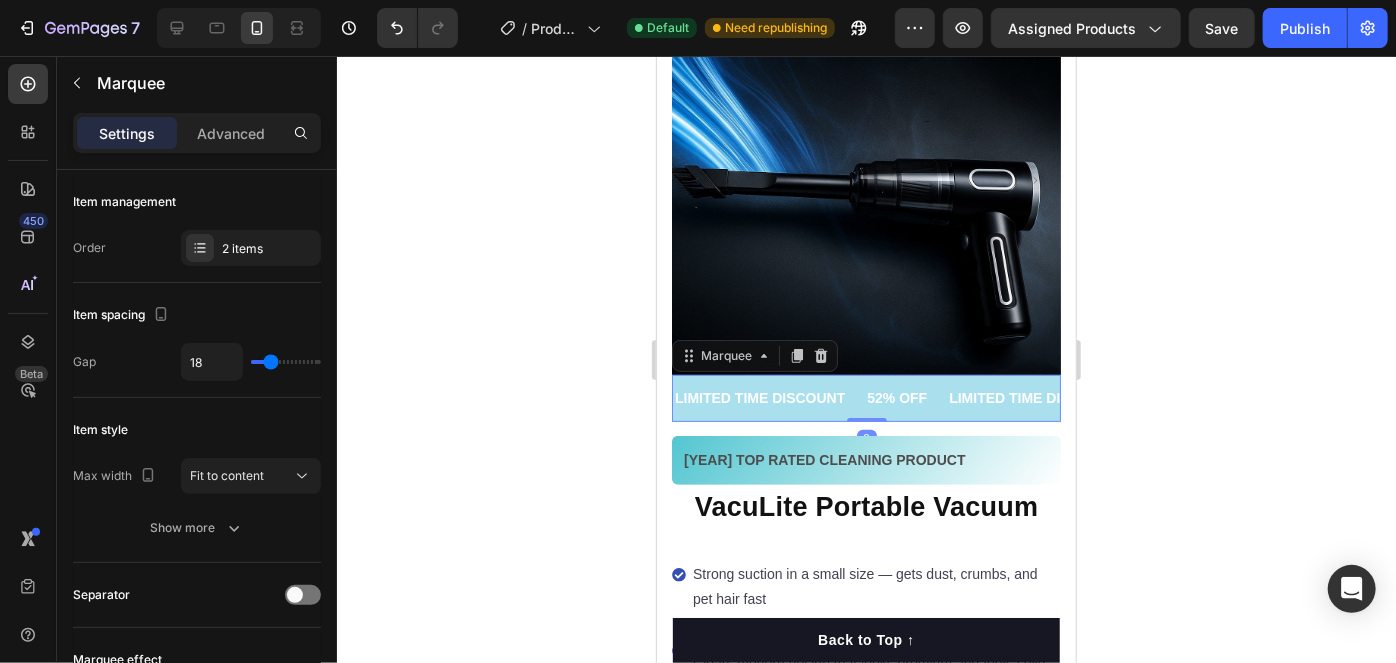 click 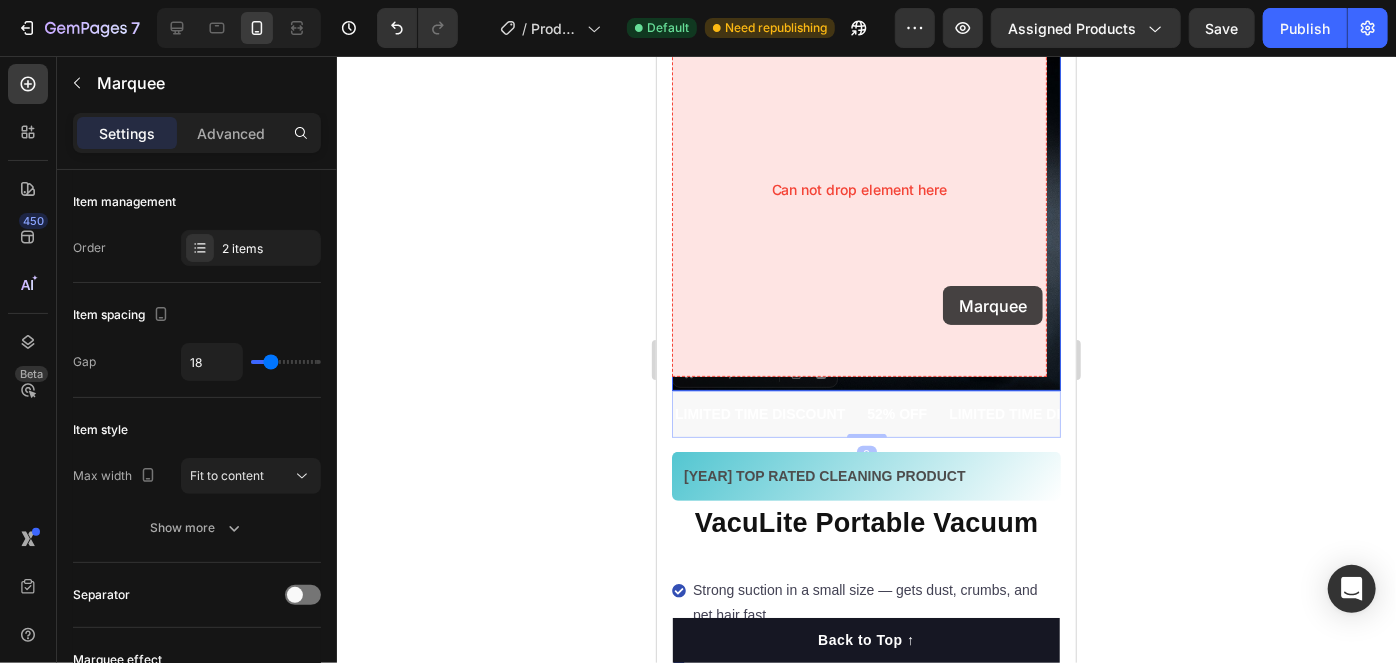 scroll, scrollTop: 0, scrollLeft: 0, axis: both 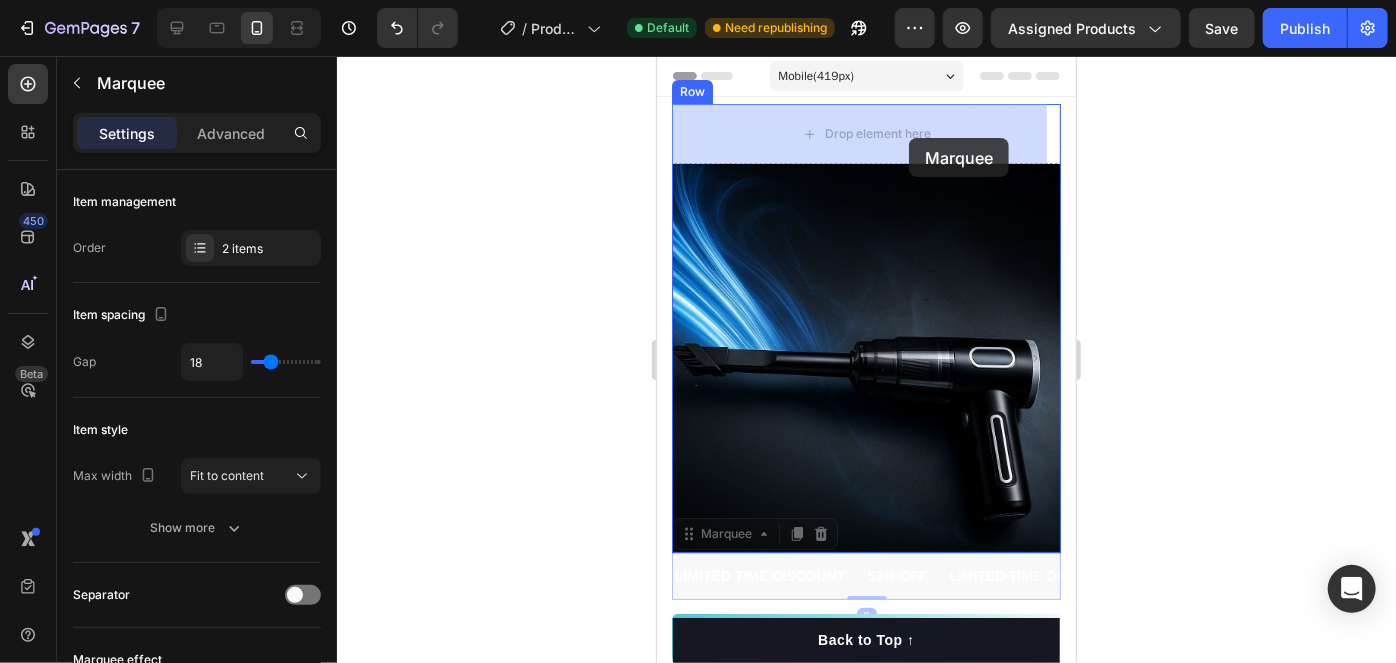 drag, startPoint x: 940, startPoint y: 359, endPoint x: 1797, endPoint y: 222, distance: 867.88135 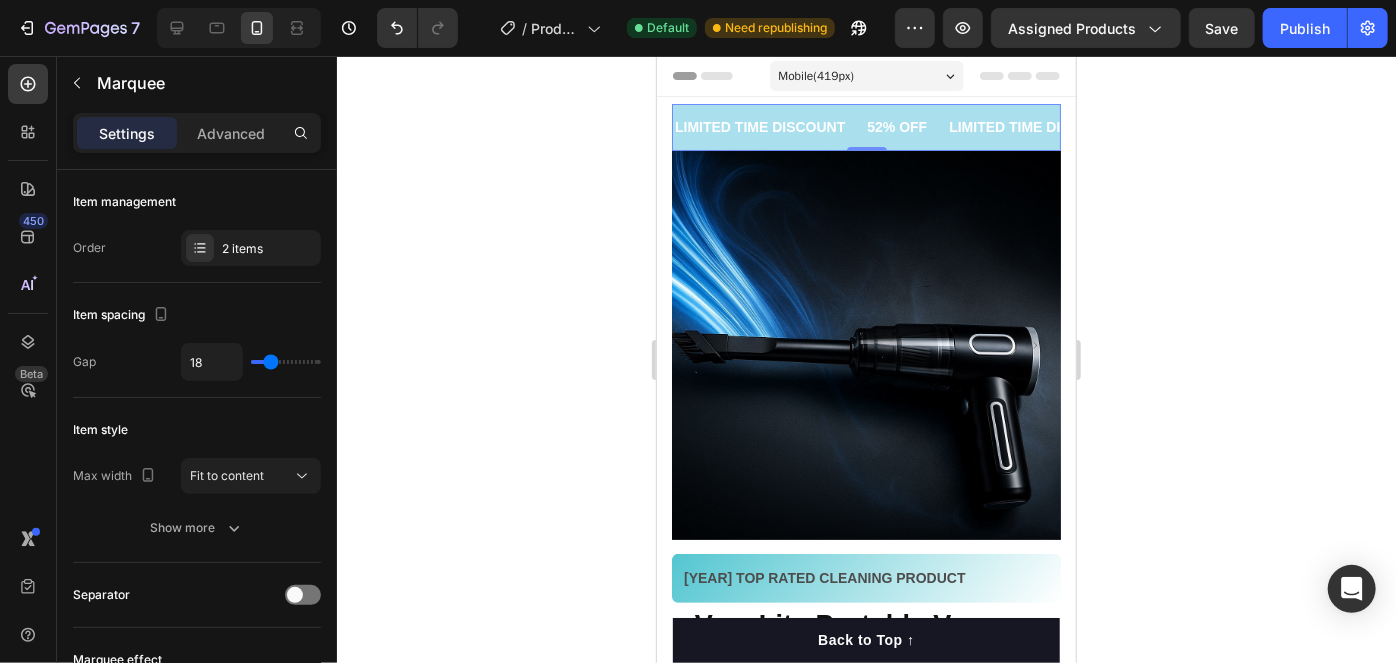 click 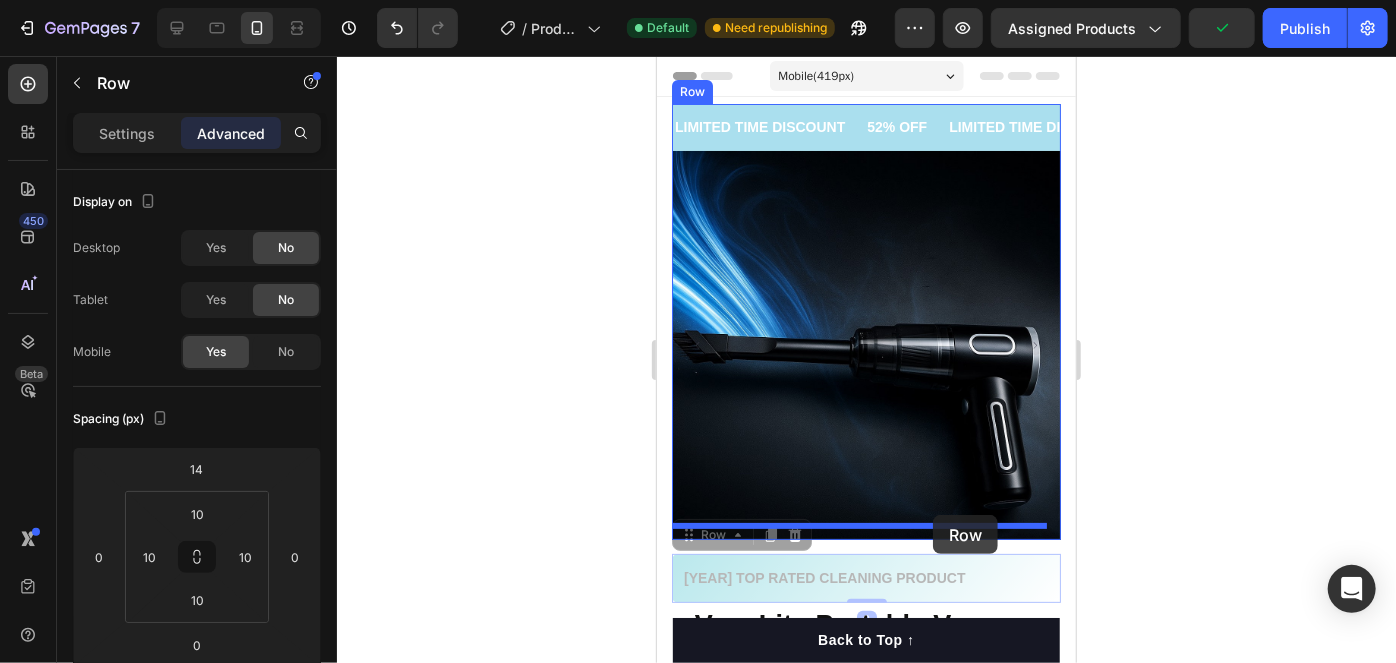 drag, startPoint x: 938, startPoint y: 543, endPoint x: 1858, endPoint y: 487, distance: 921.70276 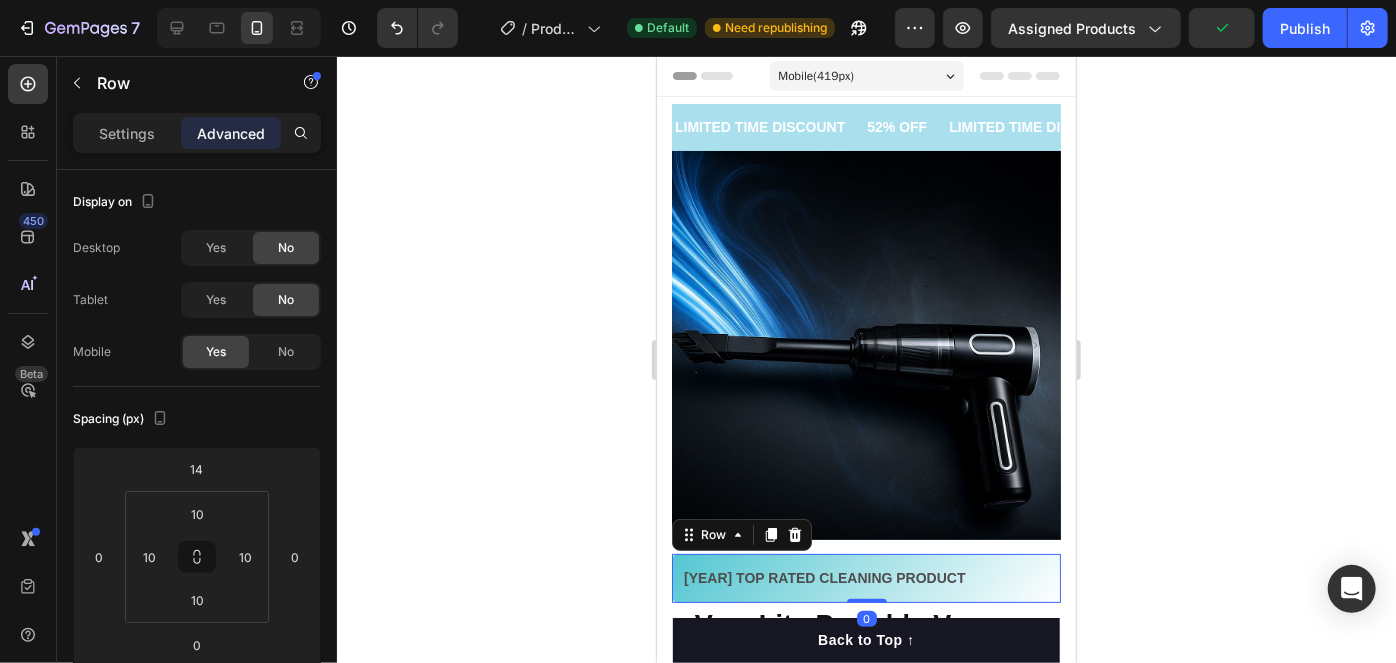click 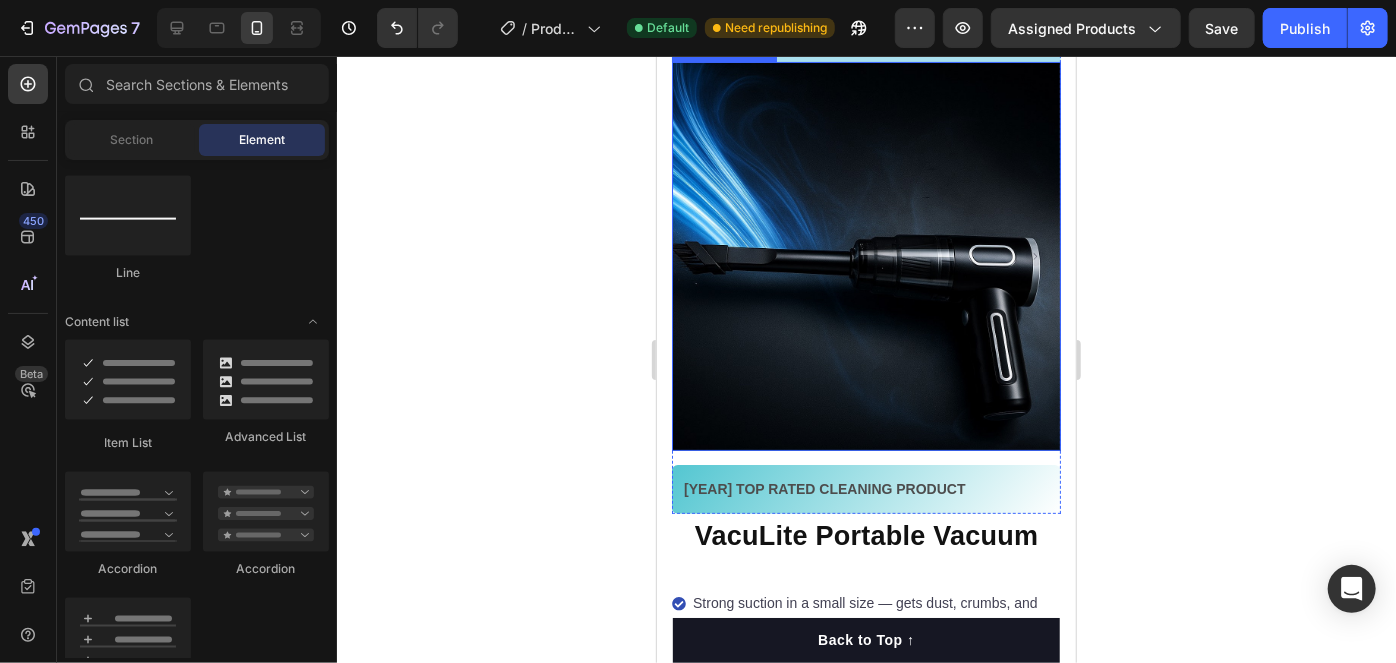 scroll, scrollTop: 181, scrollLeft: 0, axis: vertical 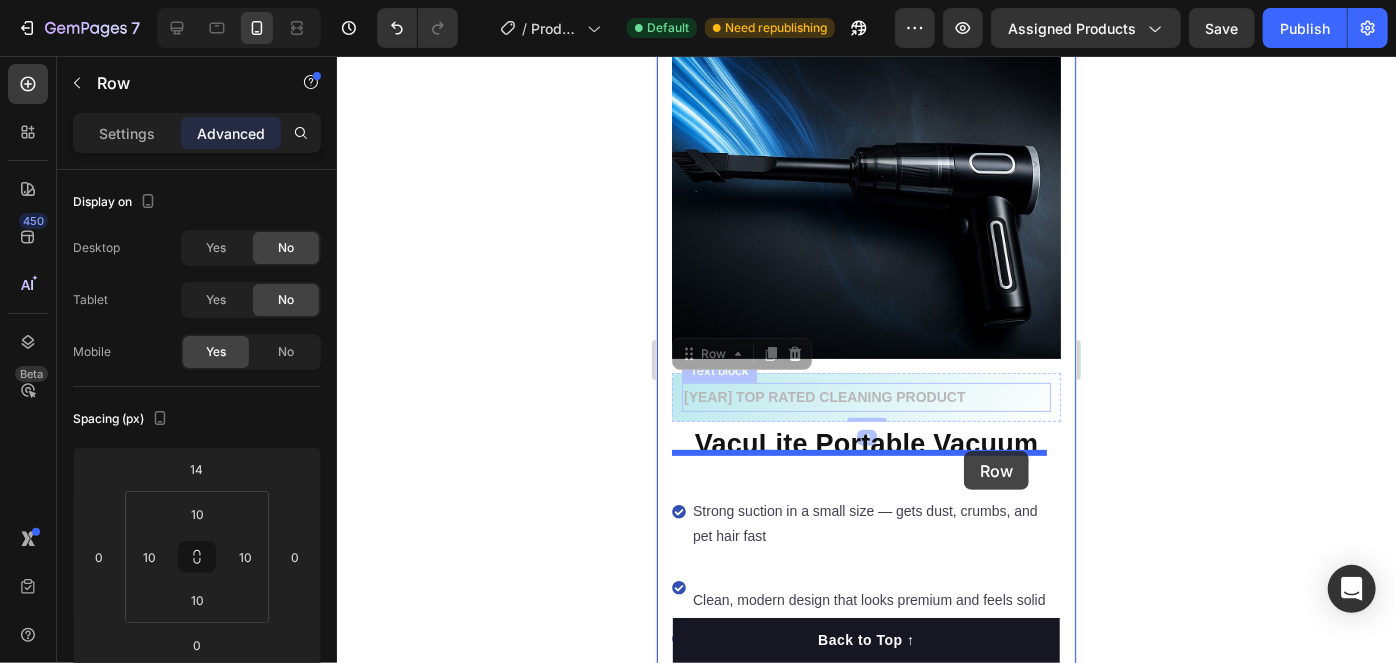 drag, startPoint x: 1010, startPoint y: 362, endPoint x: 928, endPoint y: 511, distance: 170.07352 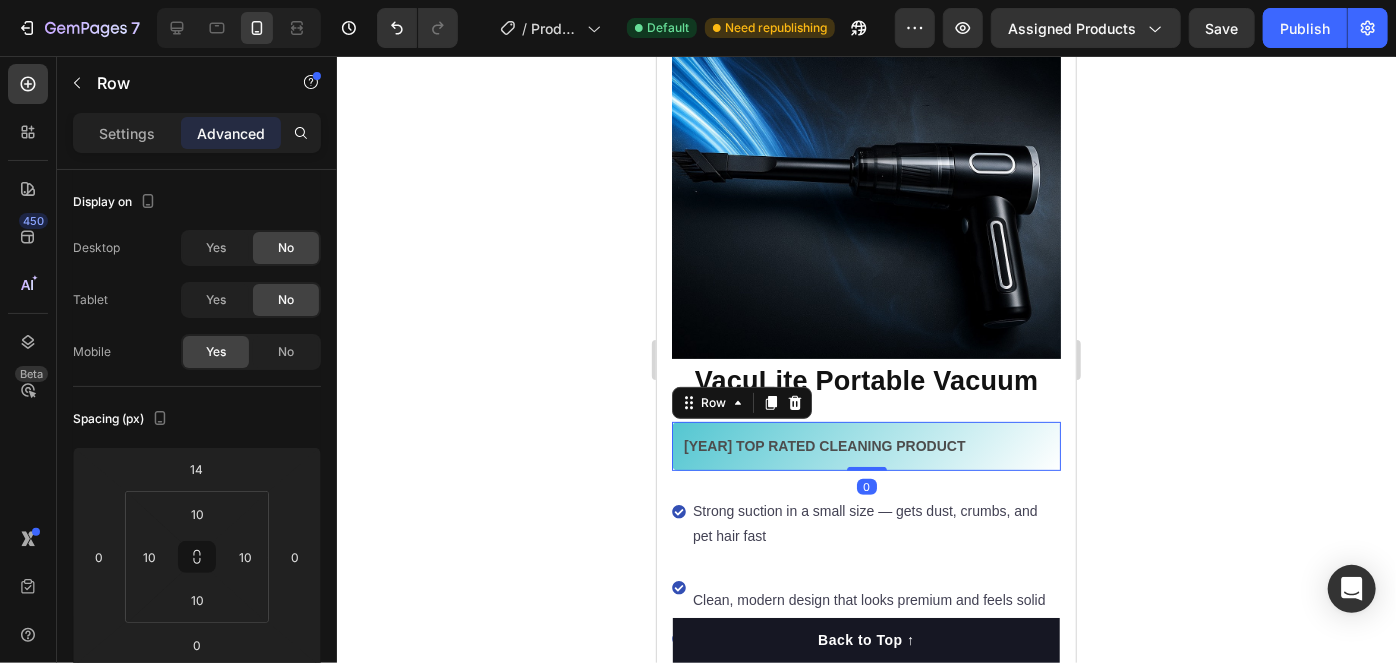 click 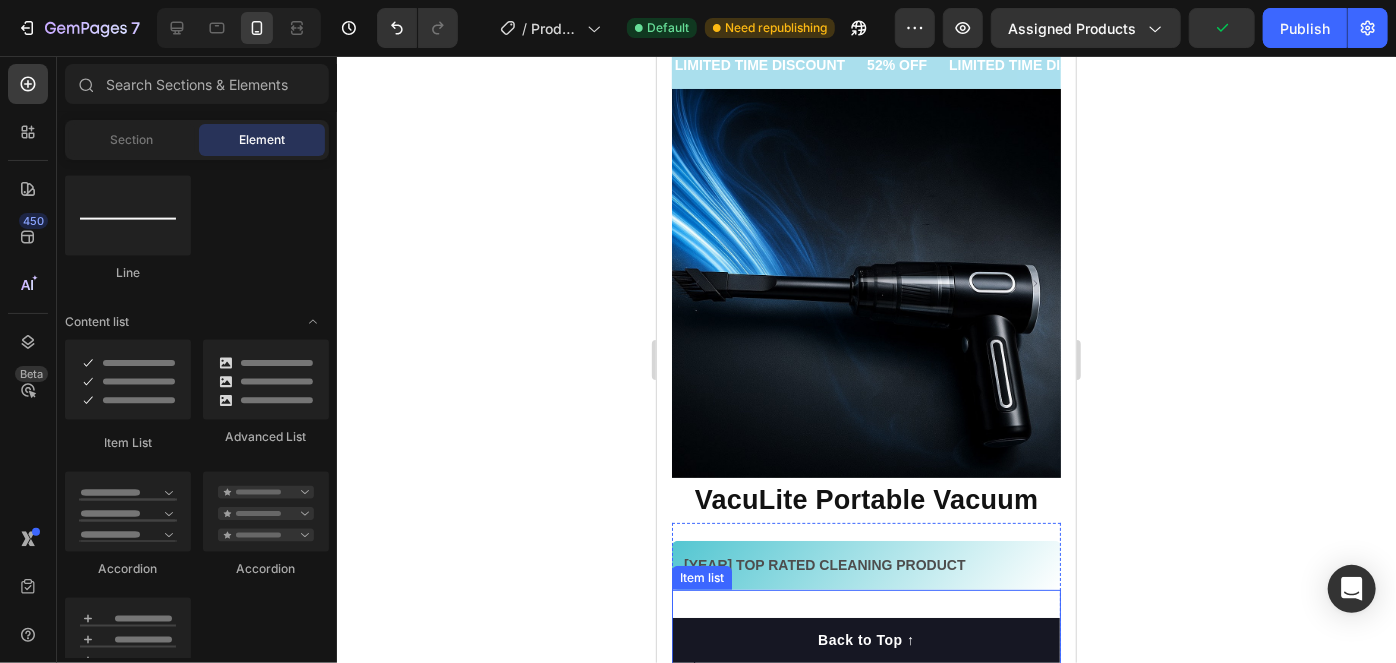 scroll, scrollTop: 0, scrollLeft: 0, axis: both 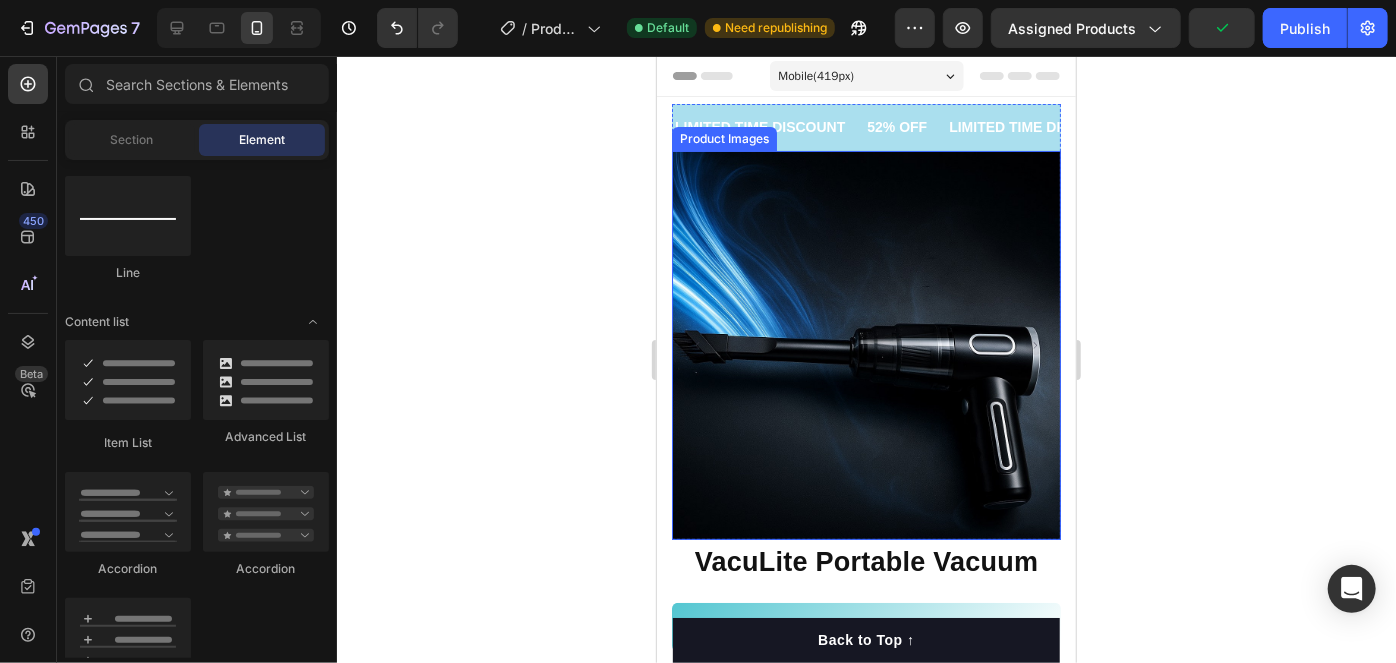 click at bounding box center (865, 344) 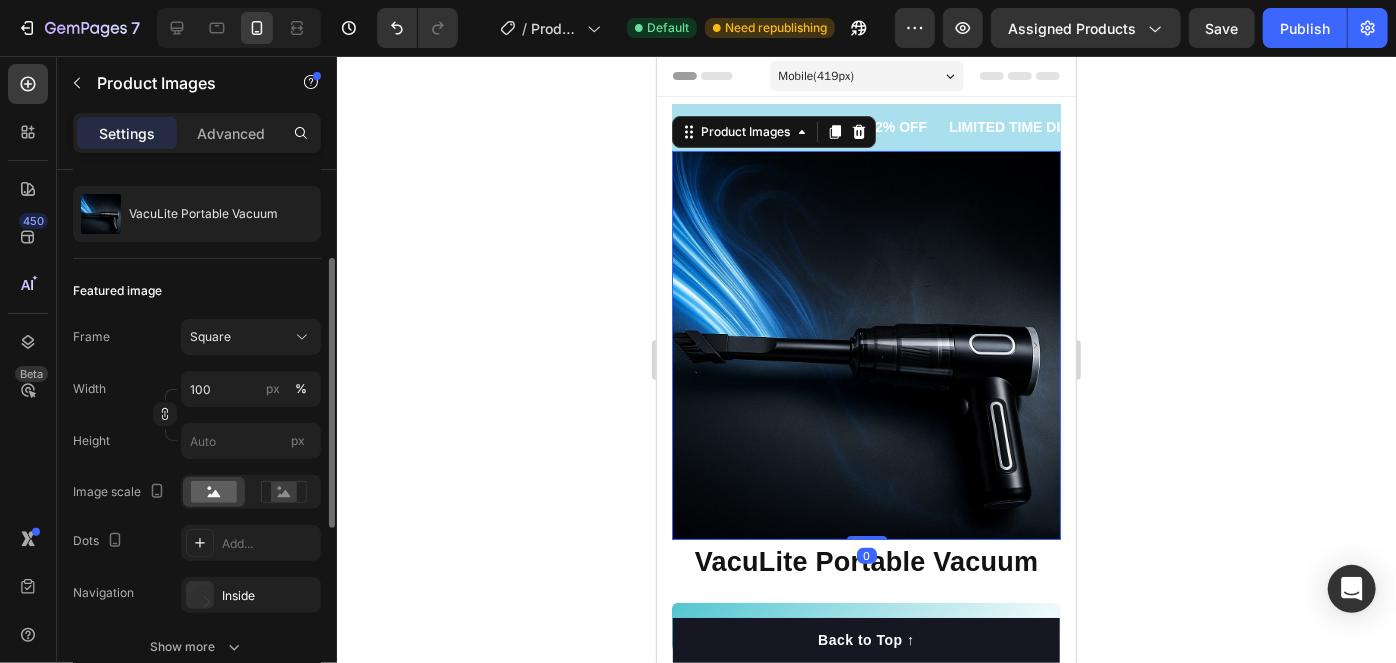 scroll, scrollTop: 0, scrollLeft: 0, axis: both 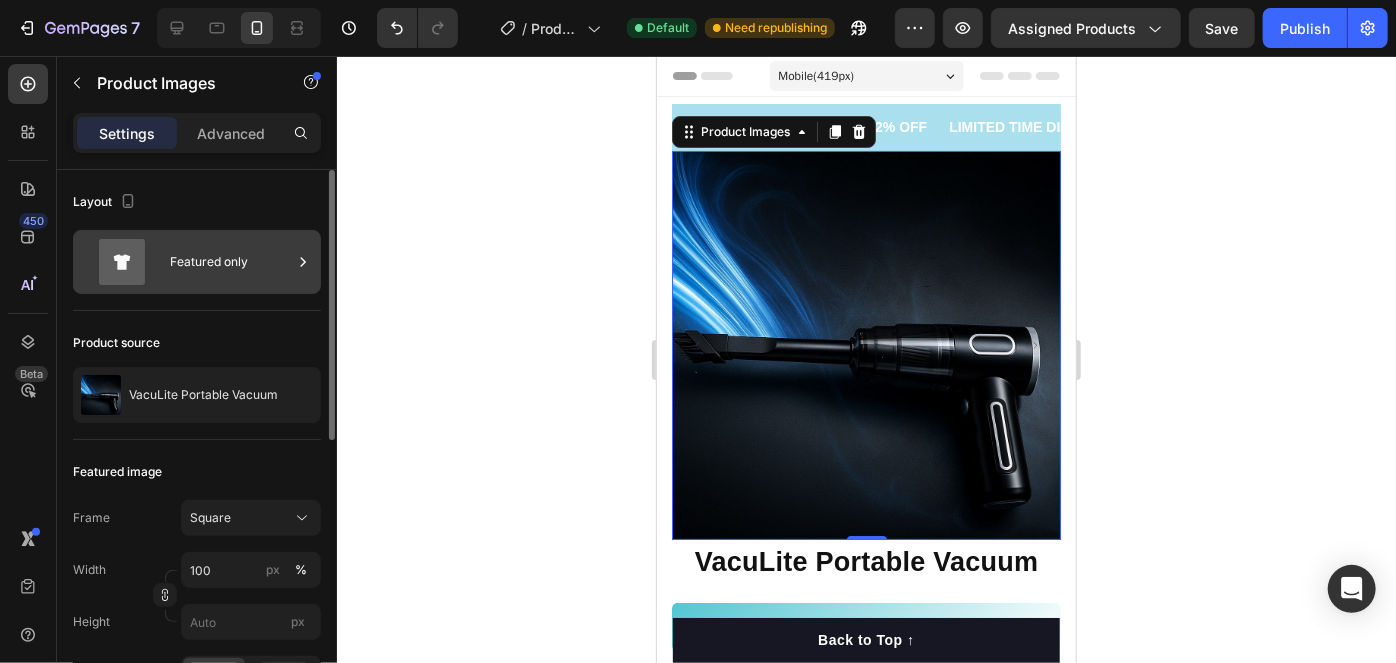 click on "Featured only" at bounding box center [231, 262] 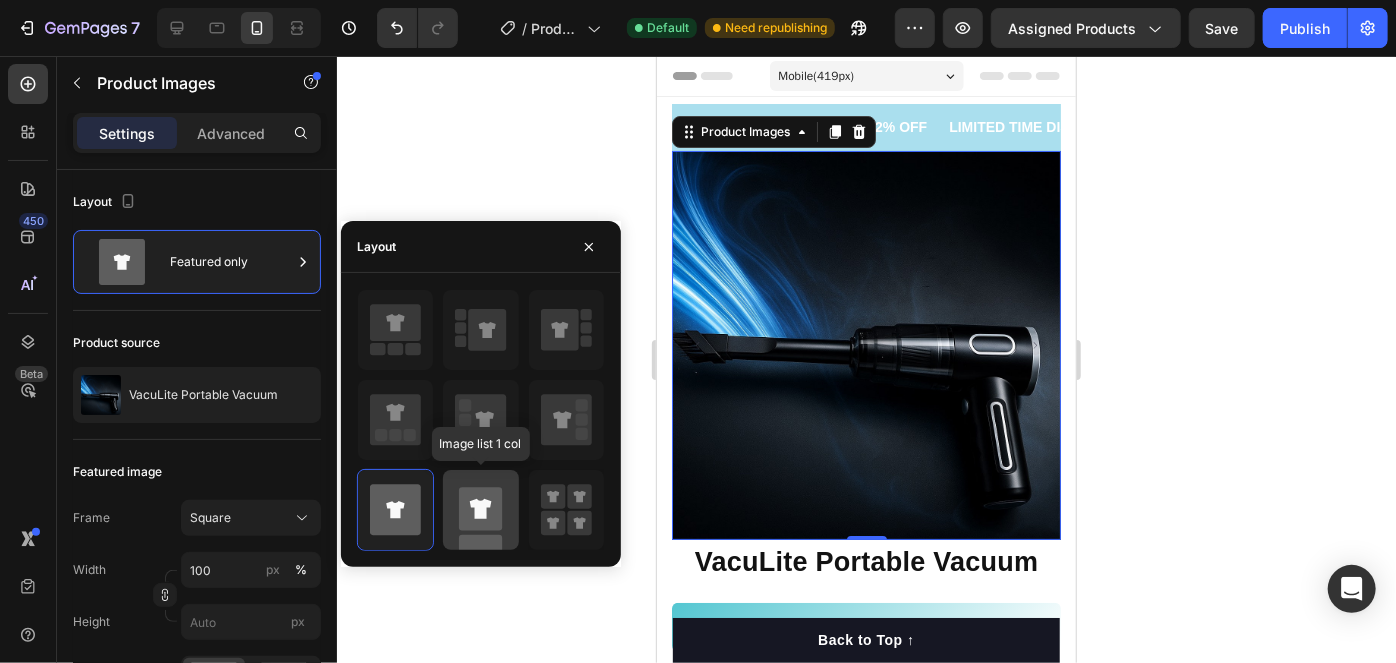 click 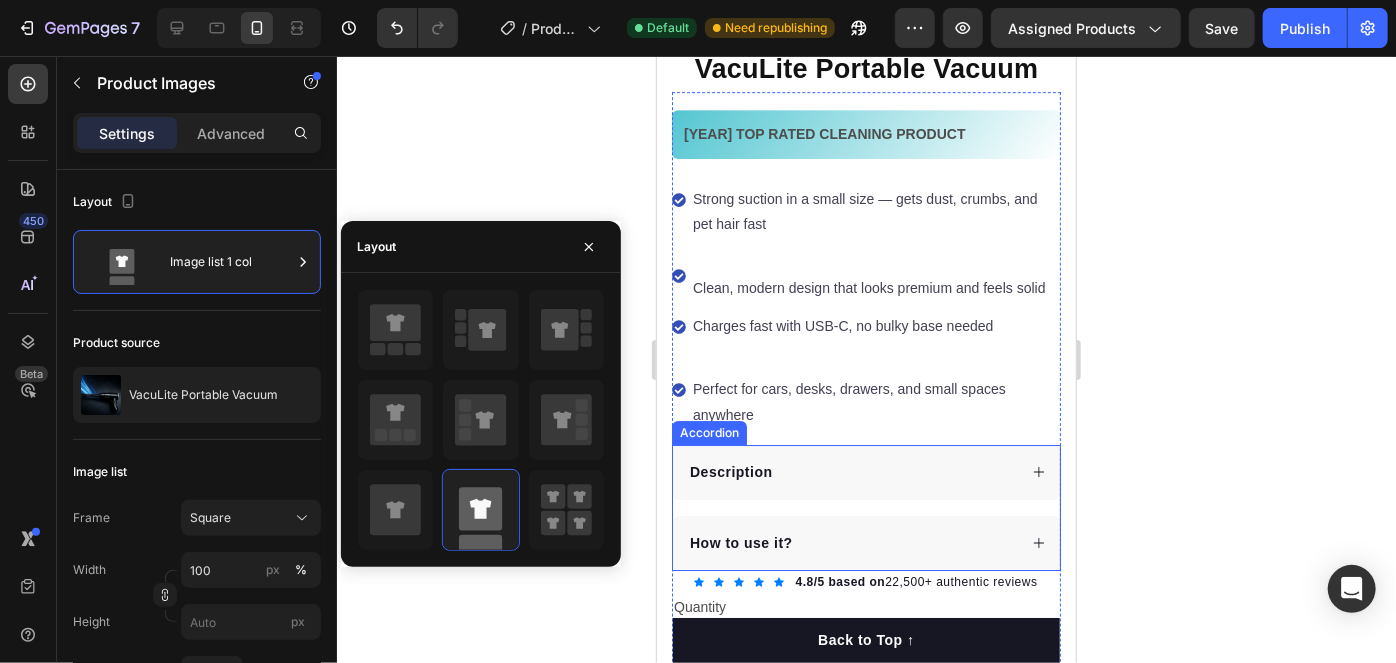 scroll, scrollTop: 3000, scrollLeft: 0, axis: vertical 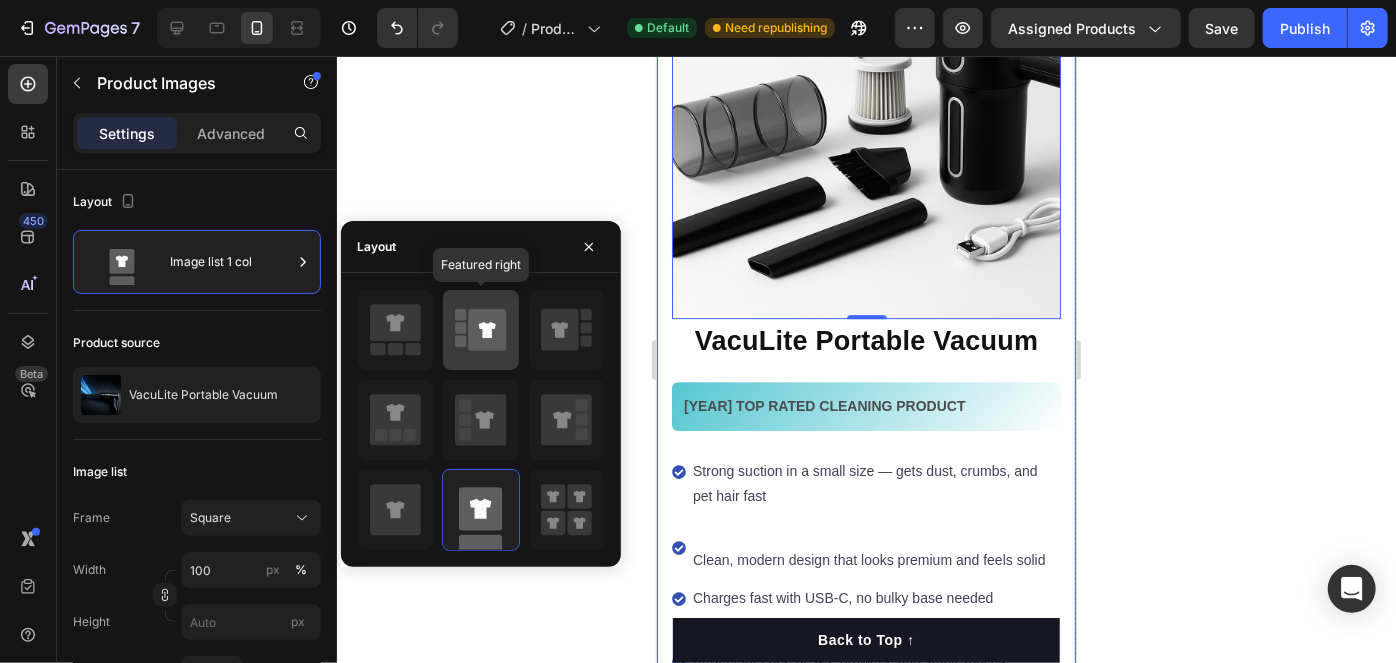 click 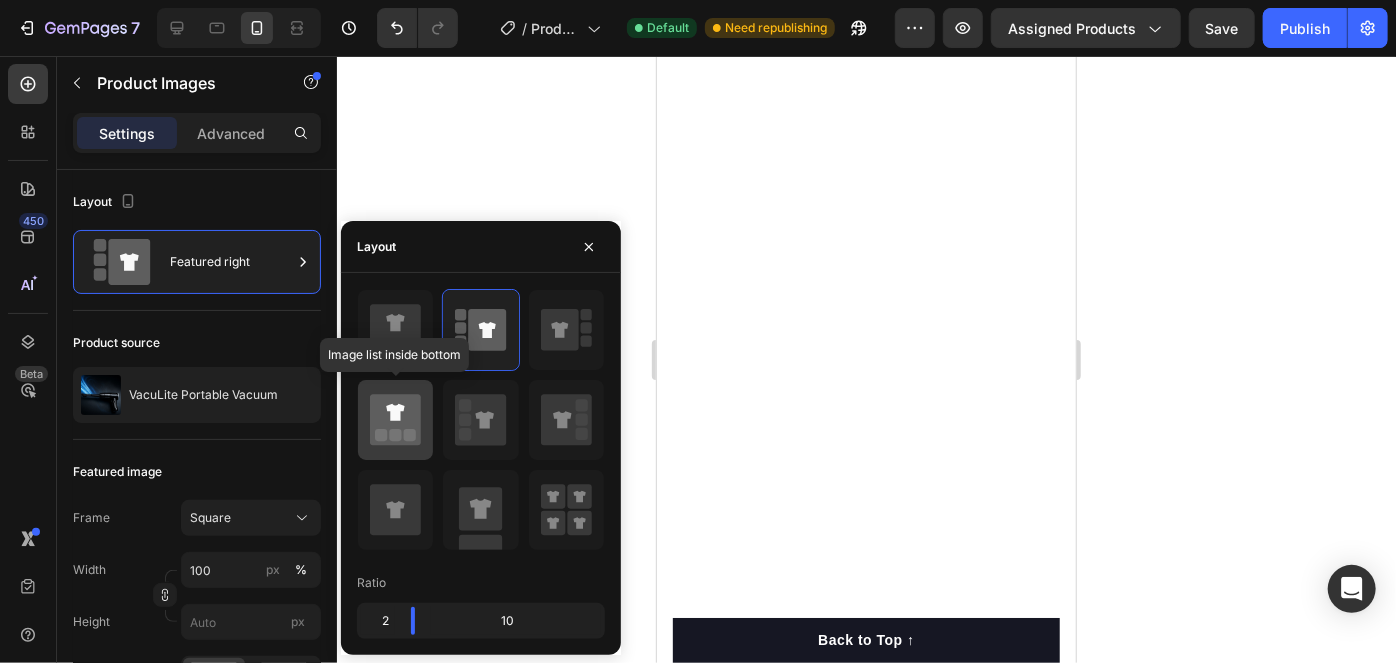 click 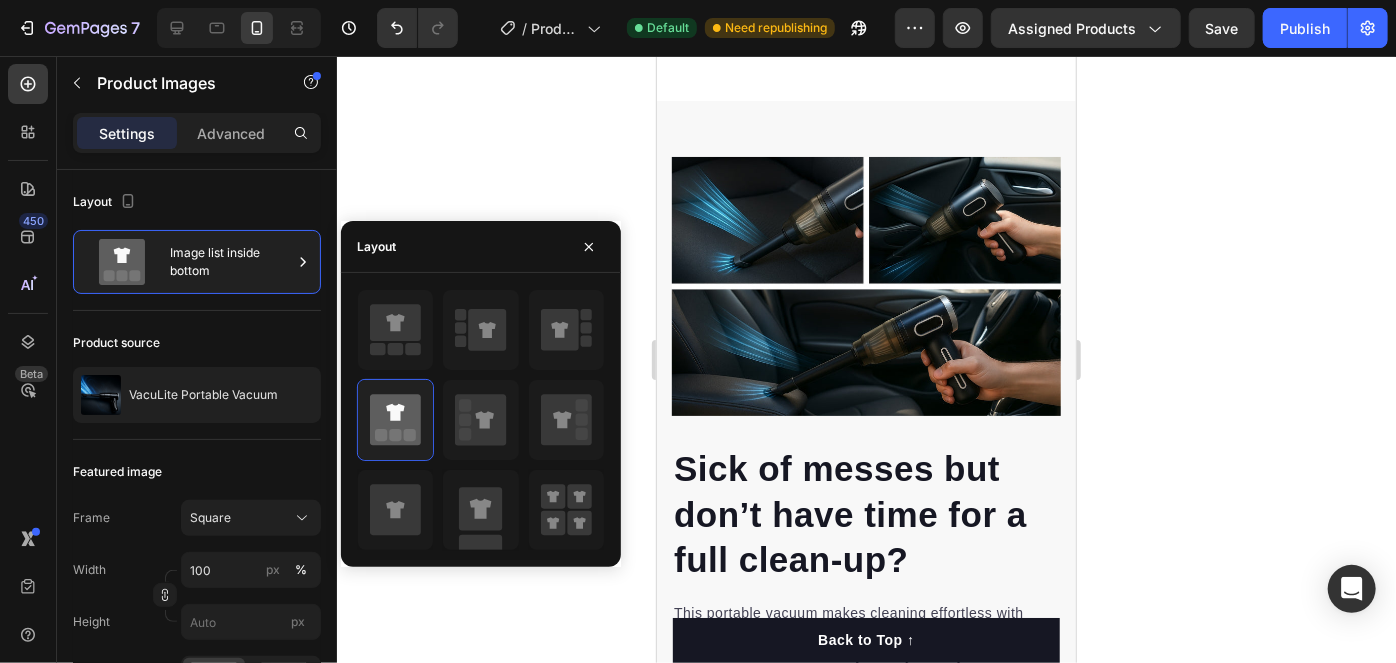 scroll, scrollTop: 0, scrollLeft: 0, axis: both 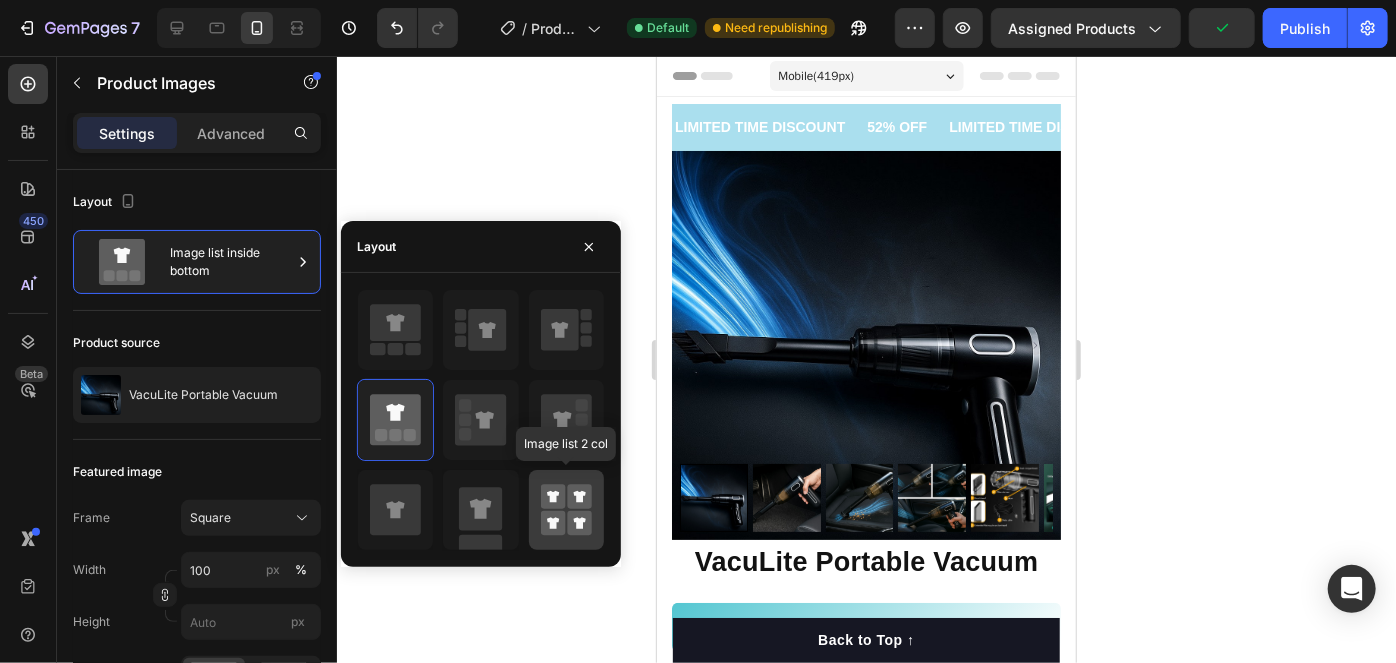 click 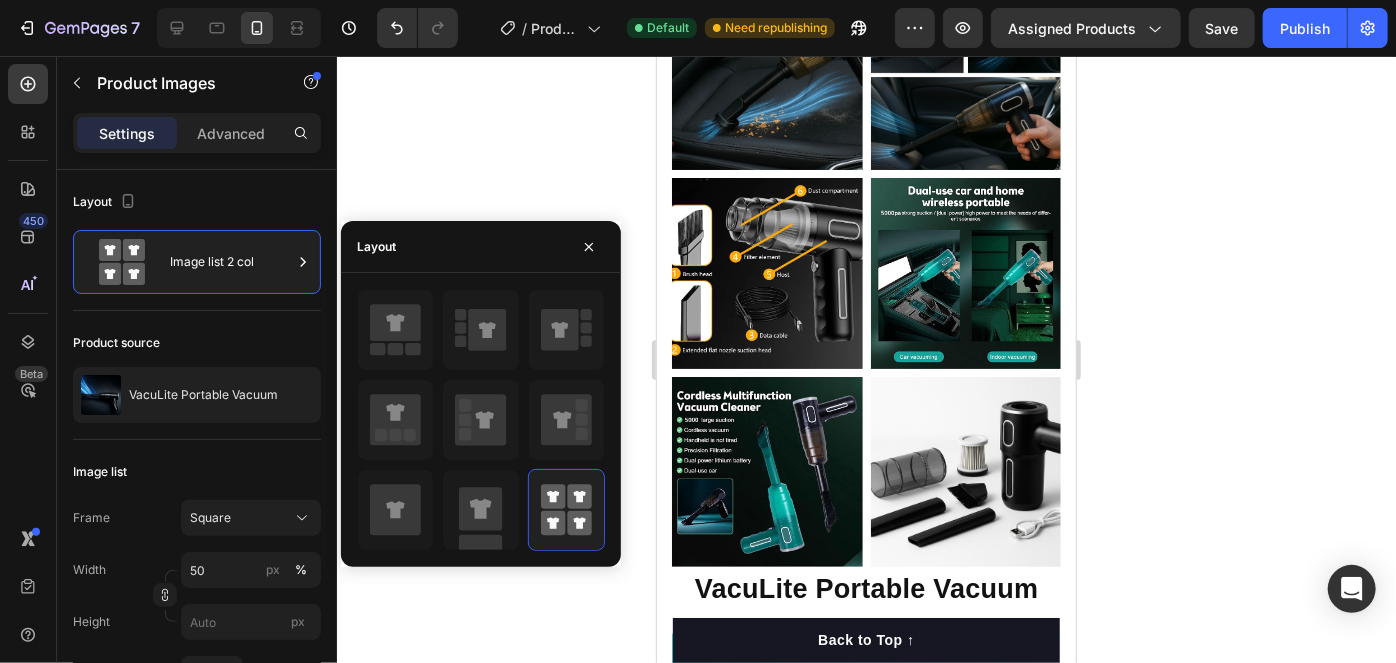 scroll, scrollTop: 363, scrollLeft: 0, axis: vertical 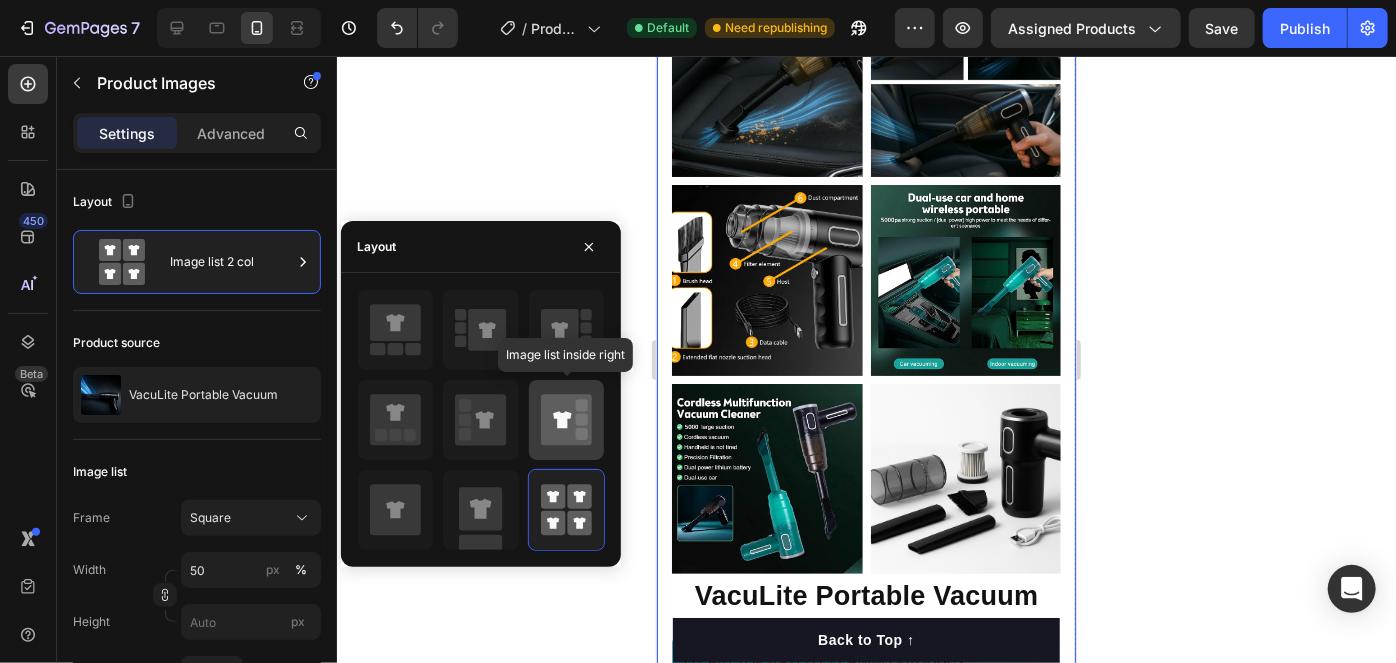 click 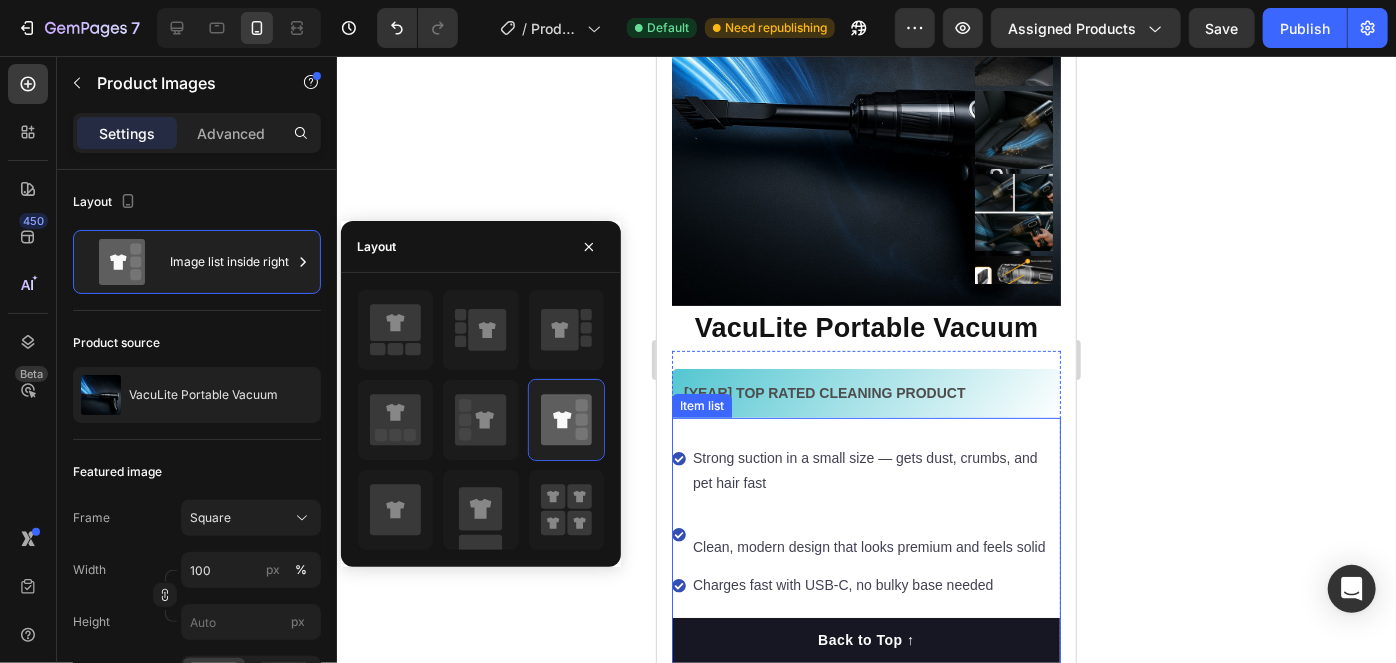 scroll, scrollTop: 0, scrollLeft: 0, axis: both 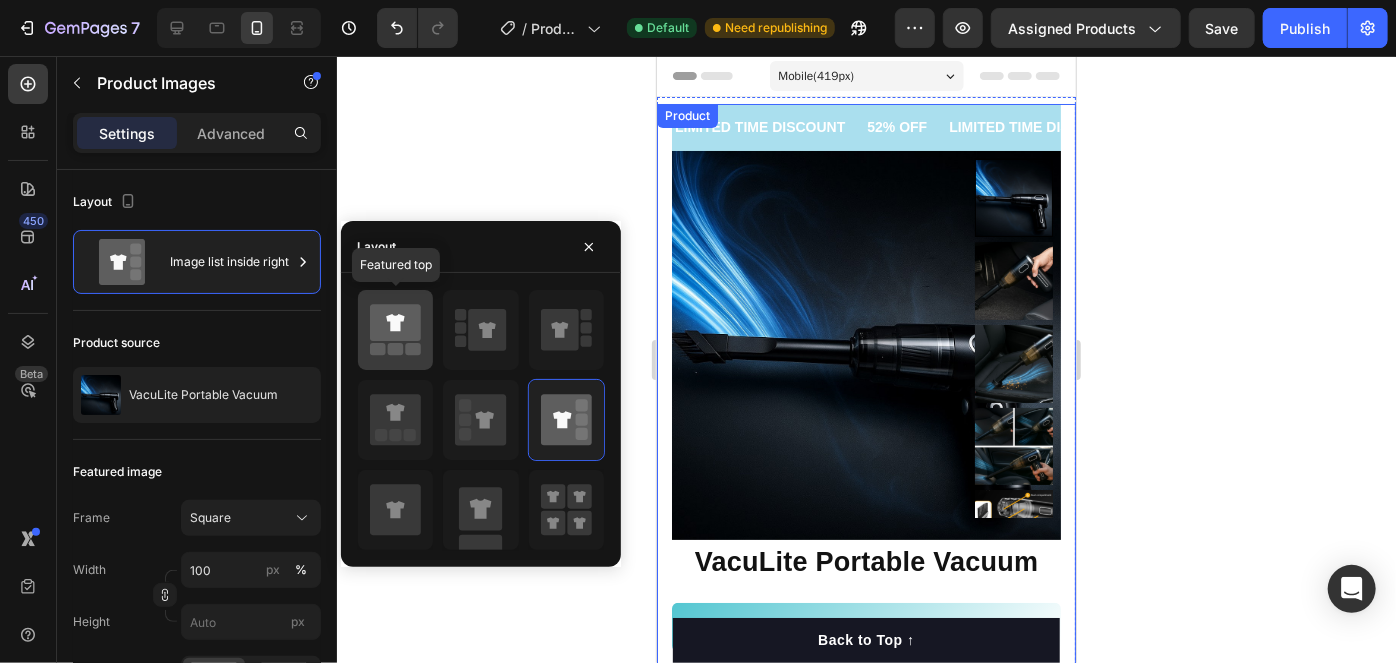 click 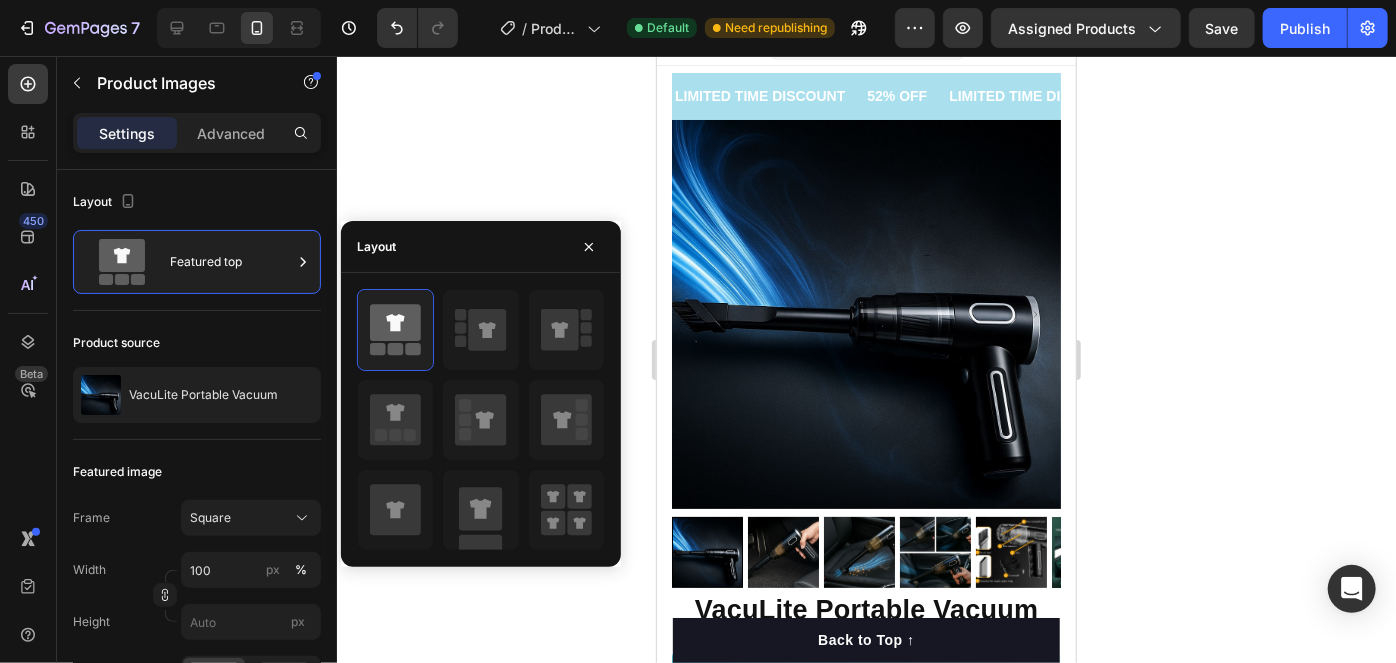 scroll, scrollTop: 0, scrollLeft: 0, axis: both 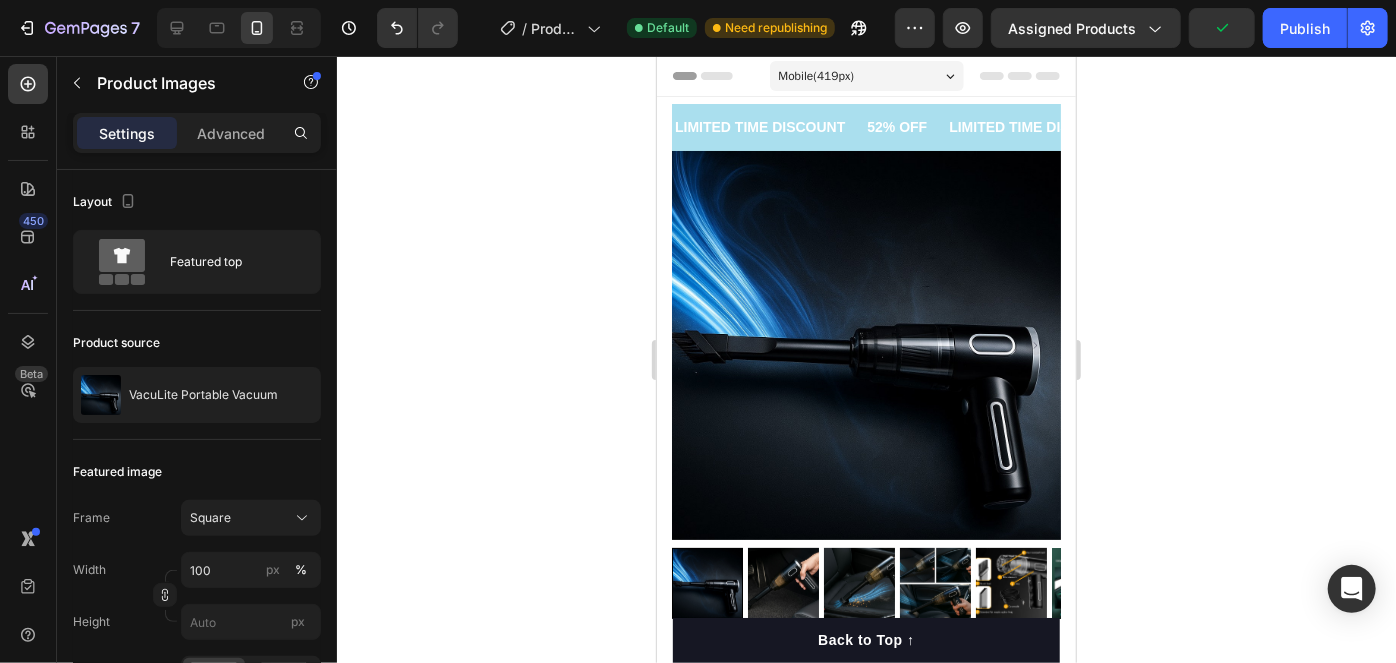 click 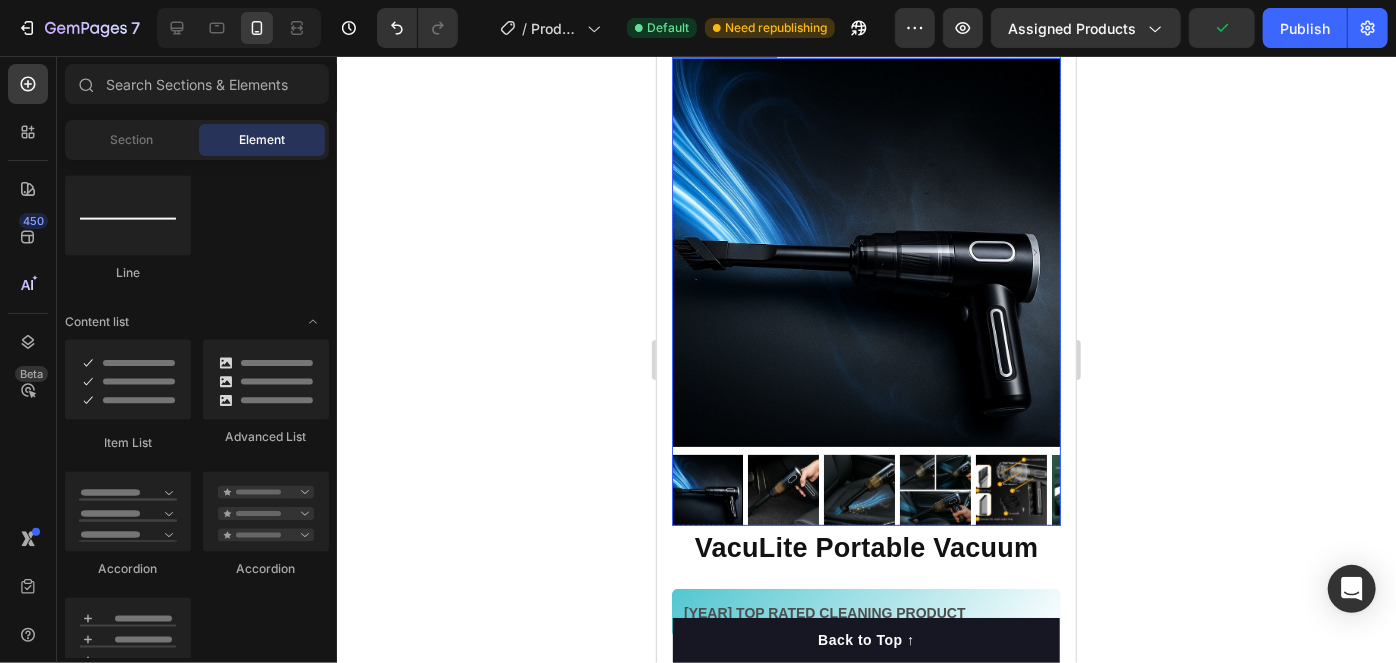 scroll, scrollTop: 181, scrollLeft: 0, axis: vertical 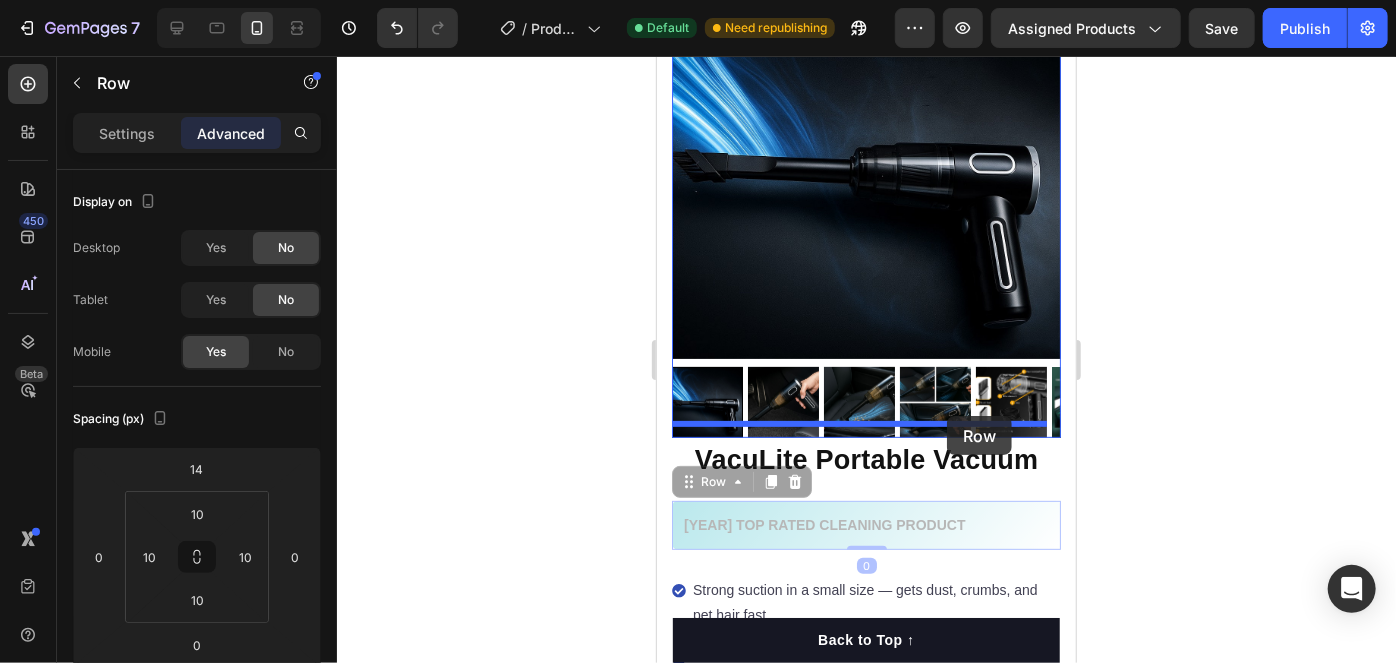 drag, startPoint x: 953, startPoint y: 487, endPoint x: 1859, endPoint y: 363, distance: 914.4463 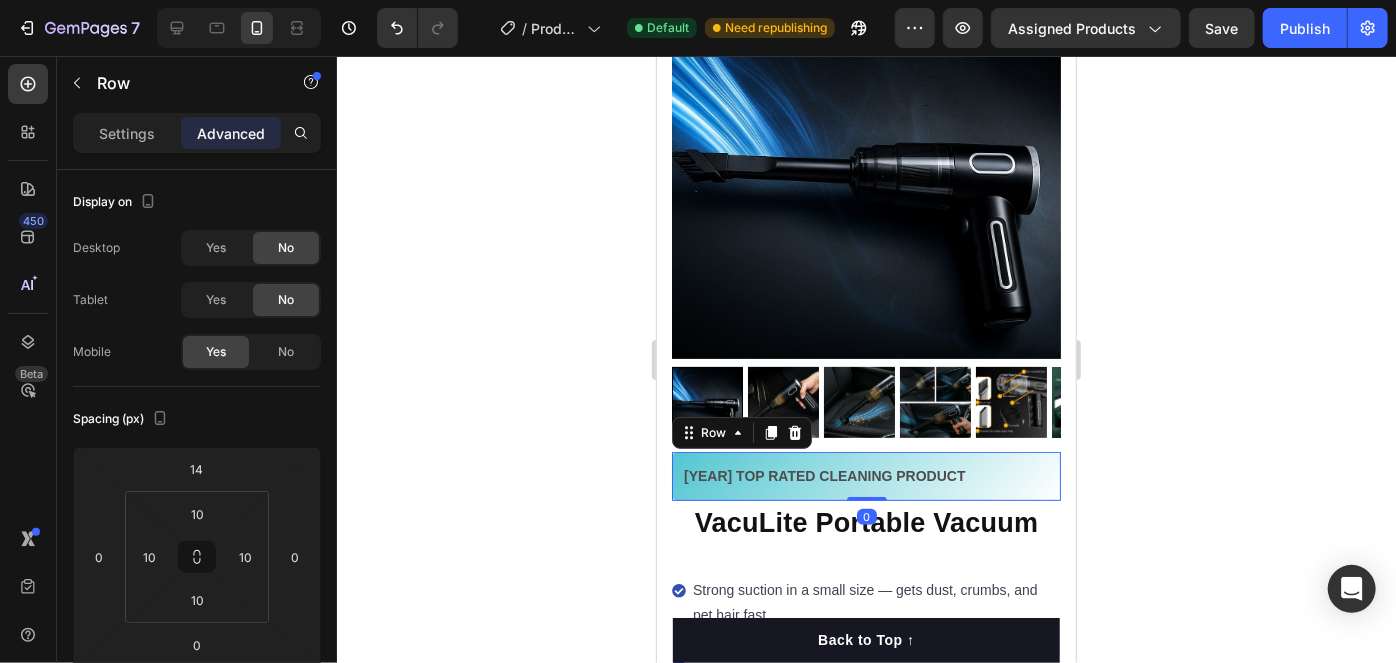 click 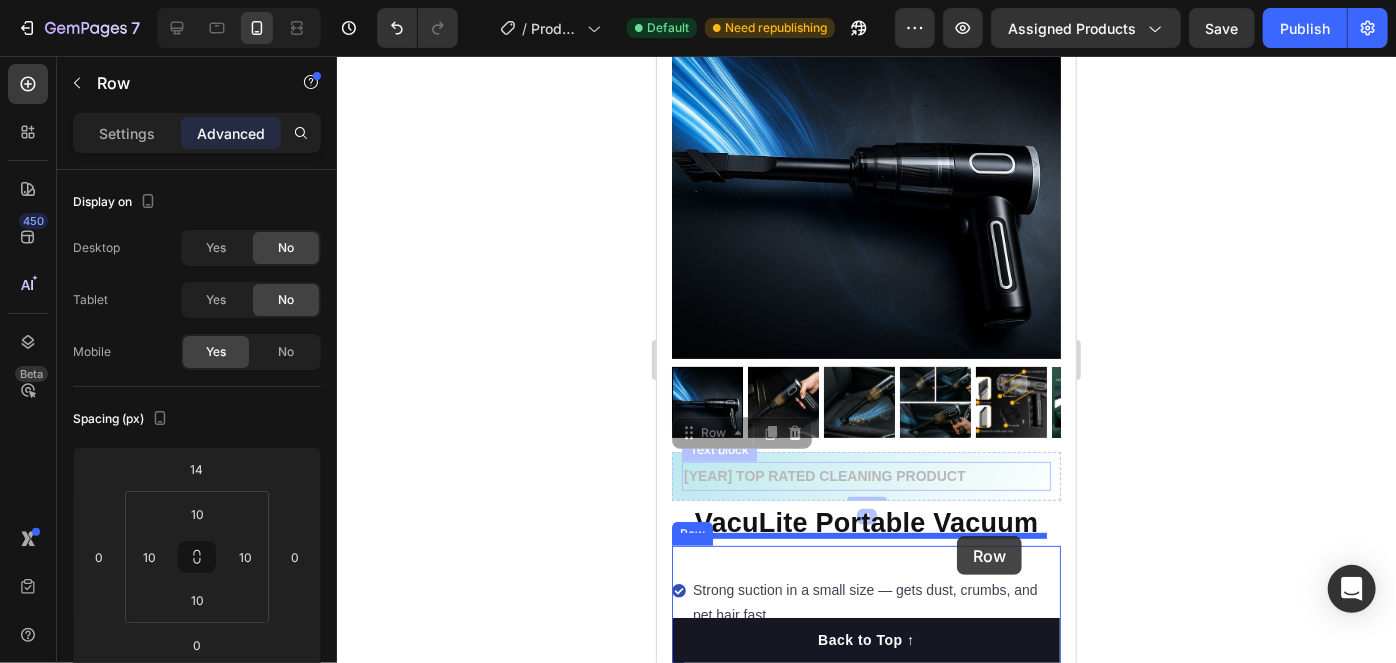 drag, startPoint x: 968, startPoint y: 437, endPoint x: 956, endPoint y: 534, distance: 97.73945 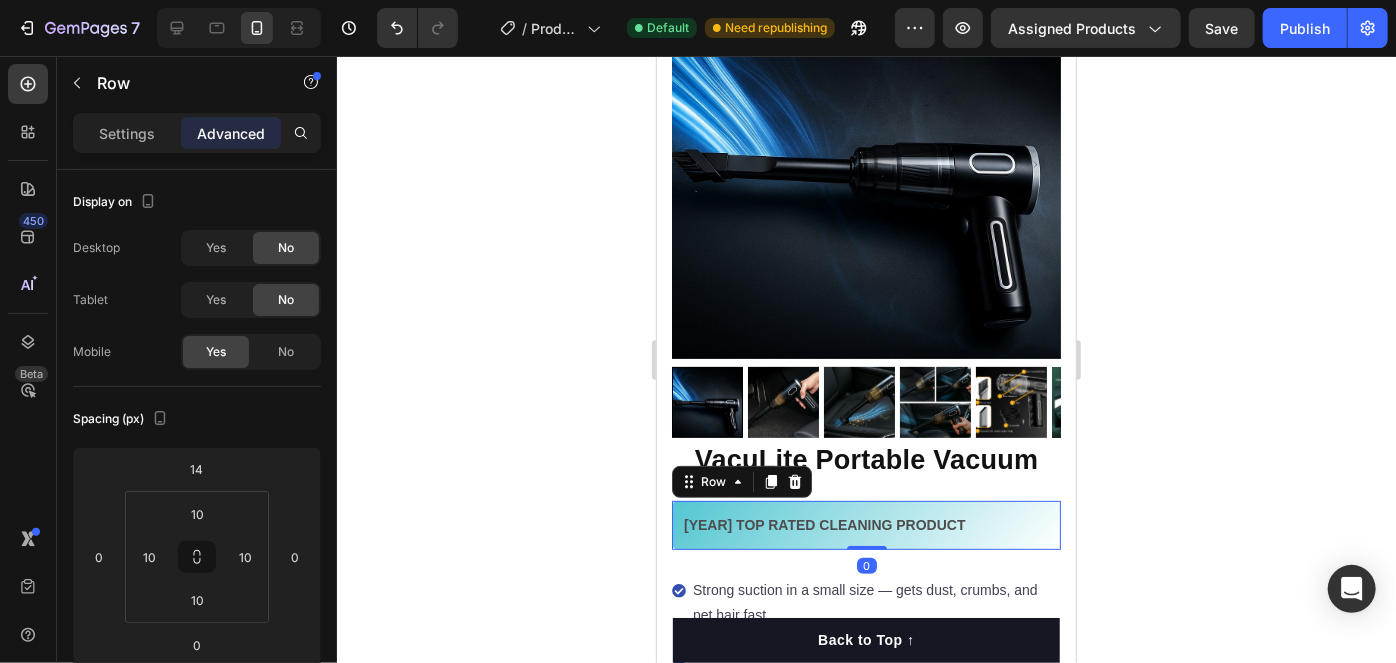 click 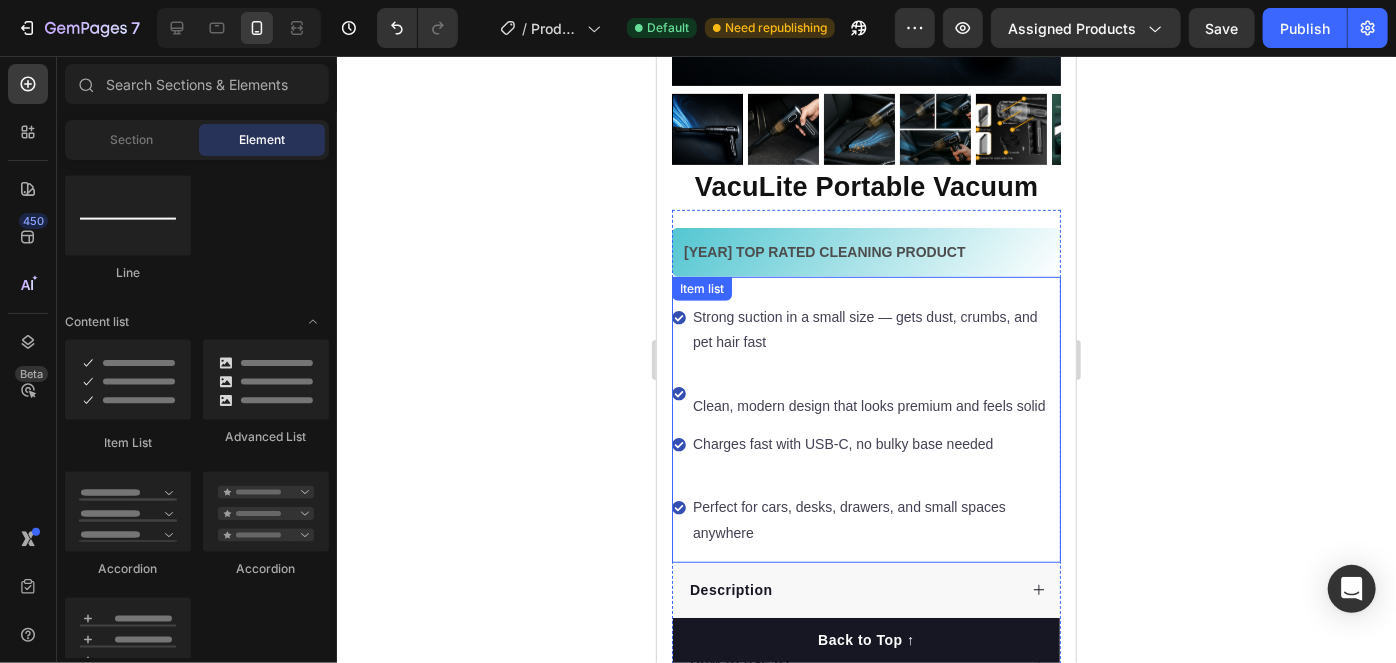 scroll, scrollTop: 272, scrollLeft: 0, axis: vertical 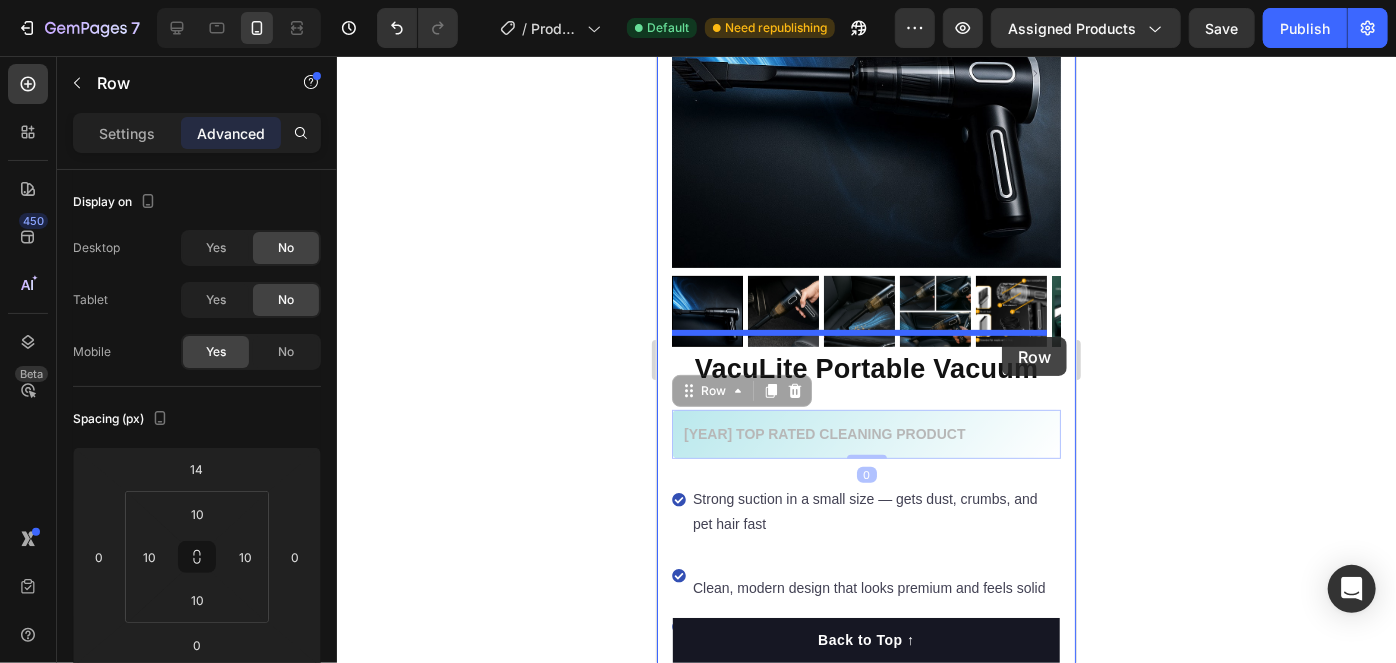 drag, startPoint x: 1009, startPoint y: 402, endPoint x: 1758, endPoint y: 358, distance: 750.29126 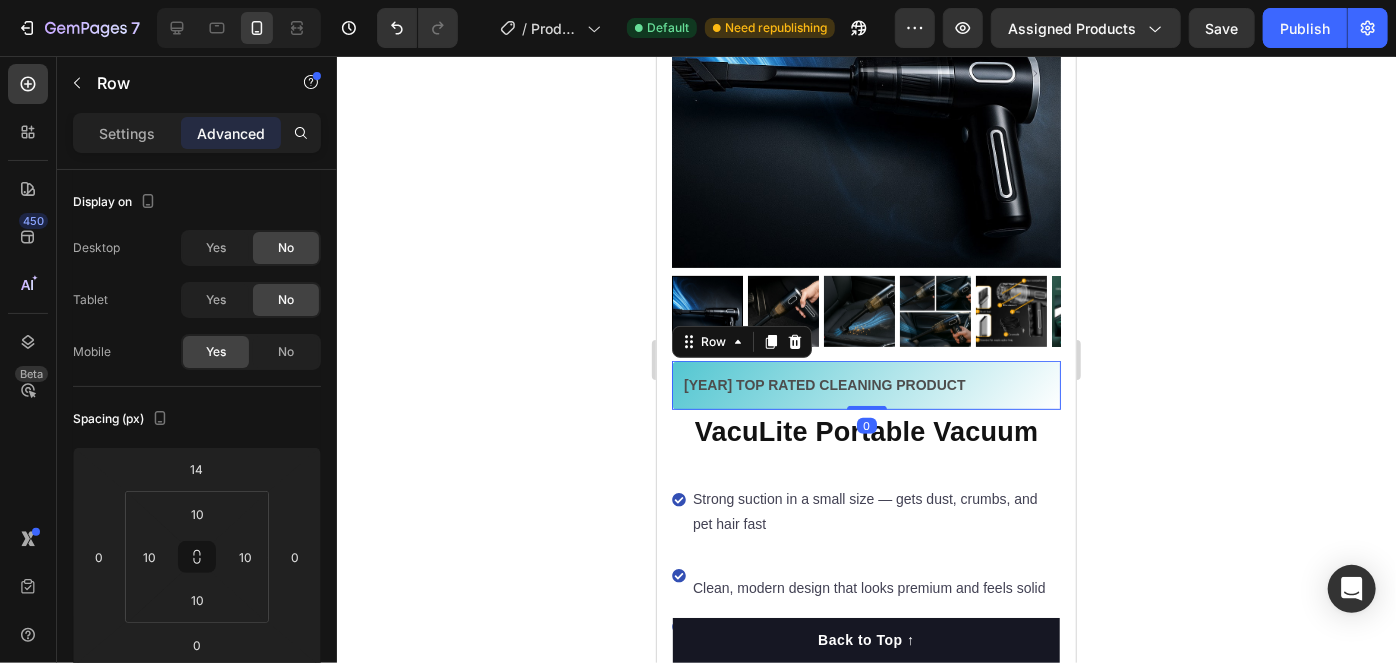 click 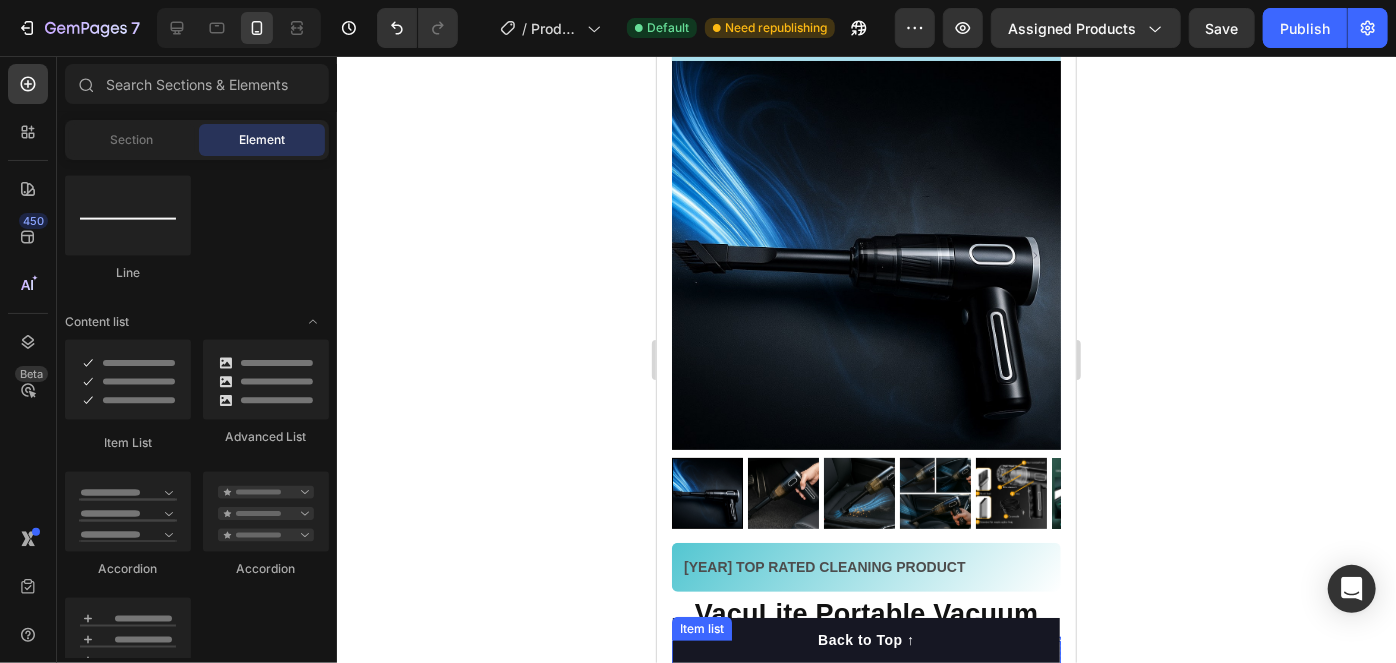scroll, scrollTop: 181, scrollLeft: 0, axis: vertical 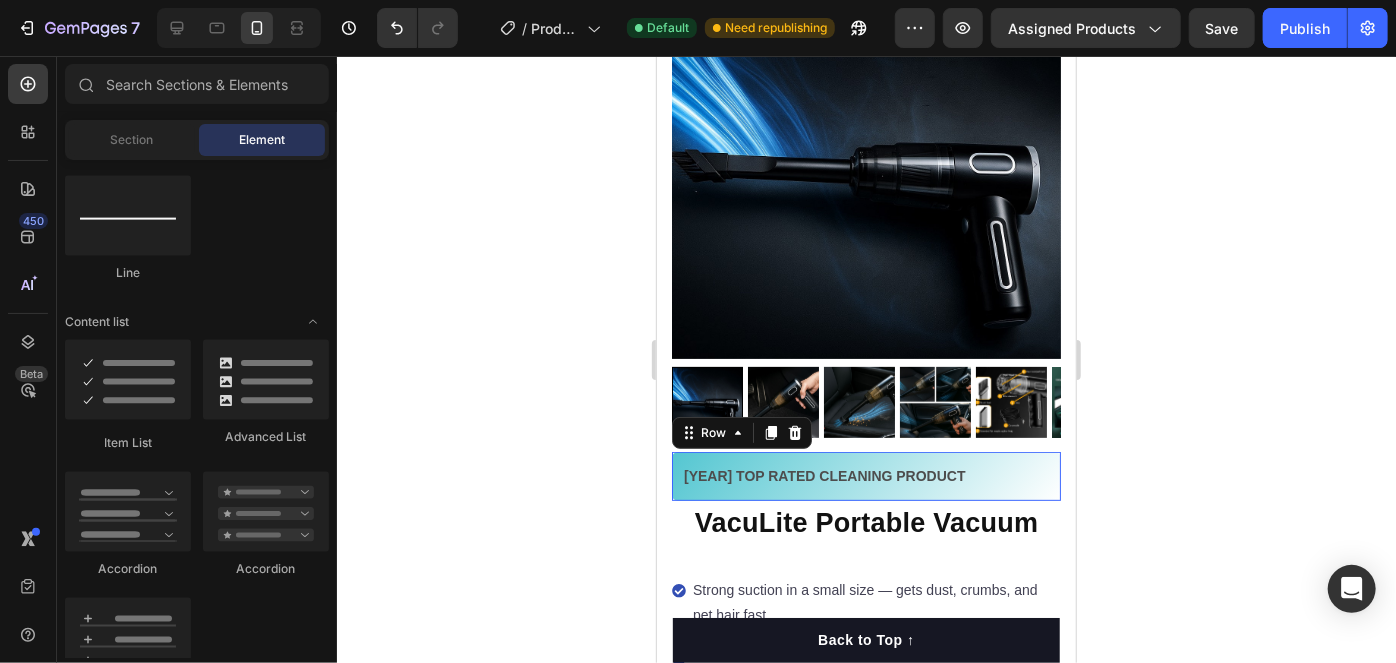 click on "[YEAR] TOP RATED CLEANING PRODUCT Text block Row   0" at bounding box center [865, 475] 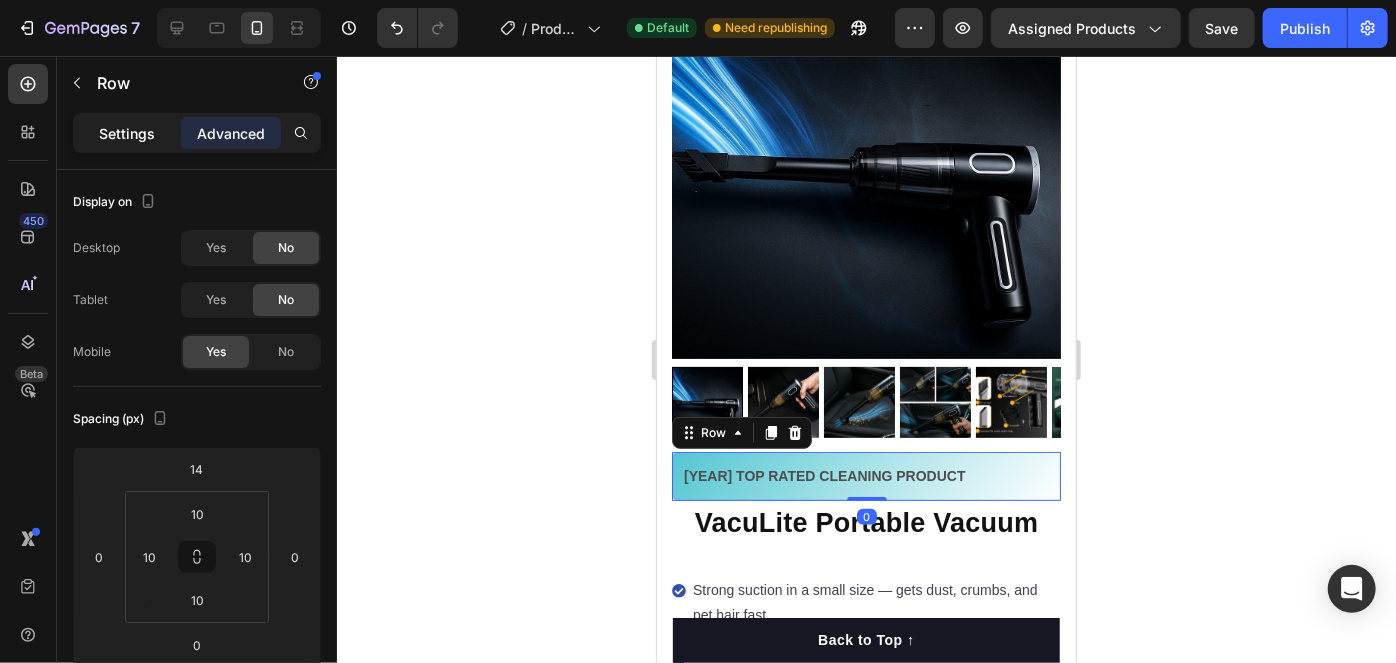 click on "Settings" 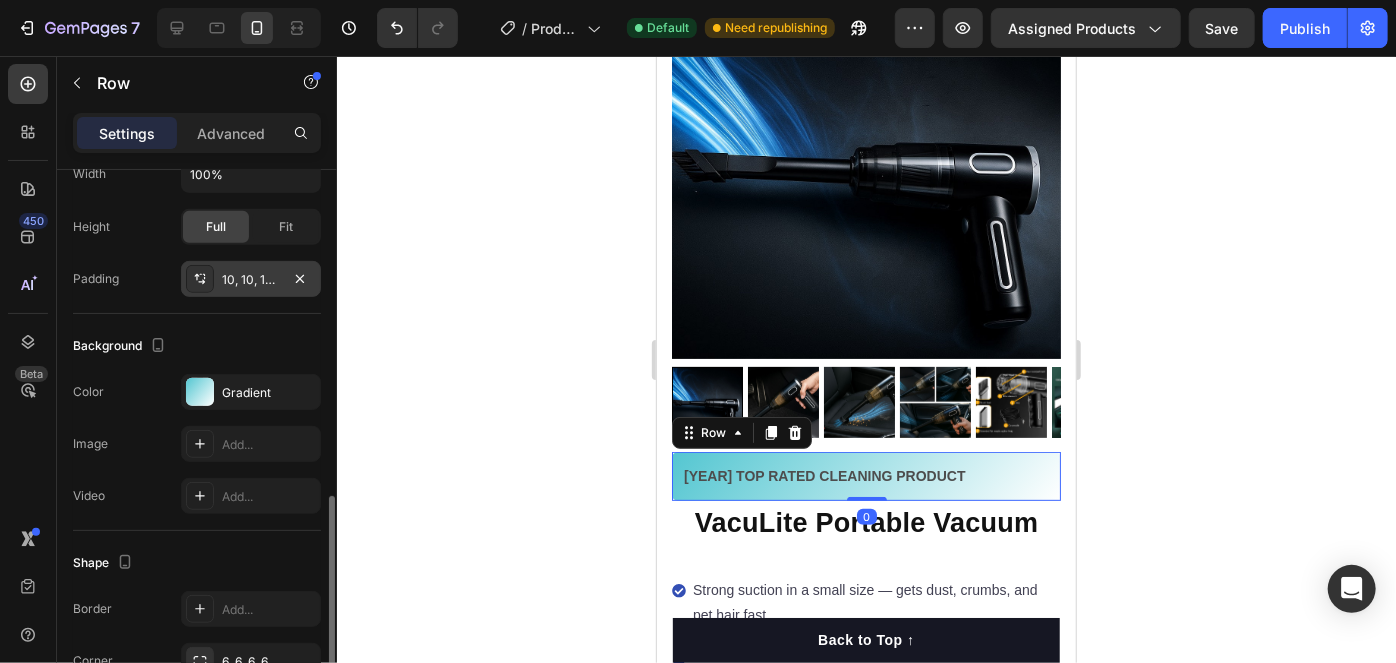 scroll, scrollTop: 545, scrollLeft: 0, axis: vertical 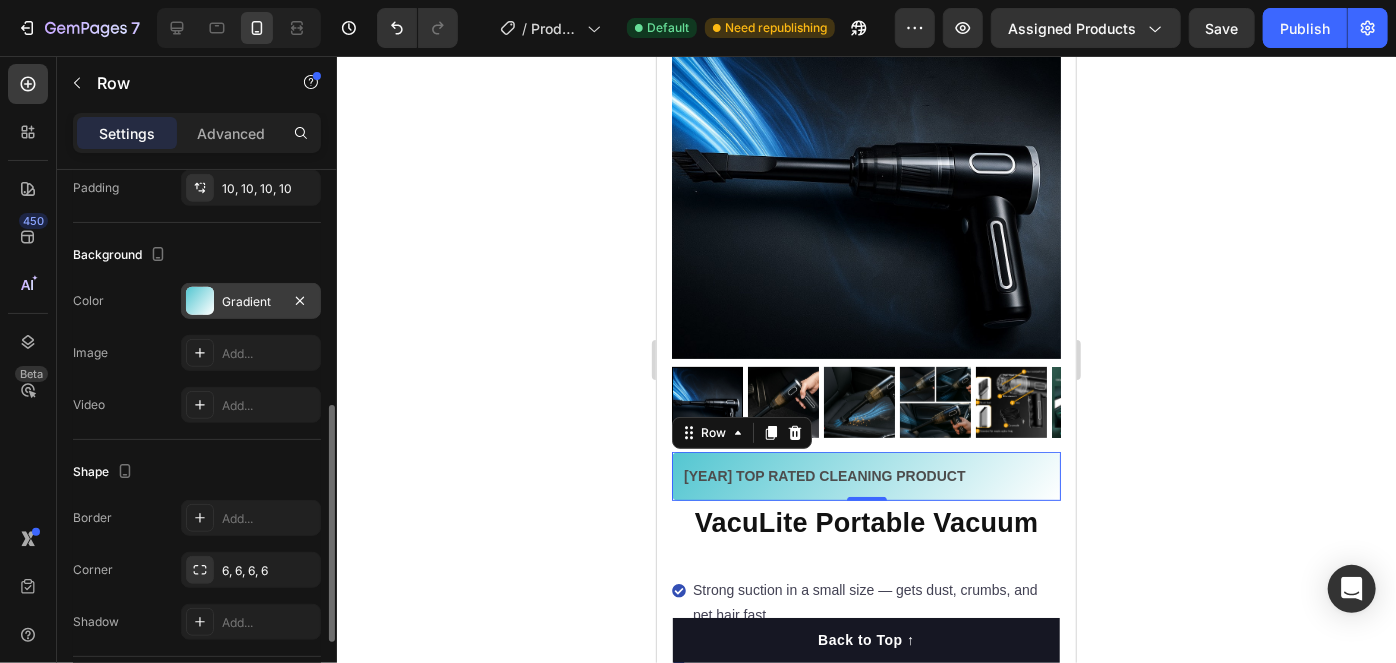 click on "Gradient" at bounding box center [251, 301] 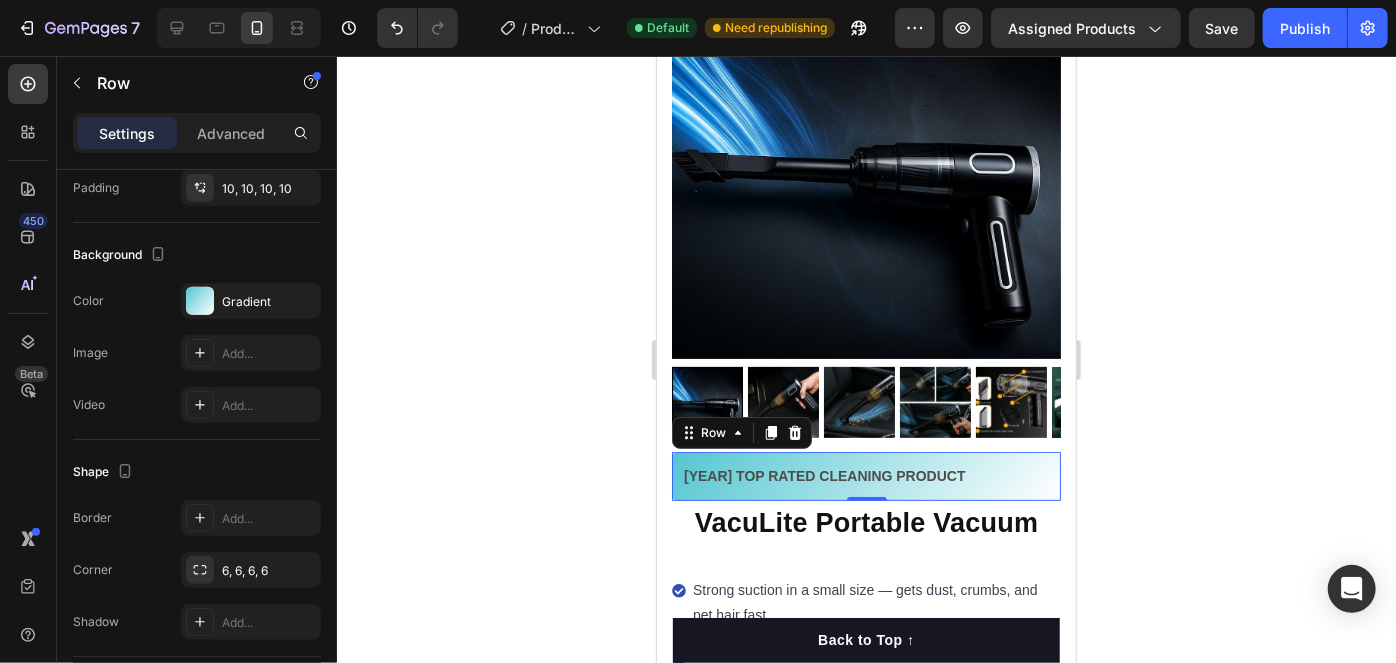 click 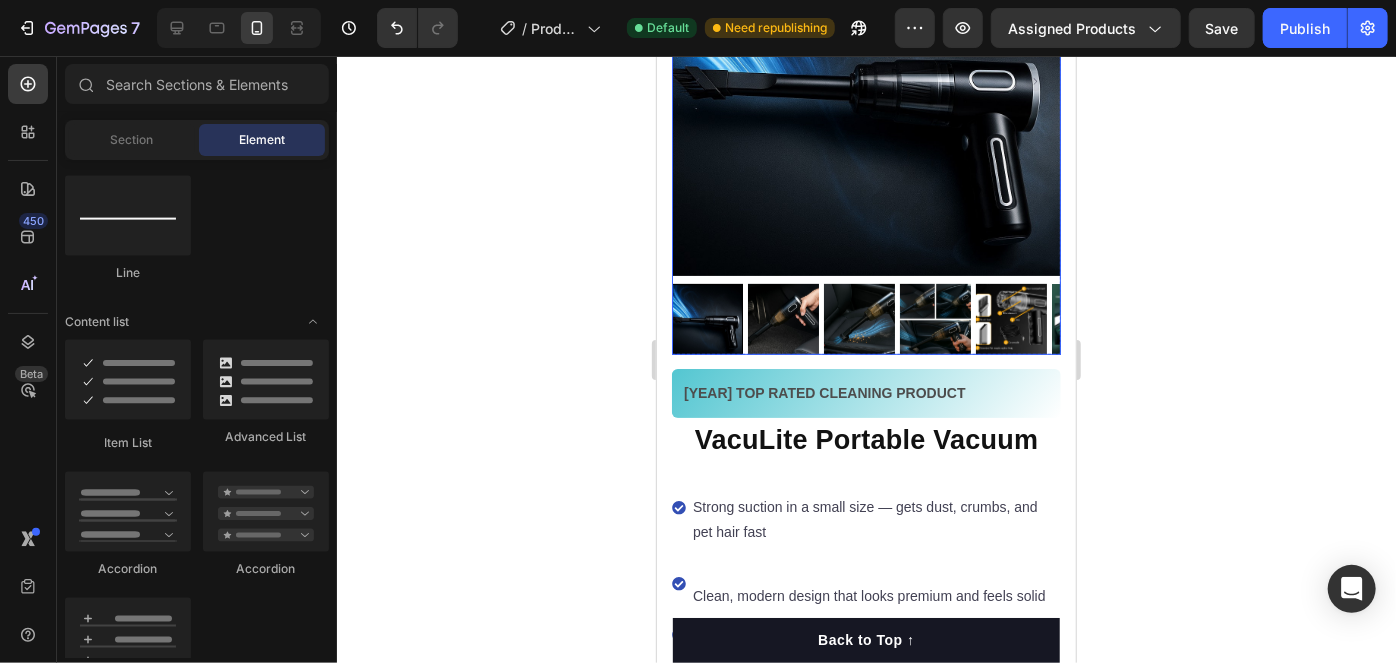 scroll, scrollTop: 272, scrollLeft: 0, axis: vertical 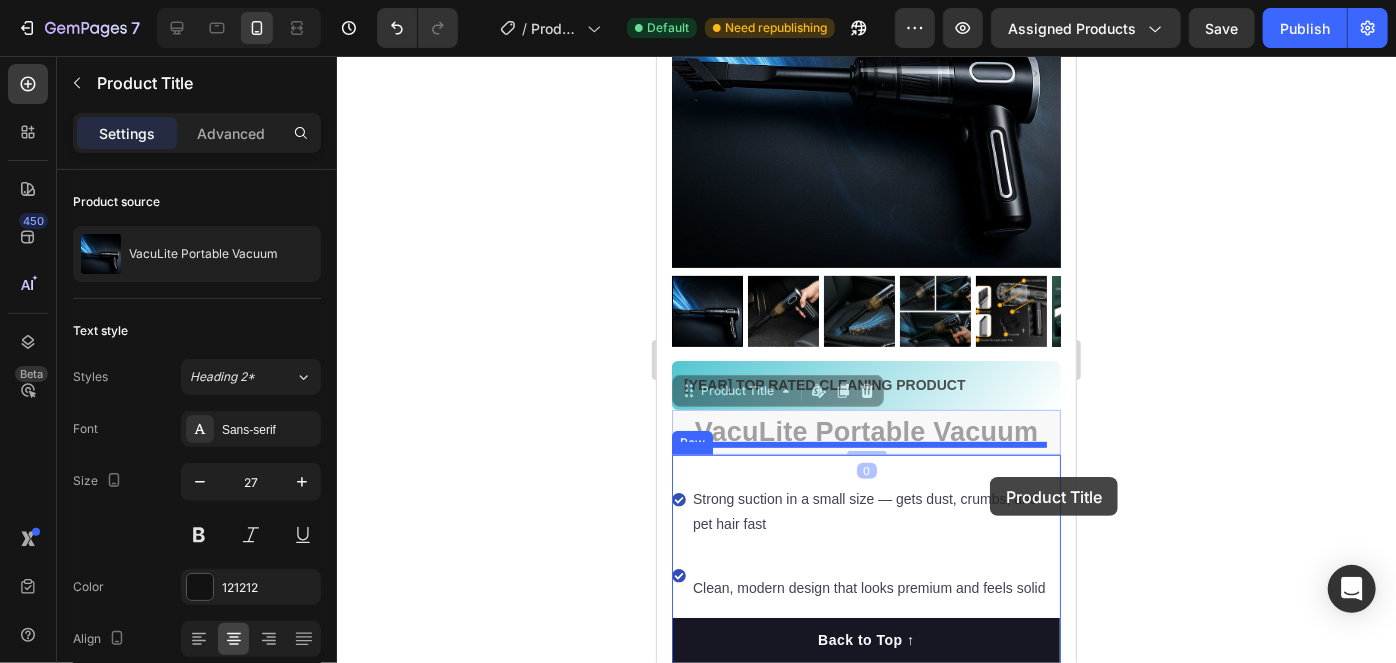 drag, startPoint x: 1030, startPoint y: 402, endPoint x: 989, endPoint y: 476, distance: 84.59905 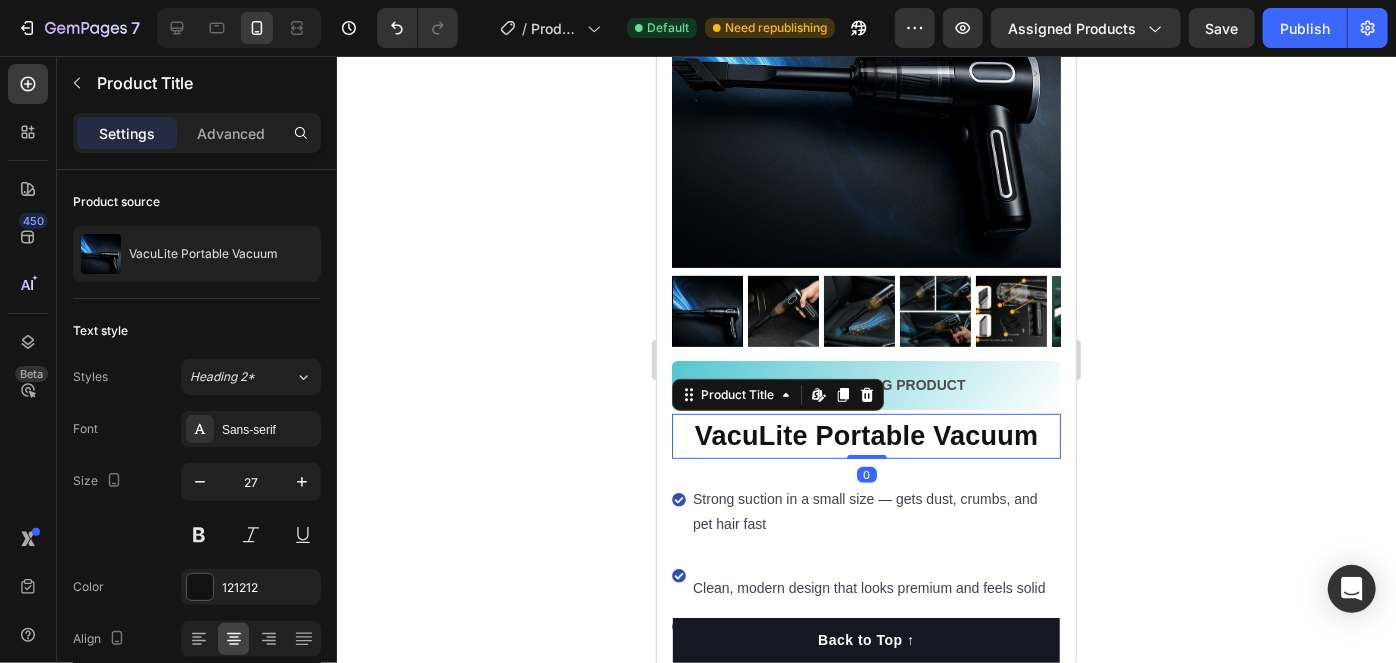 click 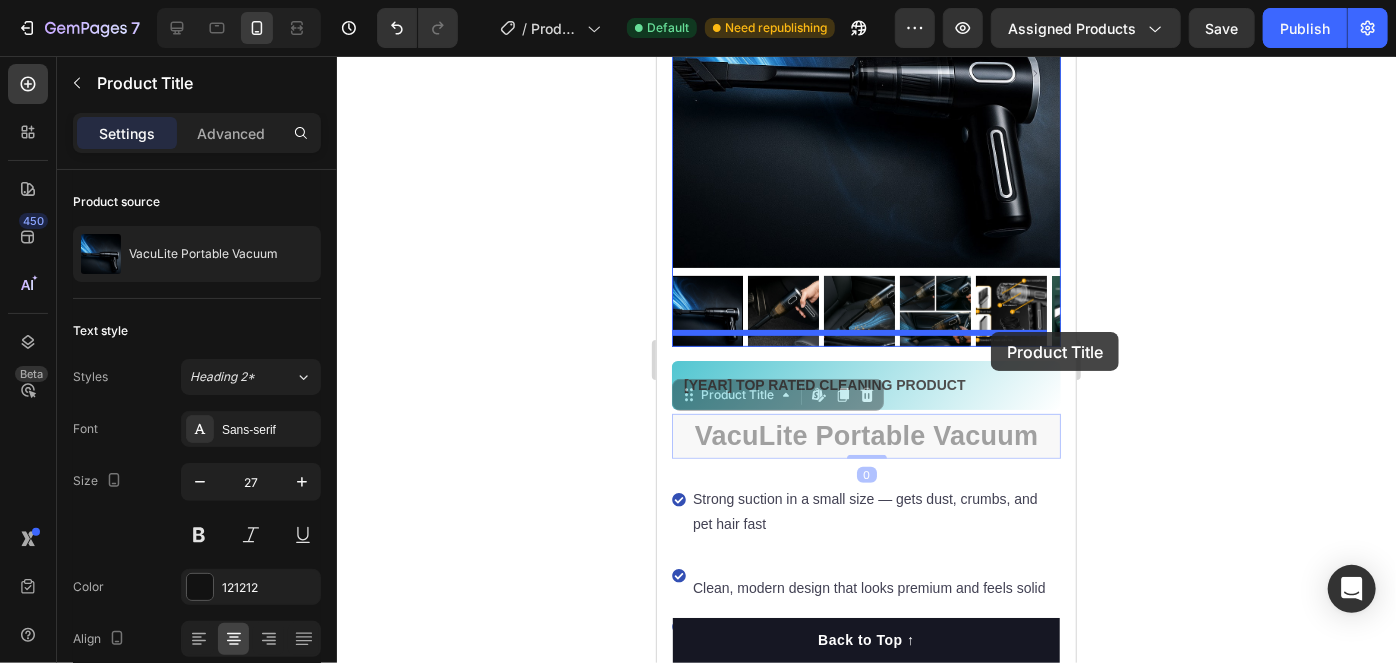 drag, startPoint x: 1010, startPoint y: 402, endPoint x: 990, endPoint y: 331, distance: 73.76314 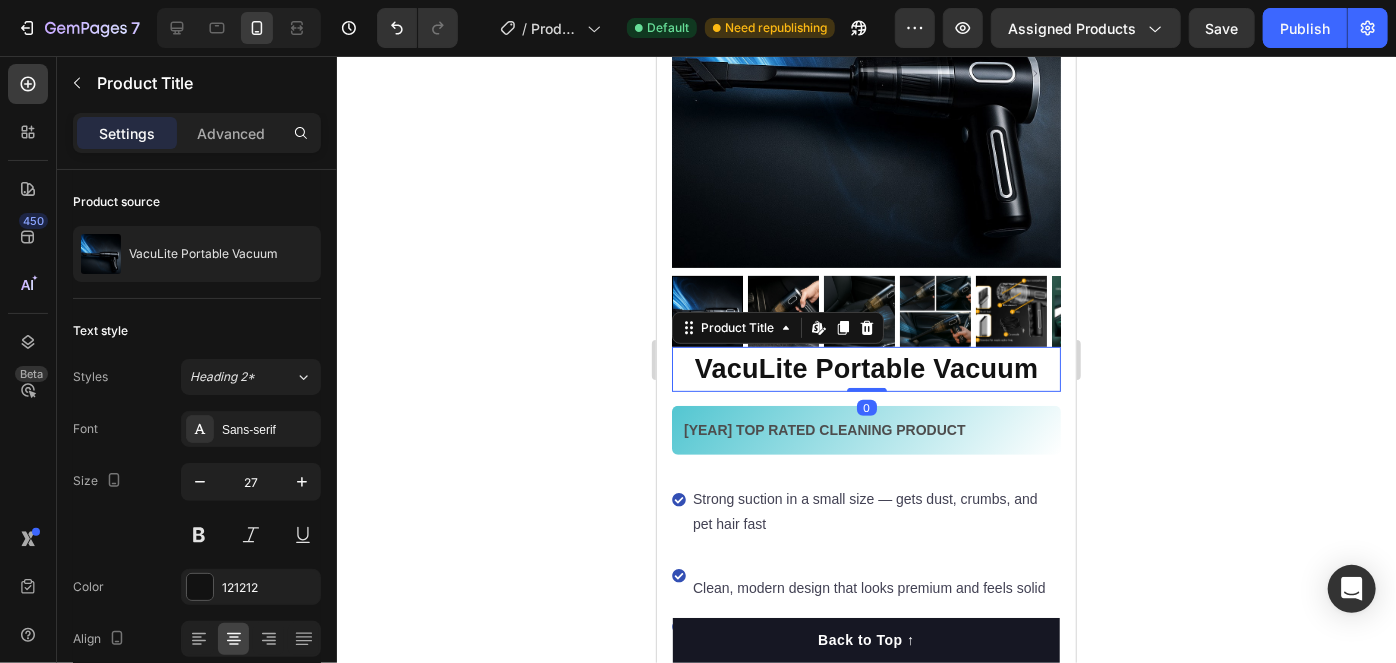 click 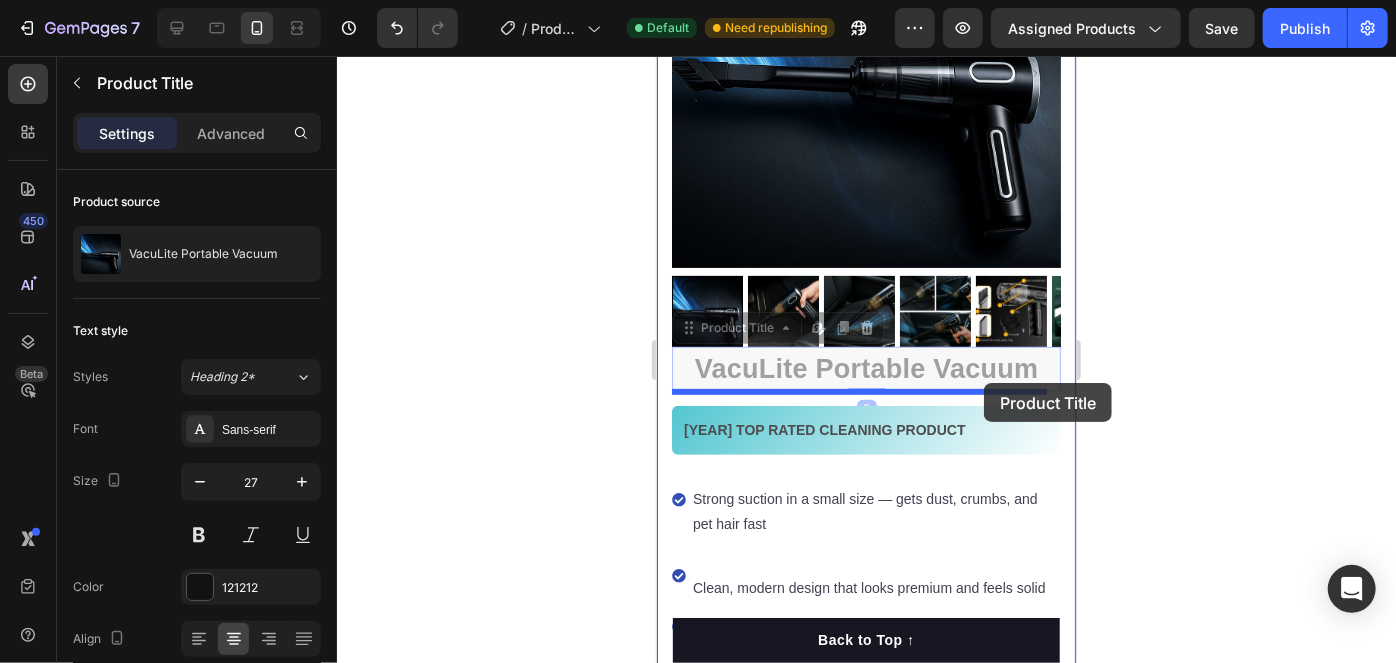 drag, startPoint x: 997, startPoint y: 336, endPoint x: 983, endPoint y: 382, distance: 48.08326 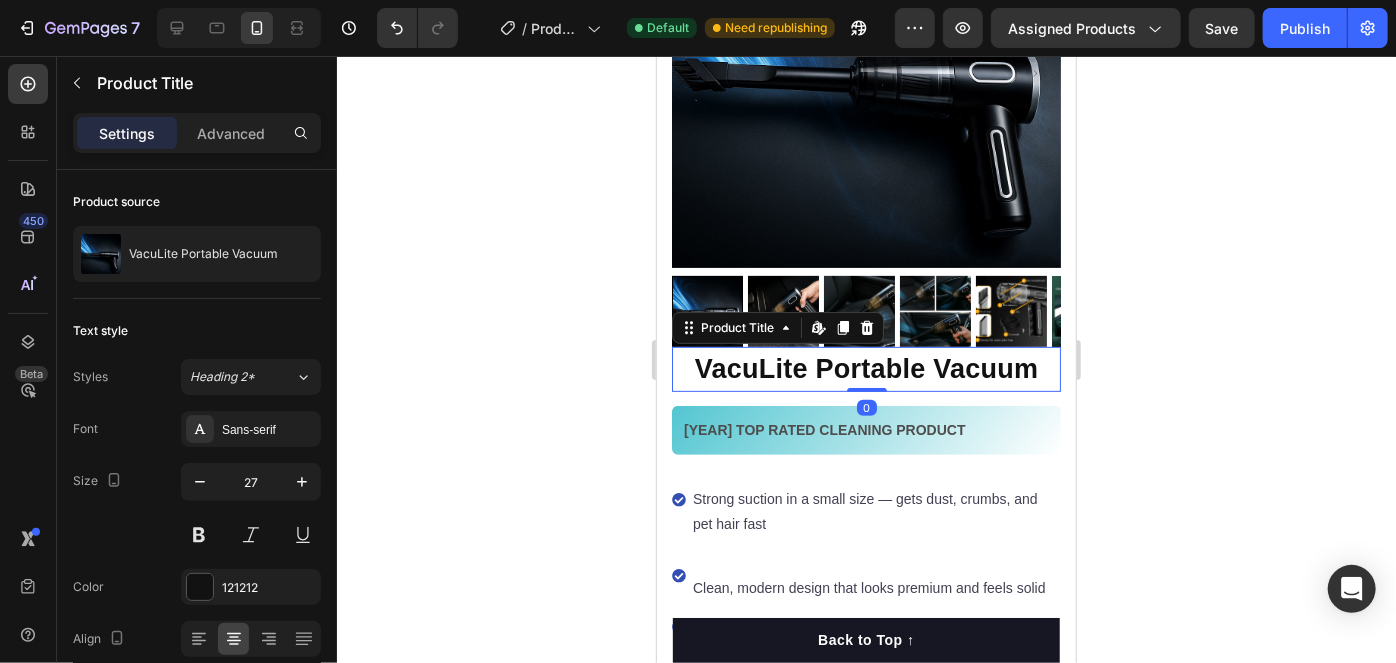 click 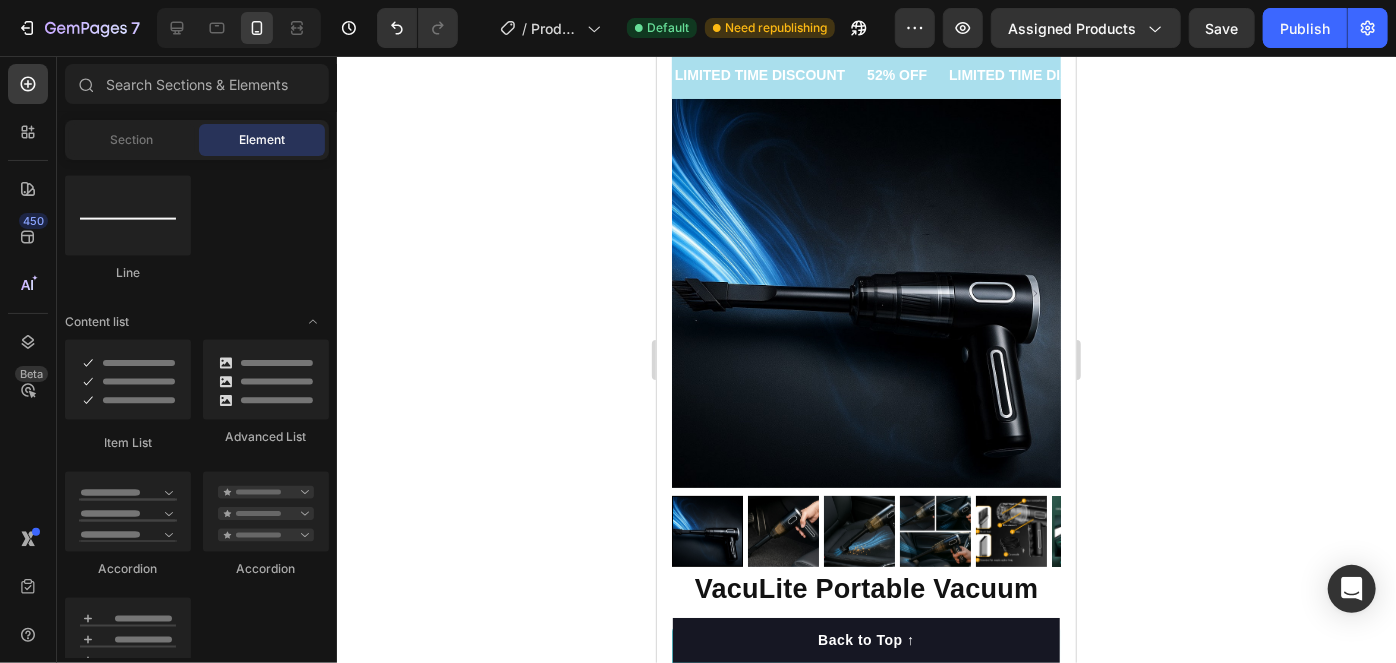 scroll, scrollTop: 61, scrollLeft: 0, axis: vertical 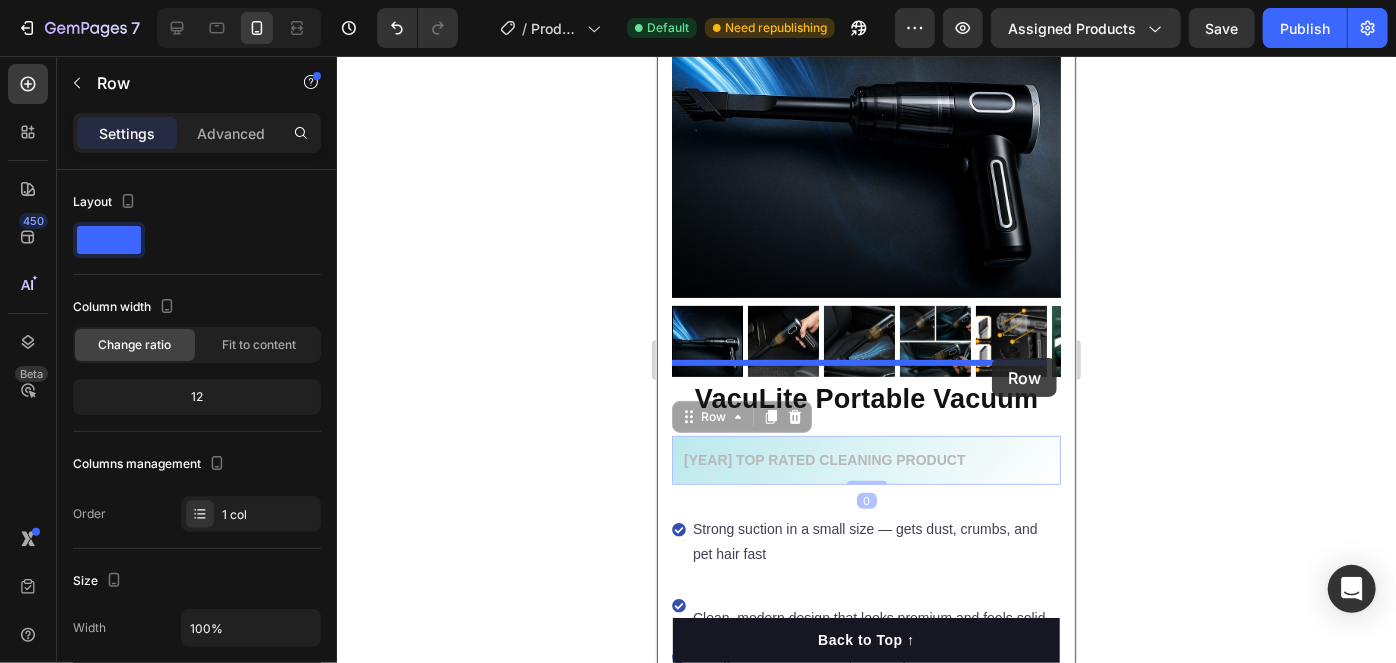 drag, startPoint x: 1000, startPoint y: 423, endPoint x: 991, endPoint y: 357, distance: 66.61081 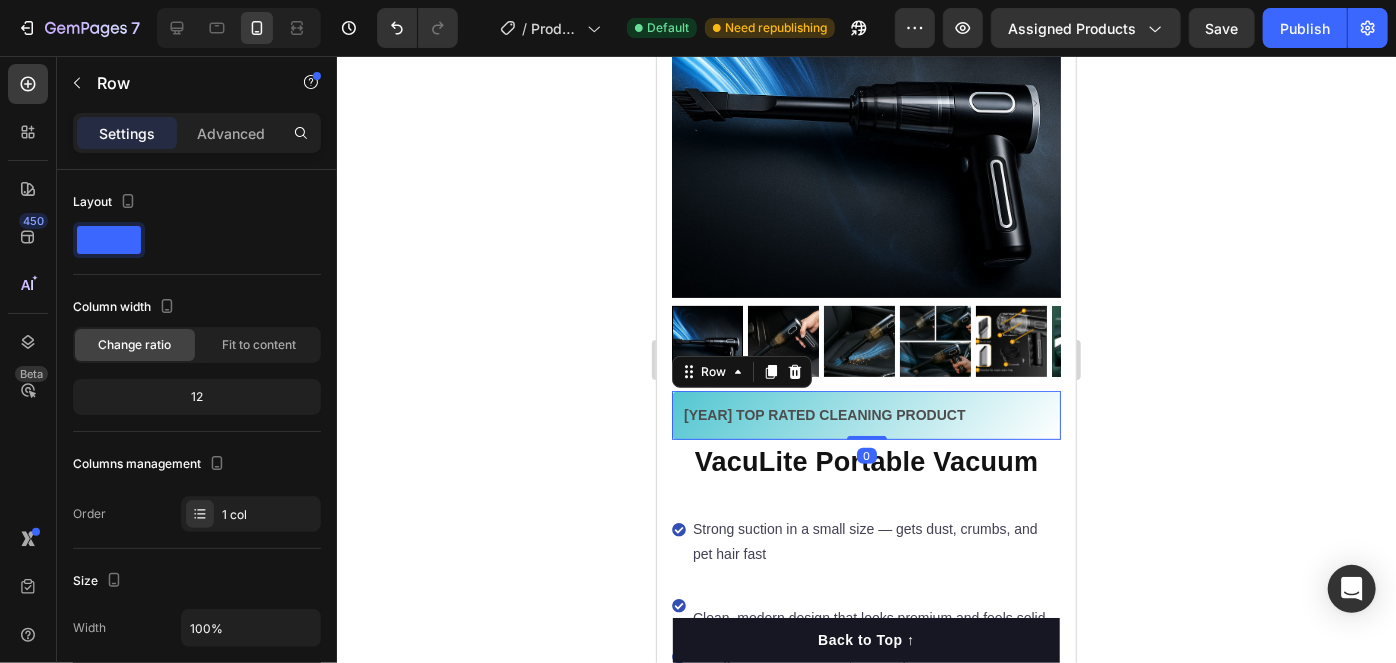 click 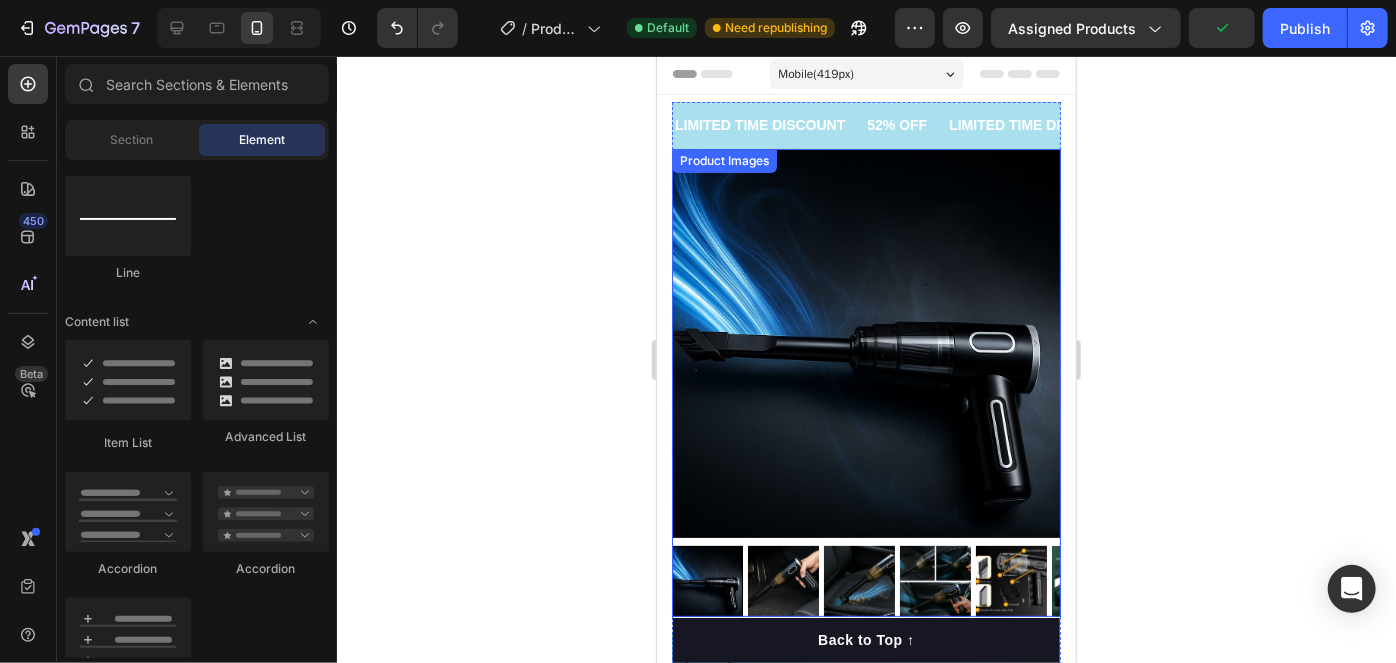 scroll, scrollTop: 0, scrollLeft: 0, axis: both 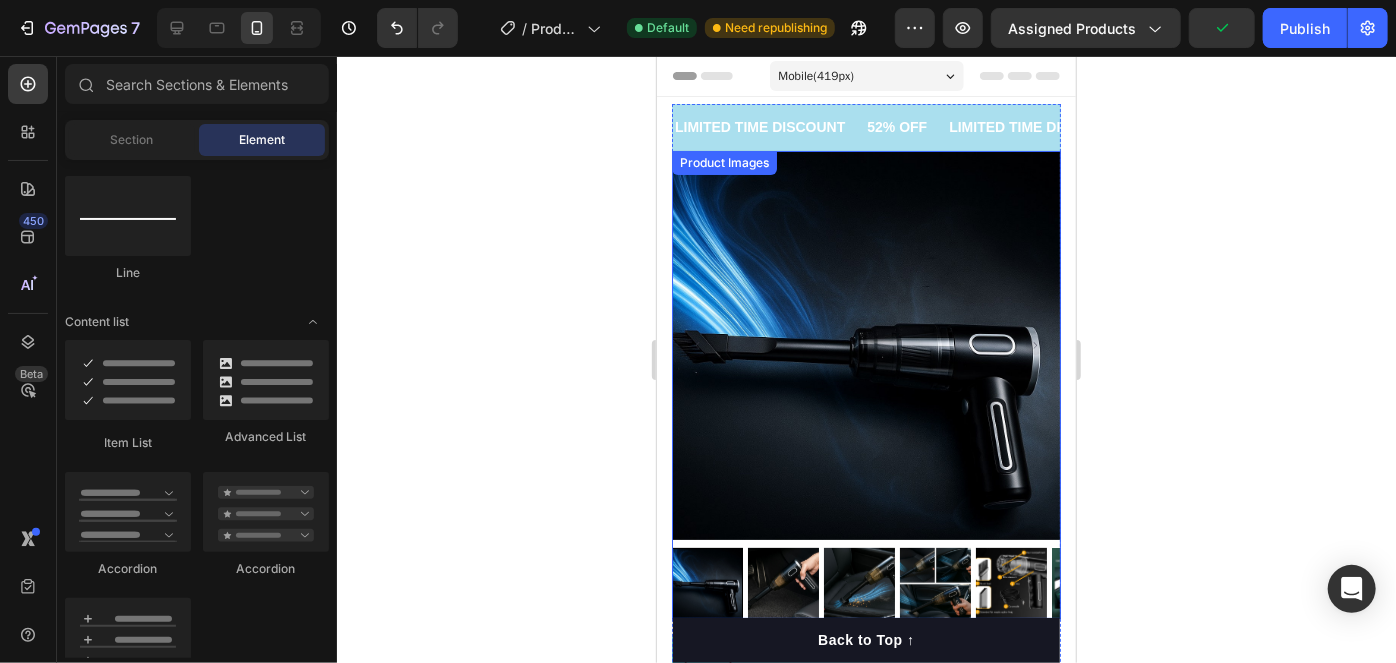 click at bounding box center [865, 344] 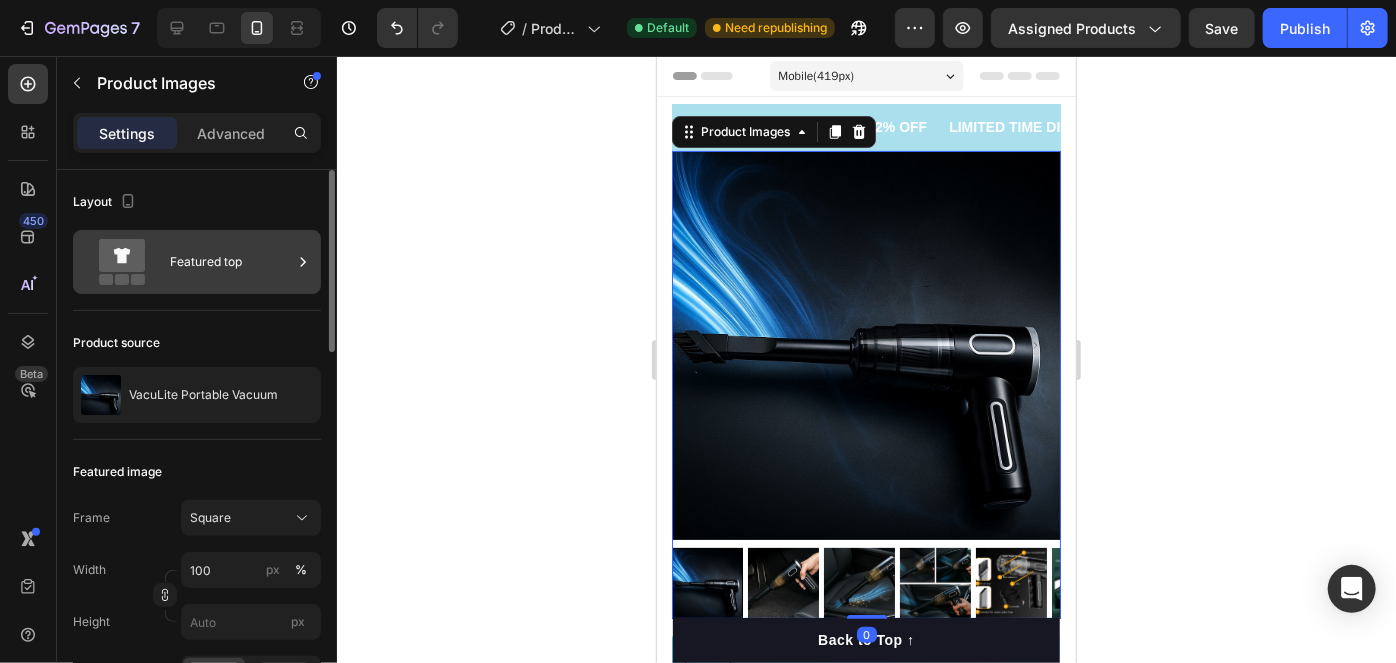 click on "Featured top" at bounding box center (197, 262) 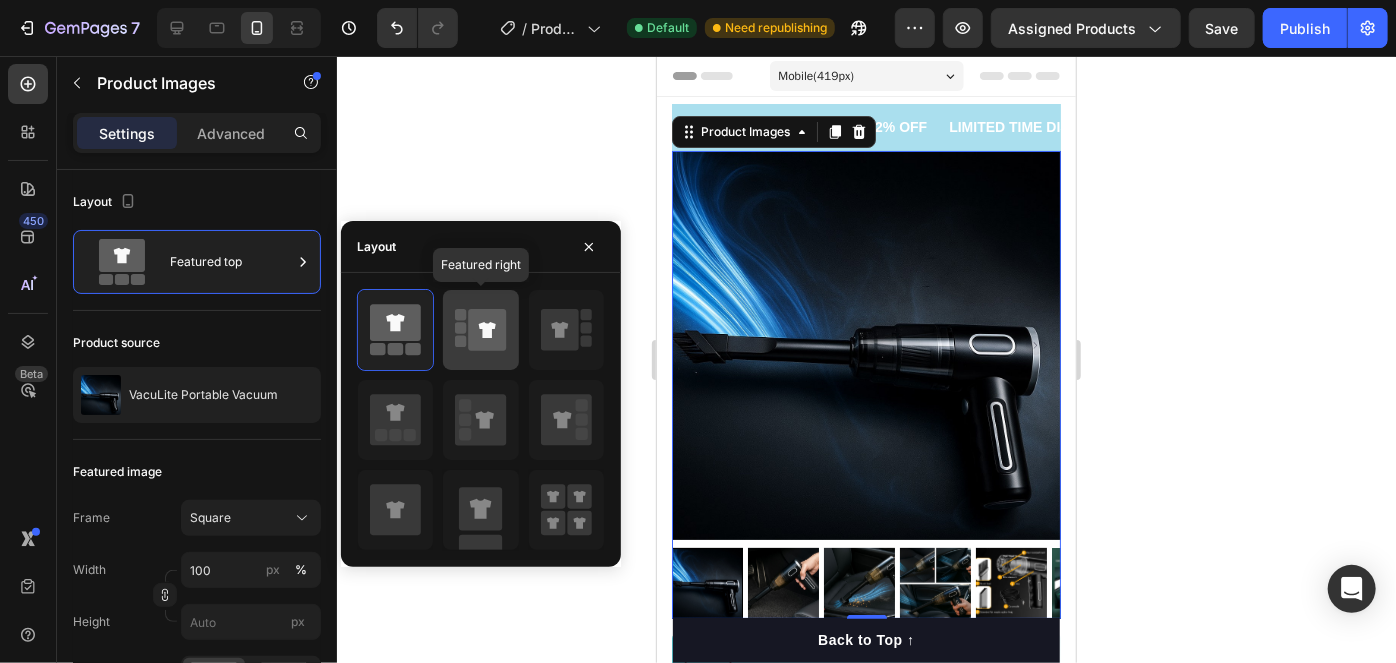 click 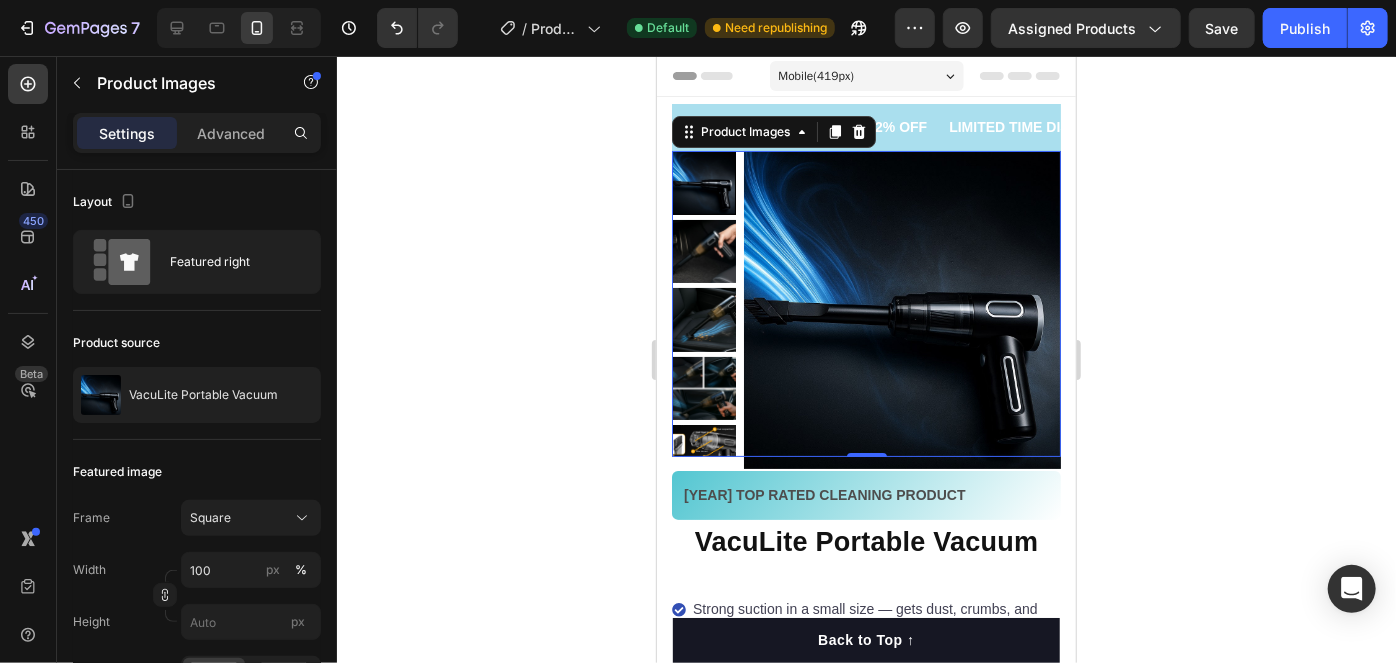 click 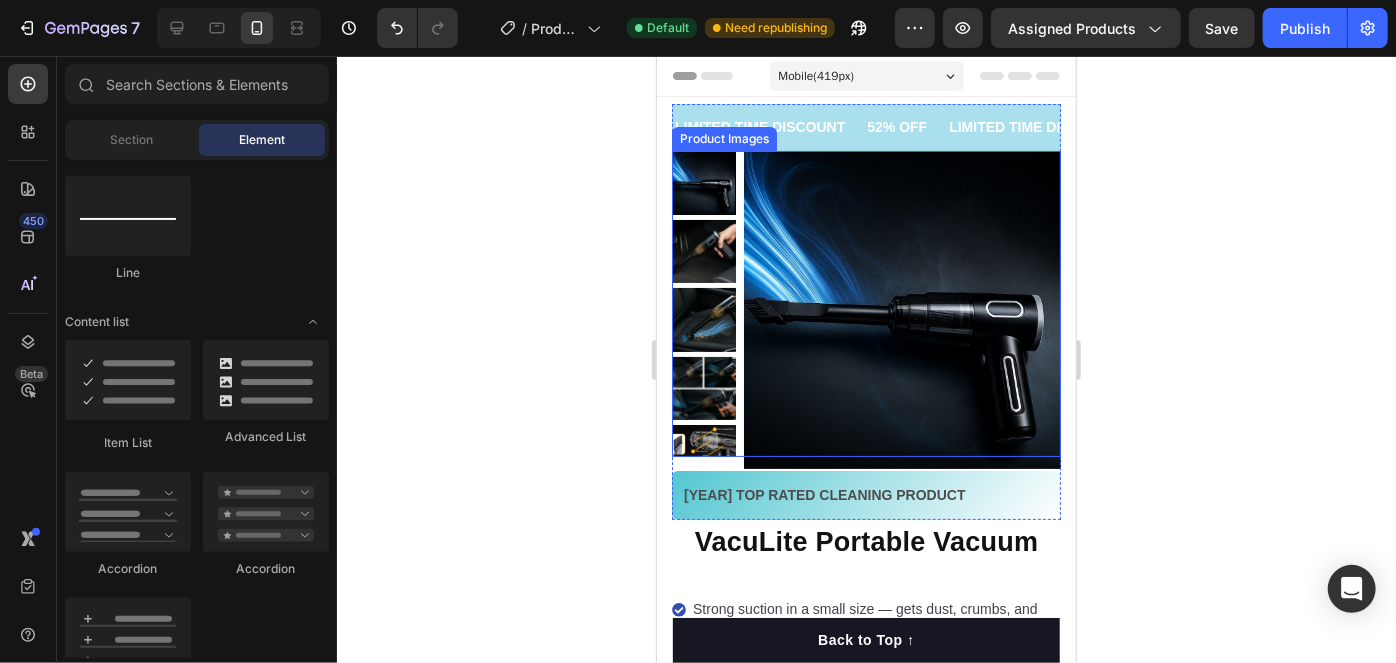 click at bounding box center [902, 309] 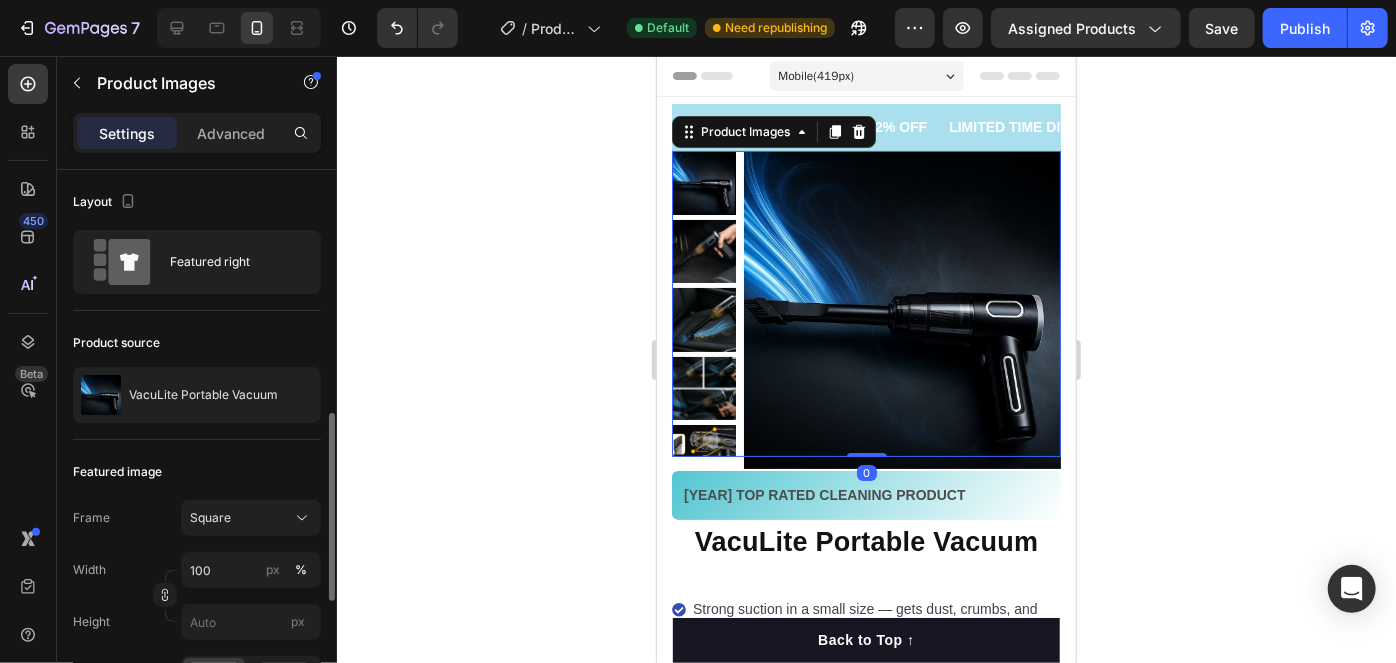 scroll, scrollTop: 181, scrollLeft: 0, axis: vertical 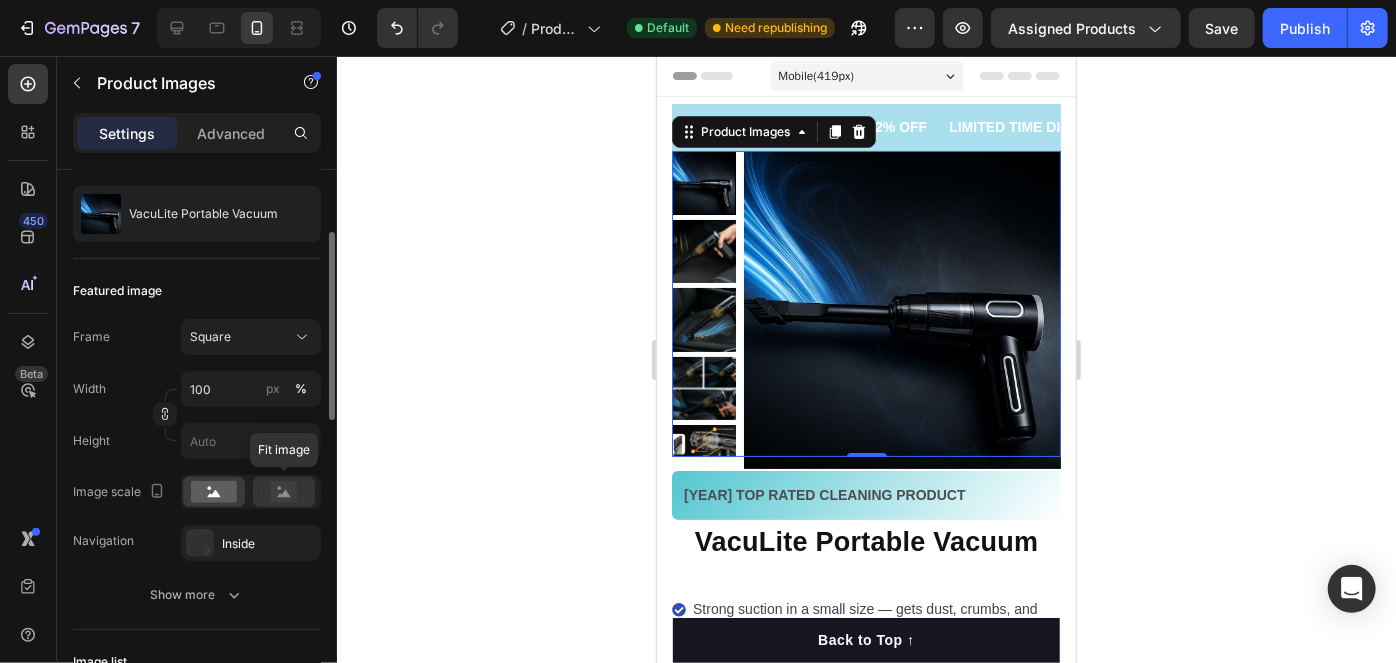 click 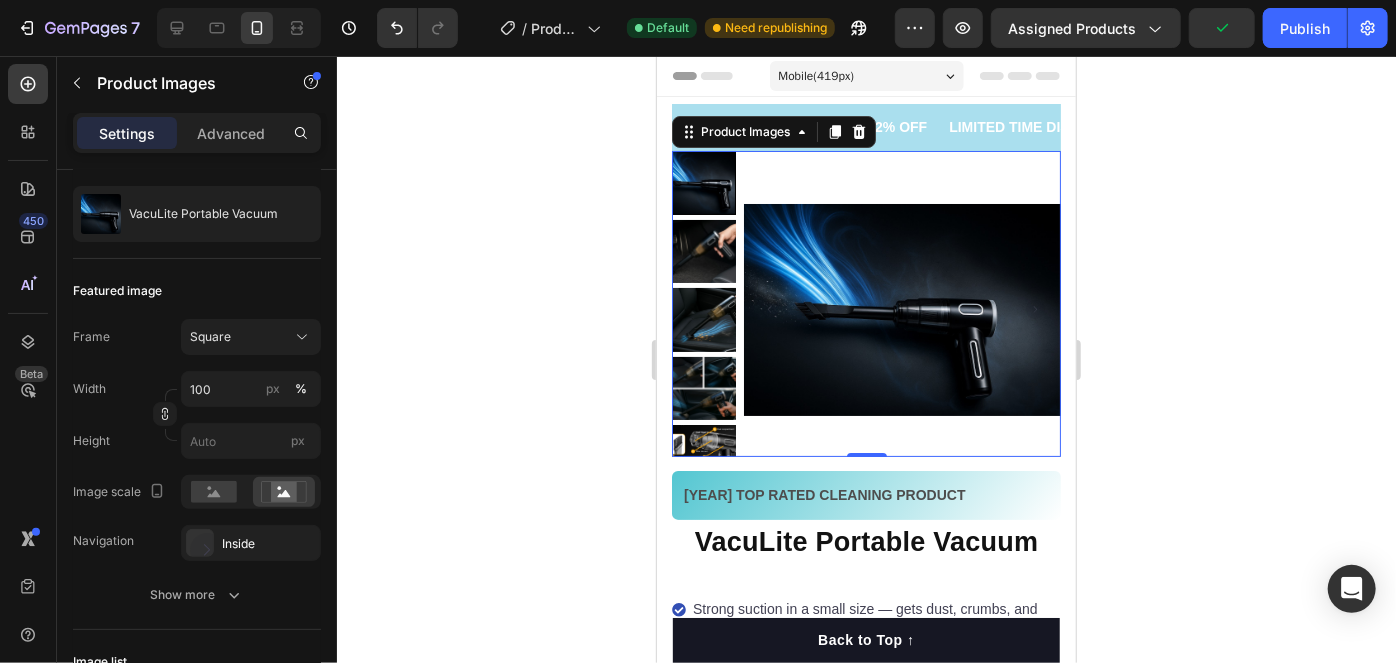 click at bounding box center [703, 251] 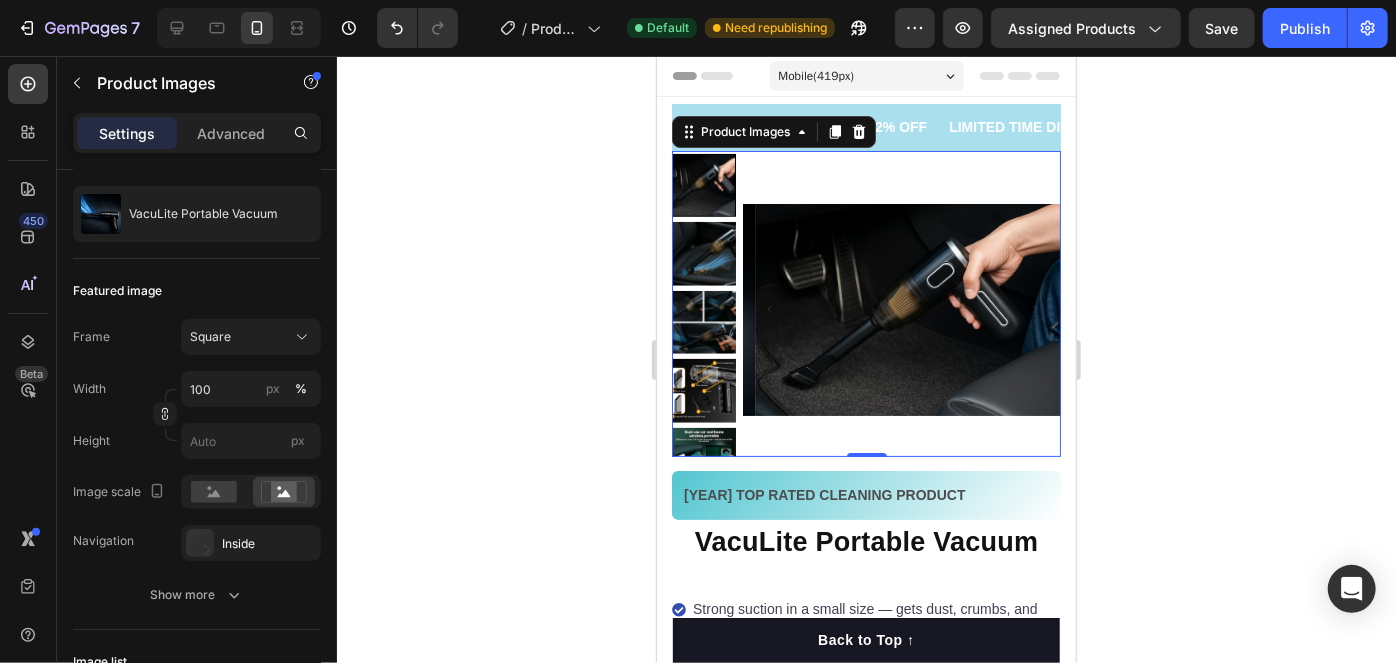 click at bounding box center (703, 322) 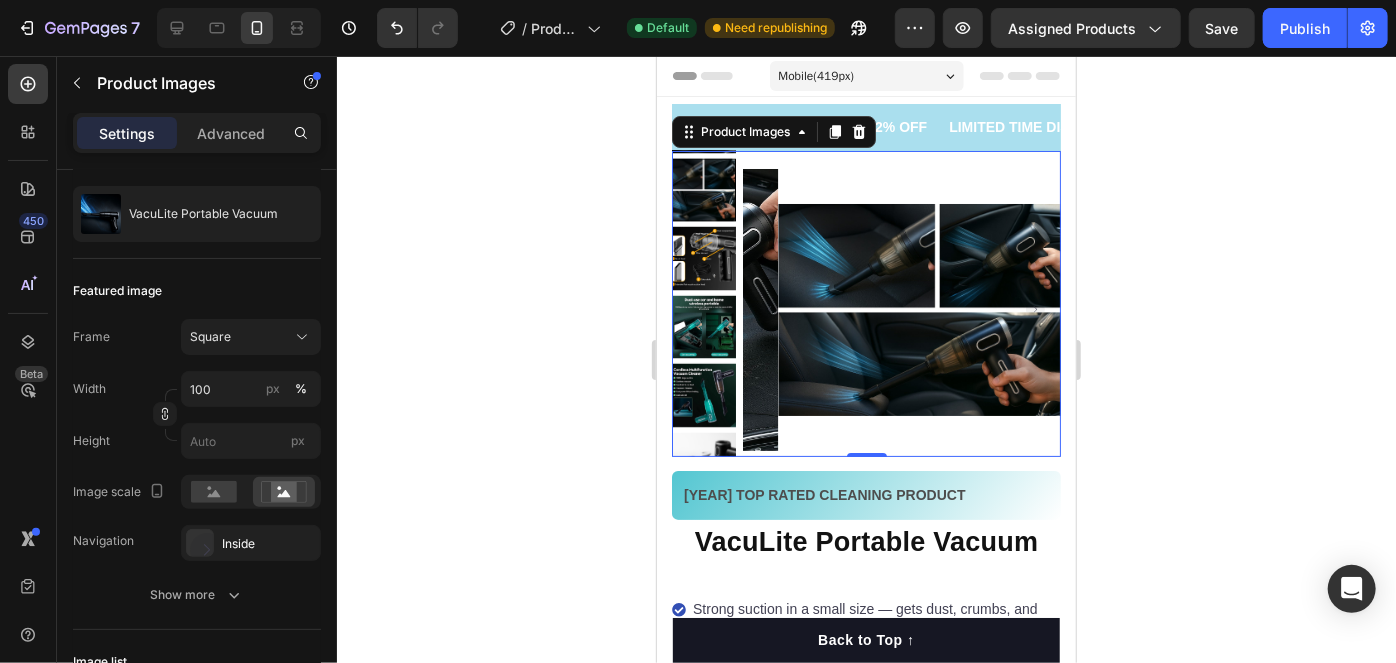 click at bounding box center (703, 395) 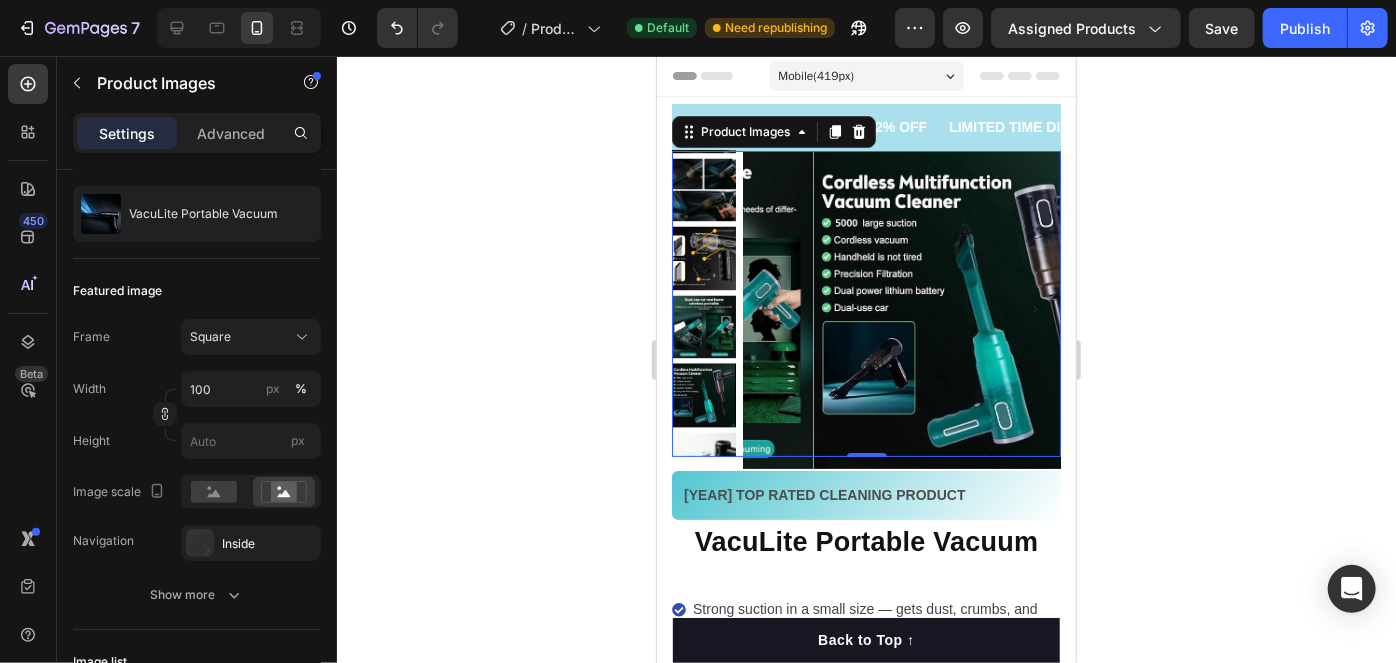 click at bounding box center [703, 395] 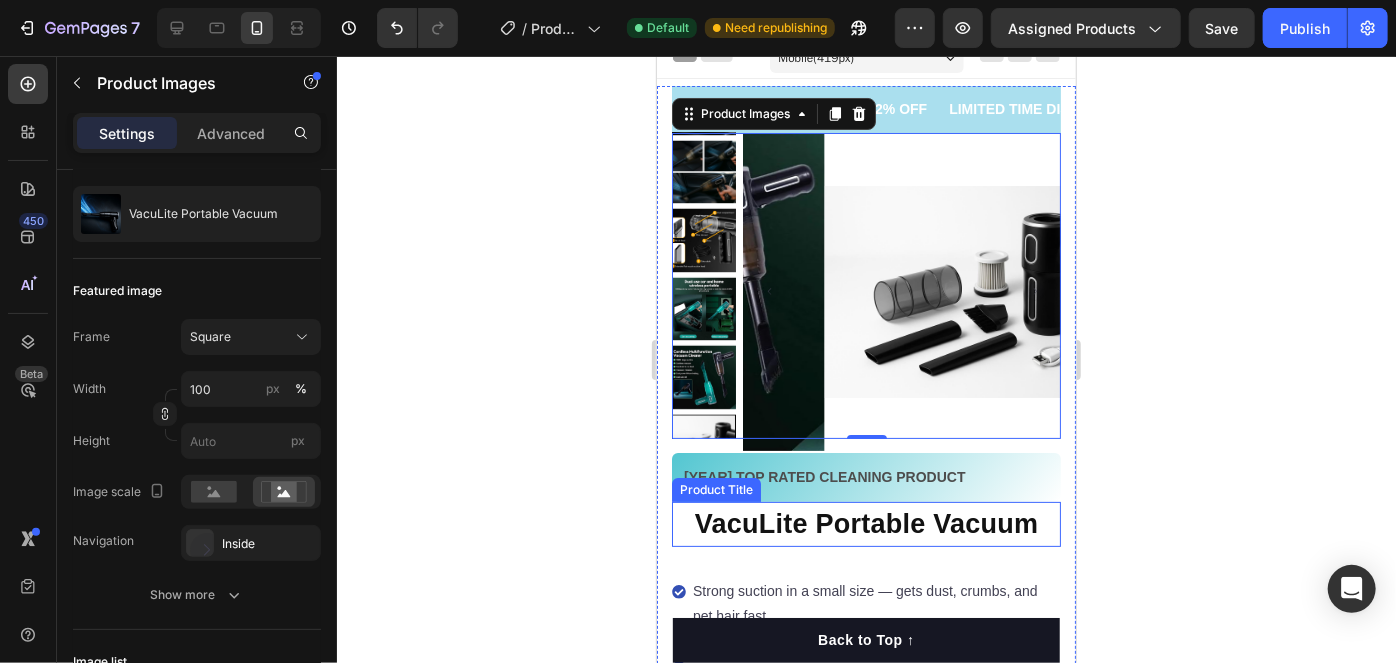 scroll, scrollTop: 0, scrollLeft: 0, axis: both 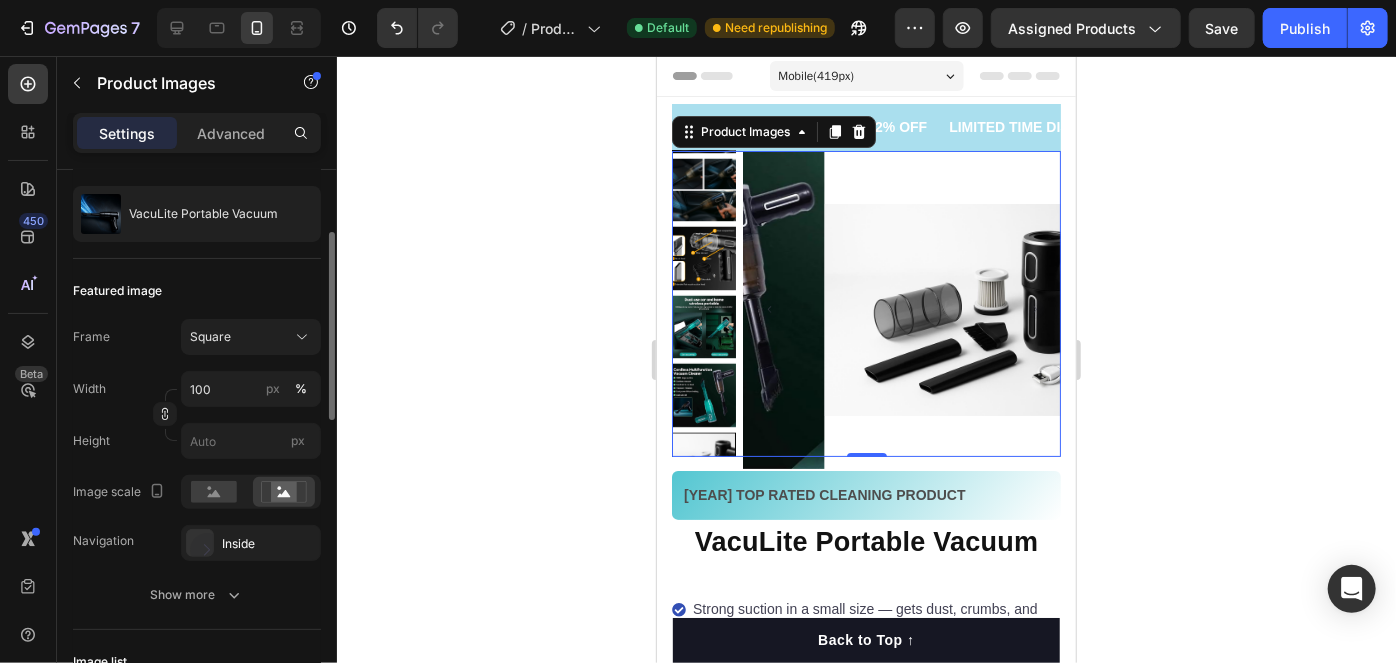 click on "Frame Square Width 100 px % Height px Image scale Navigation
Inside" at bounding box center (197, 440) 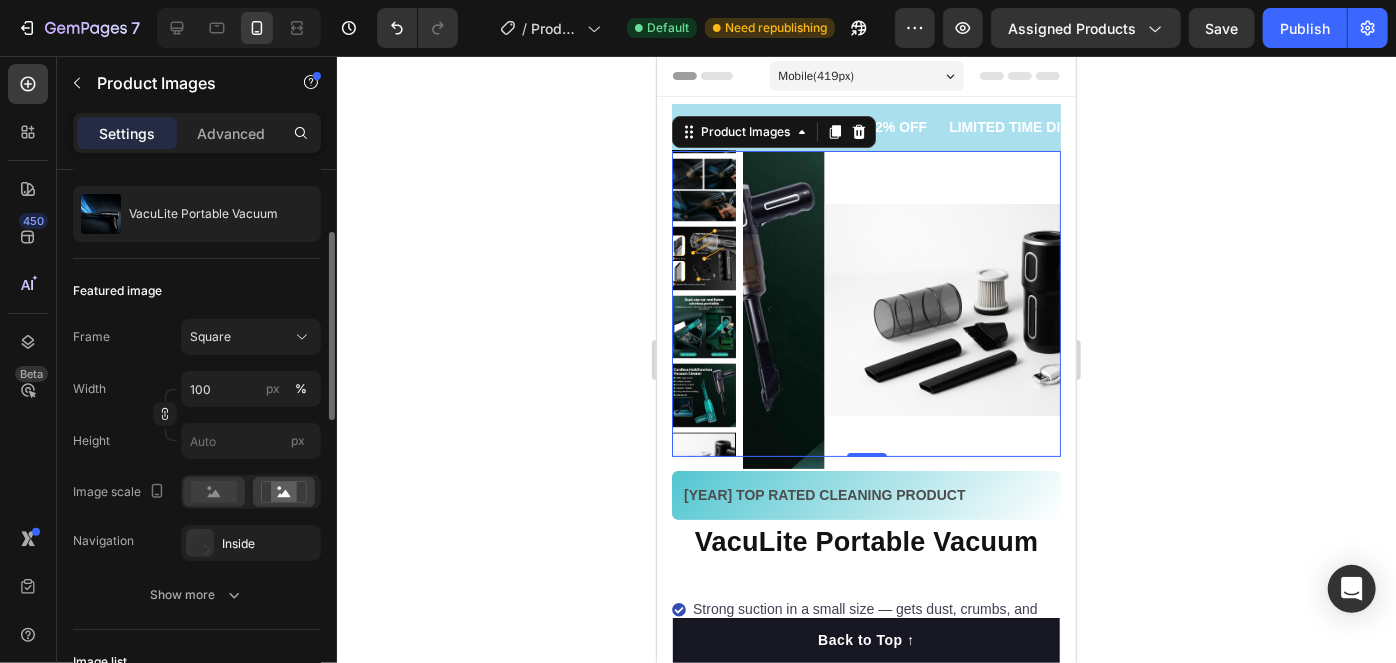 click 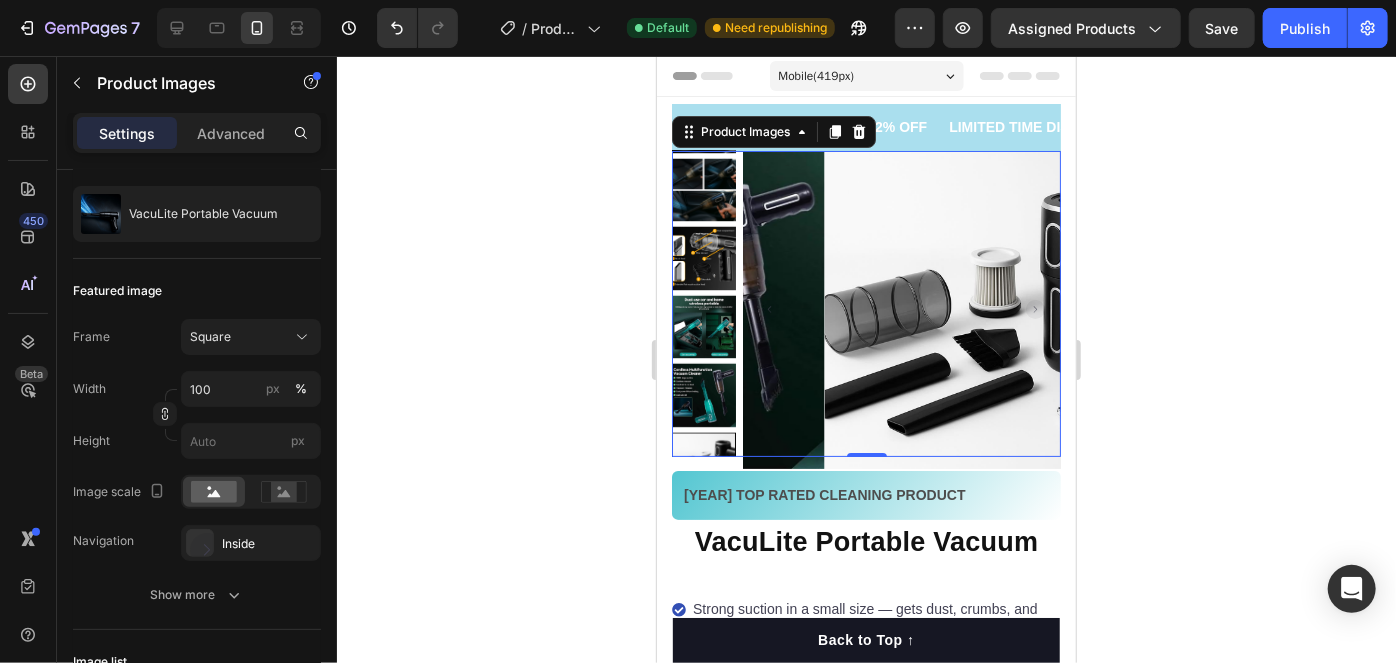click at bounding box center (703, 189) 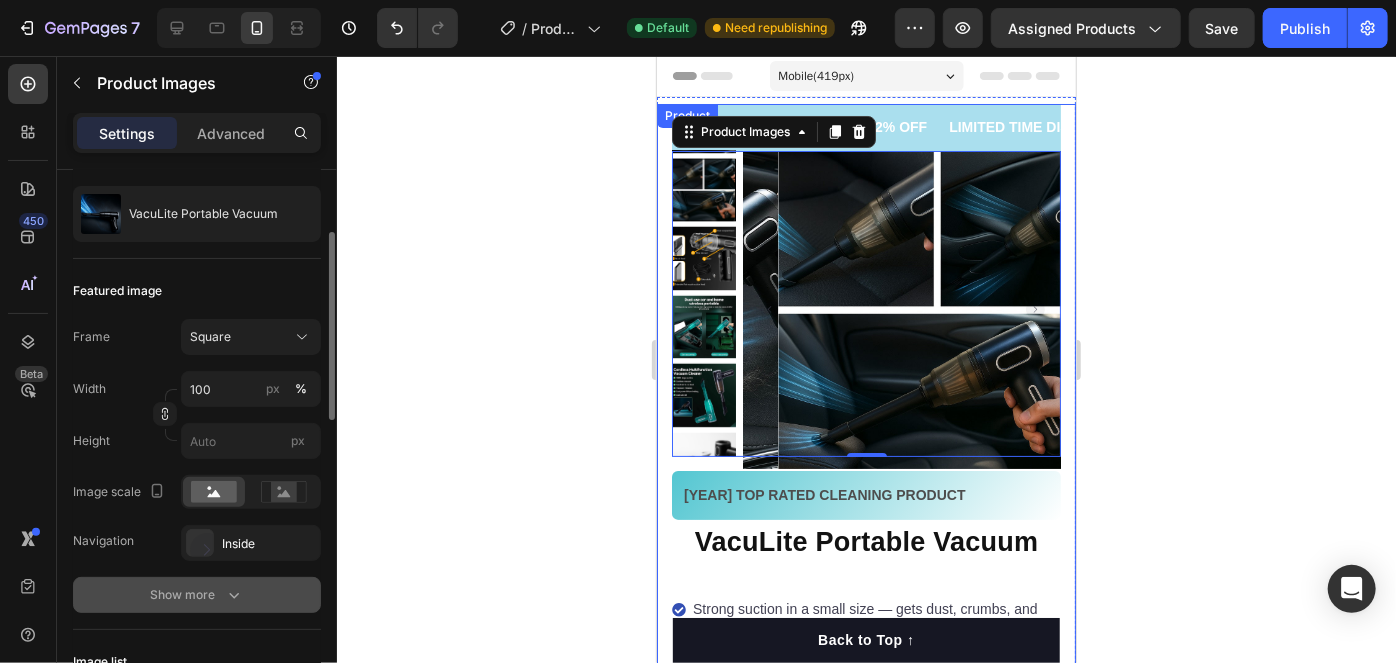 click on "Show more" at bounding box center (197, 595) 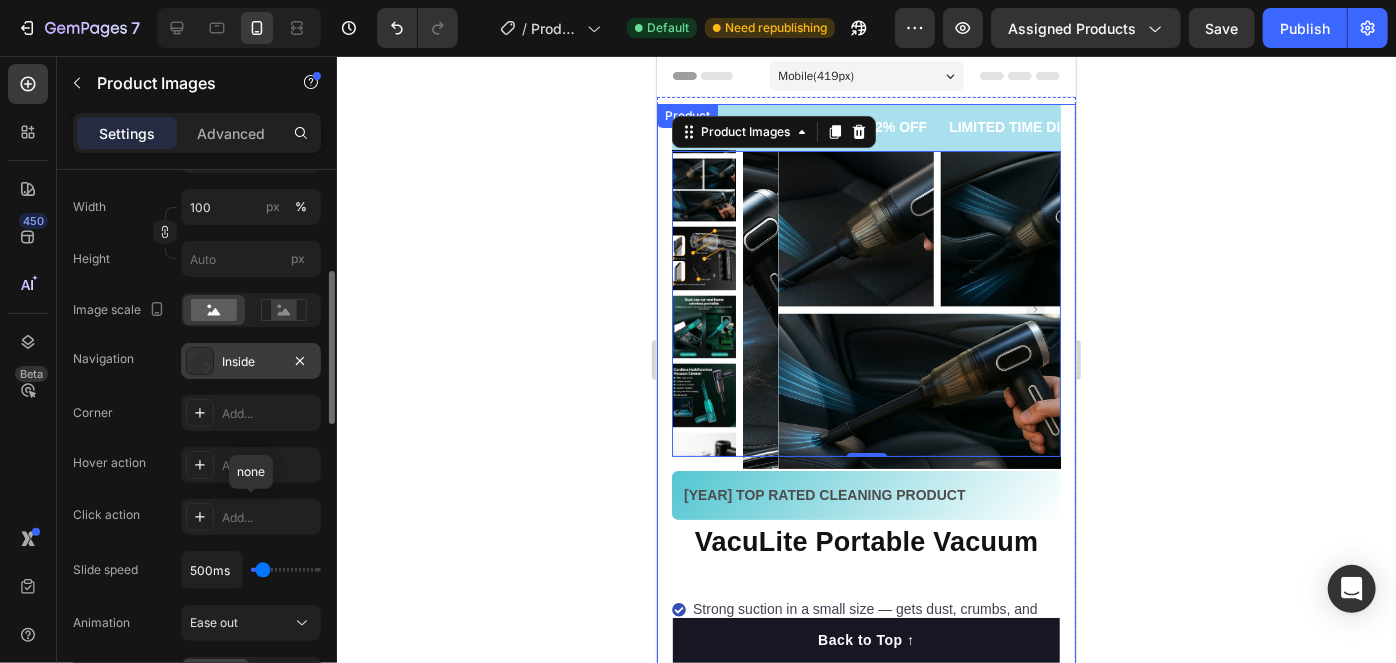 scroll, scrollTop: 545, scrollLeft: 0, axis: vertical 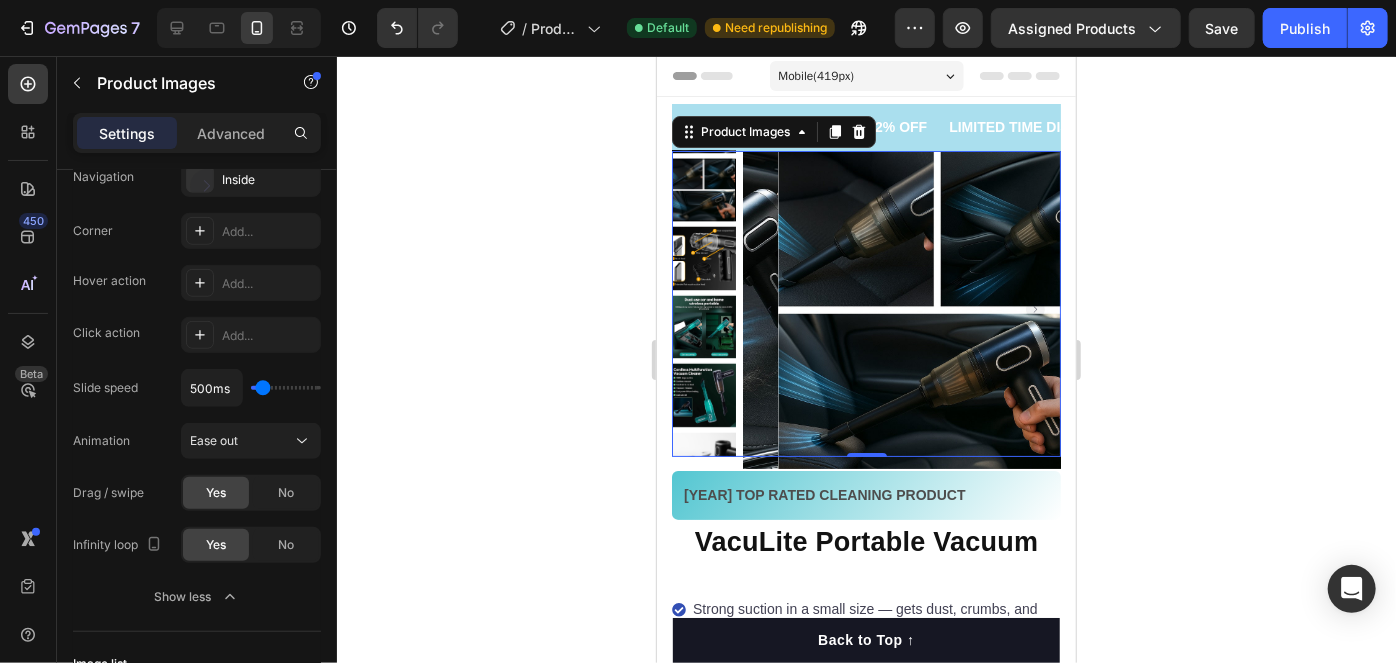 click 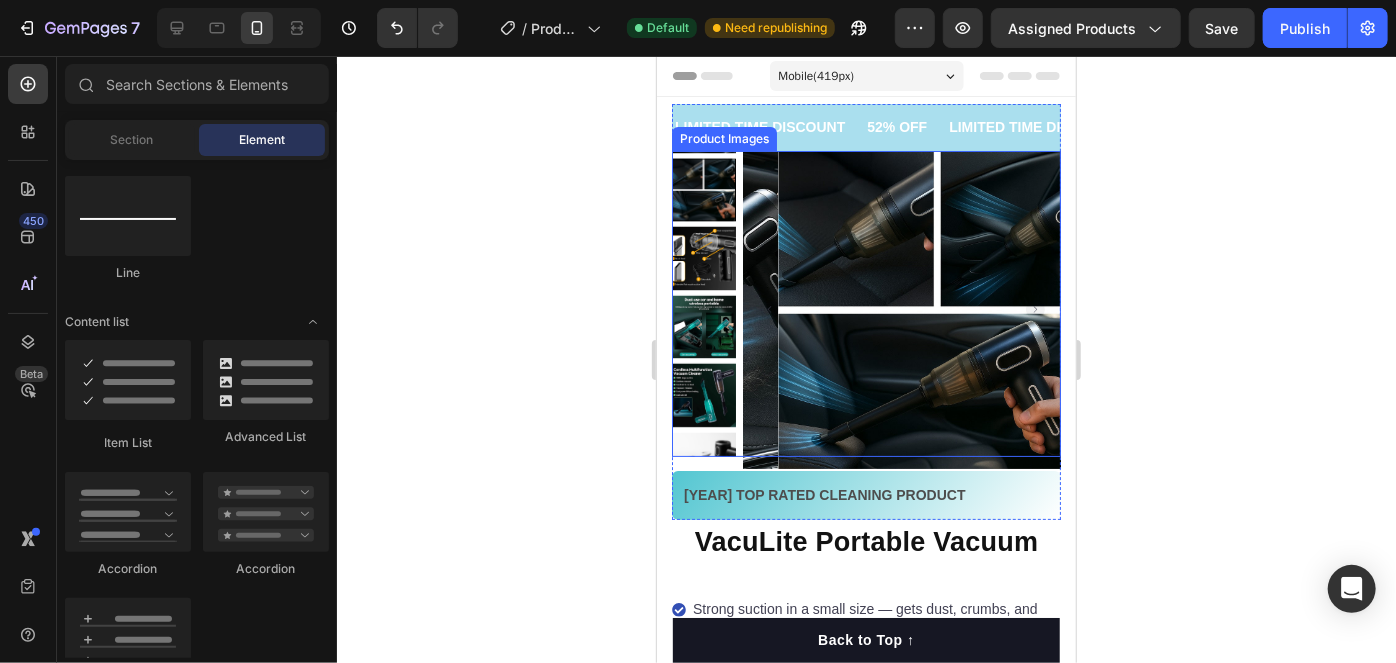 click at bounding box center [703, 189] 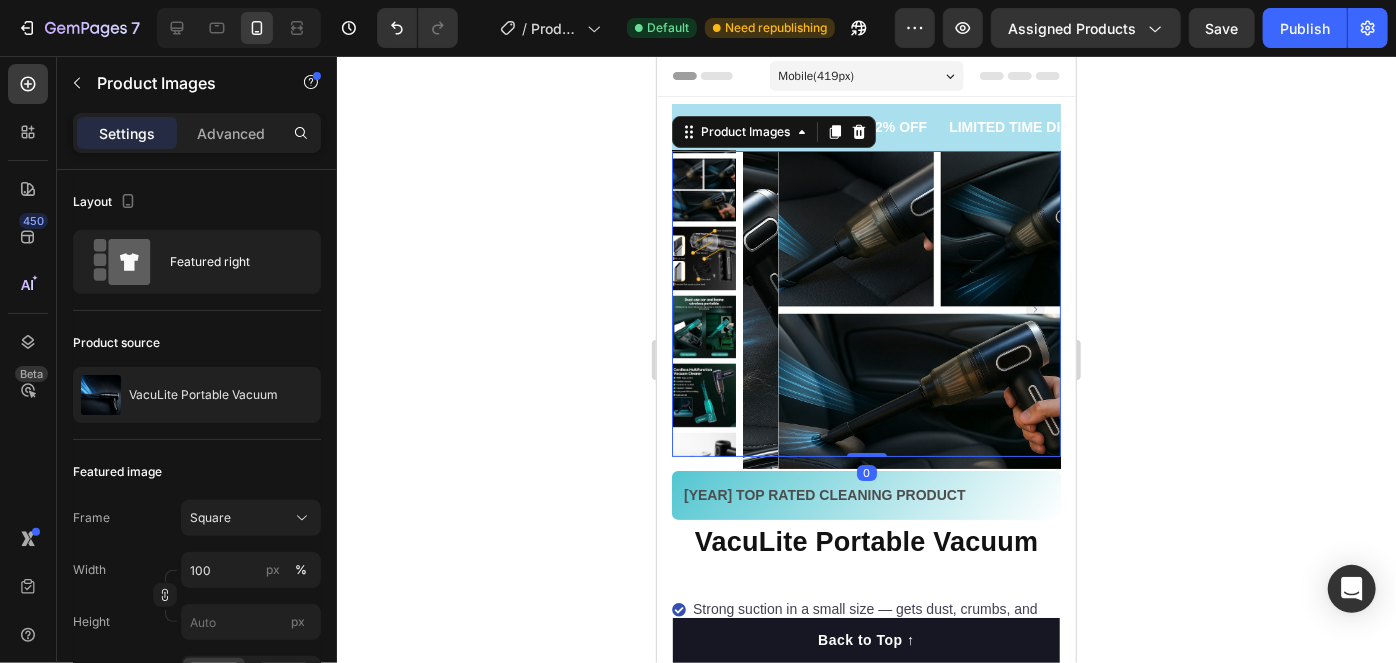click at bounding box center (703, 189) 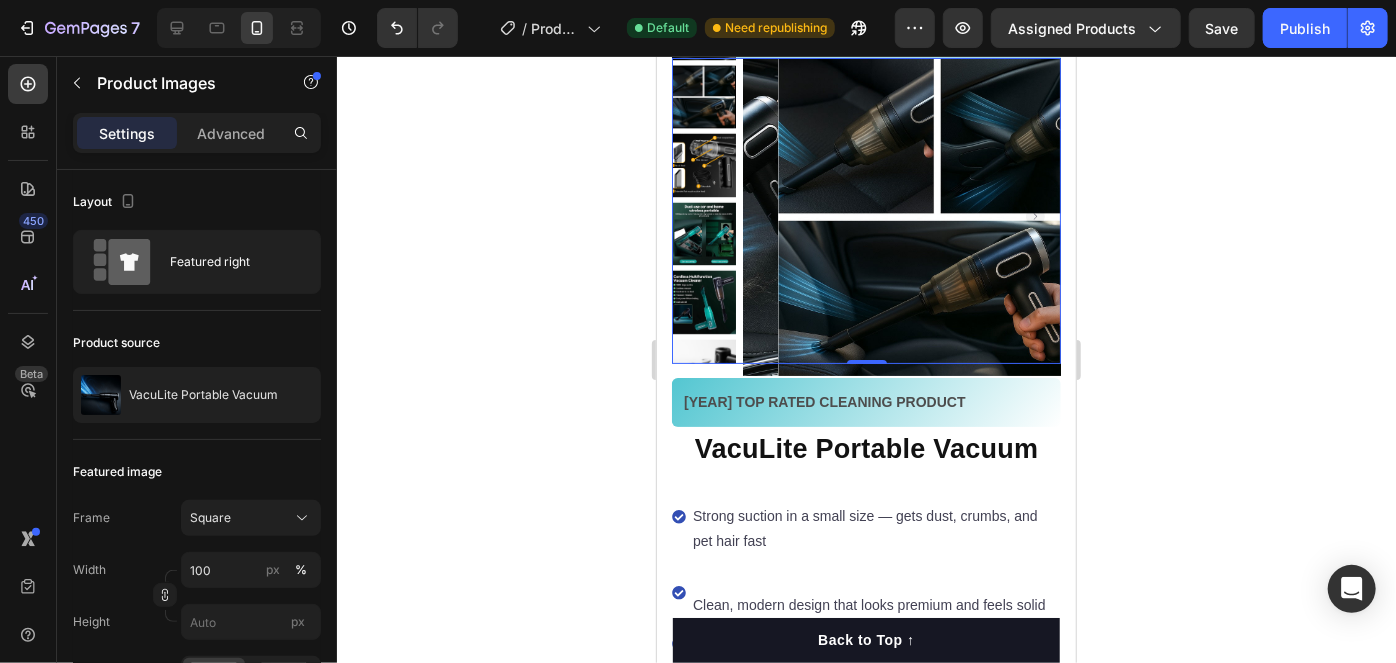 scroll, scrollTop: 0, scrollLeft: 0, axis: both 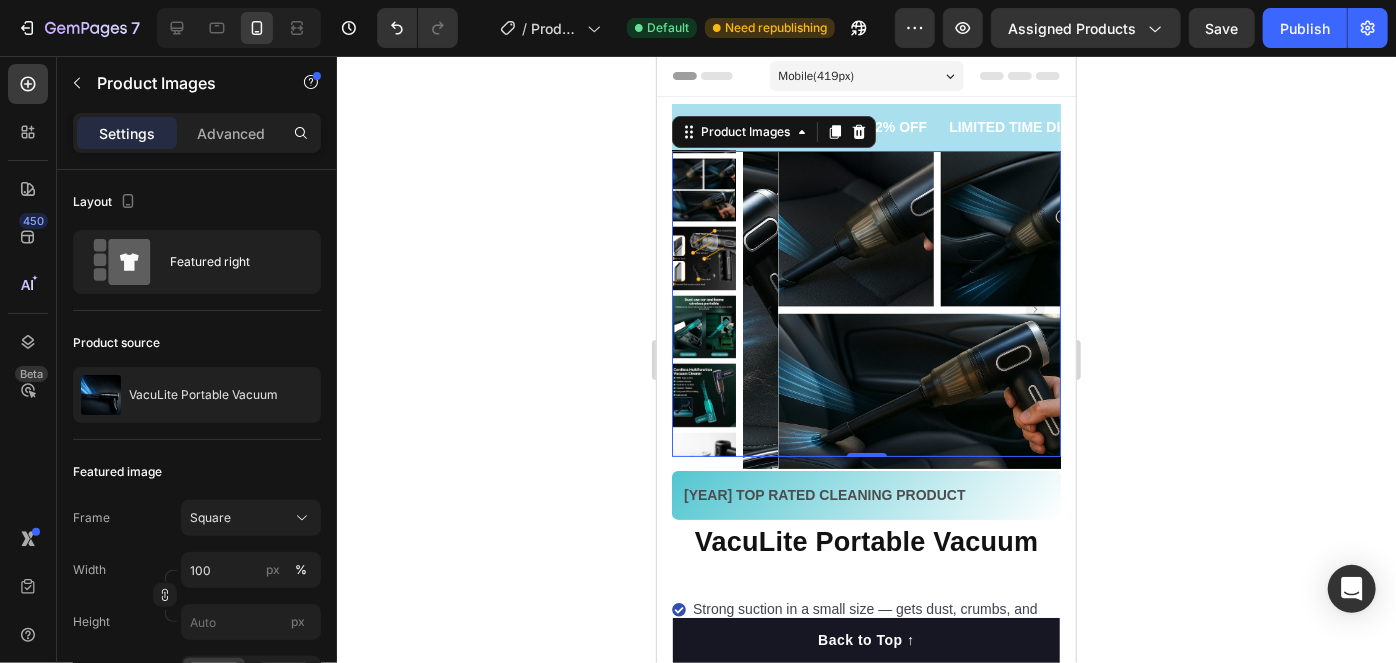 click 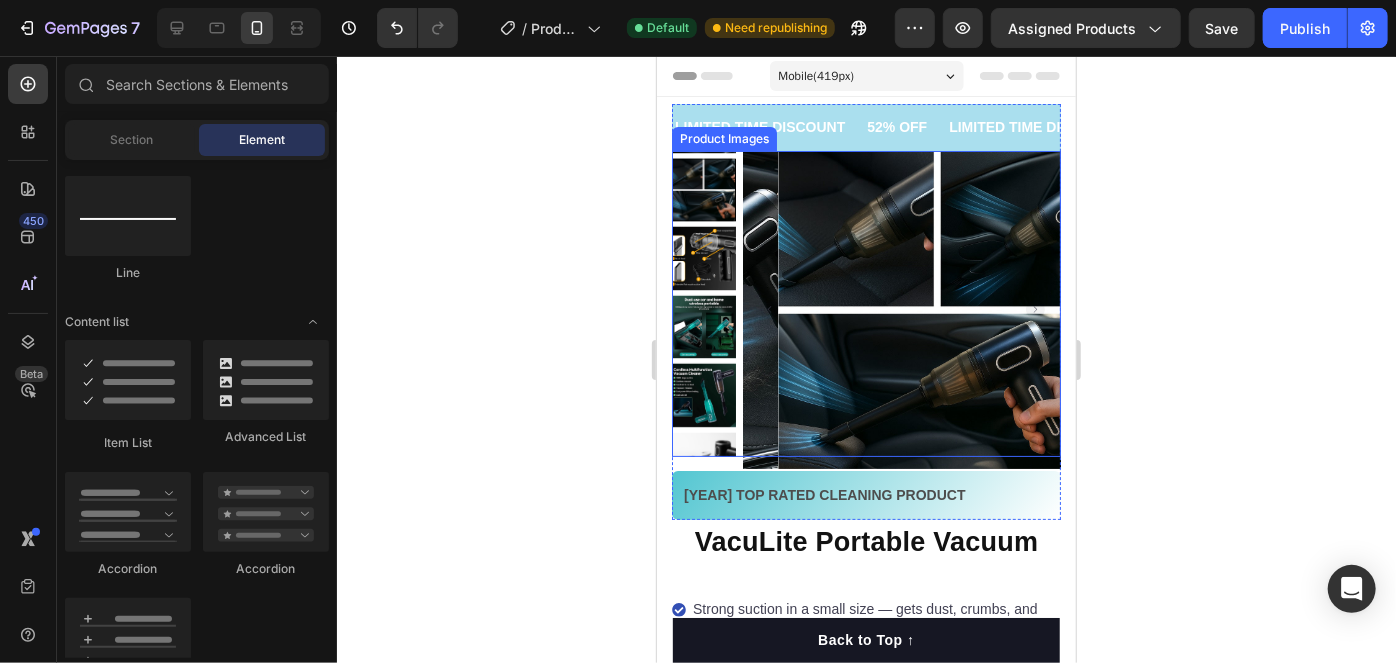 click at bounding box center [936, 309] 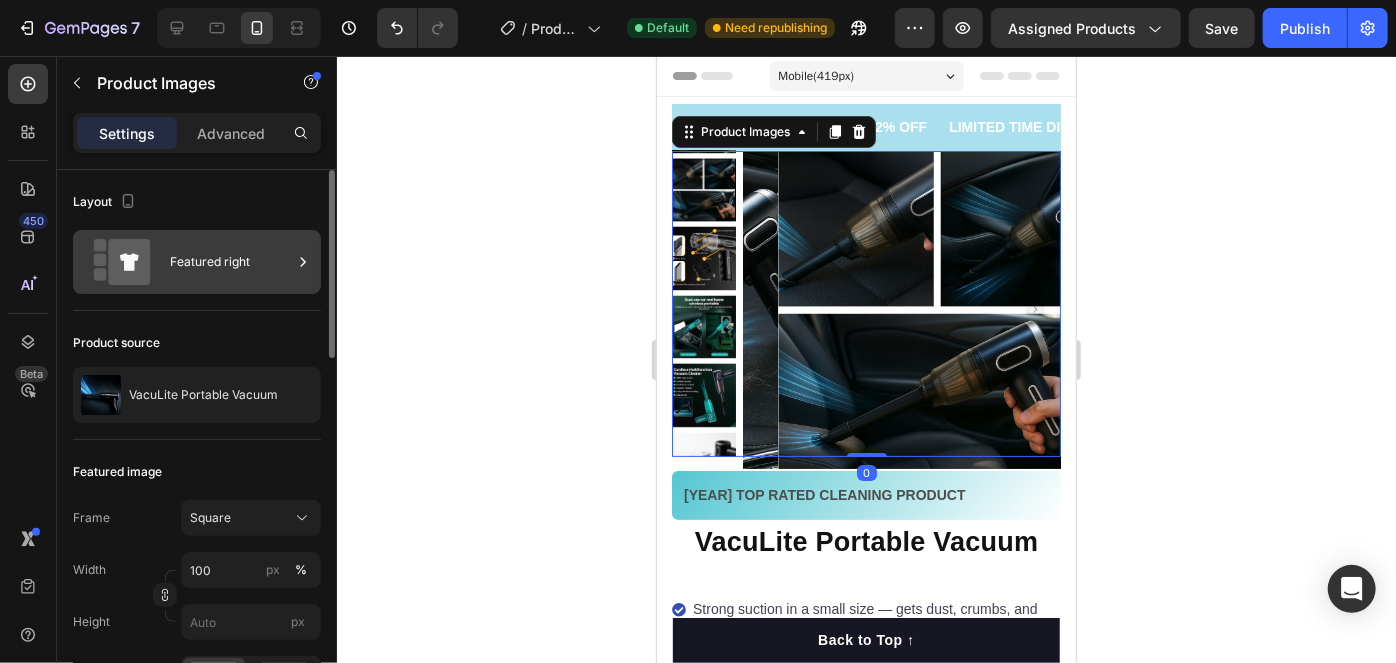 click on "Featured right" at bounding box center [197, 262] 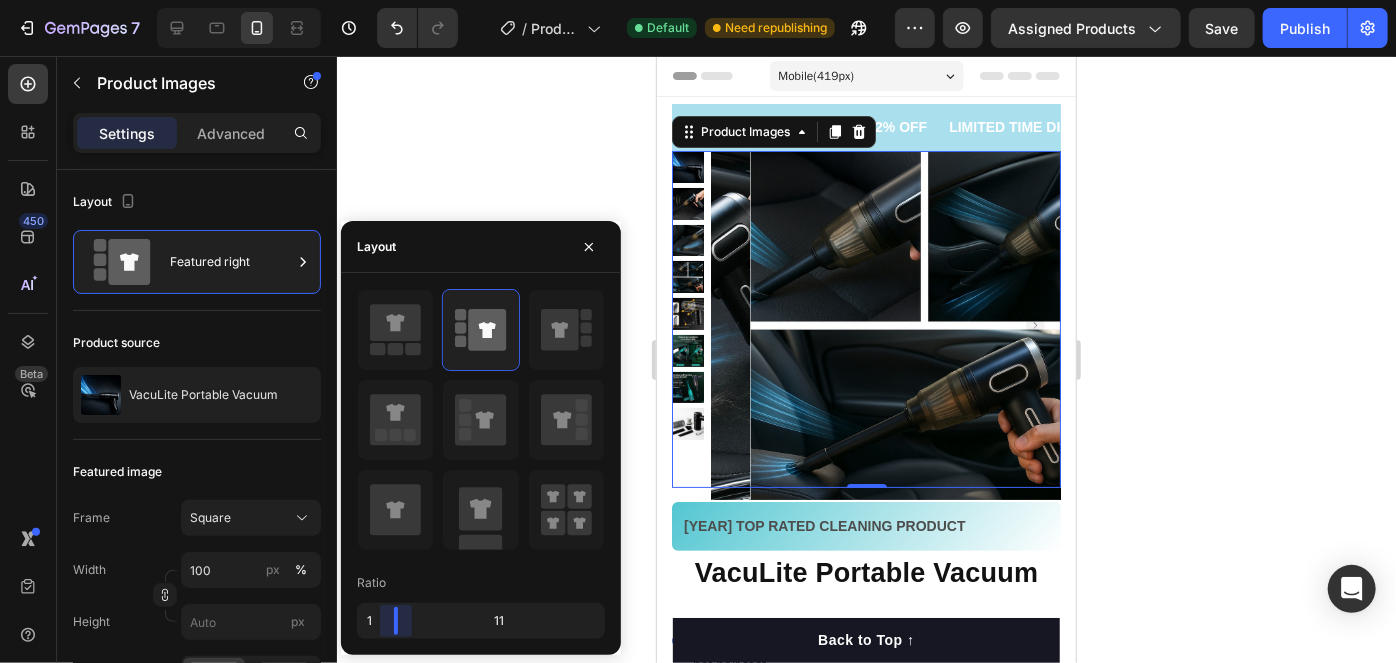 drag, startPoint x: 408, startPoint y: 628, endPoint x: 377, endPoint y: 619, distance: 32.280025 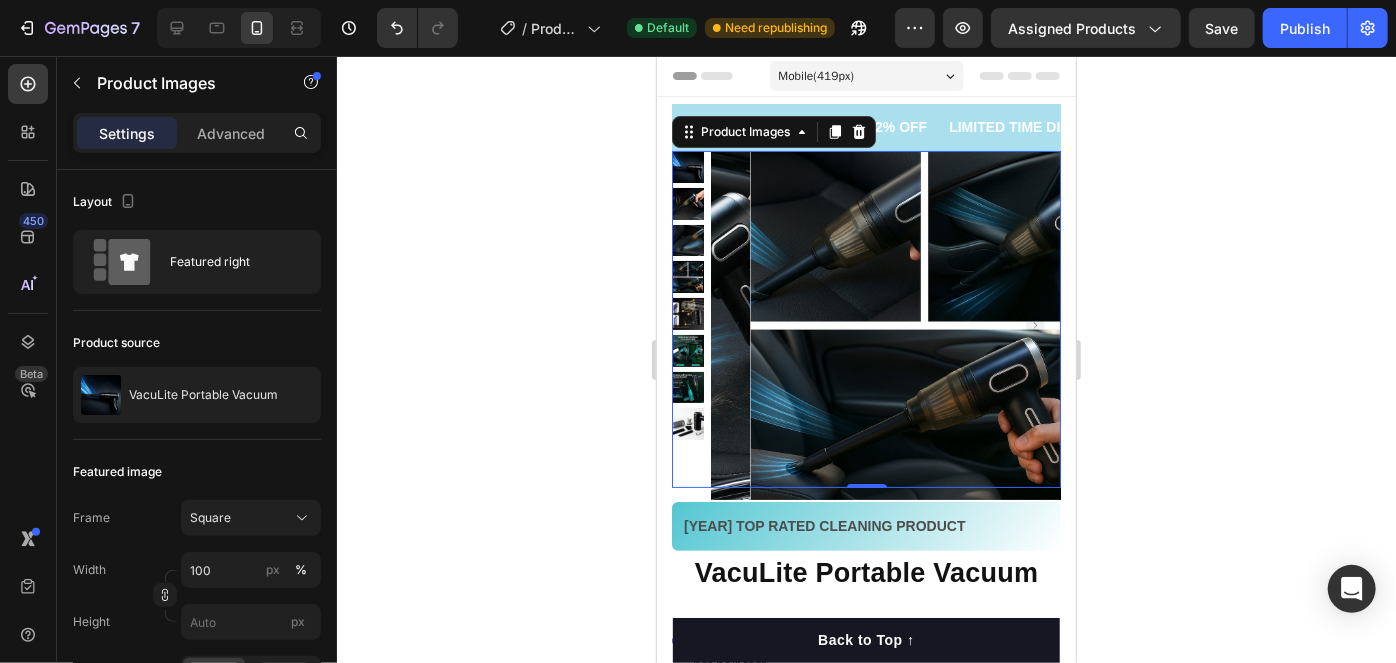 click 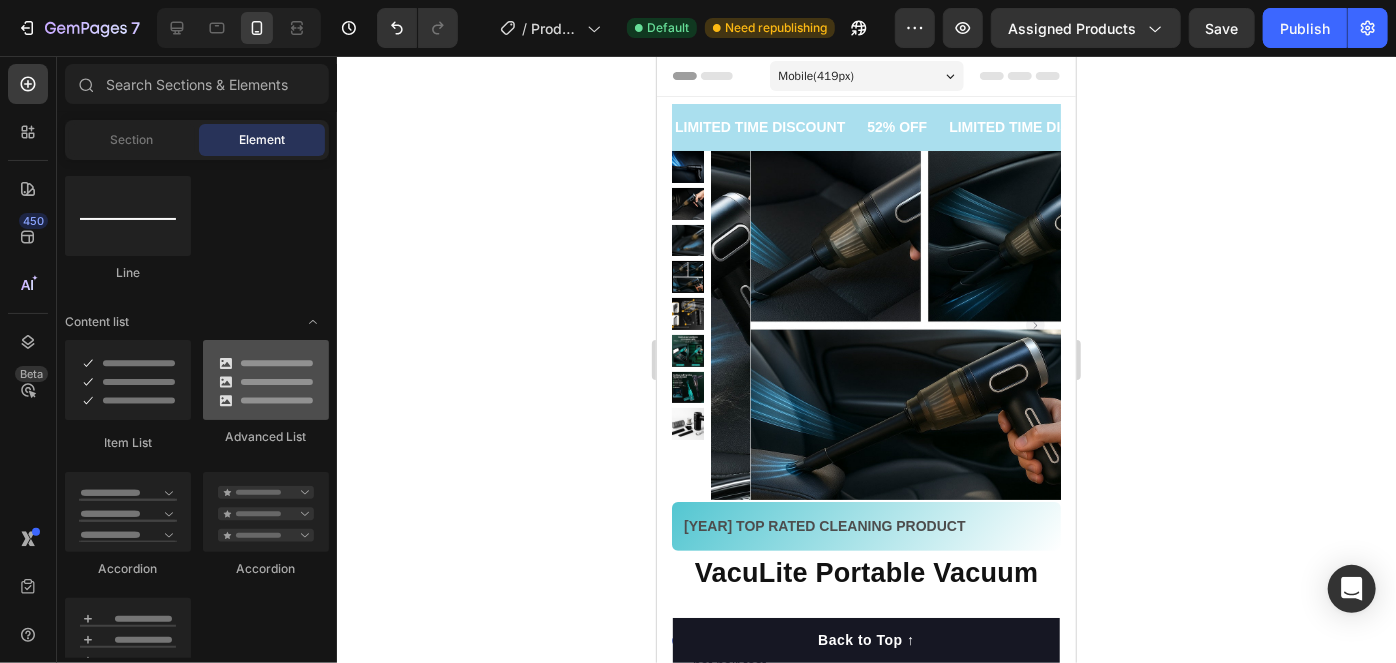scroll, scrollTop: 1168, scrollLeft: 0, axis: vertical 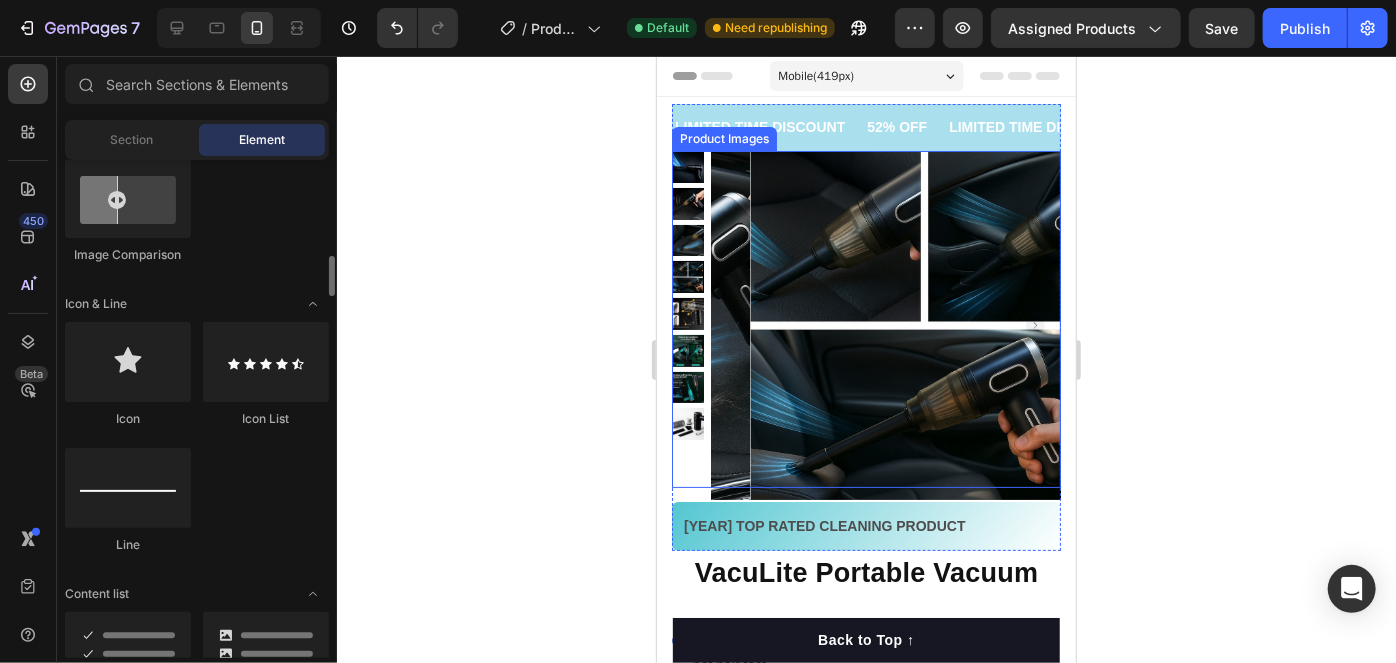 click at bounding box center (923, 324) 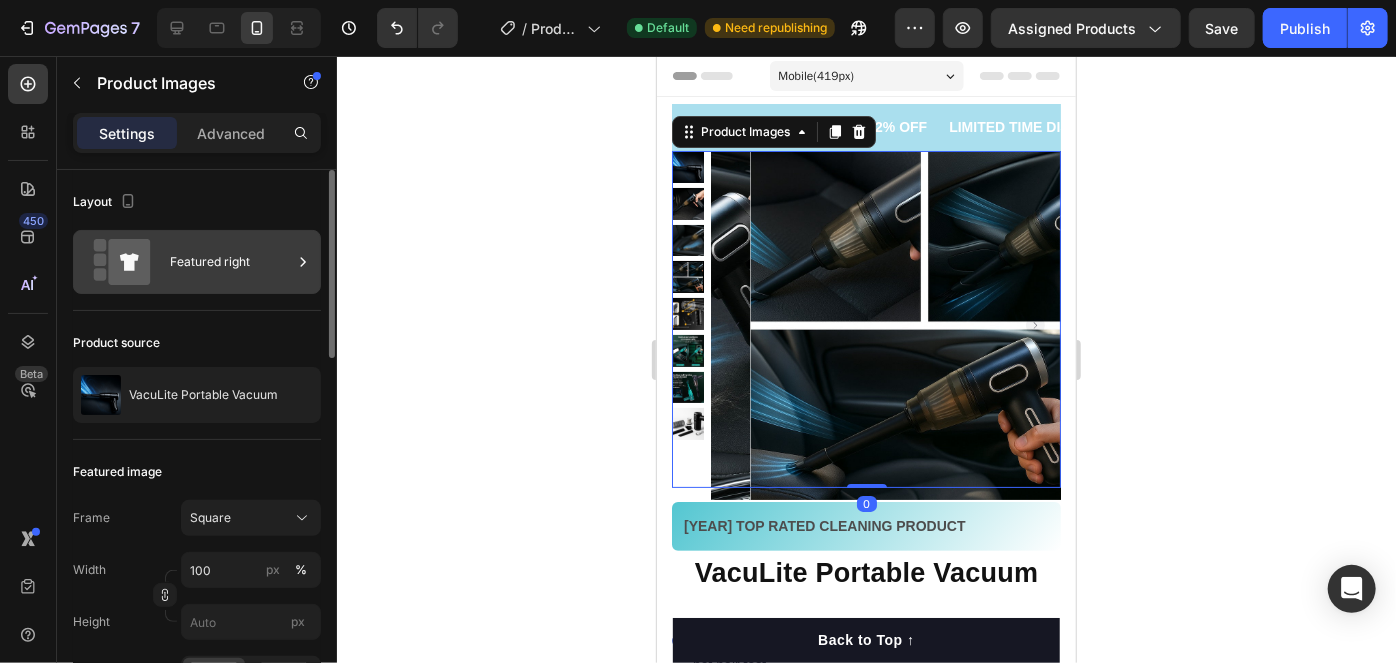 click on "Featured right" at bounding box center (231, 262) 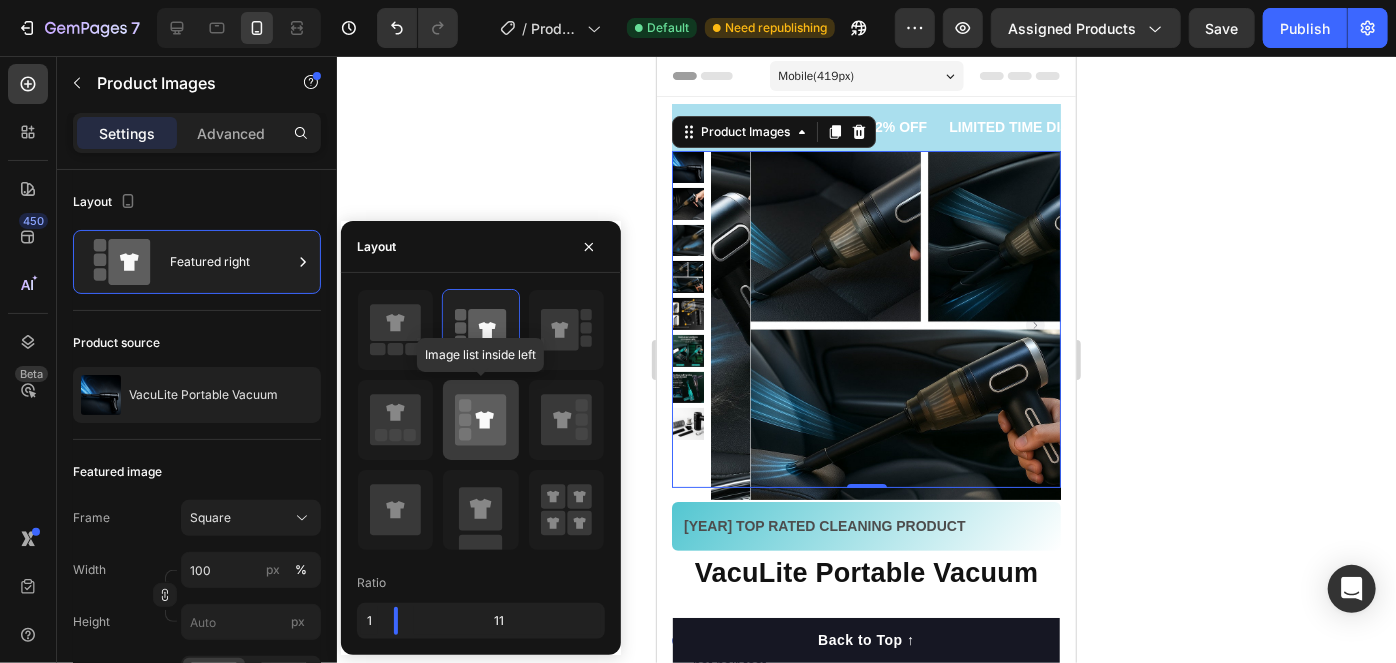 click 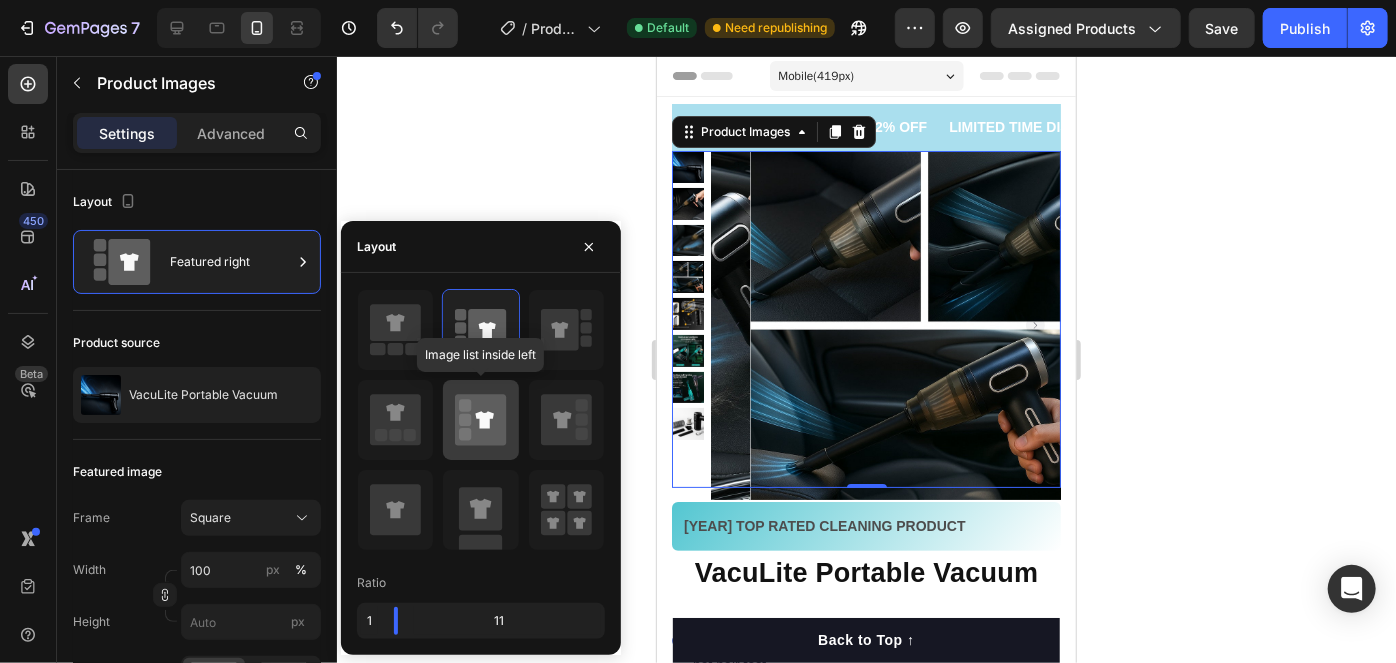 type on "20" 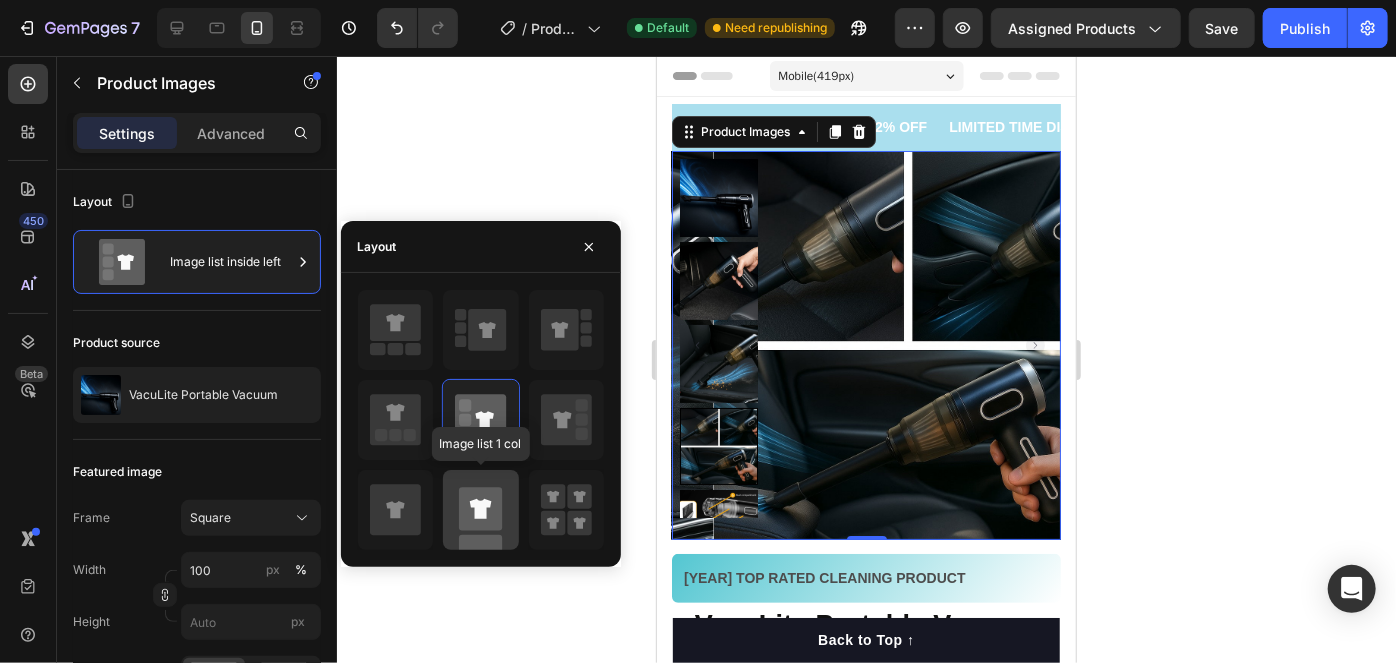 click 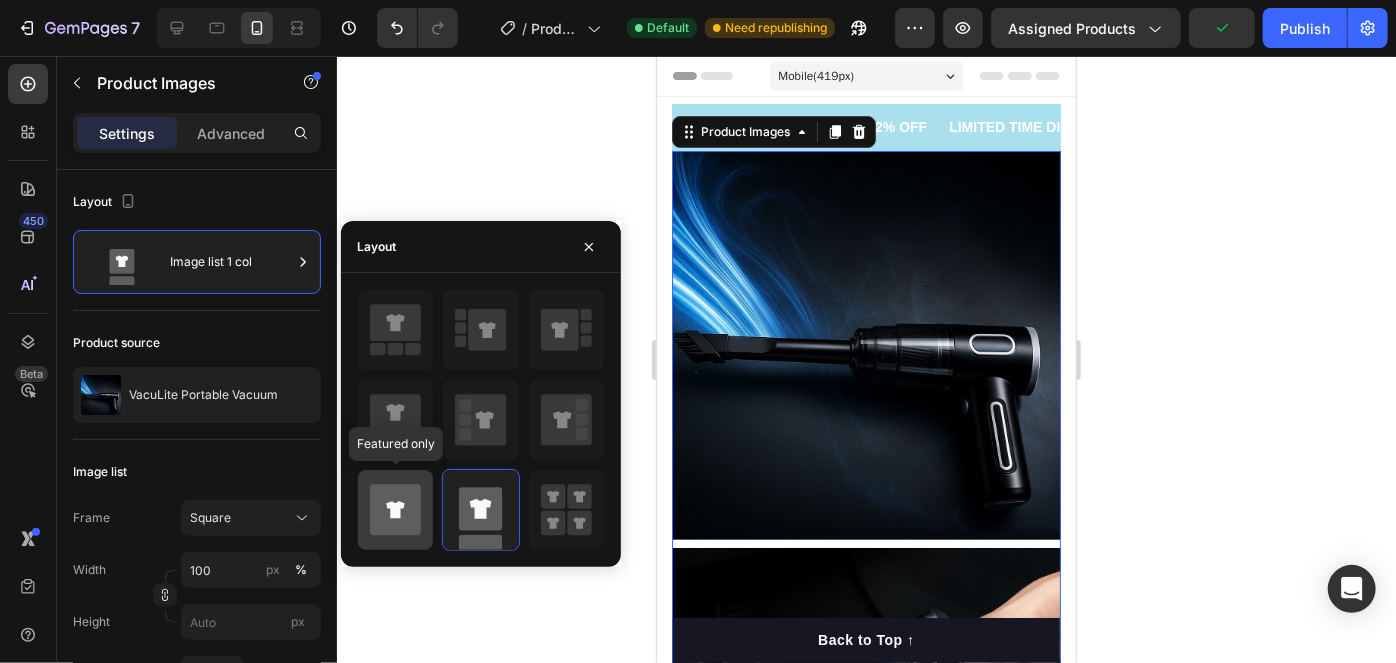 click 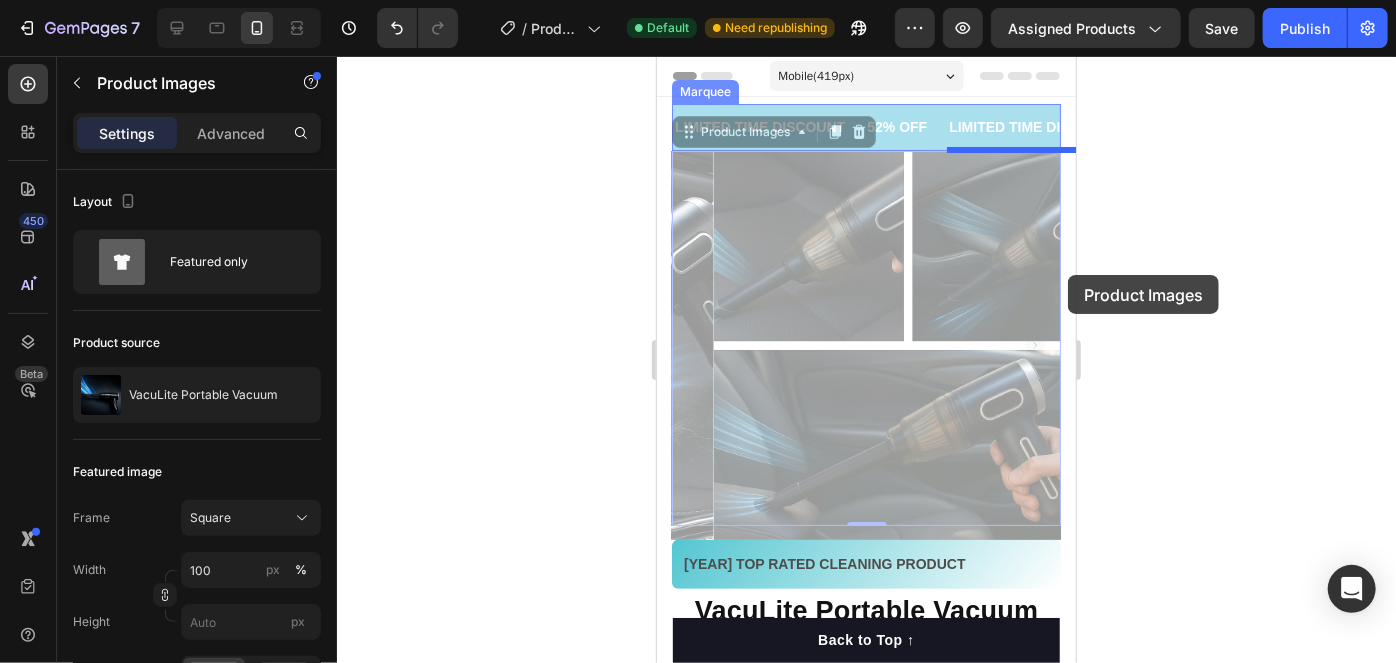scroll, scrollTop: 530, scrollLeft: 0, axis: vertical 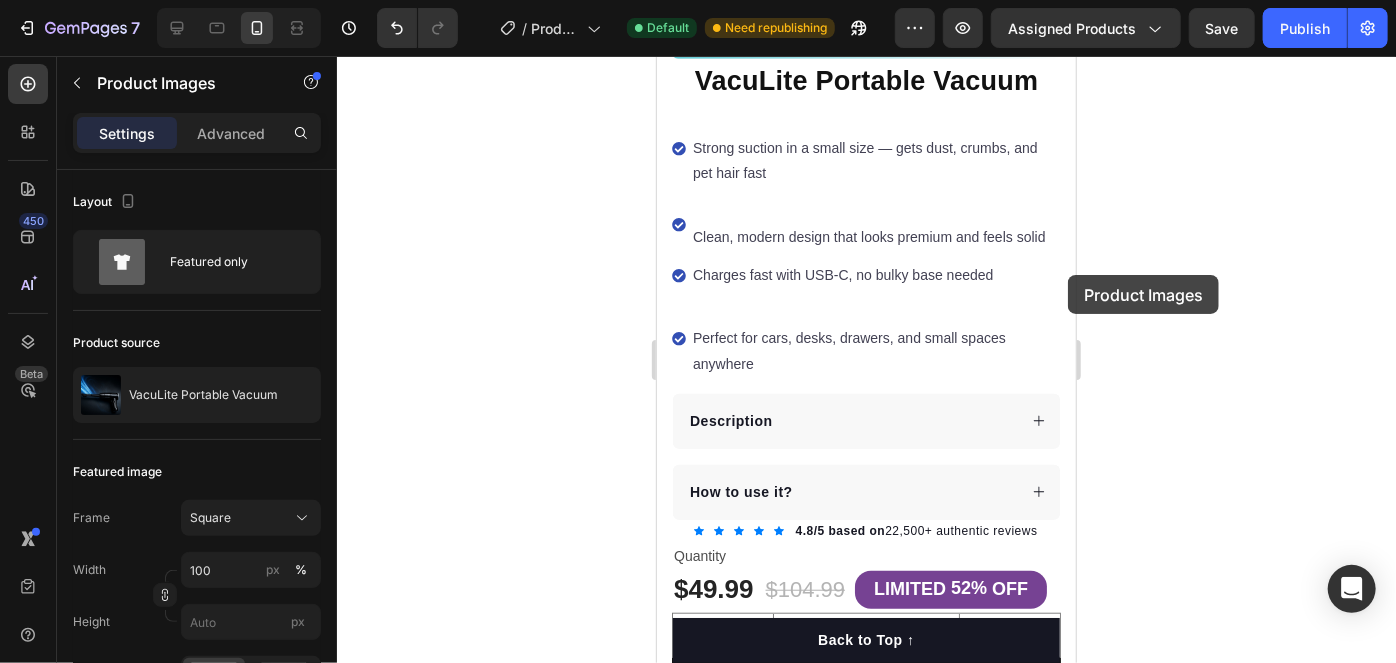 drag, startPoint x: 1067, startPoint y: 274, endPoint x: 1738, endPoint y: 171, distance: 678.8593 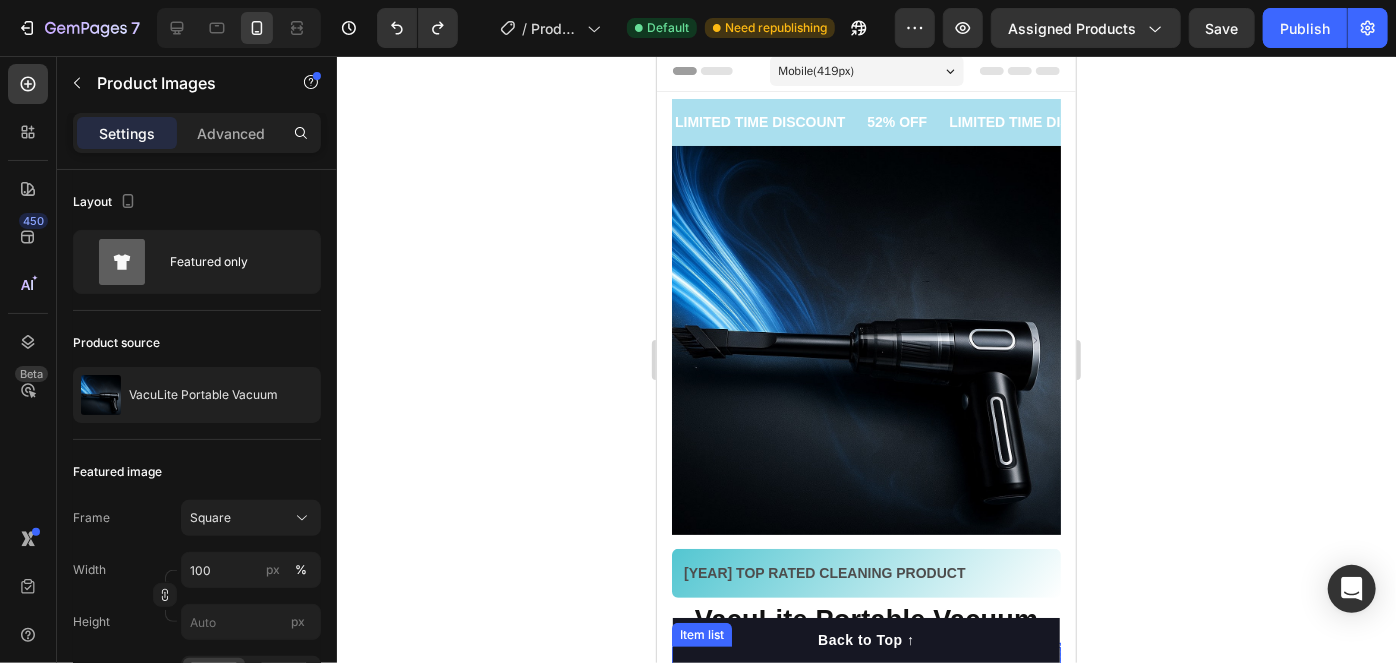 scroll, scrollTop: 0, scrollLeft: 0, axis: both 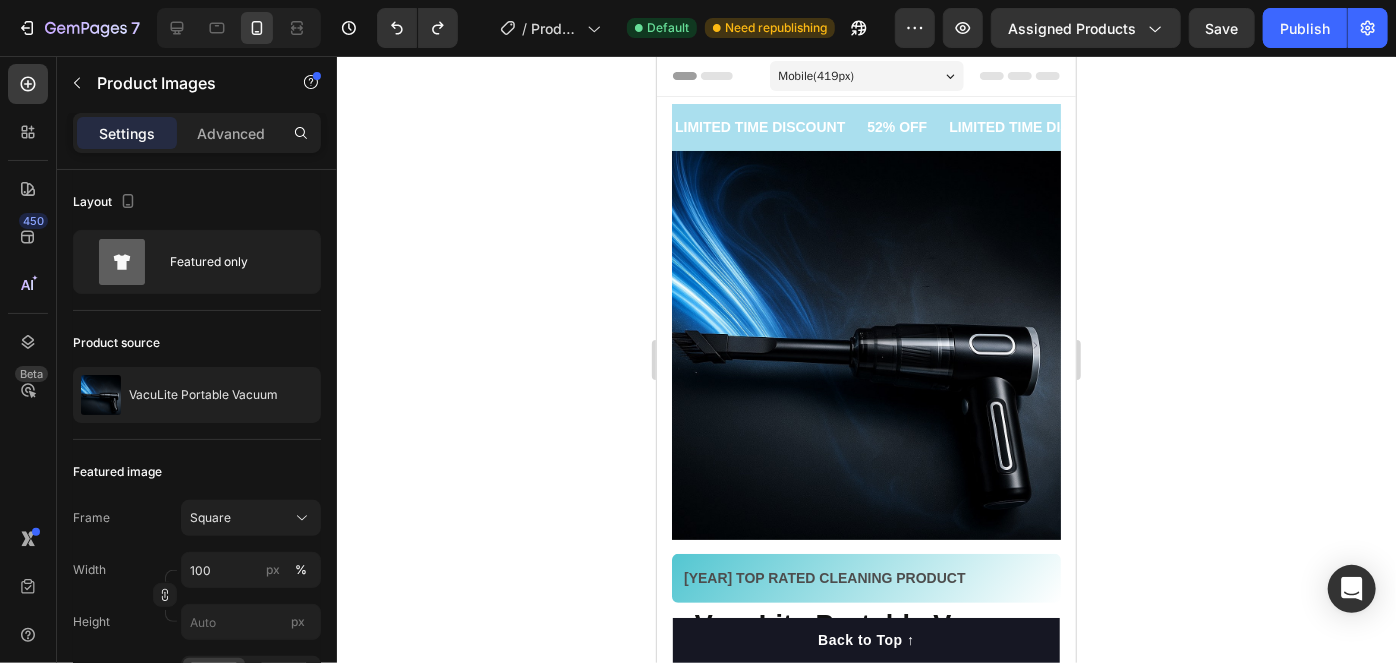 click at bounding box center (865, 344) 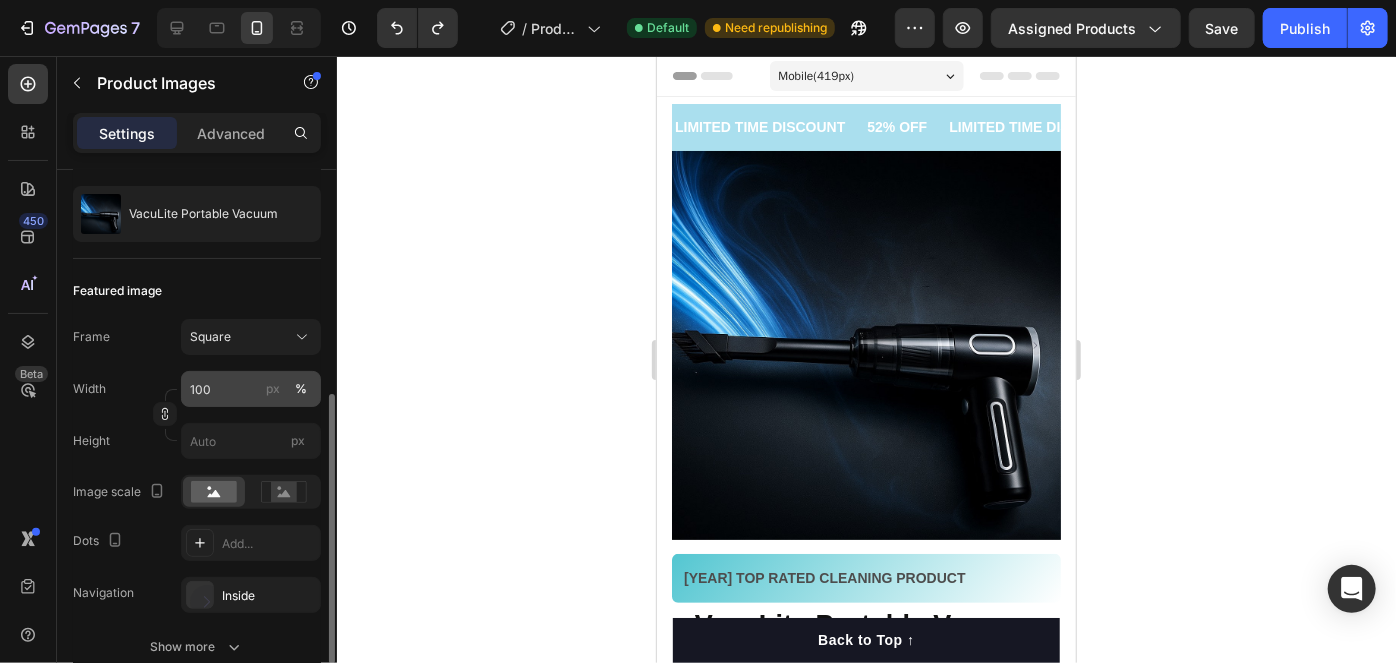 scroll, scrollTop: 272, scrollLeft: 0, axis: vertical 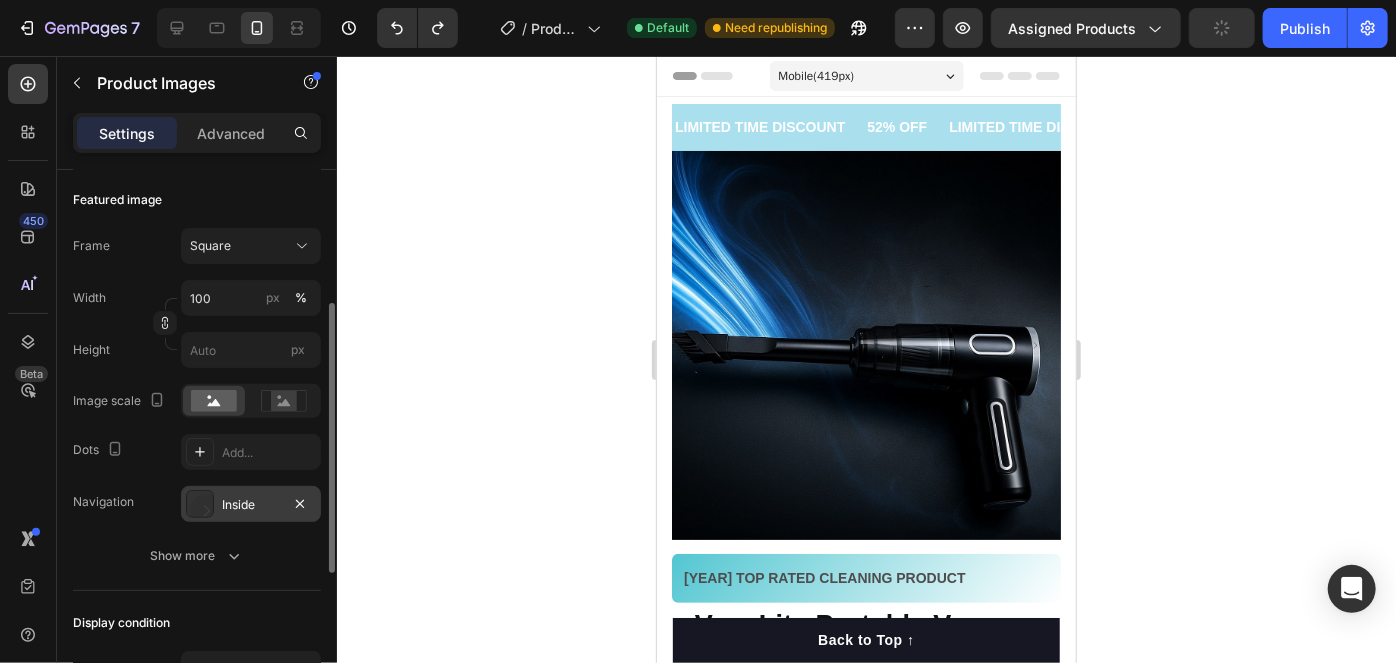 click on "Inside" at bounding box center (251, 505) 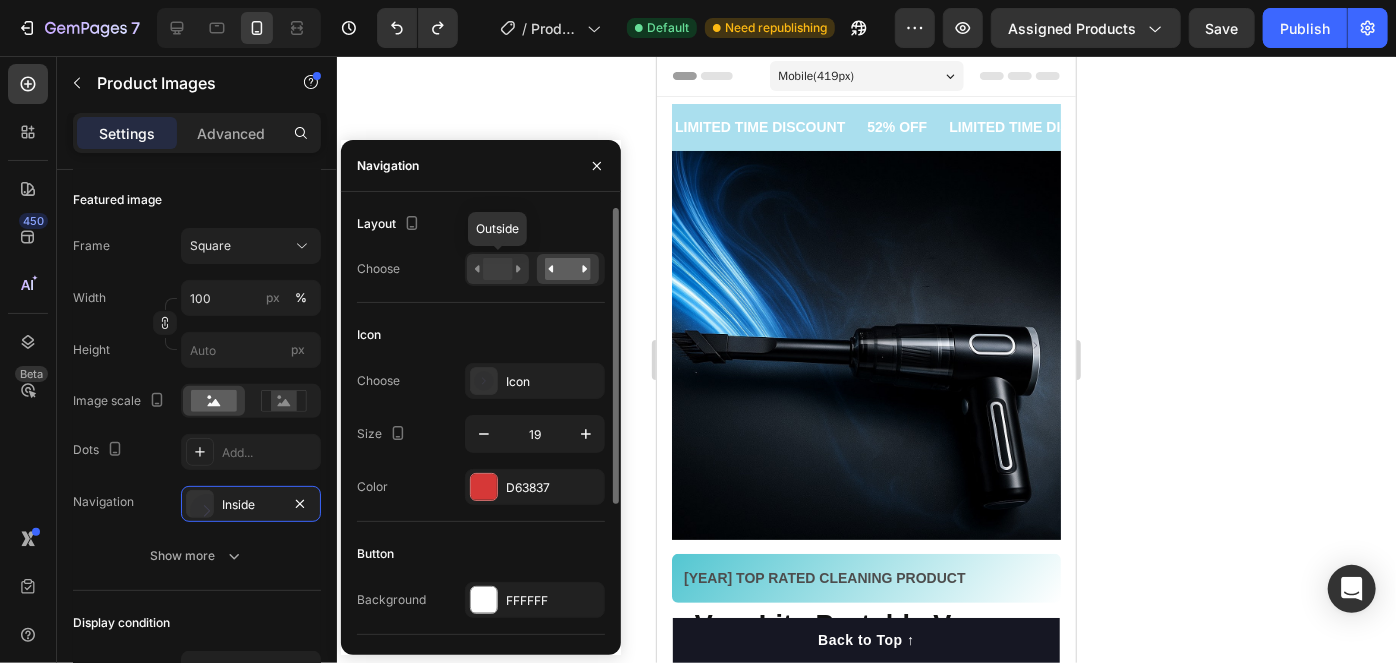 click 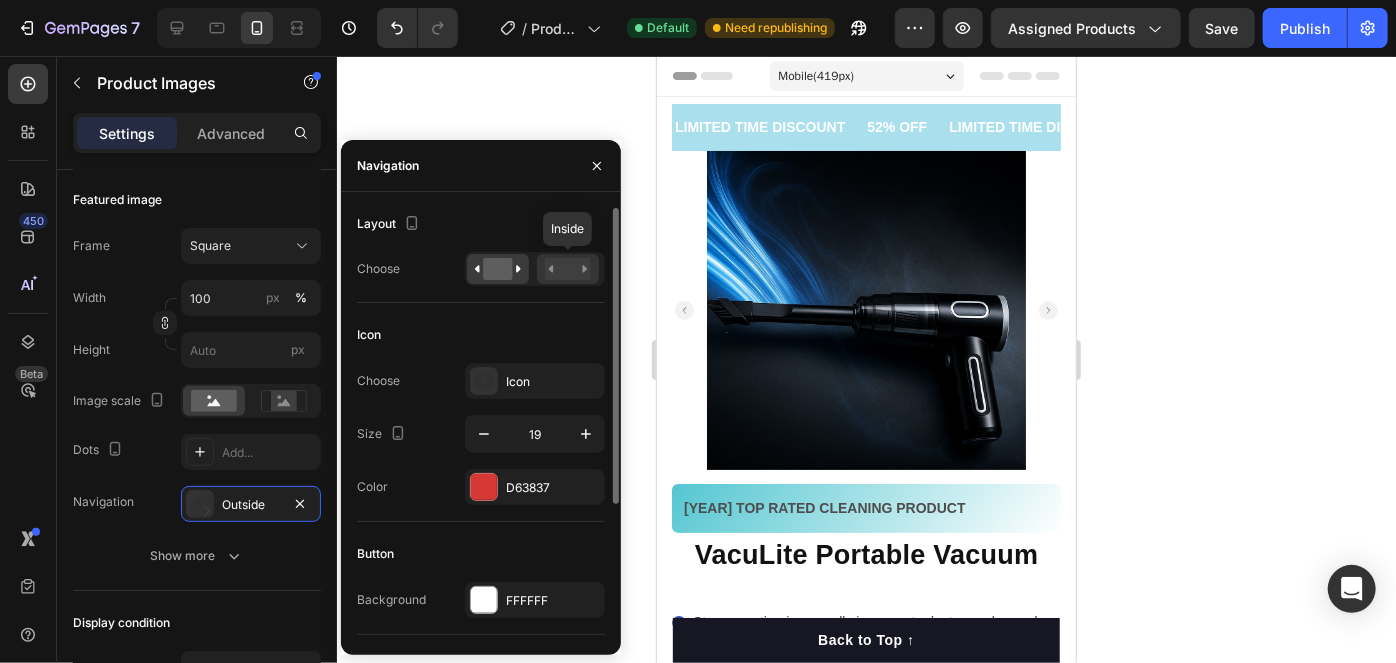 click 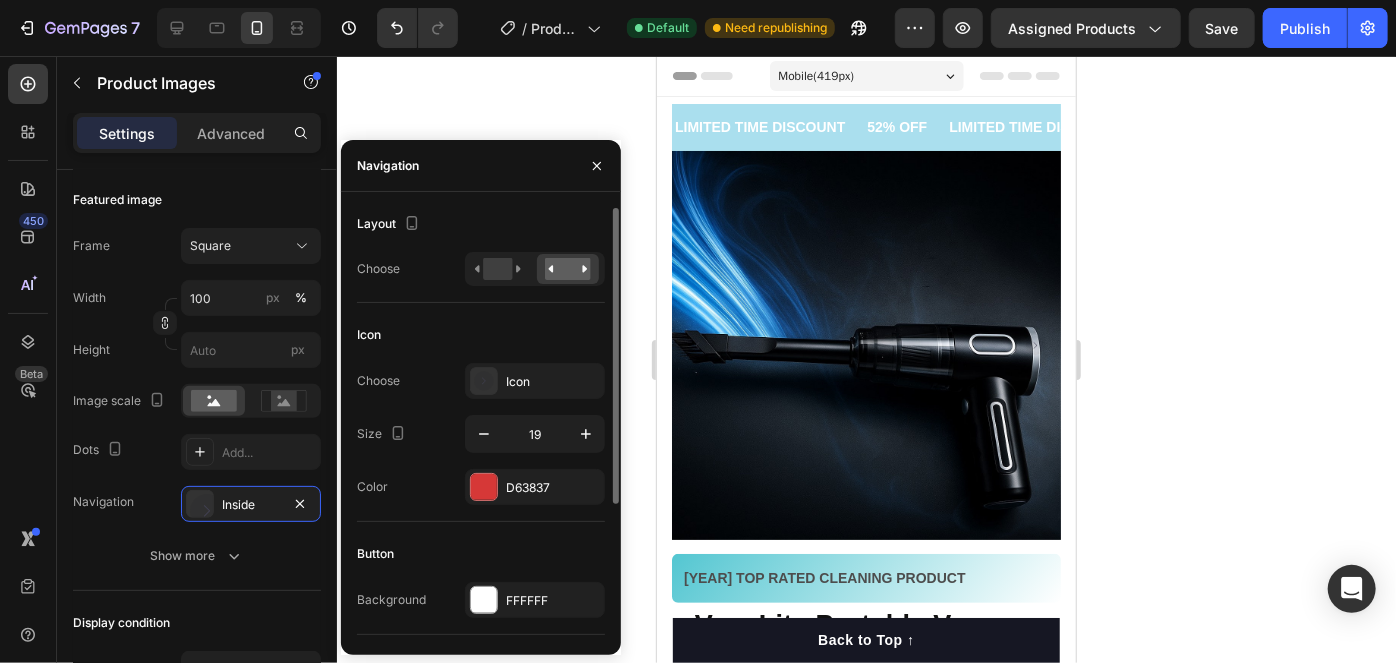 click on "Icon Choose
Icon Size 19 Color D63837" 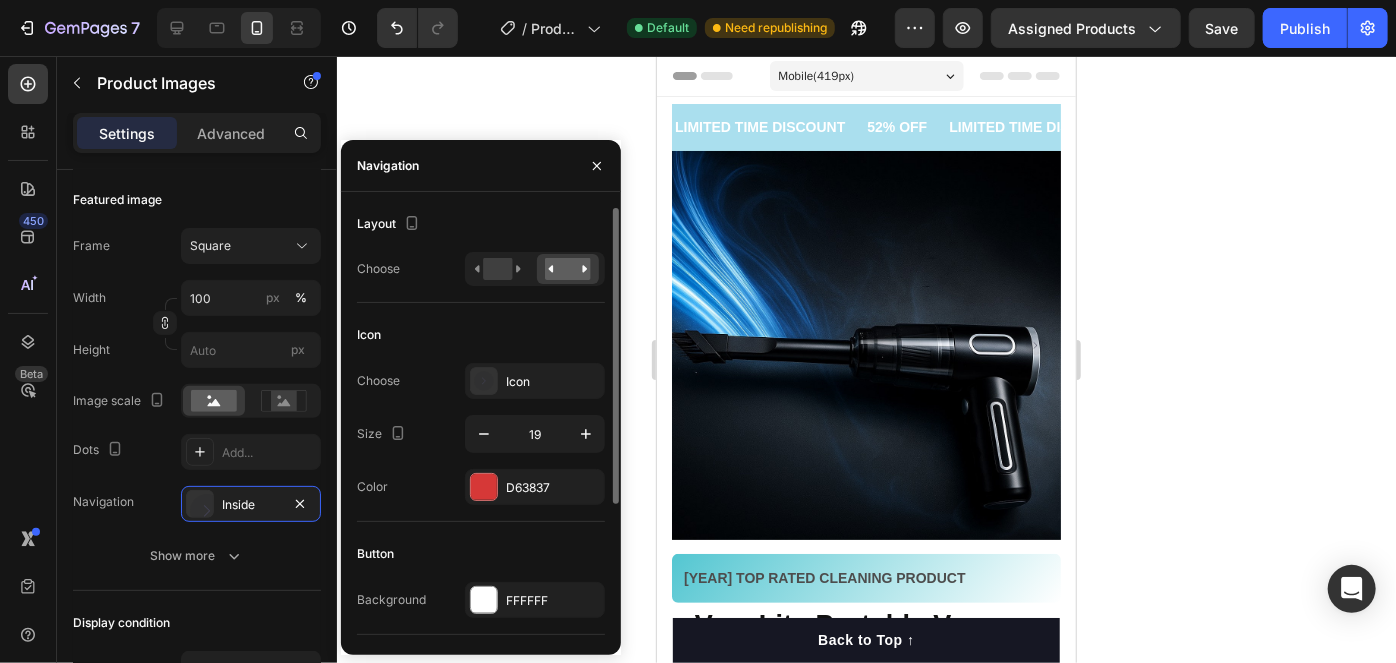 click on "Icon Choose
Icon Size 19 Color D63837" 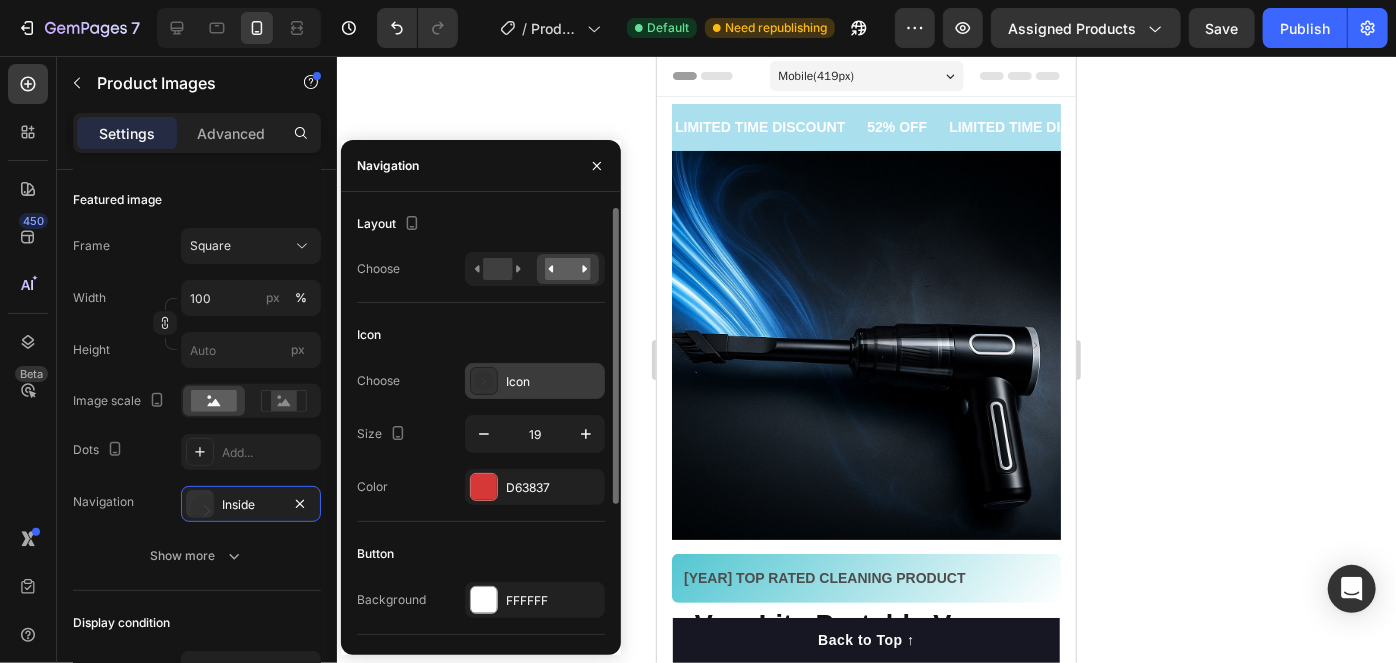 click at bounding box center (484, 381) 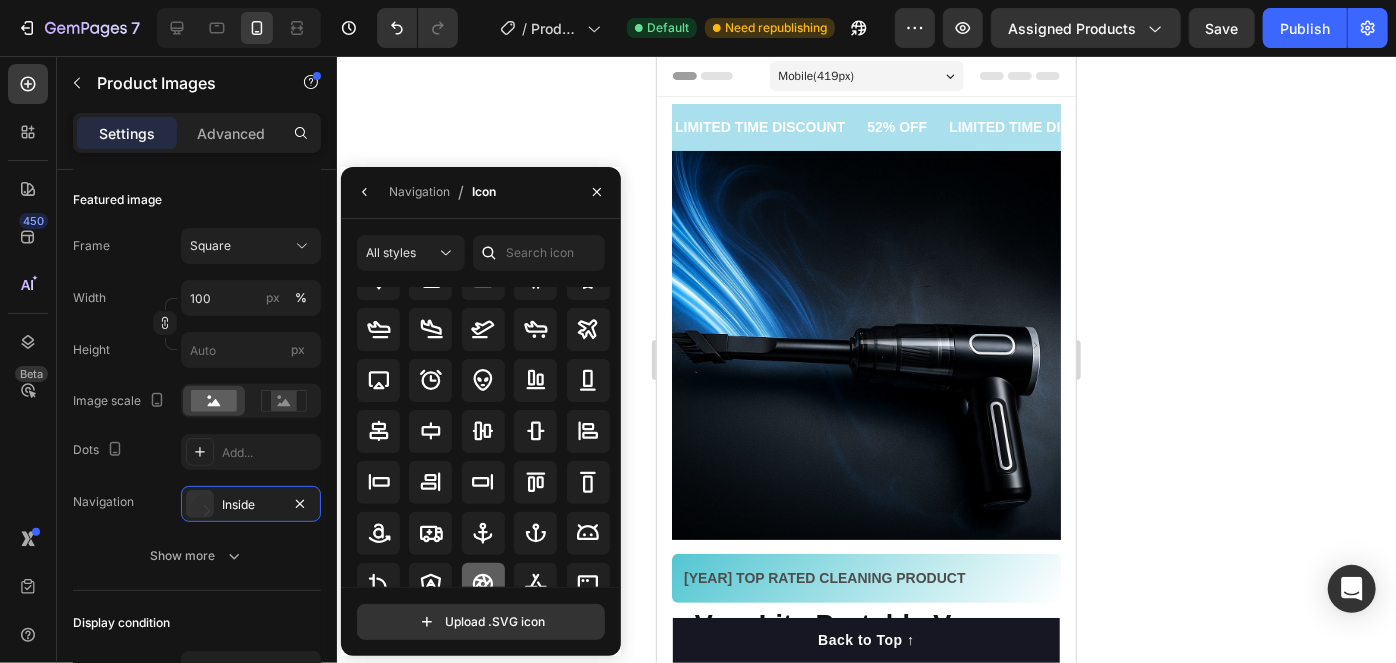 scroll, scrollTop: 219, scrollLeft: 0, axis: vertical 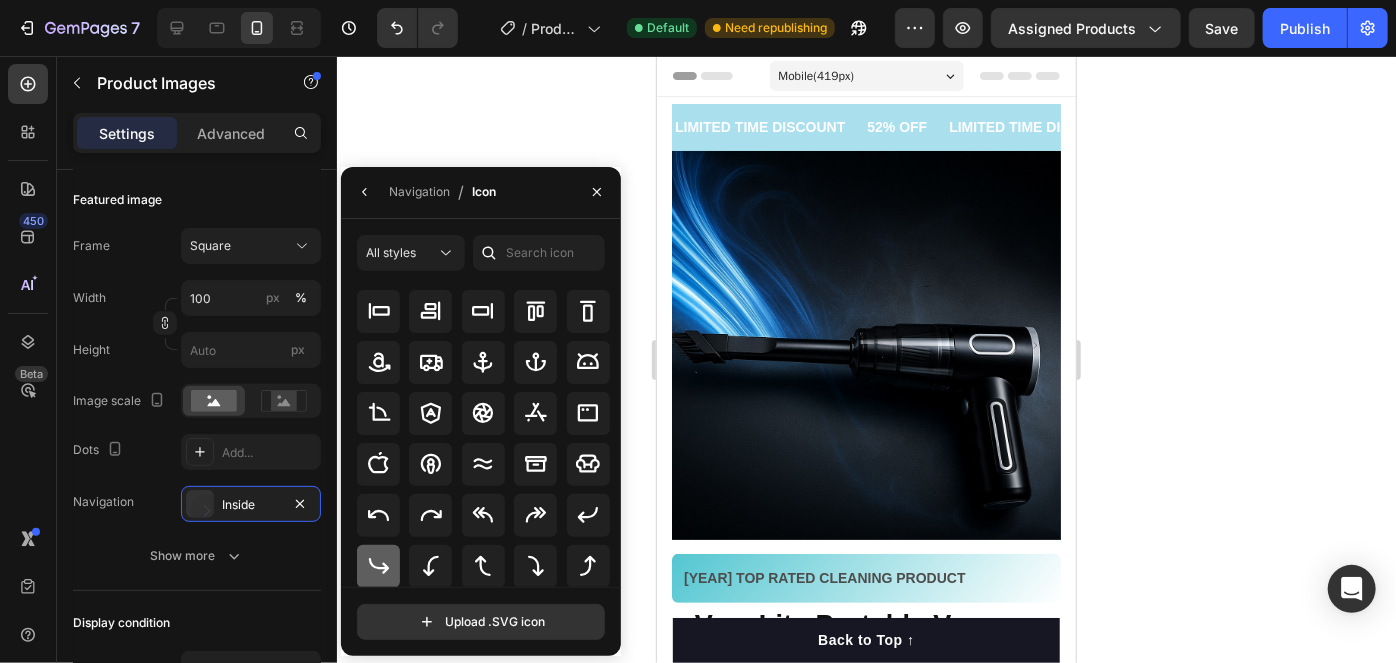 click 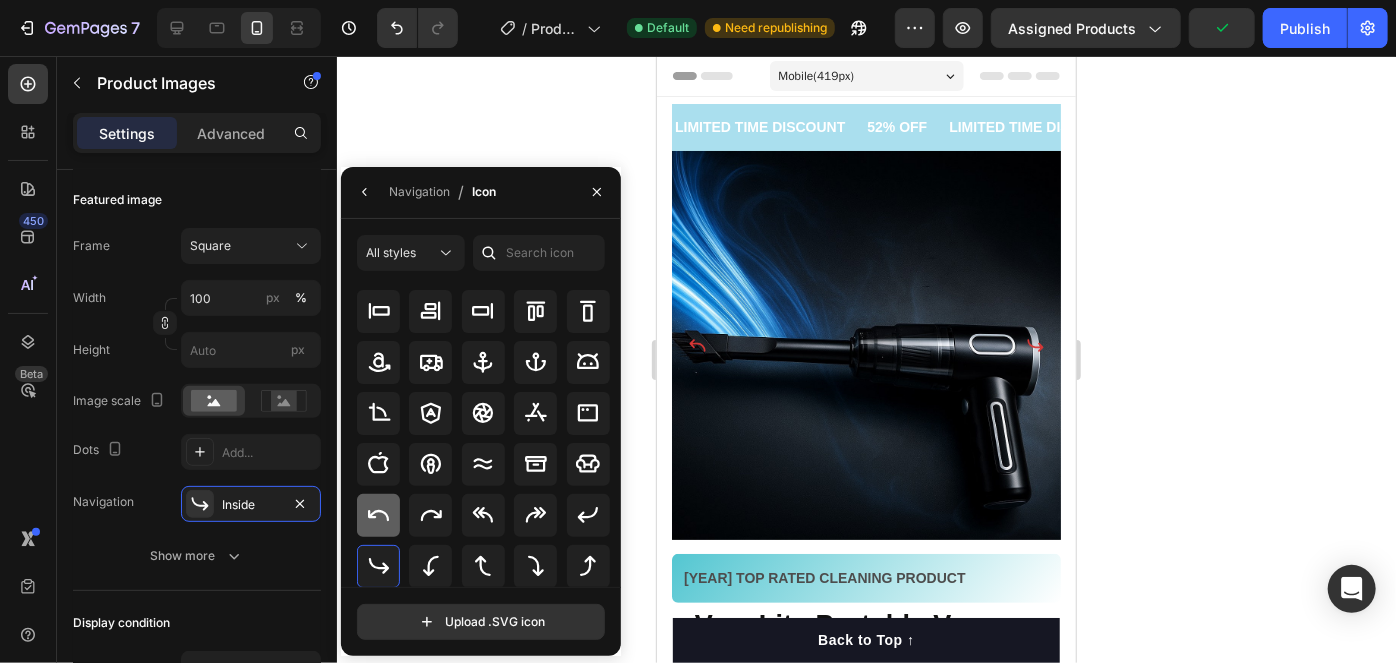 click 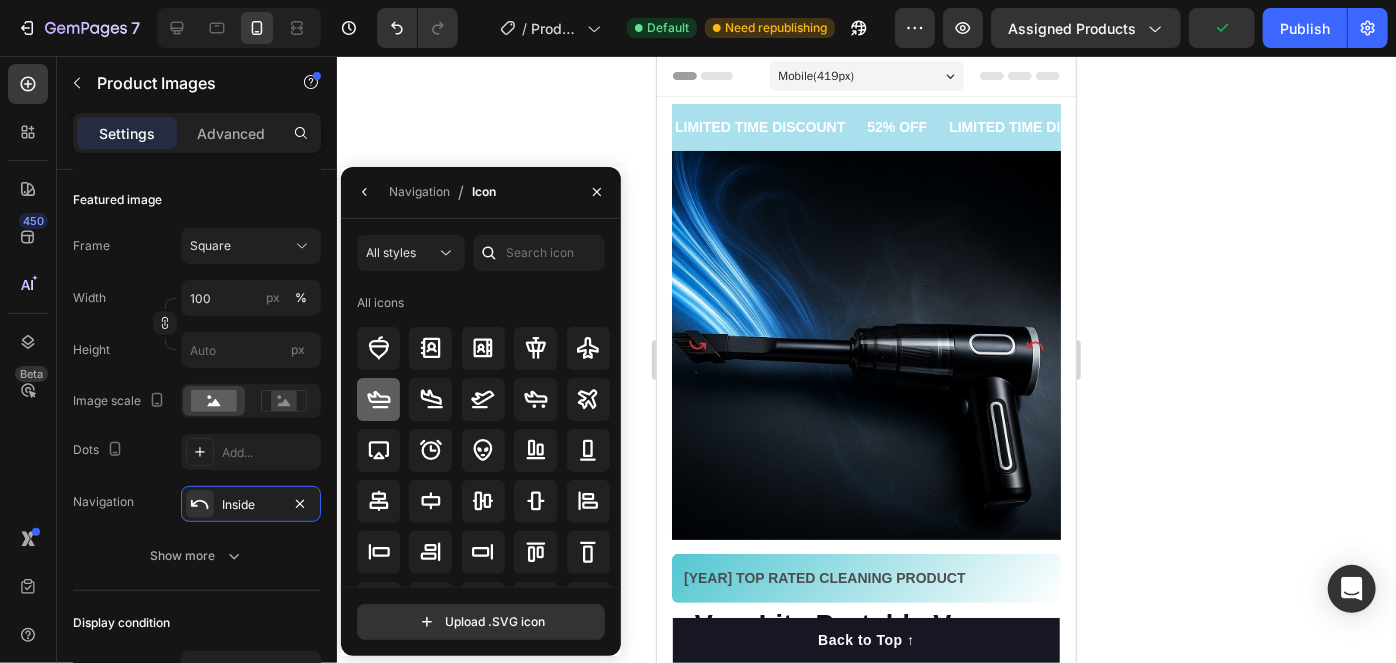 scroll, scrollTop: 0, scrollLeft: 0, axis: both 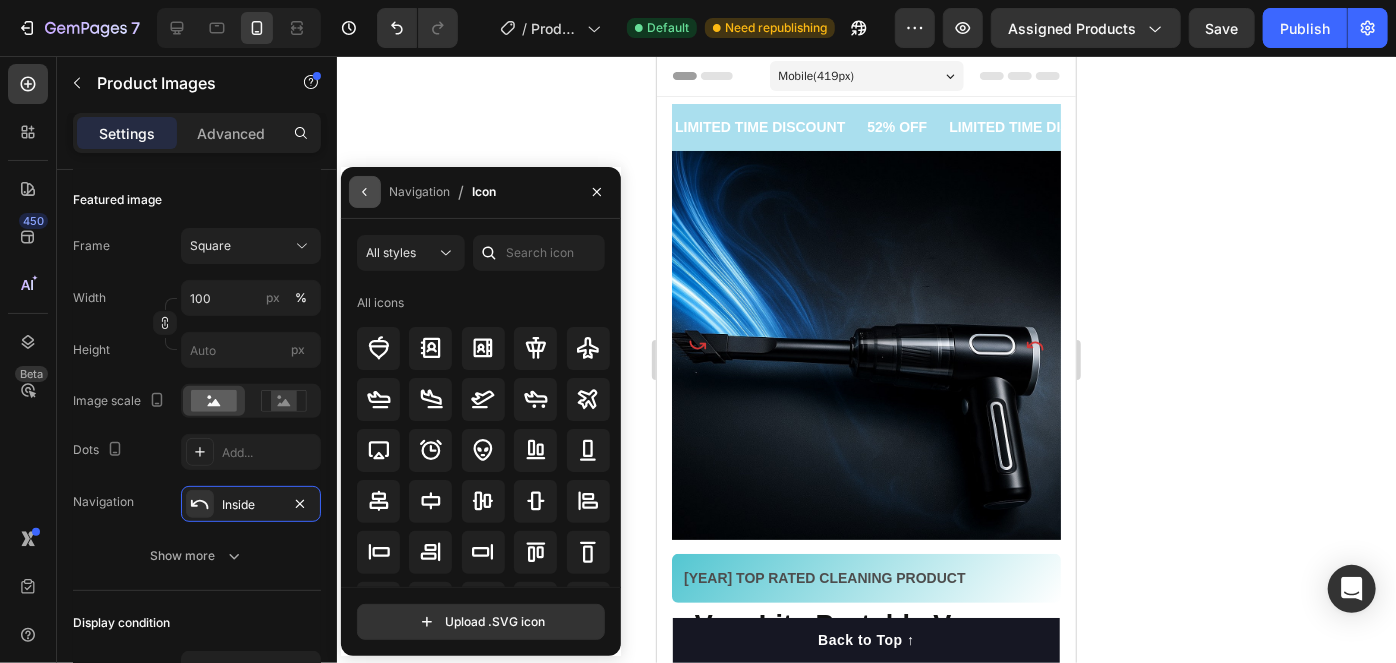click 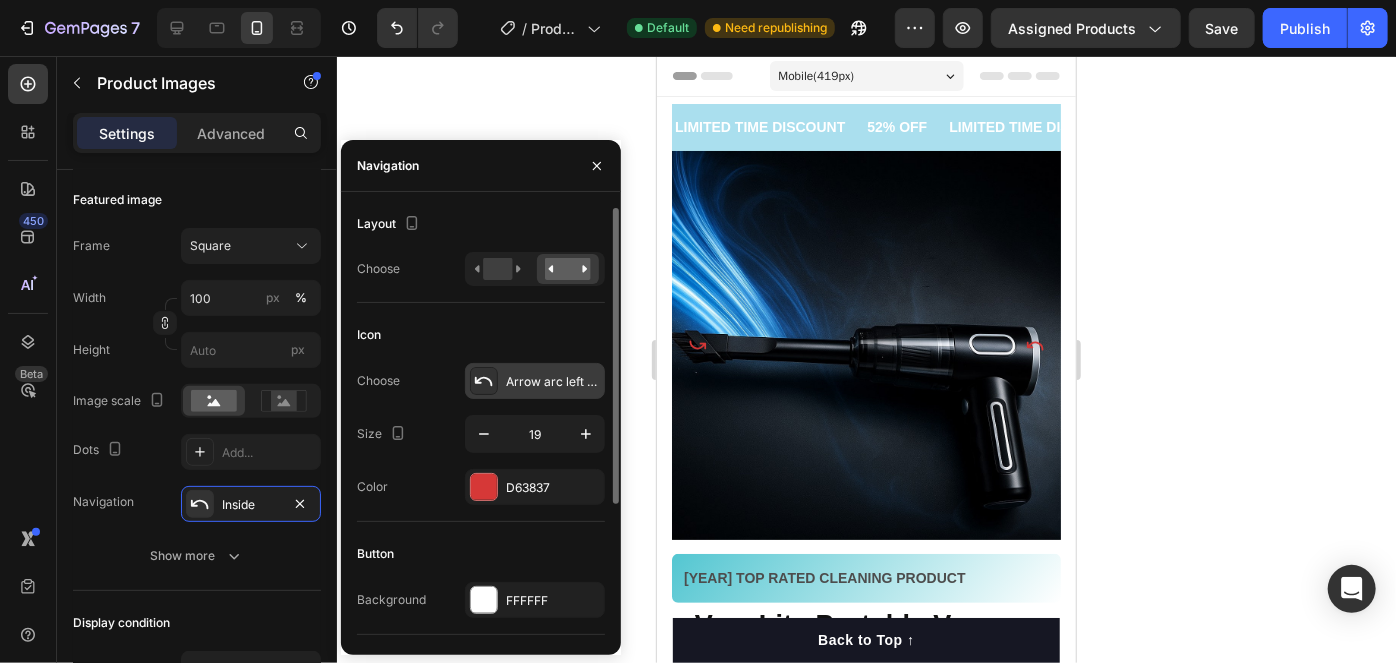 click on "Arrow arc left bold" at bounding box center (535, 381) 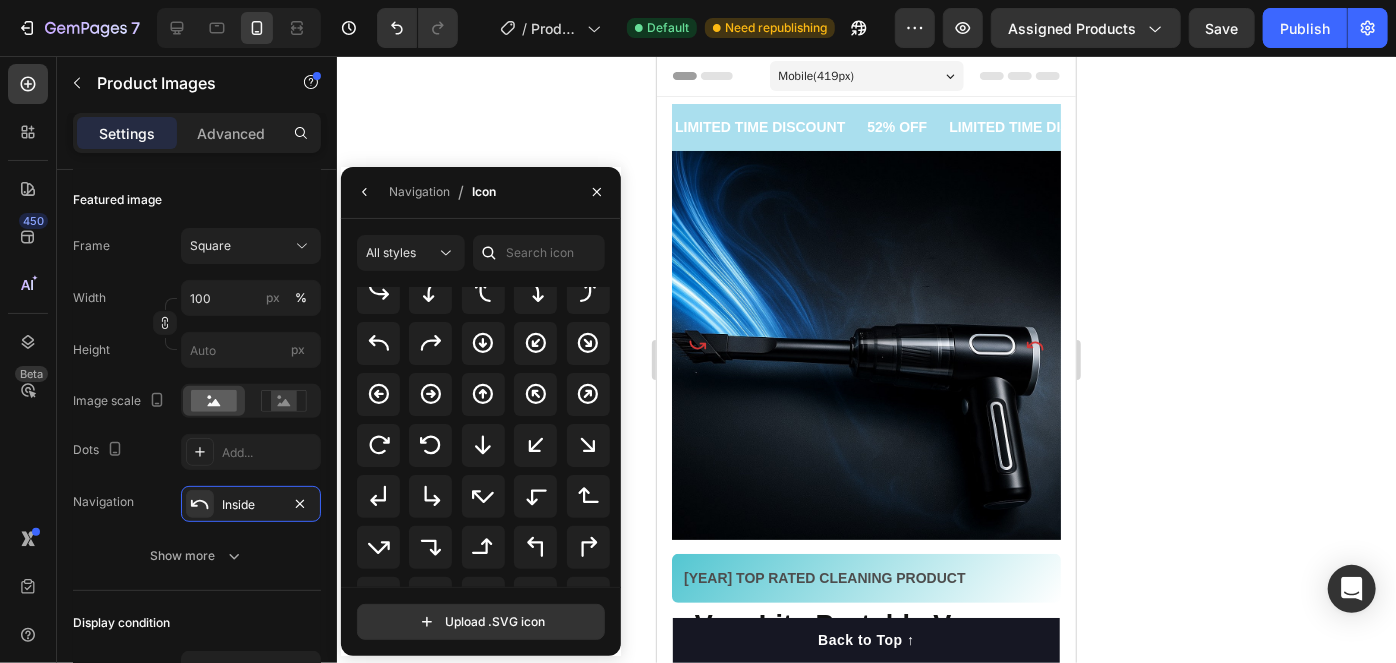 scroll, scrollTop: 376, scrollLeft: 0, axis: vertical 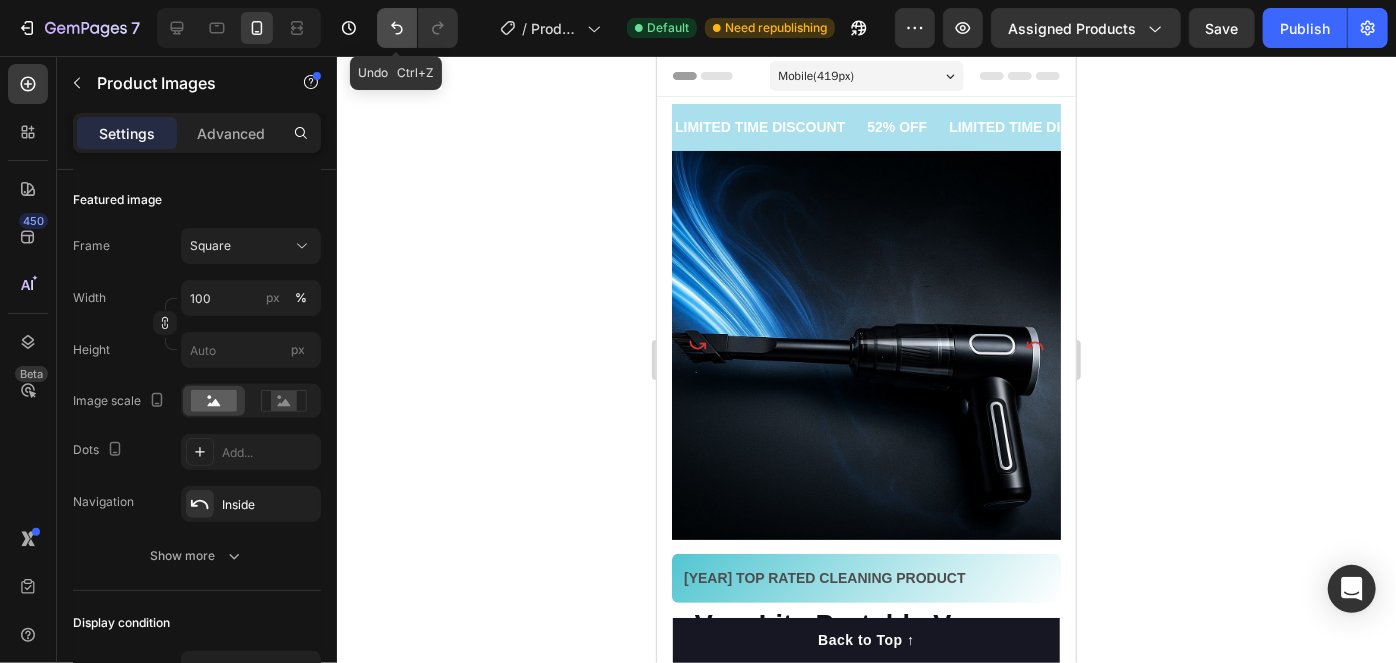 click 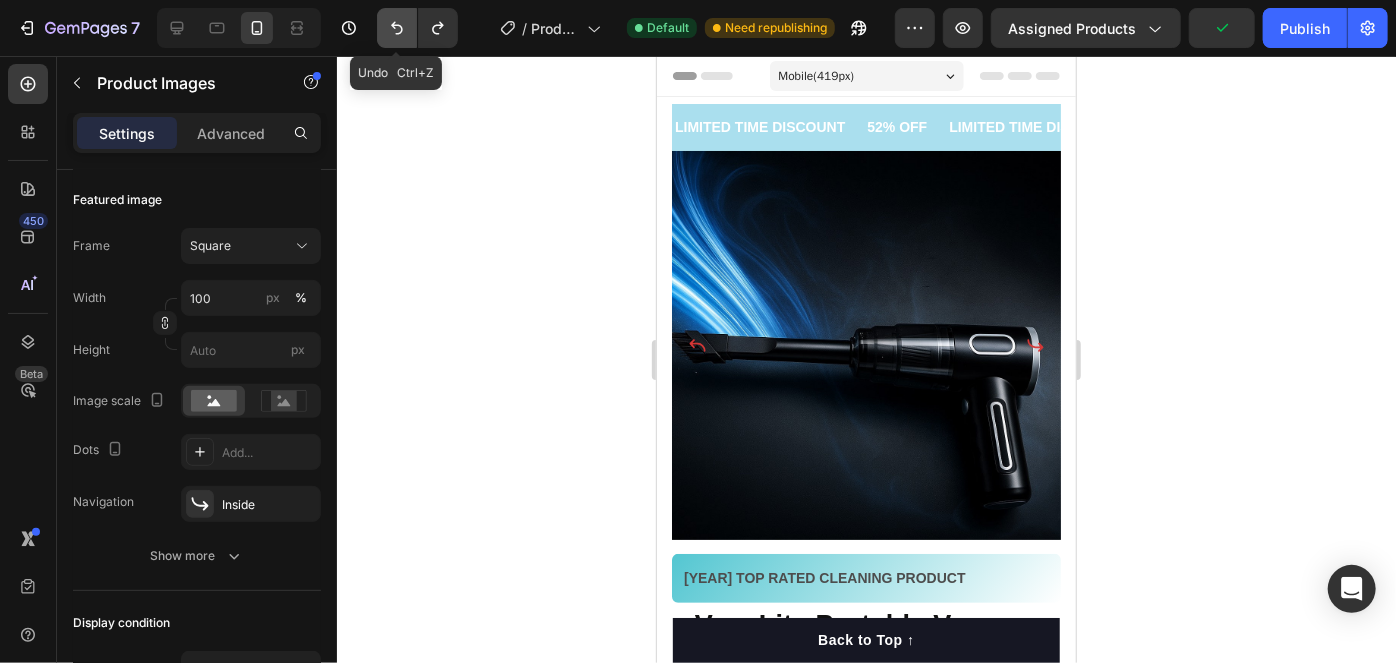click 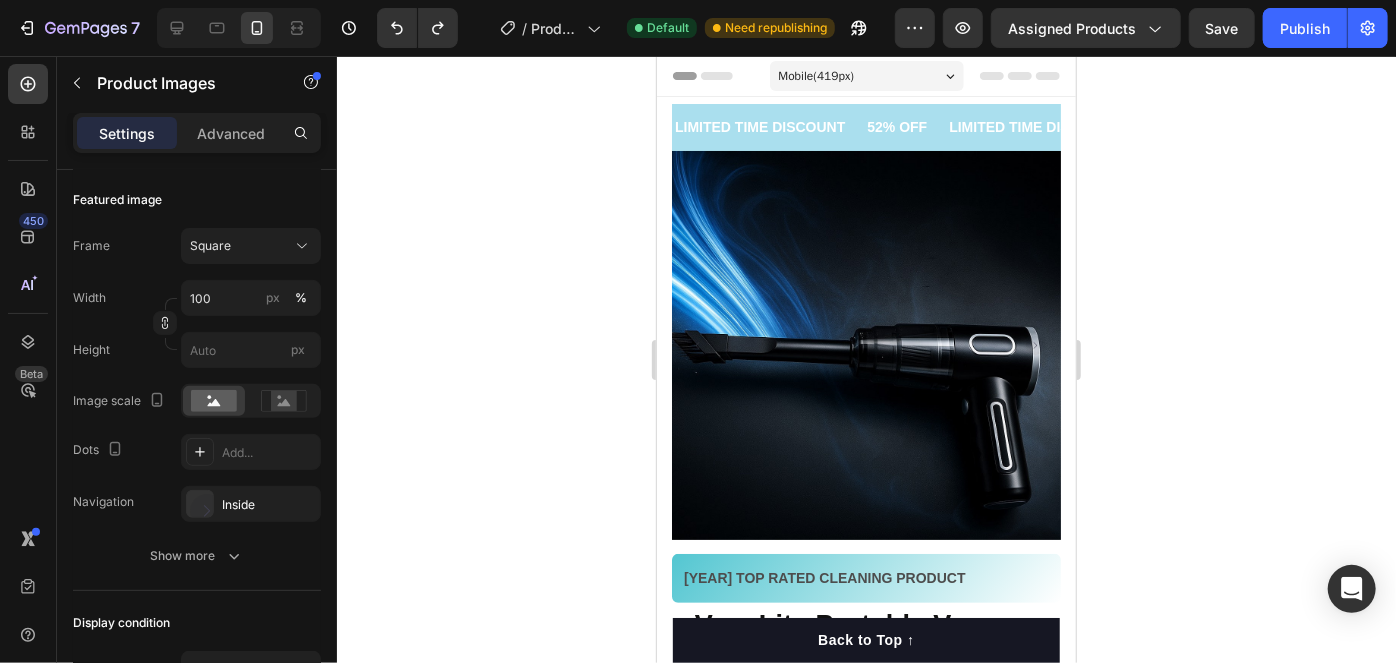 click 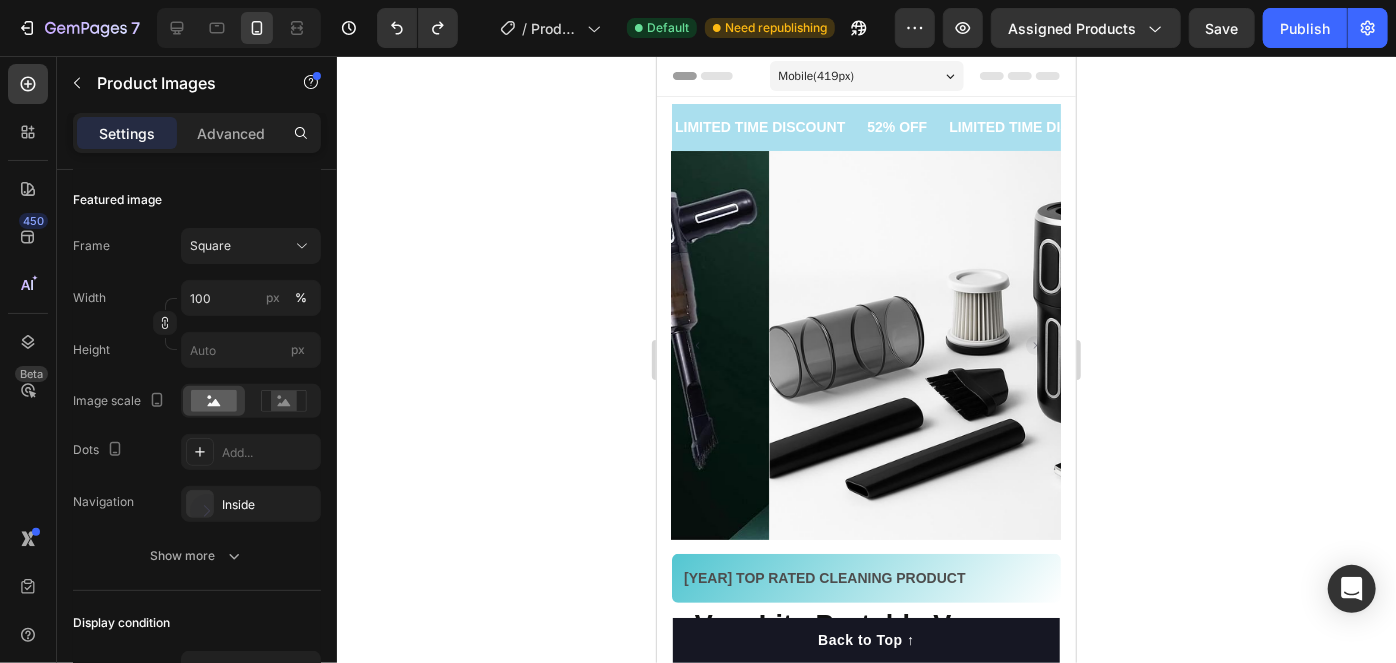 click at bounding box center (962, 344) 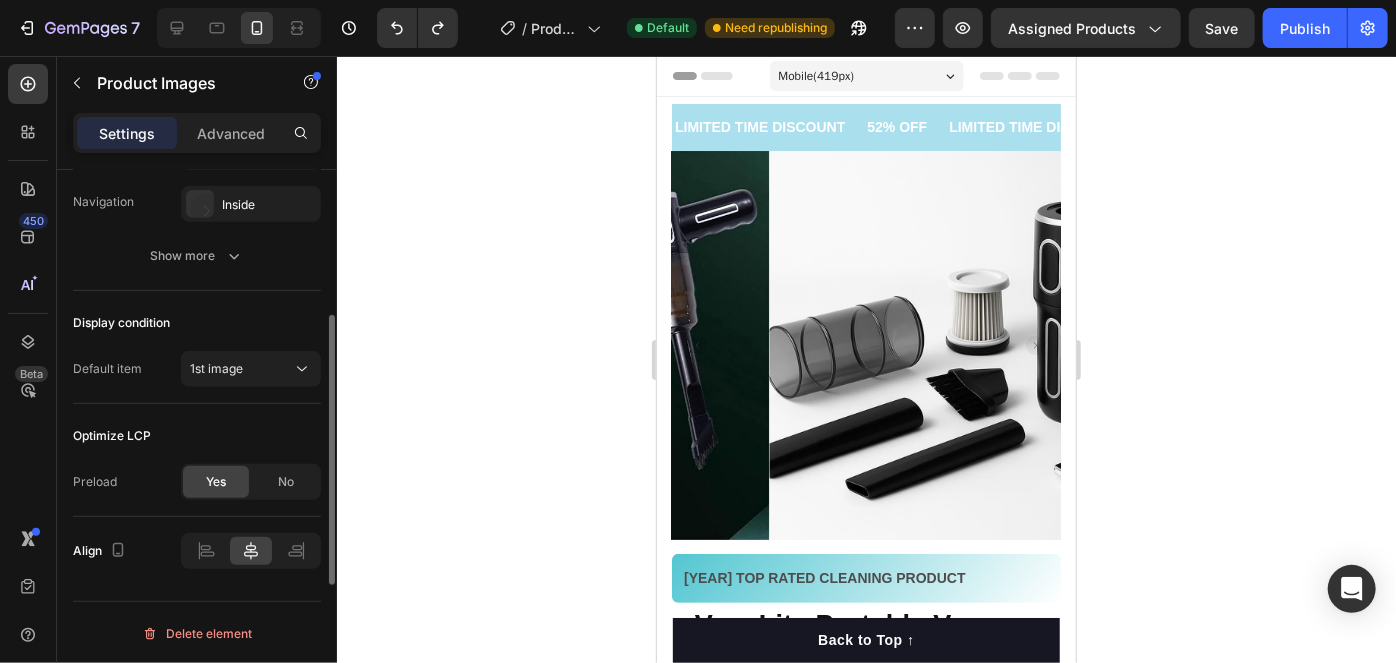 scroll, scrollTop: 481, scrollLeft: 0, axis: vertical 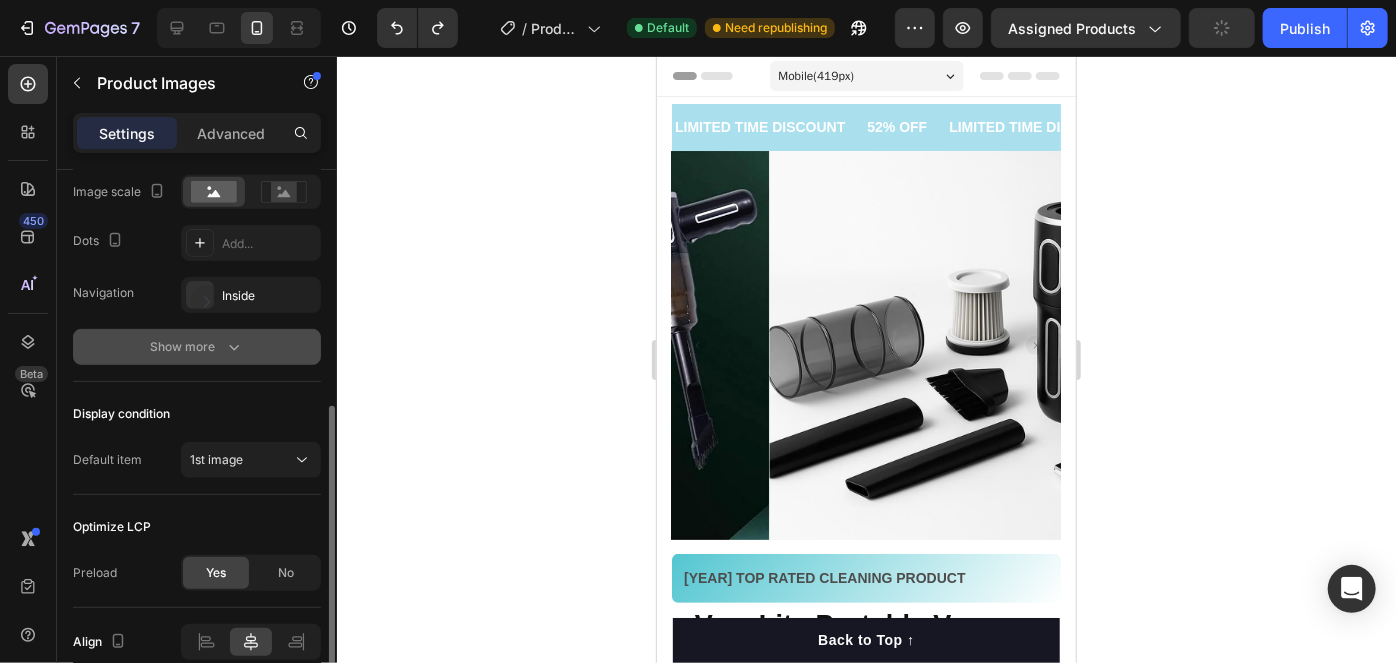 click 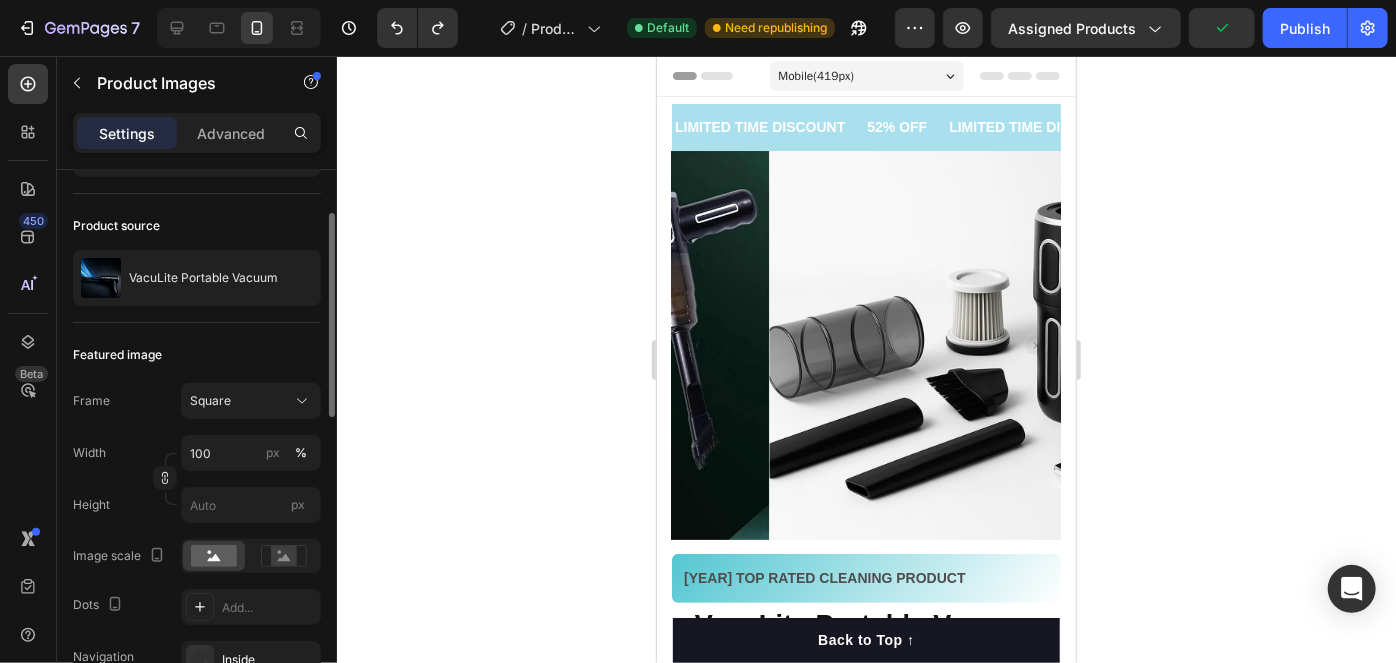 scroll, scrollTop: 0, scrollLeft: 0, axis: both 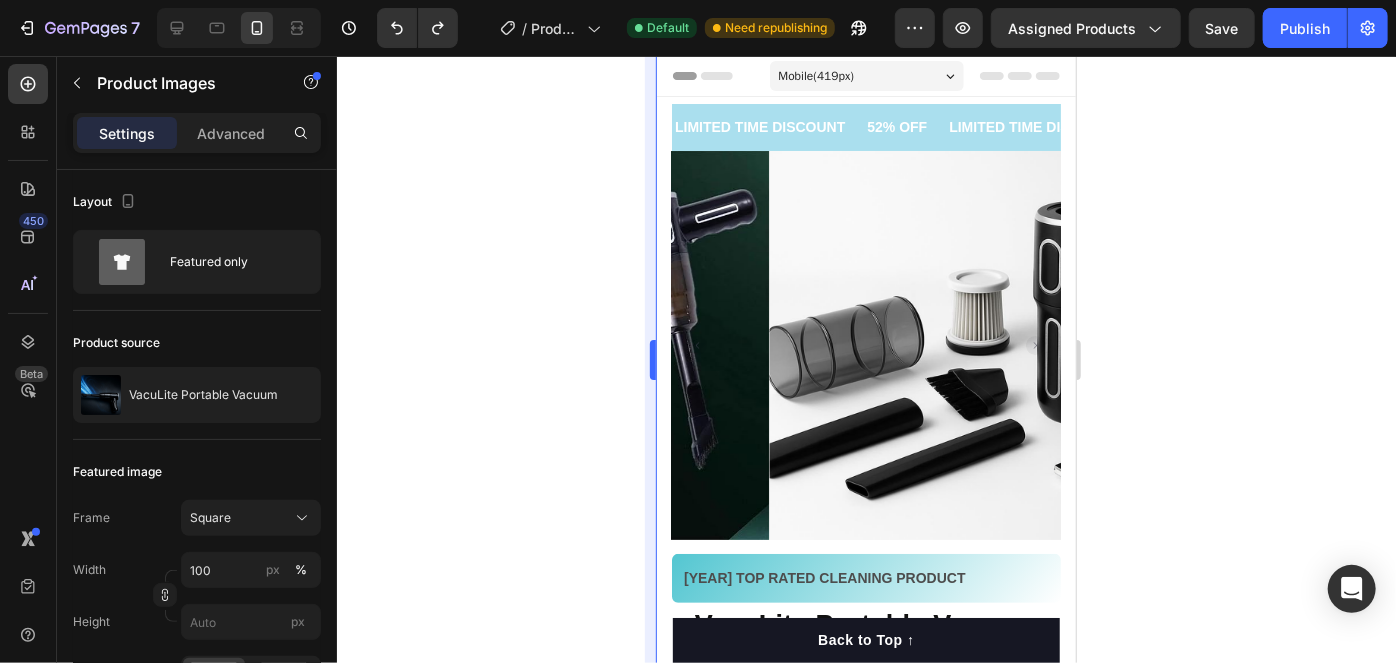 drag, startPoint x: 629, startPoint y: 264, endPoint x: 653, endPoint y: 260, distance: 24.33105 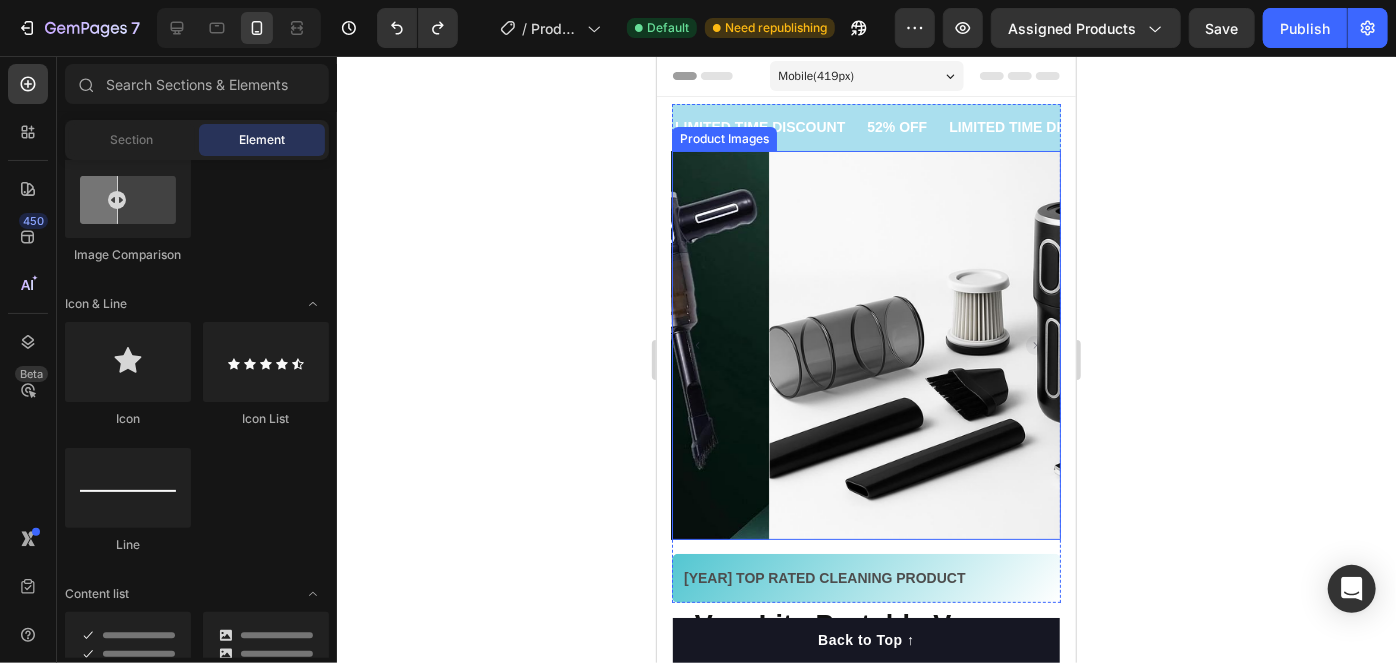click at bounding box center (962, 344) 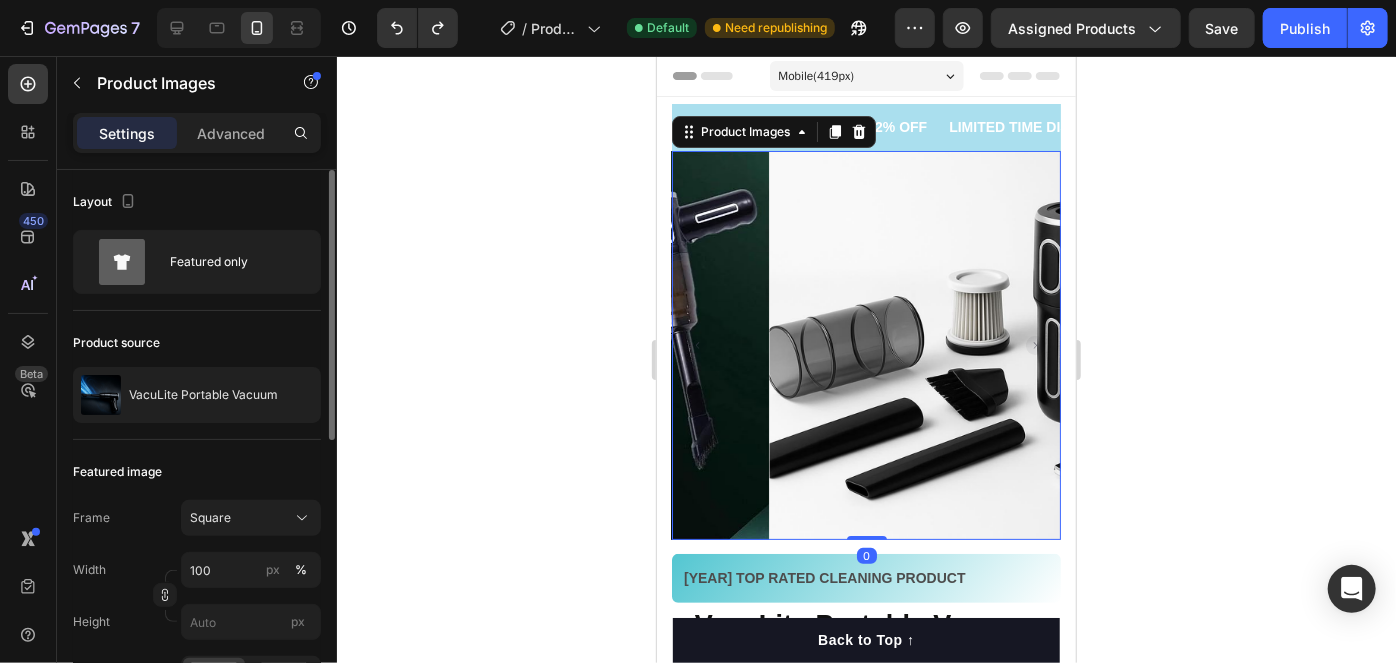 scroll, scrollTop: 272, scrollLeft: 0, axis: vertical 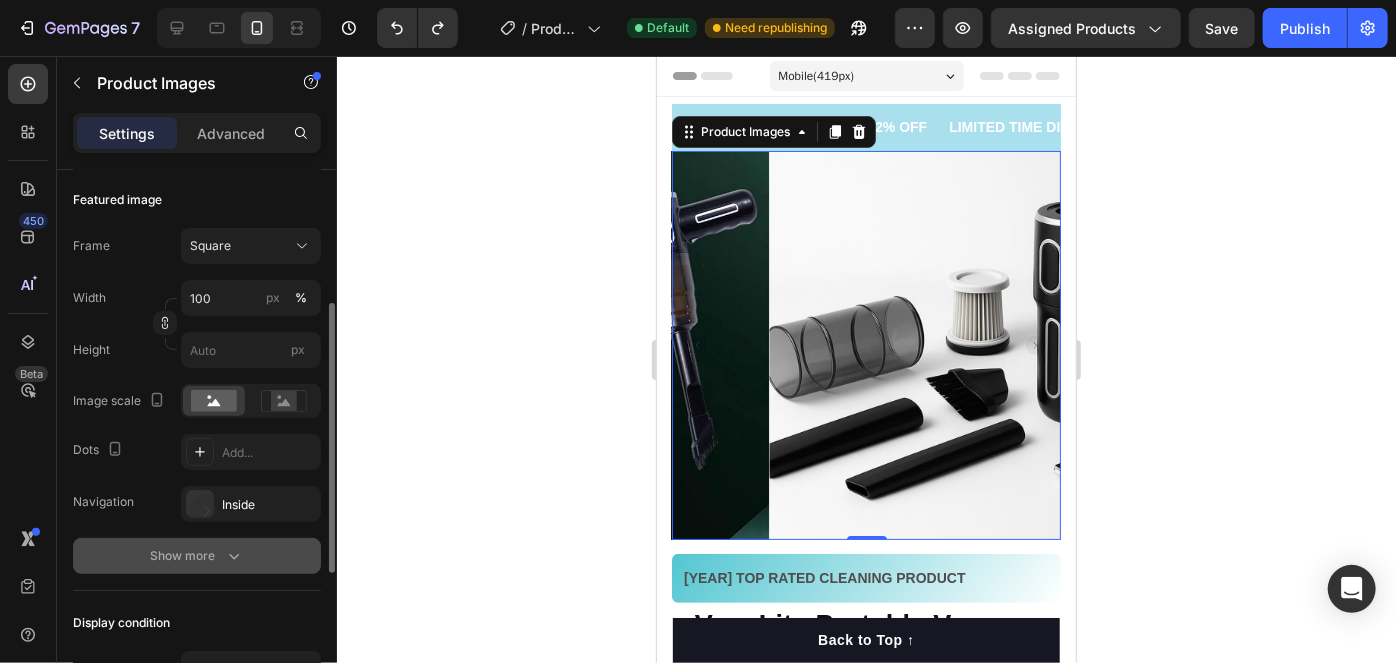 click on "Show more" at bounding box center (197, 556) 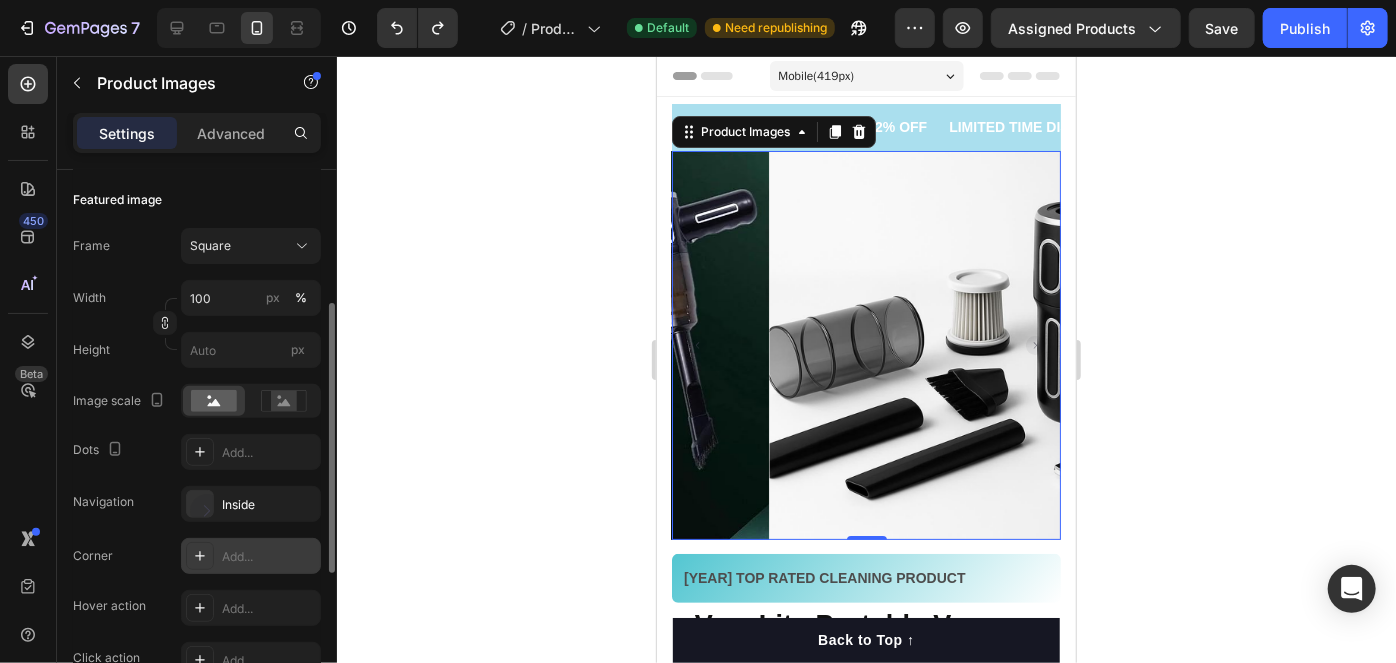 scroll, scrollTop: 363, scrollLeft: 0, axis: vertical 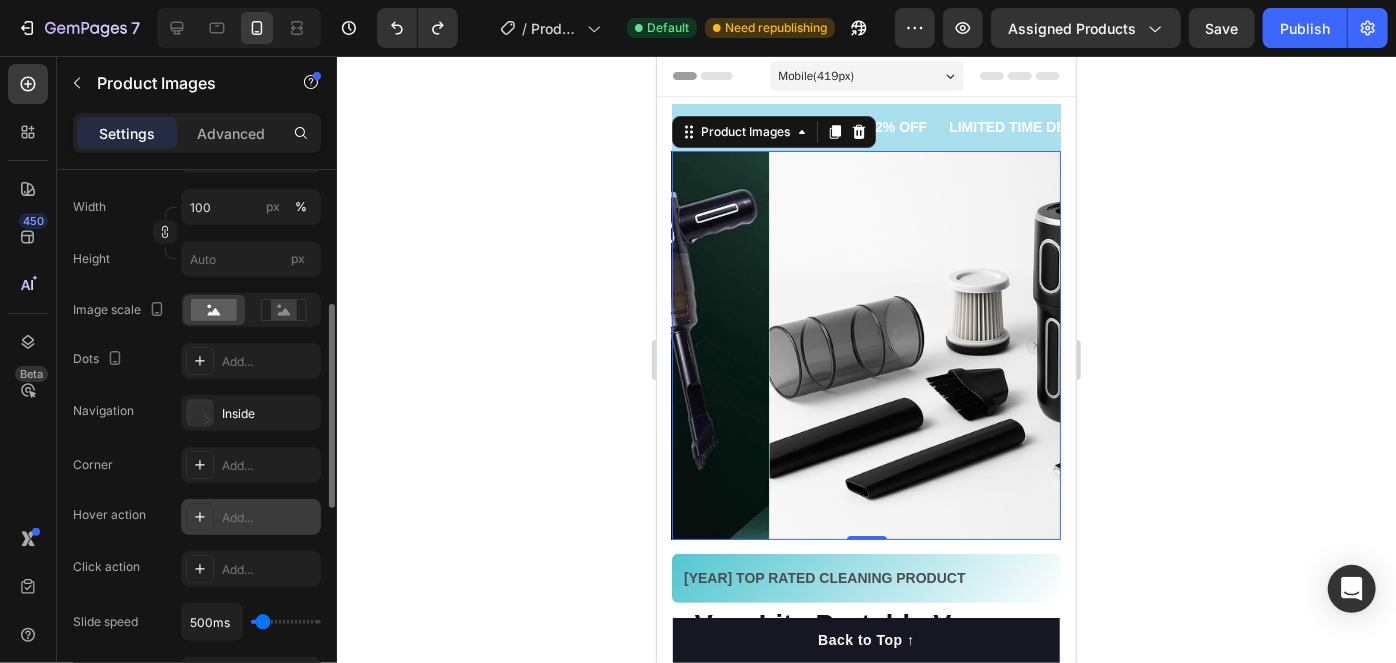 click on "Add..." at bounding box center (269, 518) 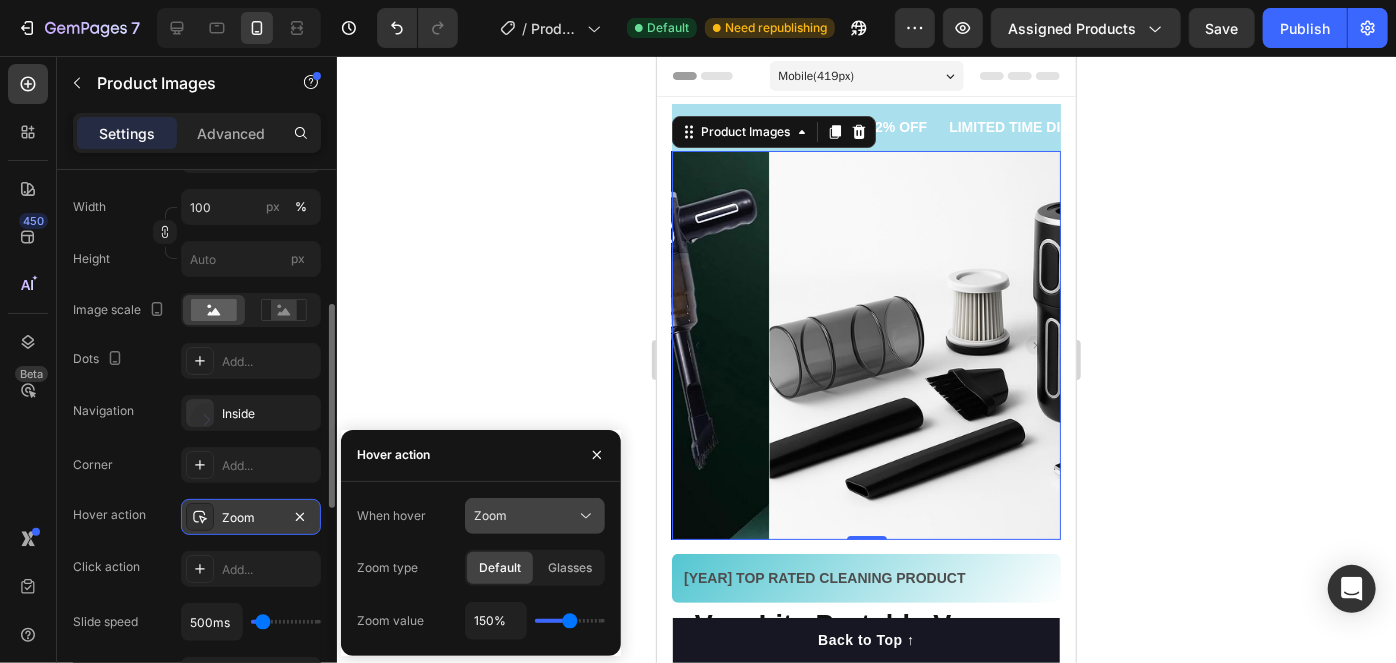 click on "Zoom" at bounding box center (525, 516) 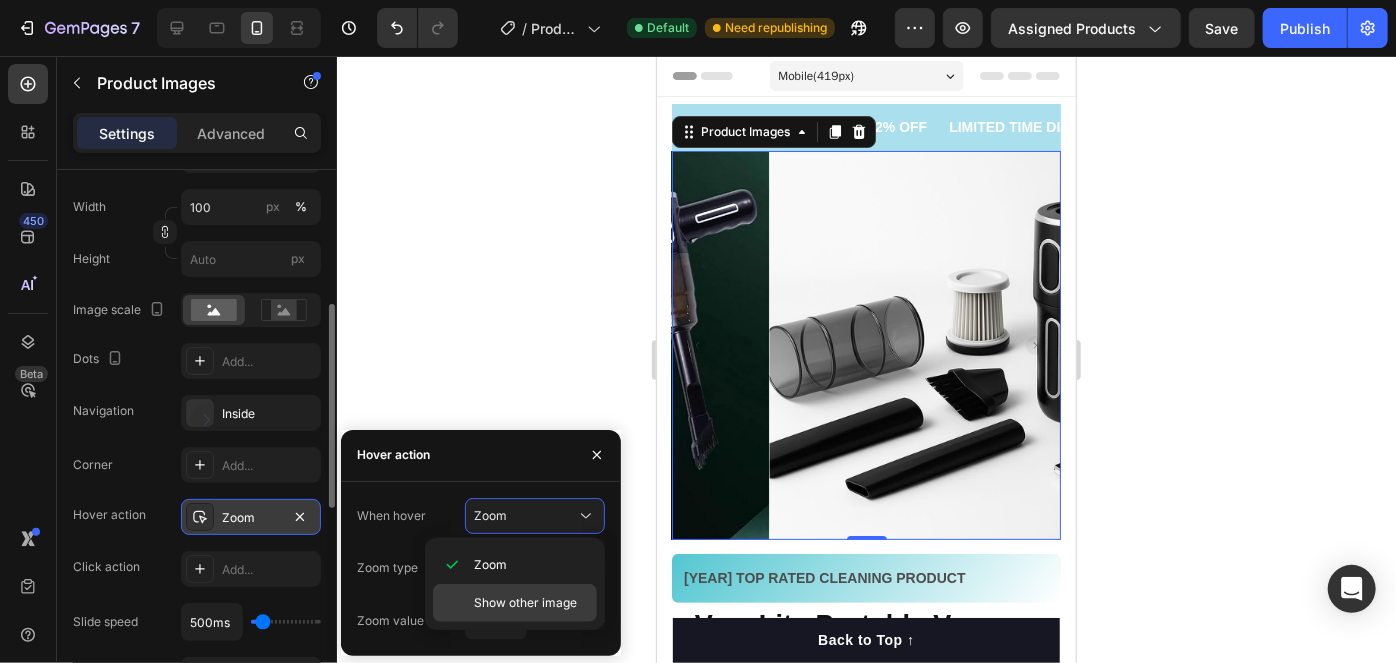 click on "Show other image" 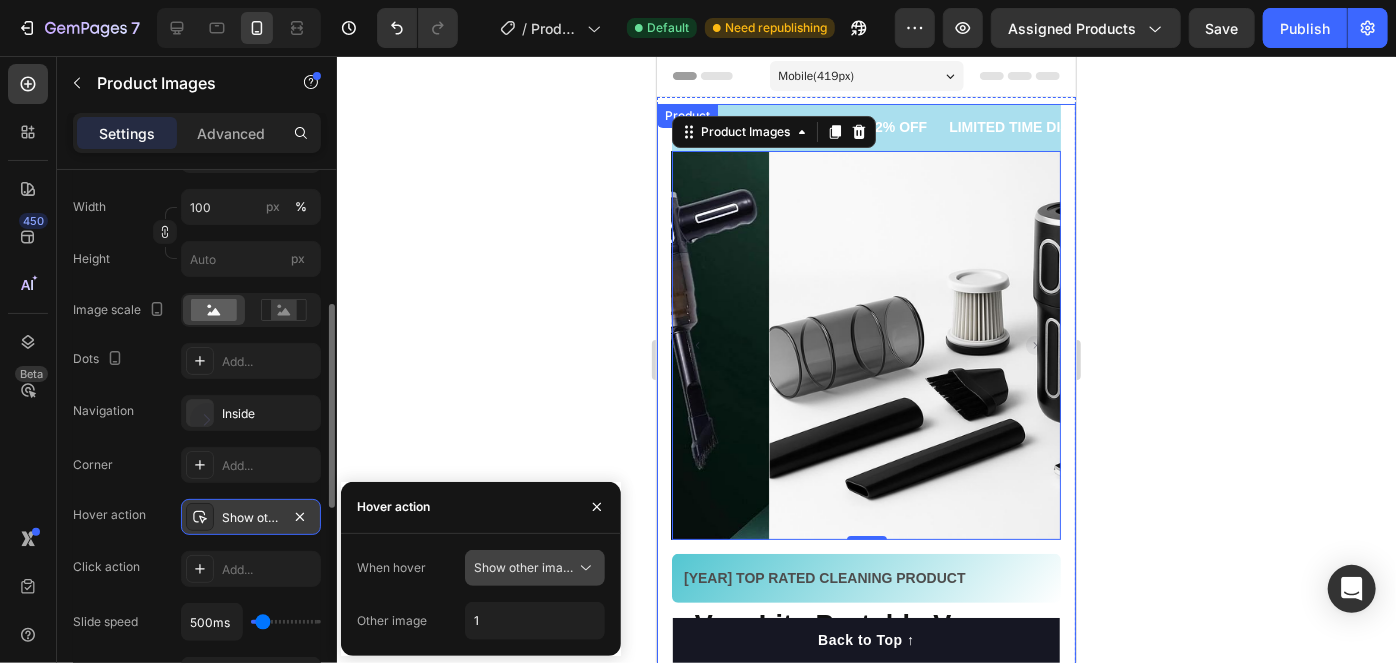 click on "Show other image" 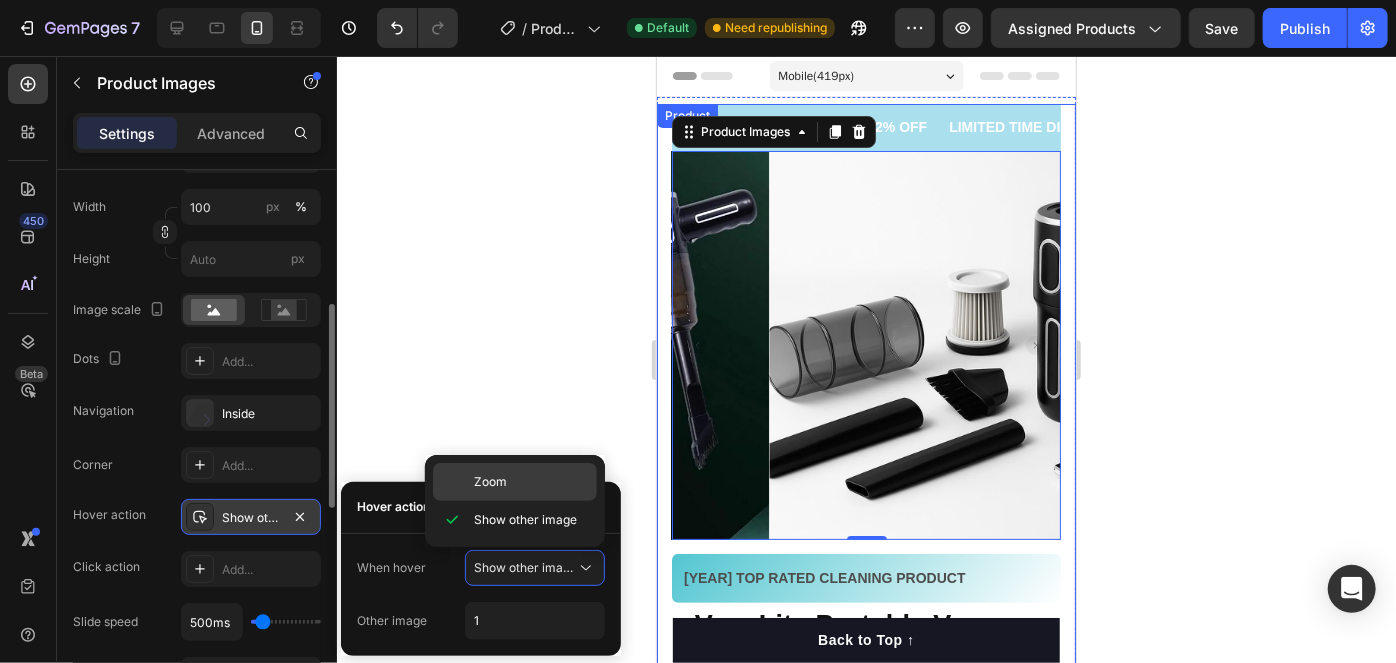 click on "Zoom" at bounding box center (531, 482) 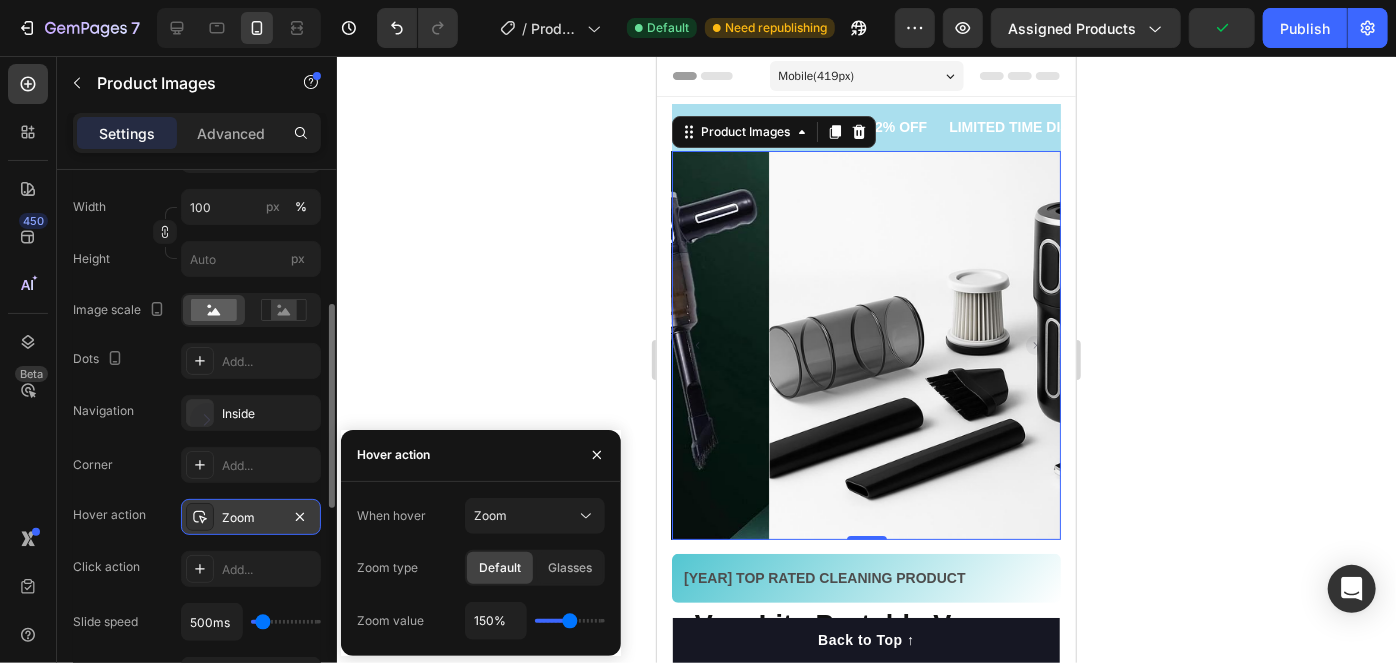 click on "When hover Zoom Zoom type Default Glasses Zoom value 150%" 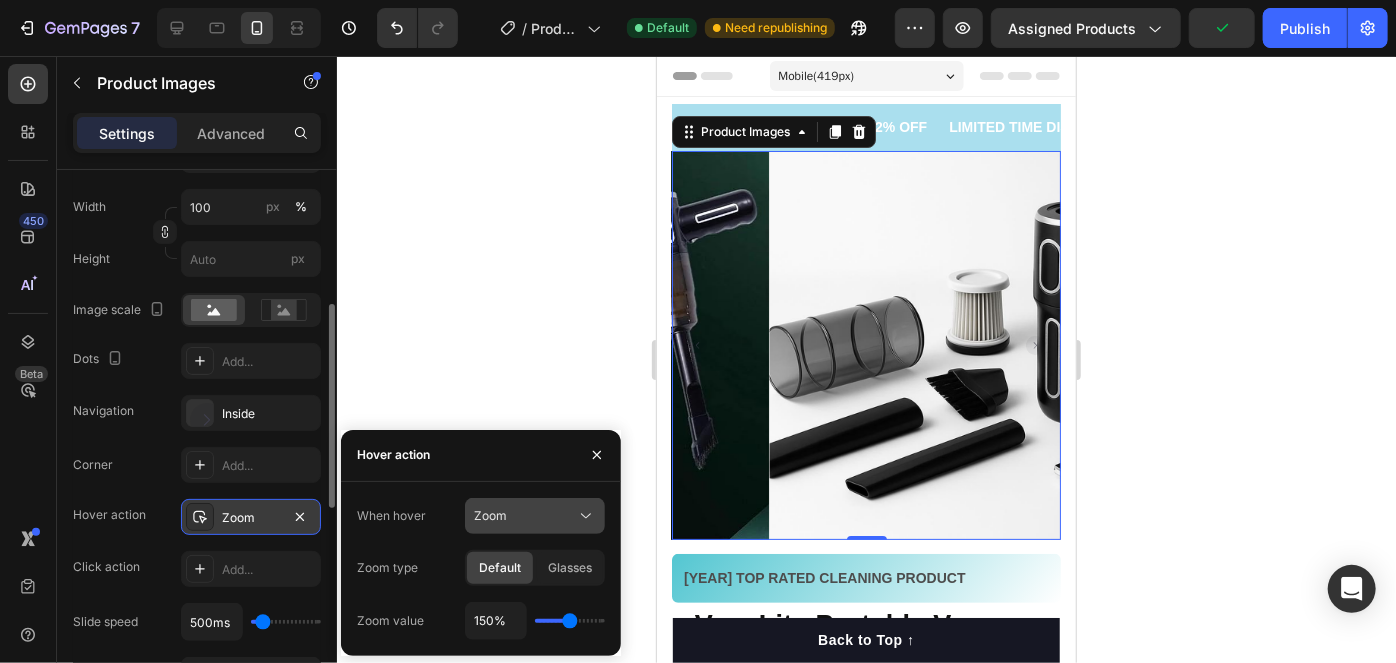 click on "Zoom" 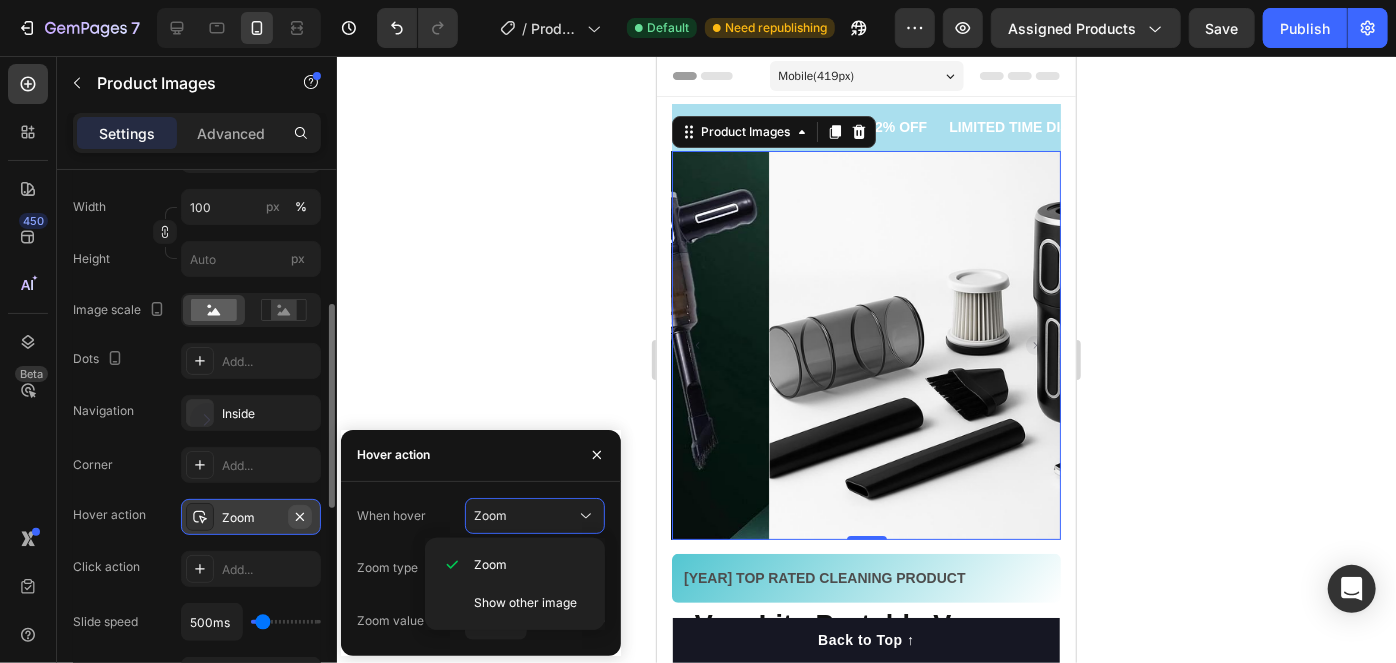 click 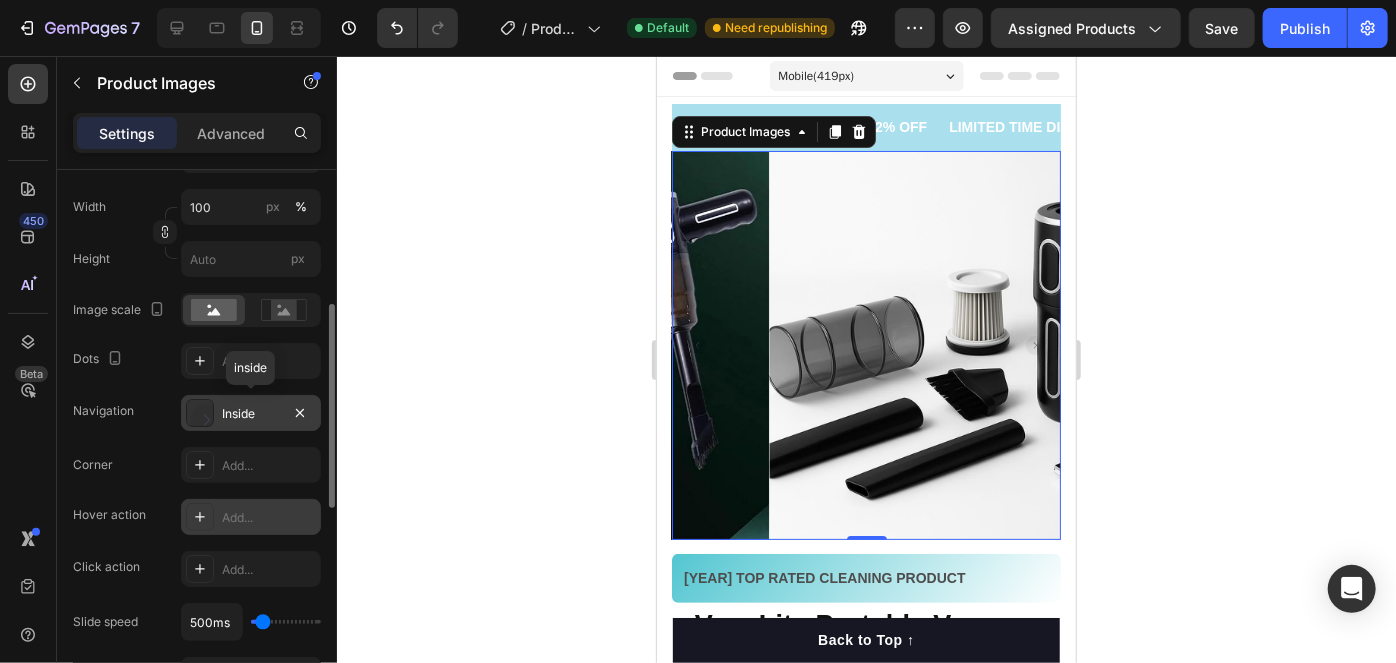 click on "Inside" at bounding box center (251, 414) 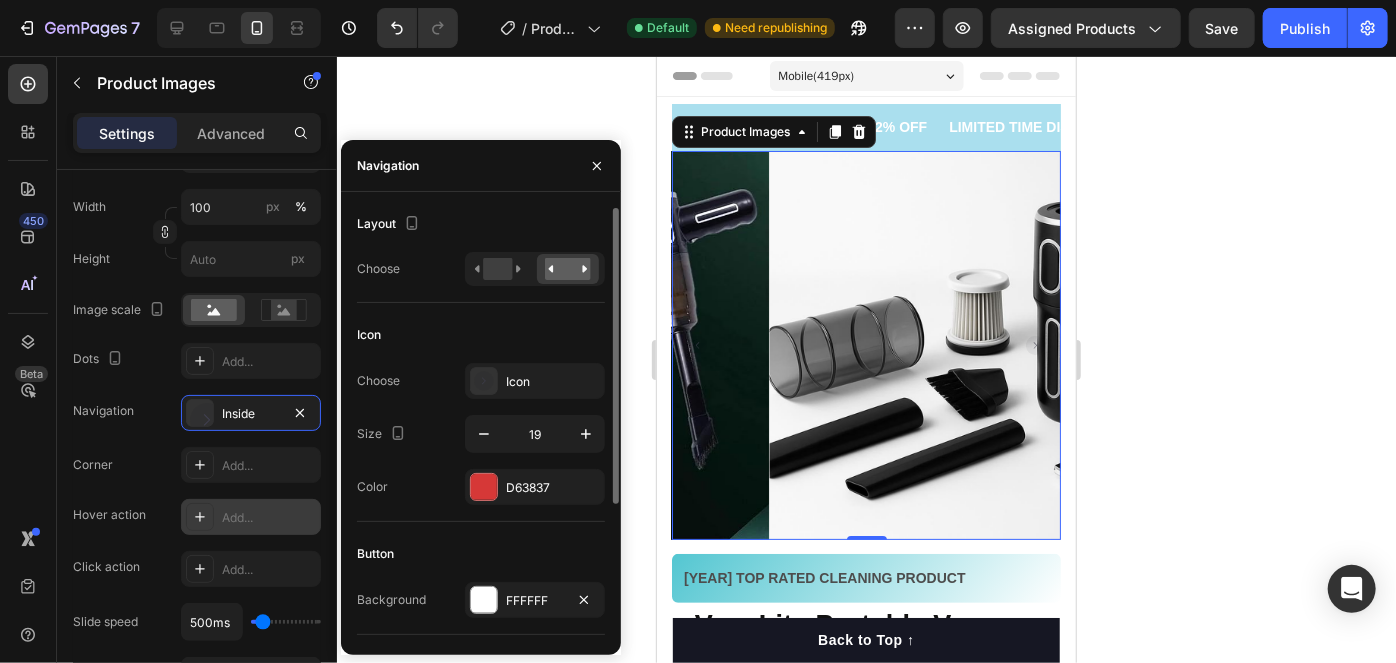 click on "FFFFFF" 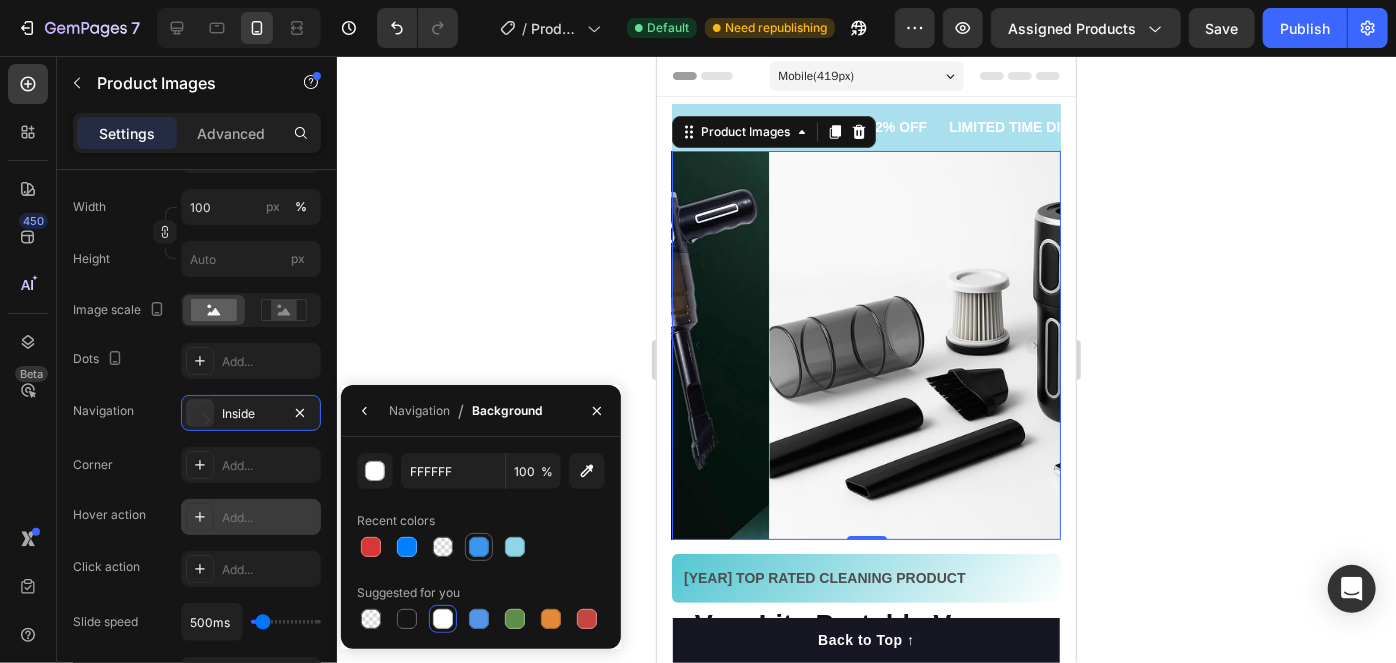 click at bounding box center (479, 547) 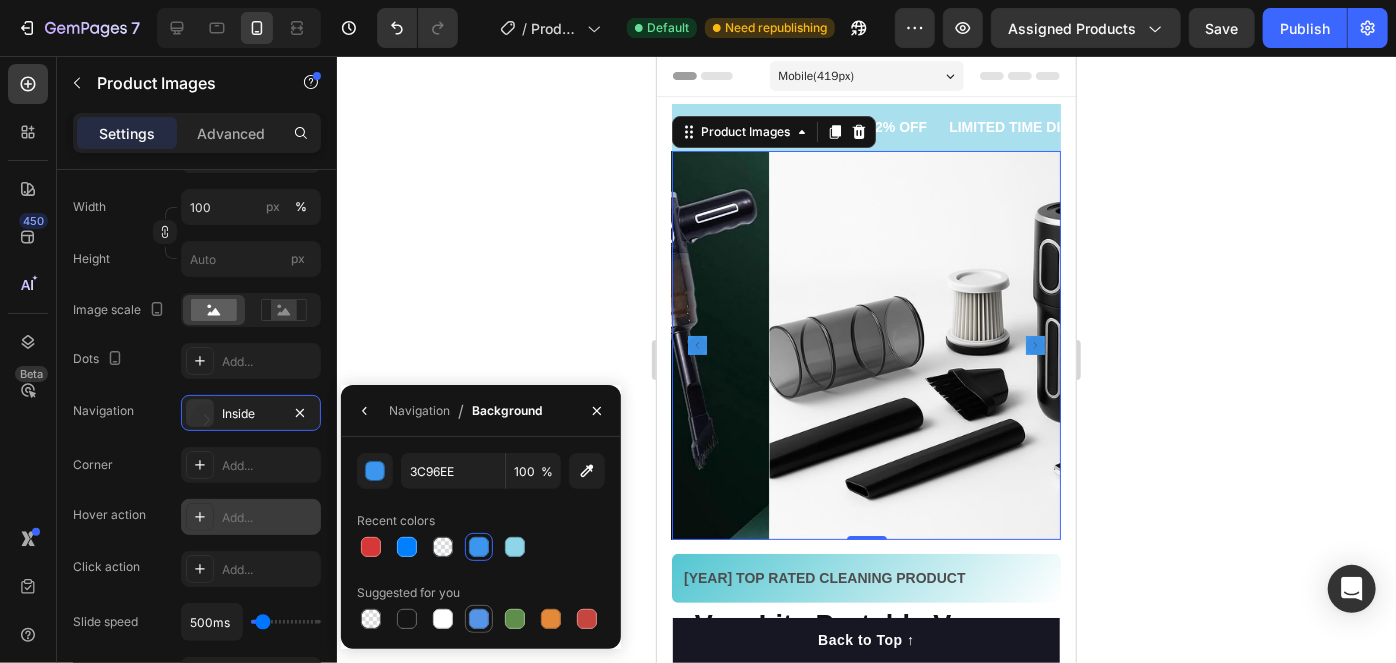 click at bounding box center (479, 619) 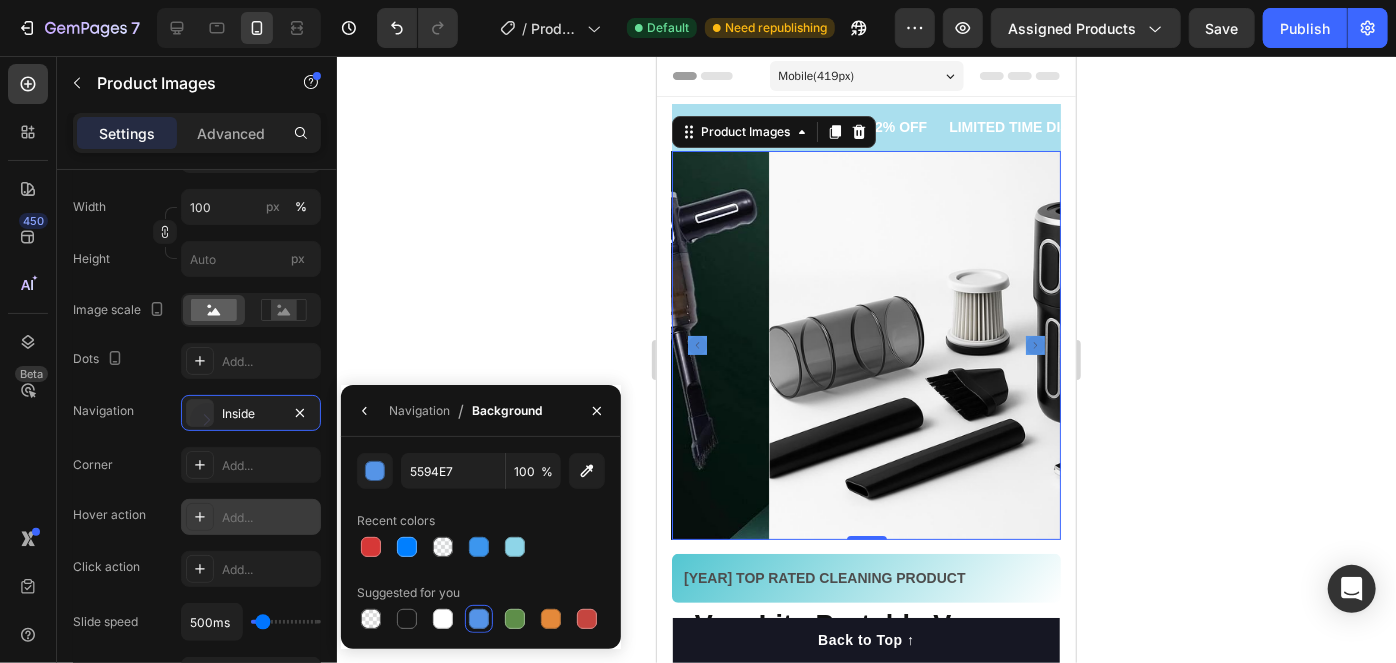 click at bounding box center (479, 619) 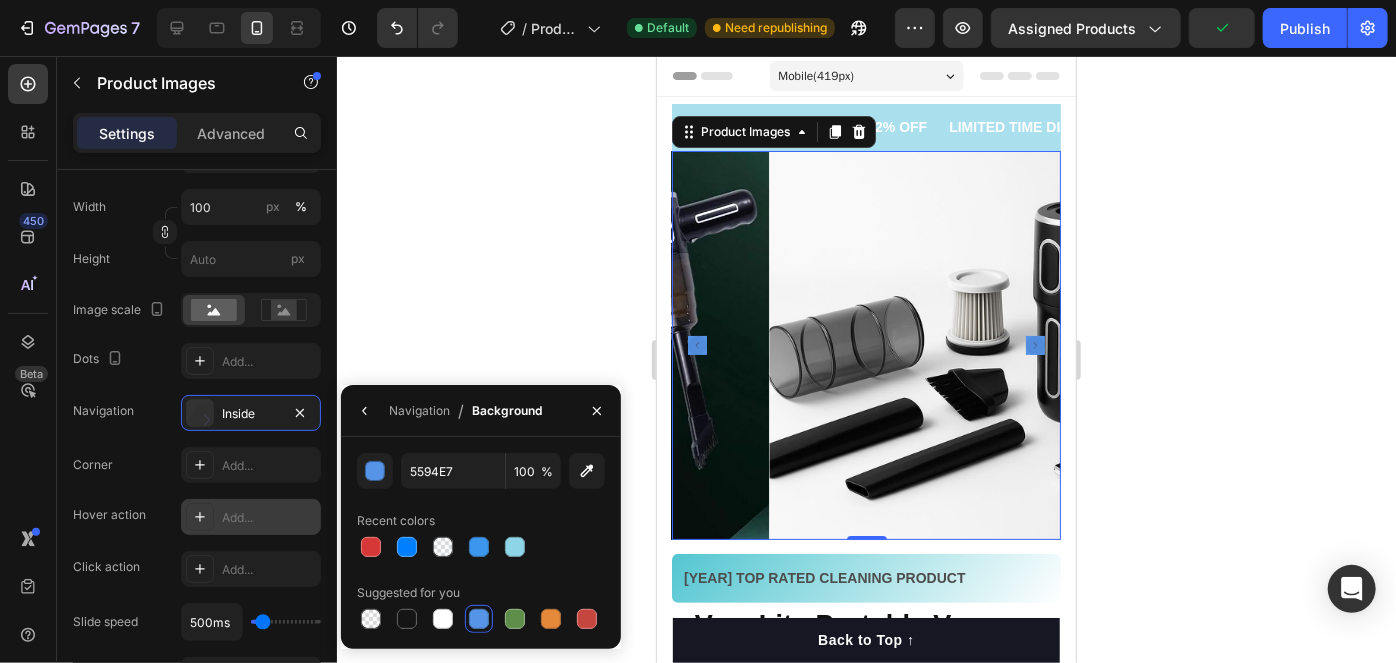 click on "5594E7 100 %" at bounding box center [481, 471] 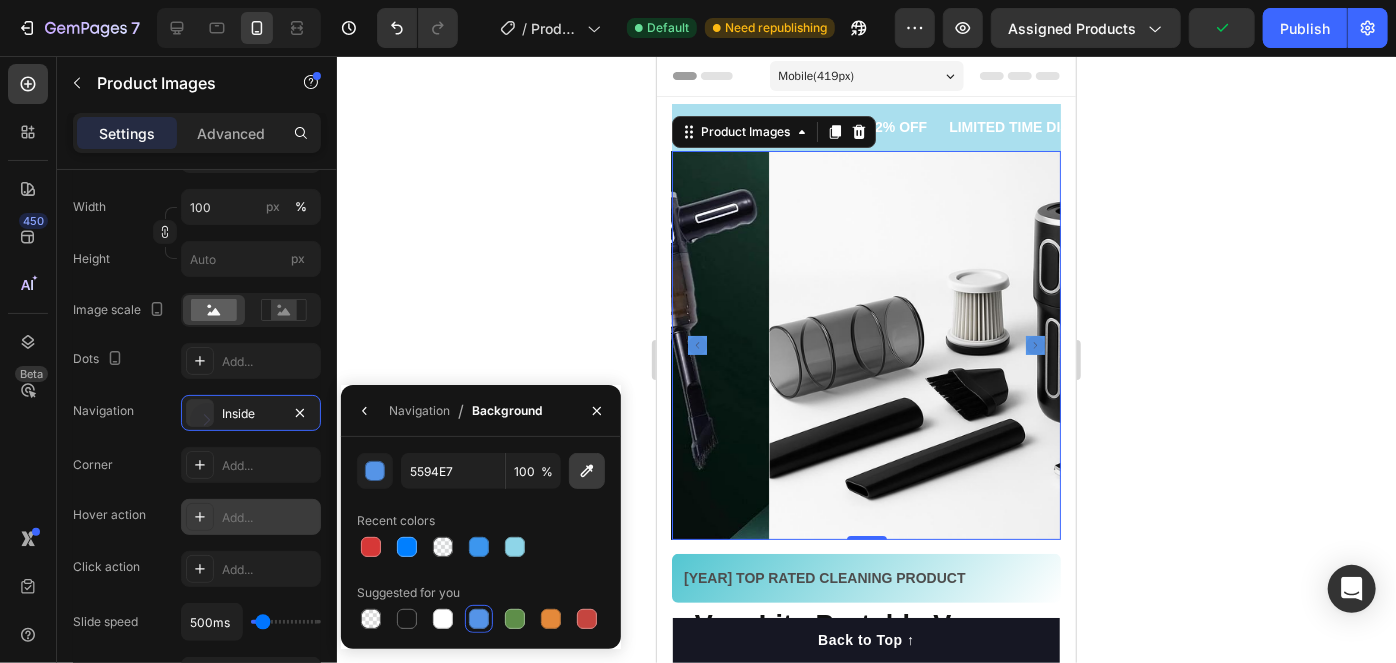 click at bounding box center [587, 471] 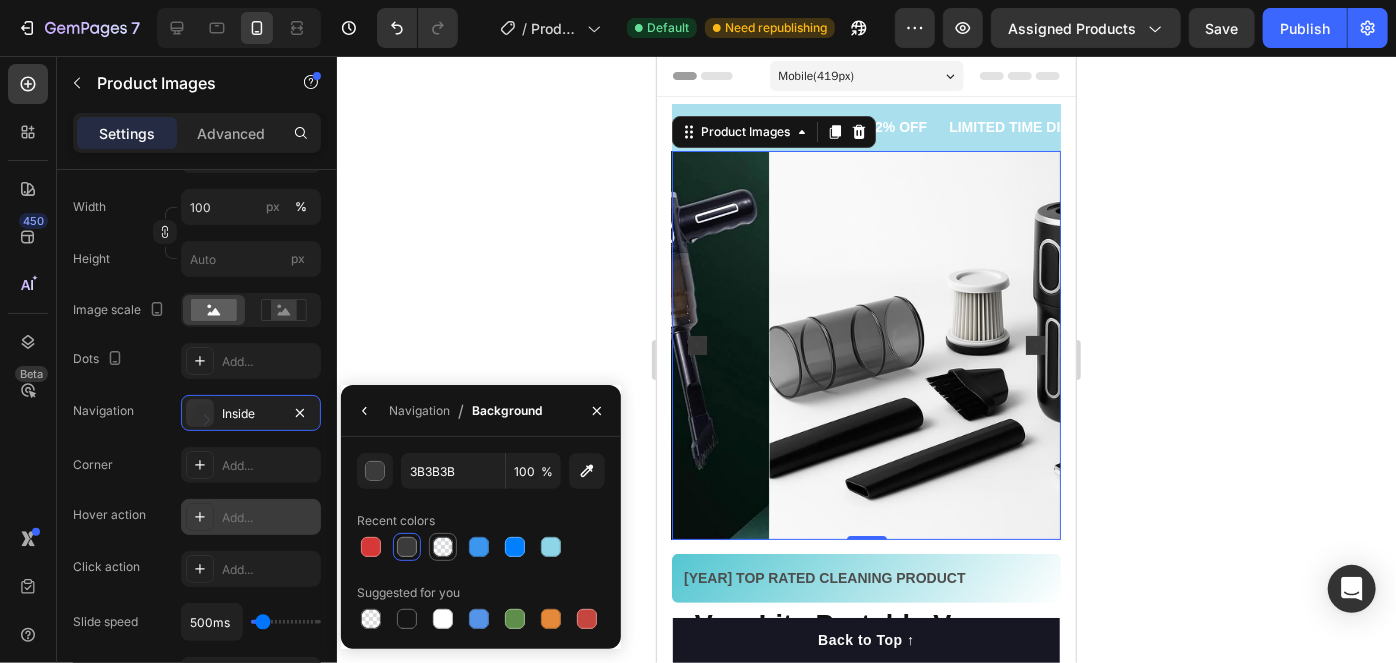 click at bounding box center [443, 547] 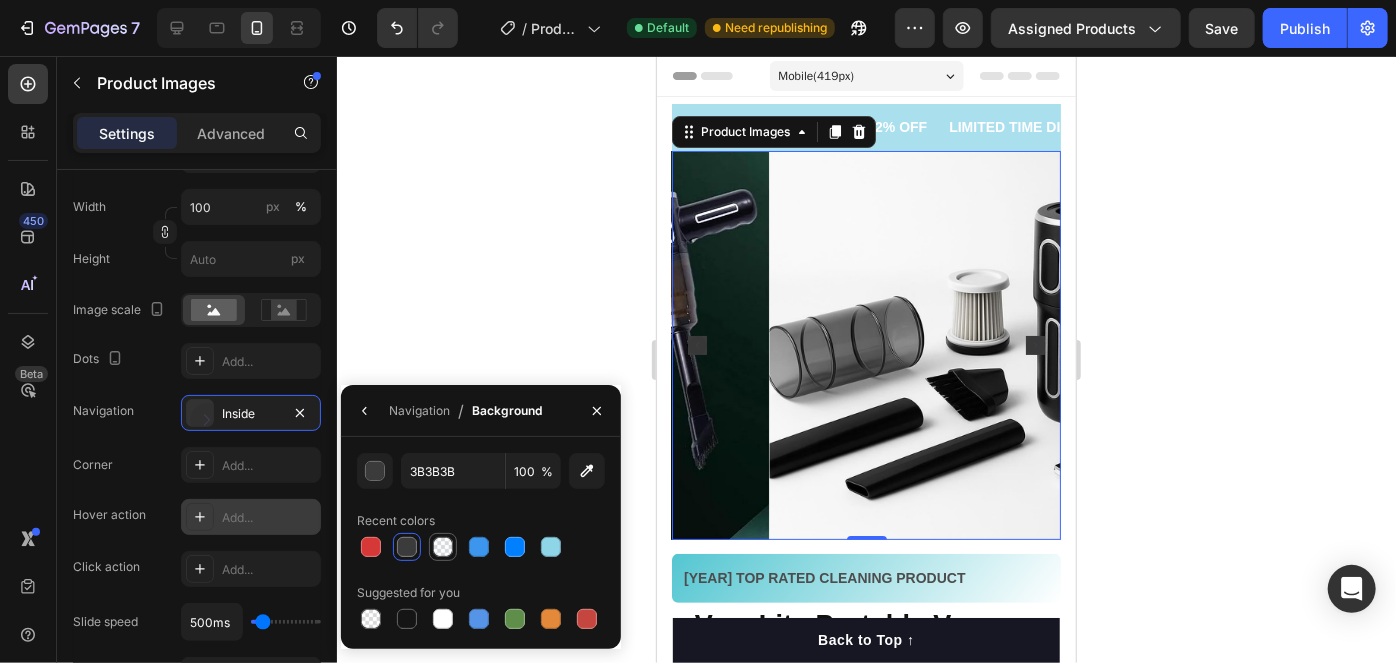 type on "1" 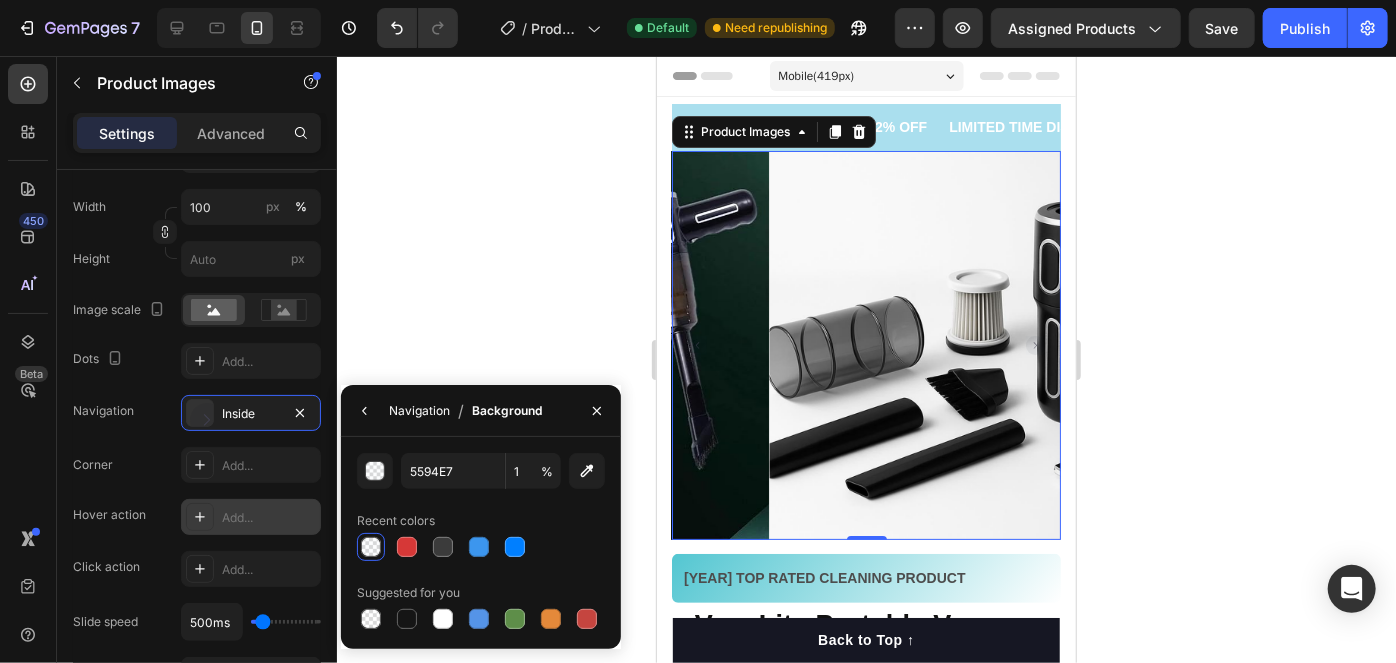 click on "Navigation" at bounding box center (419, 411) 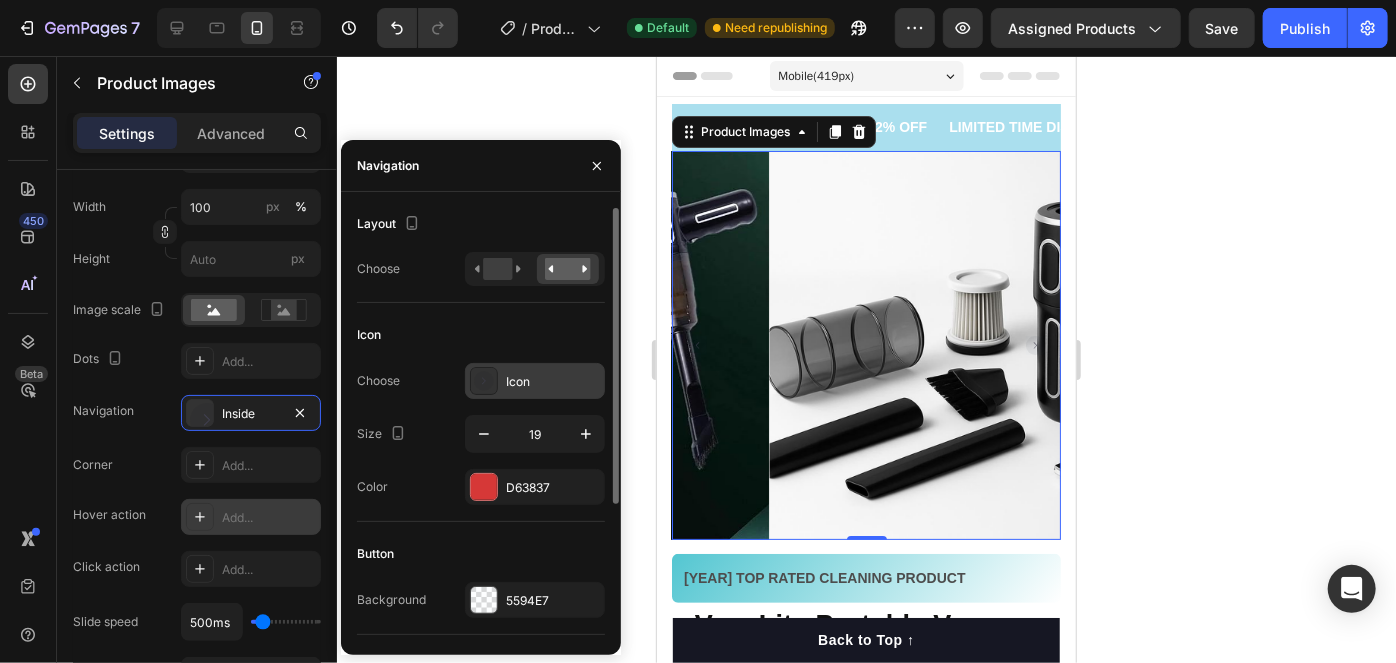 click at bounding box center [484, 381] 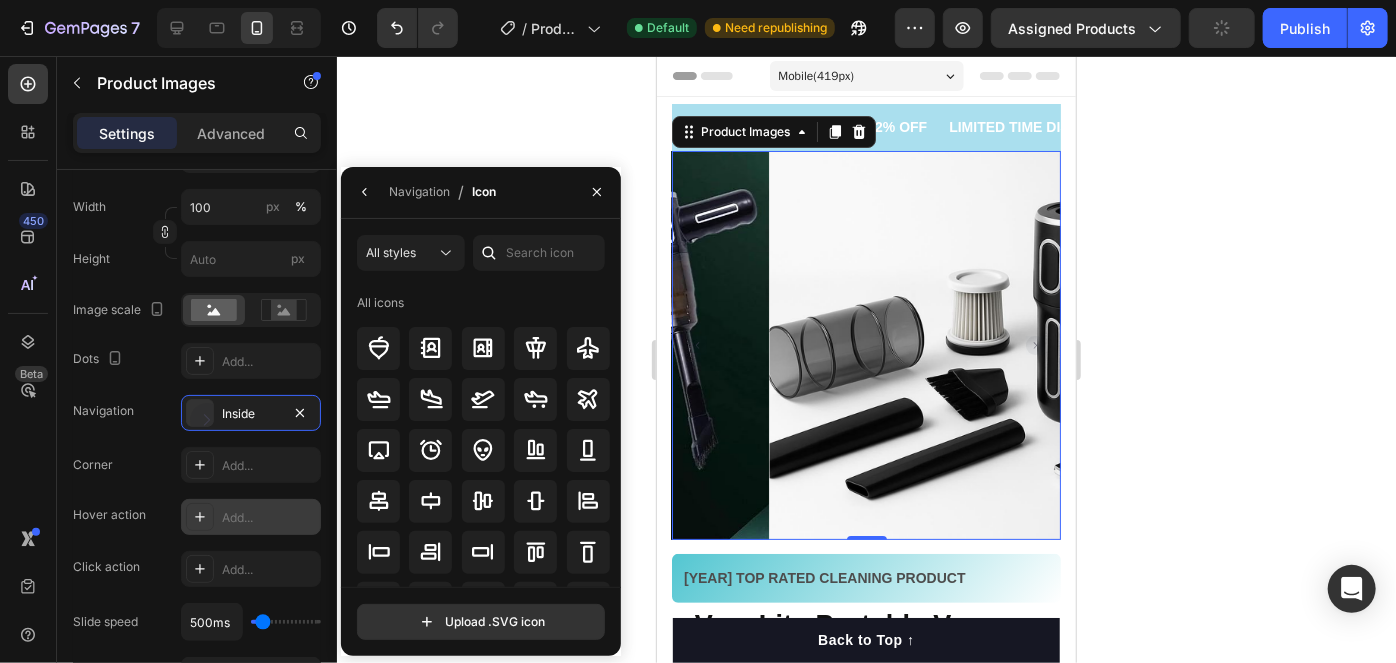 drag, startPoint x: 611, startPoint y: 324, endPoint x: 610, endPoint y: 341, distance: 17.029387 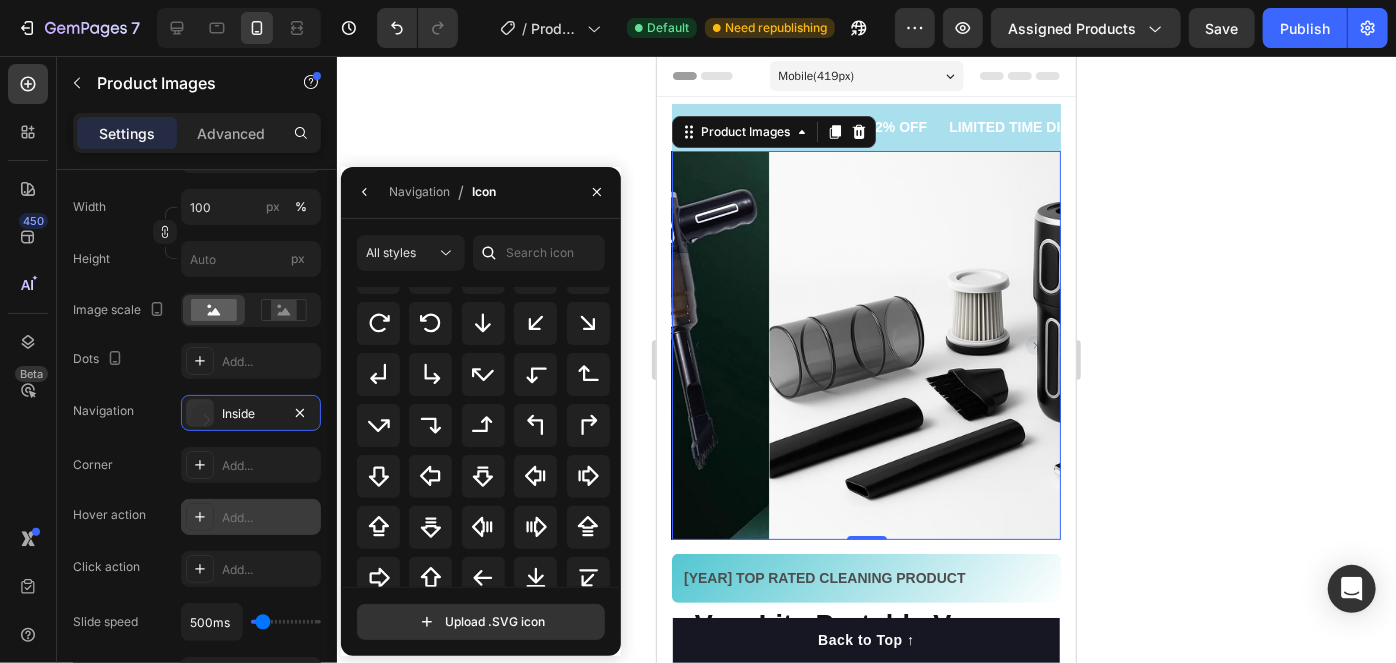scroll, scrollTop: 572, scrollLeft: 0, axis: vertical 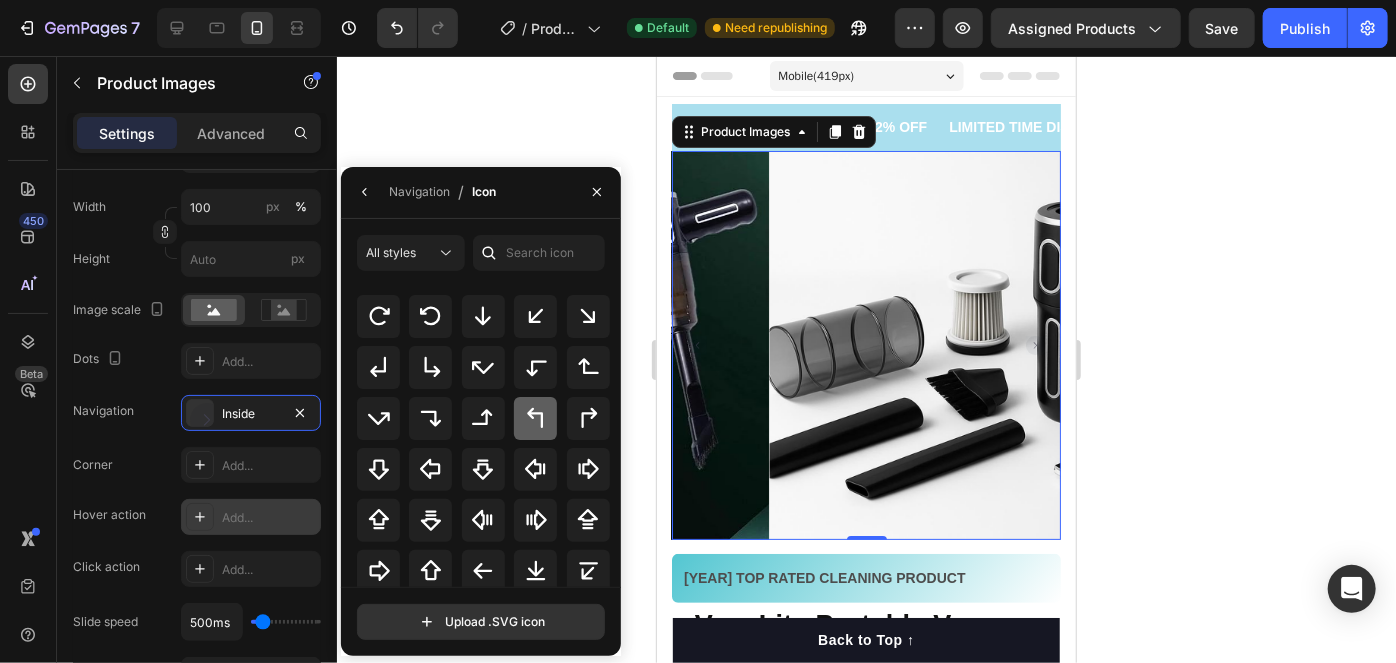 click 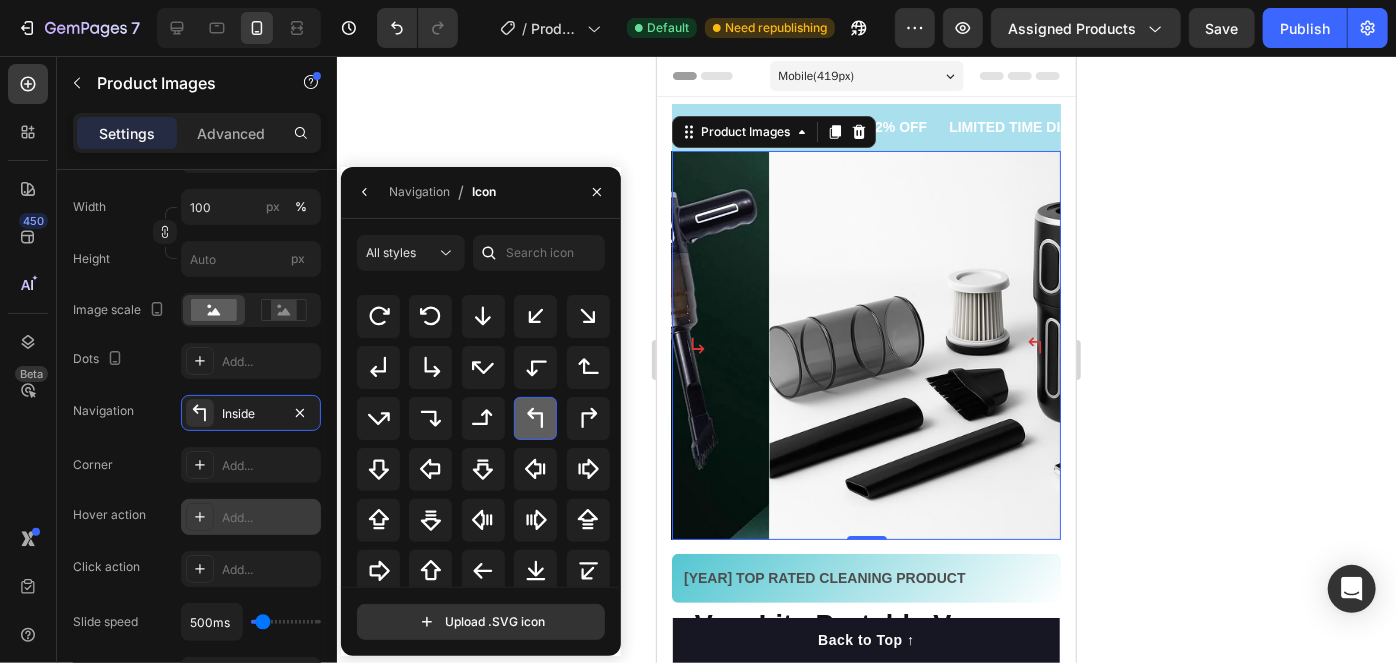click 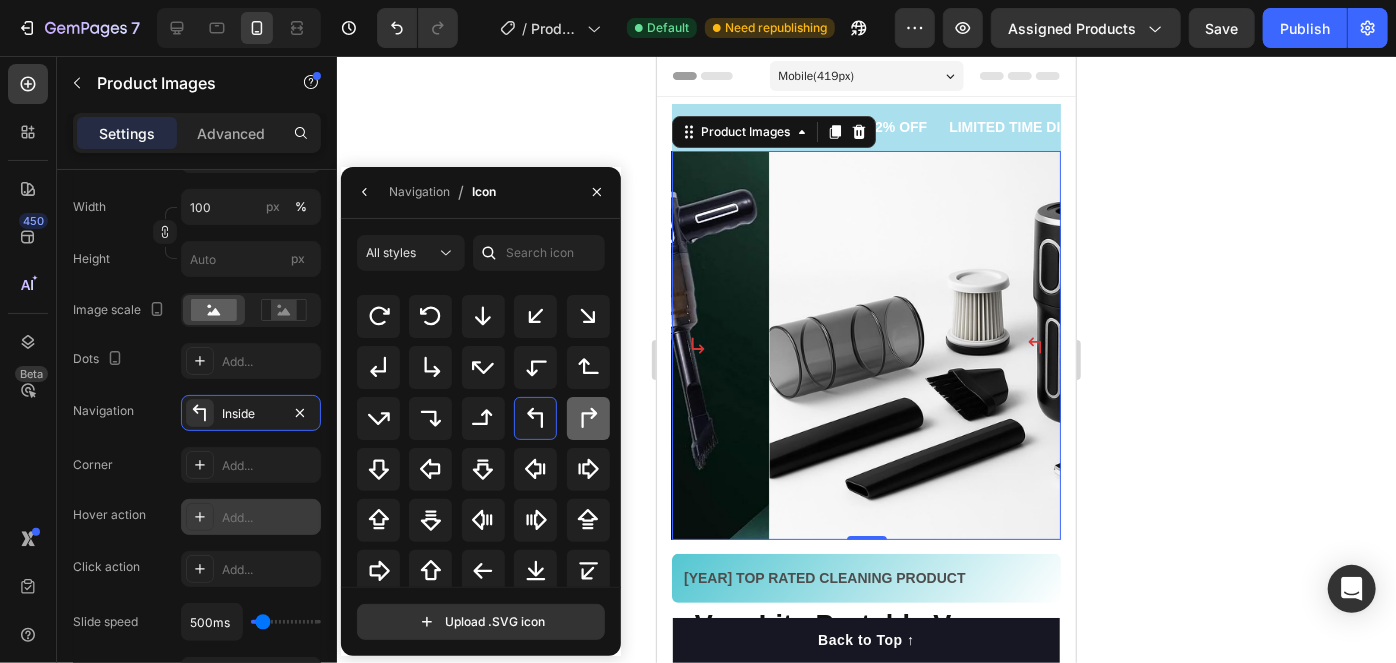 click 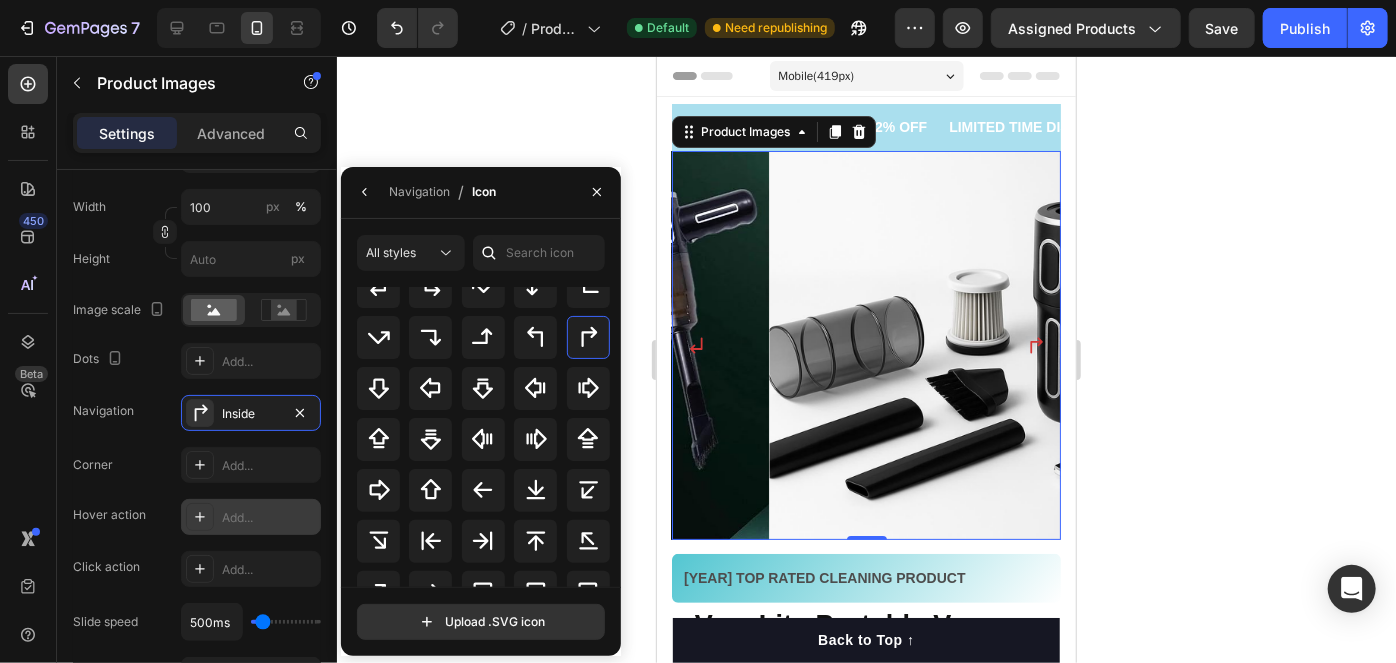 scroll, scrollTop: 663, scrollLeft: 0, axis: vertical 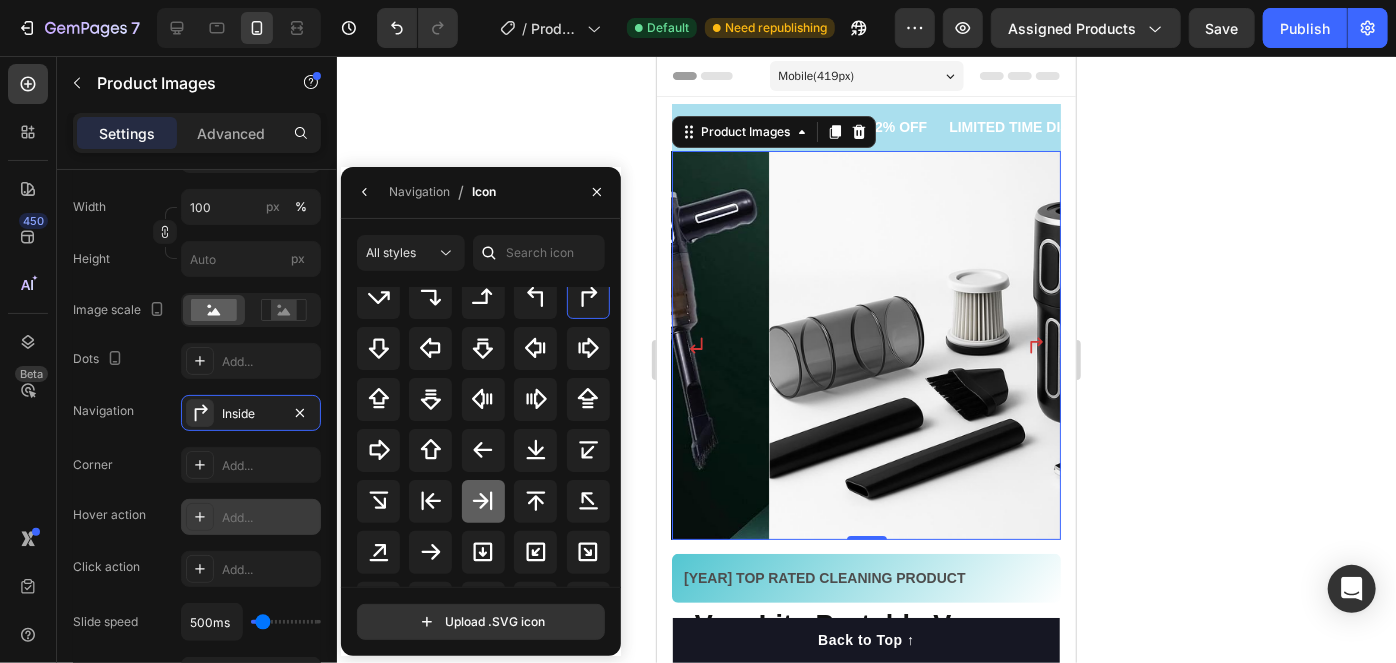 click 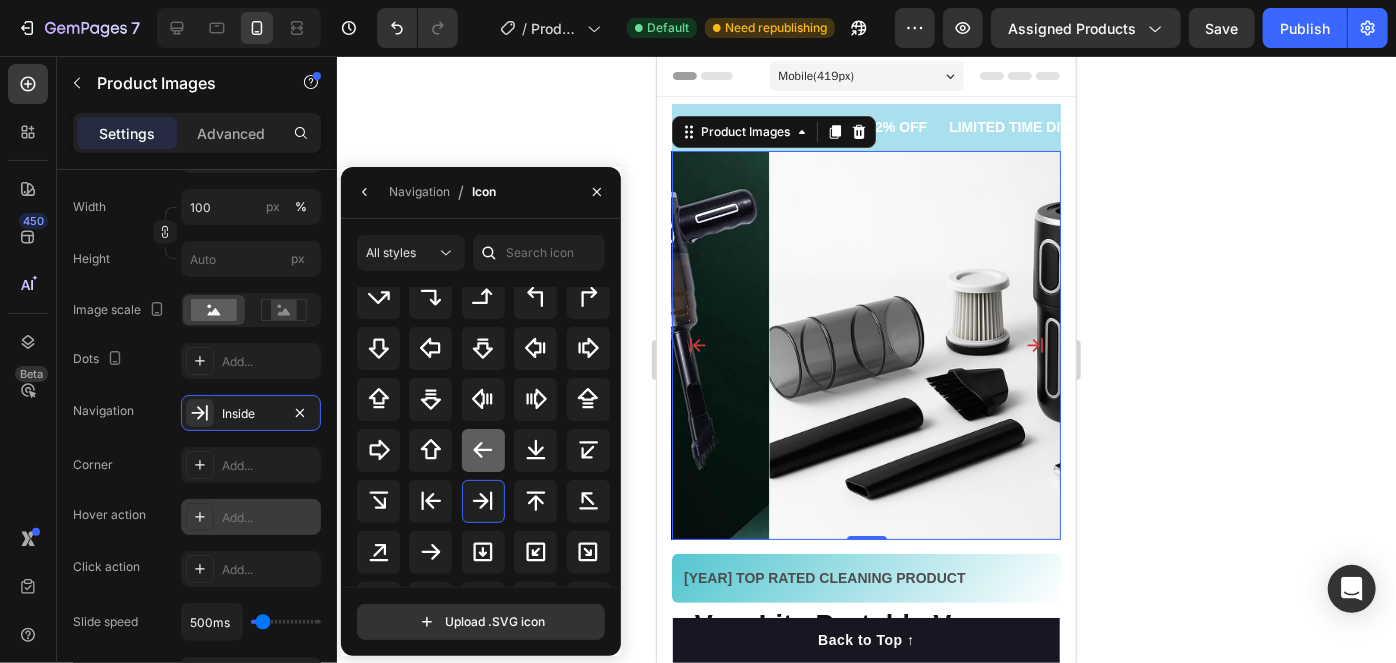 click 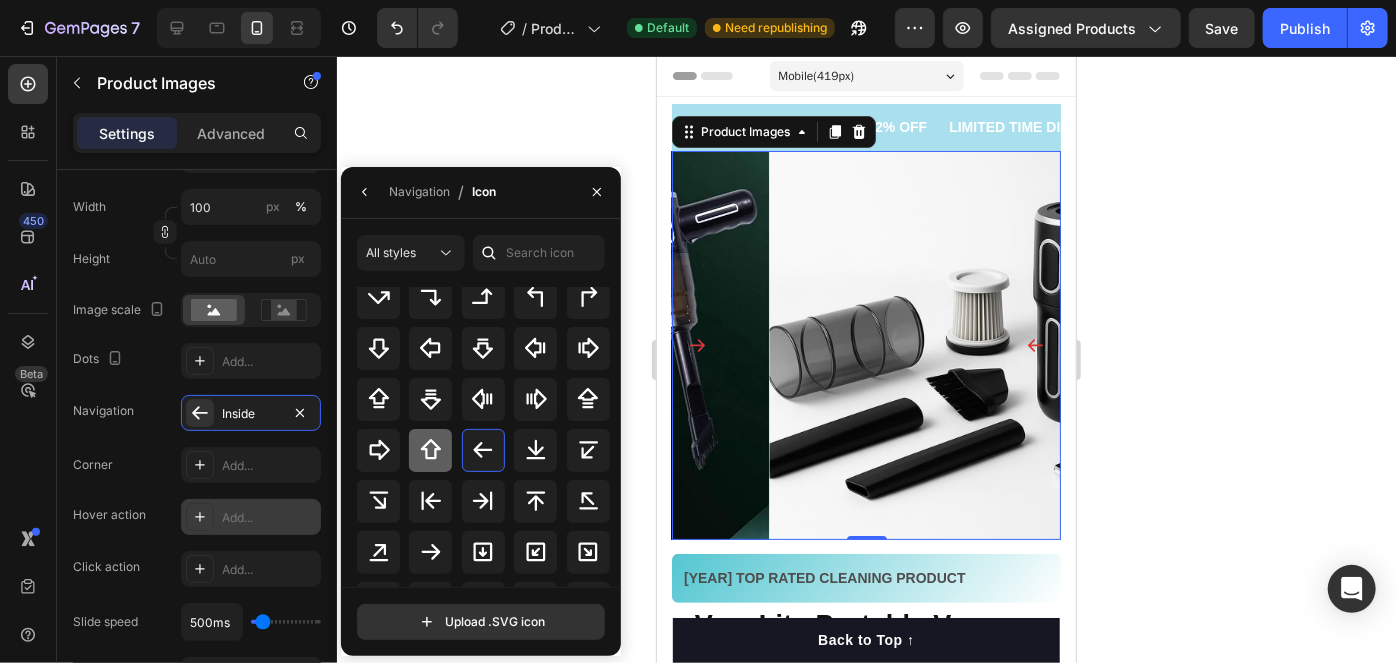 click 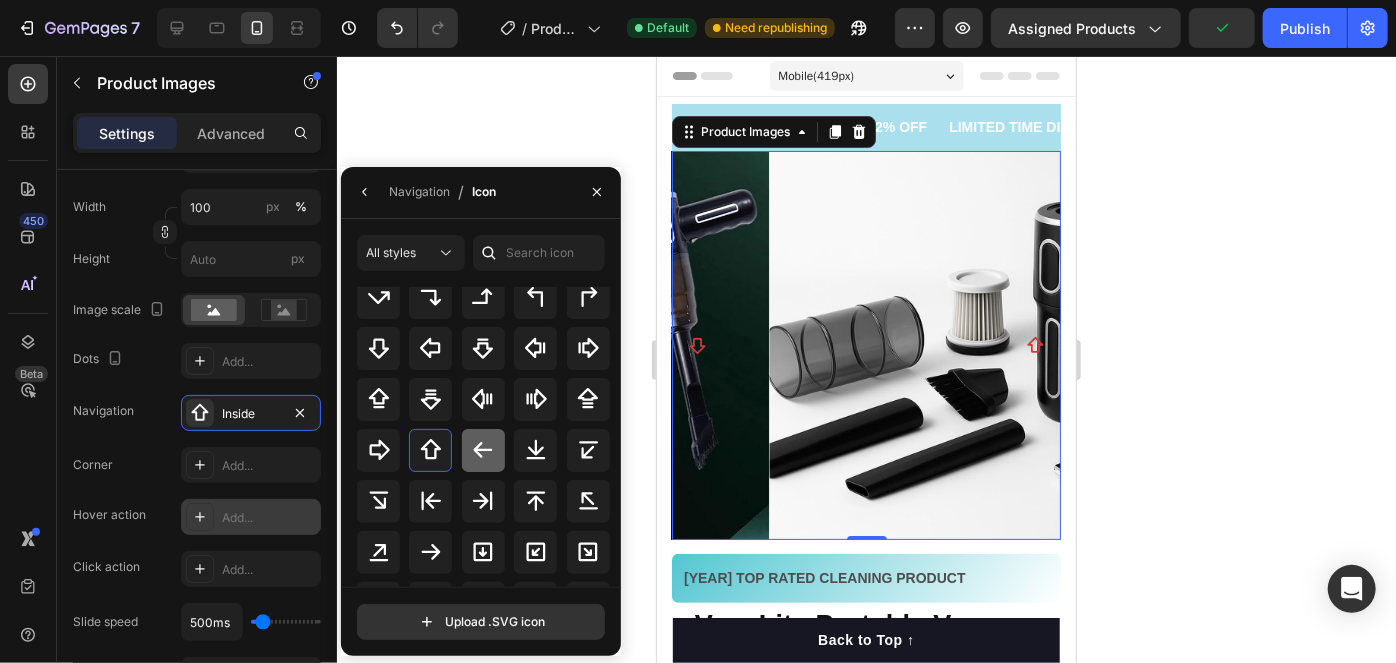 click 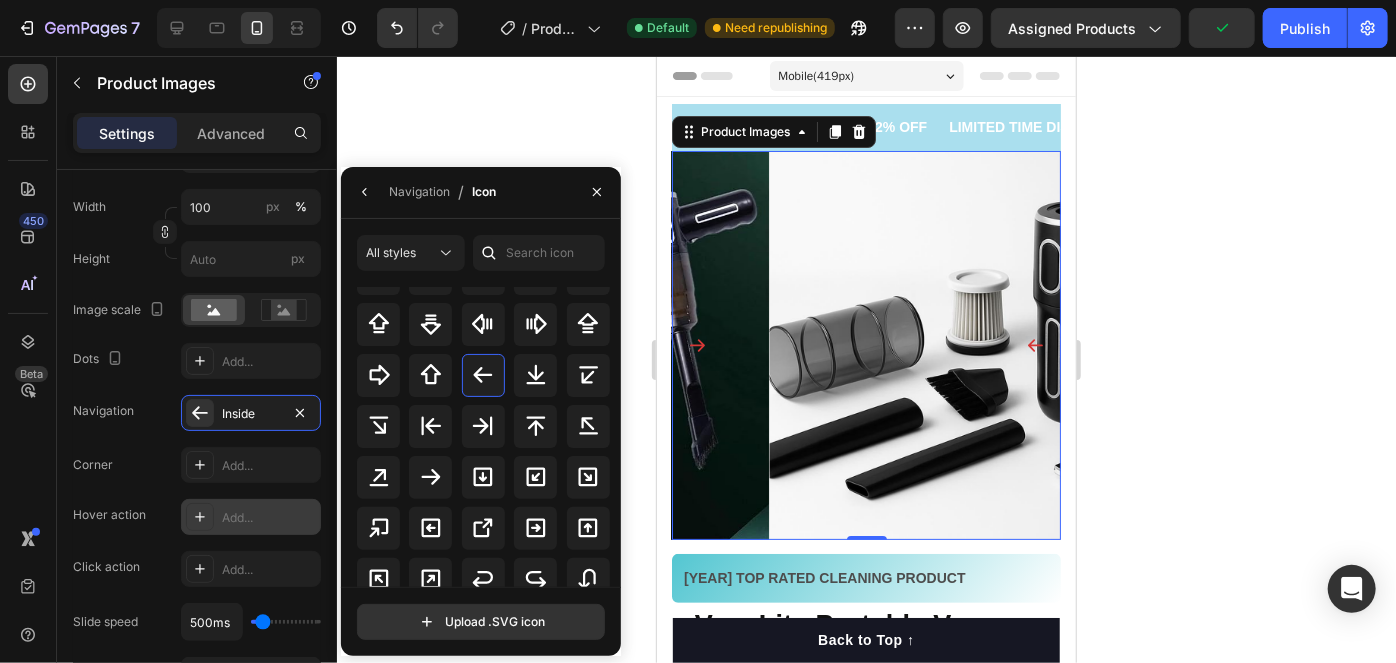 scroll, scrollTop: 754, scrollLeft: 0, axis: vertical 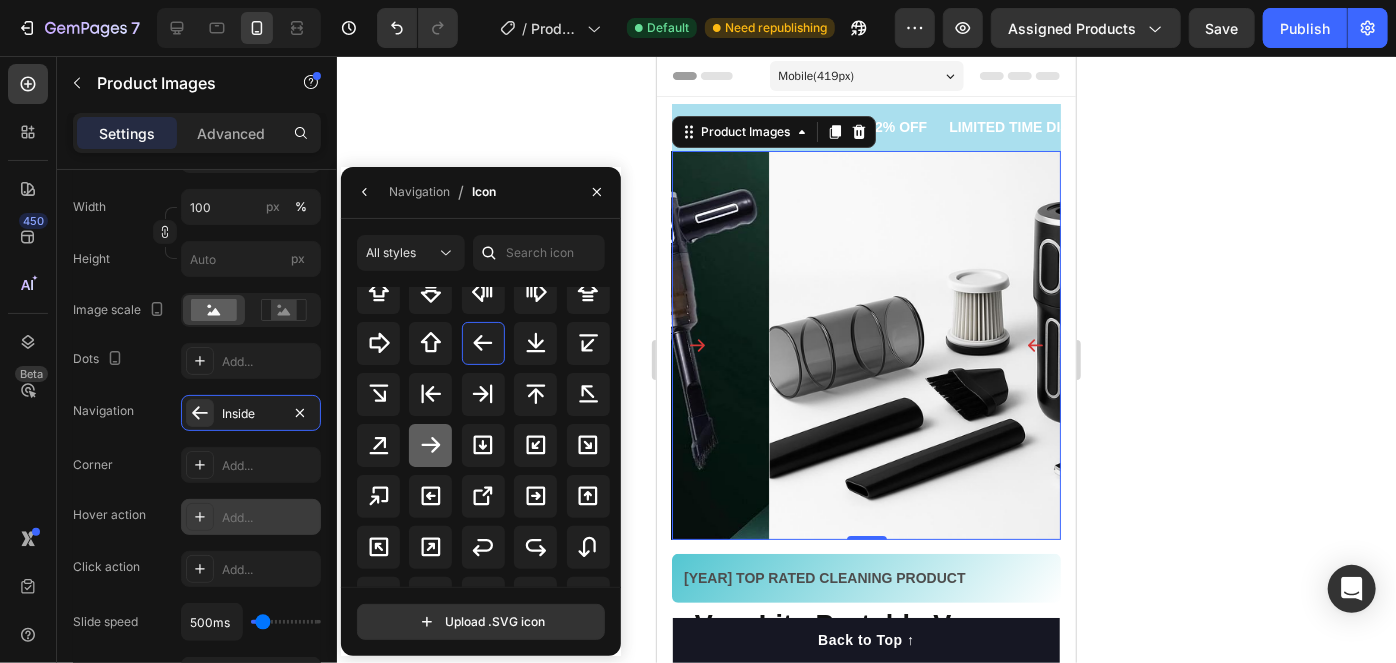 click 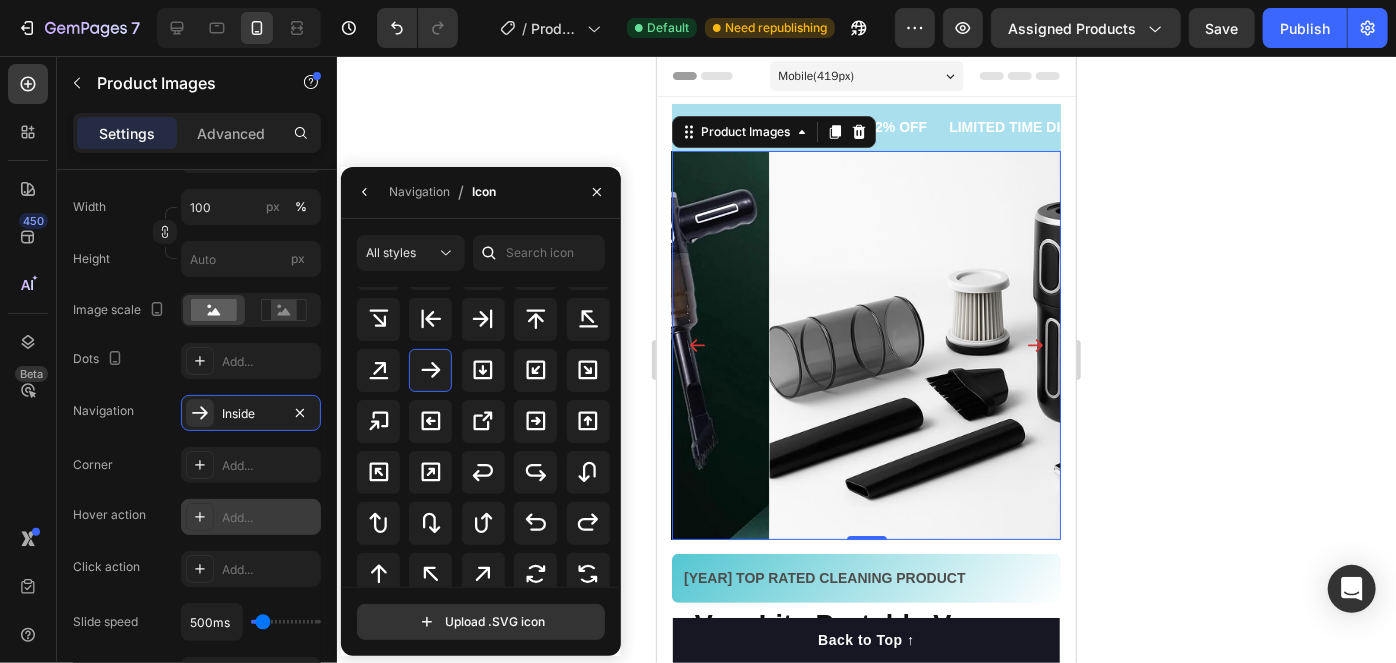 scroll, scrollTop: 845, scrollLeft: 0, axis: vertical 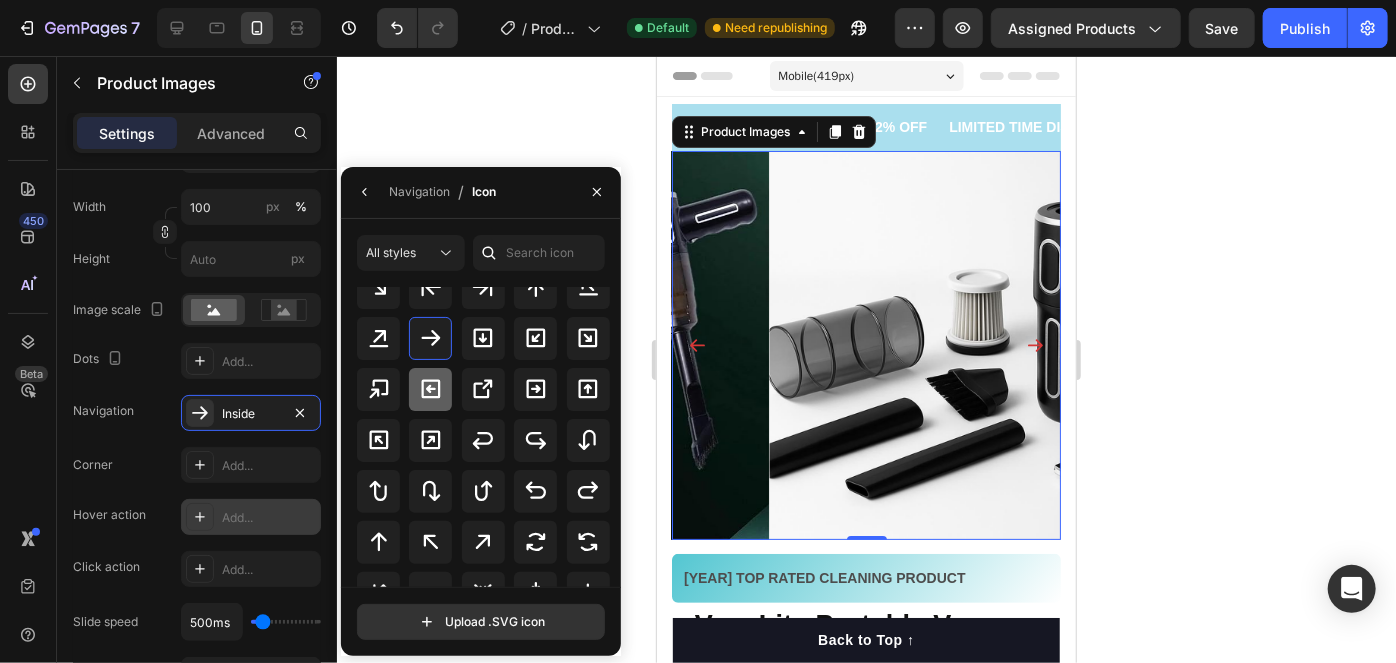 click 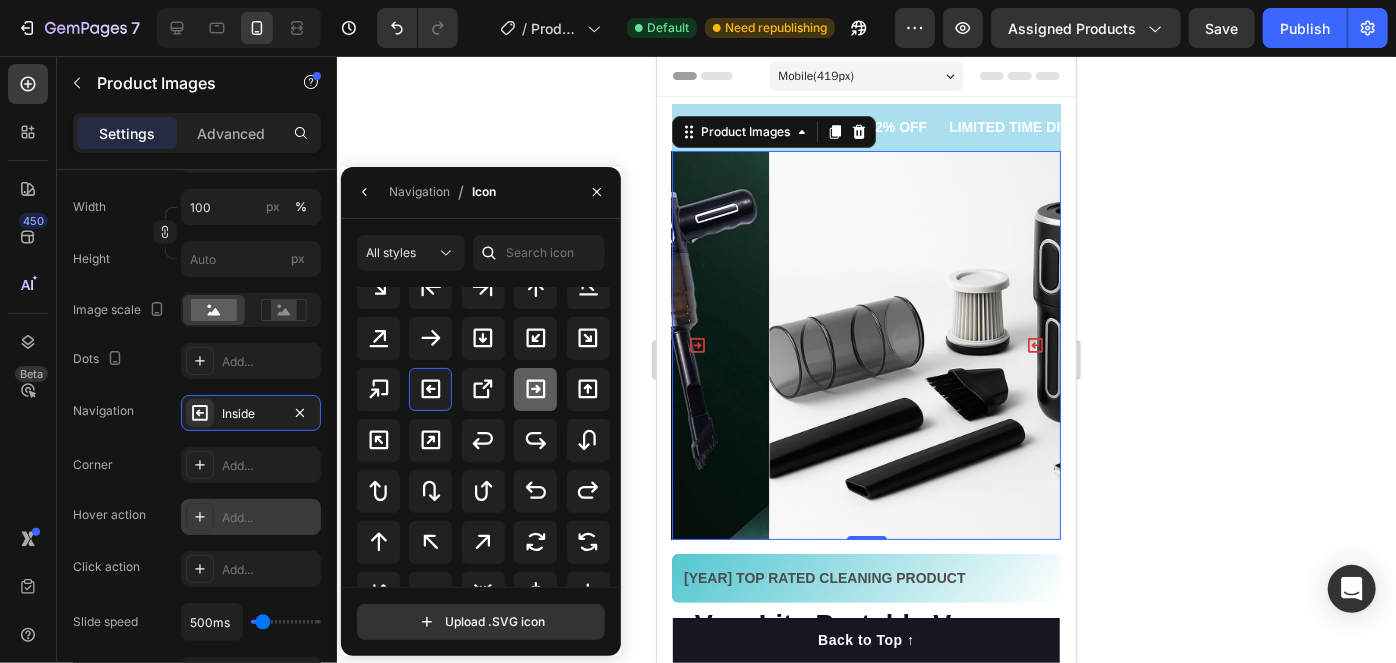 click 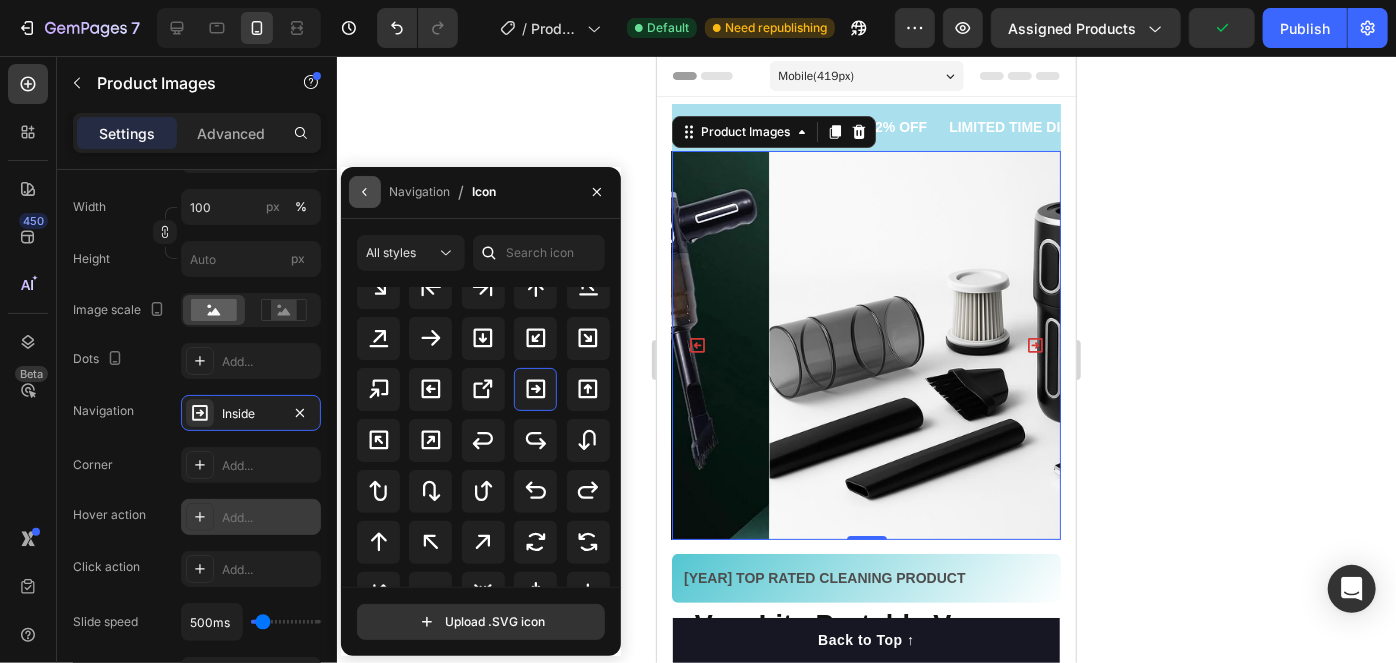 click at bounding box center (365, 192) 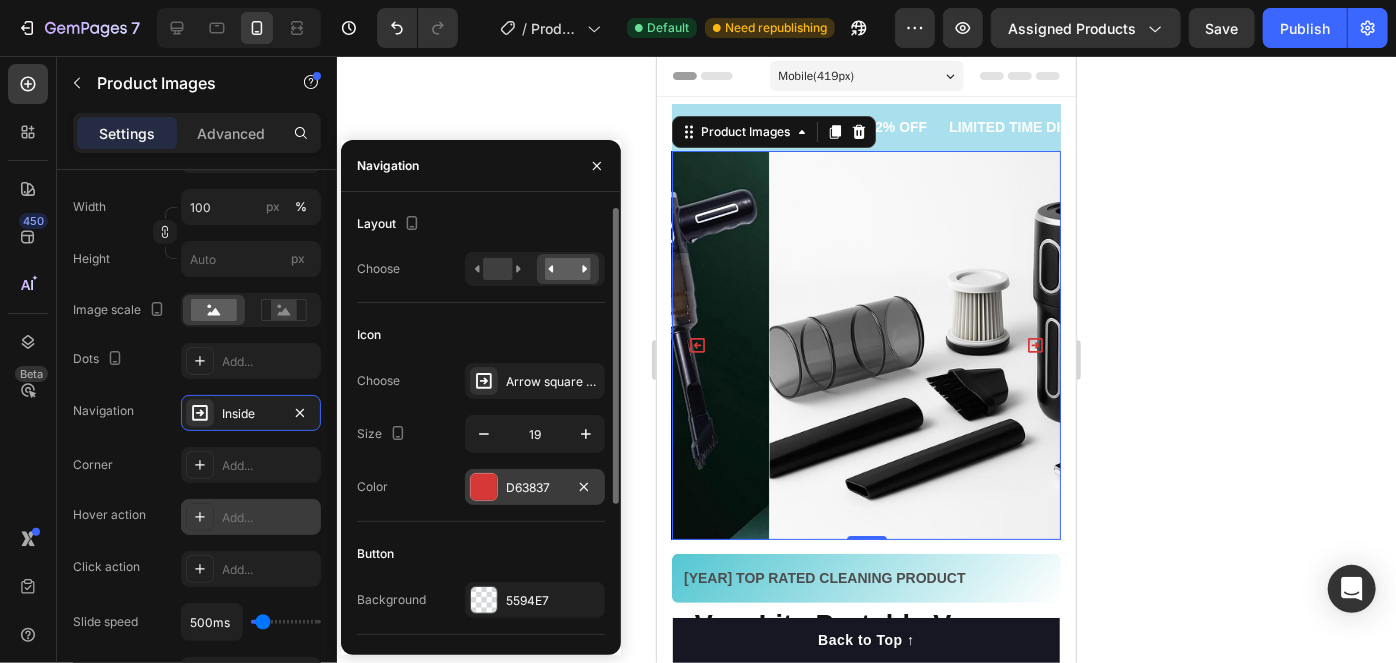 click on "D63837" at bounding box center [535, 488] 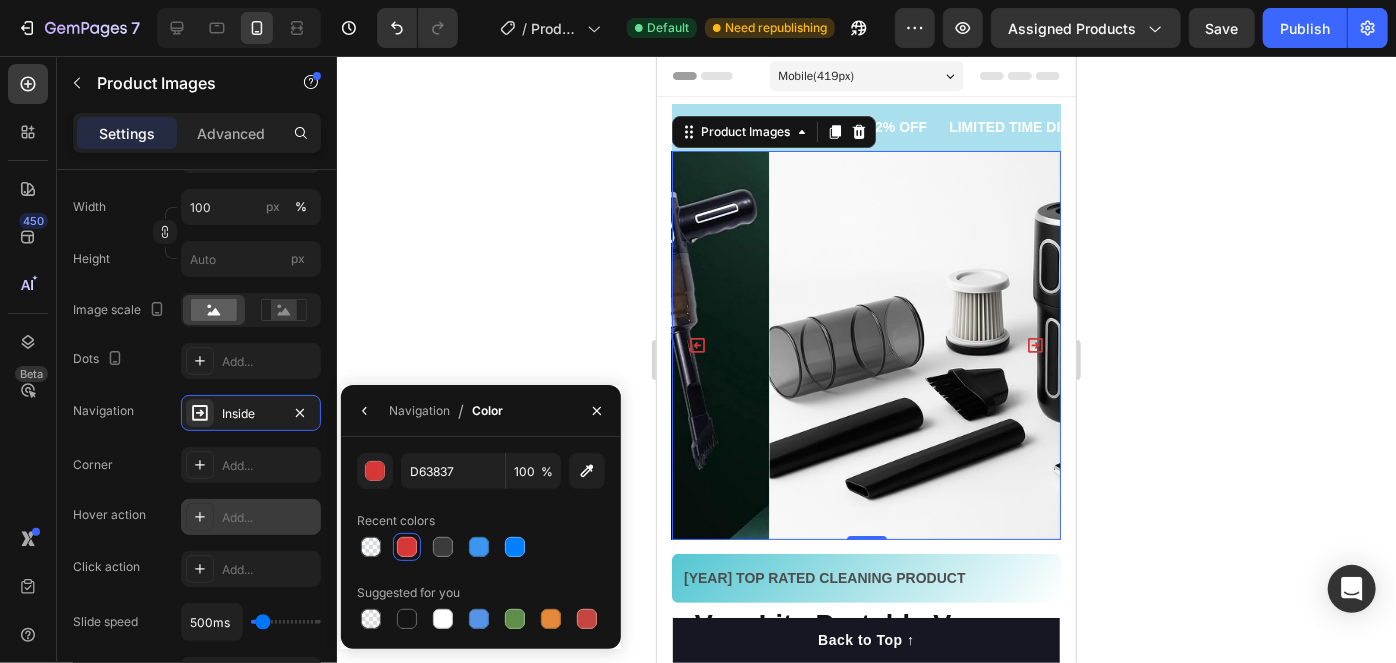 drag, startPoint x: 488, startPoint y: 544, endPoint x: 538, endPoint y: 526, distance: 53.14132 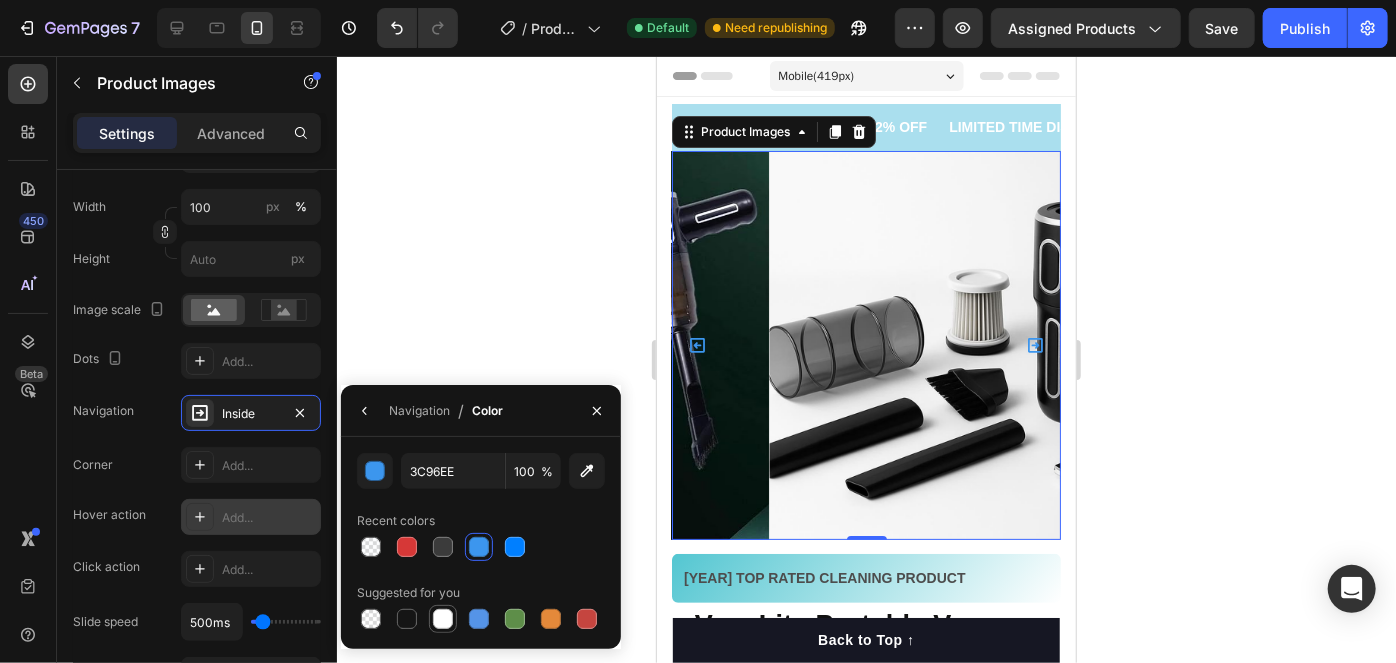 click at bounding box center (443, 619) 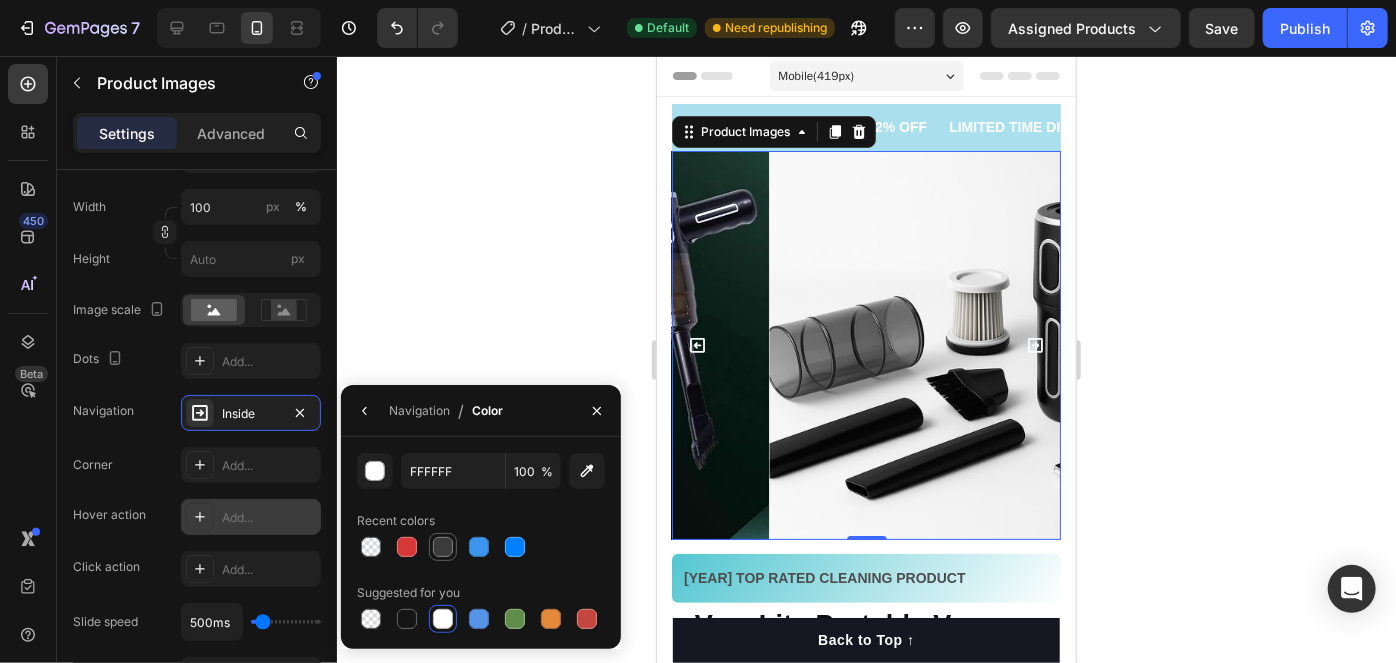 click at bounding box center (443, 547) 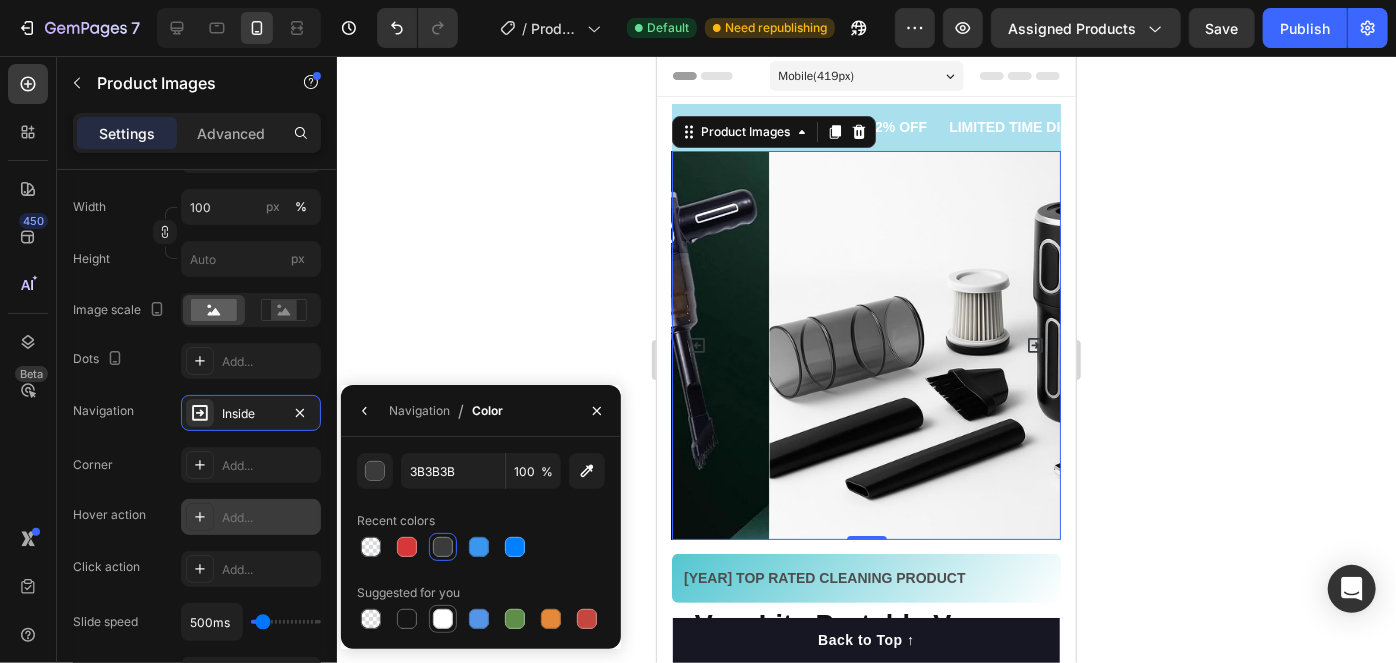 click at bounding box center [443, 619] 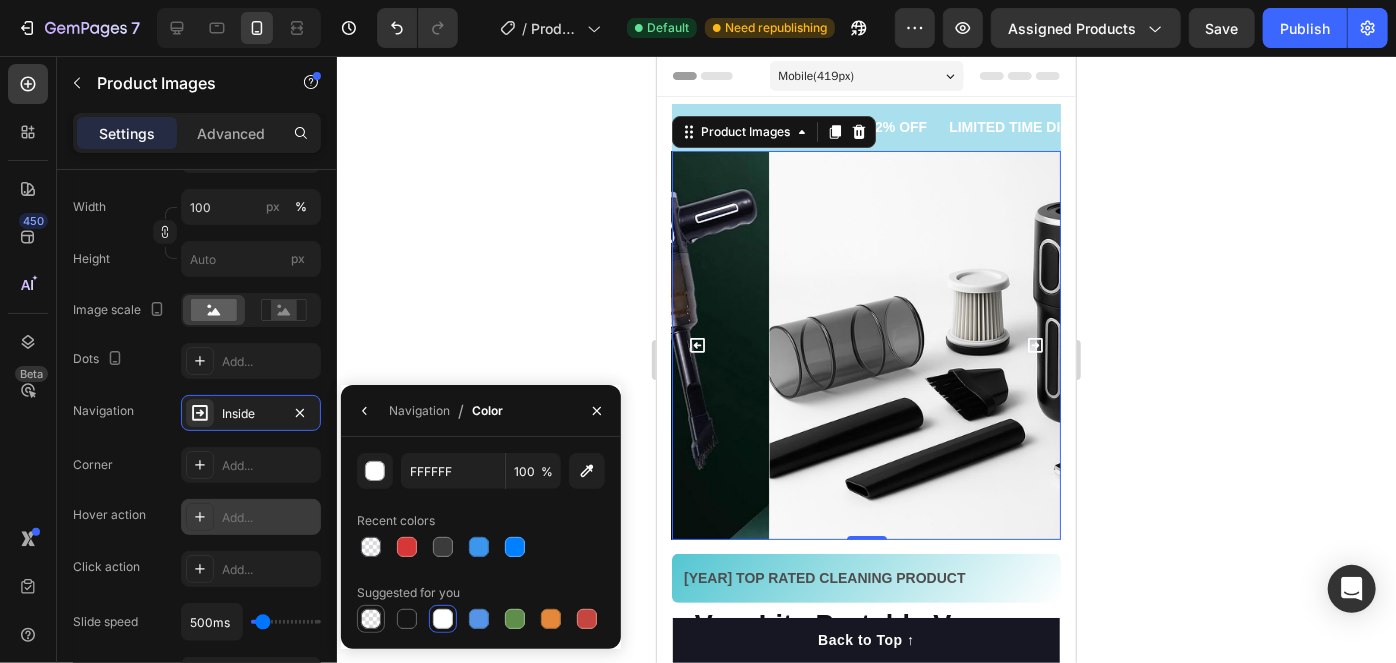 click at bounding box center (371, 619) 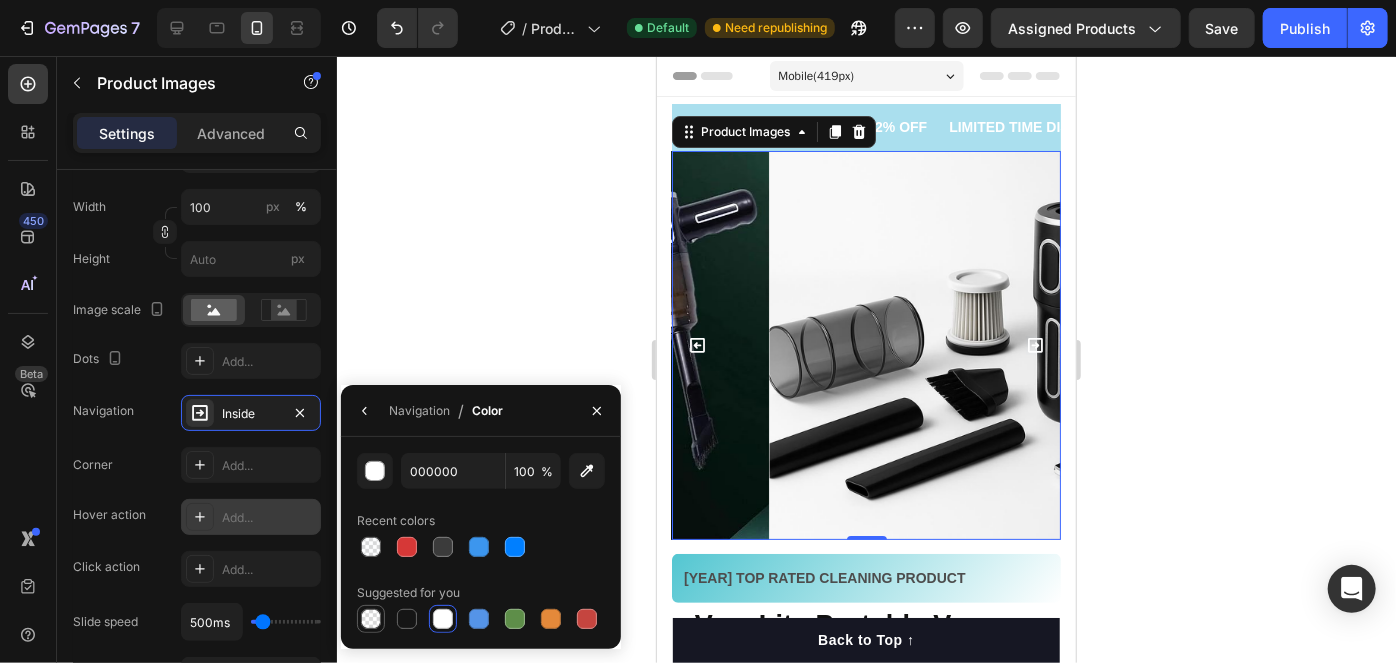 type on "0" 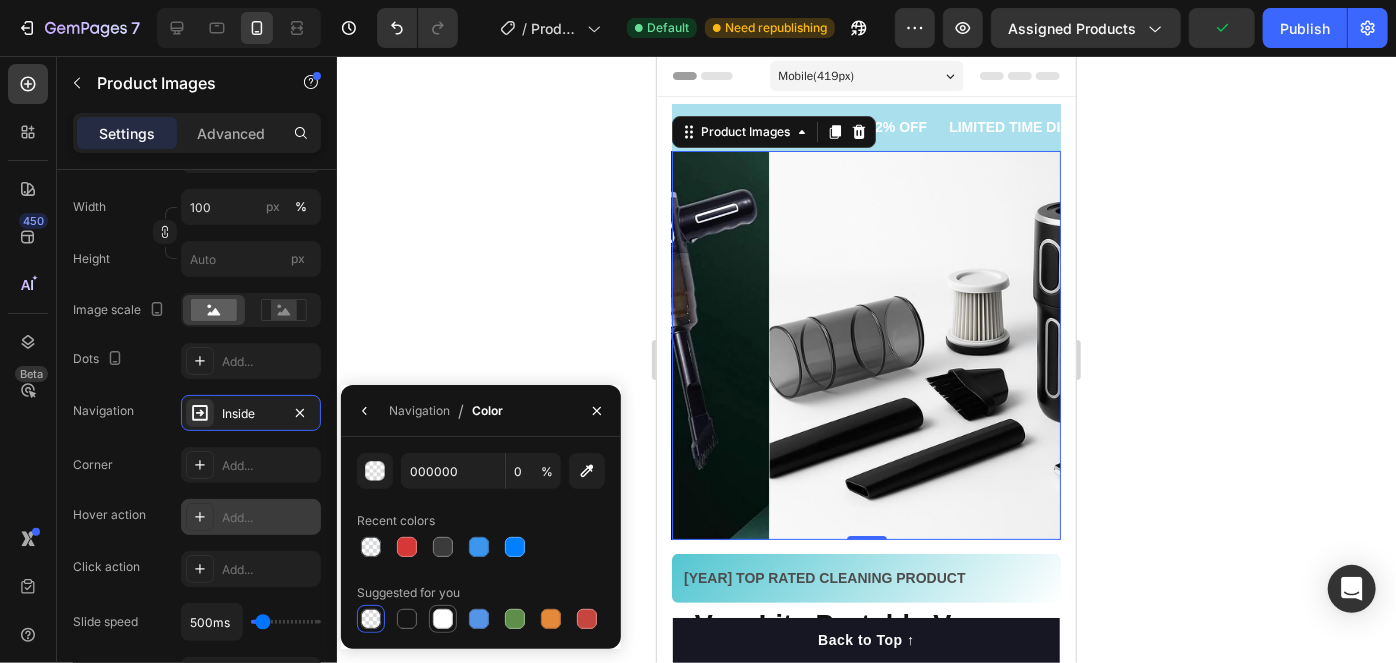 click at bounding box center (443, 619) 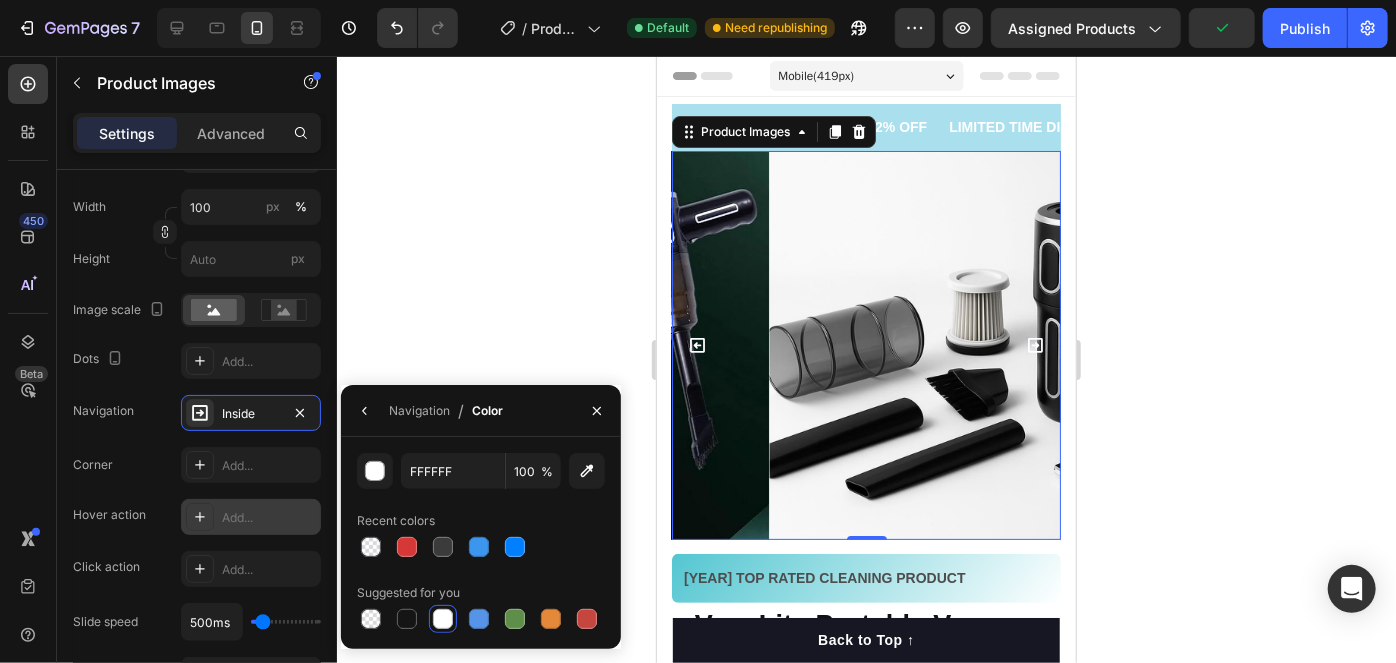 click 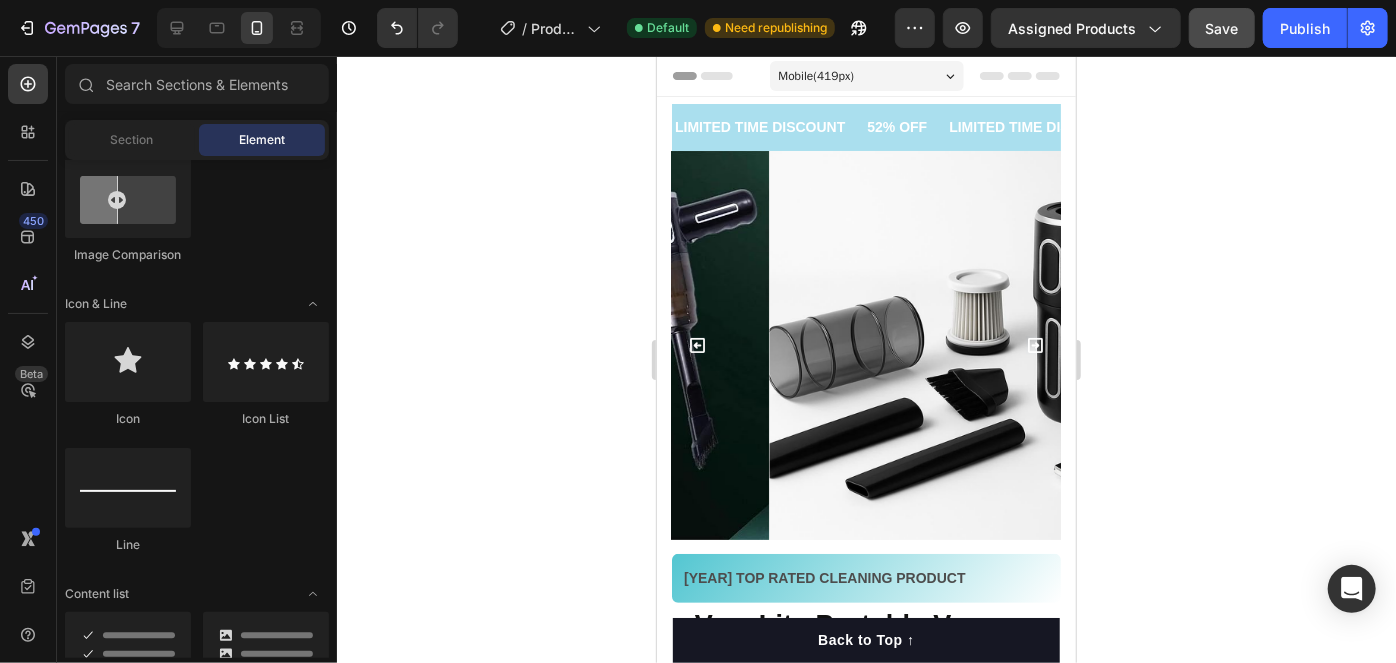 click on "Save" 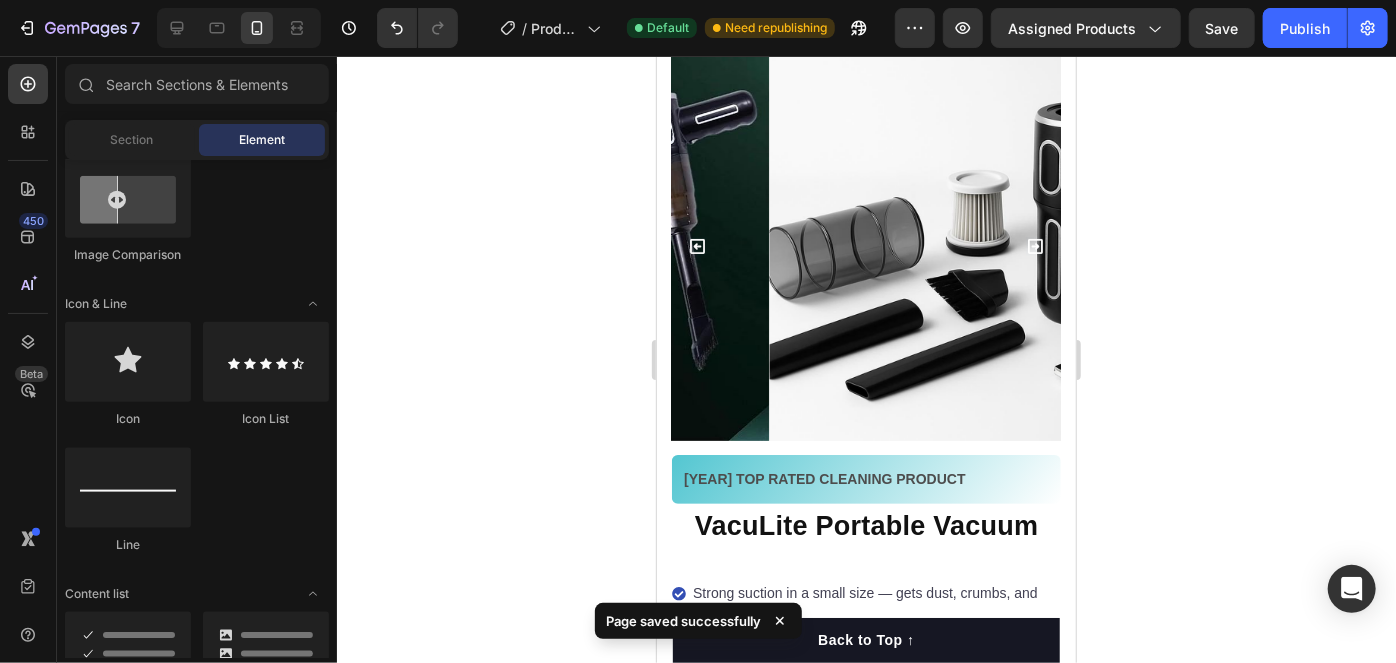scroll, scrollTop: 0, scrollLeft: 0, axis: both 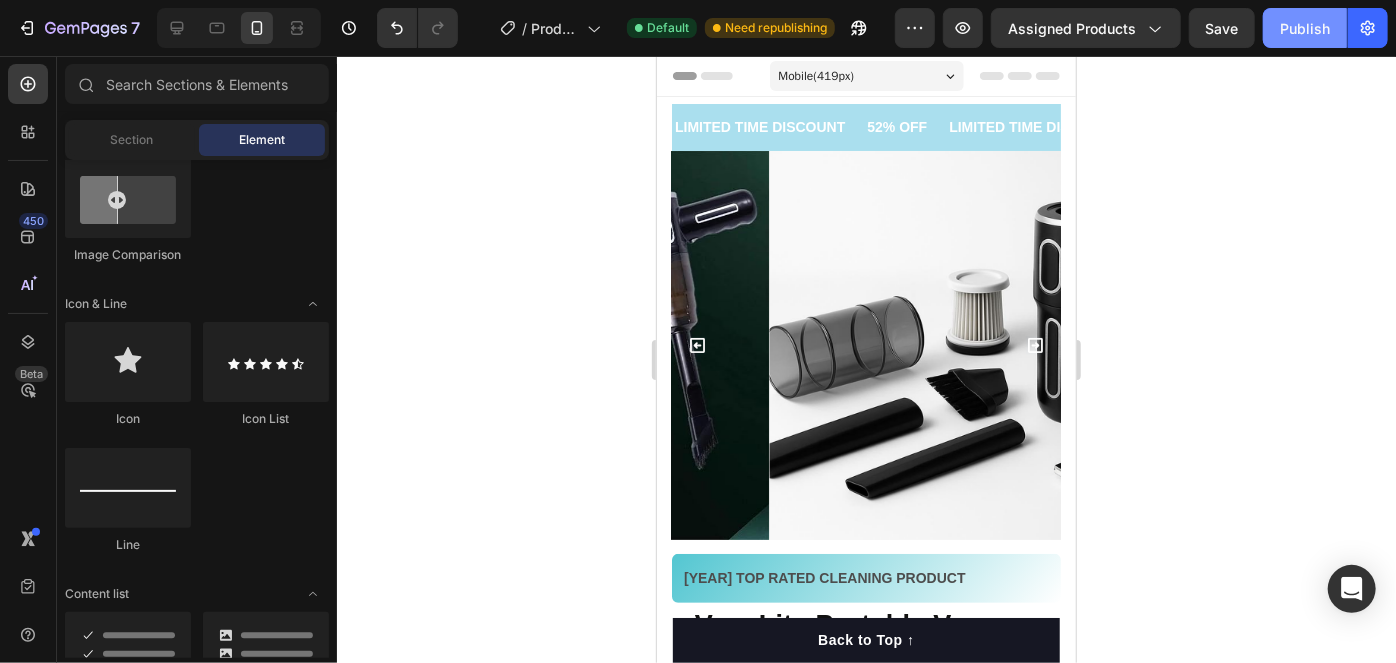 click on "Publish" 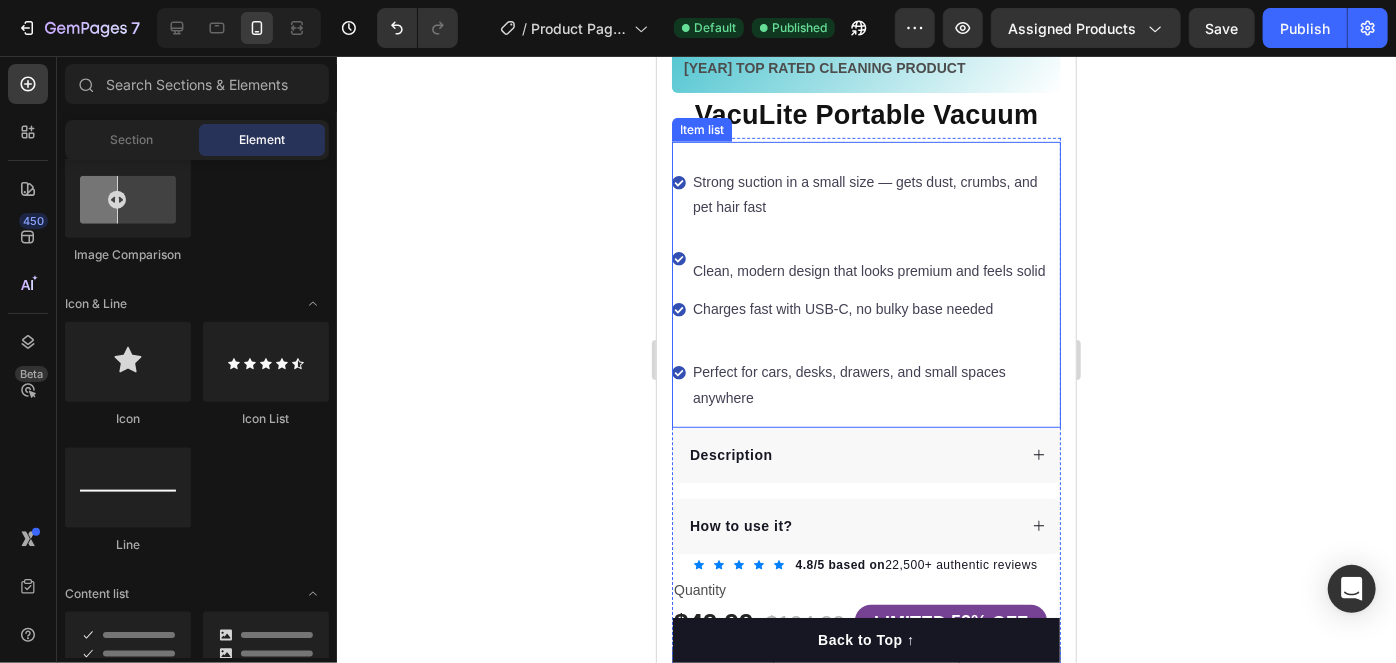 scroll, scrollTop: 636, scrollLeft: 0, axis: vertical 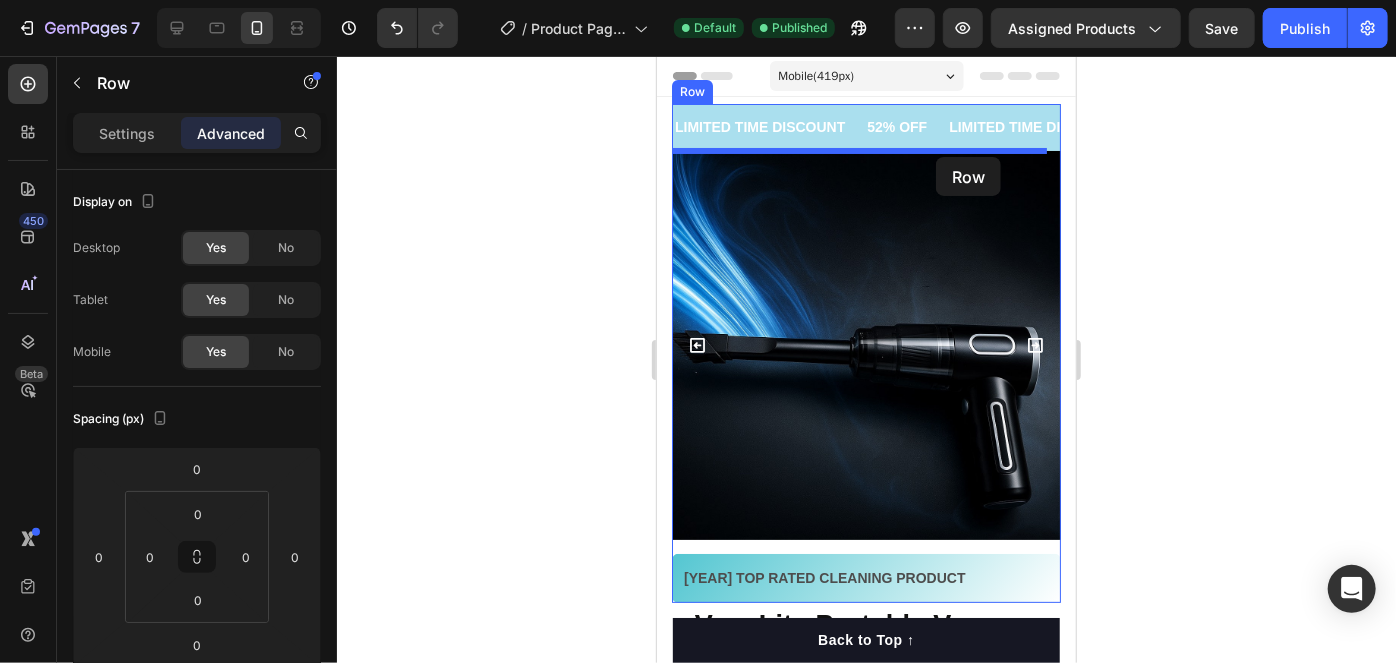drag, startPoint x: 1036, startPoint y: 449, endPoint x: 1859, endPoint y: 209, distance: 857.28 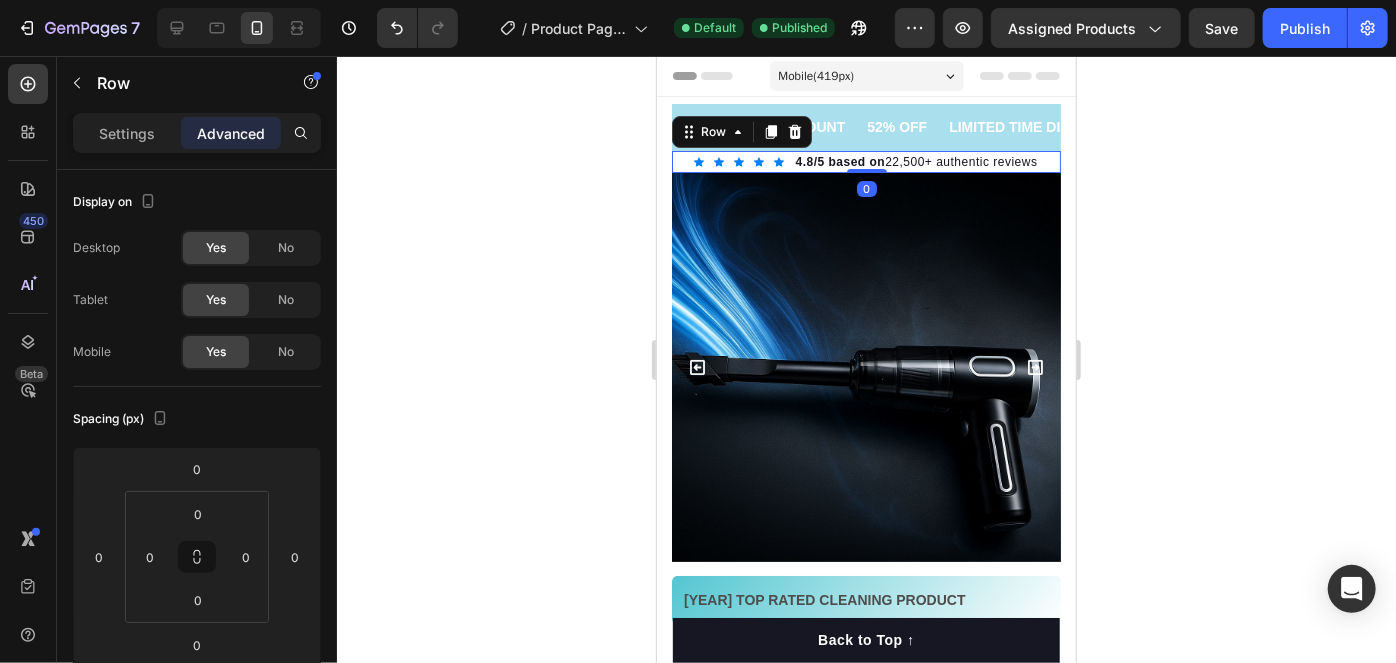 click 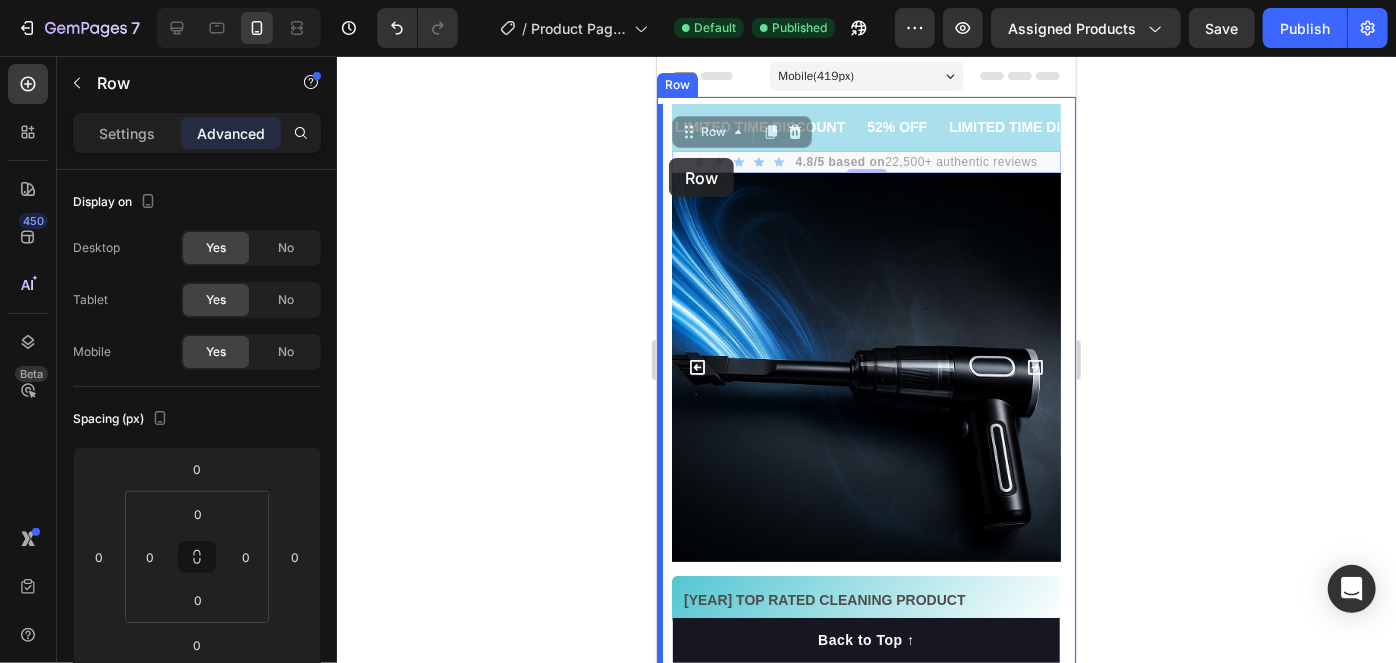 click 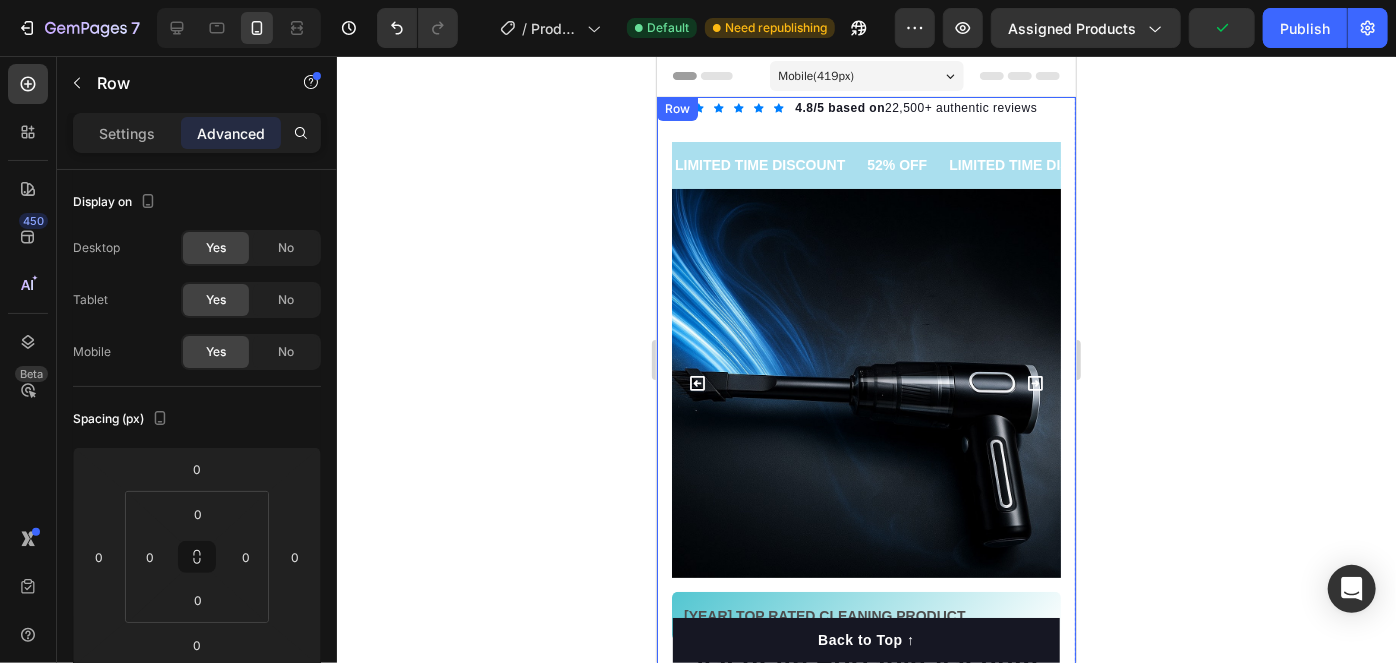 click on "Icon Icon Icon Icon Icon Icon List Hoz 4.8/5 based on  22,500+ authentic reviews Text block Row LIMITED TIME DISCOUNT Text Block 52% OFF Text Block LIMITED TIME DISCOUNT Text Block 52% OFF Text Block LIMITED TIME DISCOUNT Text Block 52% OFF Text Block LIMITED TIME DISCOUNT Text Block 52% OFF Text Block LIMITED TIME DISCOUNT Text Block 52% OFF Text Block LIMITED TIME DISCOUNT Text Block 52% OFF Text Block Marquee
Product Images [YEAR] TOP RATED CLEANING PRODUCT Text block Row Row Row VacuLite Portable Vacuum Product Title Perfect for sensitive tummies Supercharge immunity System Bursting with protein, vitamins, and minerals Supports strong muscles, increases bone strength Item list Strong suction in a small size — gets dust, crumbs, and pet hair fast Clean, modern design that looks premium and feels solid Charges fast with USB-C, no bulky base needed   Perfect for cars, desks, drawers, and small spaces anywhere Item list
Description
Accordion 52%" at bounding box center (865, 708) 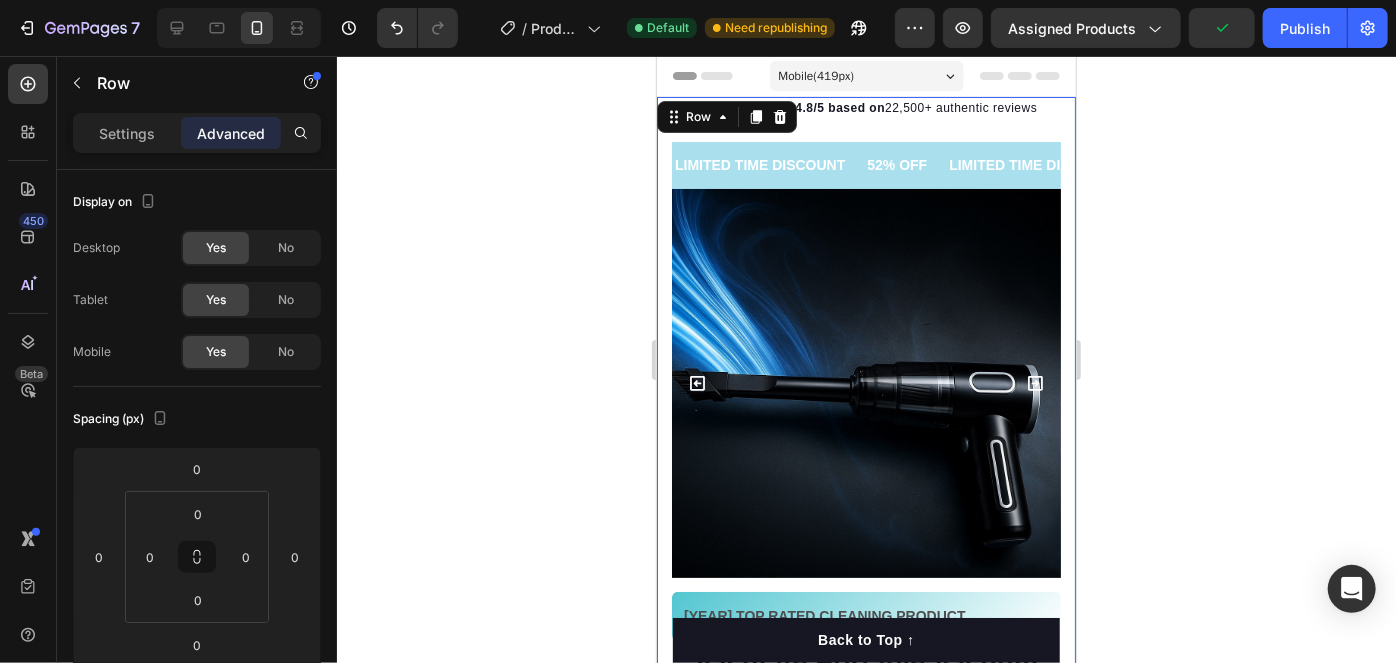 click 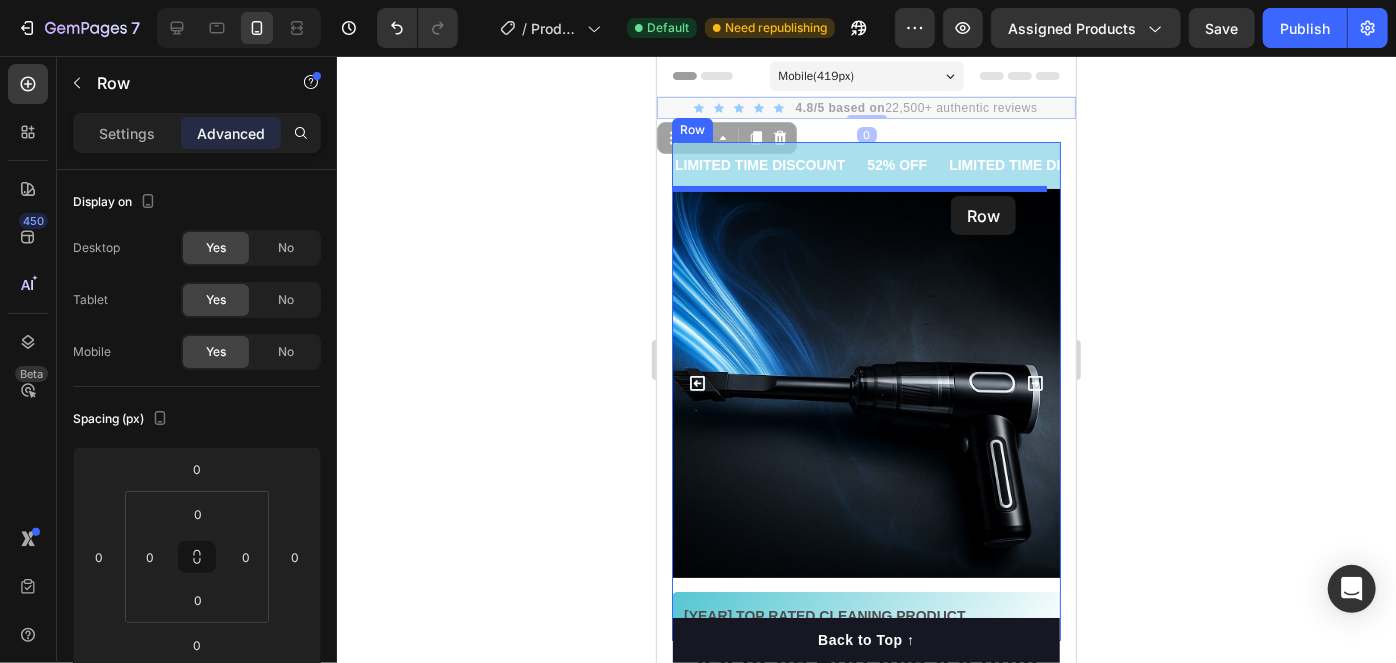 drag, startPoint x: 1041, startPoint y: 98, endPoint x: 1981, endPoint y: 324, distance: 966.78644 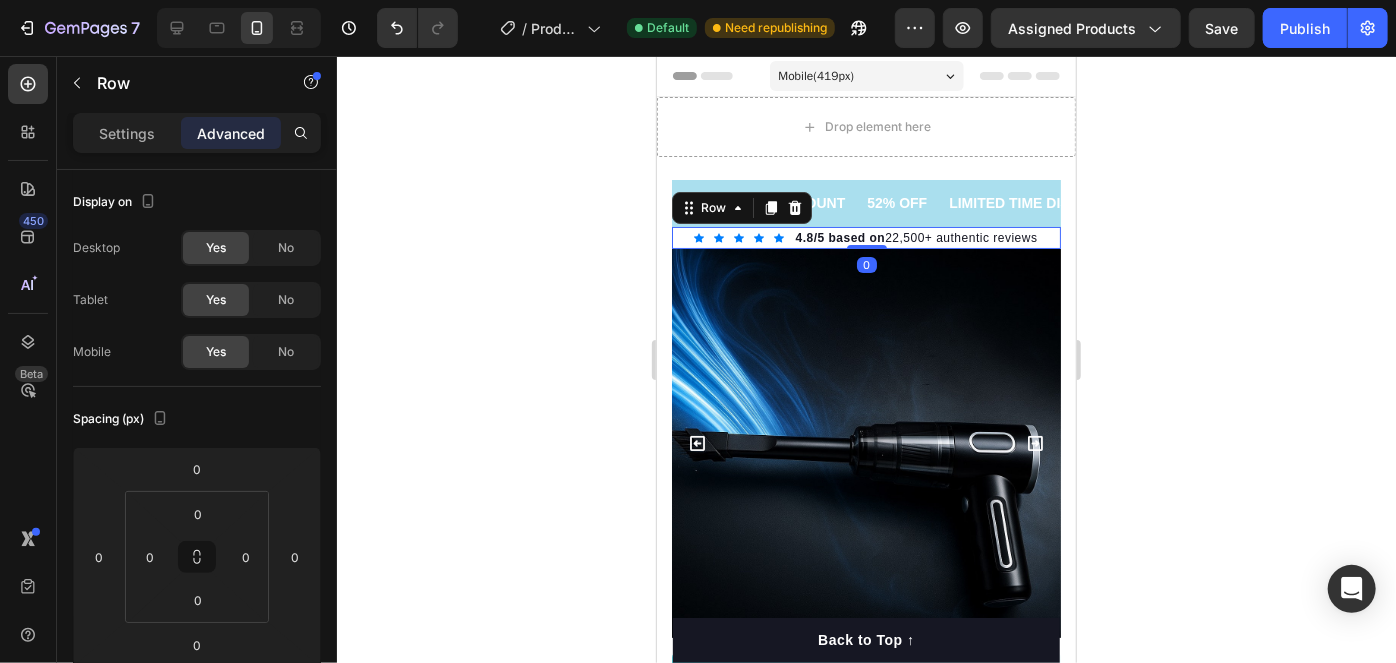 click 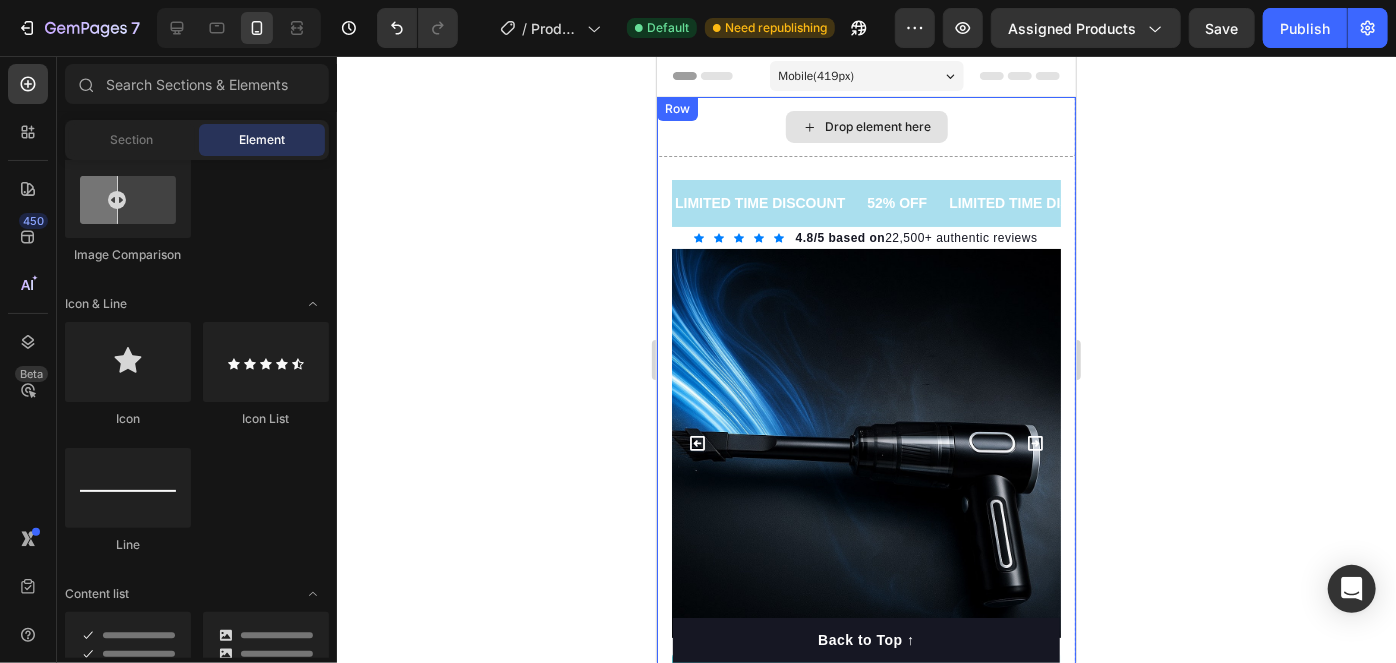 click on "Drop element here" at bounding box center [865, 126] 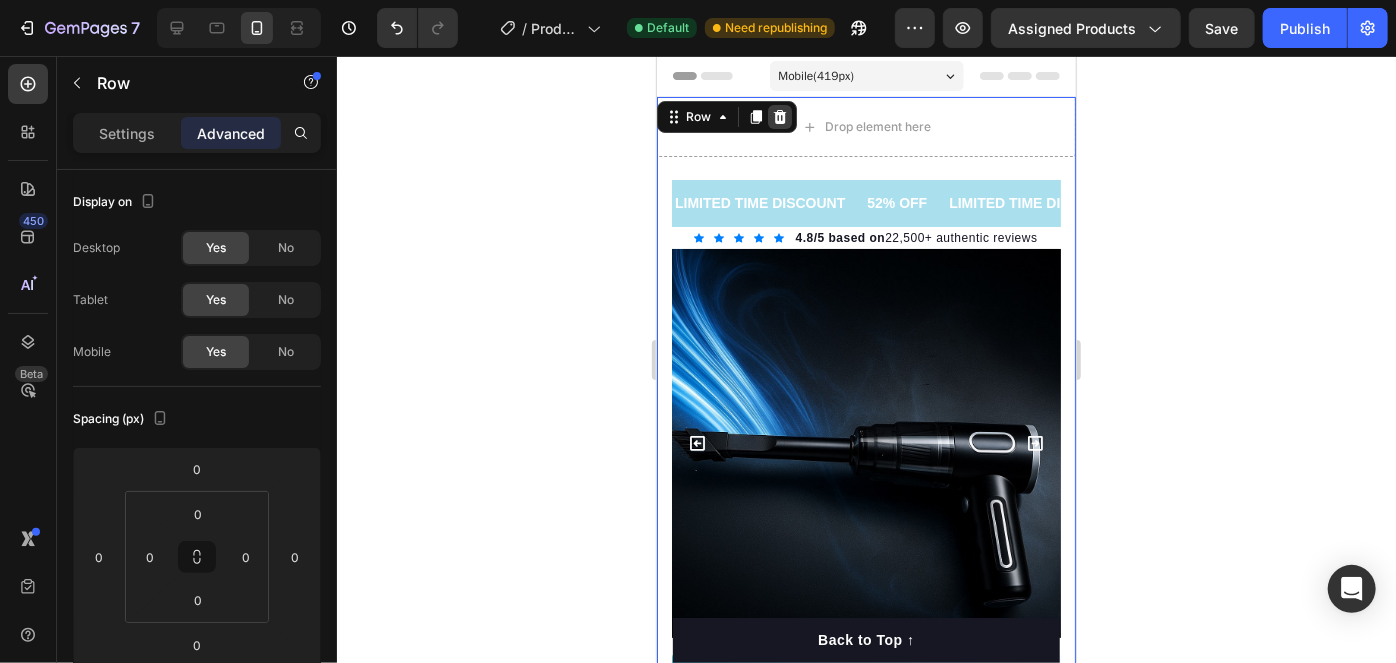 click at bounding box center [779, 116] 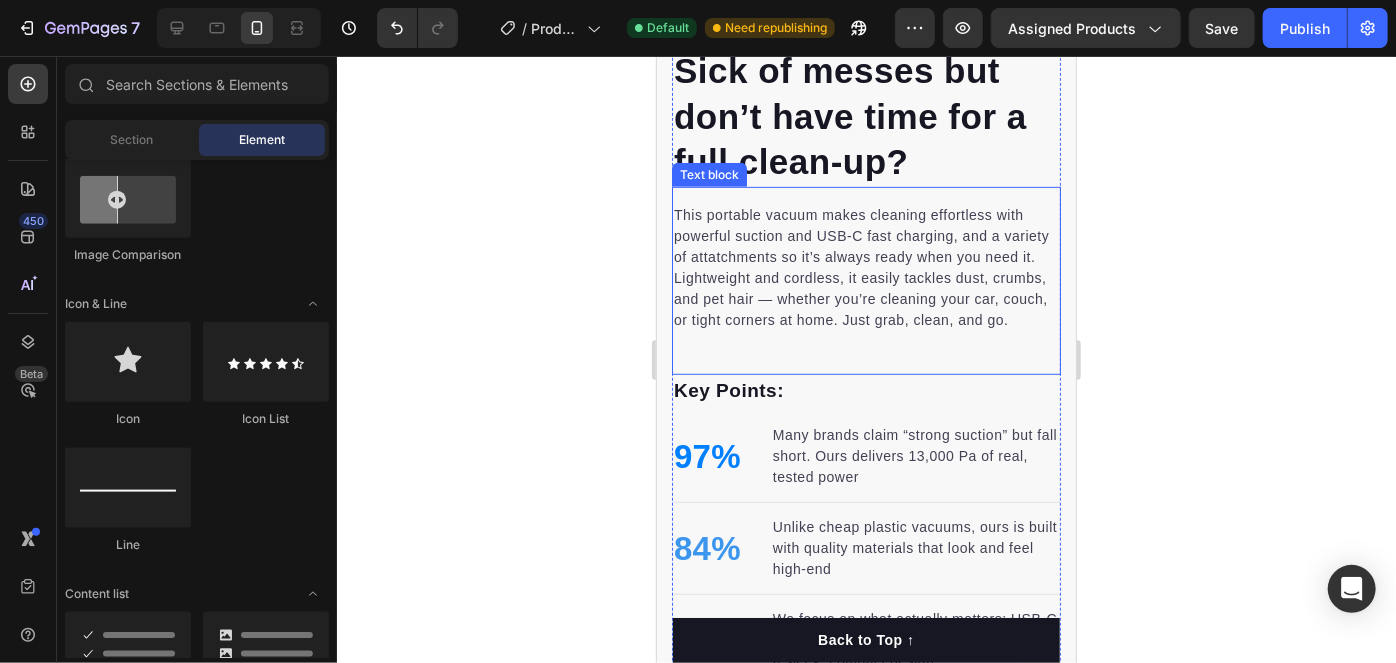 scroll, scrollTop: 0, scrollLeft: 0, axis: both 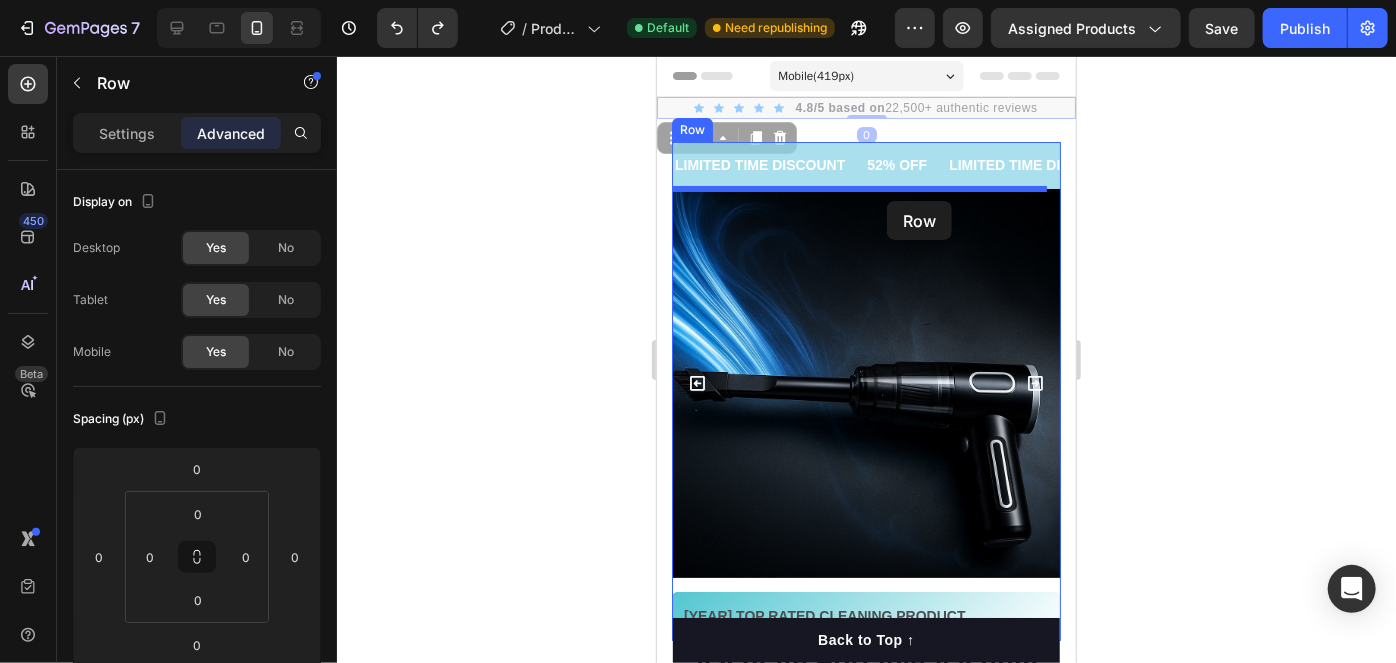 drag, startPoint x: 1038, startPoint y: 100, endPoint x: 886, endPoint y: 200, distance: 181.94505 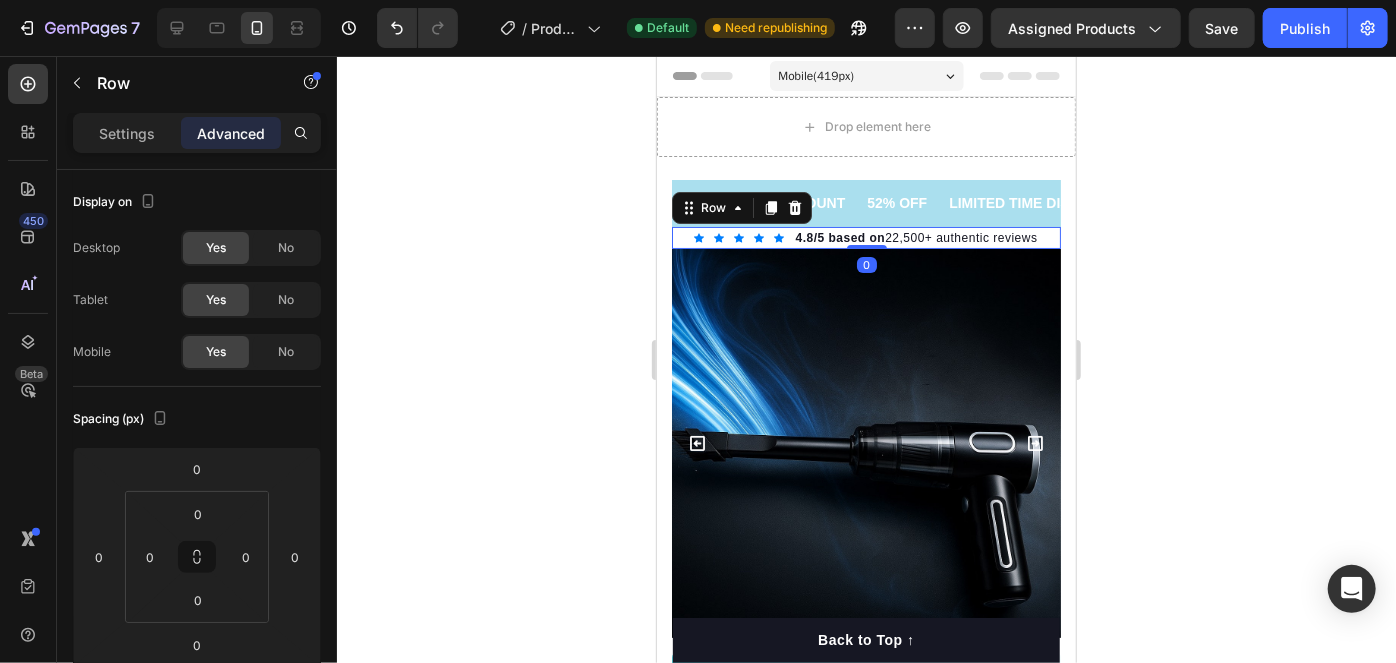 click 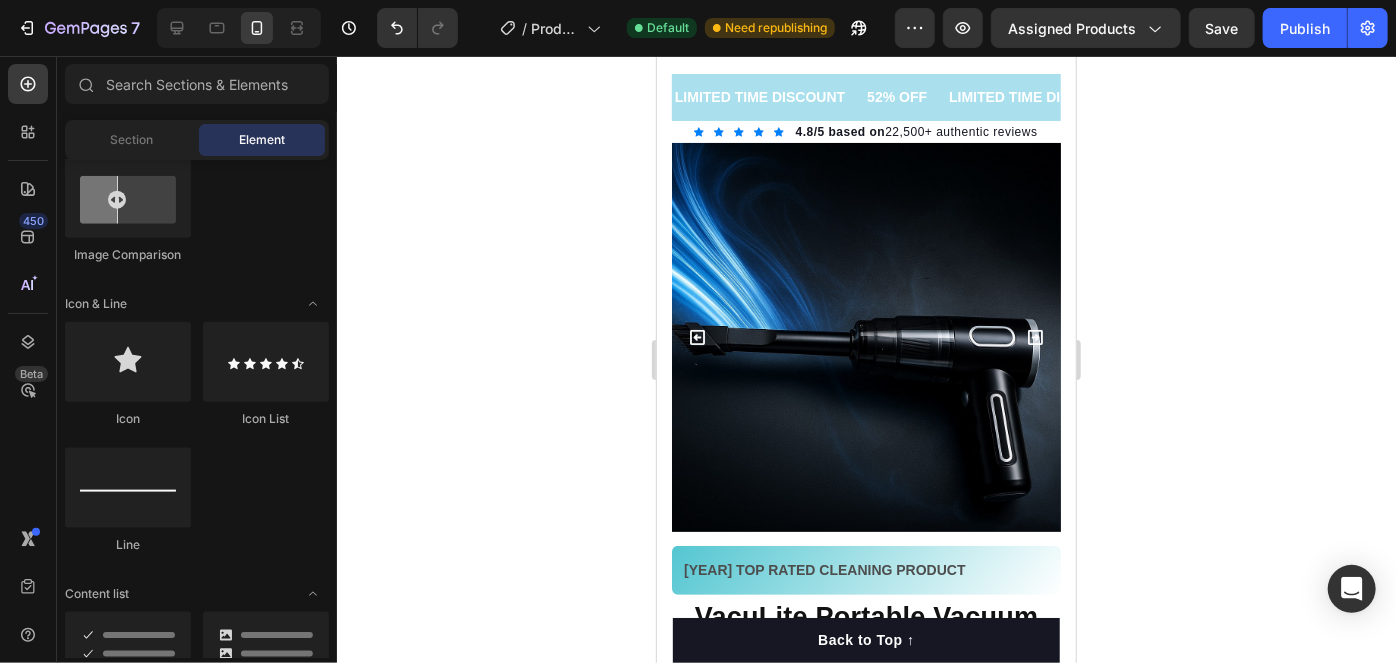 scroll, scrollTop: 115, scrollLeft: 0, axis: vertical 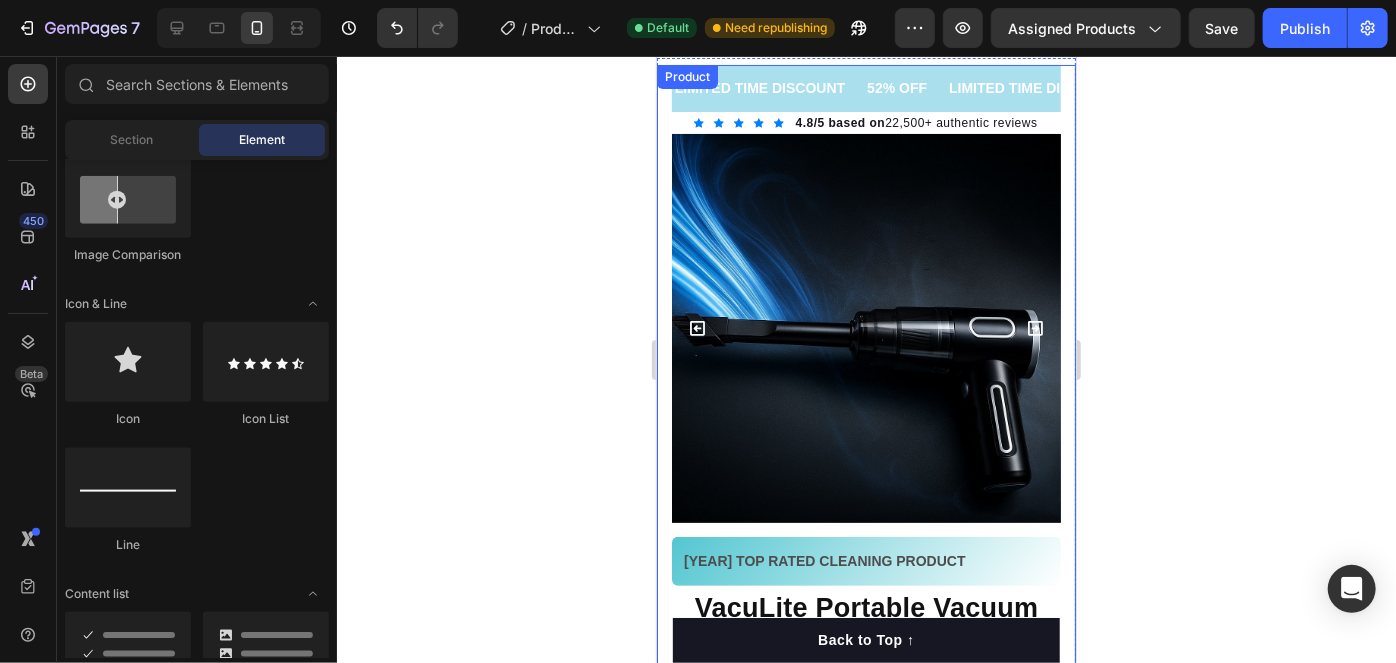 click 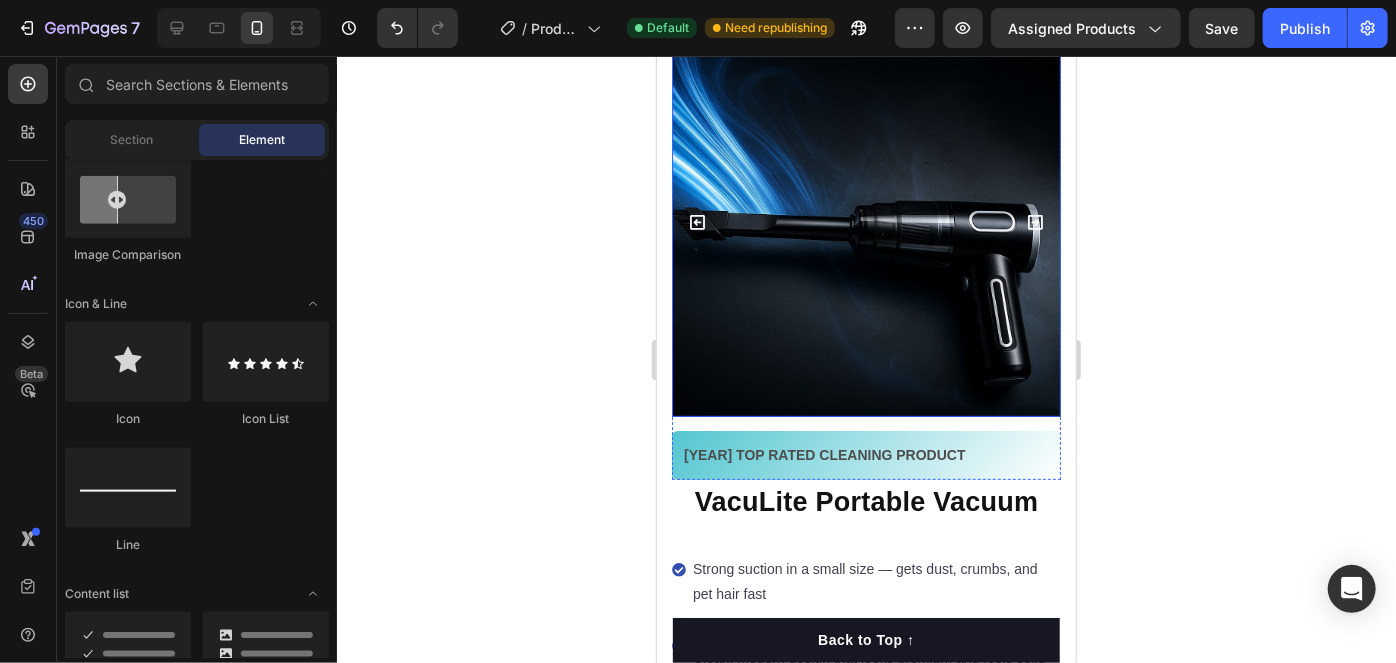 scroll, scrollTop: 115, scrollLeft: 0, axis: vertical 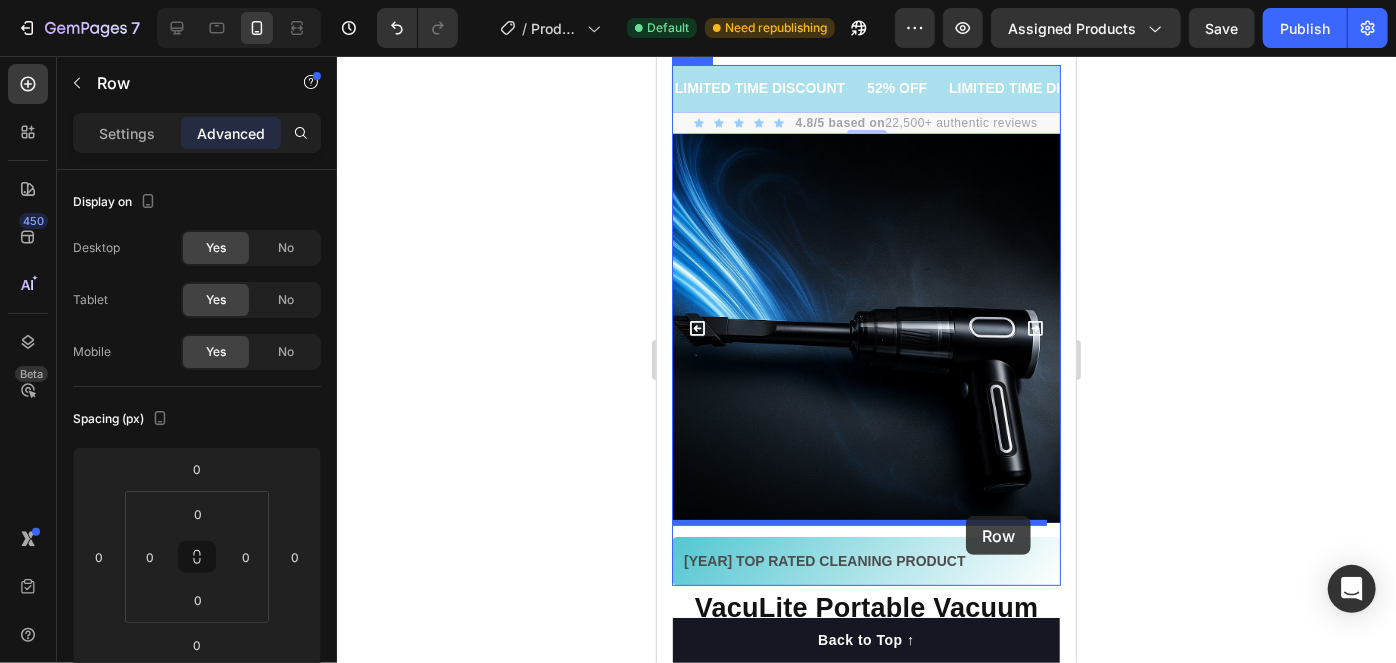 drag, startPoint x: 1042, startPoint y: 116, endPoint x: 965, endPoint y: 515, distance: 406.3619 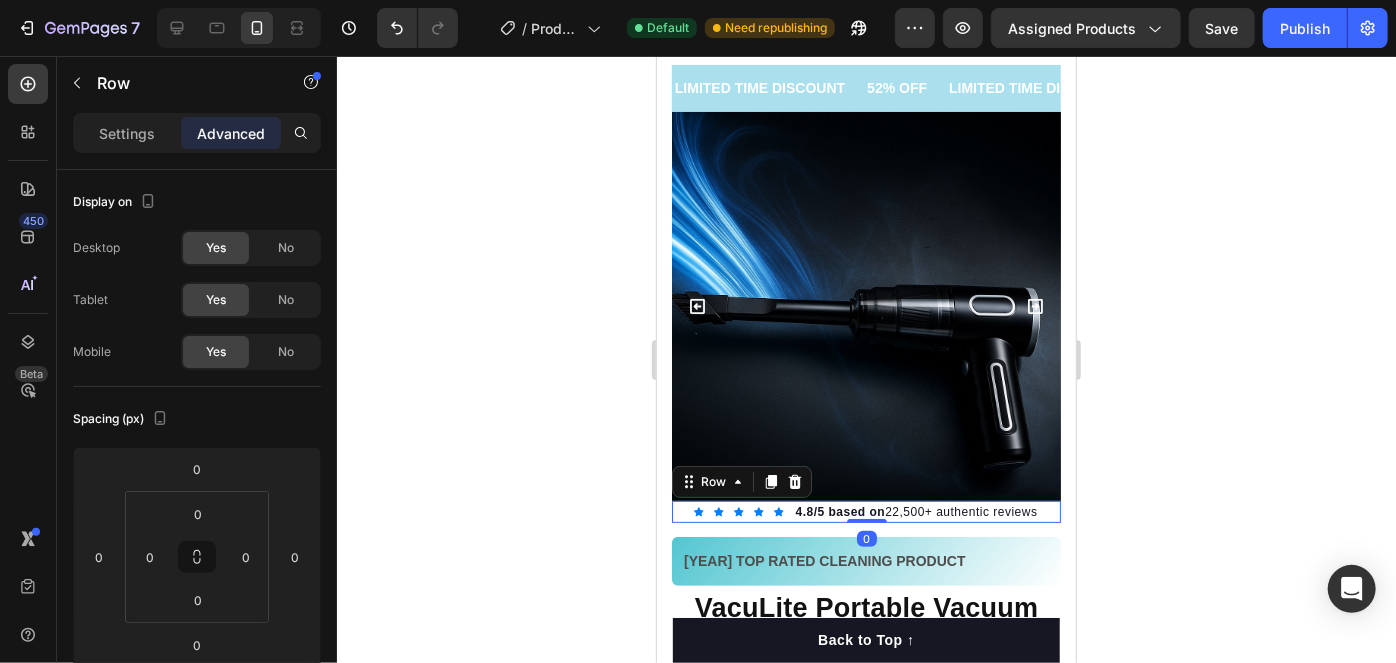 click 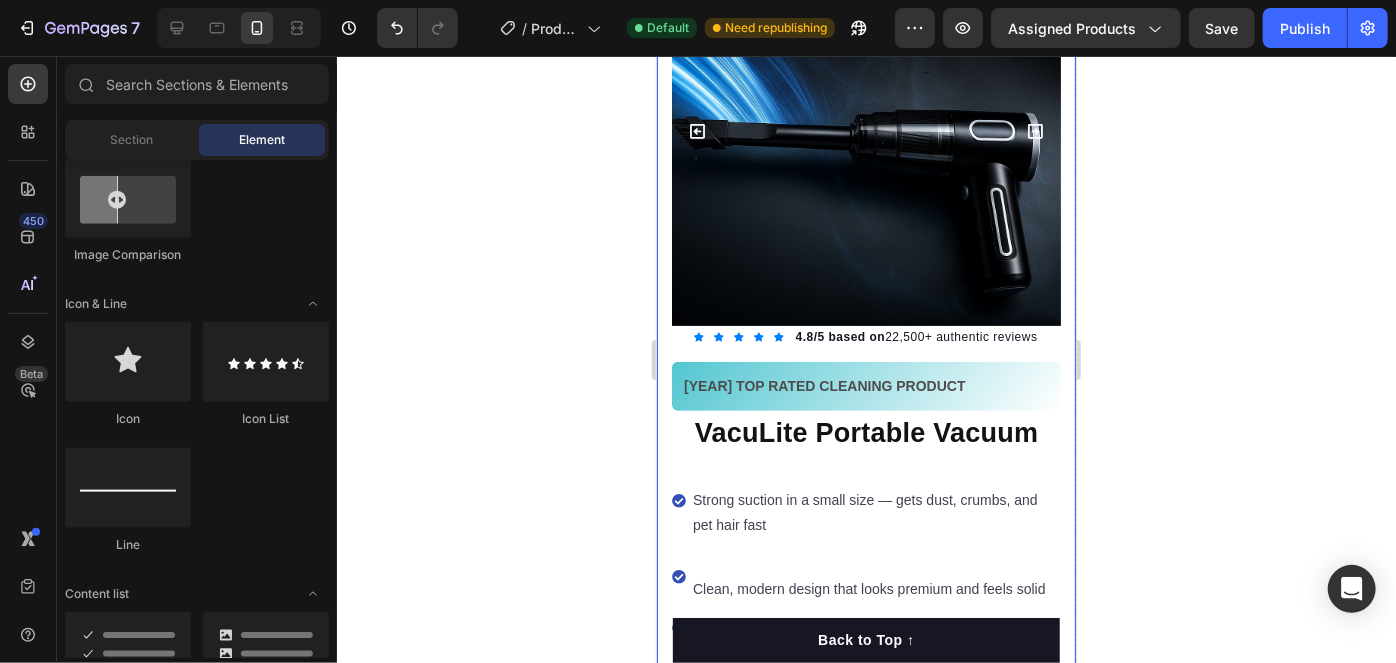 scroll, scrollTop: 297, scrollLeft: 0, axis: vertical 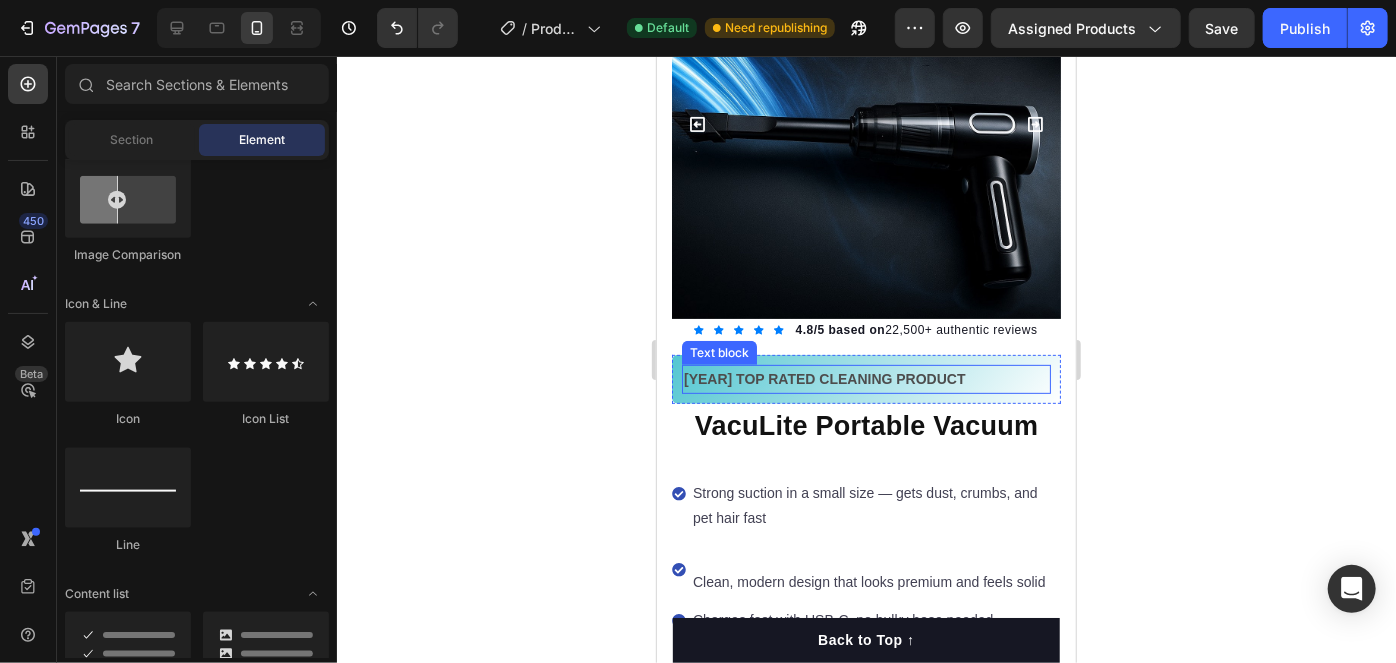 click on "[YEAR] TOP RATED CLEANING PRODUCT" at bounding box center (865, 378) 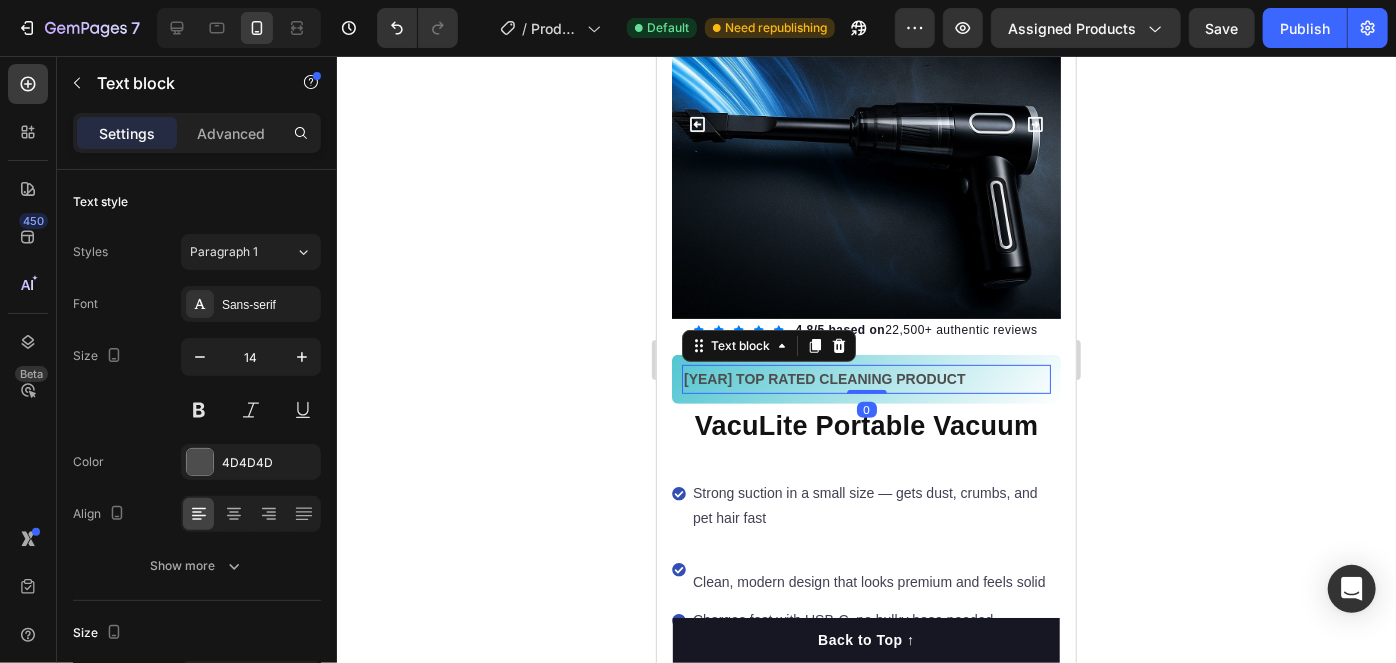 click on "[YEAR] TOP RATED CLEANING PRODUCT" at bounding box center [865, 378] 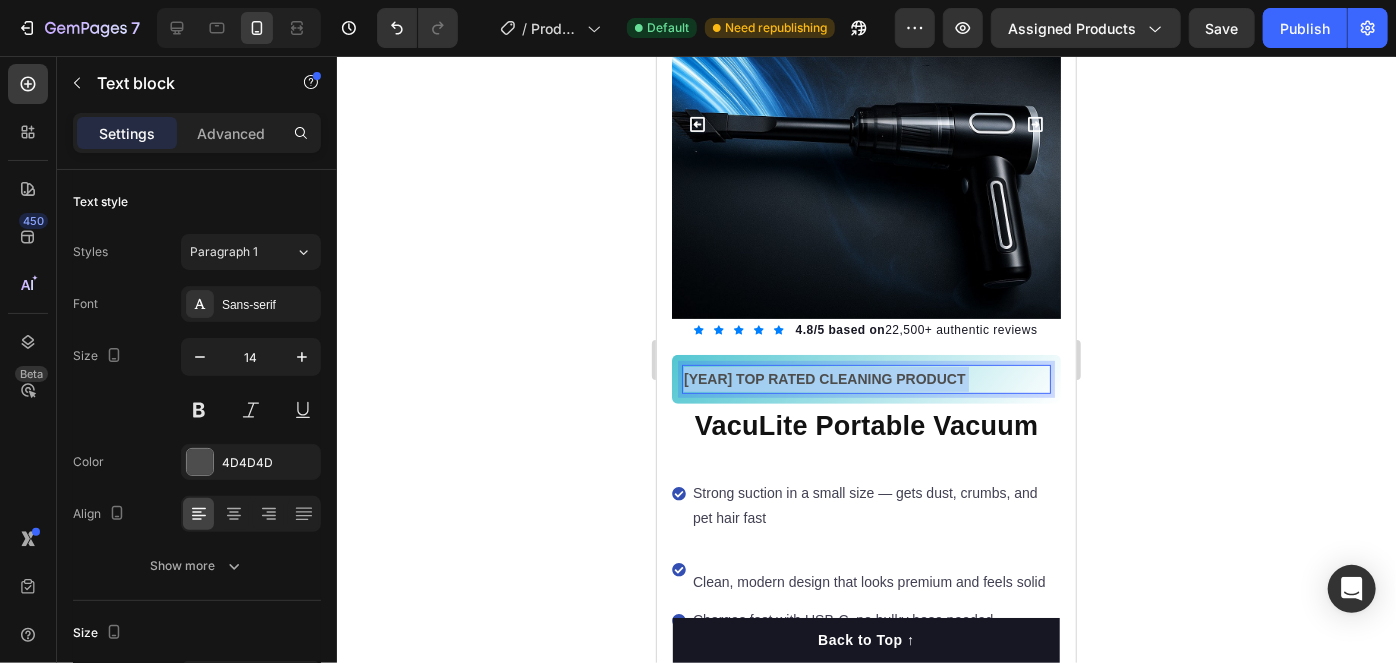 drag, startPoint x: 965, startPoint y: 360, endPoint x: 1106, endPoint y: 381, distance: 142.55525 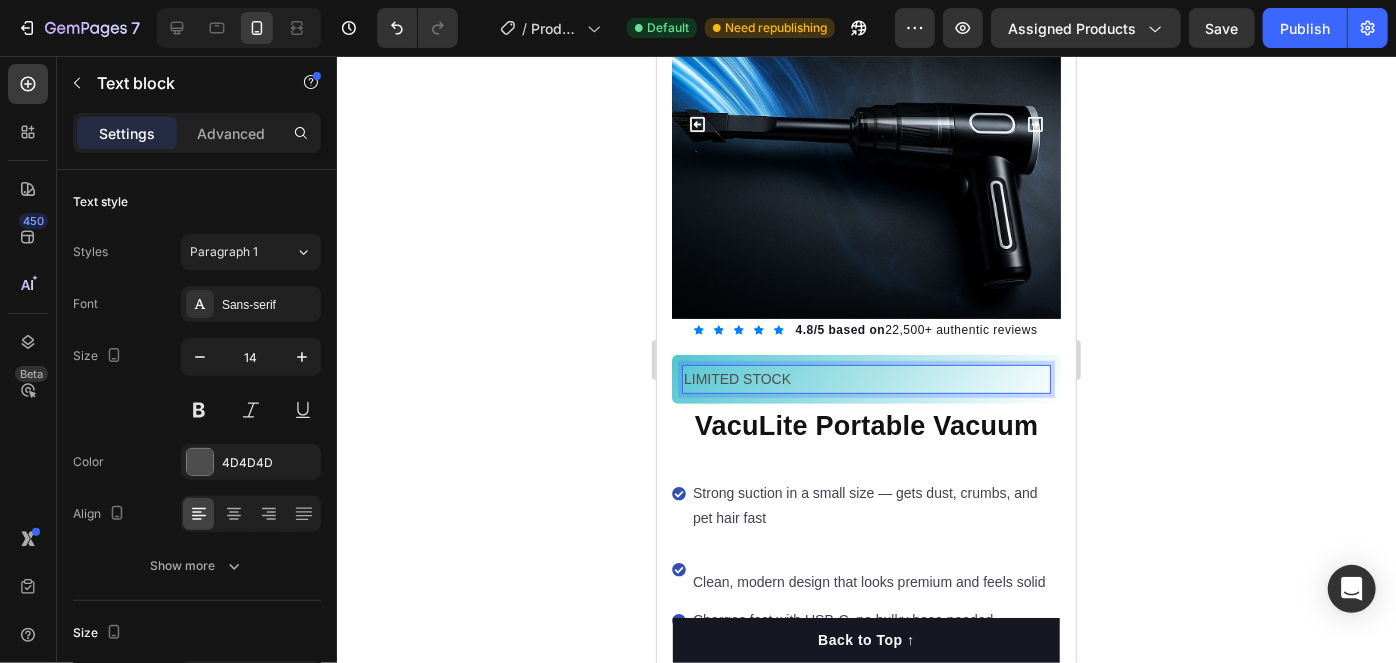 click 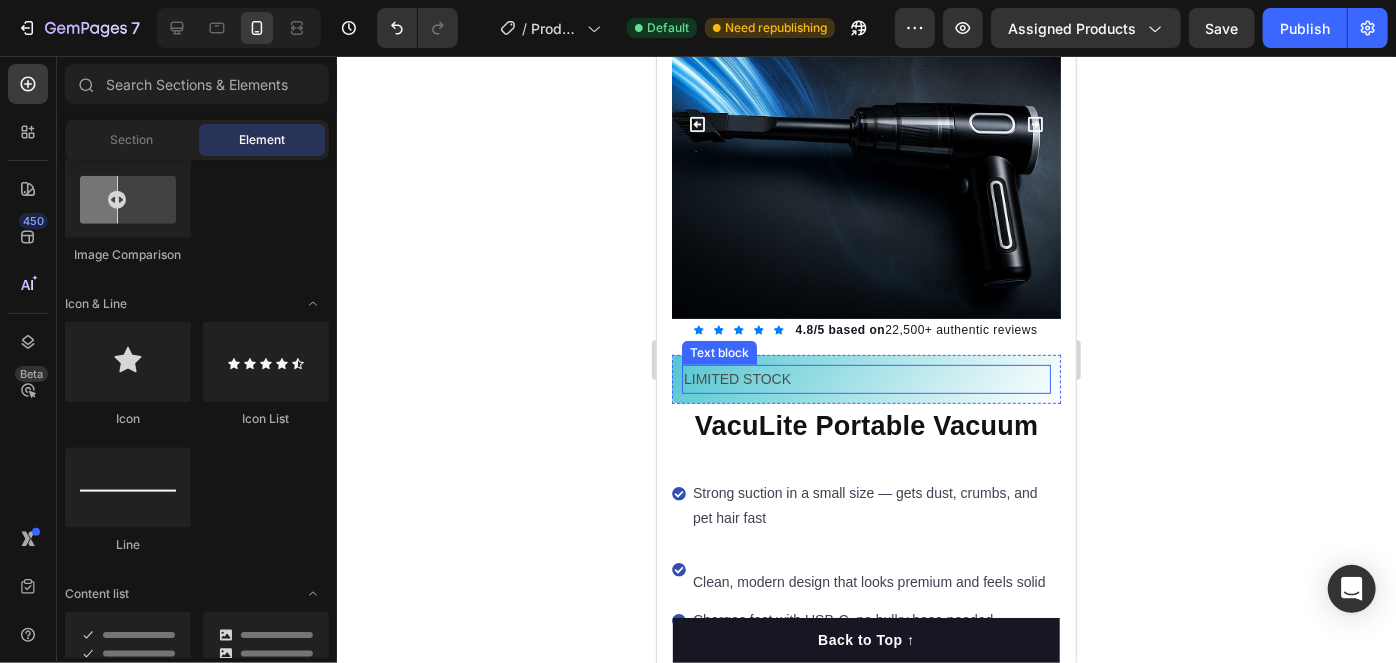 click on "LIMITED STOCK" at bounding box center [865, 378] 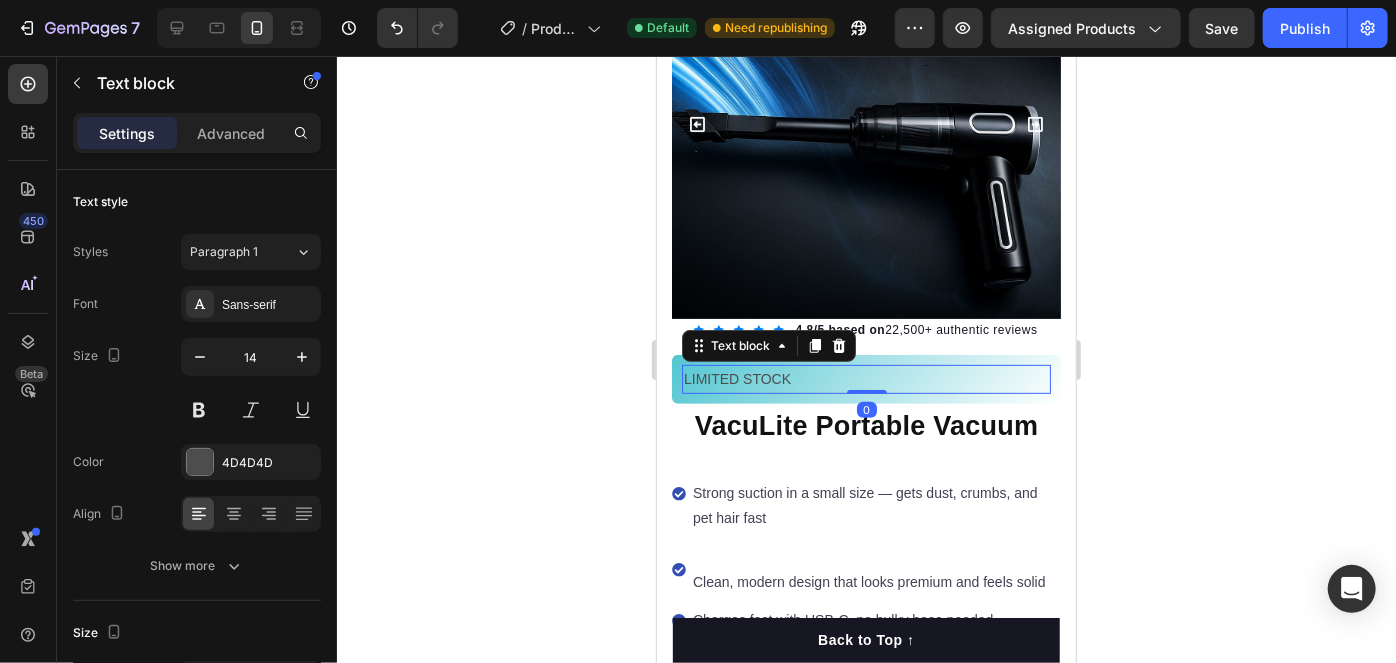 click on "LIMITED STOCK" at bounding box center [865, 378] 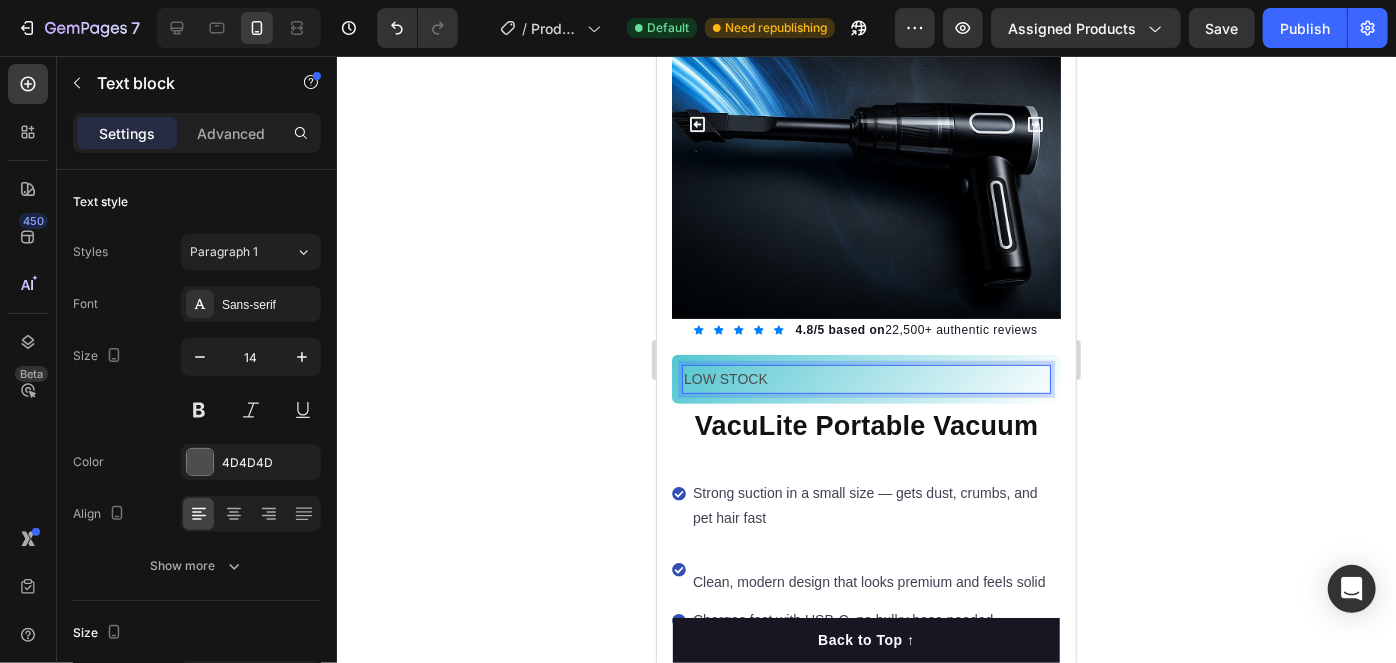 click on "LOW STOCK" at bounding box center [865, 378] 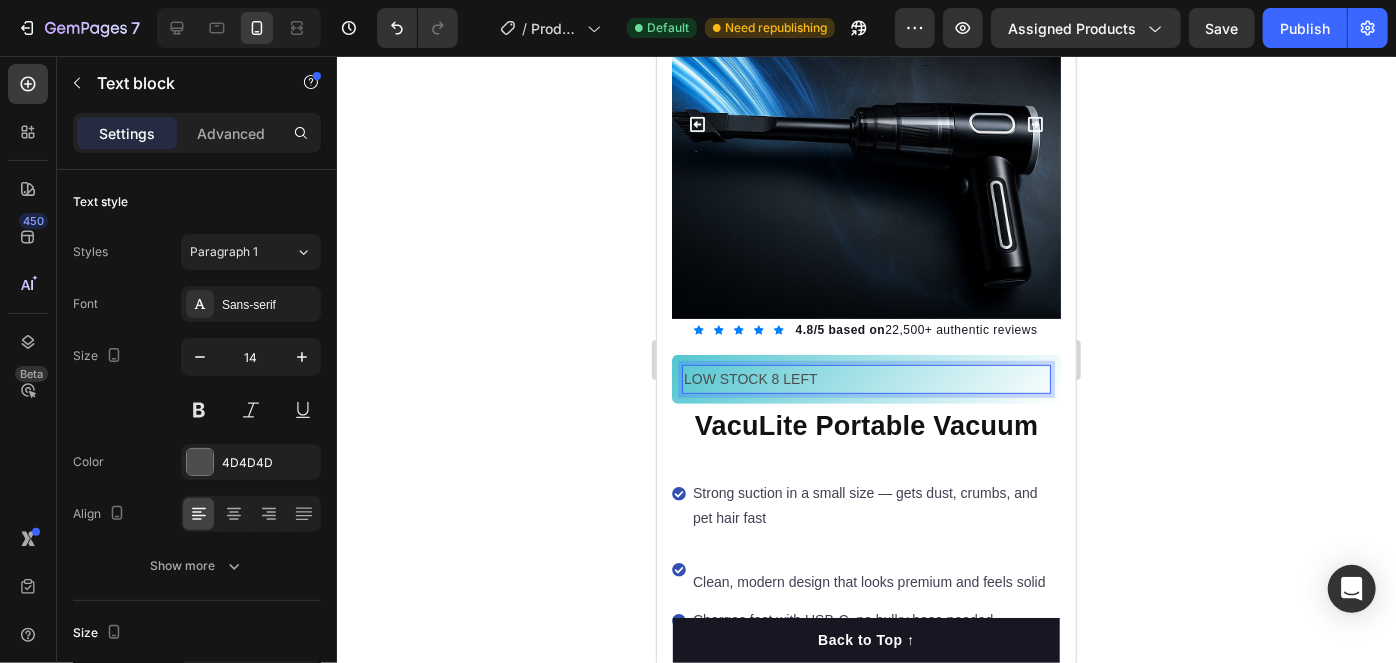 click 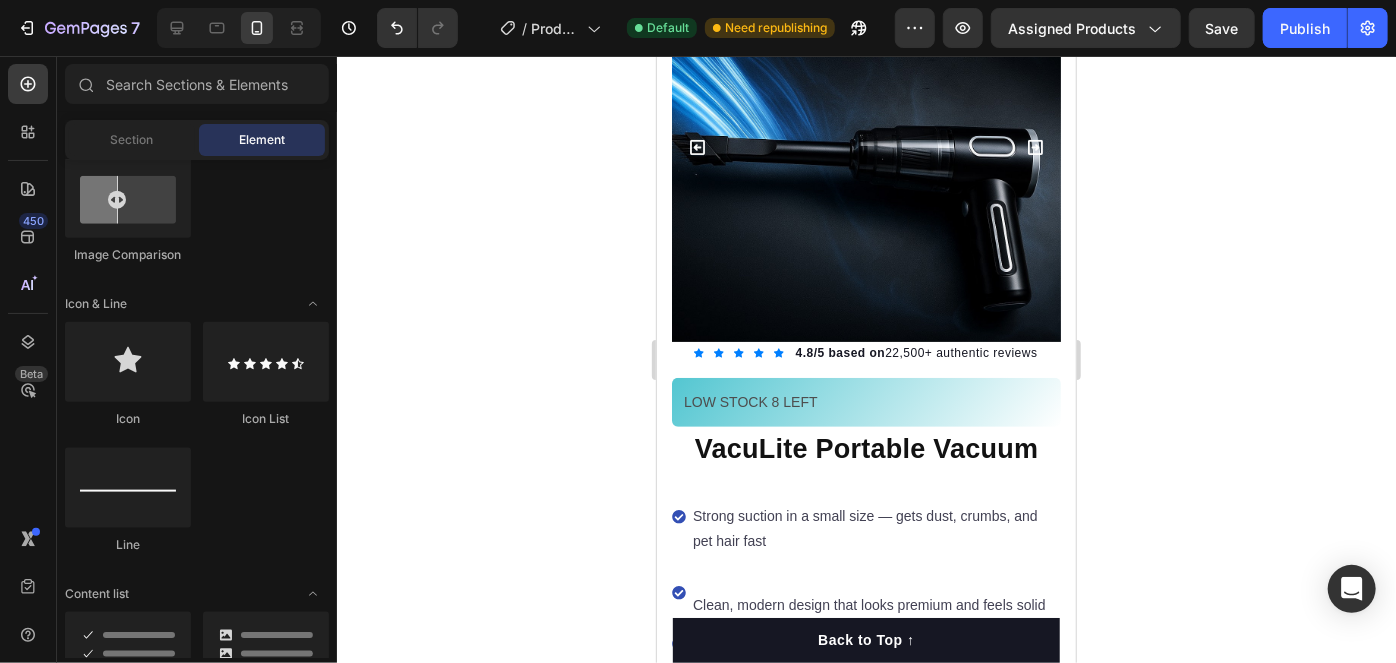scroll, scrollTop: 297, scrollLeft: 0, axis: vertical 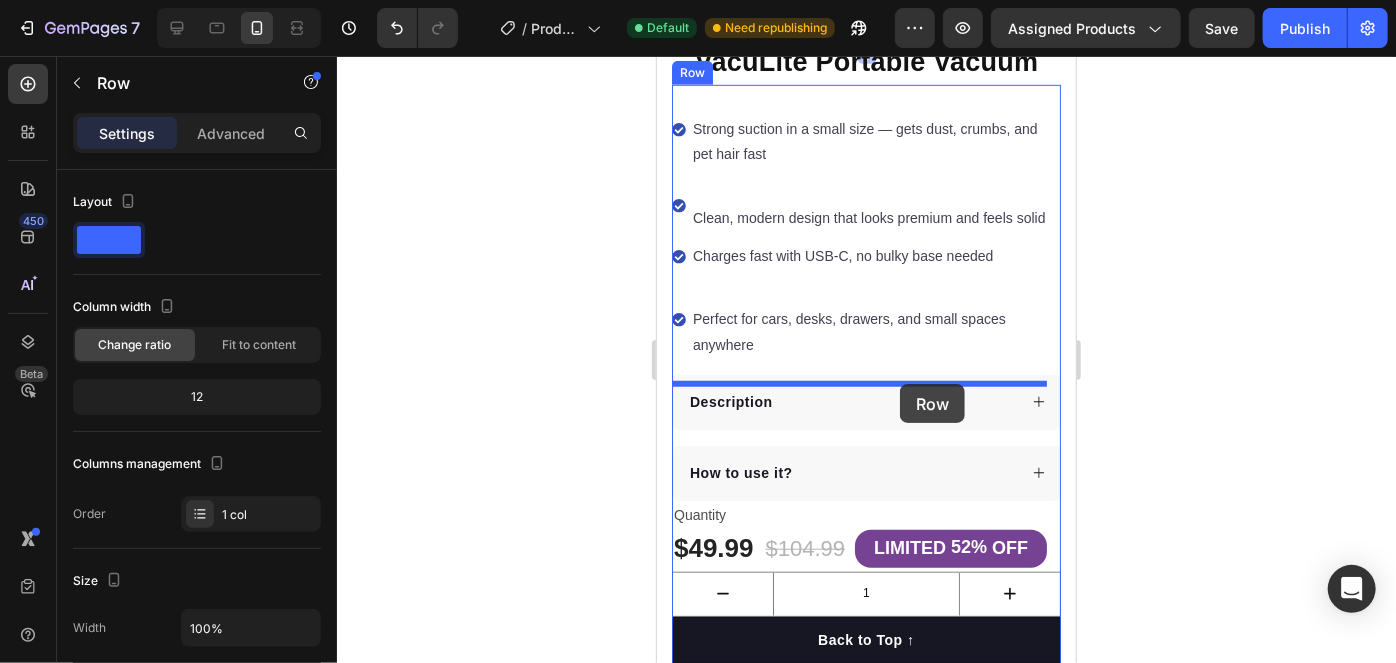 drag, startPoint x: 997, startPoint y: 347, endPoint x: 1821, endPoint y: 357, distance: 824.06067 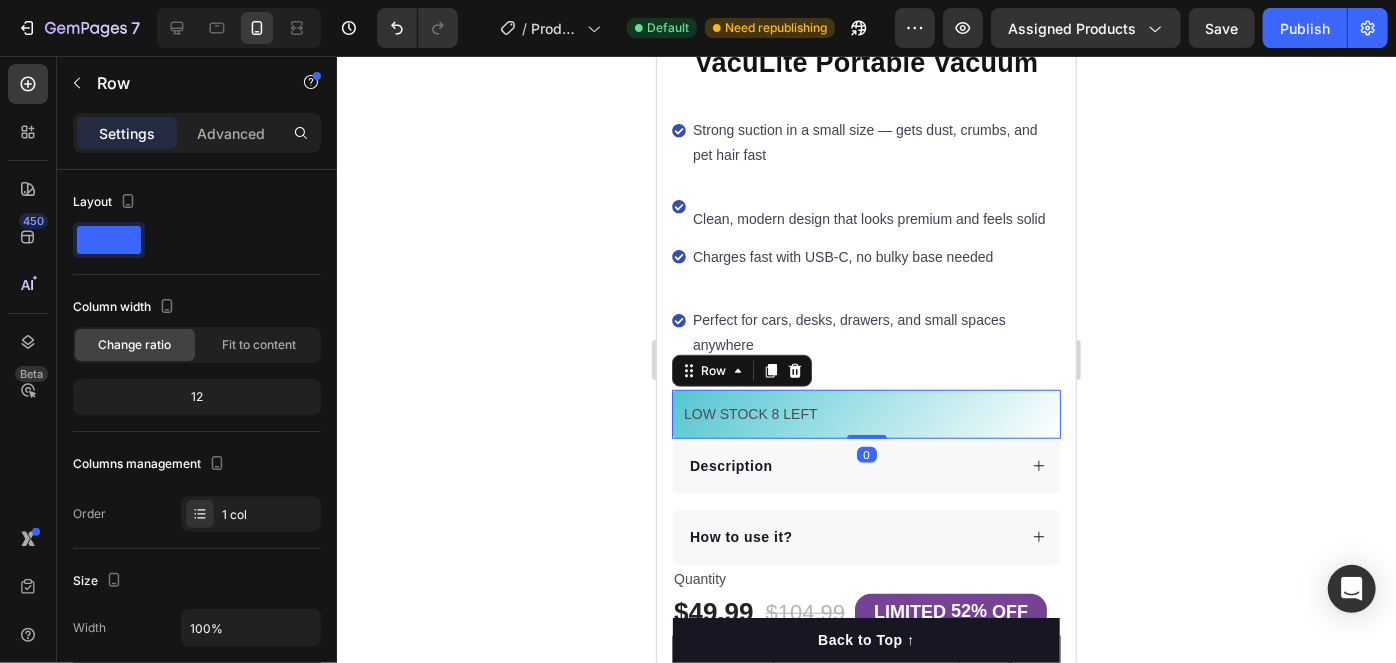 click 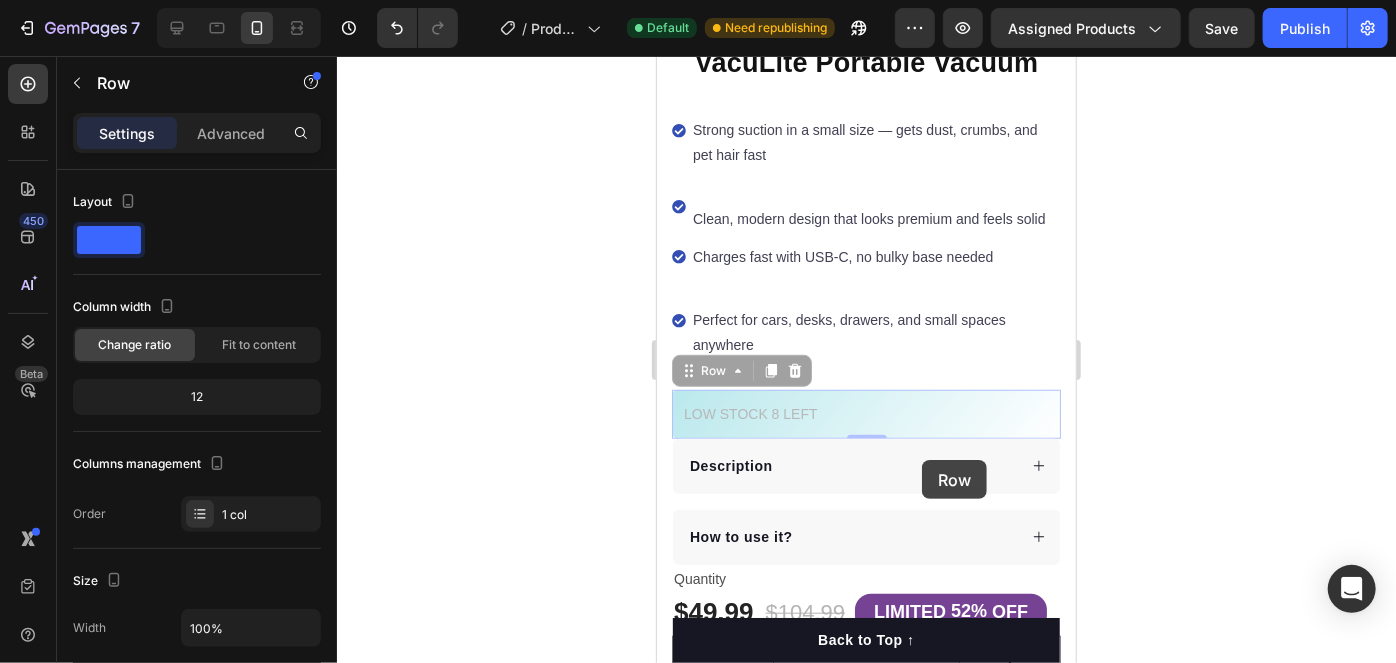 scroll, scrollTop: 870, scrollLeft: 0, axis: vertical 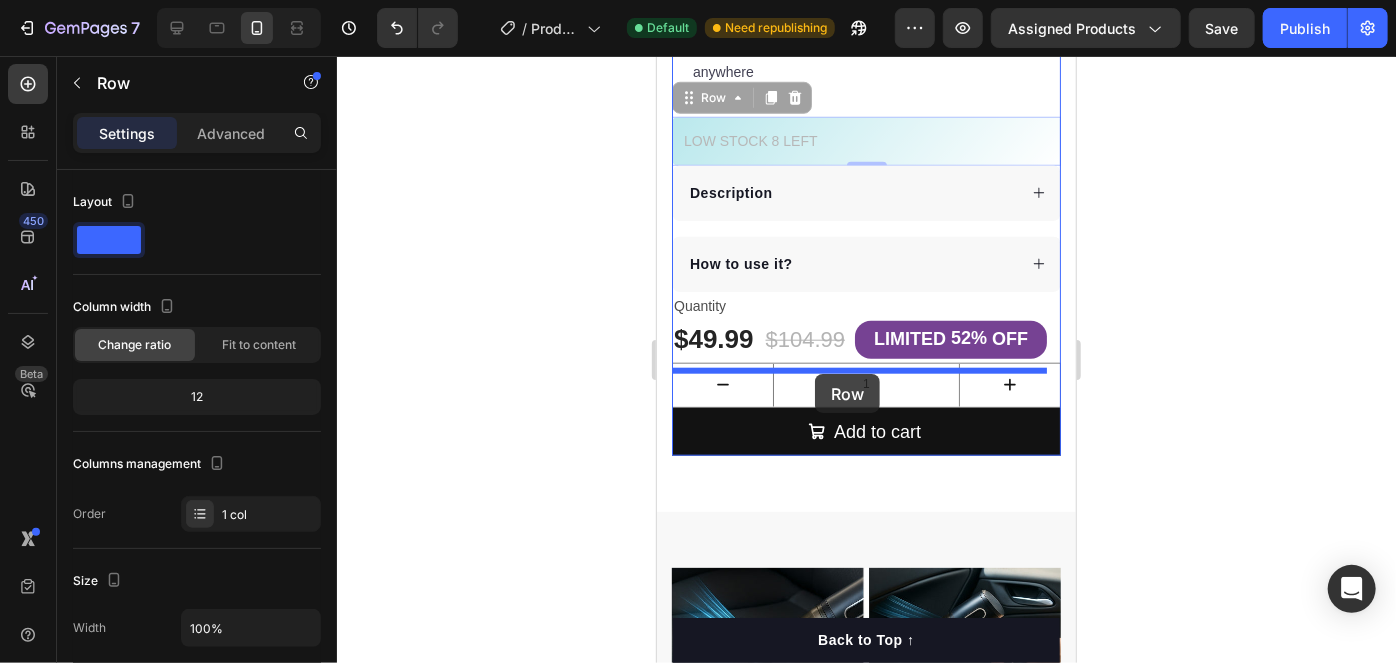 drag, startPoint x: 963, startPoint y: 397, endPoint x: 813, endPoint y: 373, distance: 151.90787 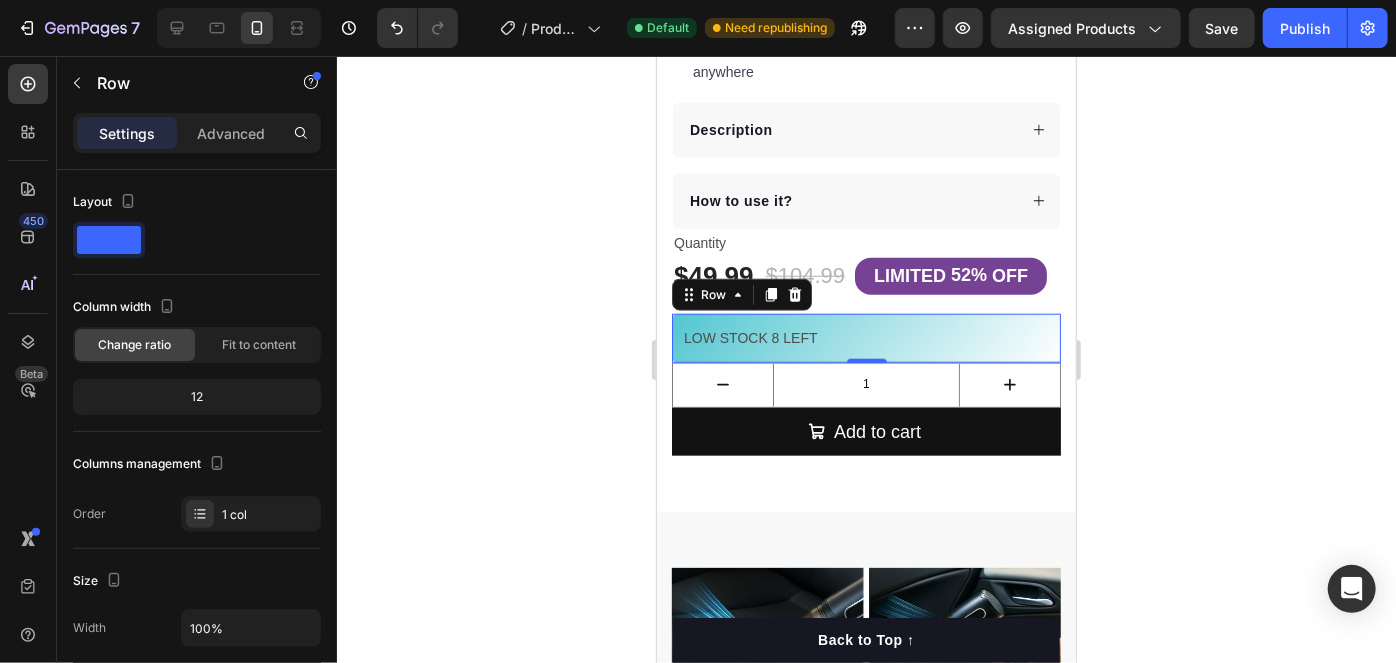 click 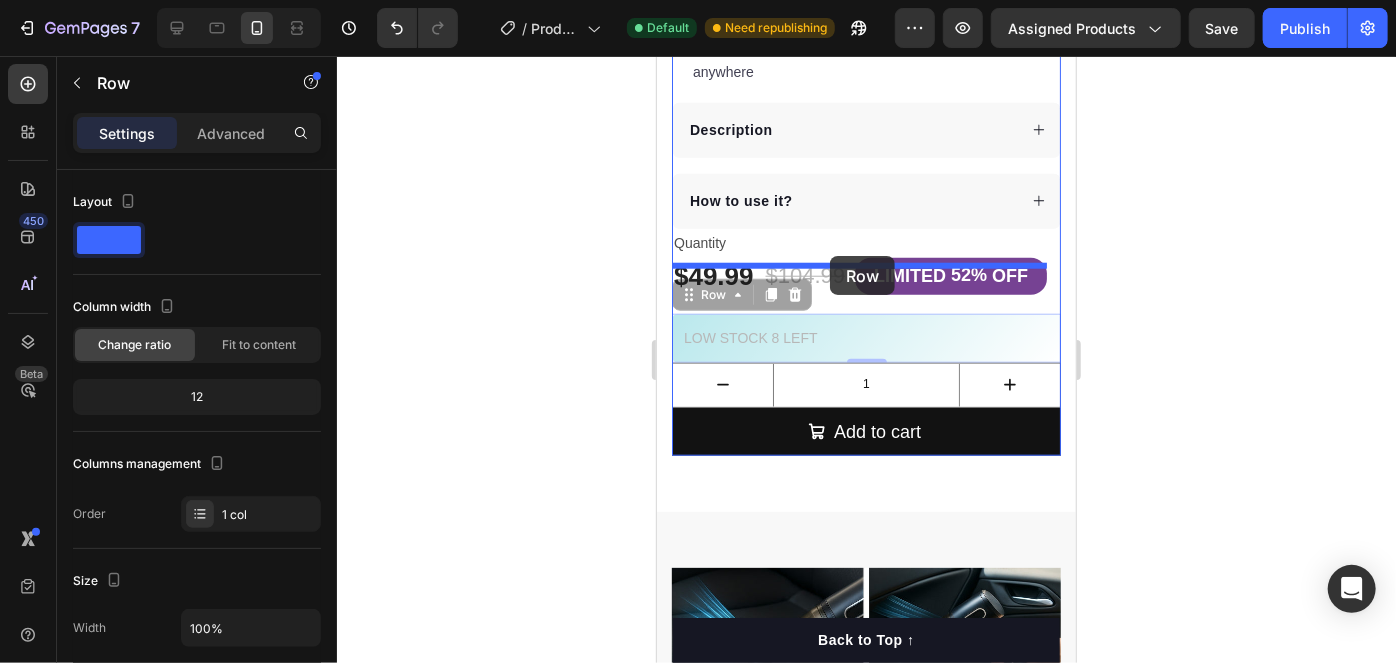 drag, startPoint x: 865, startPoint y: 321, endPoint x: 829, endPoint y: 255, distance: 75.17979 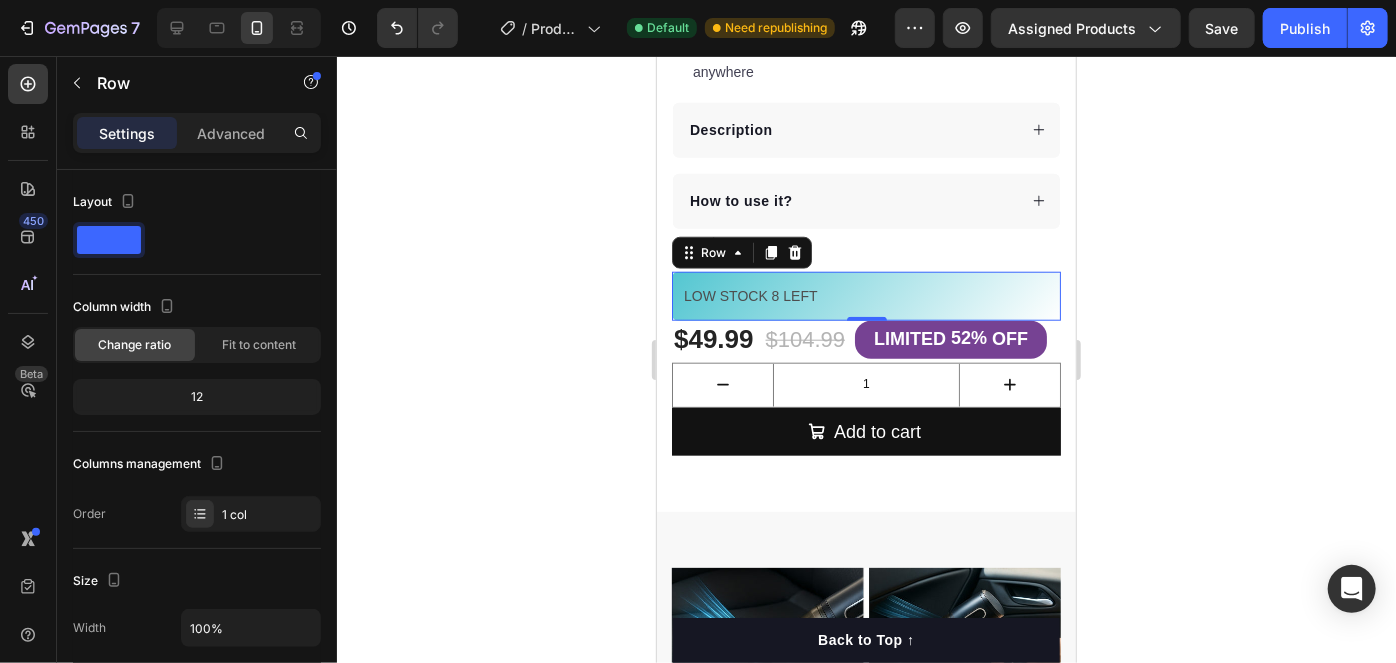 click 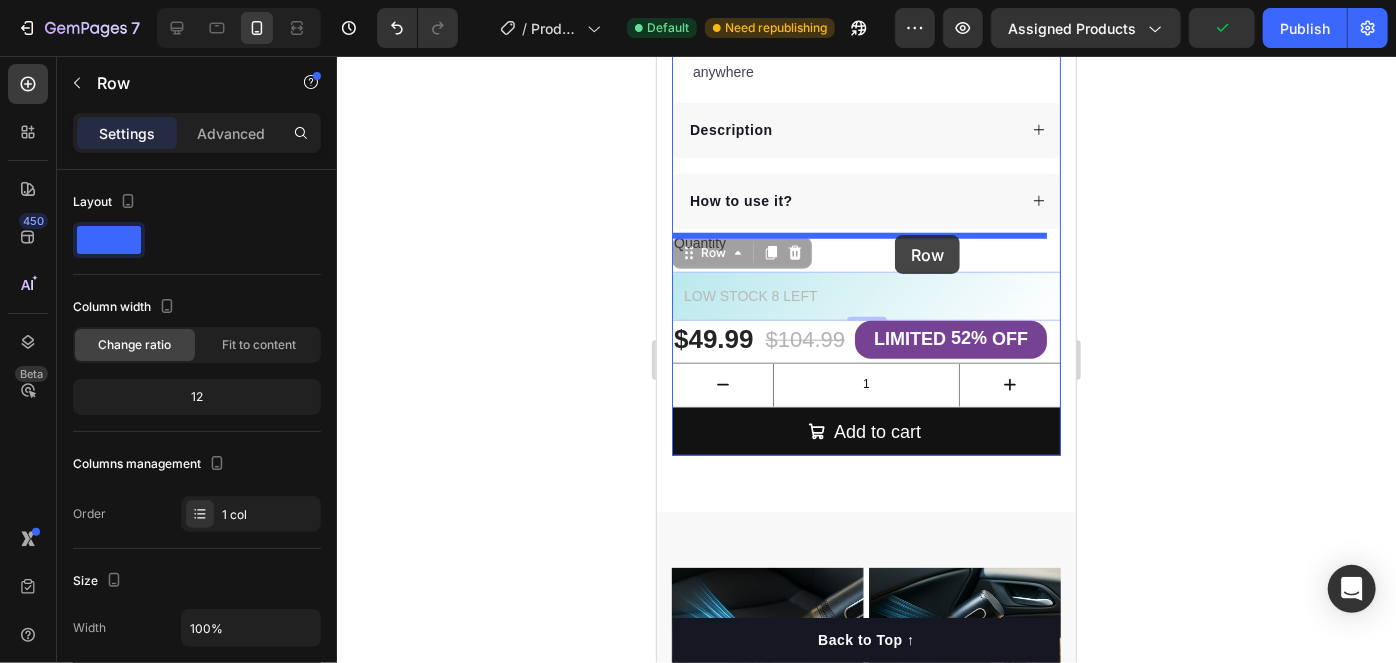 drag, startPoint x: 902, startPoint y: 279, endPoint x: 896, endPoint y: 242, distance: 37.48333 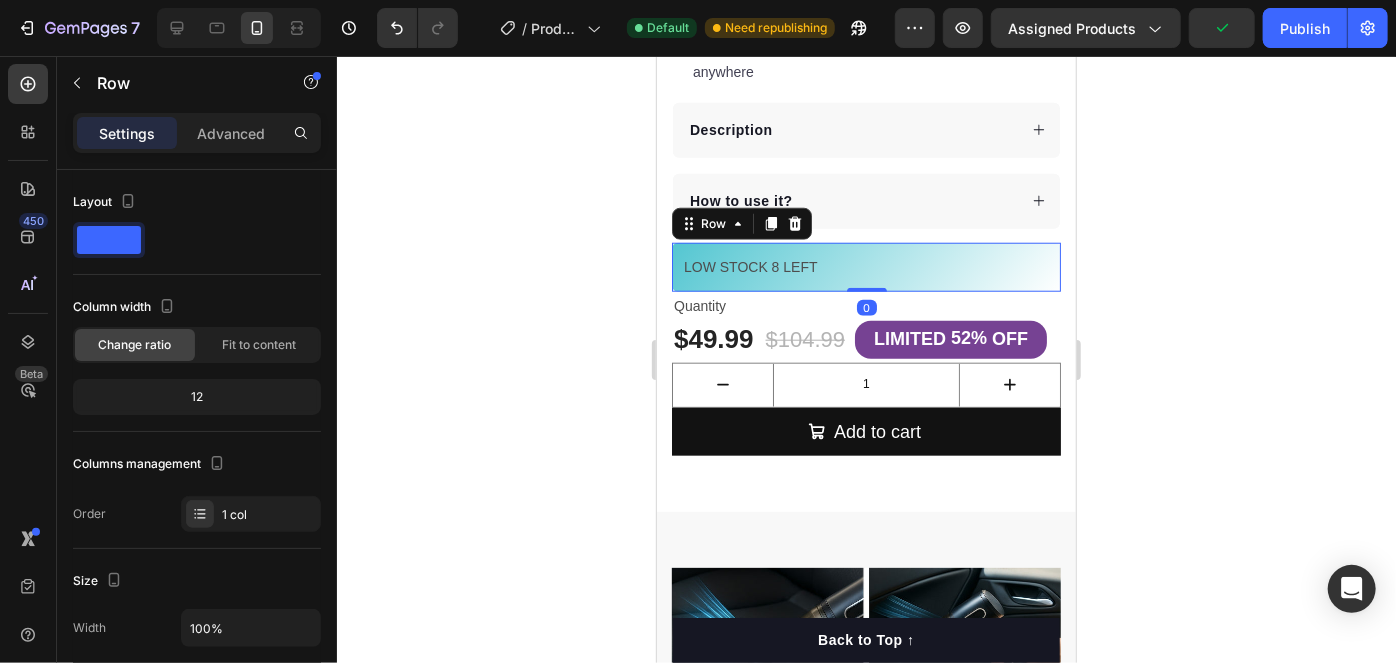 click 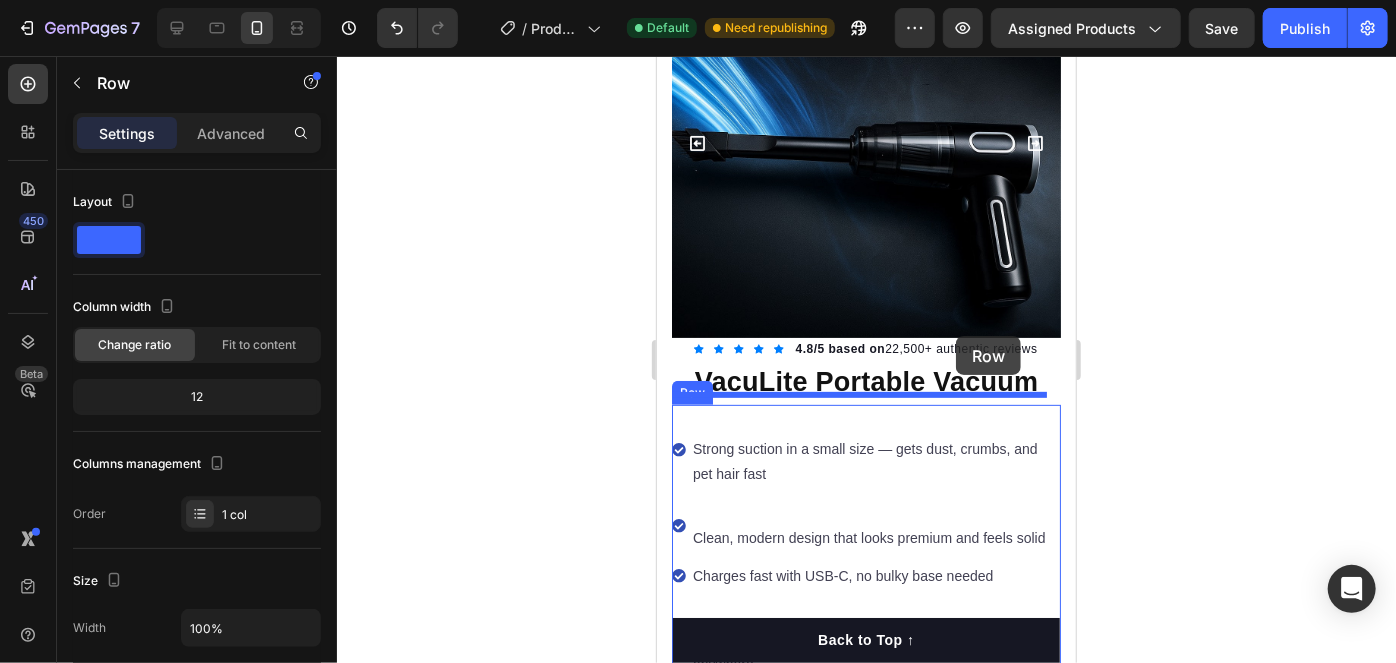 scroll, scrollTop: 234, scrollLeft: 0, axis: vertical 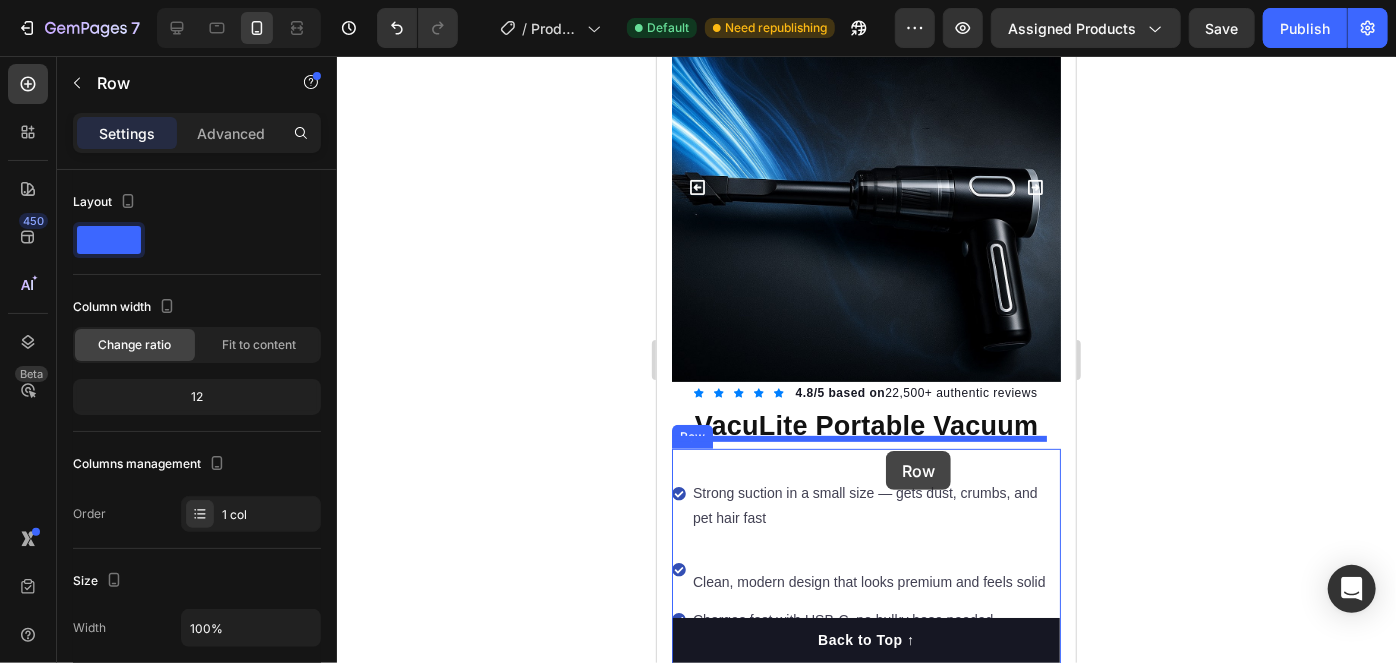 drag, startPoint x: 969, startPoint y: 431, endPoint x: 1908, endPoint y: 456, distance: 939.33276 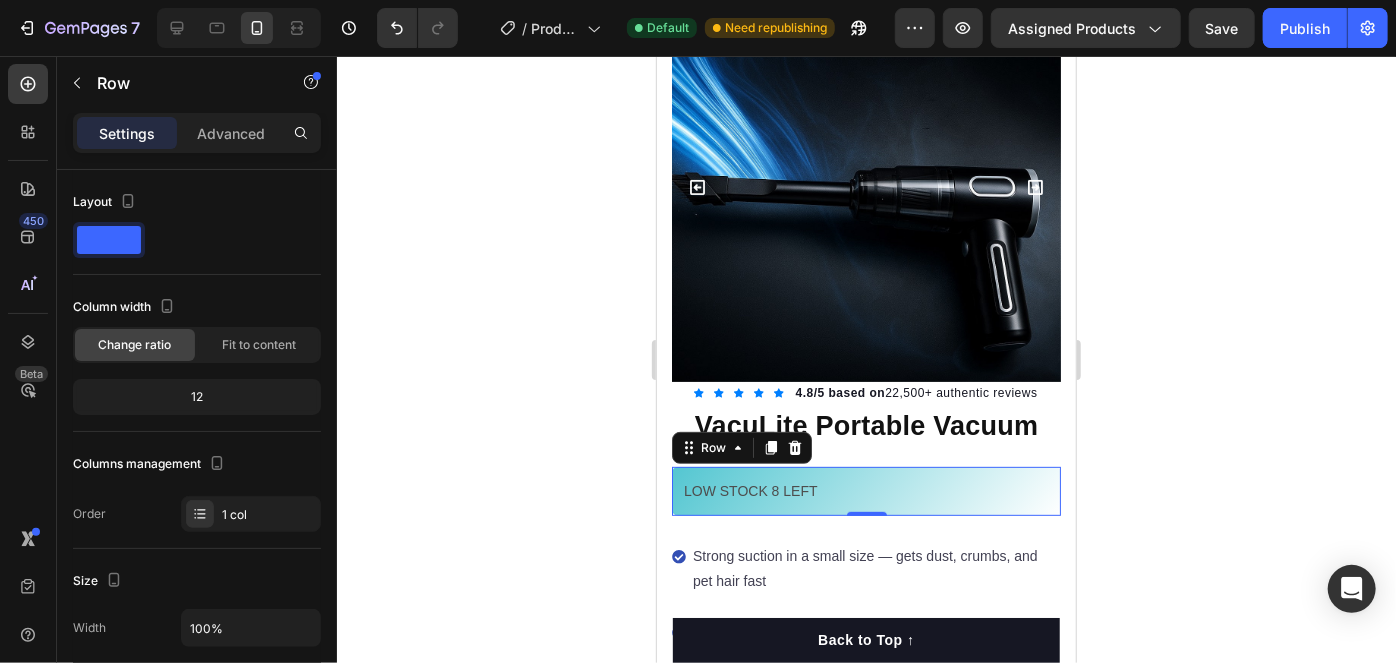 click 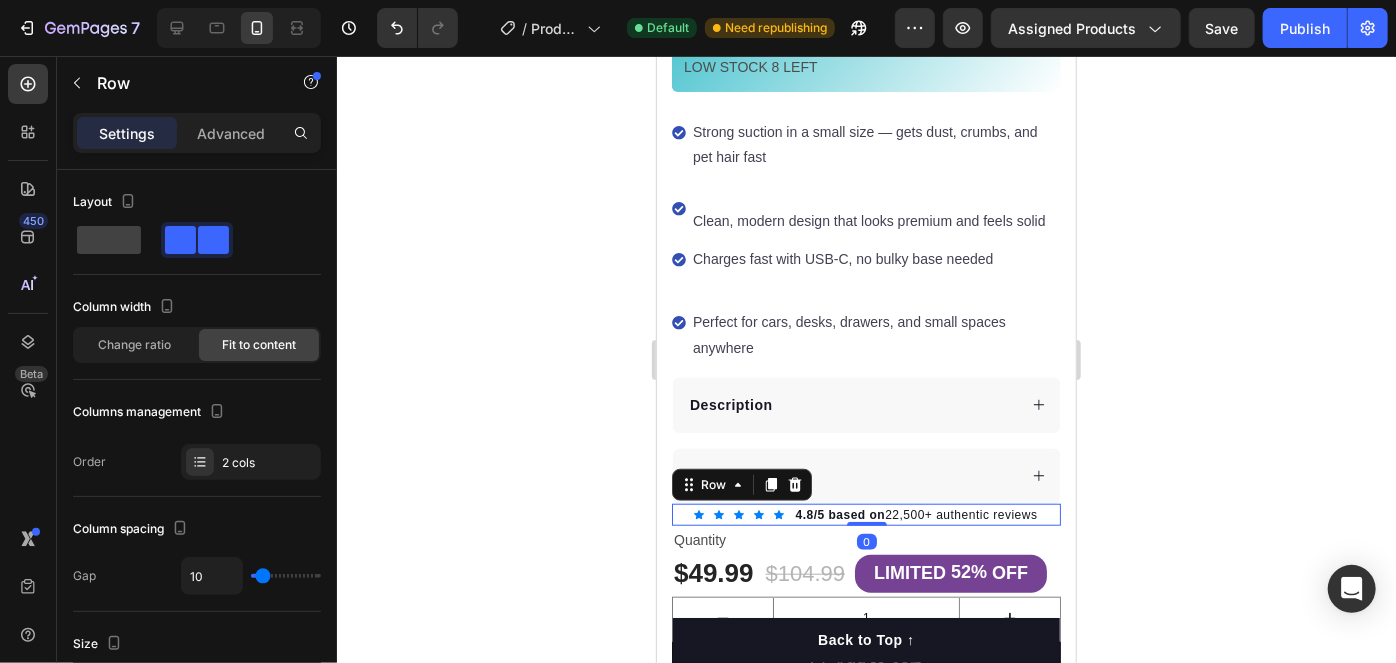 scroll, scrollTop: 613, scrollLeft: 0, axis: vertical 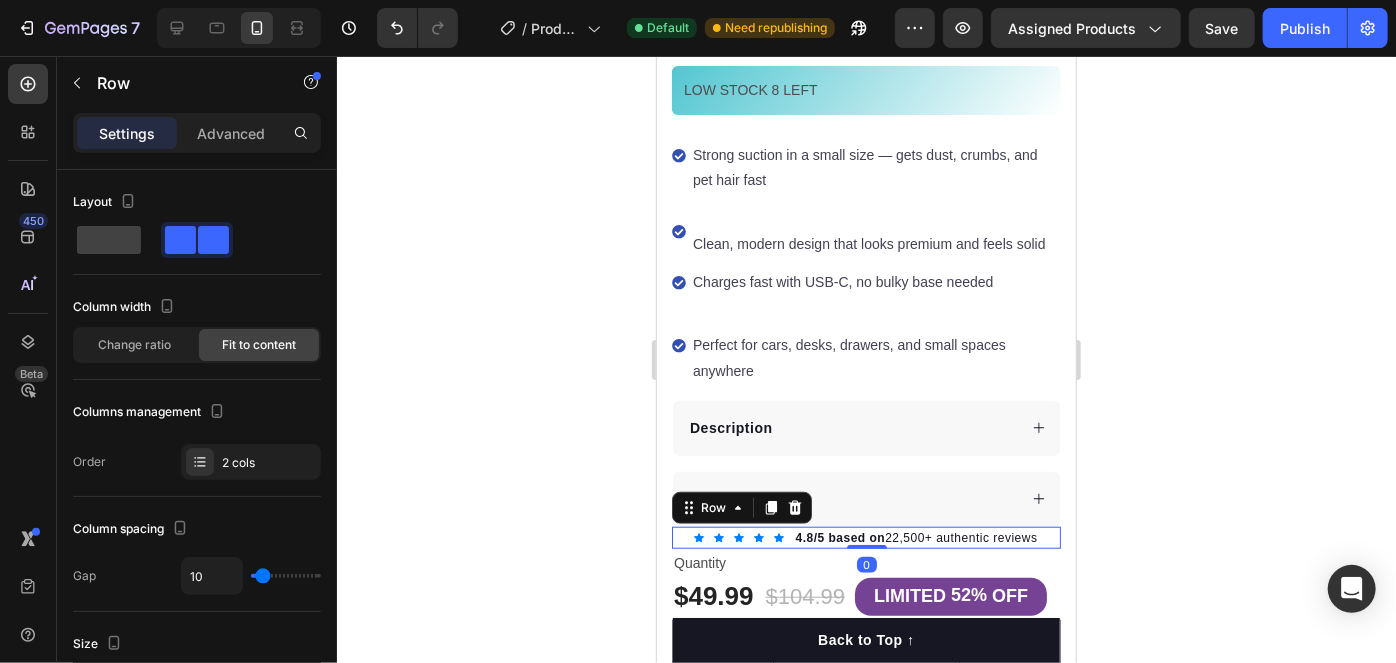 click 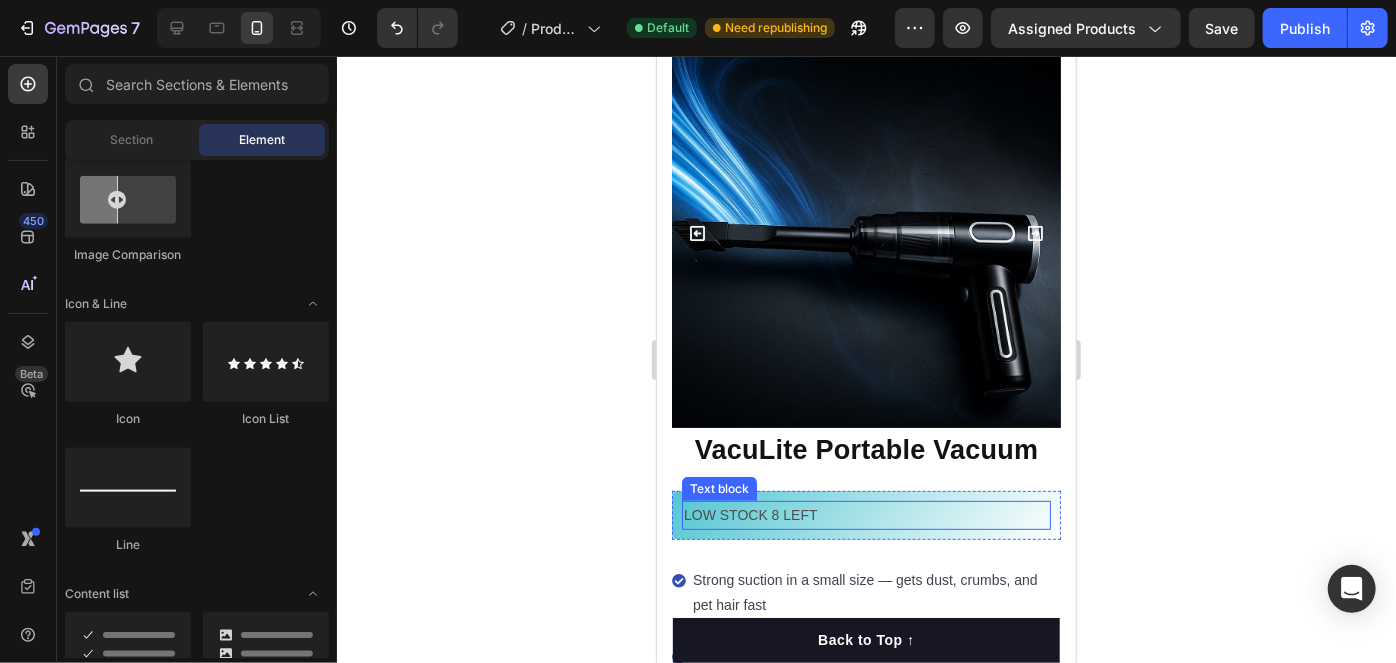 scroll, scrollTop: 68, scrollLeft: 0, axis: vertical 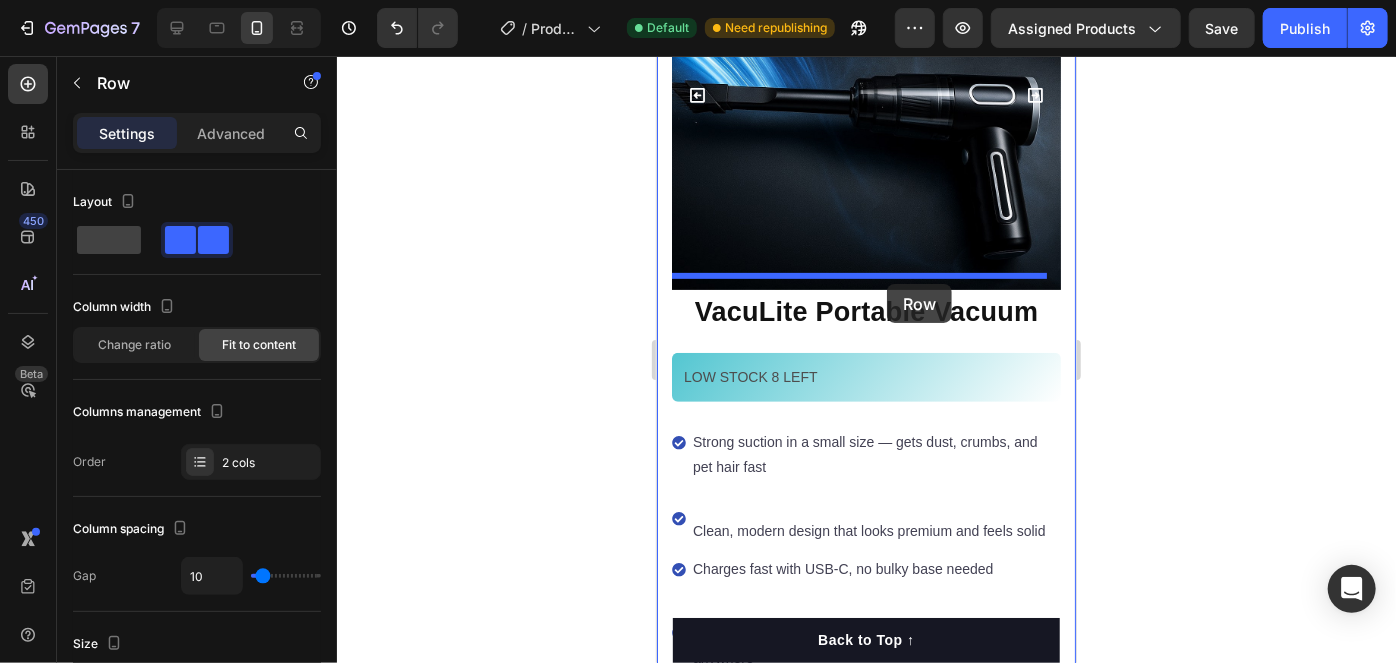 drag, startPoint x: 1036, startPoint y: 463, endPoint x: 1754, endPoint y: 411, distance: 719.88055 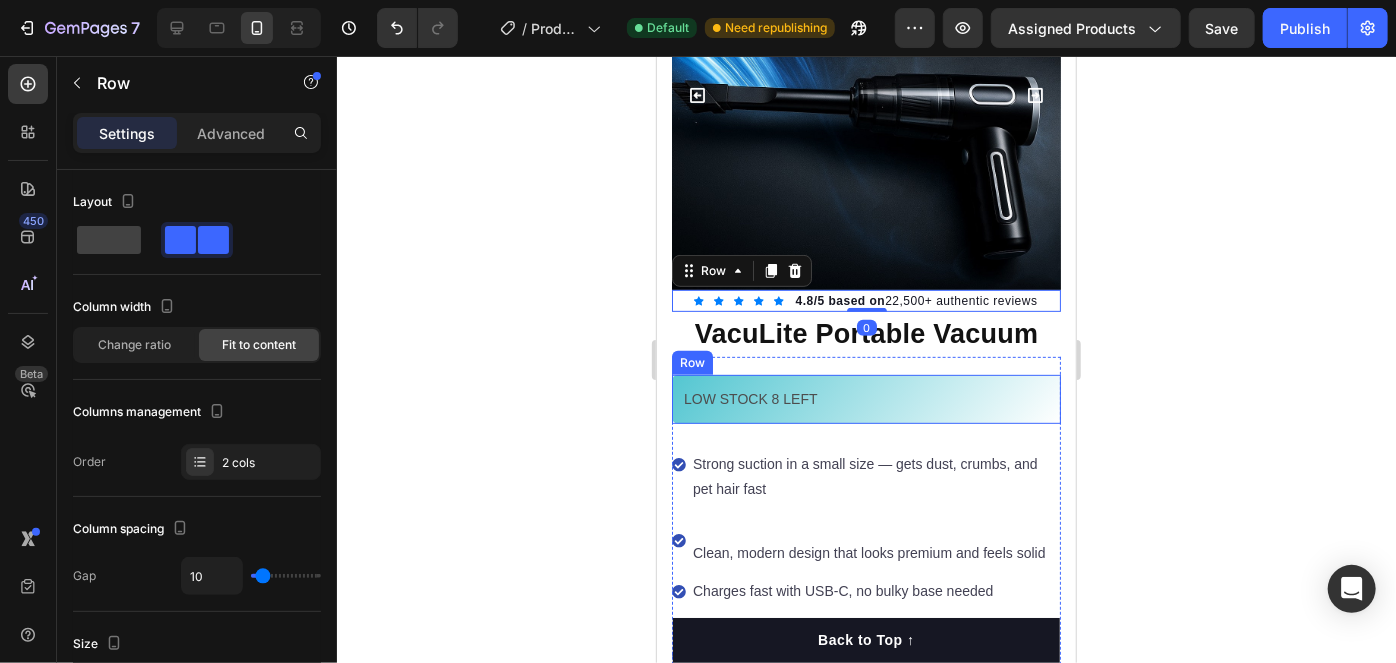 click on "LOW STOCK 8 LEFT" at bounding box center (865, 398) 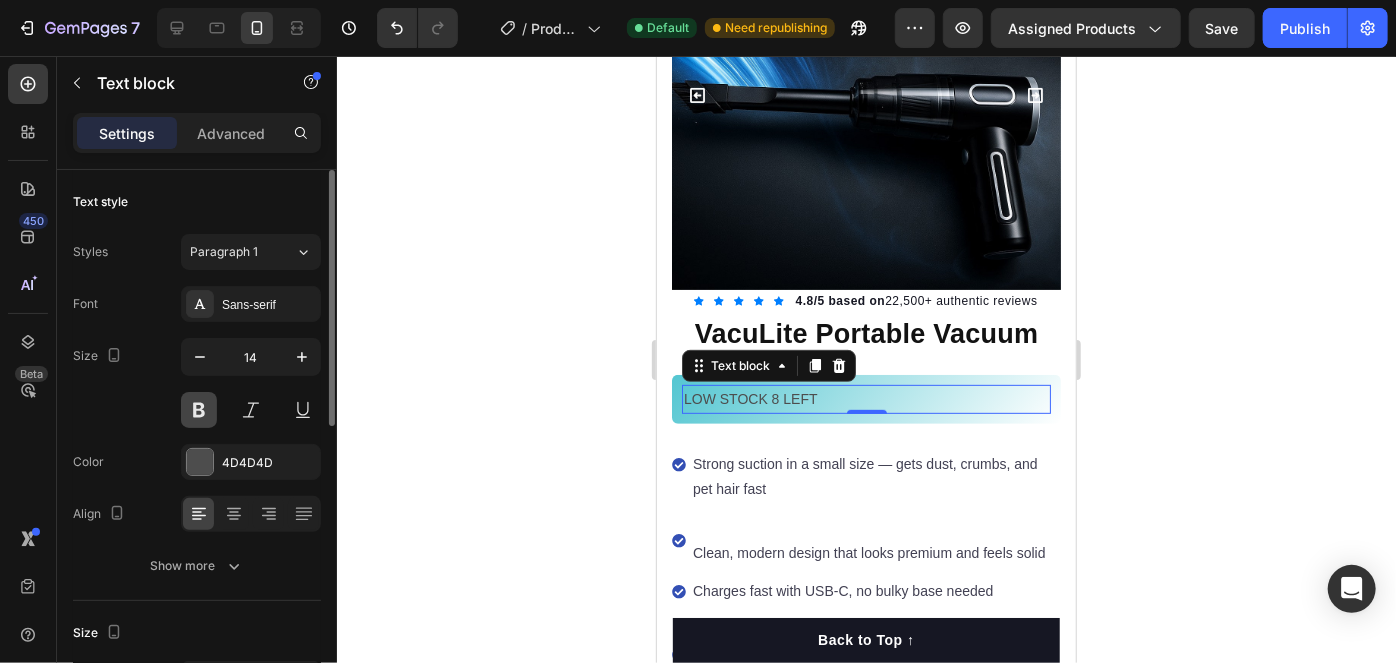 click at bounding box center [199, 410] 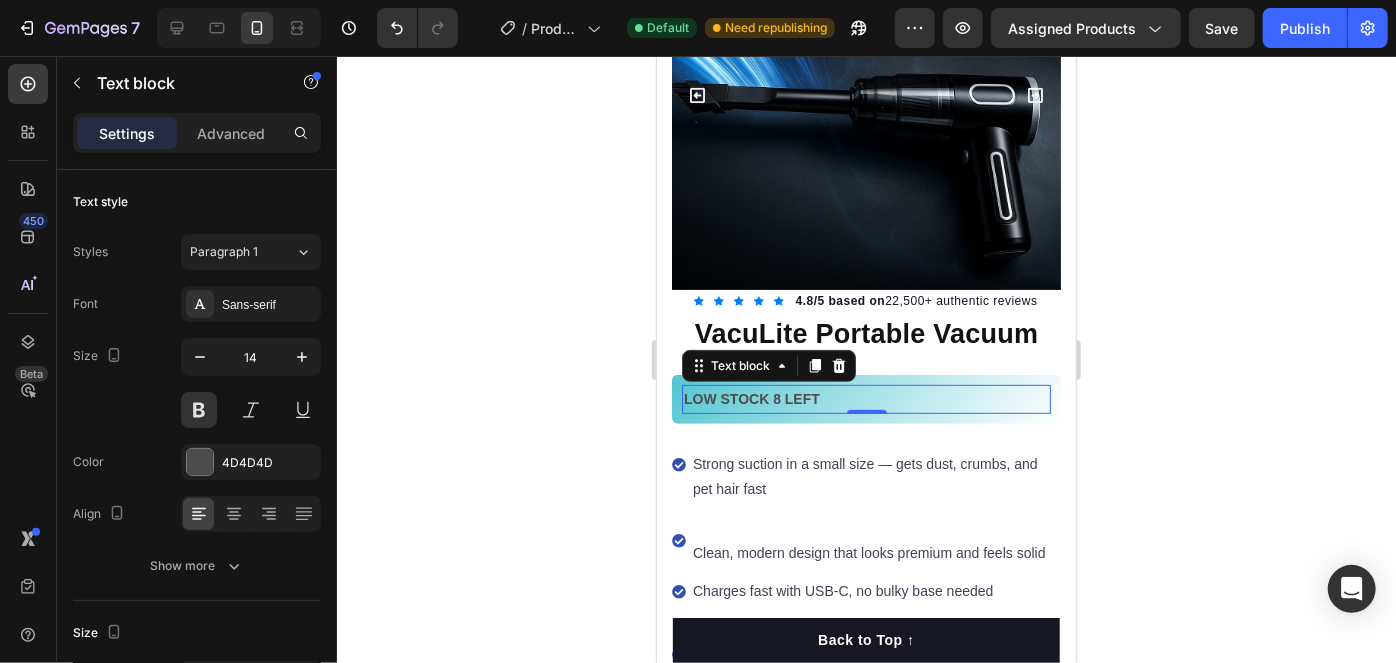 click 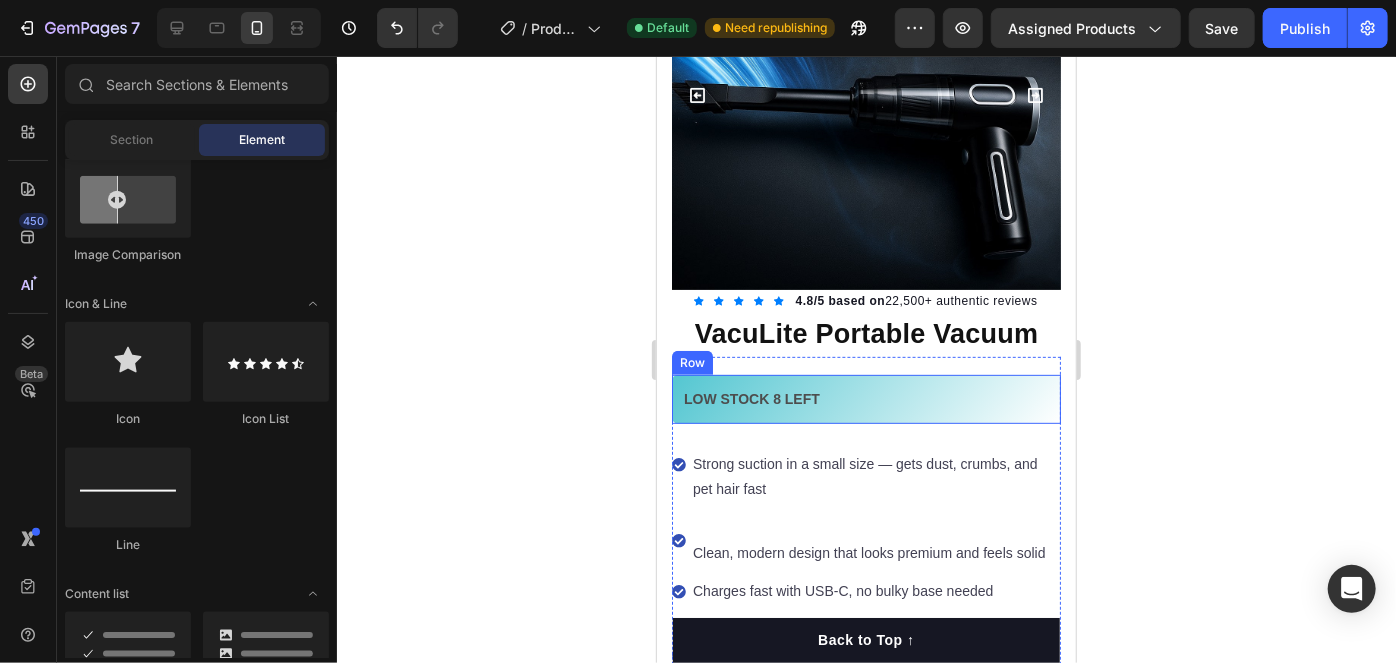 click on "LOW STOCK 8 [LAST_NAME]" at bounding box center (865, 398) 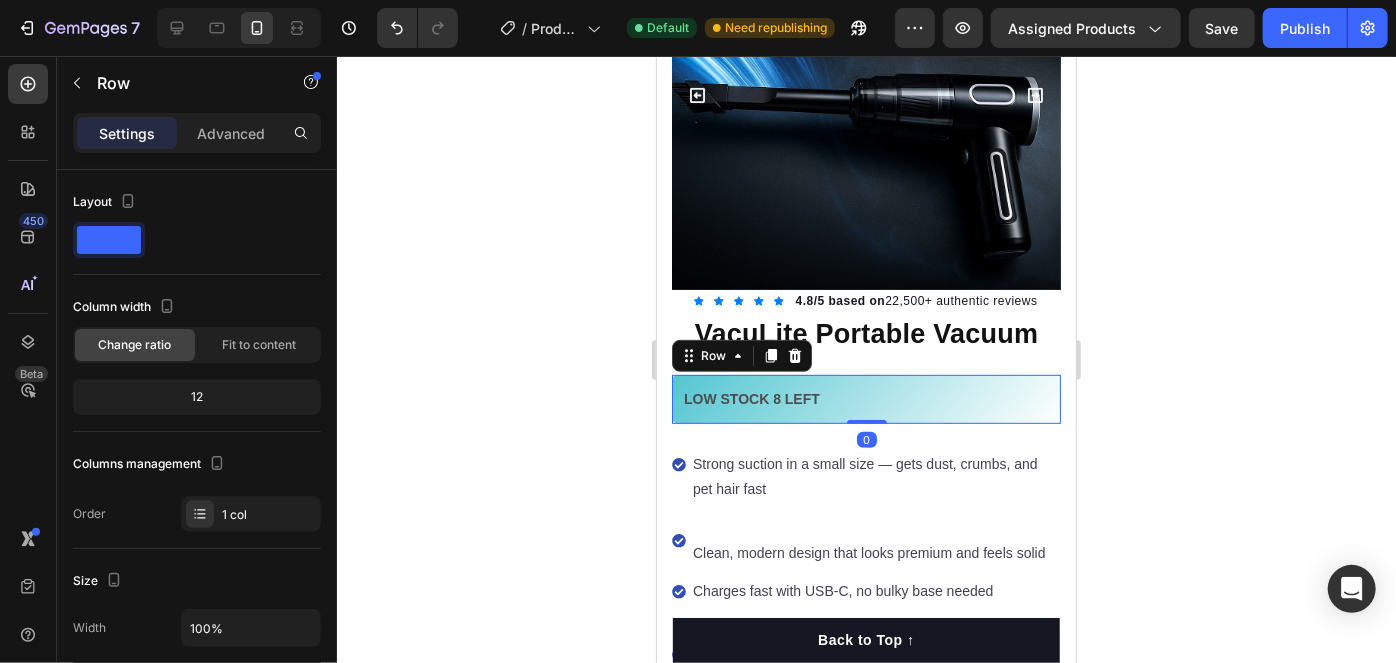 click on "LOW STOCK 8 LEFT" at bounding box center (865, 398) 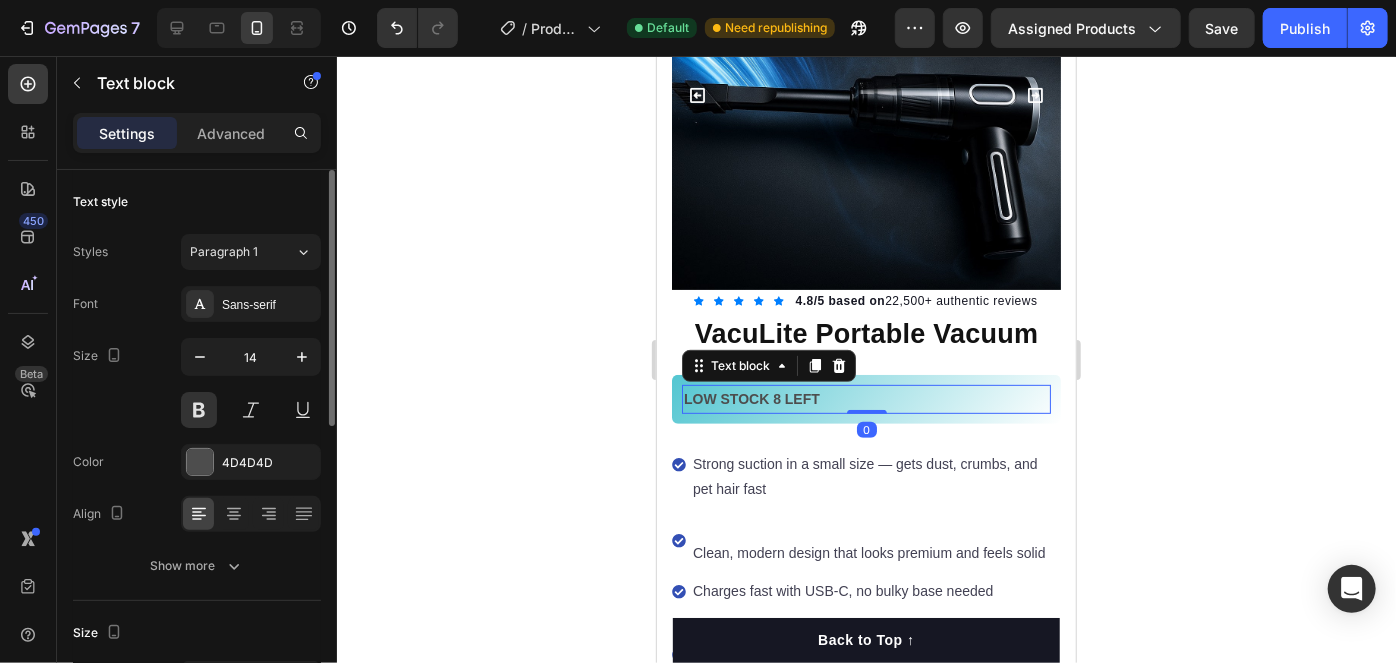 click on "Styles Paragraph 1 Font Sans-serif Size 14 Color 4D4D4D Align Show more" at bounding box center [197, 409] 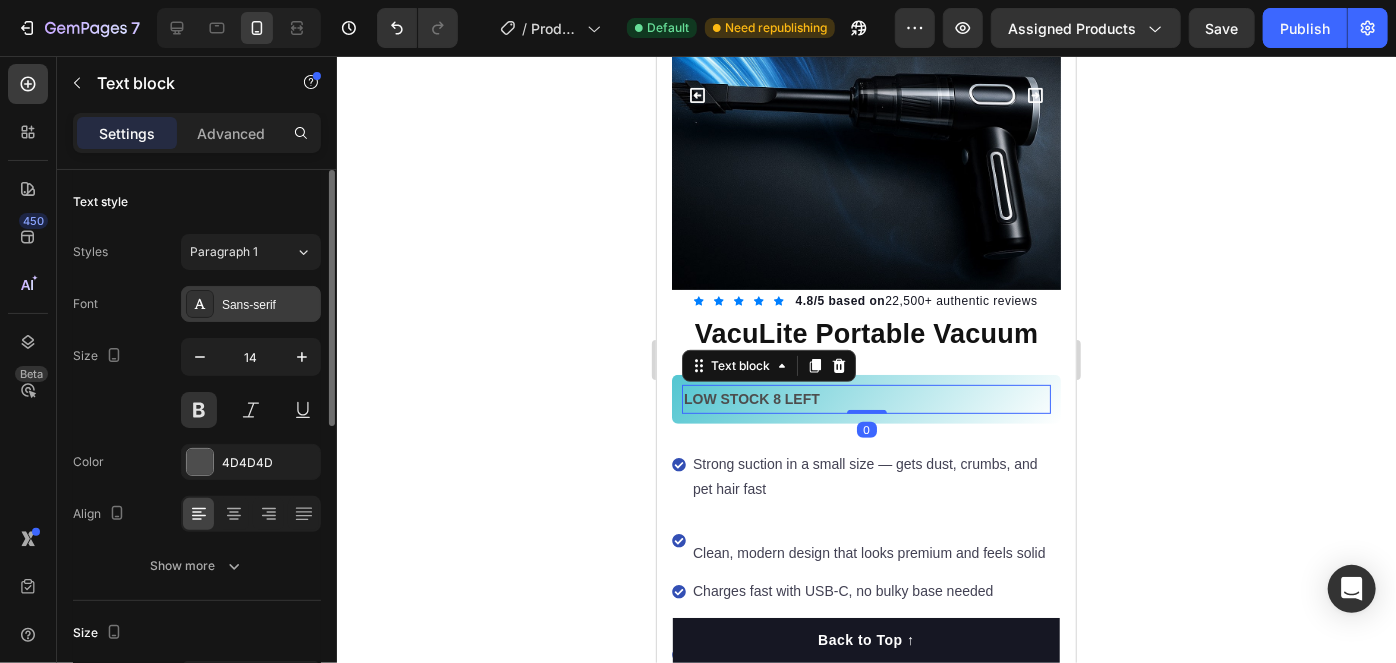 click on "Sans-serif" at bounding box center [251, 304] 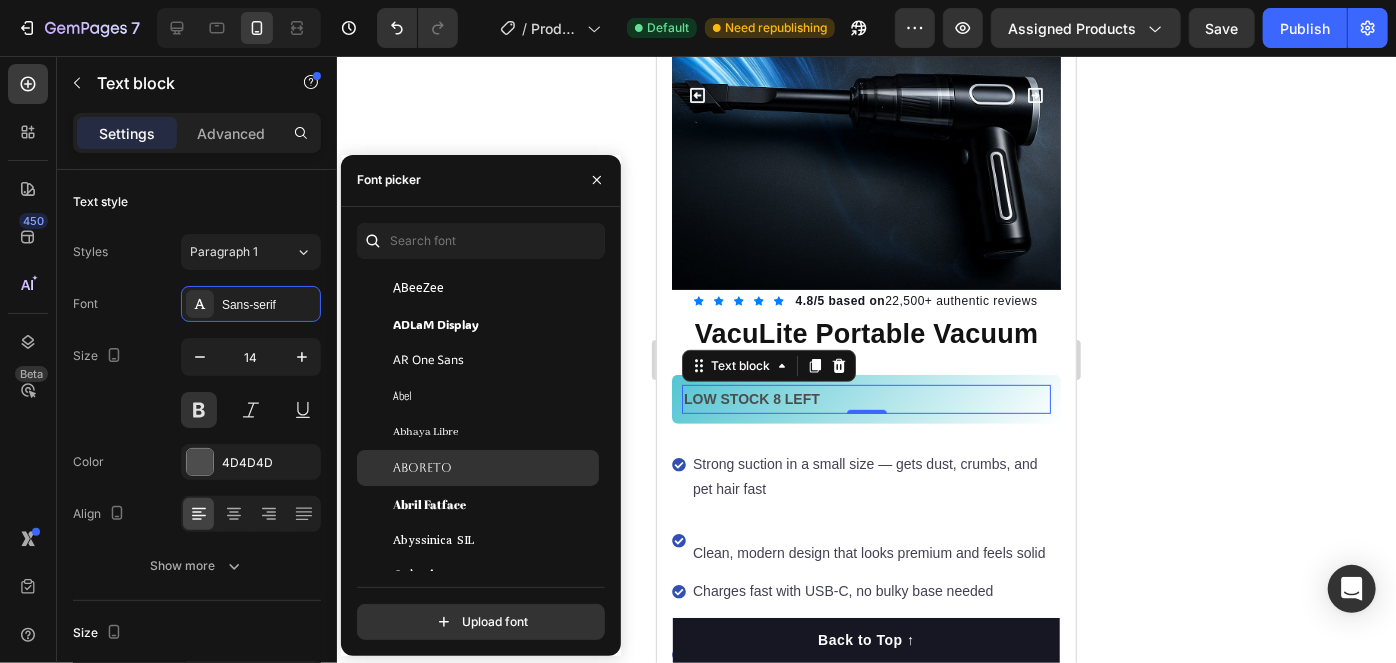 scroll, scrollTop: 90, scrollLeft: 0, axis: vertical 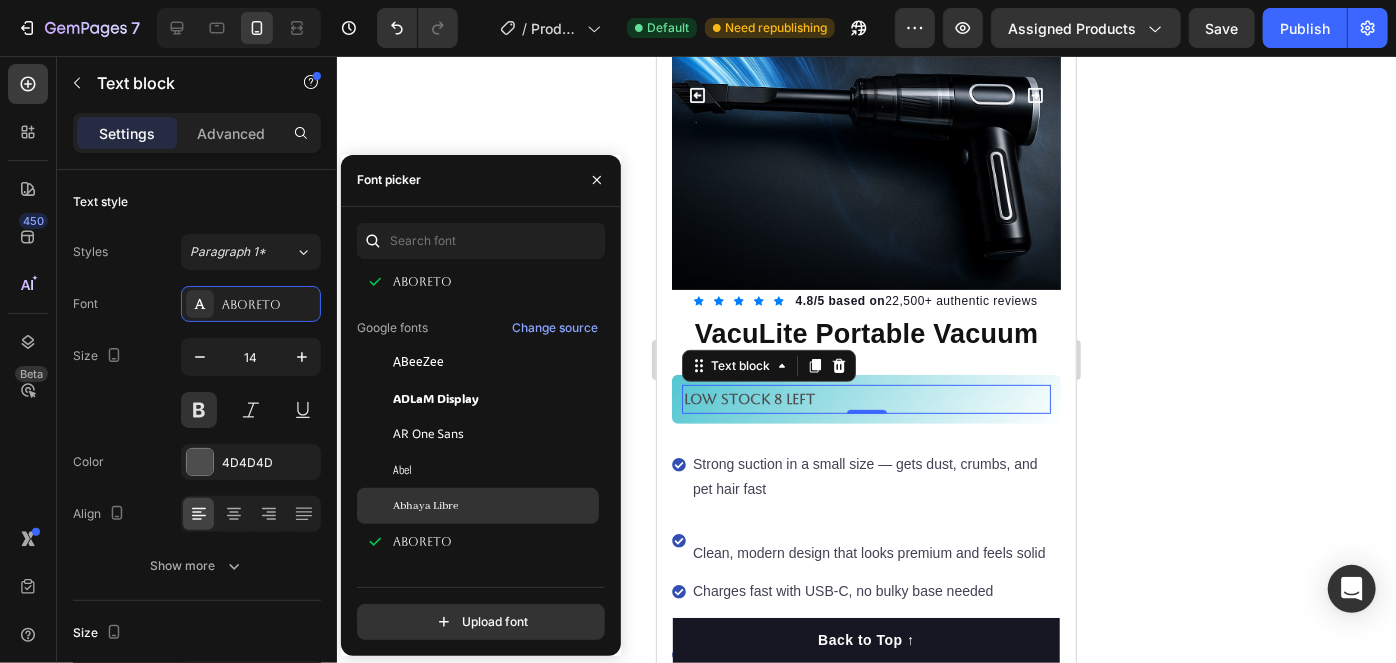 click on "Abhaya Libre" at bounding box center [494, 506] 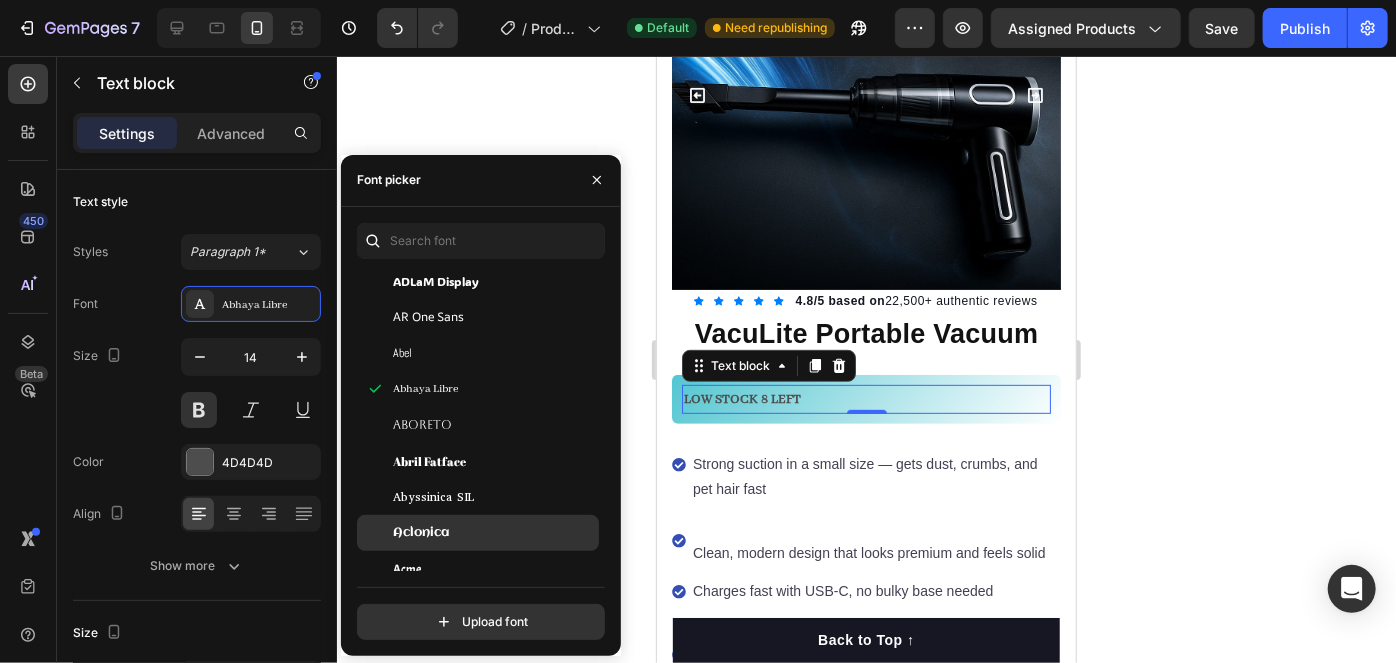 scroll, scrollTop: 272, scrollLeft: 0, axis: vertical 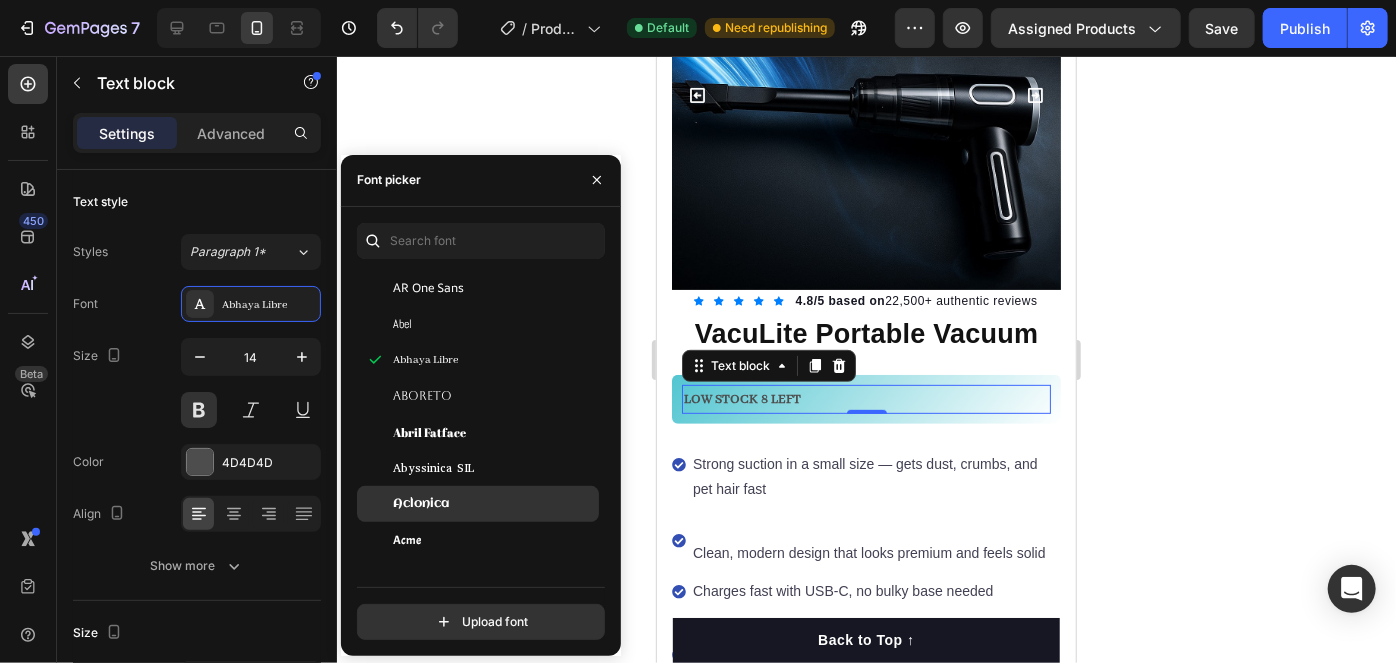 click on "Aclonica" at bounding box center [494, 504] 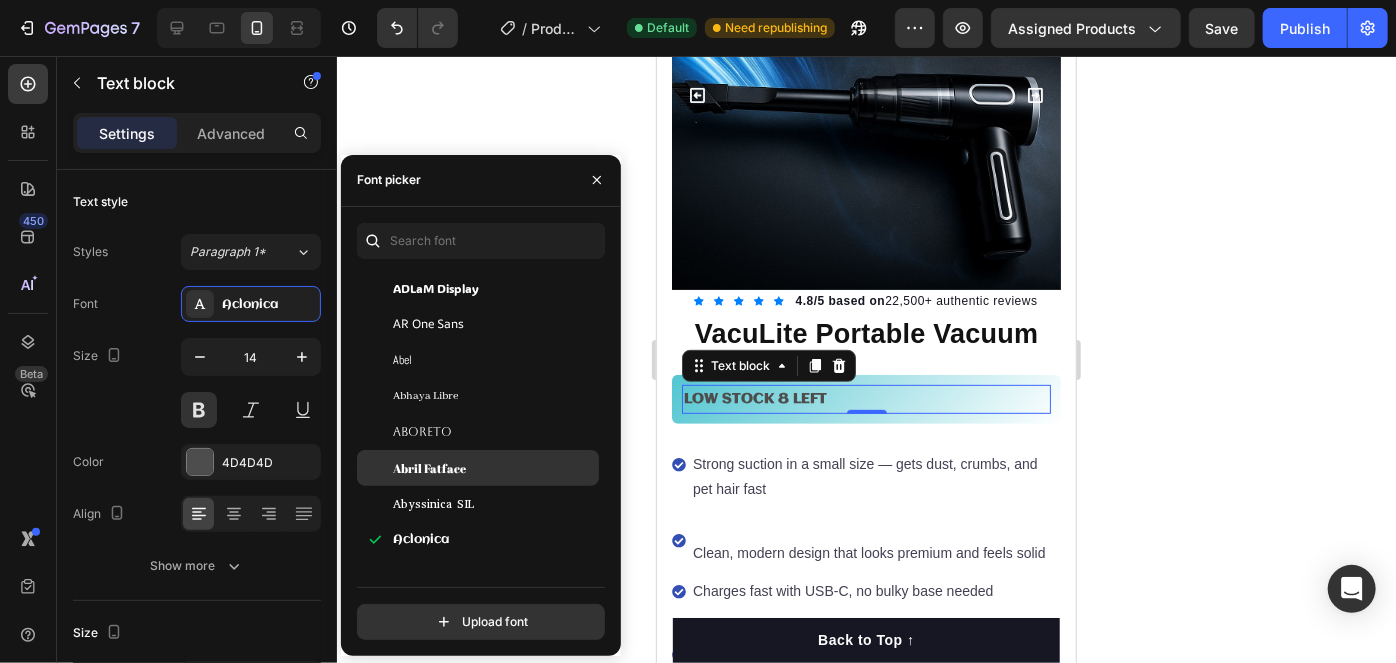 click on "Abril Fatface" at bounding box center [494, 468] 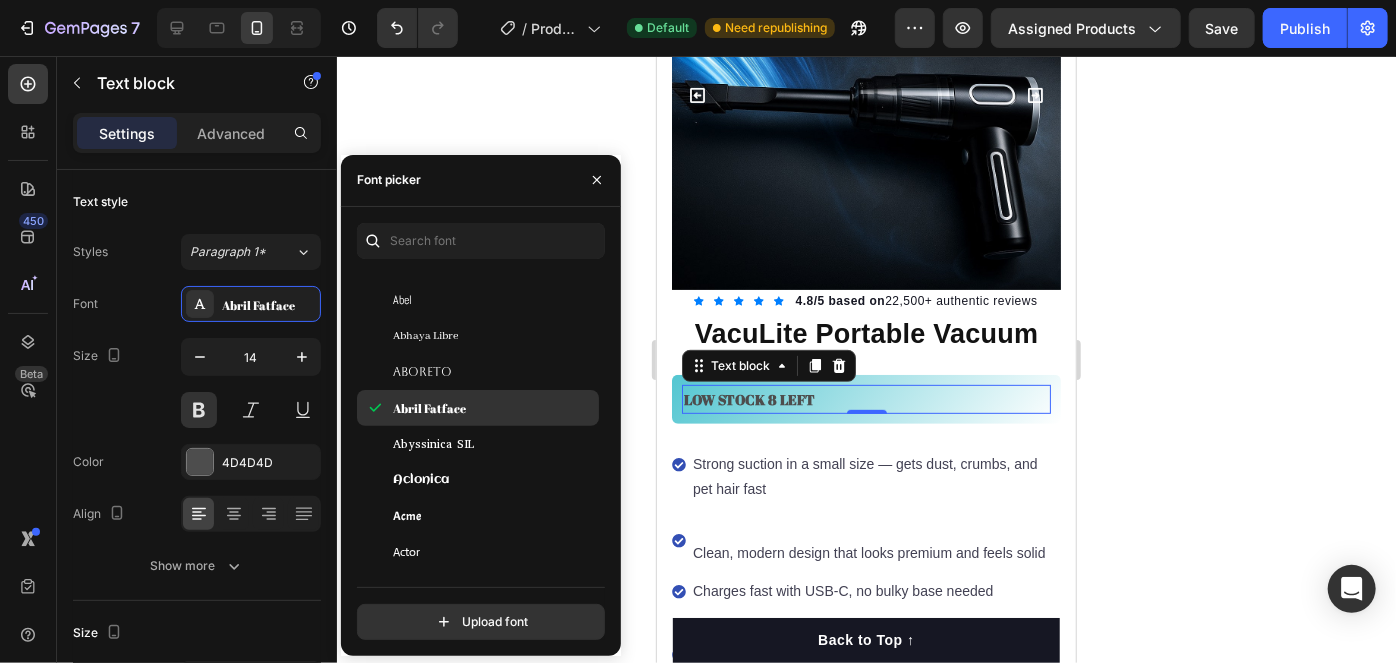 scroll, scrollTop: 363, scrollLeft: 0, axis: vertical 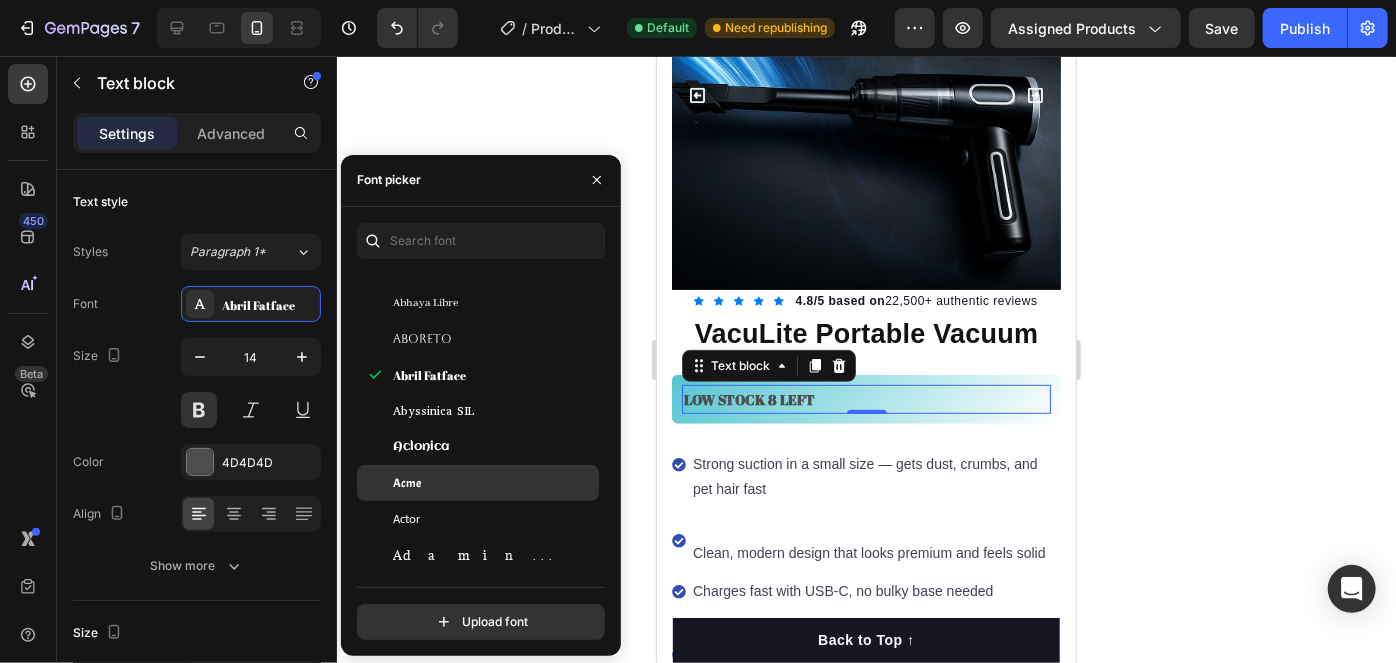 click on "Acme" at bounding box center [494, 483] 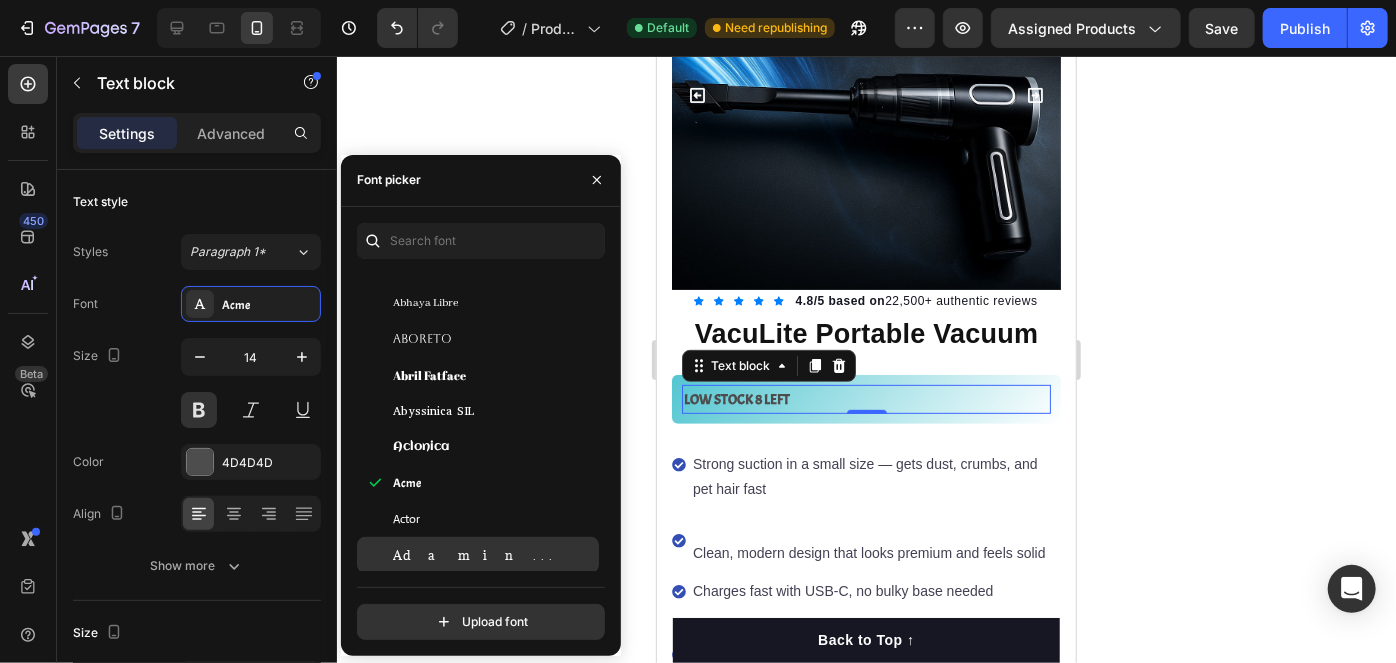 click on "Adamina" at bounding box center (494, 555) 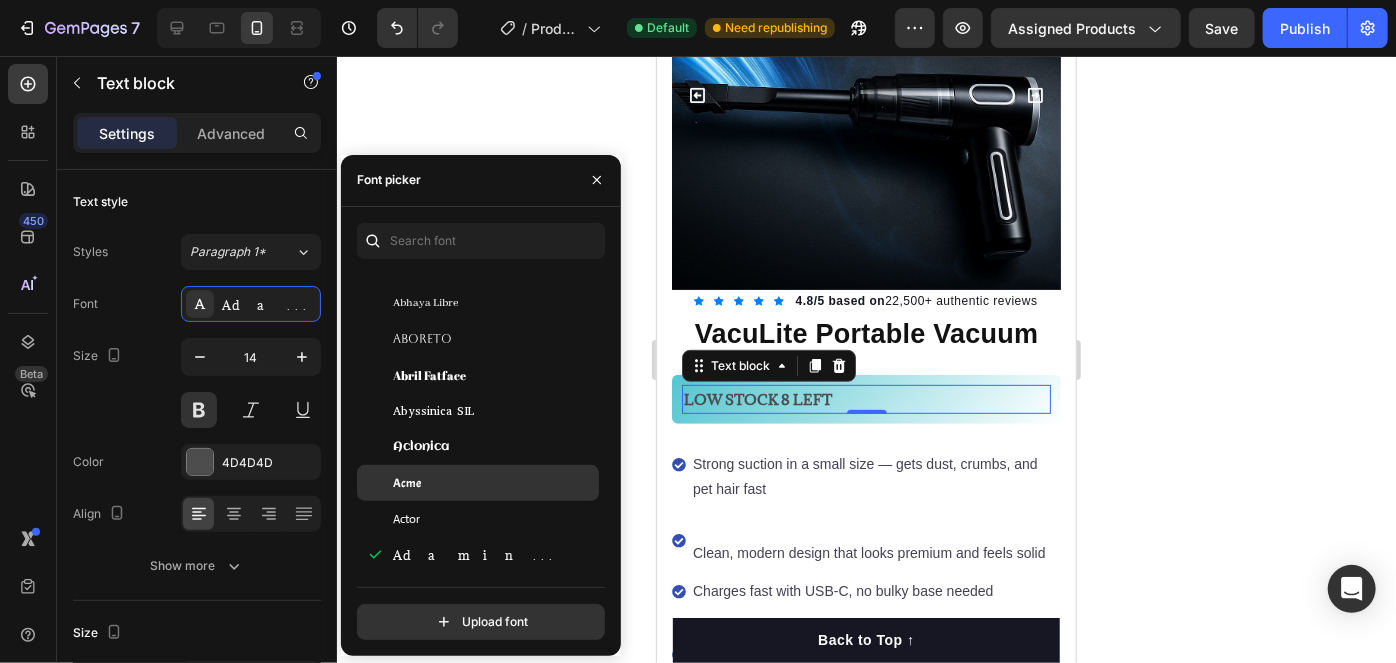 scroll, scrollTop: 545, scrollLeft: 0, axis: vertical 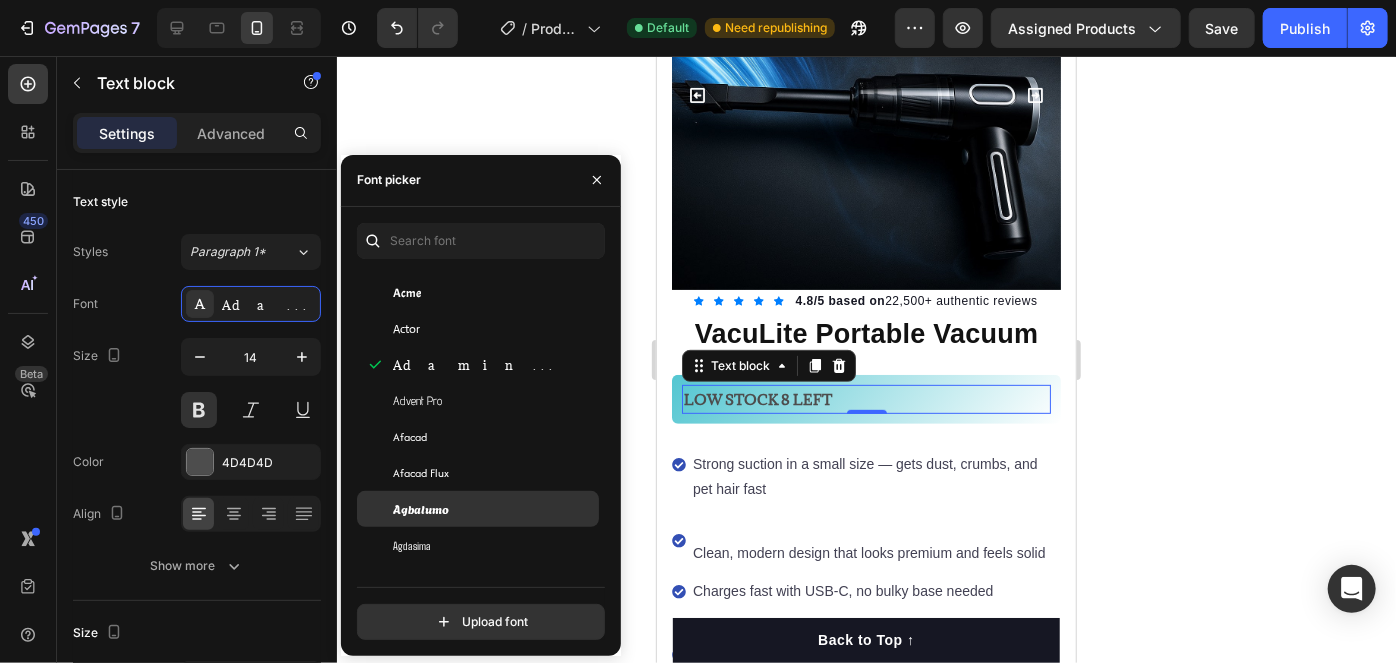 click on "Agbalumo" 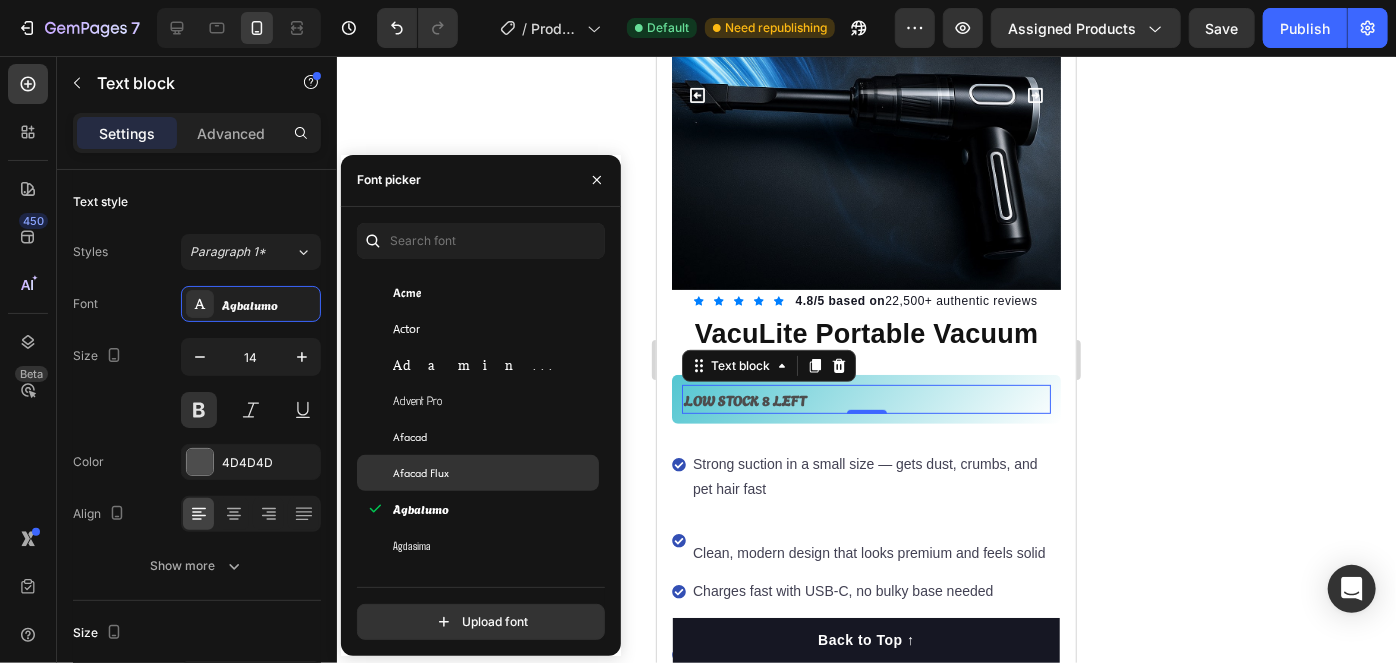 click on "Afacad Flux" at bounding box center [494, 473] 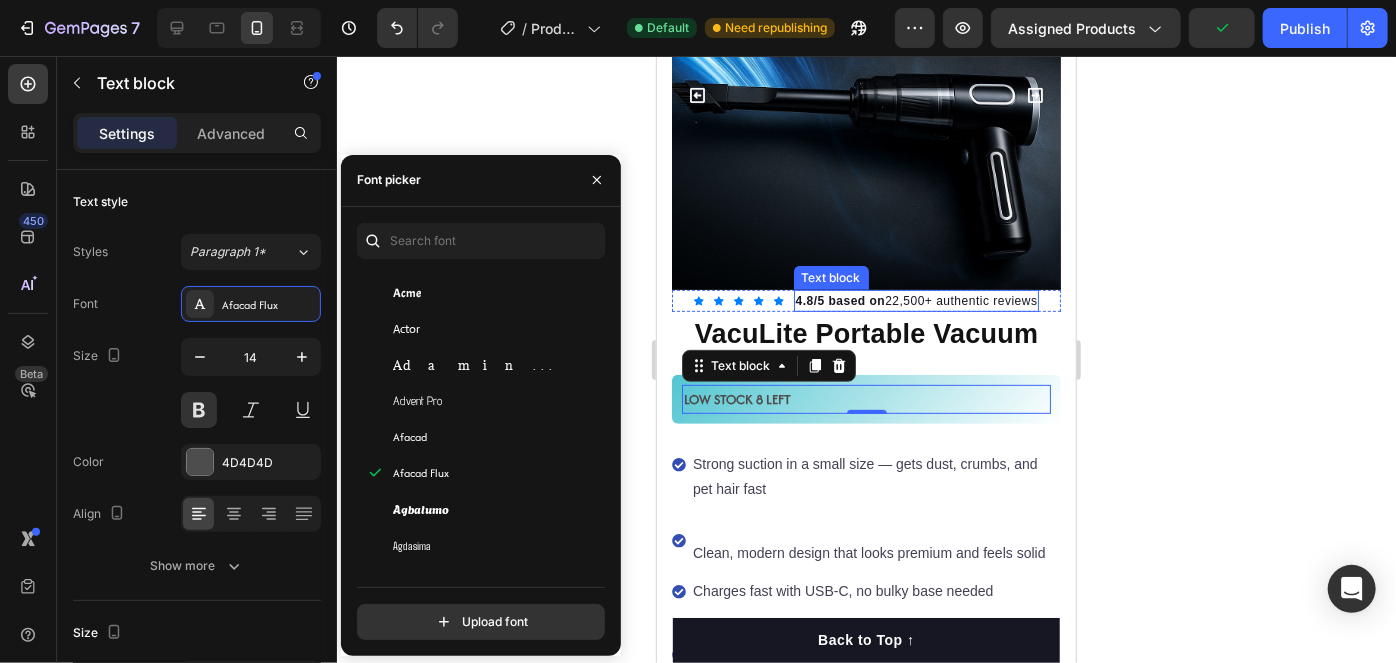 click 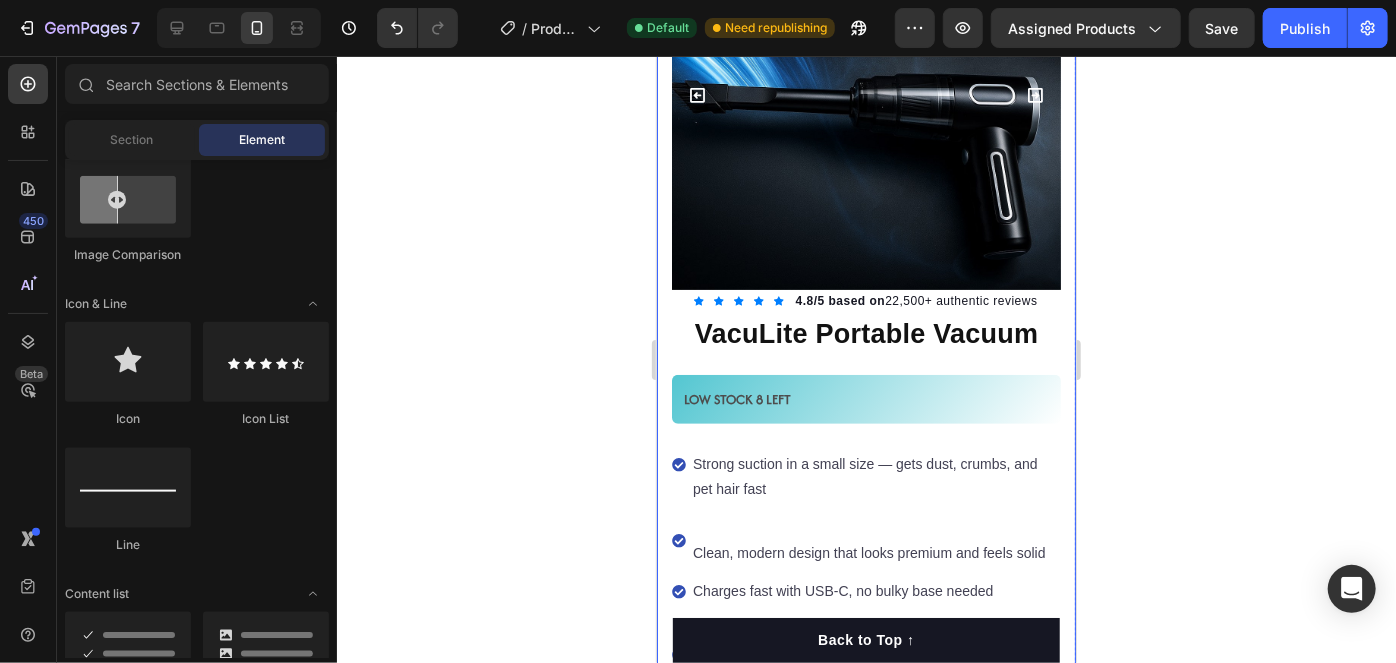 click on "LOW STOCK 8 LEFT" at bounding box center [865, 398] 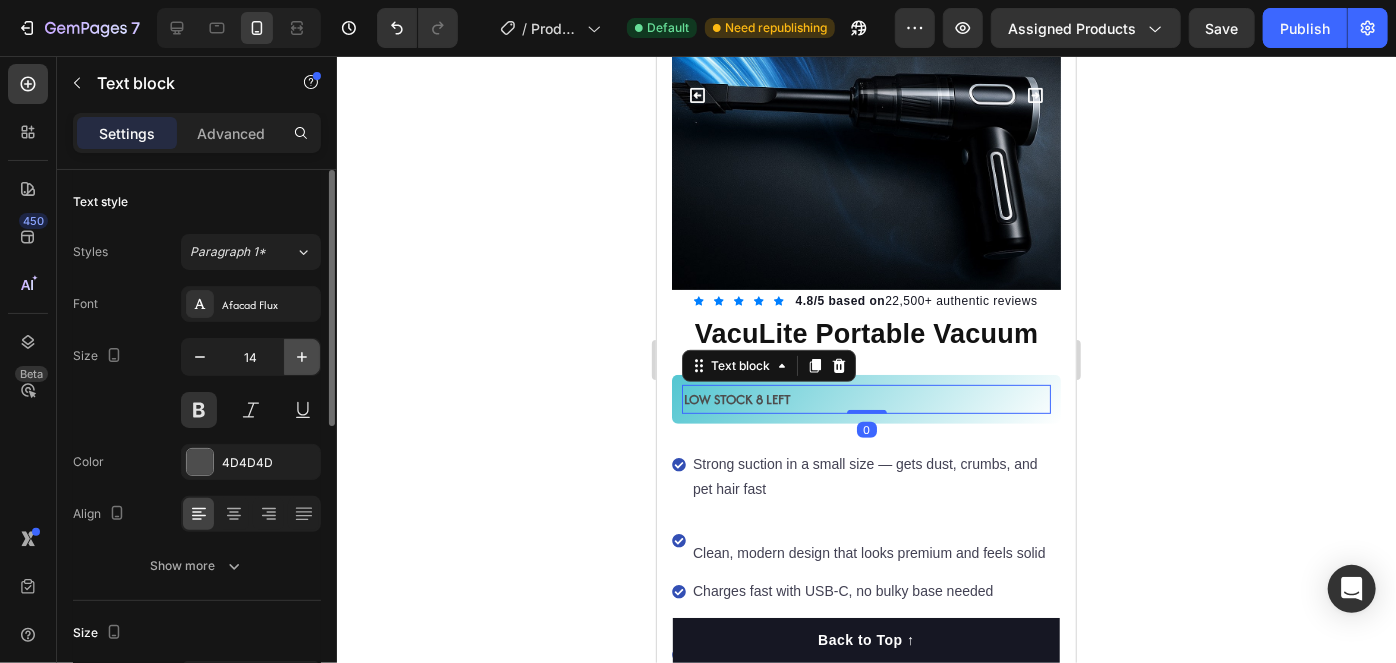 click 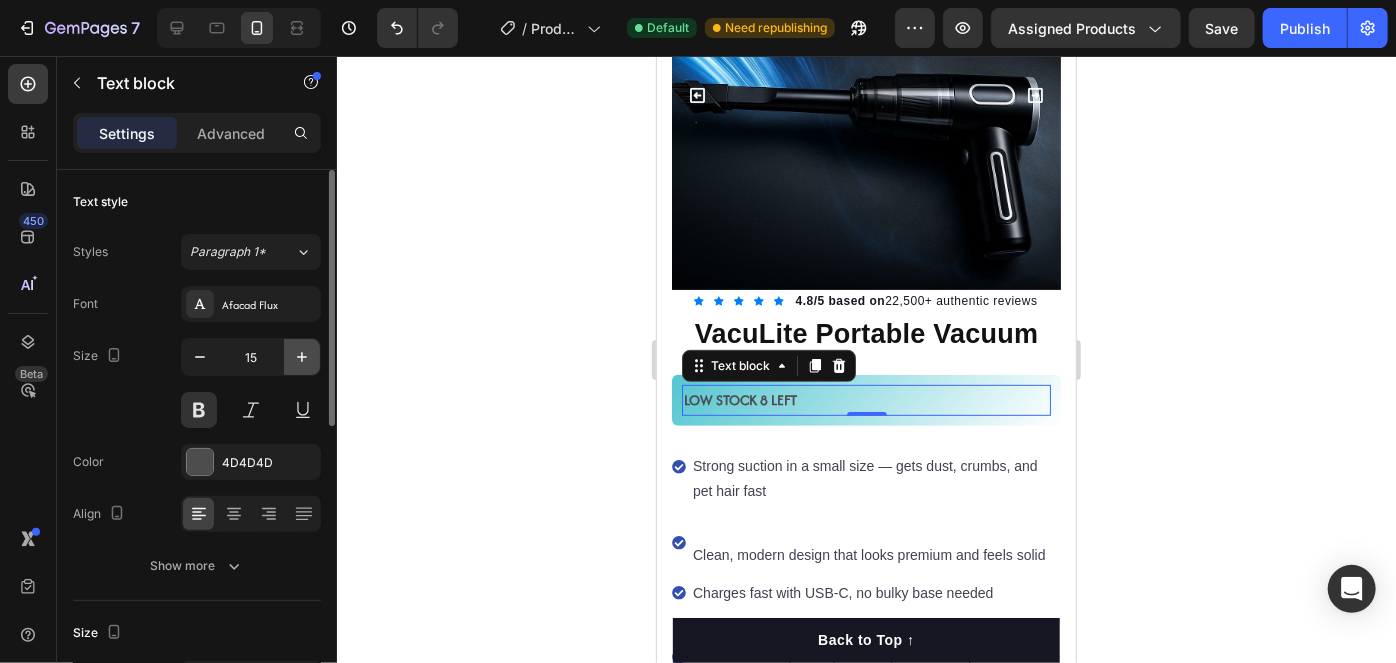 click 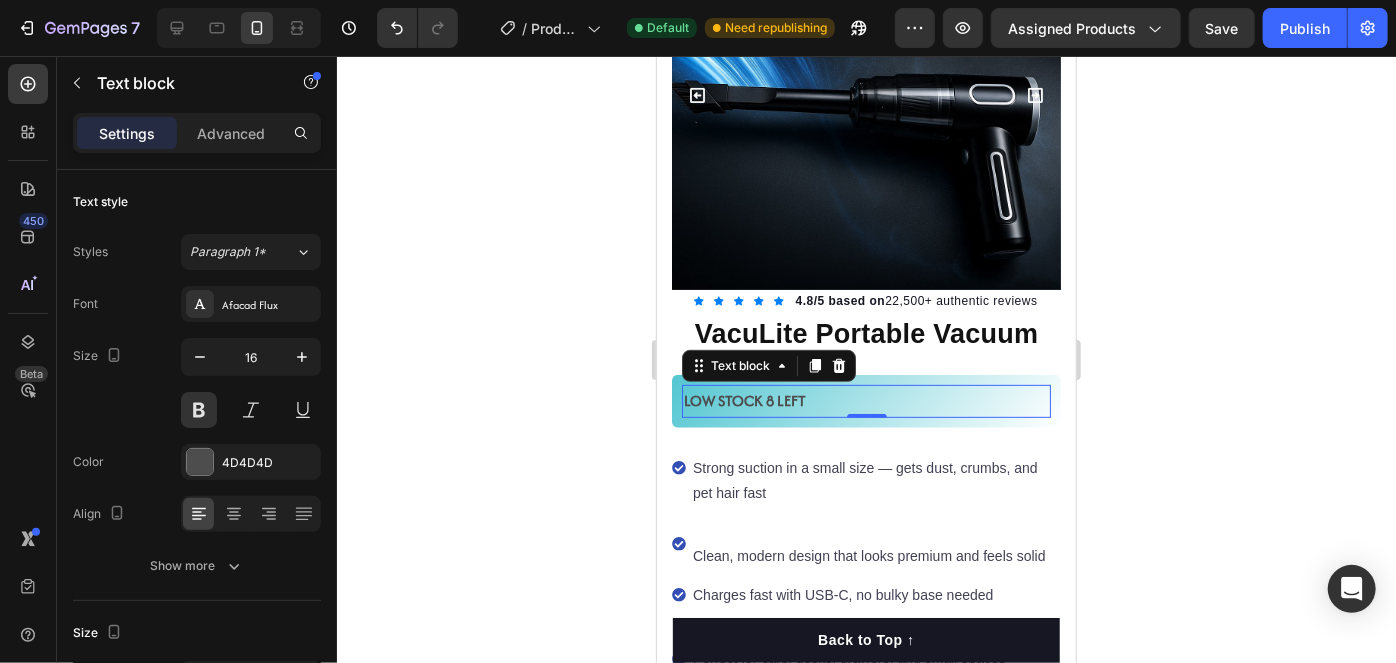 click 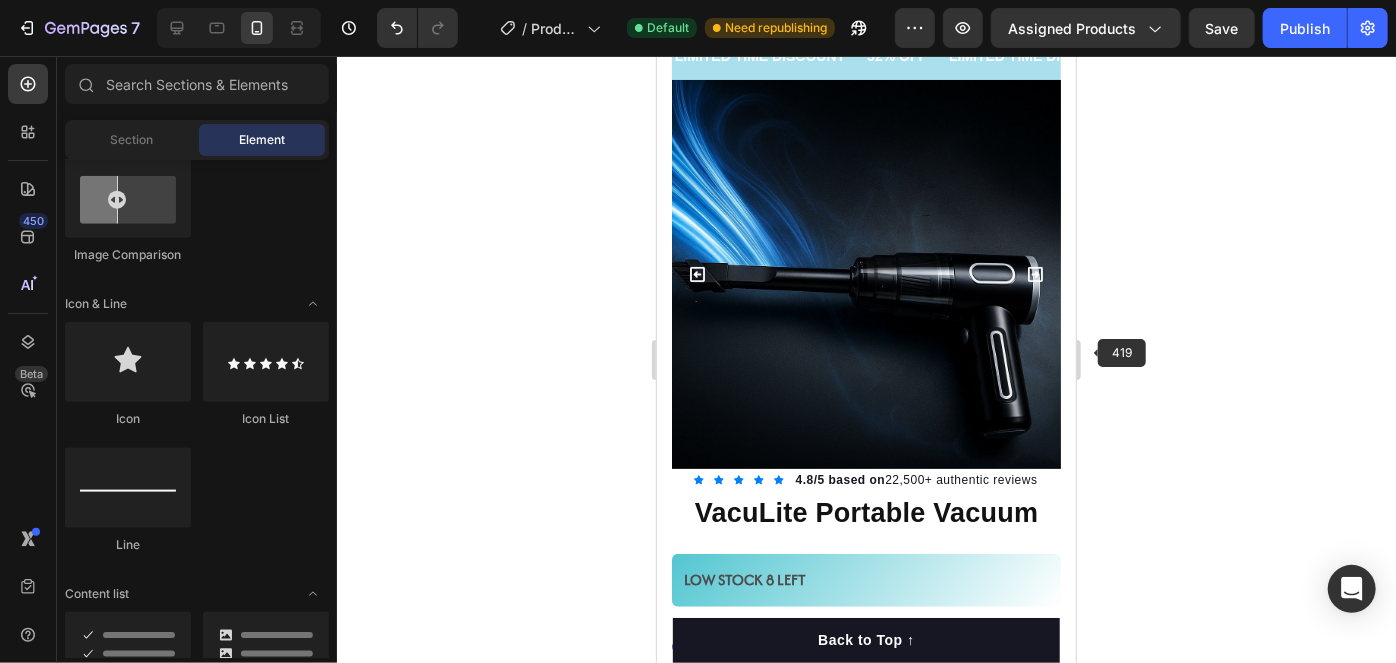 scroll, scrollTop: 144, scrollLeft: 0, axis: vertical 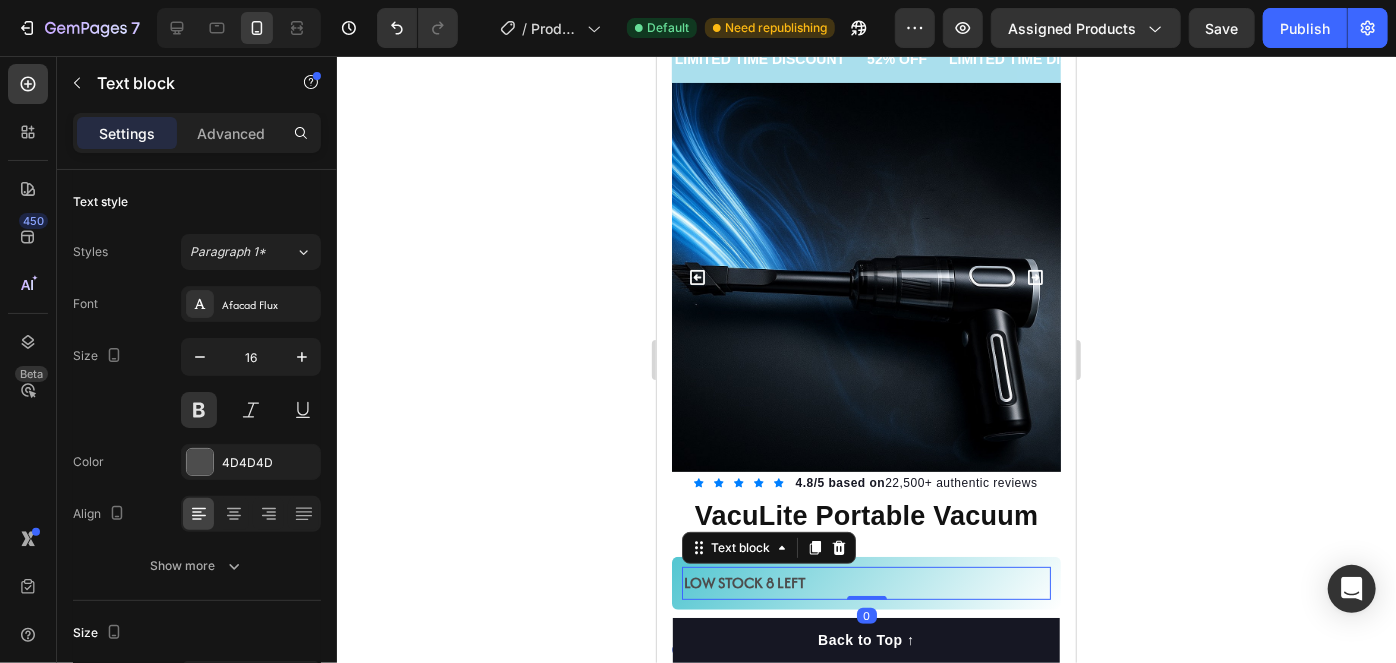 click on "LOW STOCK 8 LEFT" at bounding box center (865, 582) 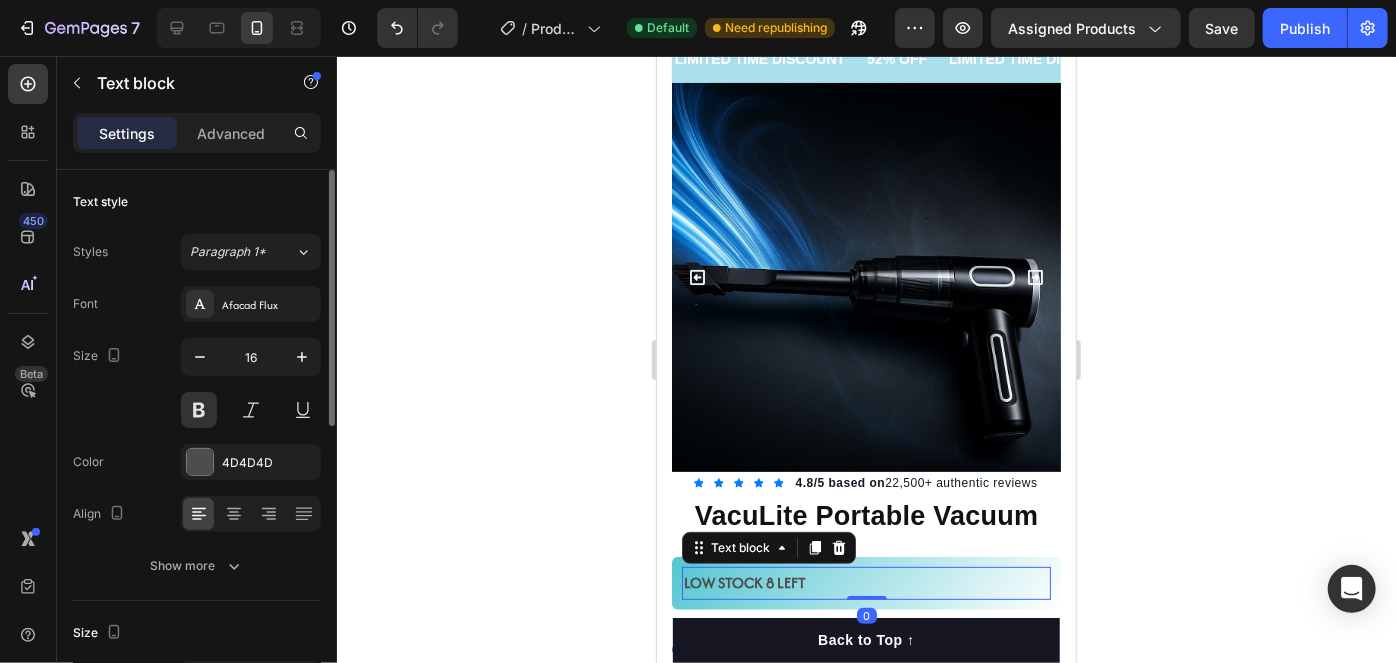 click on "Styles Paragraph 1* Font Afacad Flux Size 16 Color 4D4D4D Align Show more" at bounding box center [197, 409] 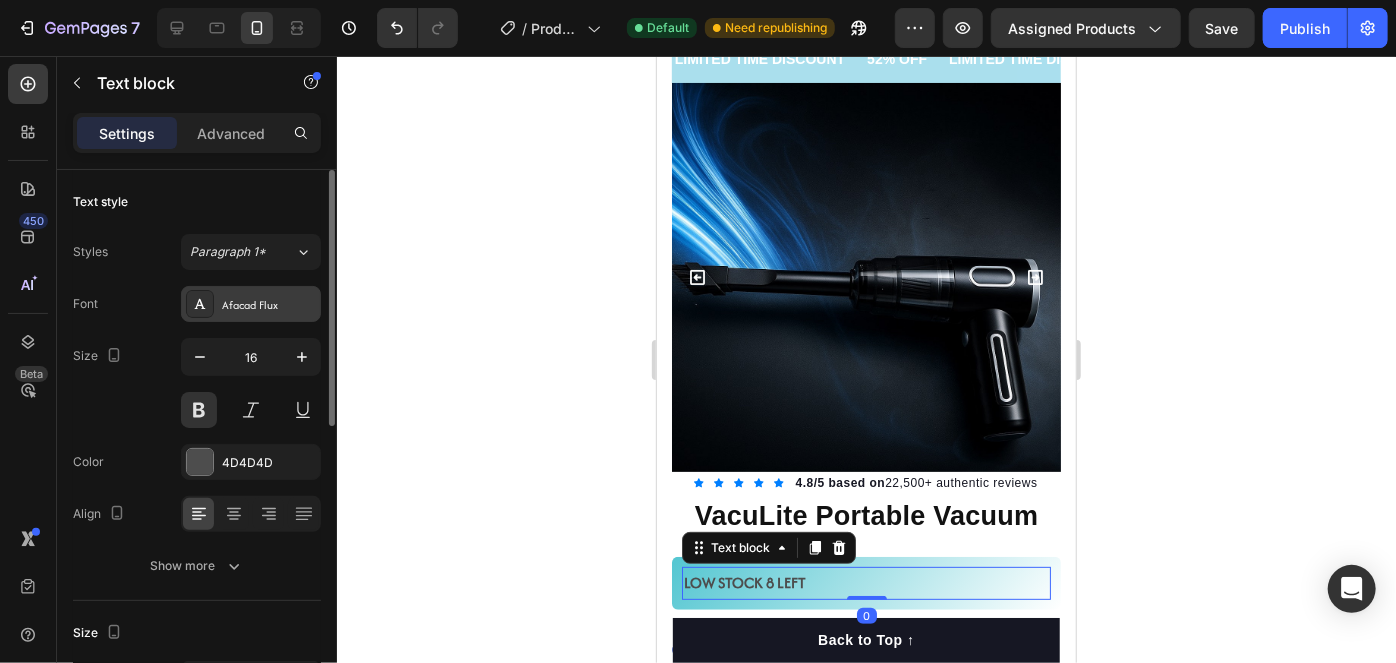 click on "Afacad Flux" at bounding box center [269, 305] 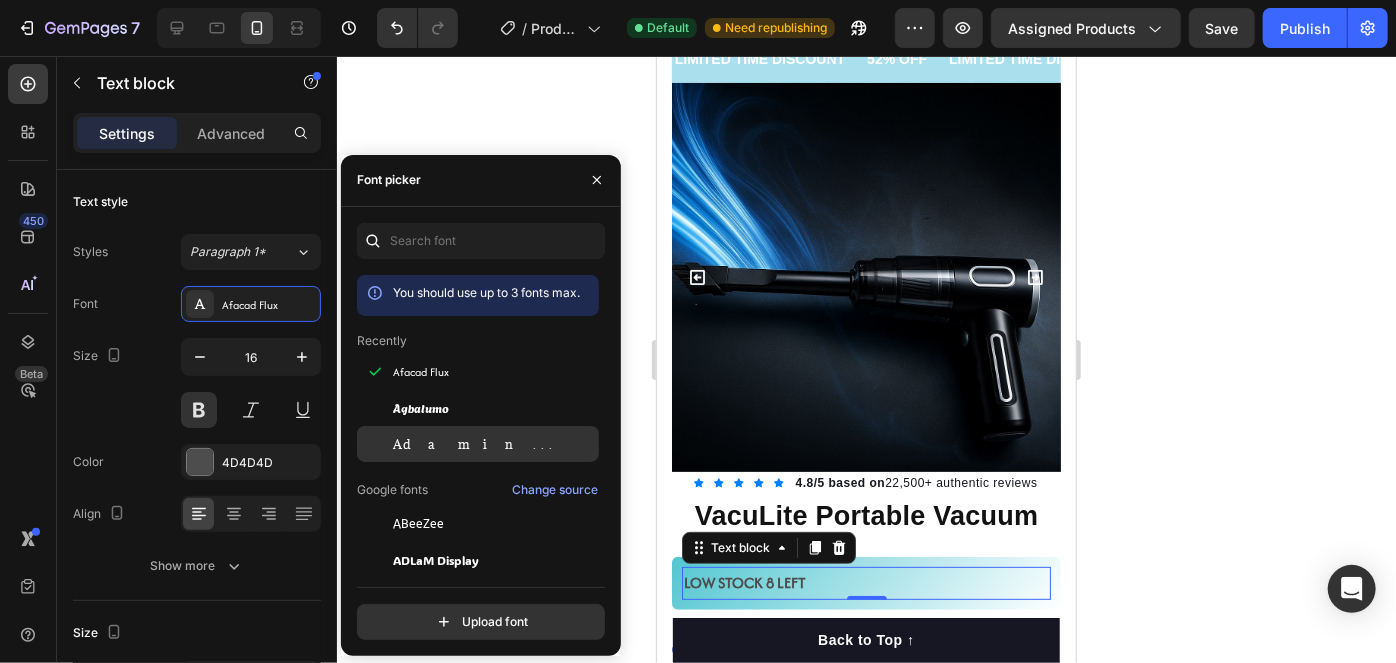 click on "Adamina" 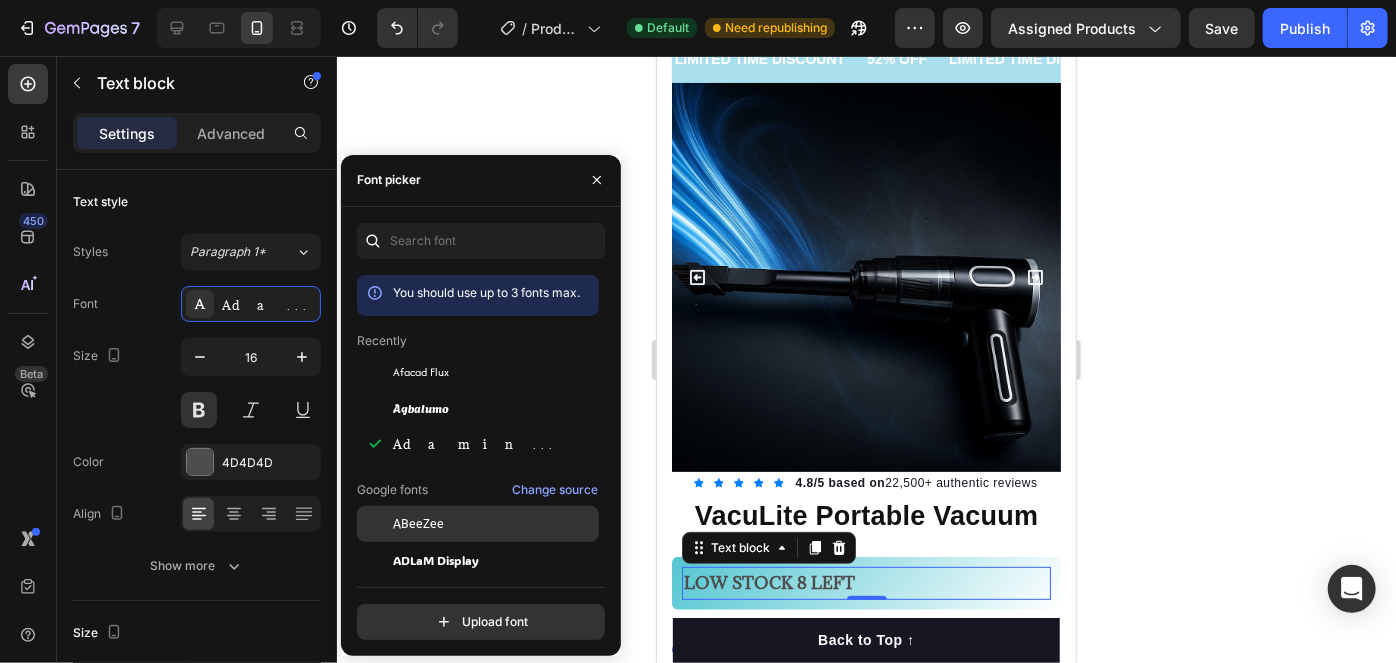 click on "ABeeZee" at bounding box center (418, 524) 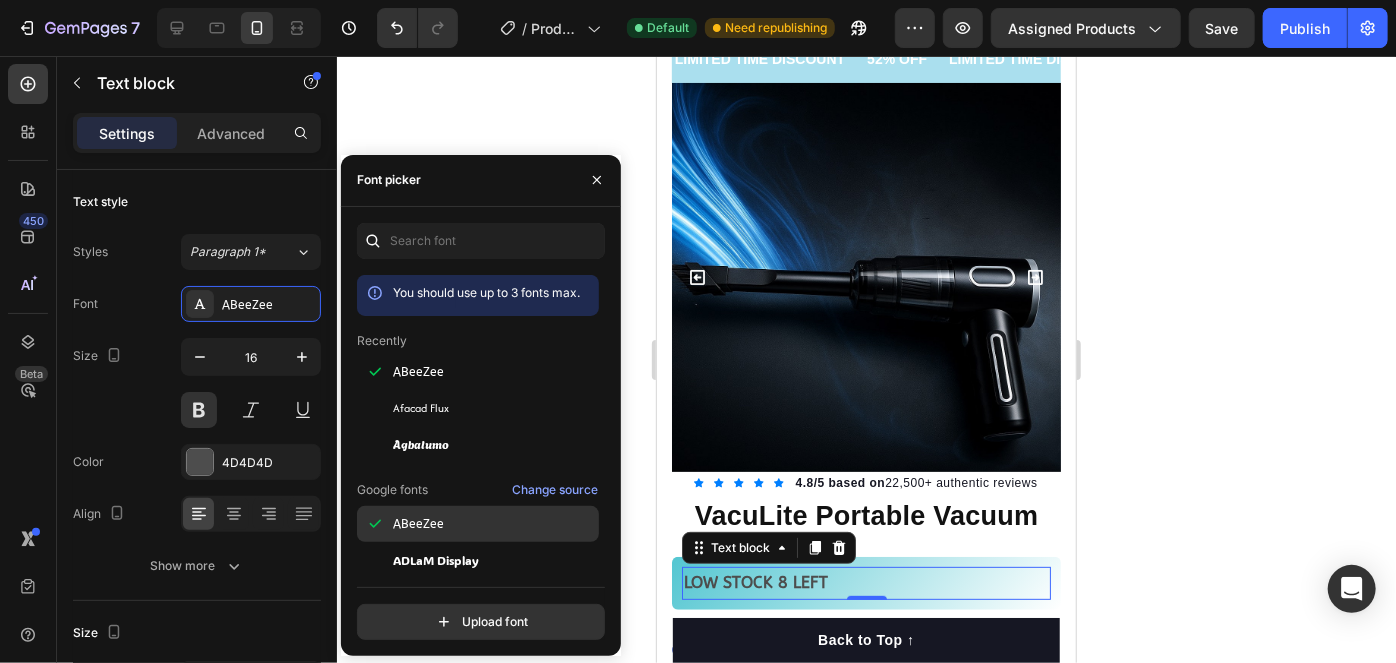click on "ABeeZee" 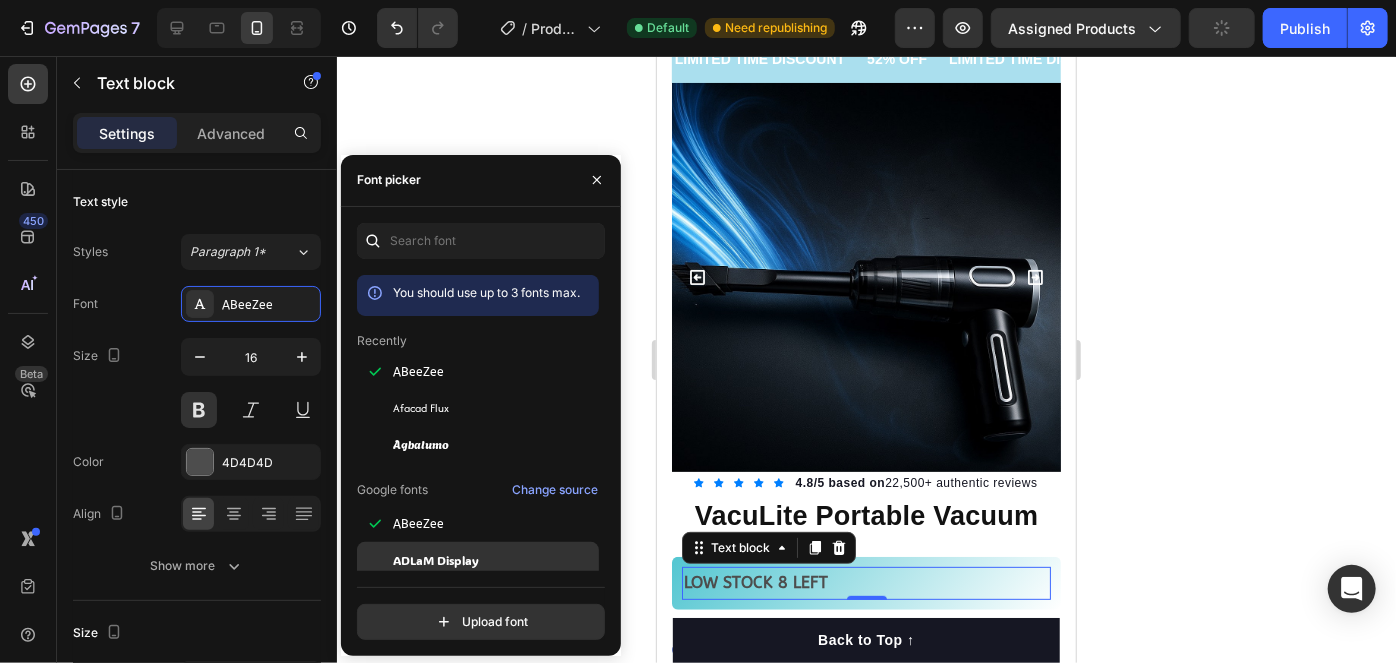 click on "ADLaM Display" at bounding box center (436, 560) 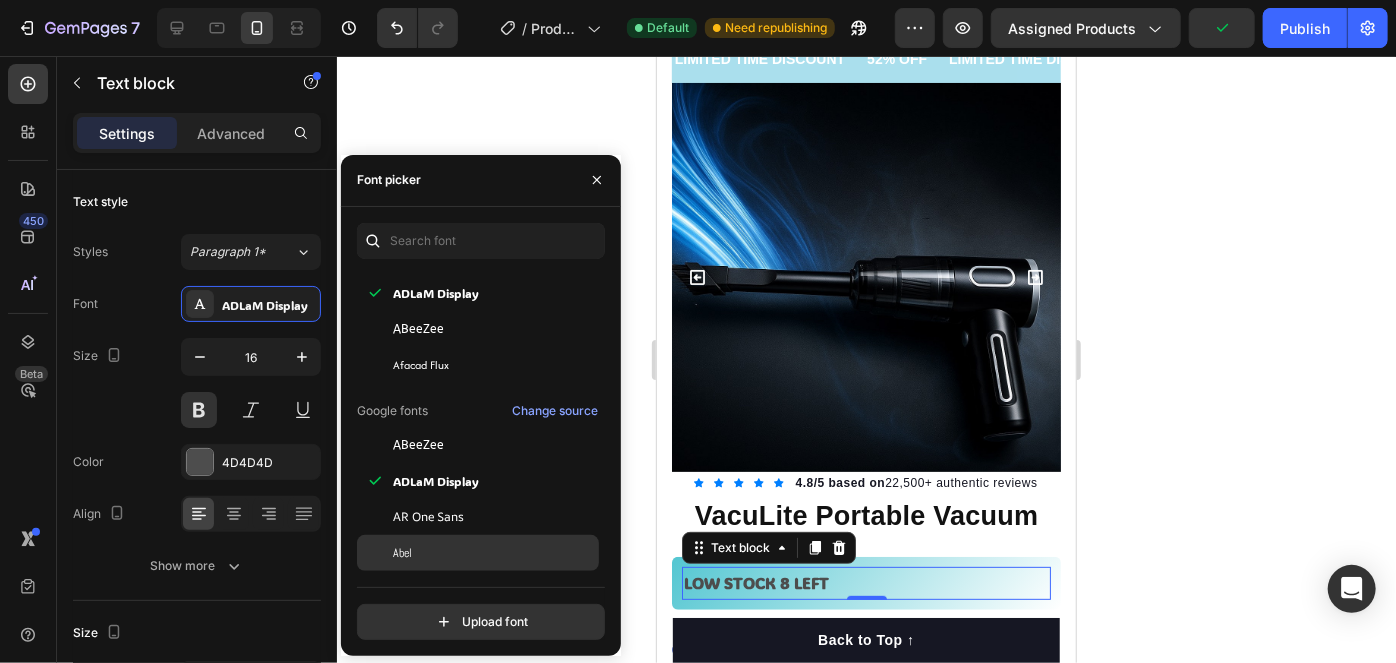 scroll, scrollTop: 181, scrollLeft: 0, axis: vertical 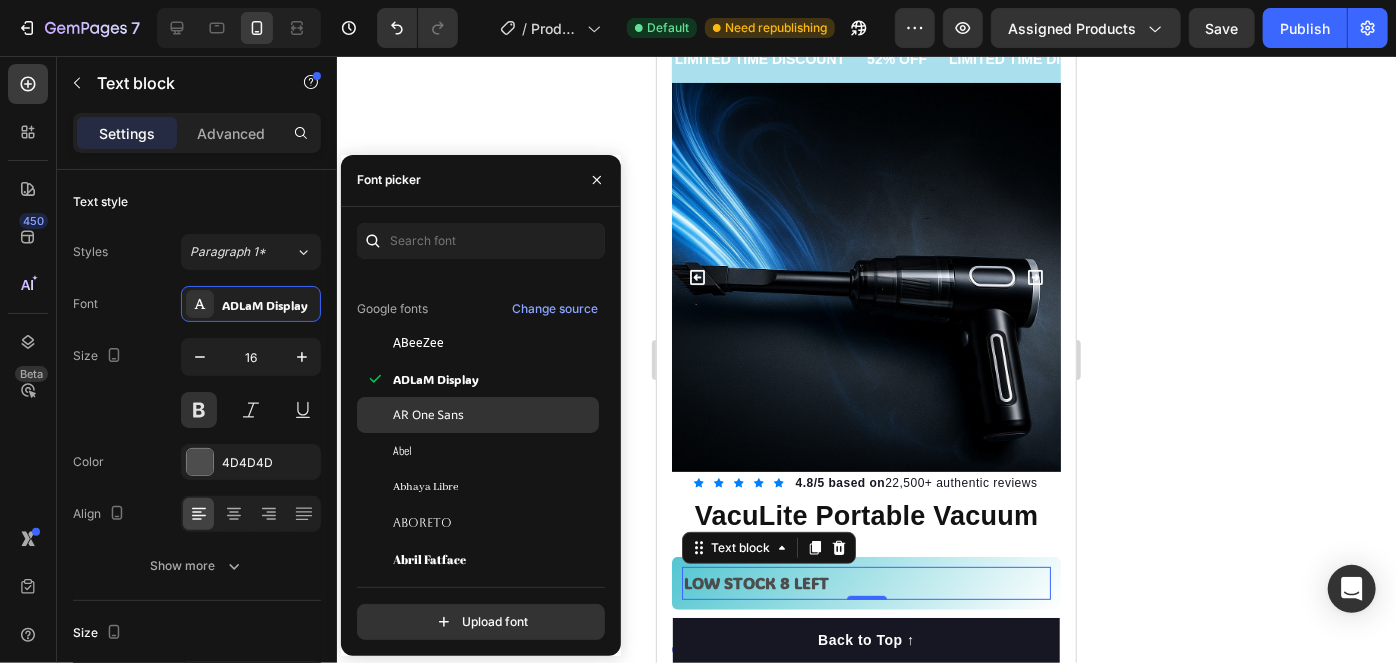 click on "AR One Sans" at bounding box center (428, 415) 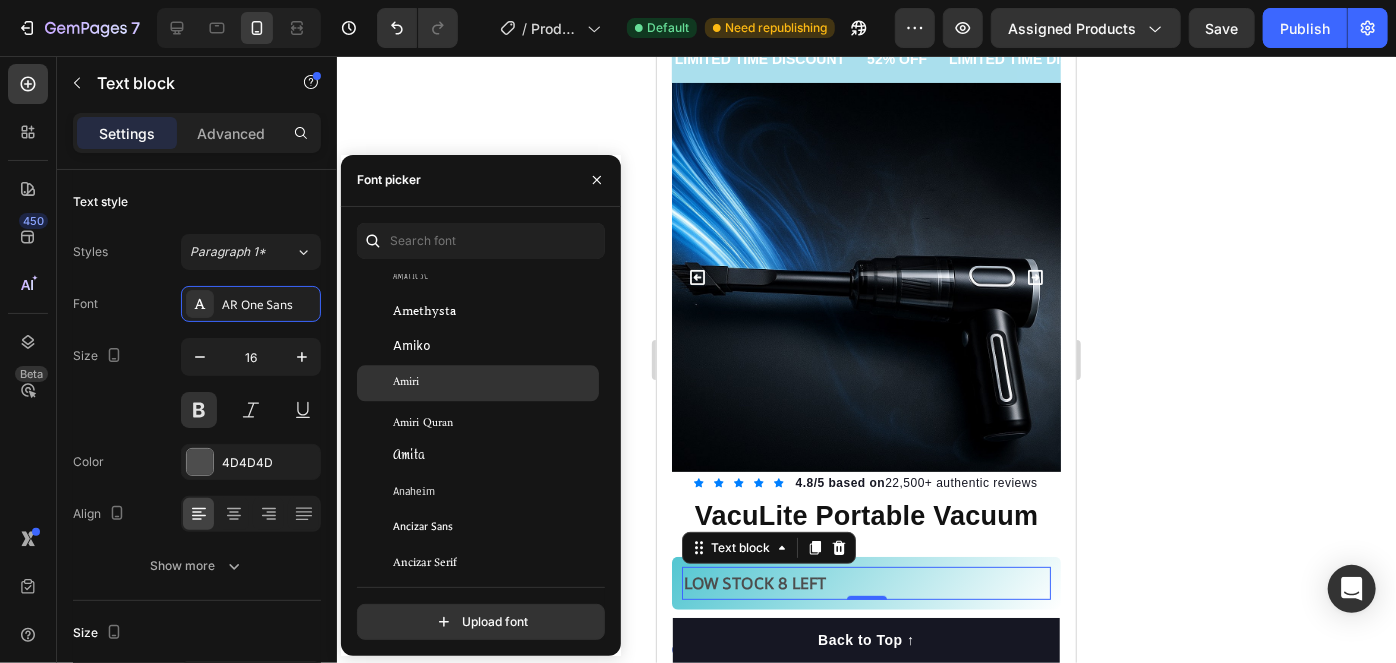 scroll, scrollTop: 2727, scrollLeft: 0, axis: vertical 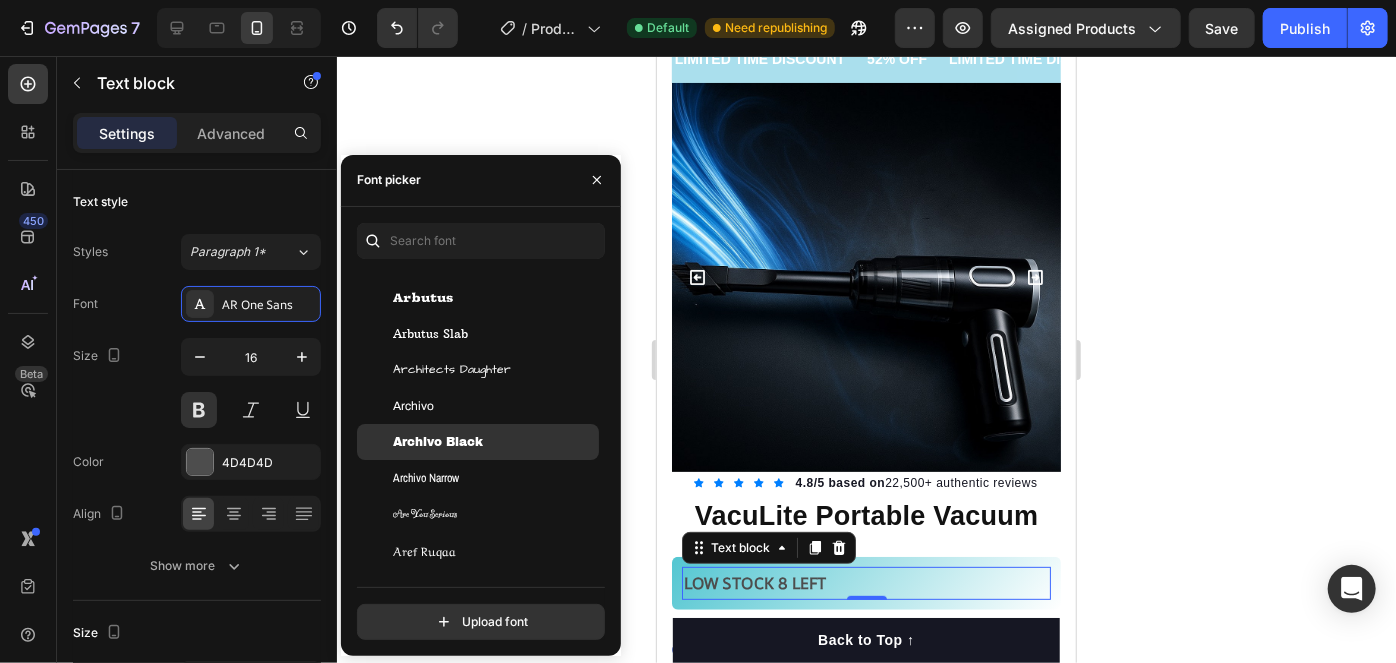 click on "Archivo Black" at bounding box center [438, 442] 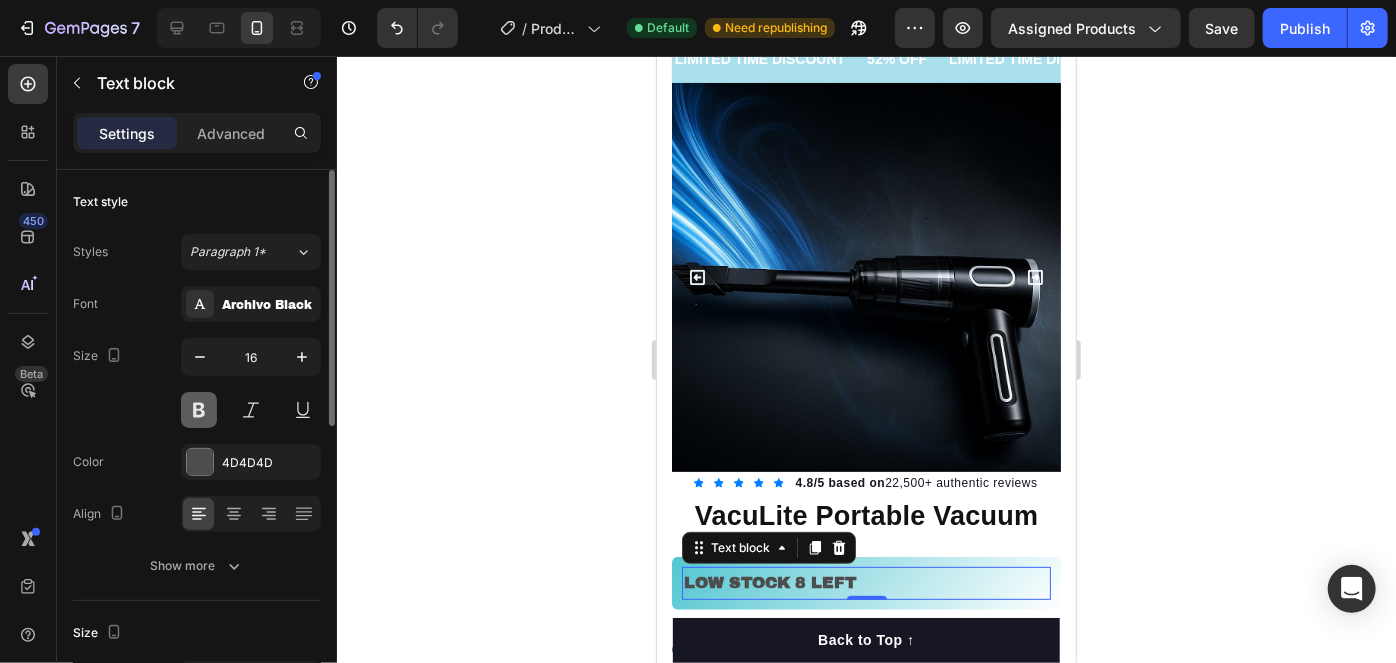 click at bounding box center (199, 410) 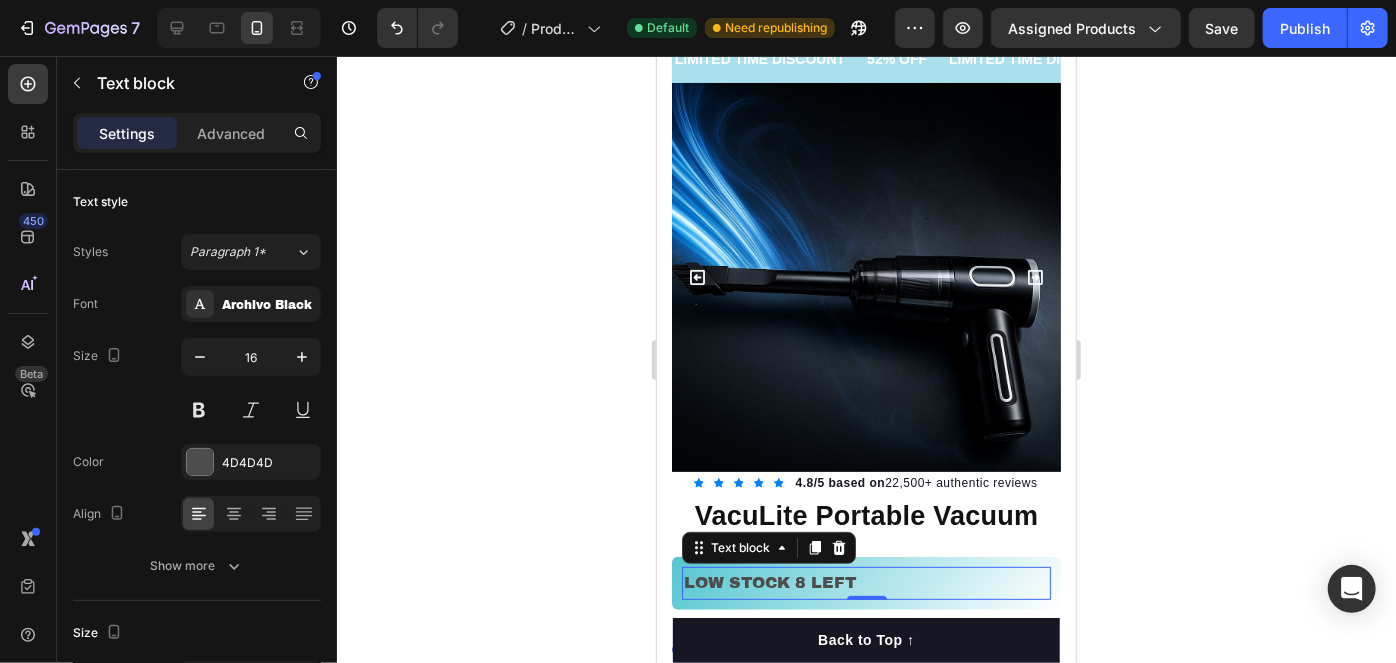 click 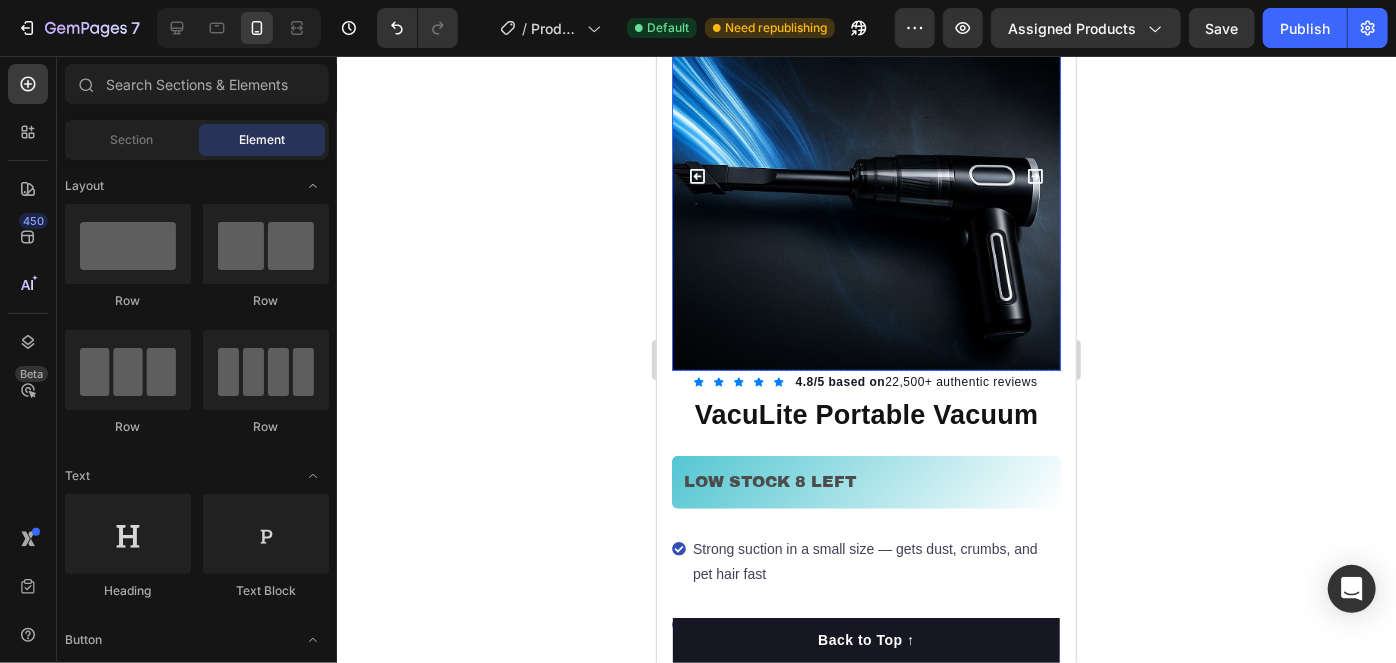 scroll, scrollTop: 326, scrollLeft: 0, axis: vertical 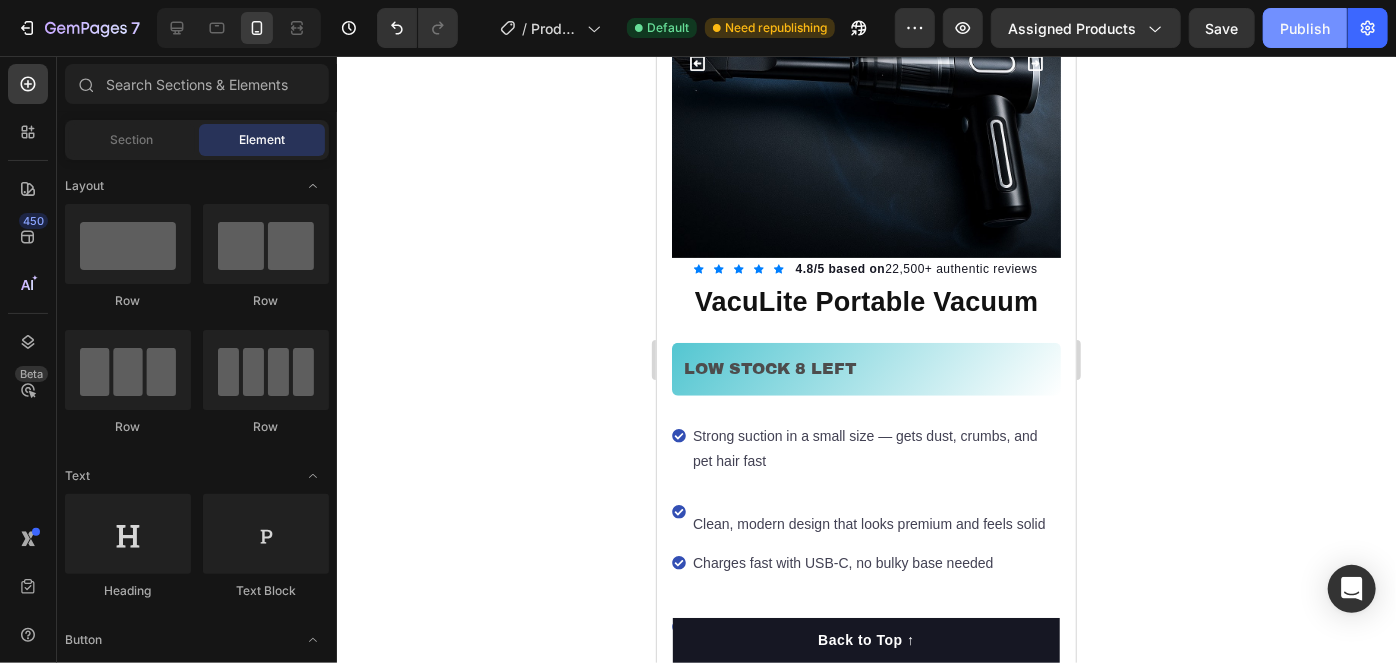 click on "Publish" at bounding box center [1305, 28] 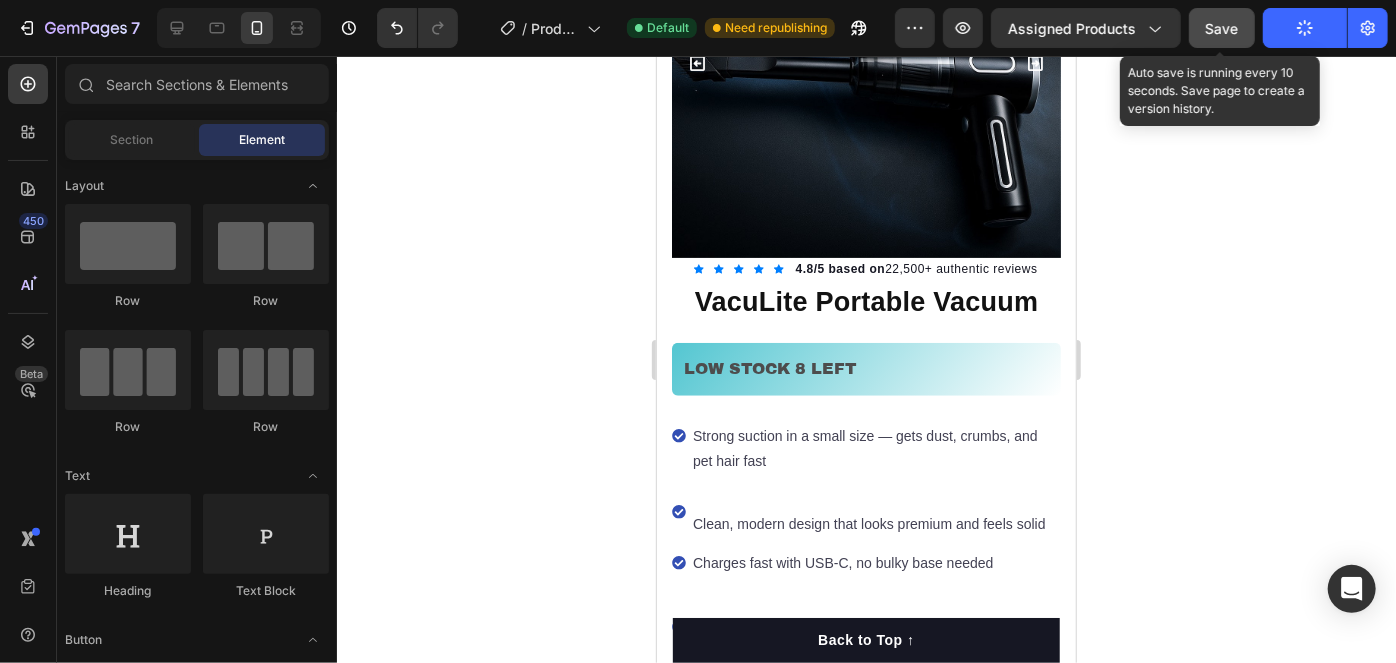 click on "Save" 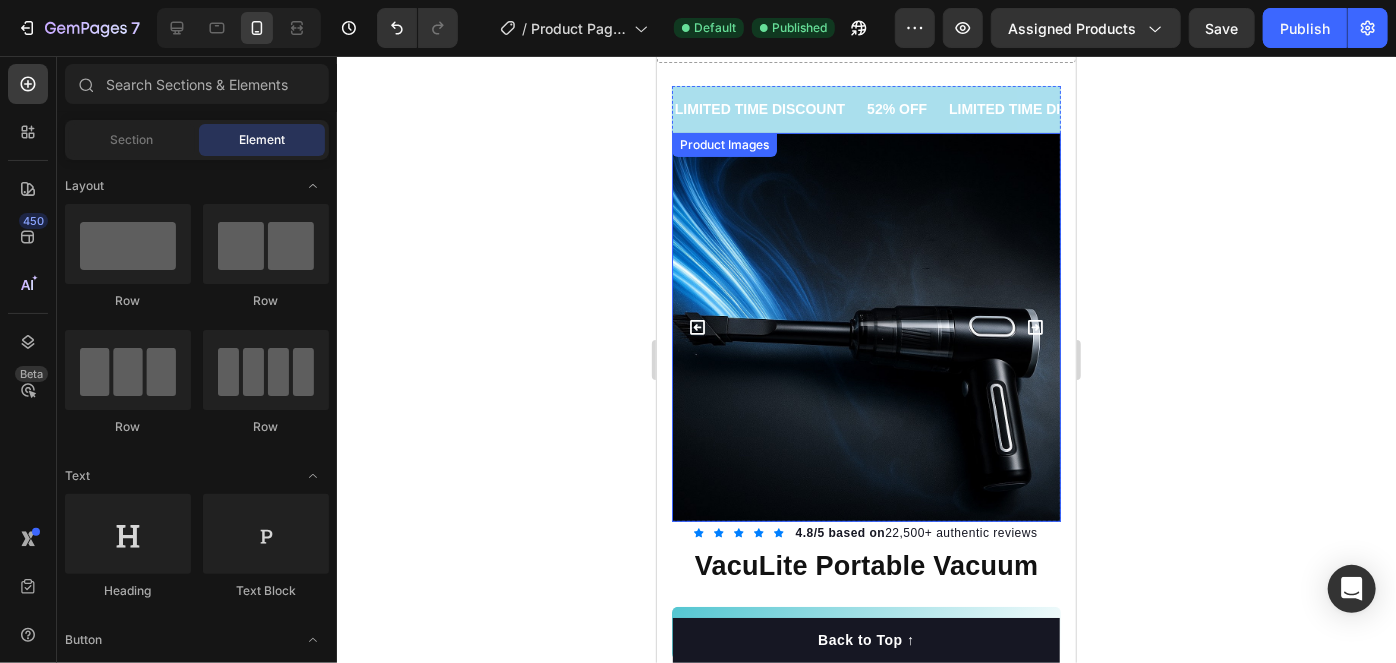 scroll, scrollTop: 181, scrollLeft: 0, axis: vertical 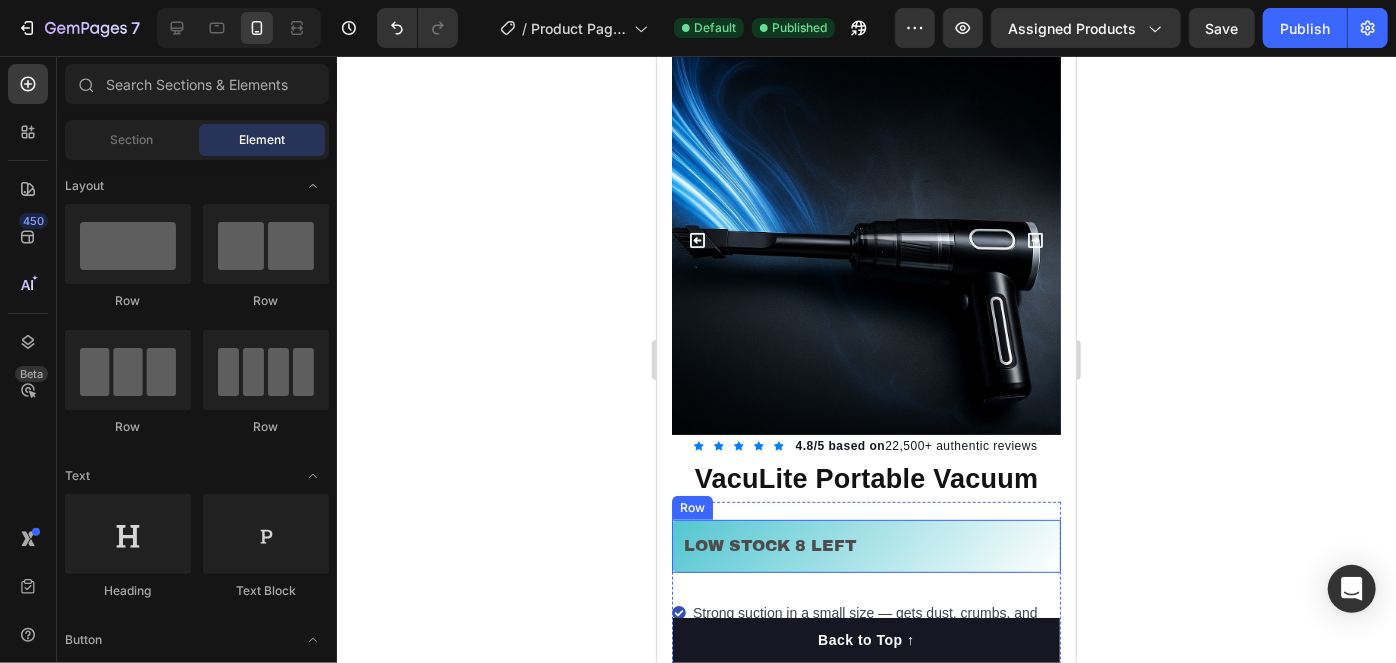 click on "LOW STOCK 8 LEFT" at bounding box center [865, 545] 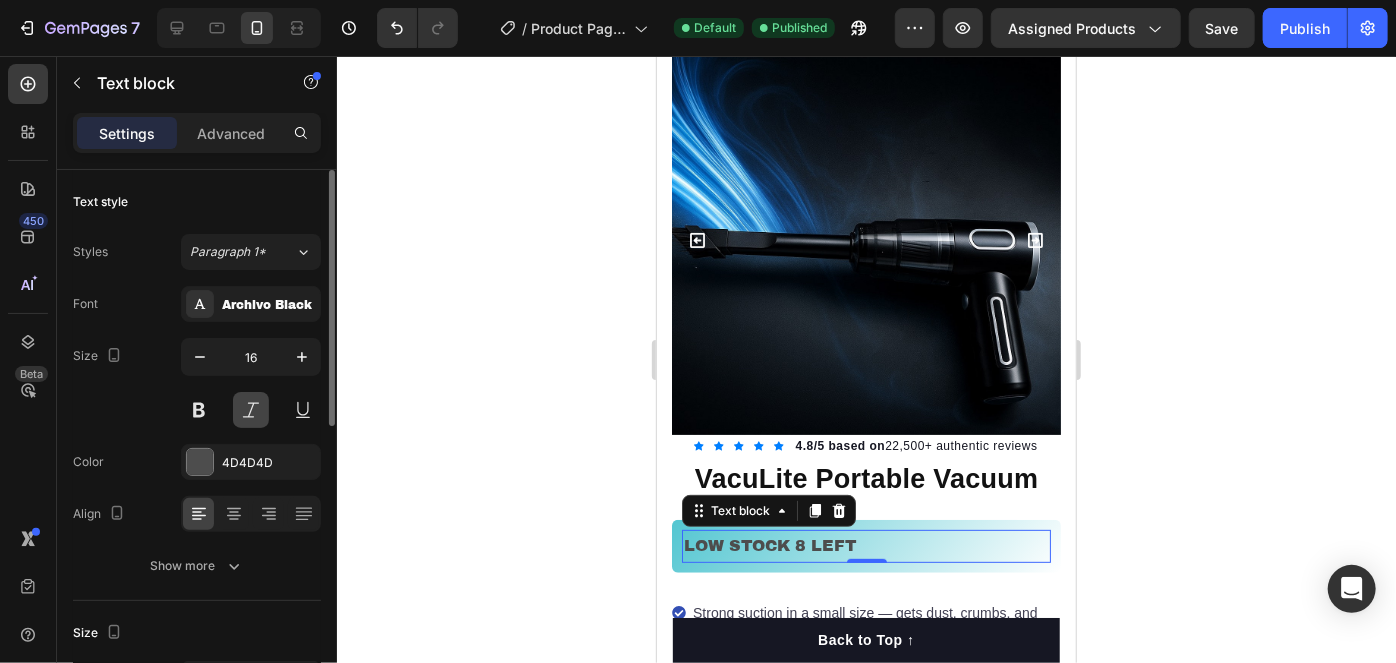 click at bounding box center [251, 410] 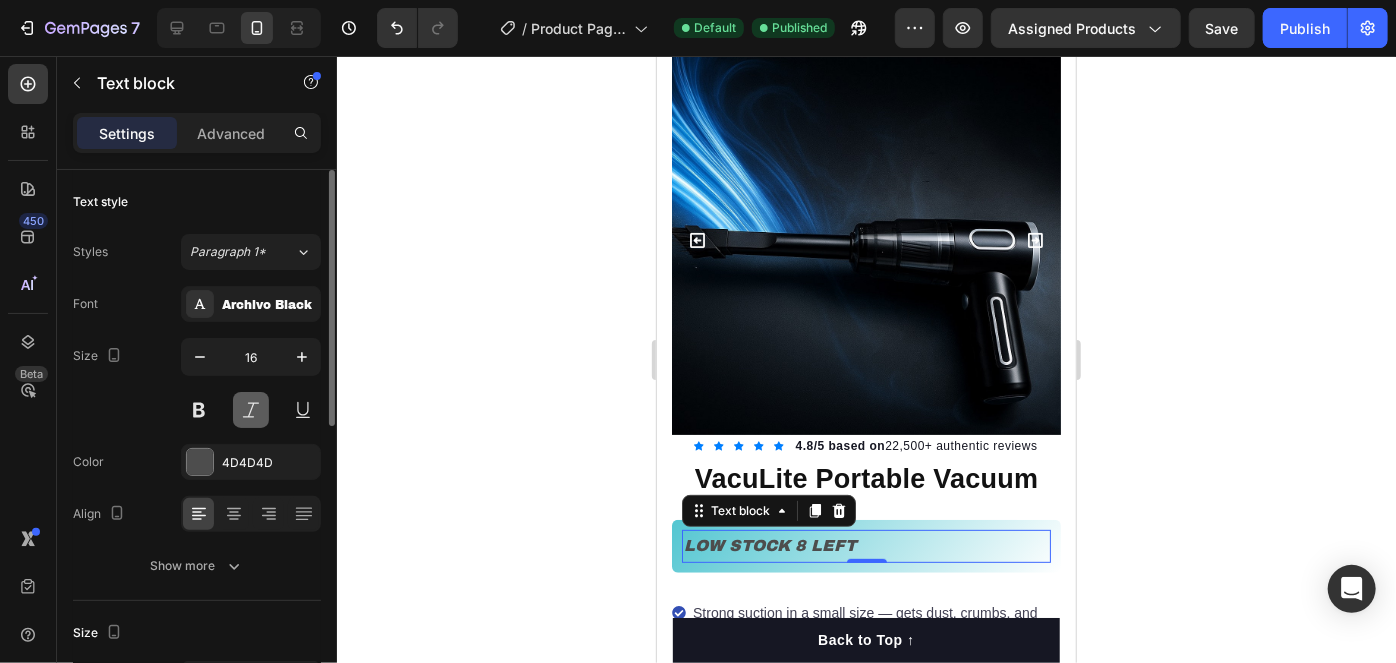 click at bounding box center [251, 410] 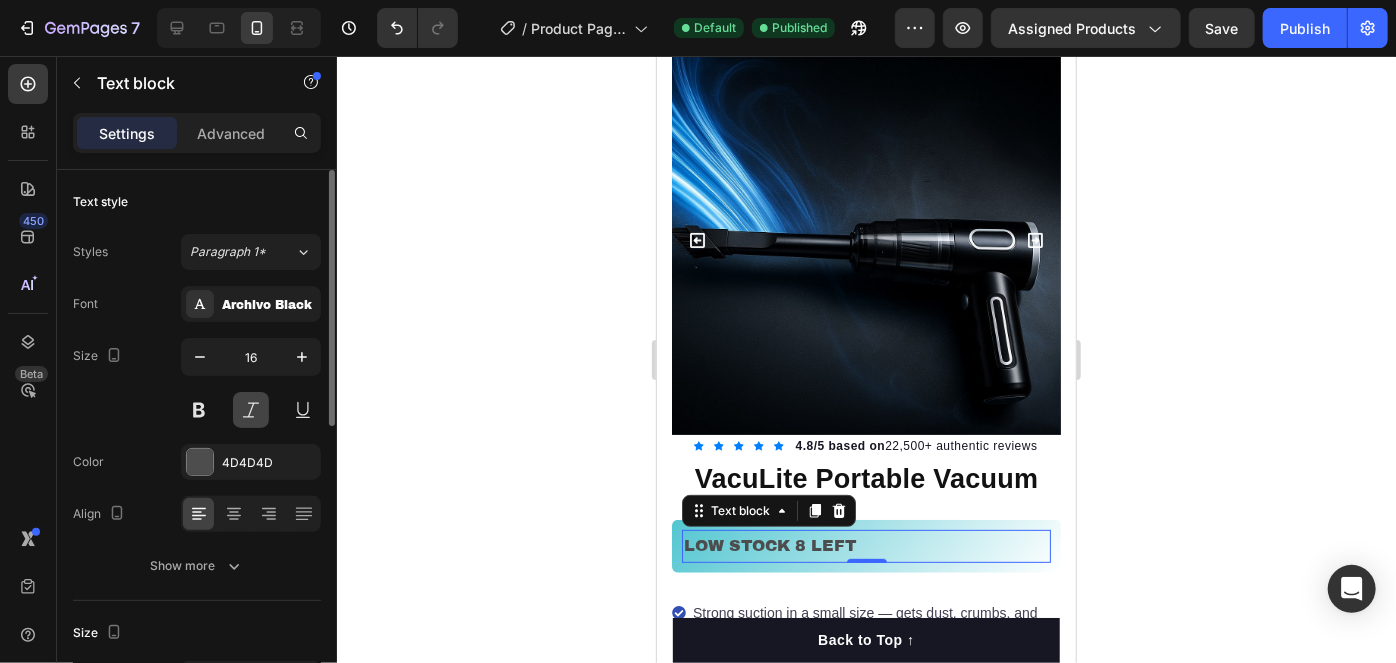 click at bounding box center (251, 410) 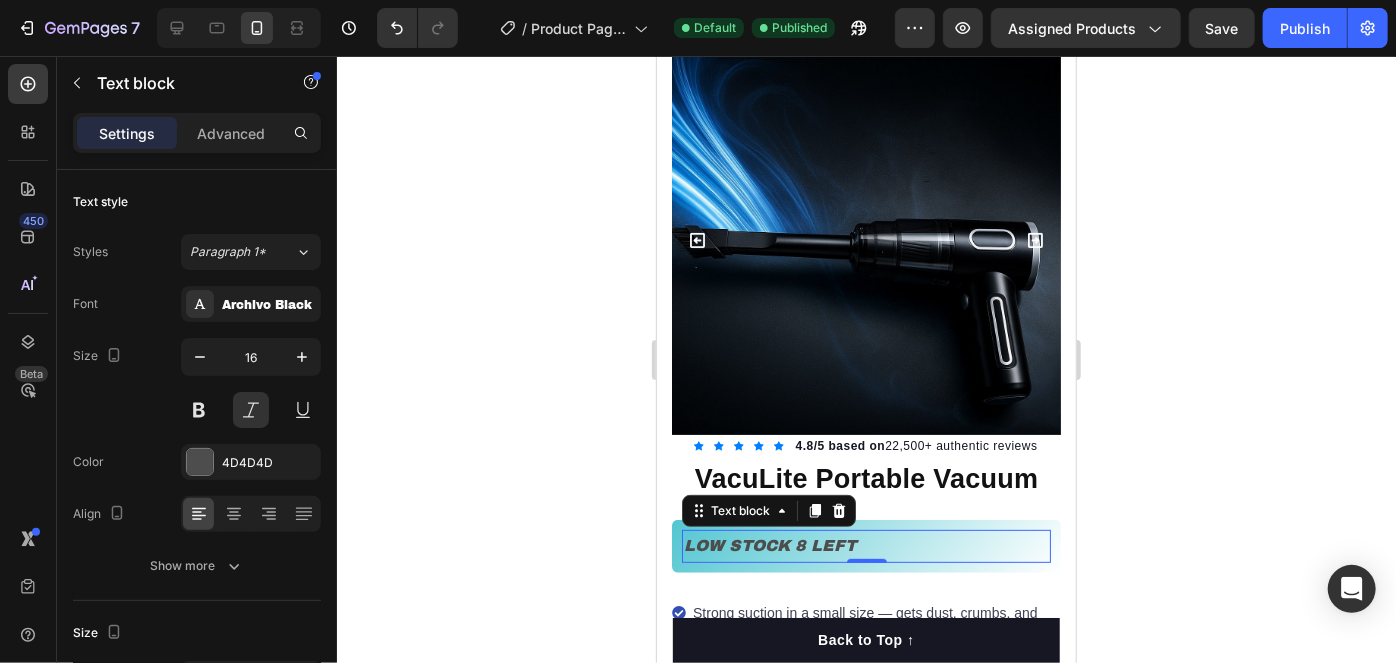 click 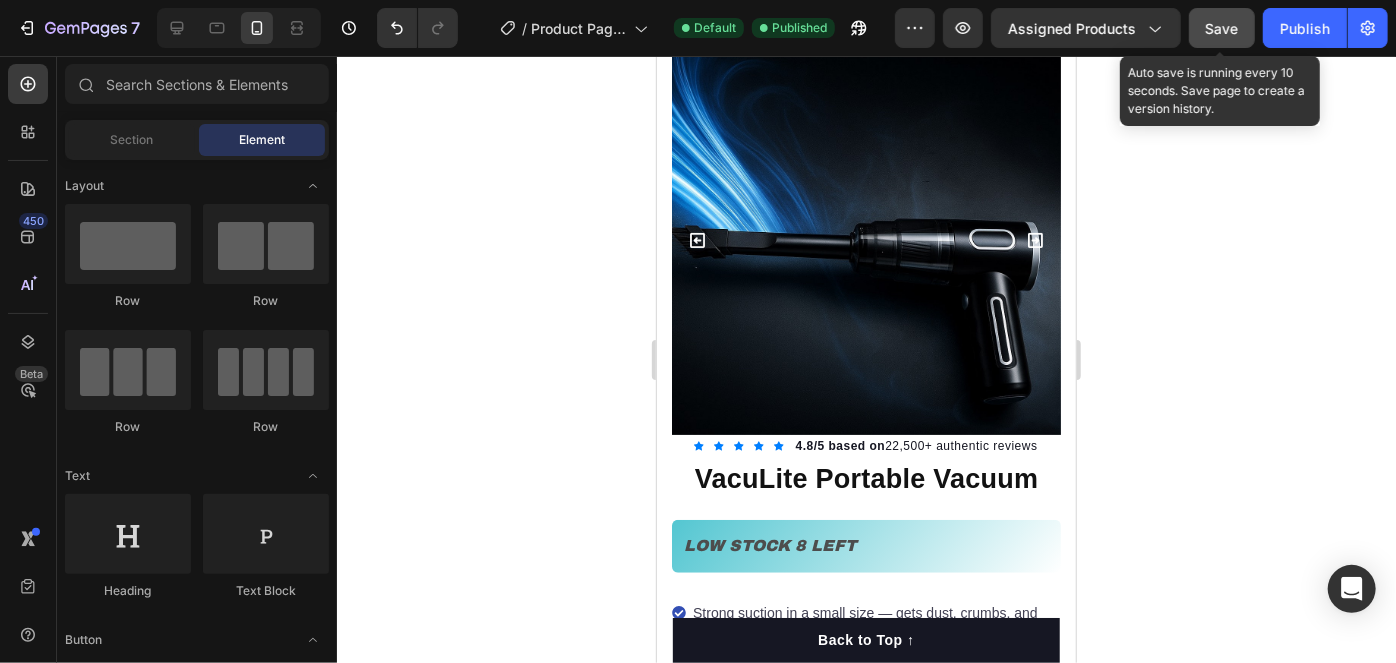 click on "Save" 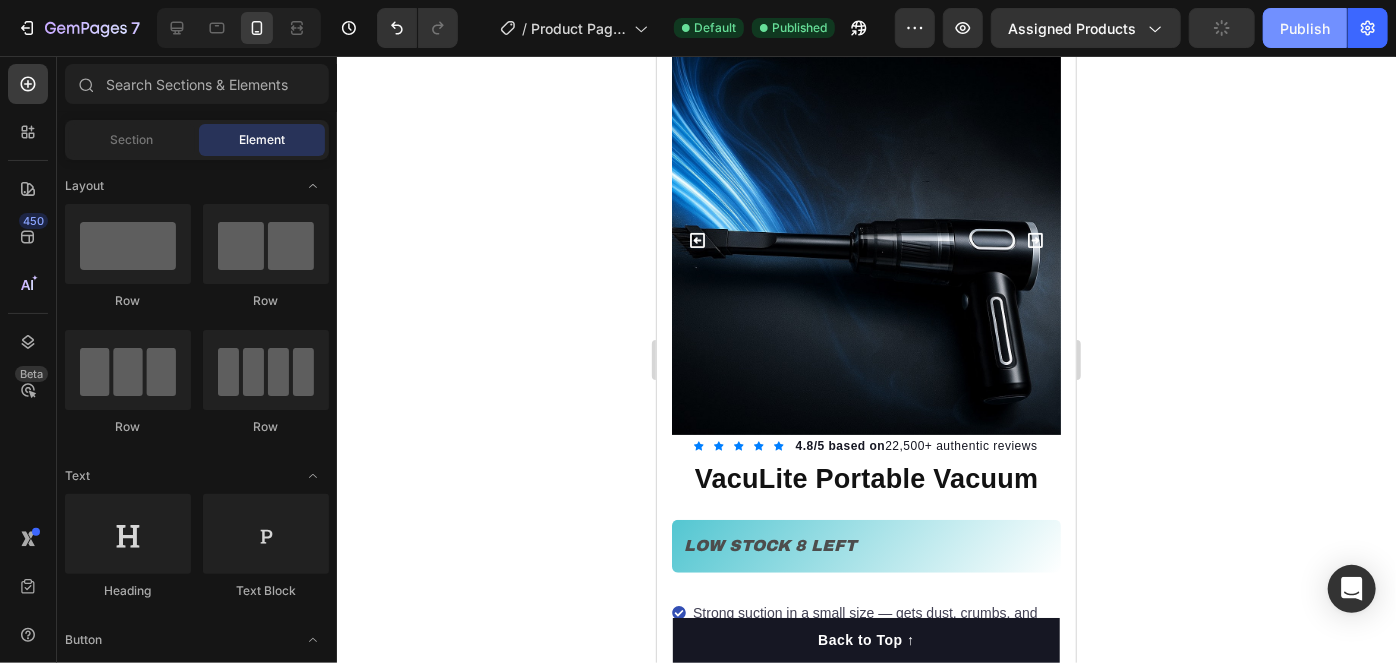 click on "Publish" 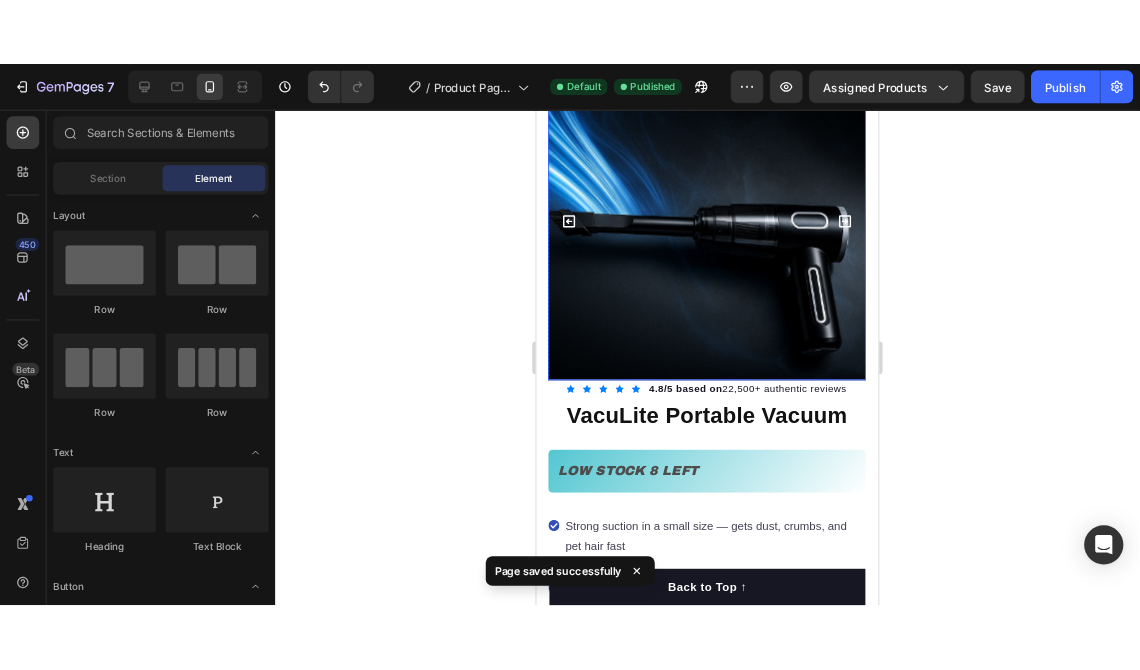scroll, scrollTop: 272, scrollLeft: 0, axis: vertical 